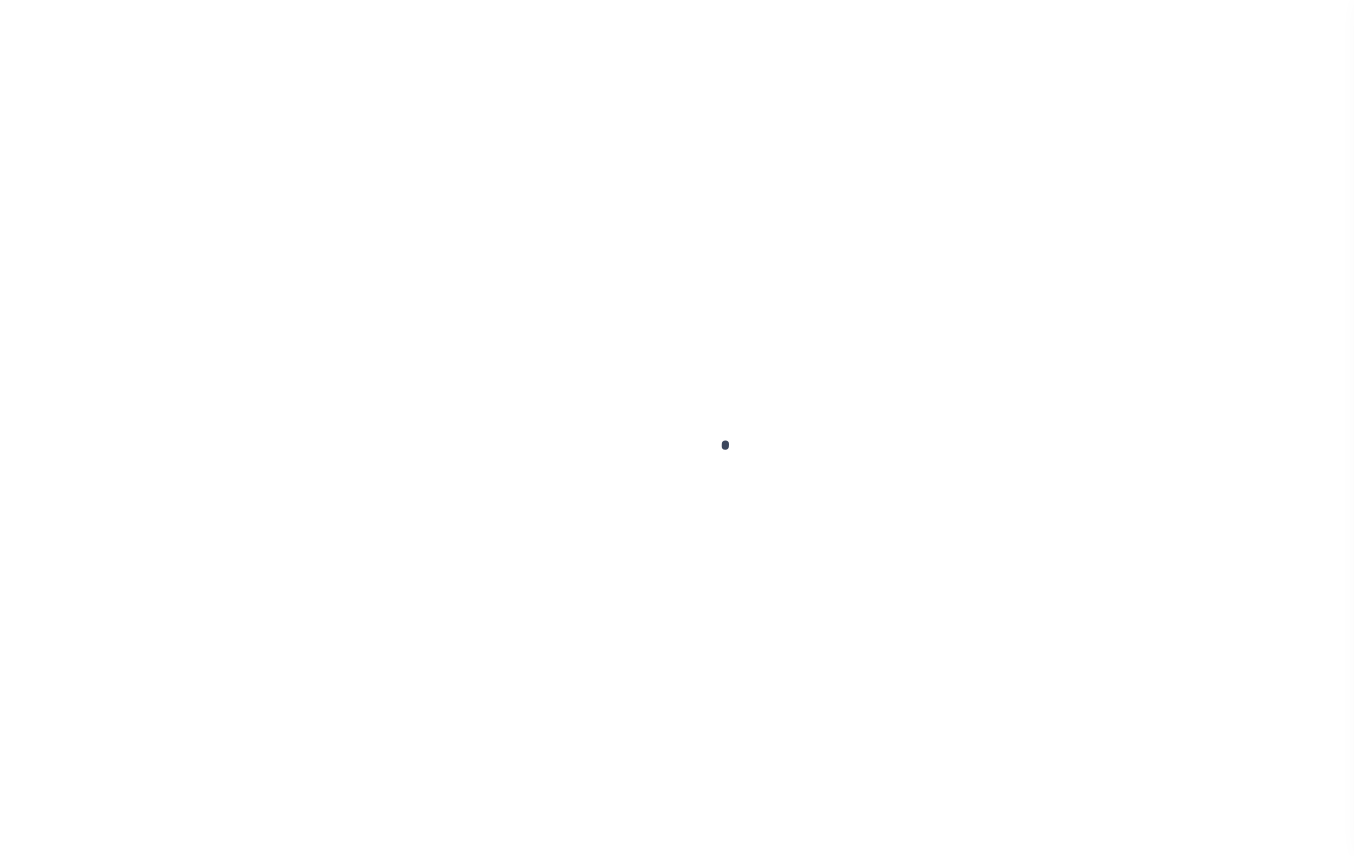 scroll, scrollTop: 0, scrollLeft: 0, axis: both 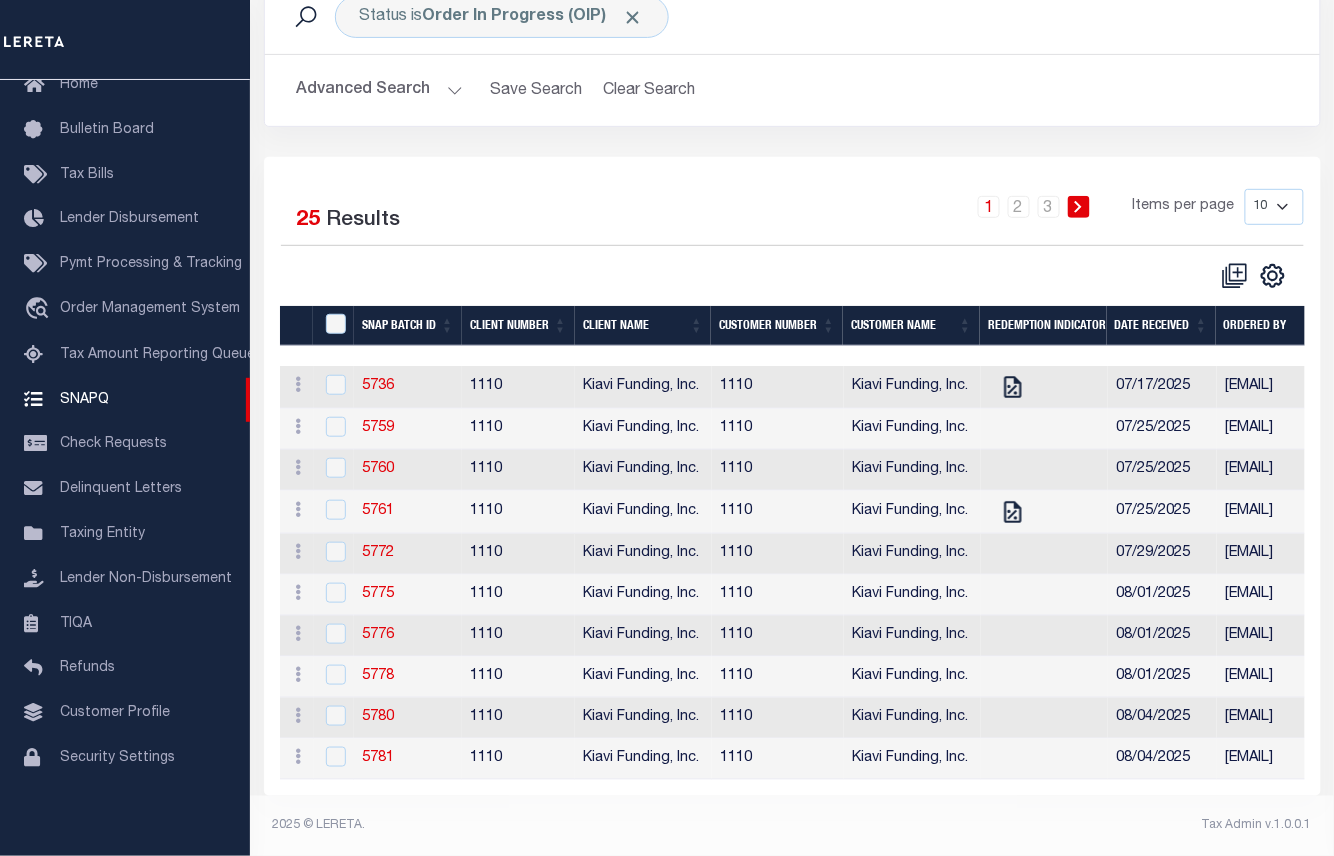 click on "10 25 50 100" at bounding box center [1274, 207] 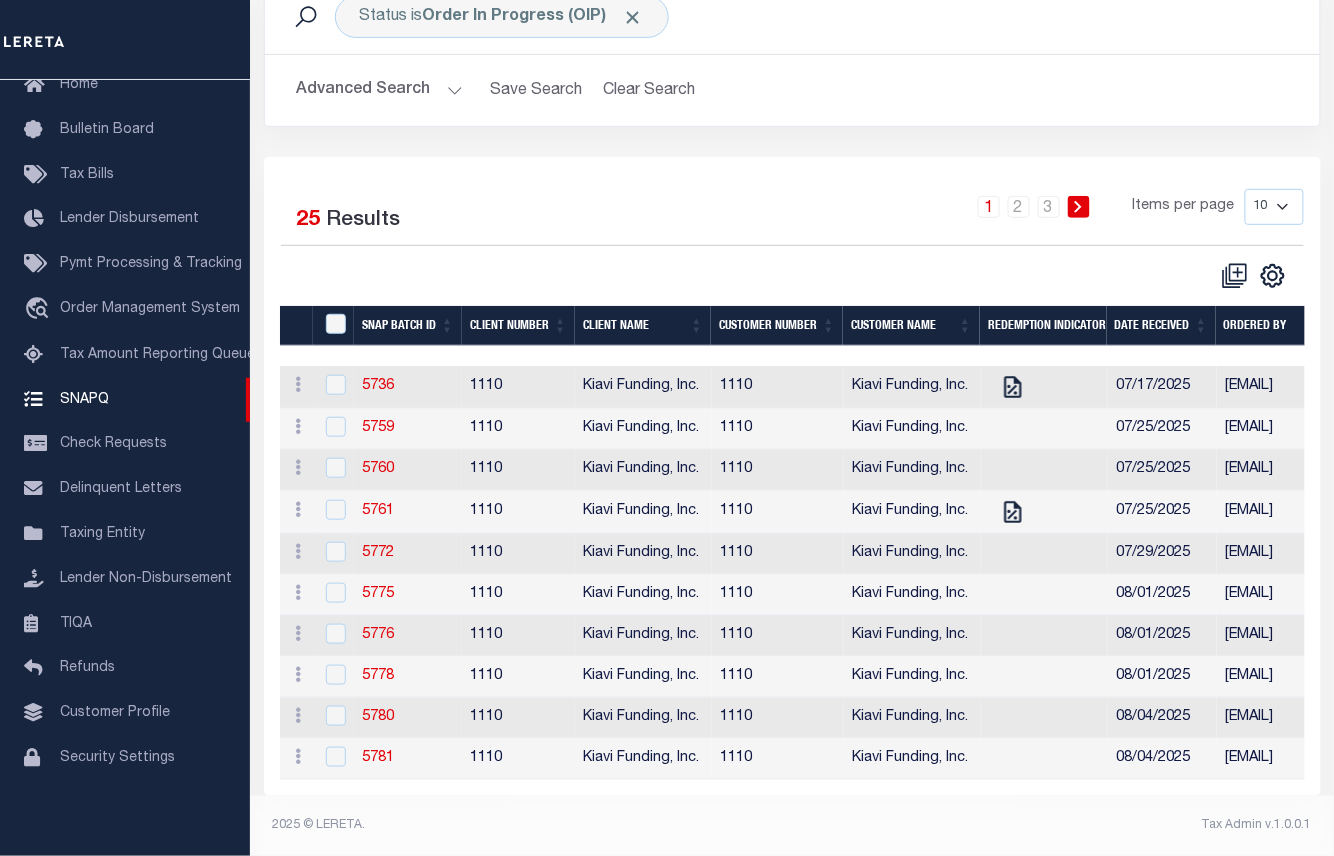 select on "100" 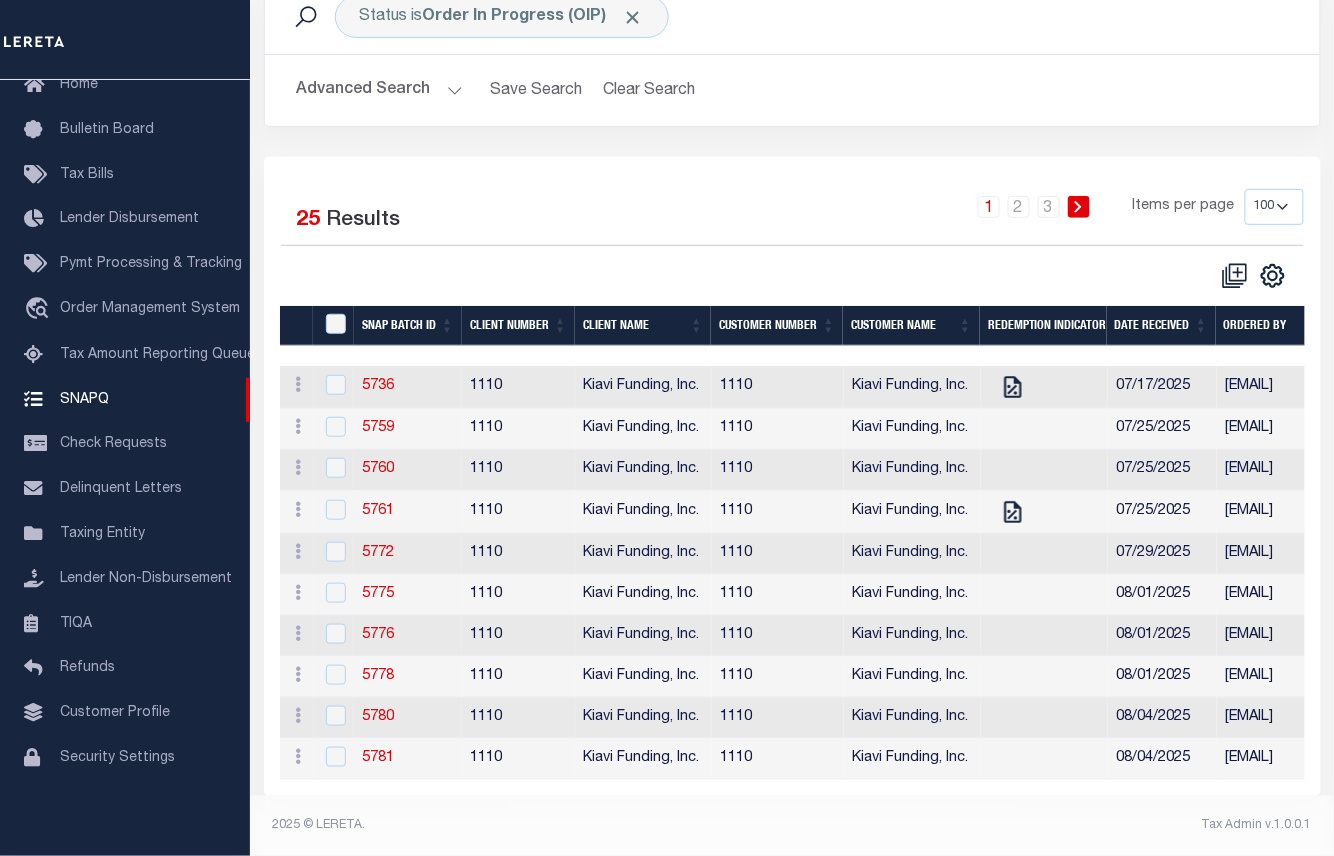 click on "10 25 50 100" at bounding box center (1274, 207) 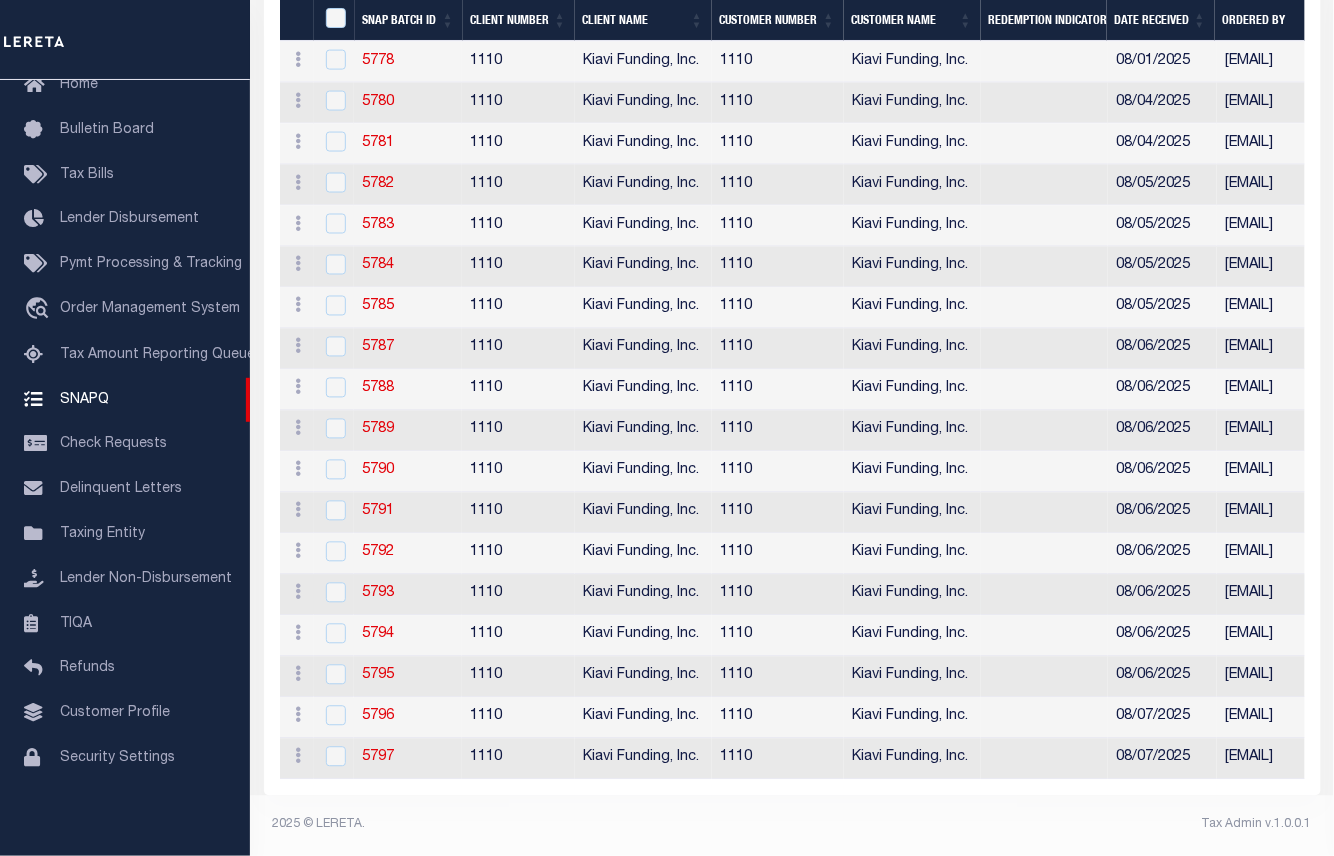scroll, scrollTop: 0, scrollLeft: 0, axis: both 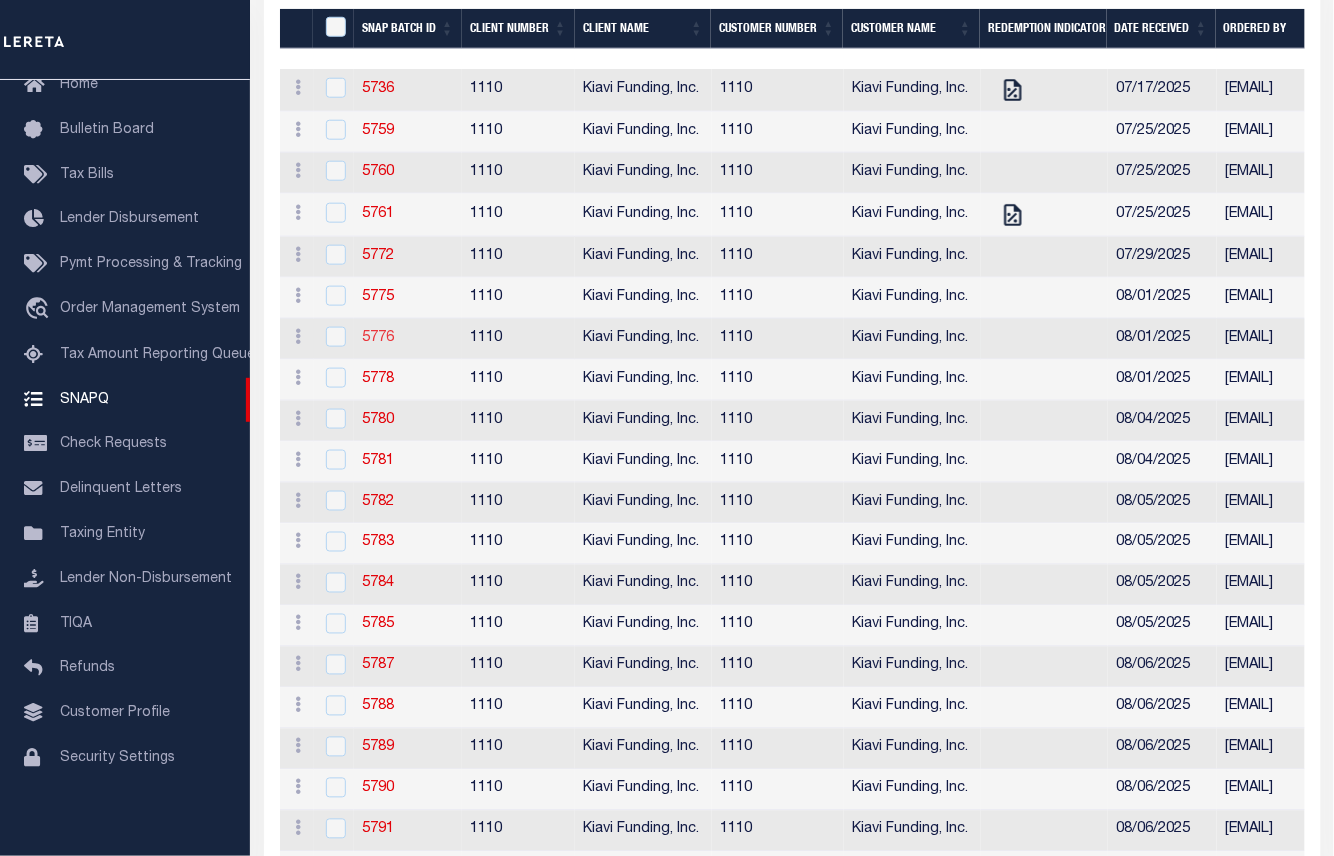 click on "5776" at bounding box center (378, 338) 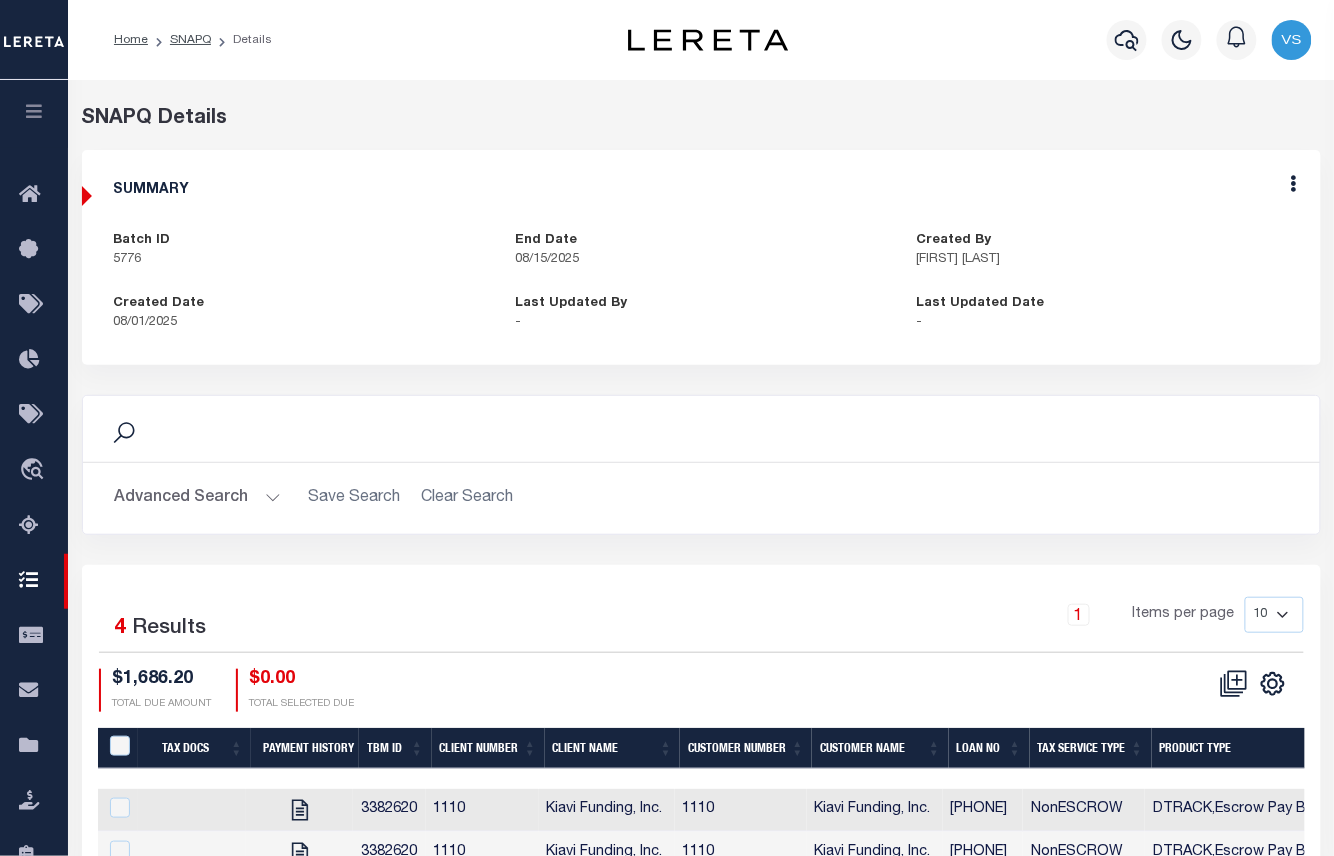 scroll, scrollTop: 204, scrollLeft: 0, axis: vertical 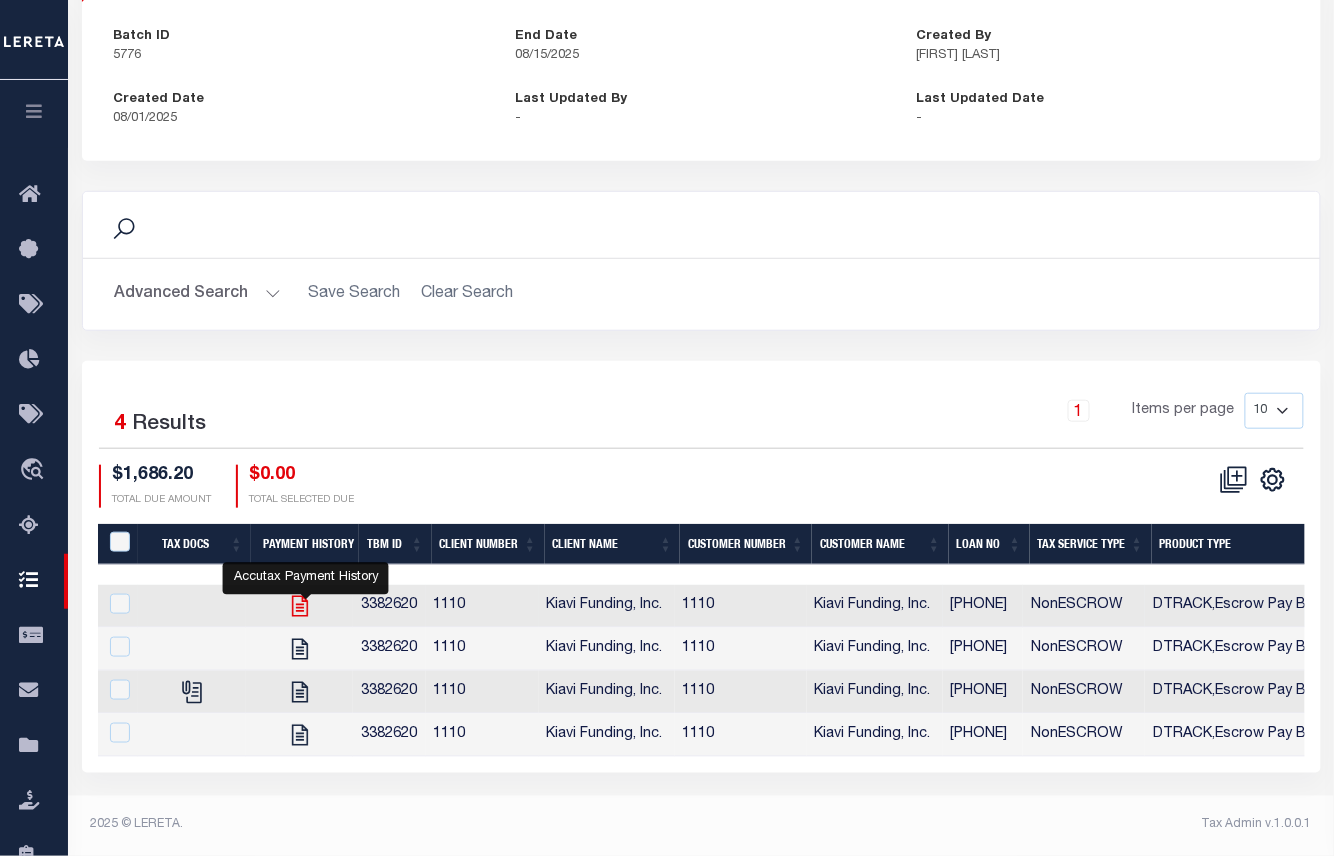 click 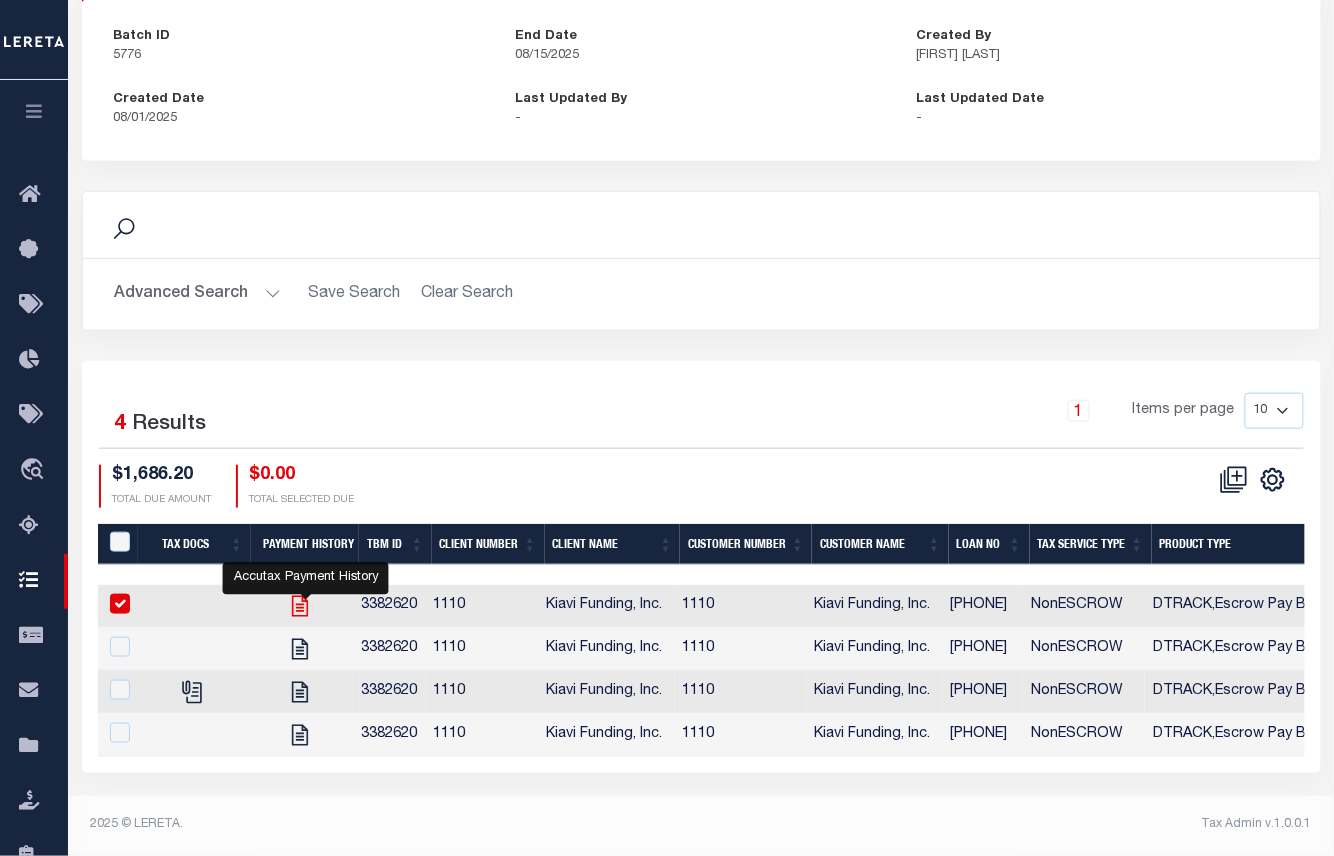 checkbox on "true" 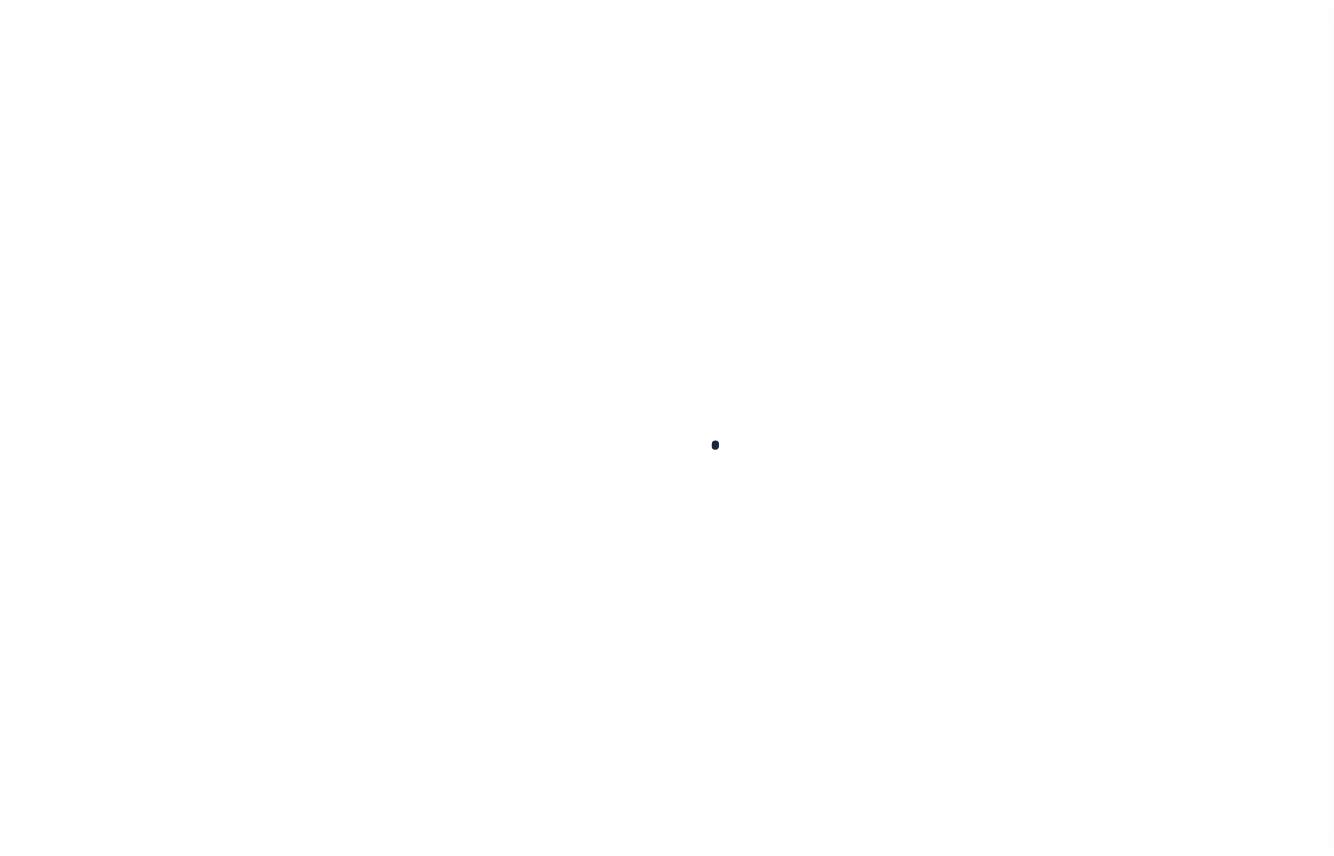 scroll, scrollTop: 0, scrollLeft: 0, axis: both 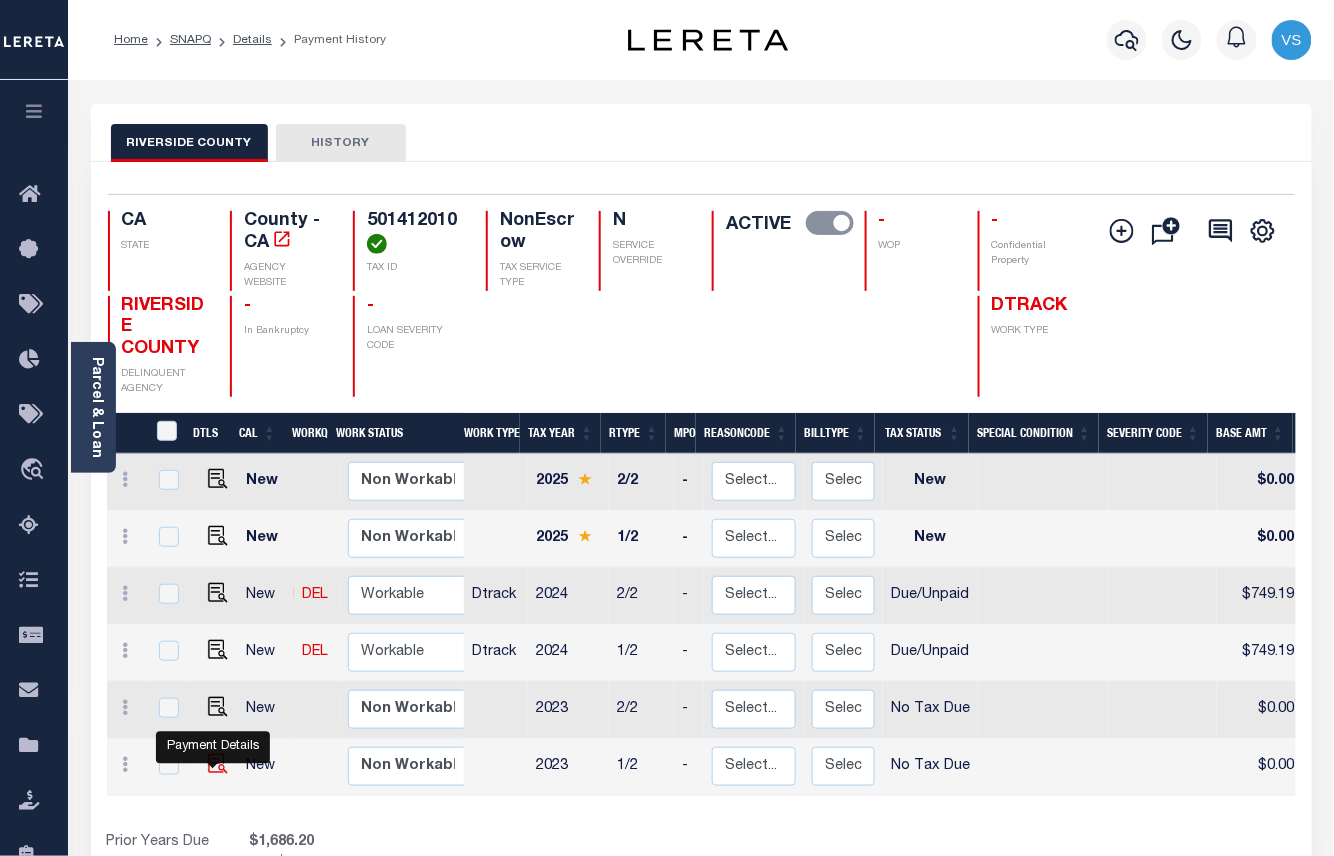 click at bounding box center [218, 764] 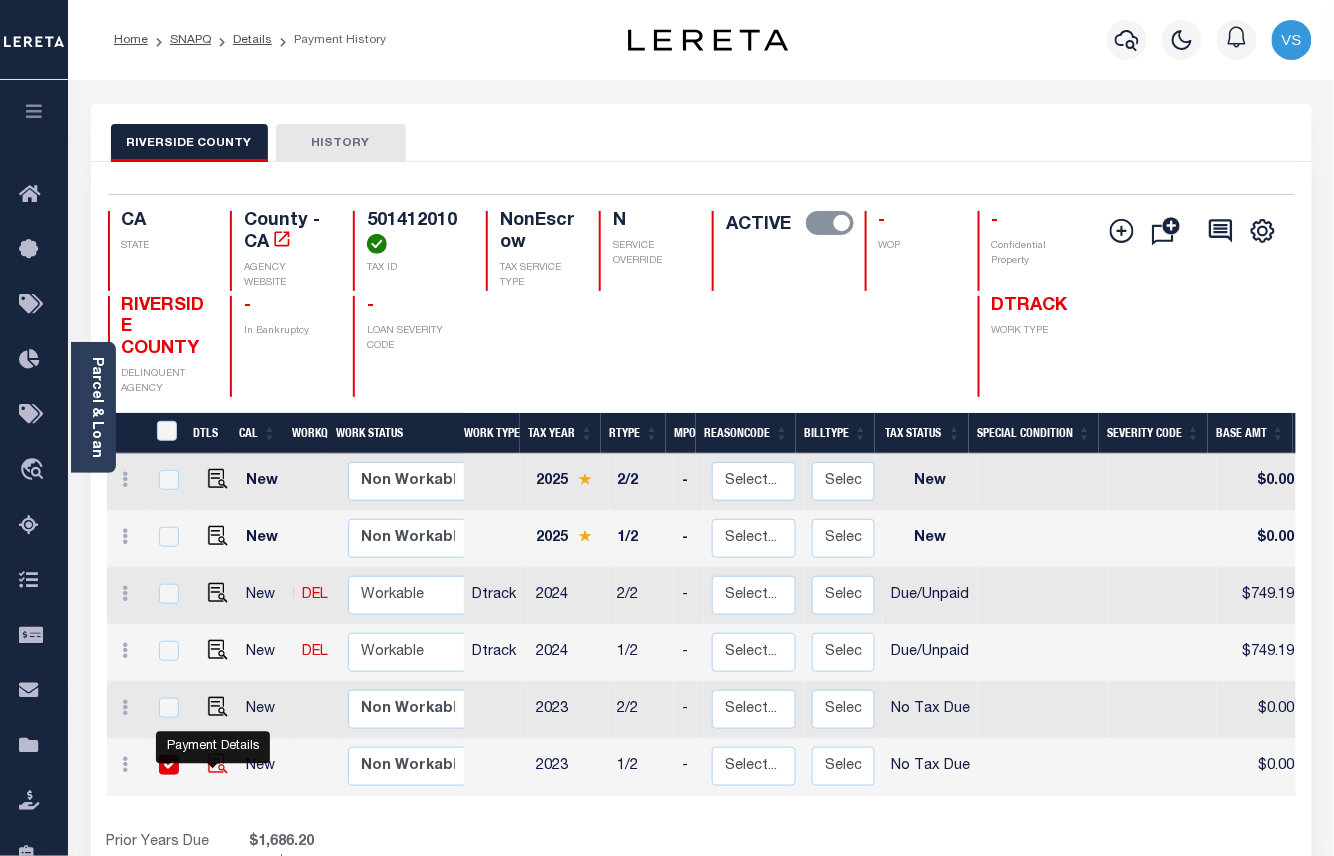 checkbox on "true" 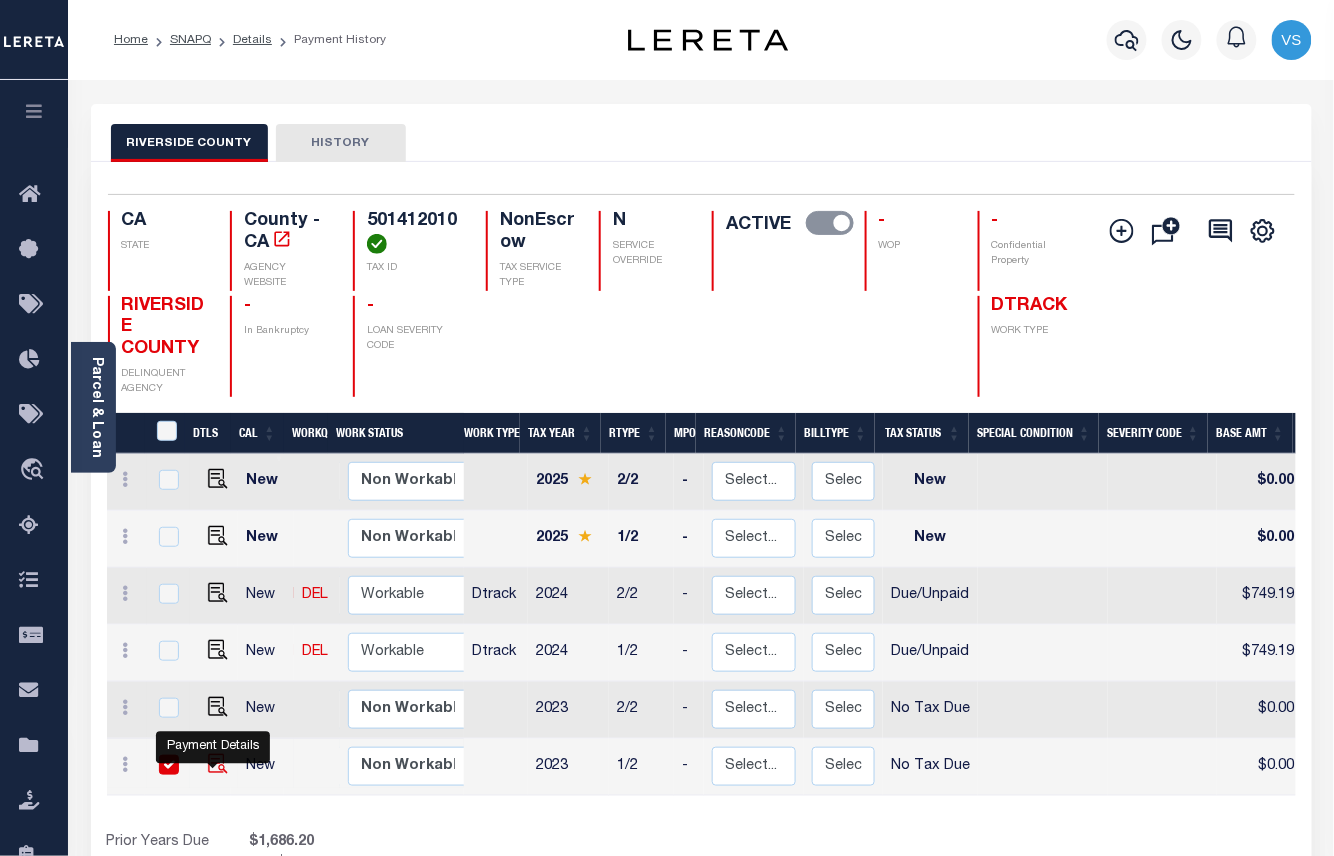 checkbox on "true" 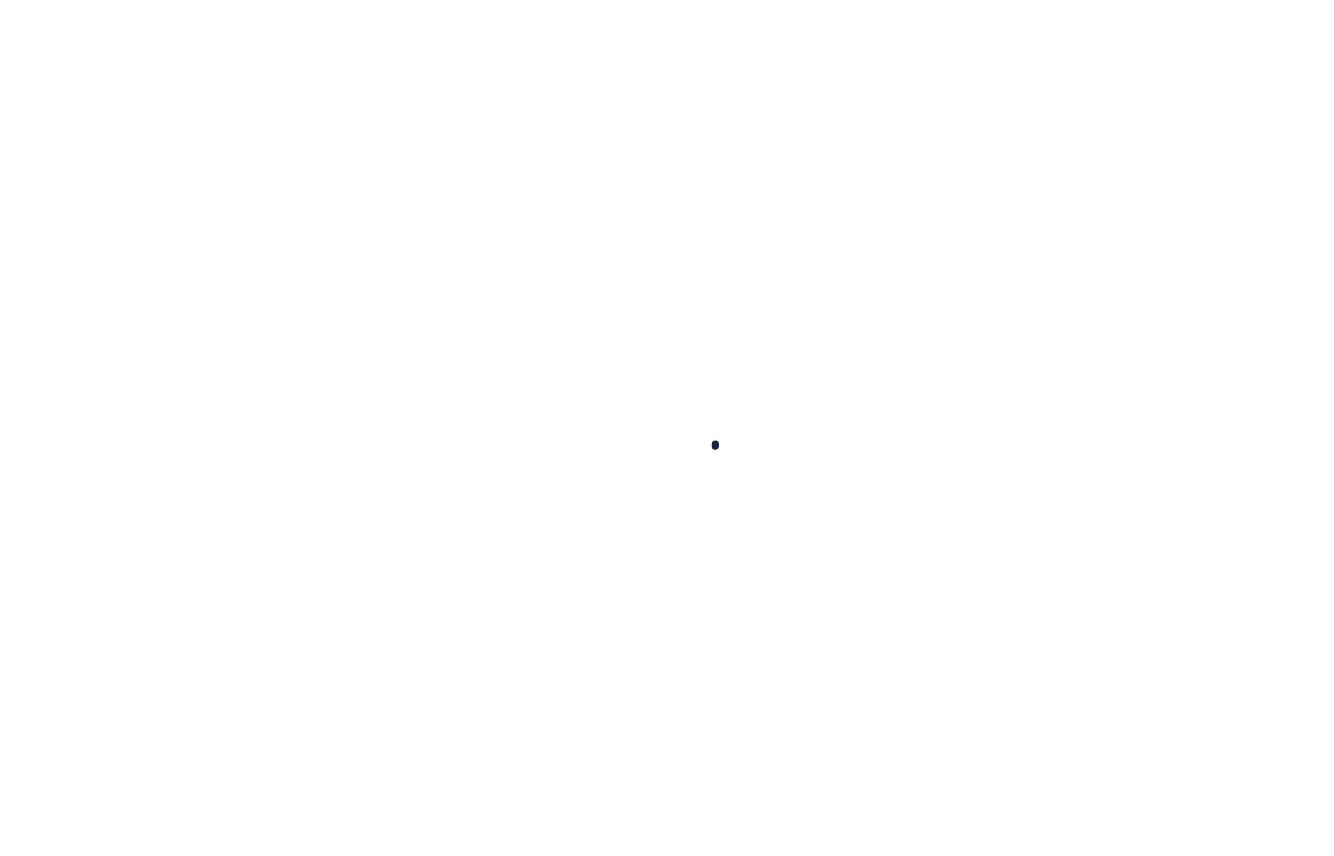 scroll, scrollTop: 0, scrollLeft: 0, axis: both 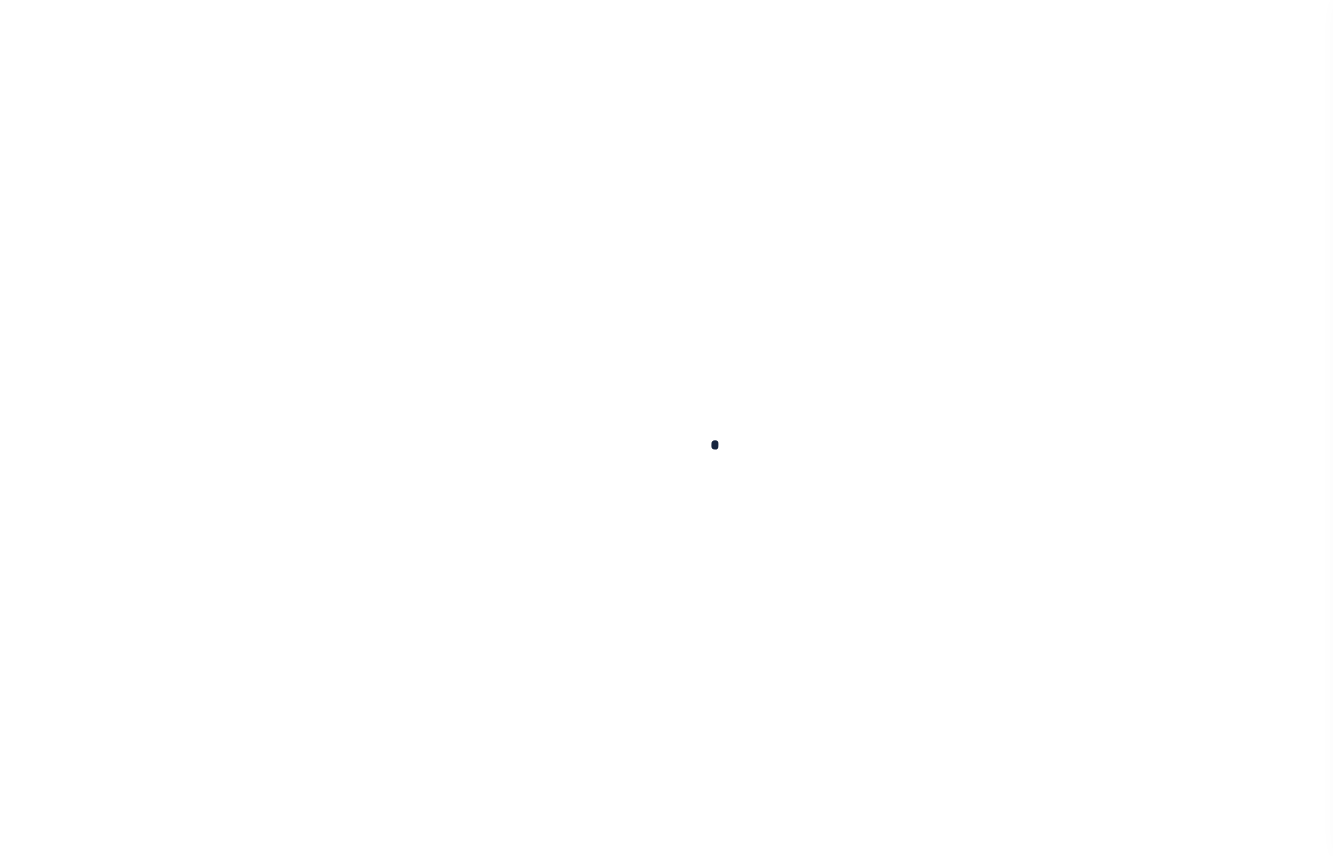 checkbox on "false" 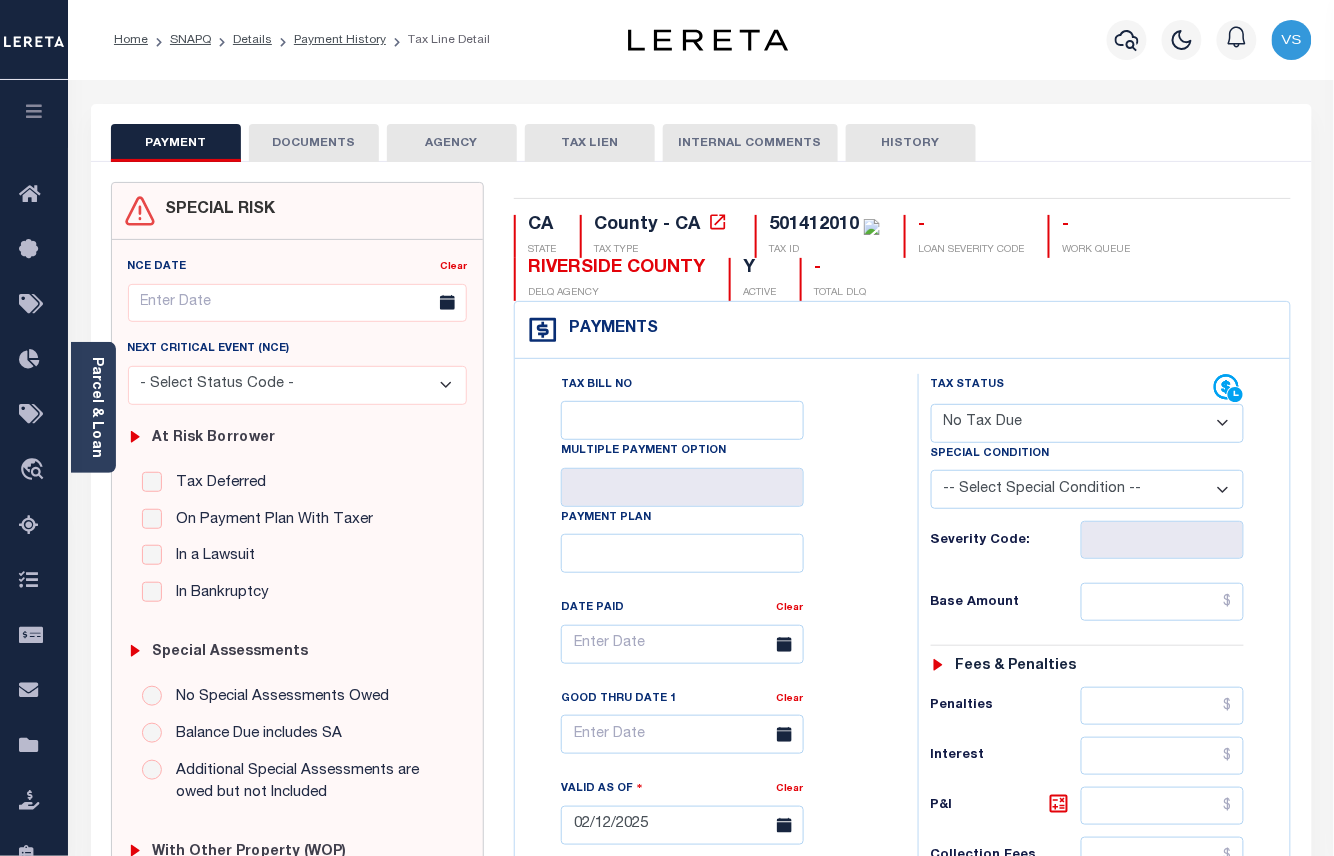 click on "DOCUMENTS" at bounding box center [314, 143] 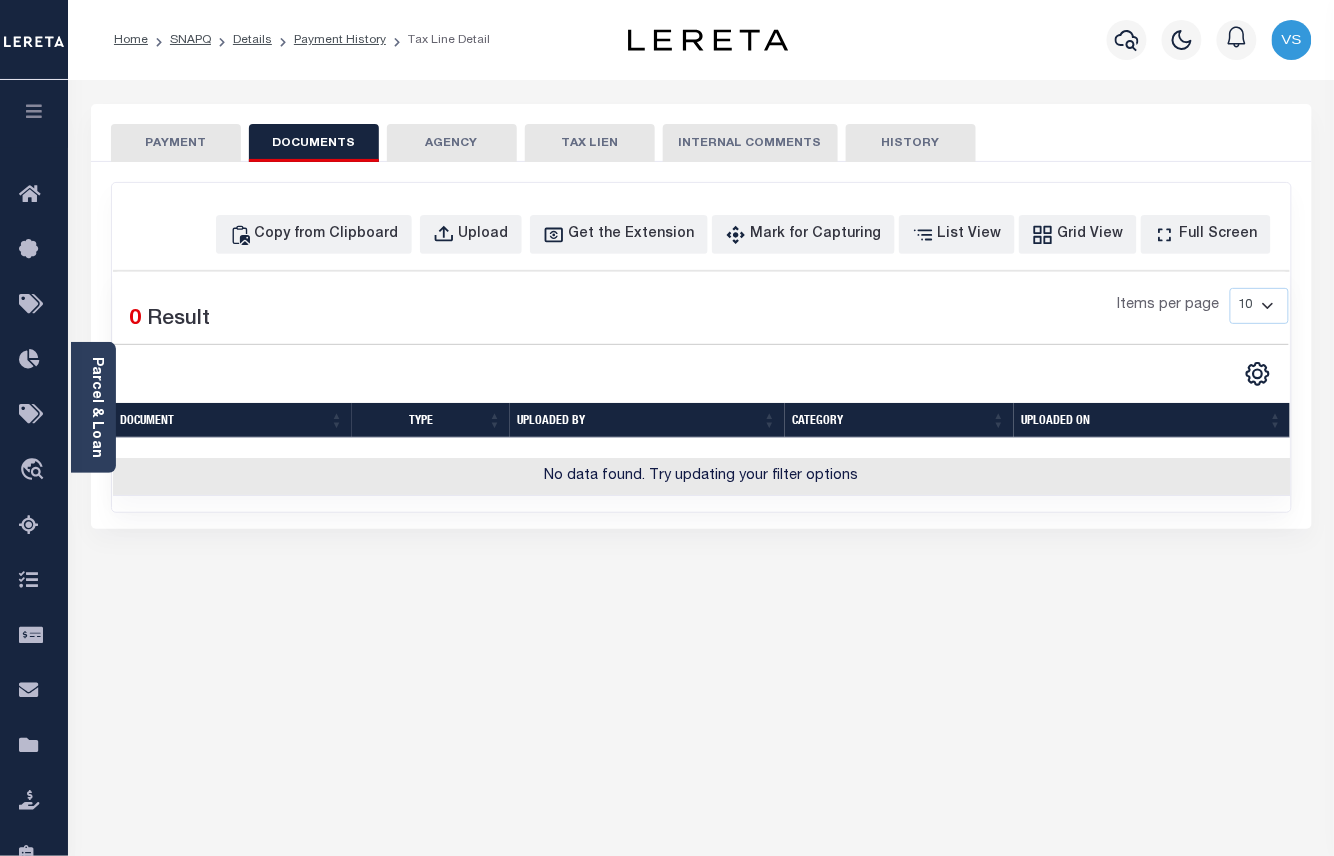 click on "PAYMENT" at bounding box center (176, 143) 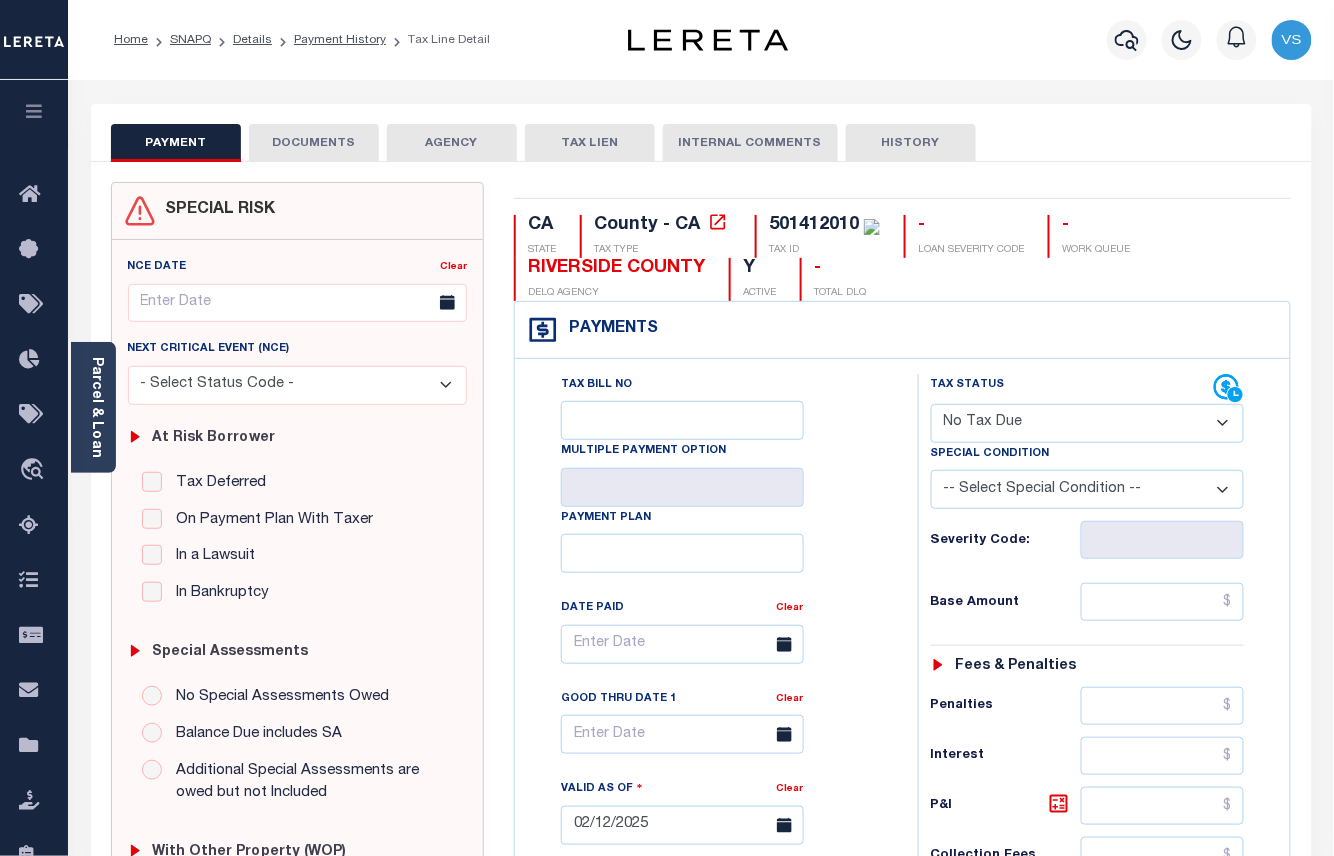 click on "DOCUMENTS" at bounding box center (314, 143) 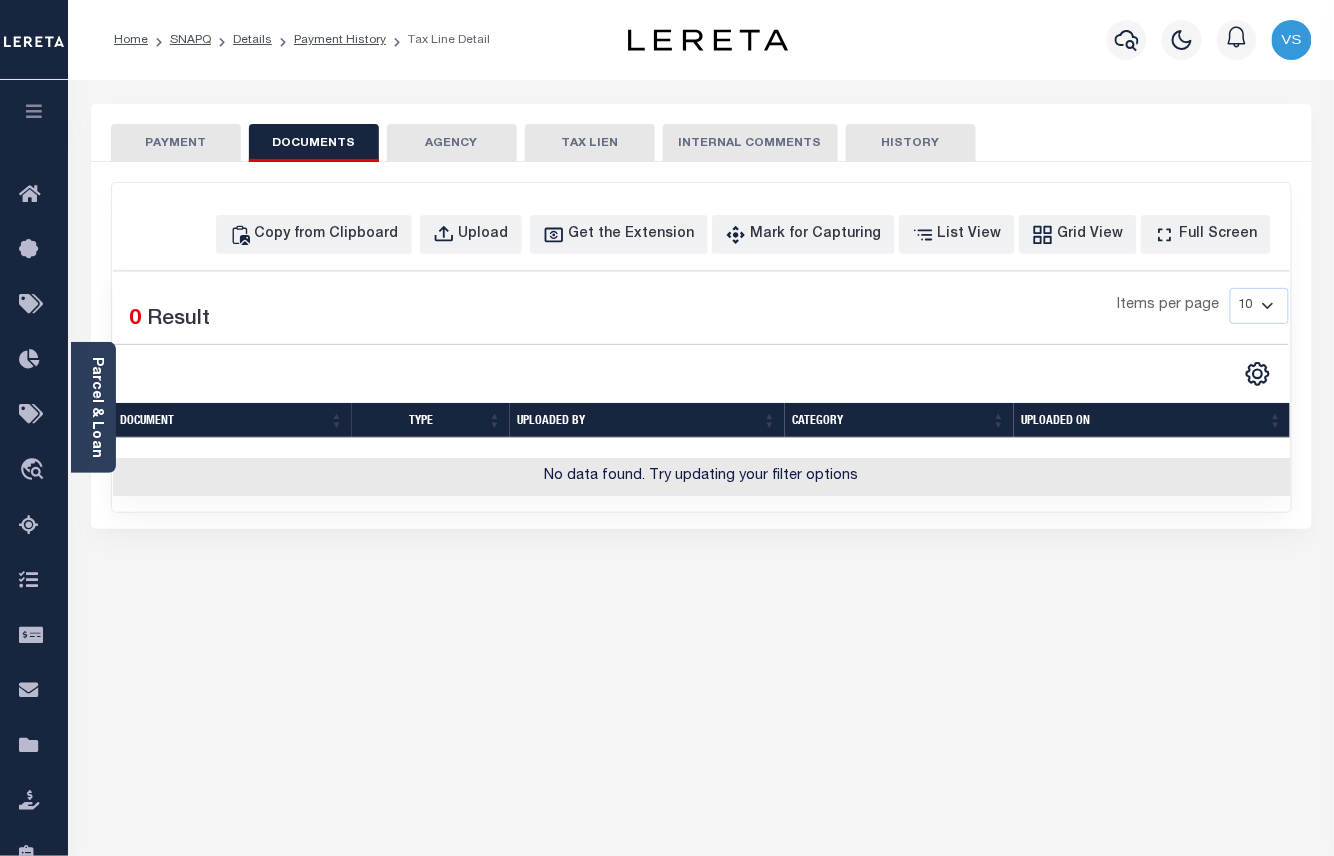 click on "PAYMENT" at bounding box center (176, 143) 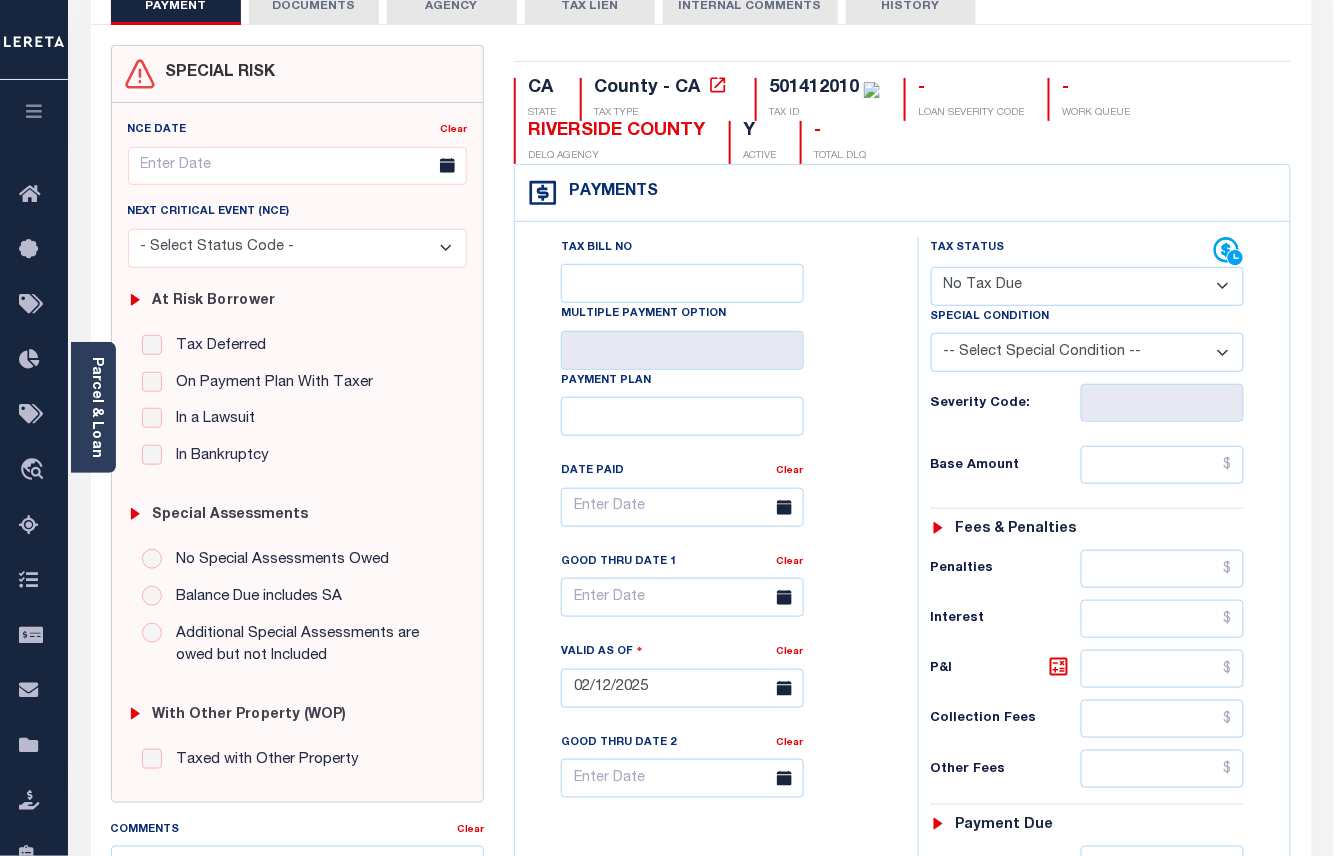 scroll, scrollTop: 0, scrollLeft: 0, axis: both 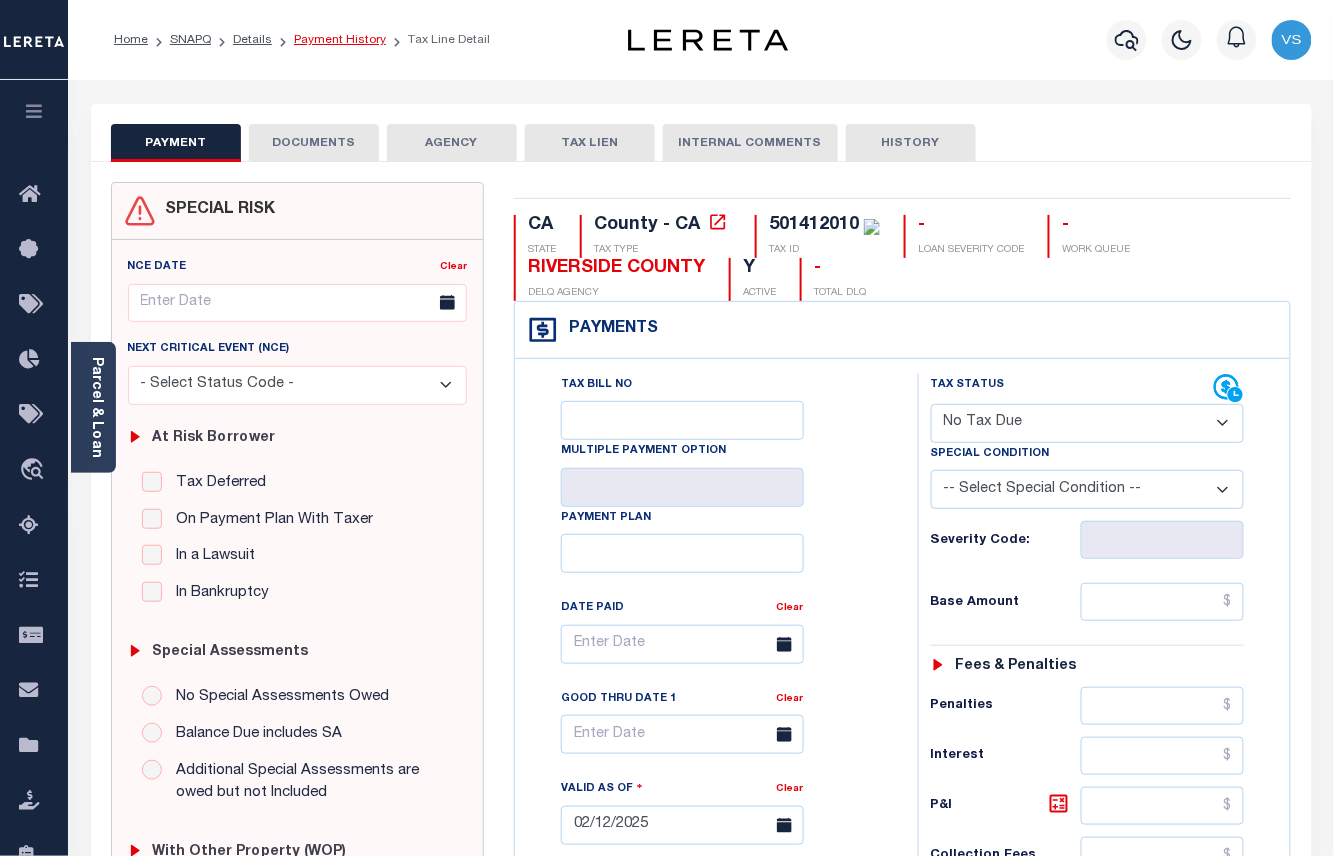 click on "Payment History" at bounding box center [340, 40] 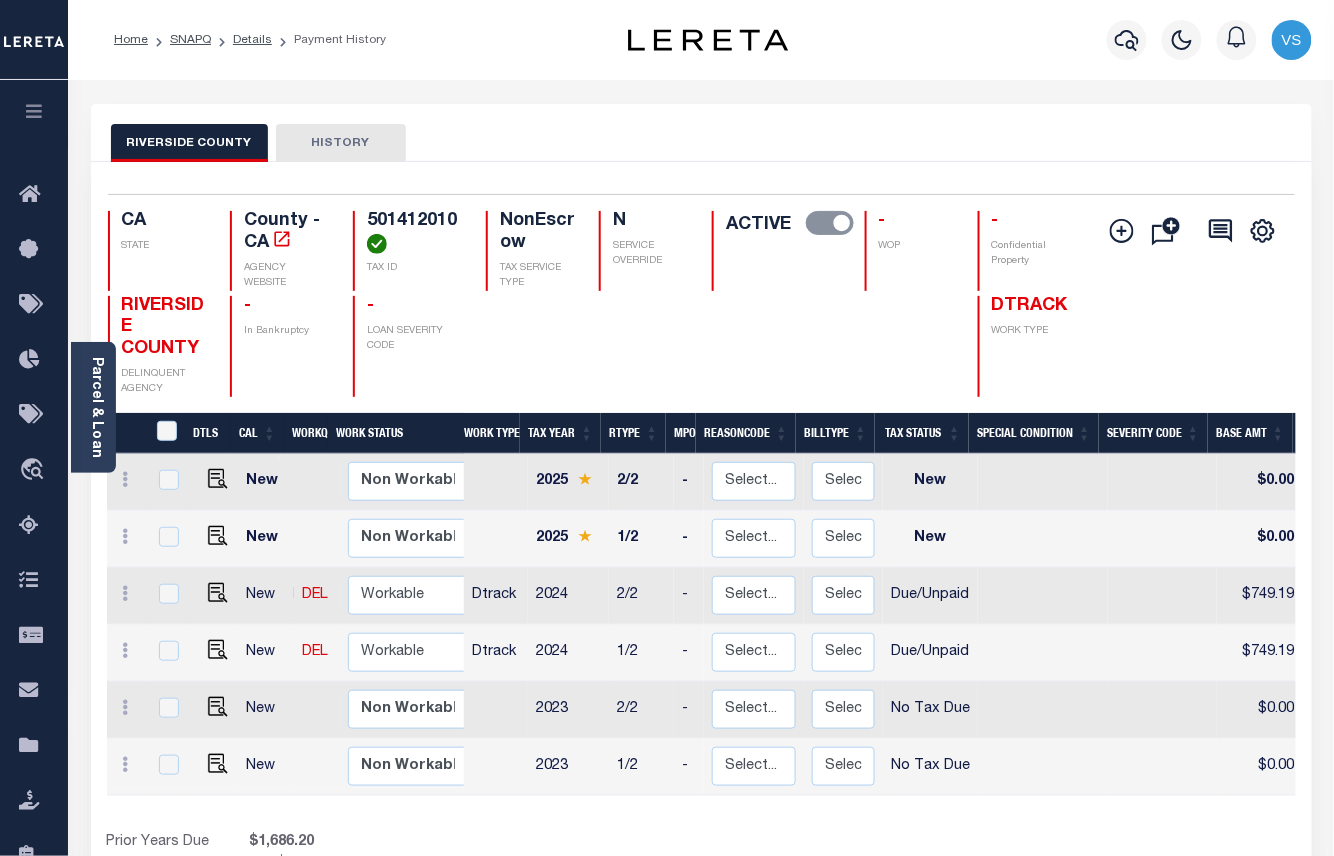 scroll, scrollTop: 273, scrollLeft: 0, axis: vertical 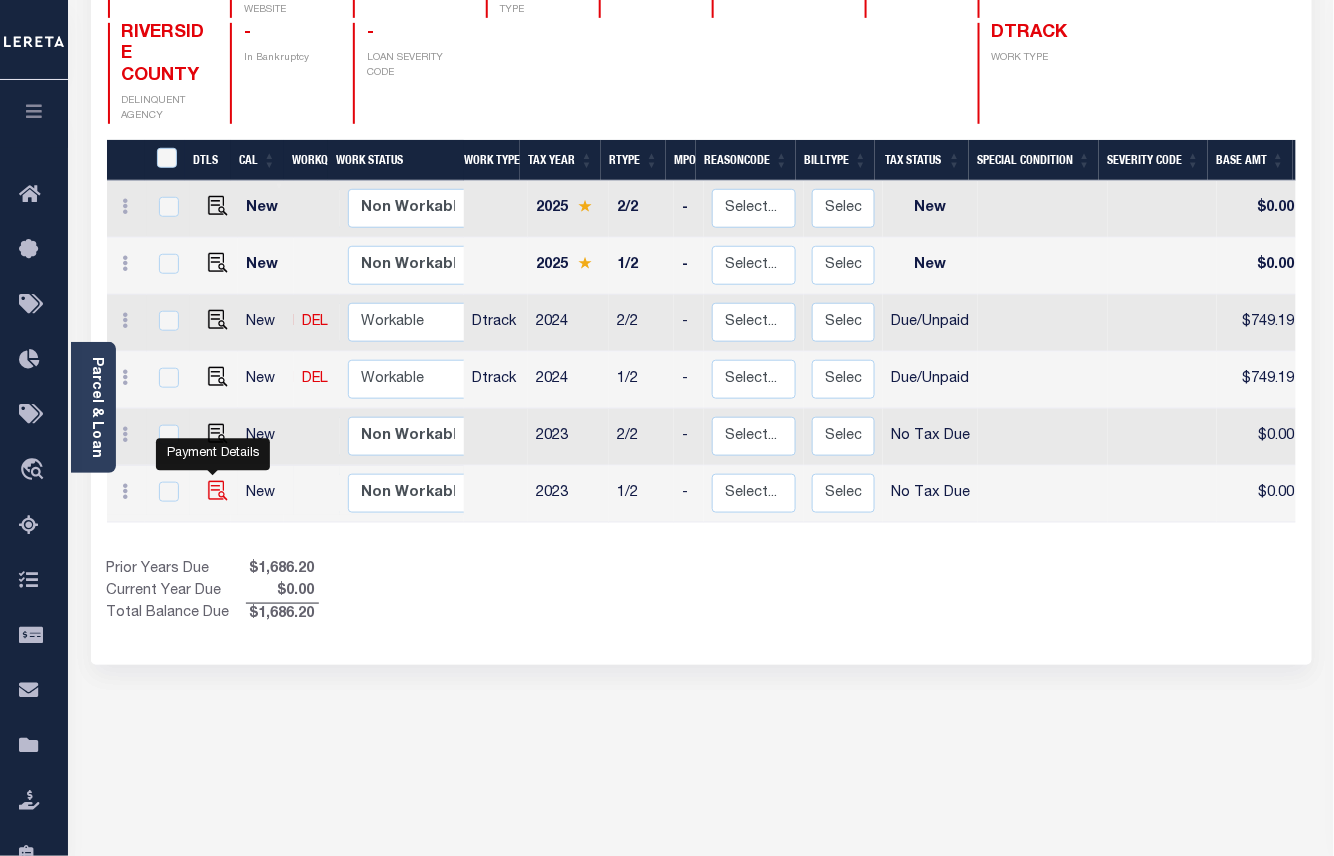 click at bounding box center [218, 491] 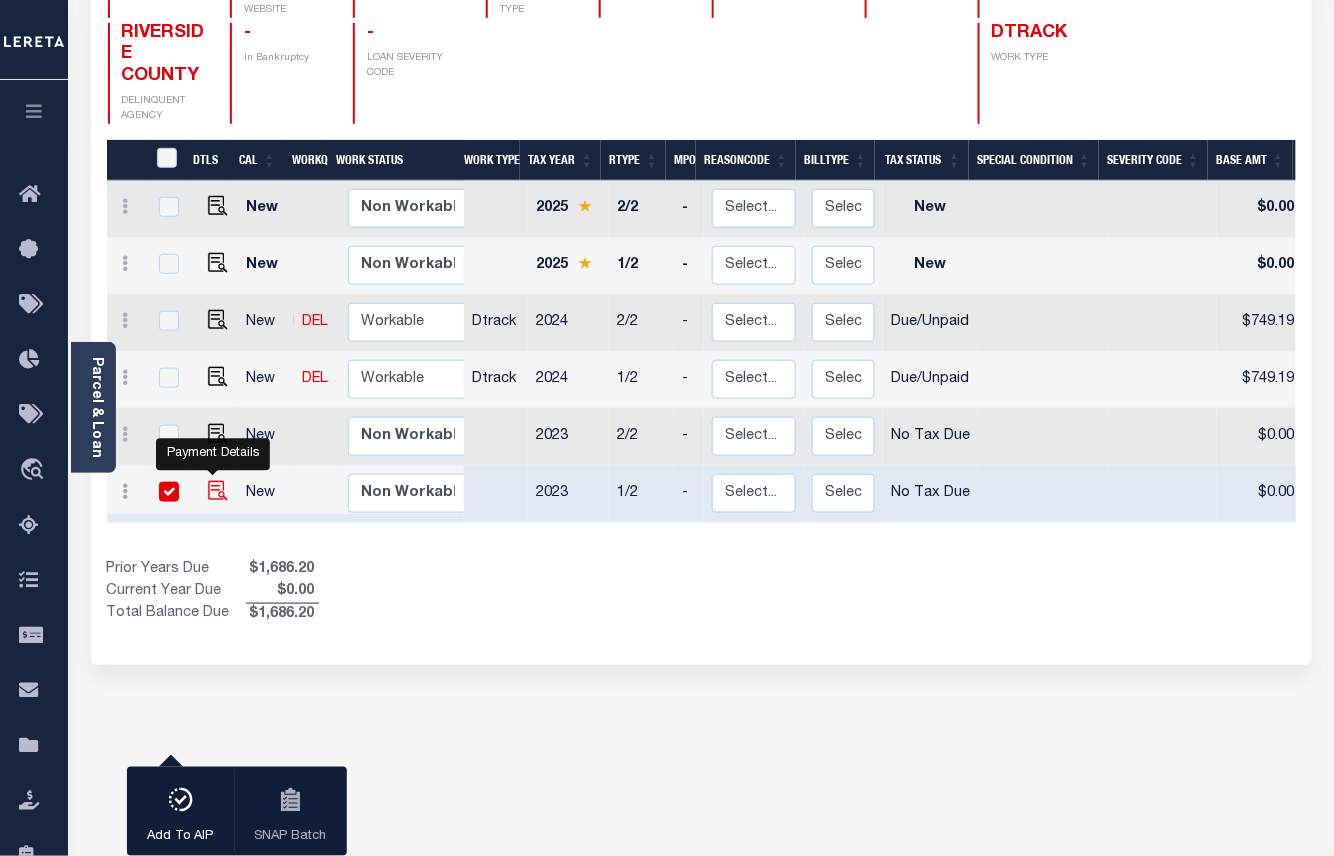 checkbox on "true" 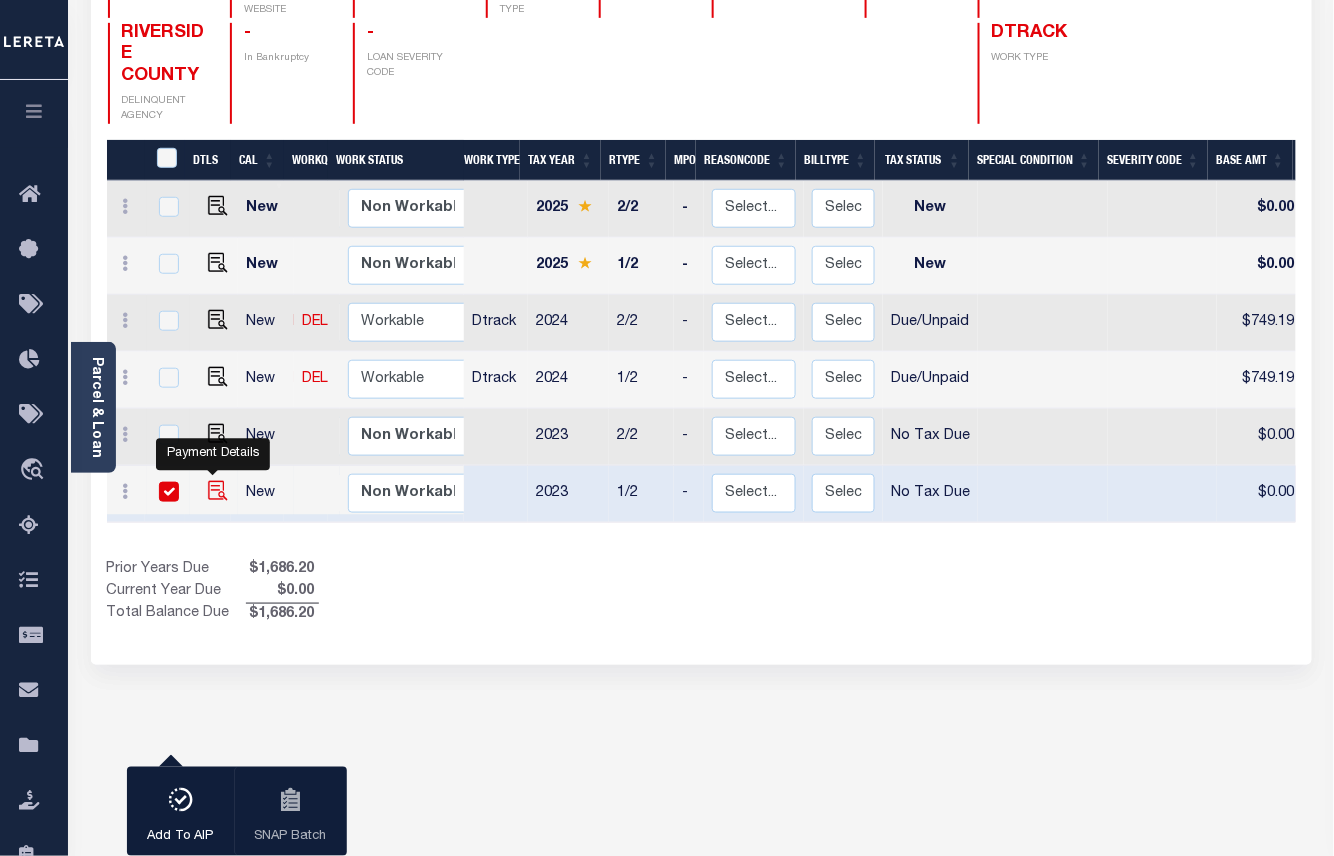 checkbox on "true" 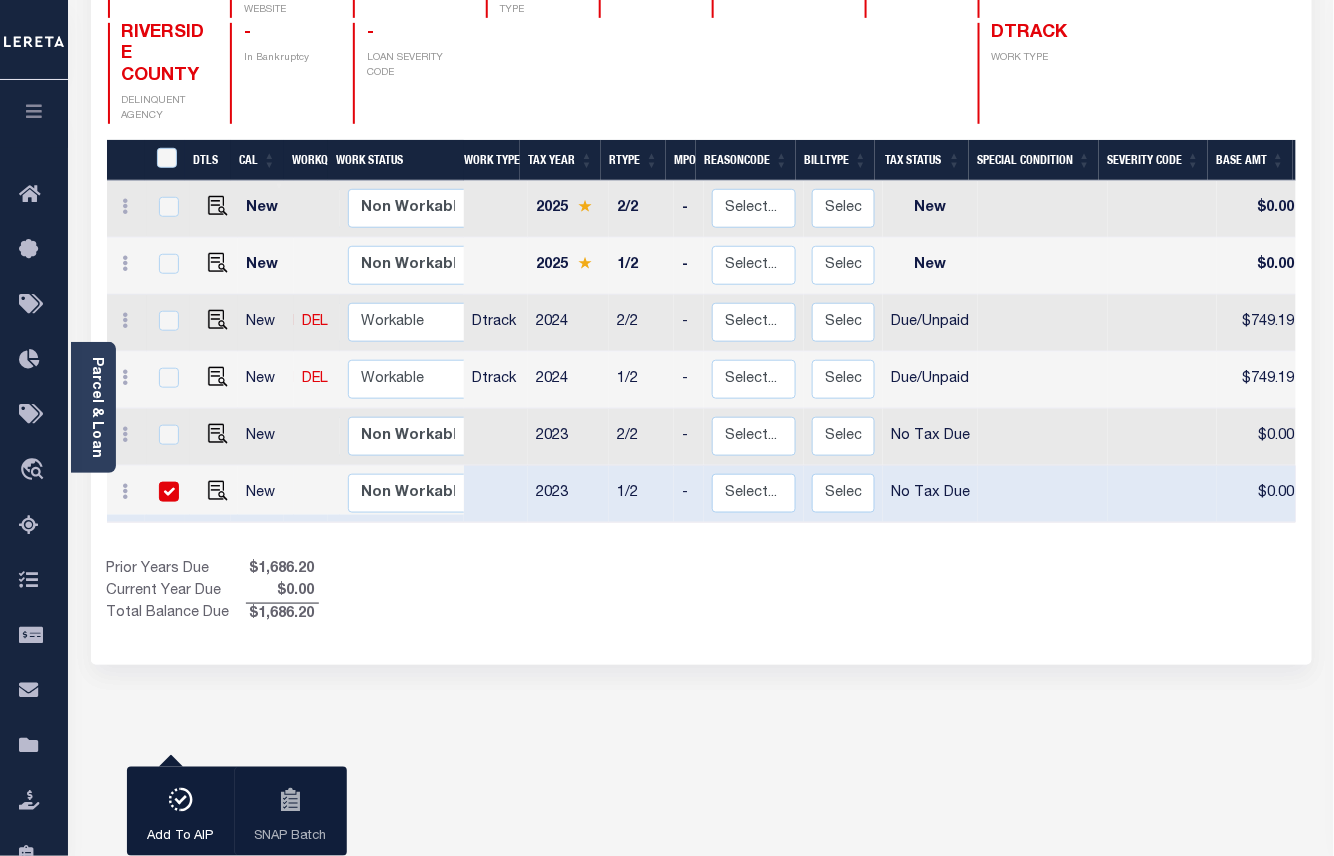 scroll, scrollTop: 0, scrollLeft: 0, axis: both 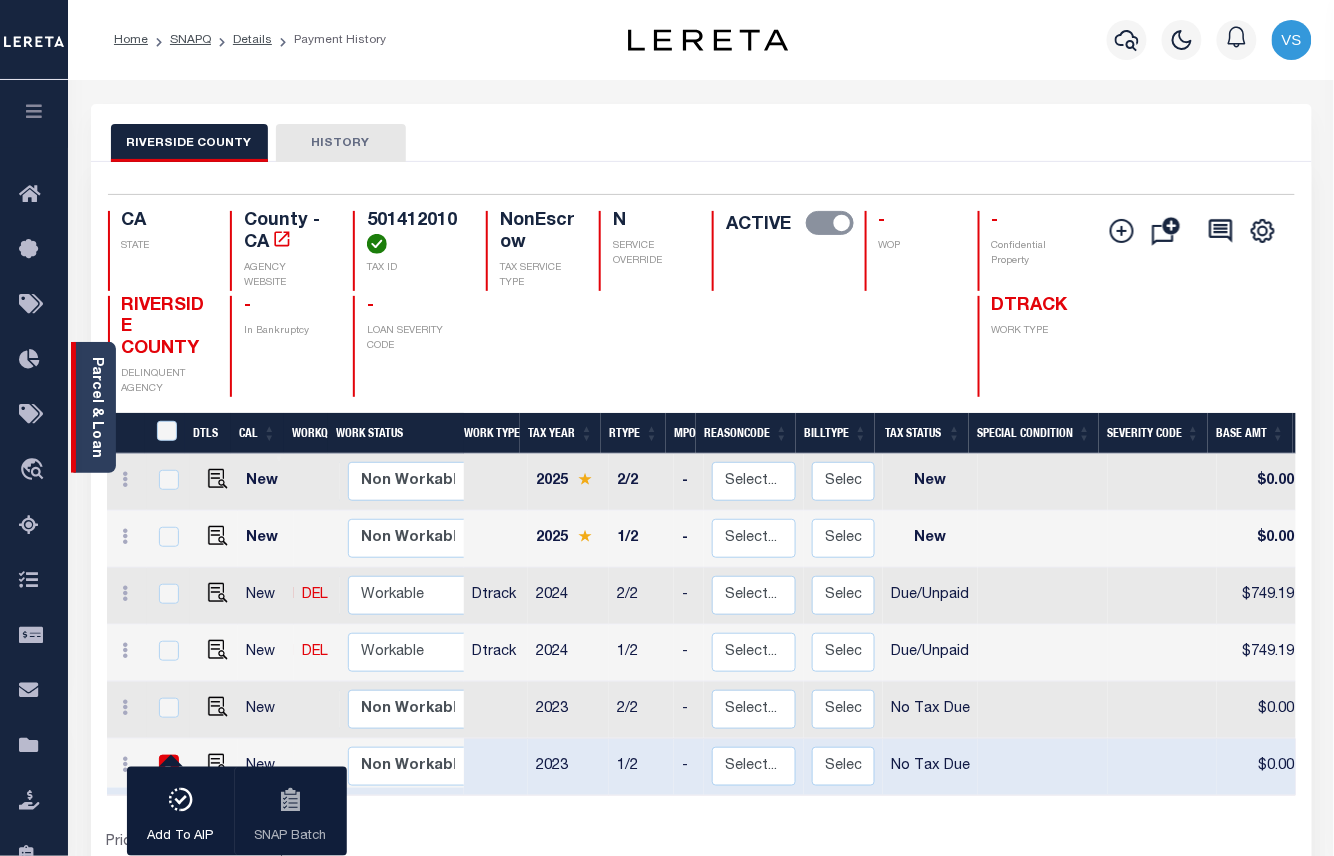 click on "Parcel & Loan" at bounding box center (96, 407) 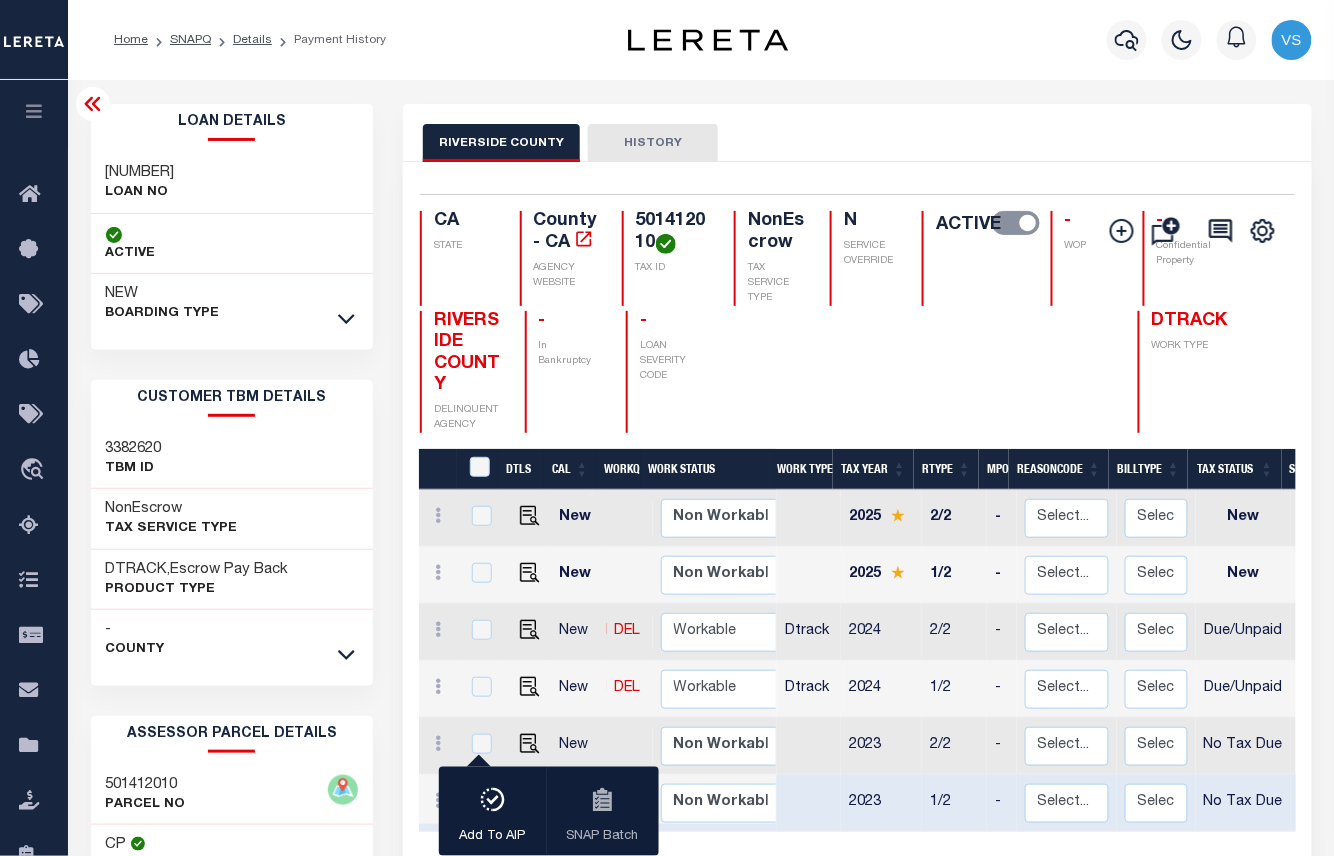 click on "-
County" at bounding box center (232, 640) 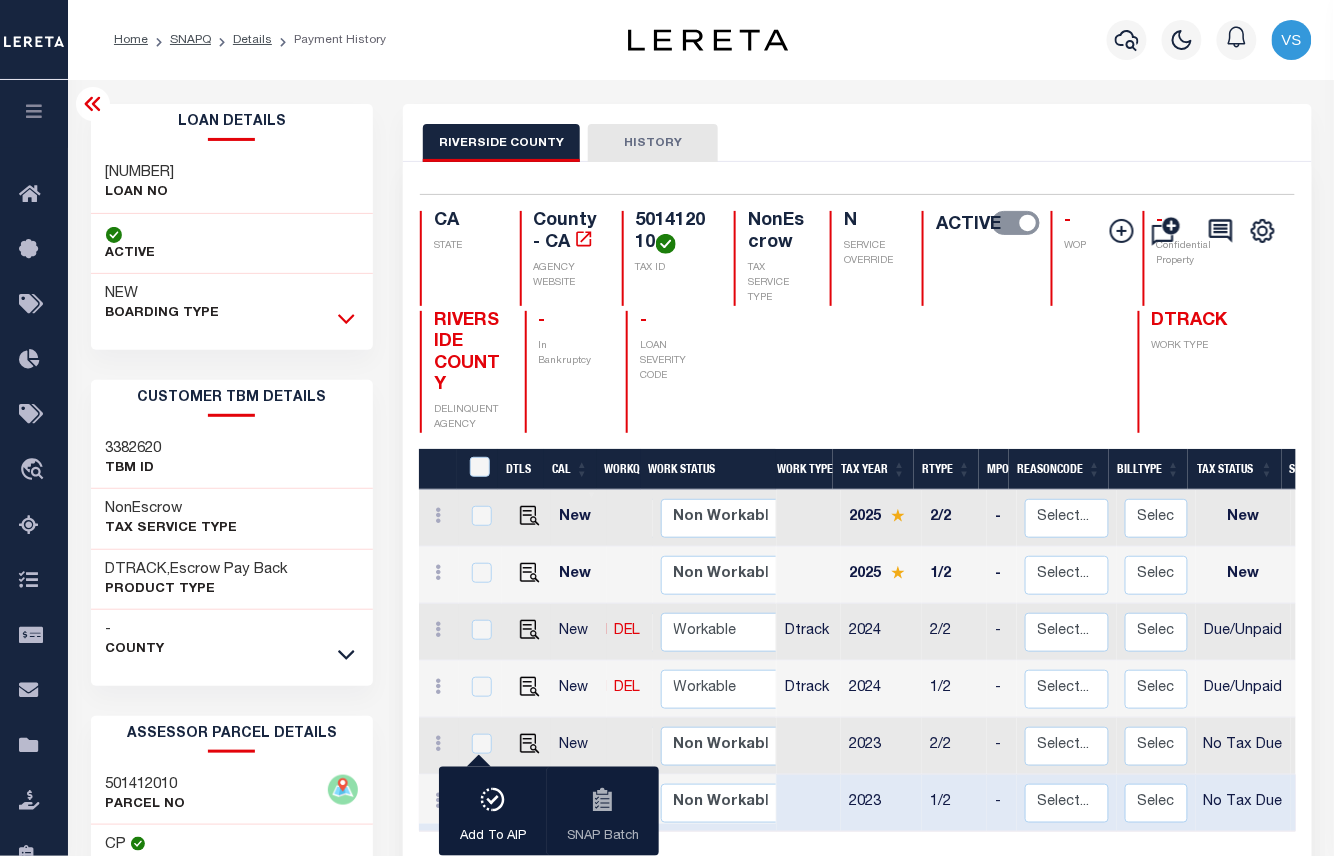 click 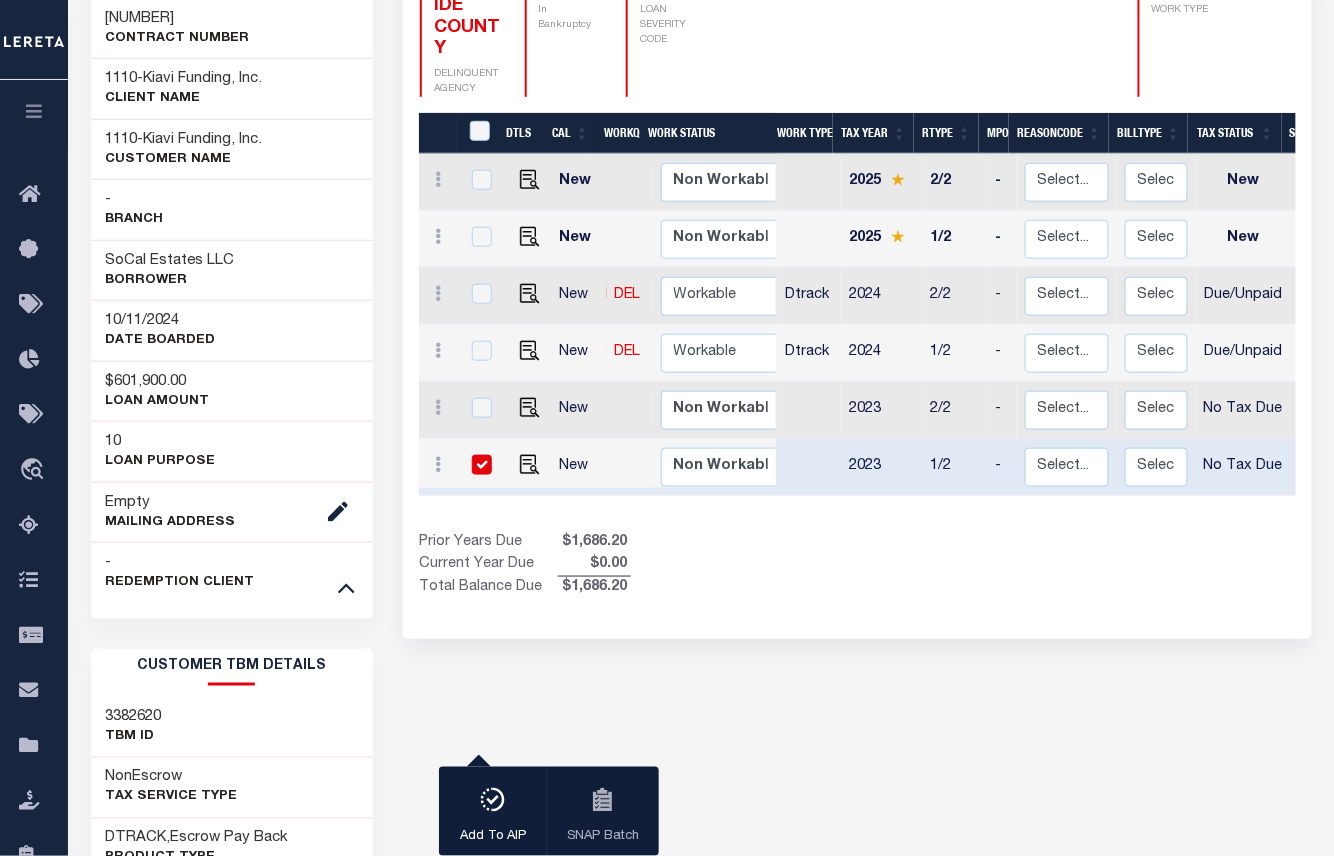 scroll, scrollTop: 604, scrollLeft: 0, axis: vertical 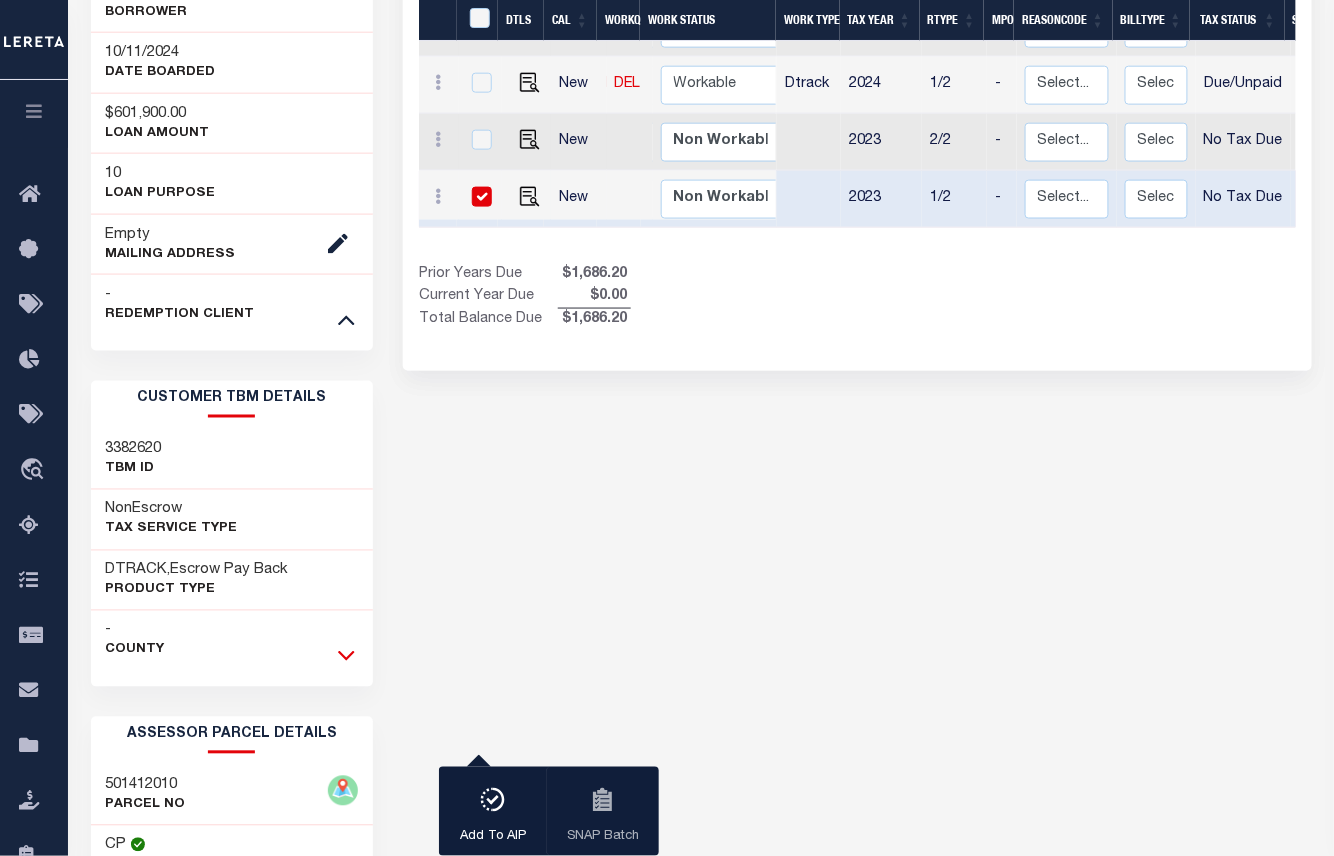 click 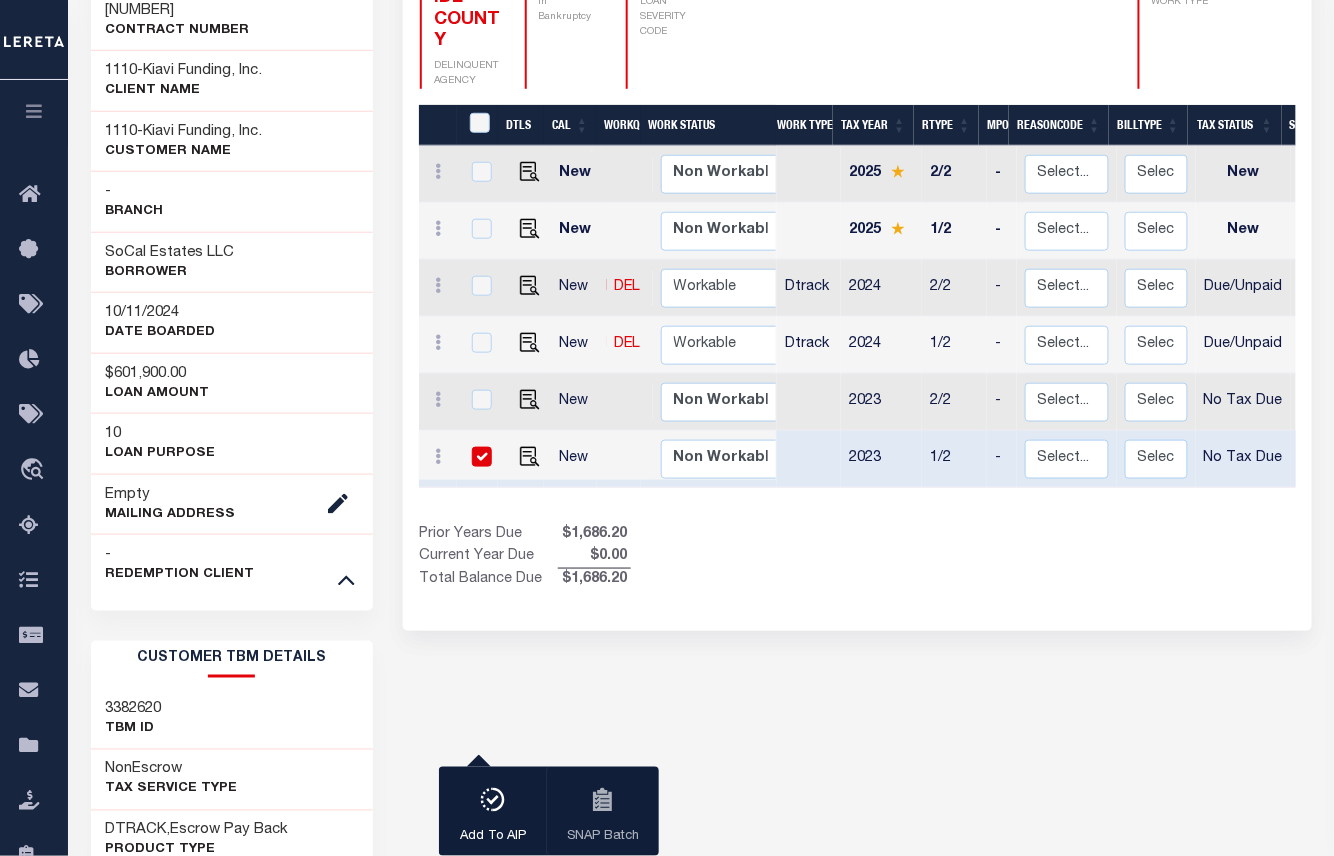 scroll, scrollTop: 0, scrollLeft: 0, axis: both 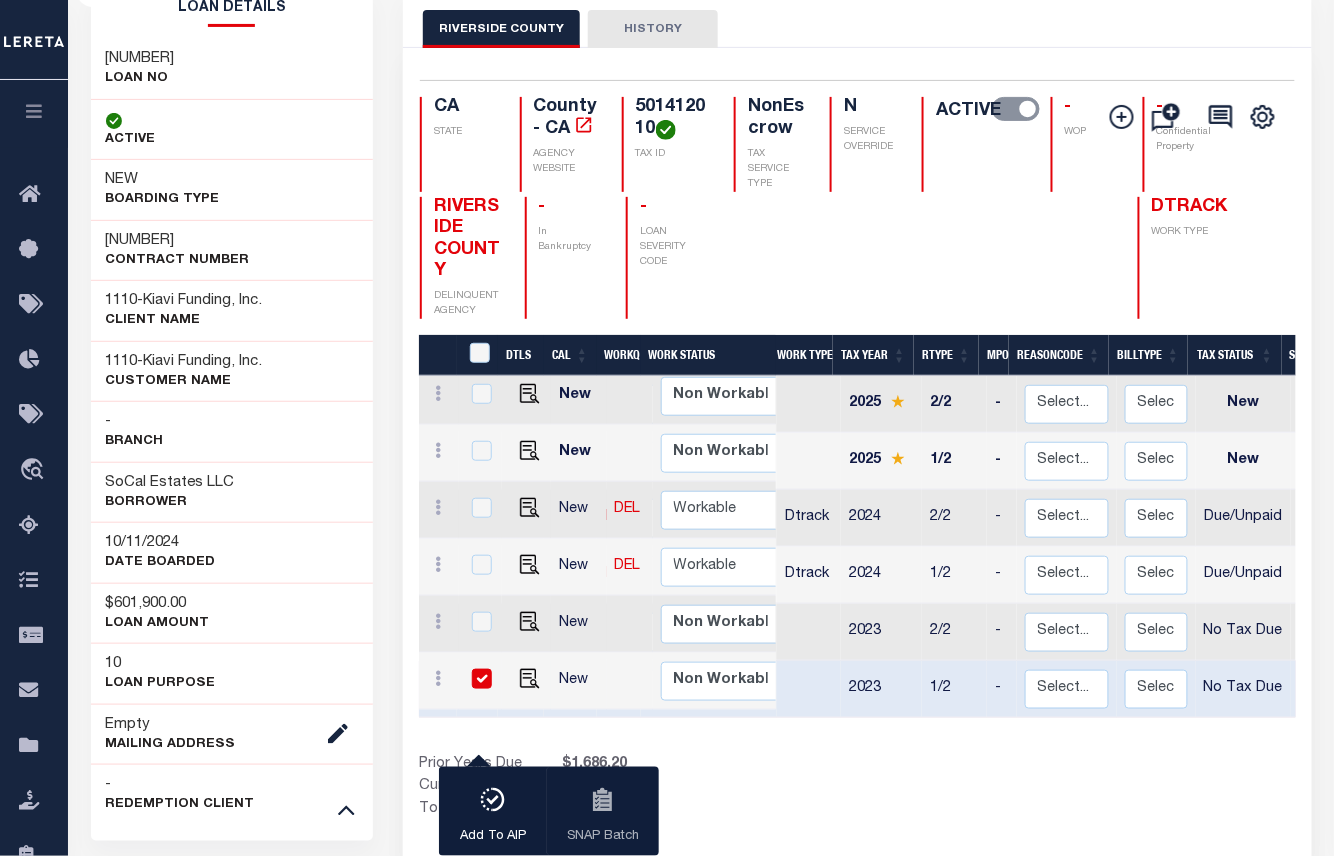 click on "10/11/2024" at bounding box center [161, 543] 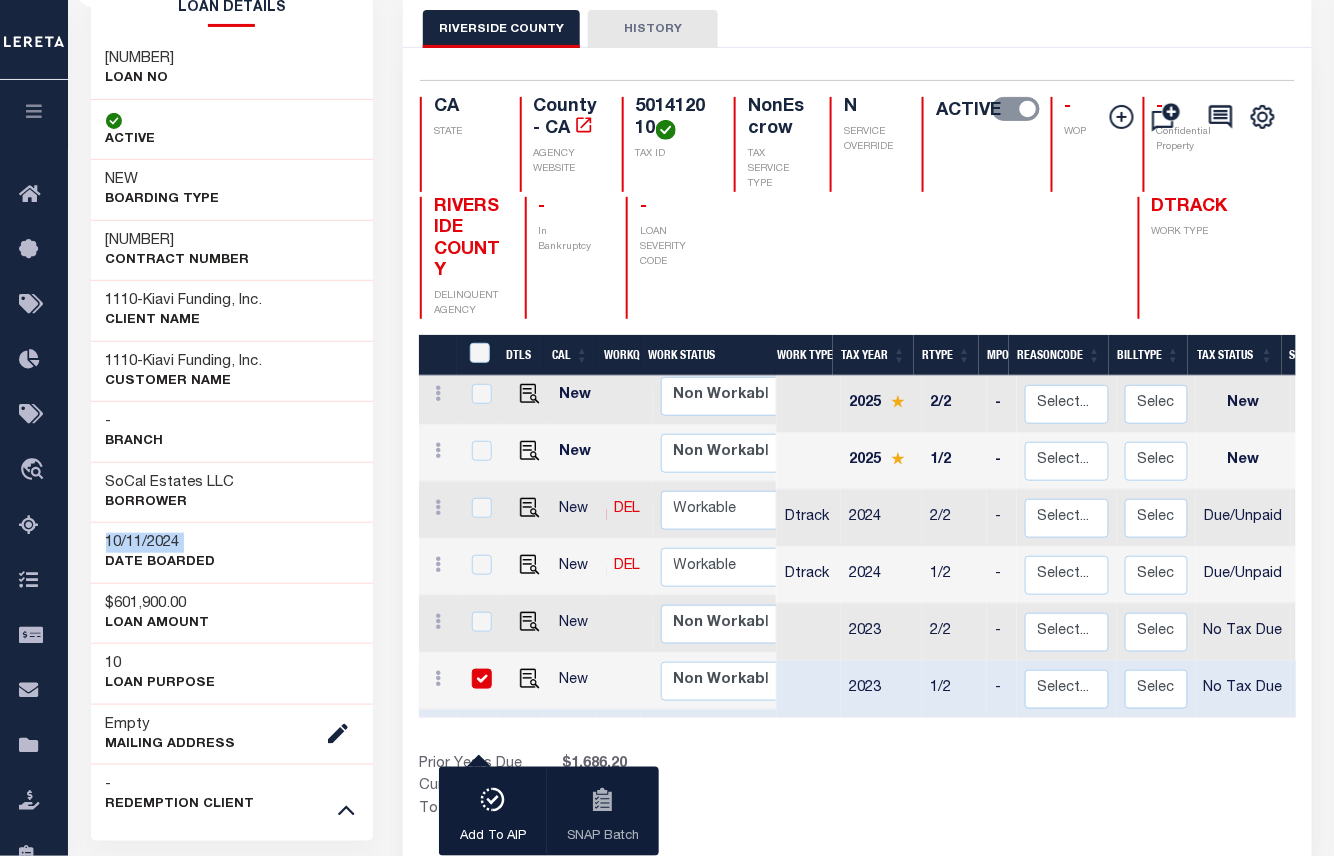 click on "10/11/2024" at bounding box center [161, 543] 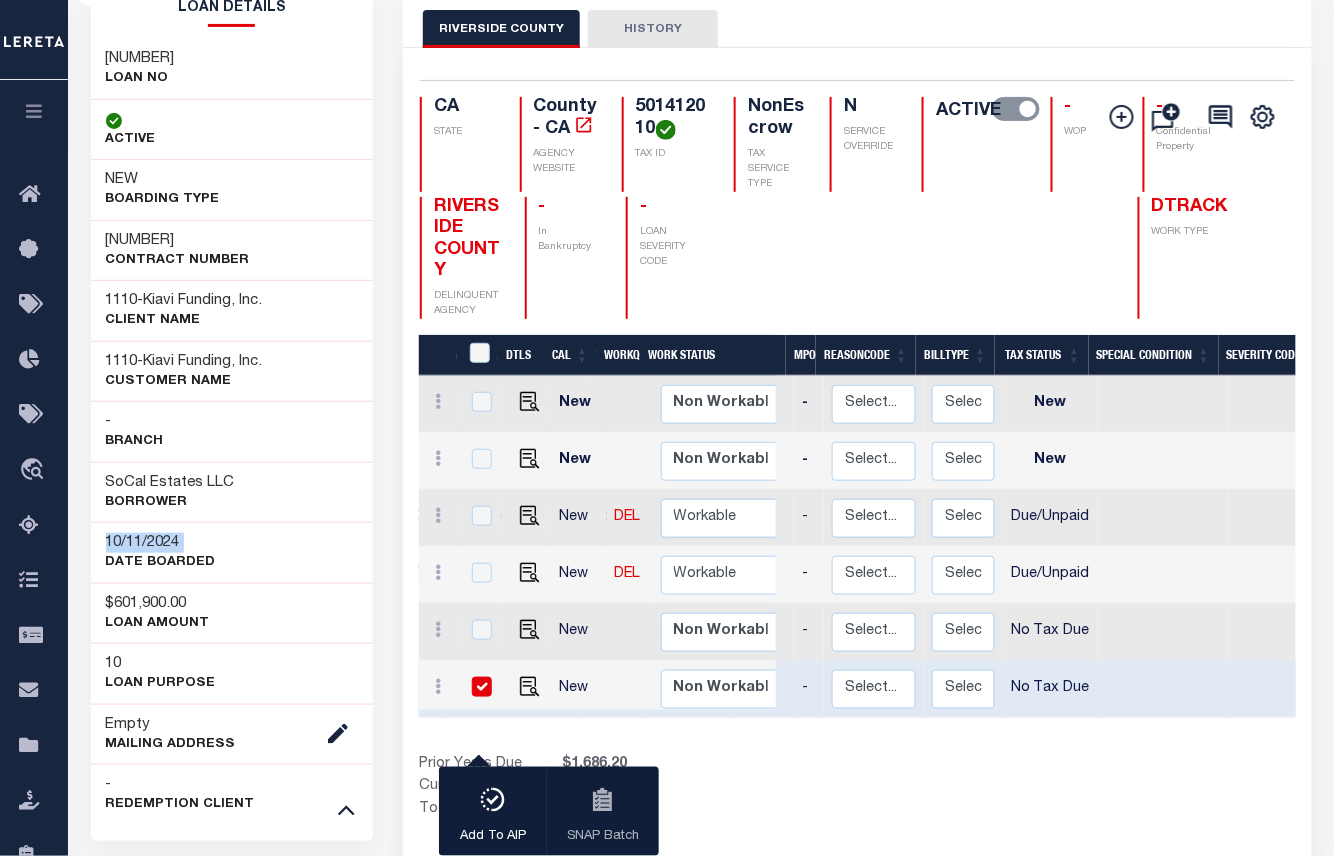 scroll, scrollTop: 0, scrollLeft: 282, axis: horizontal 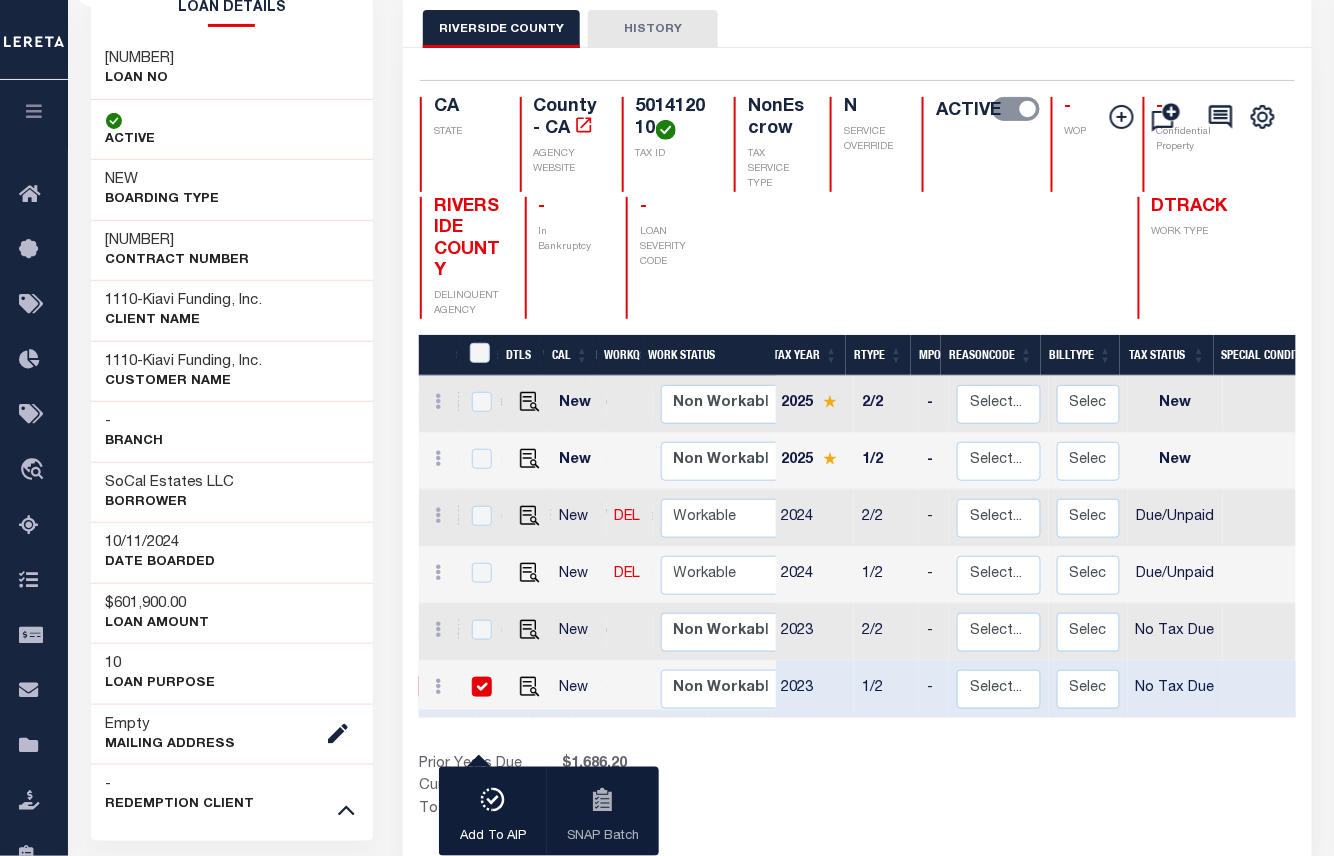 click on "Prior Years Due
$1,686.20
Current Year Due
$0.00
Total Balance Due
$1,686.20" at bounding box center (638, 787) 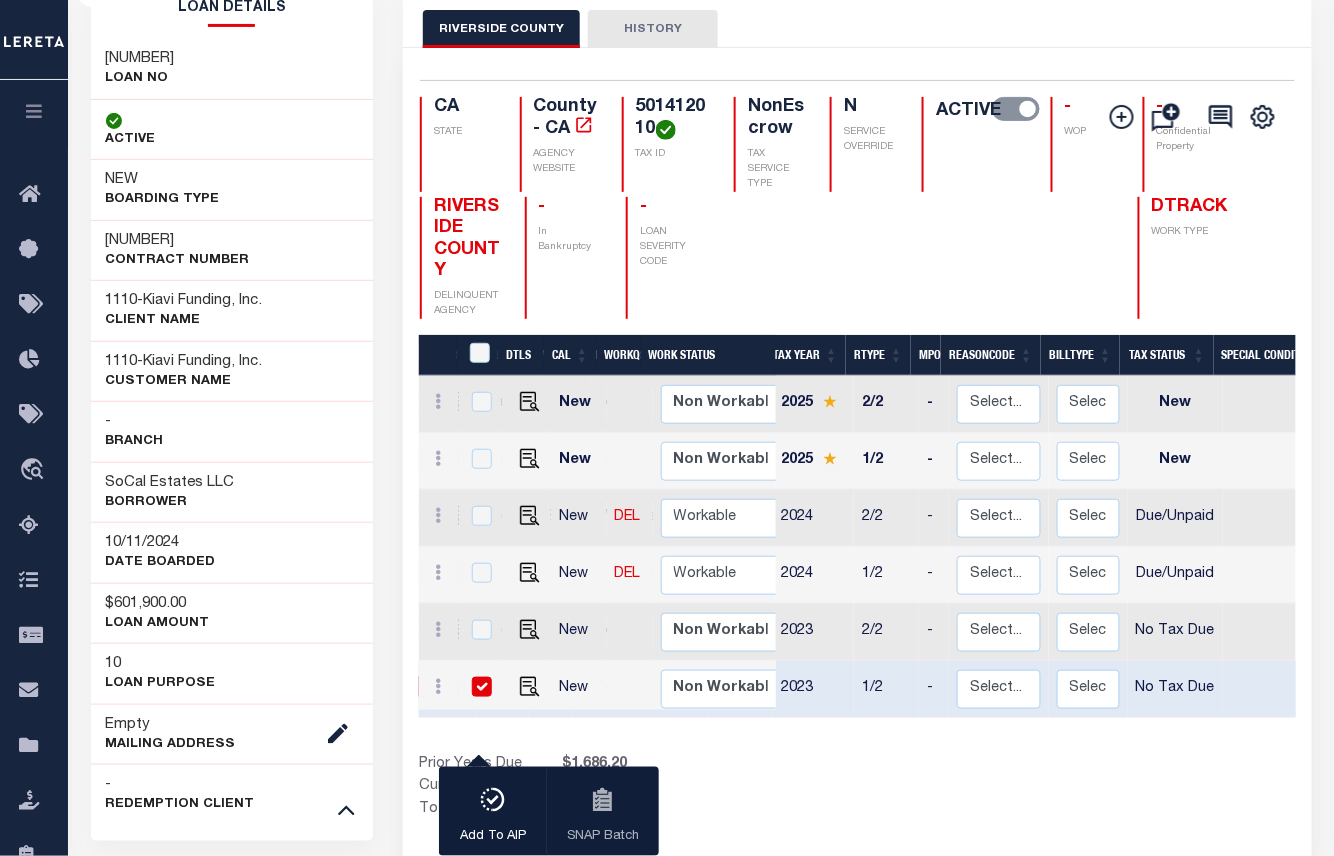 scroll, scrollTop: 0, scrollLeft: 0, axis: both 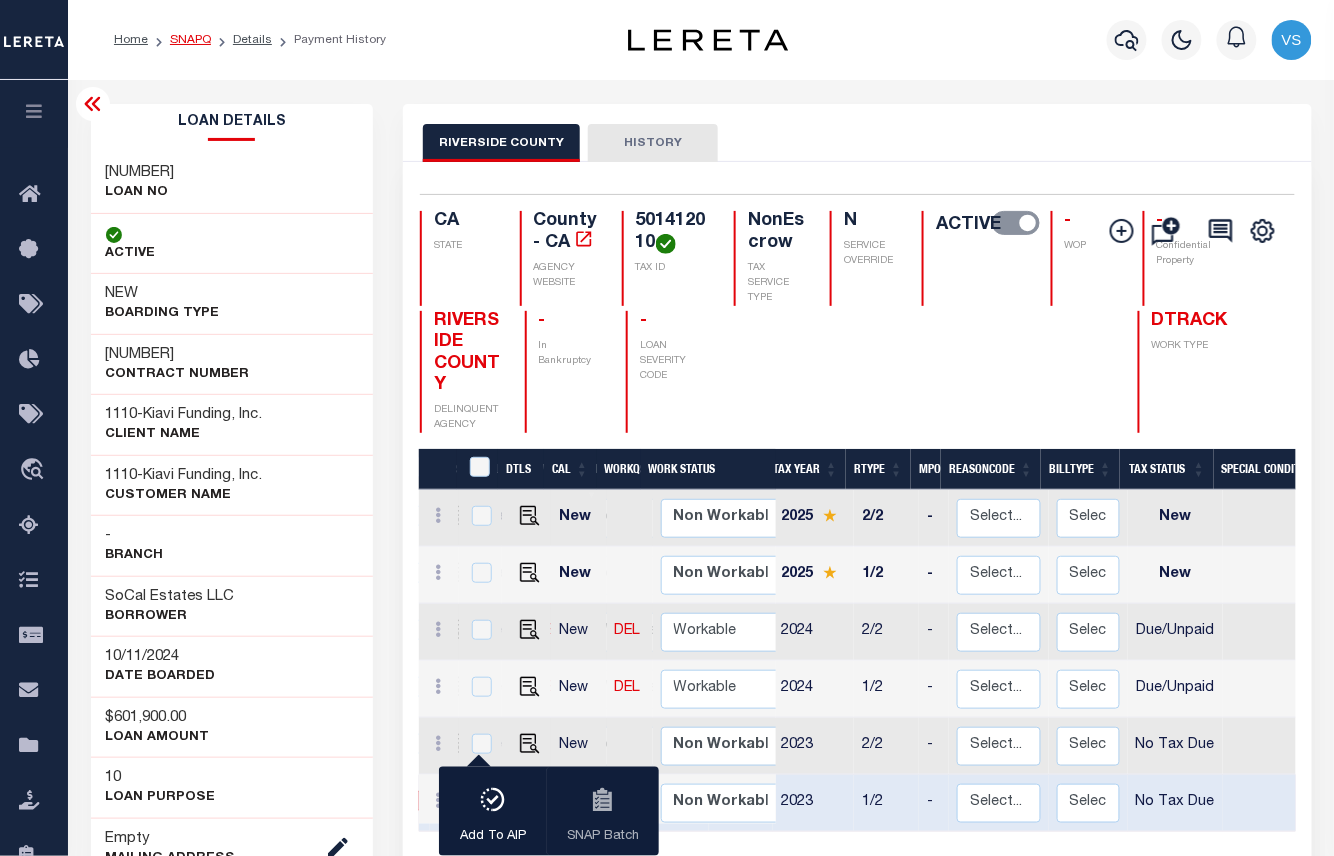 click on "SNAPQ" at bounding box center [190, 40] 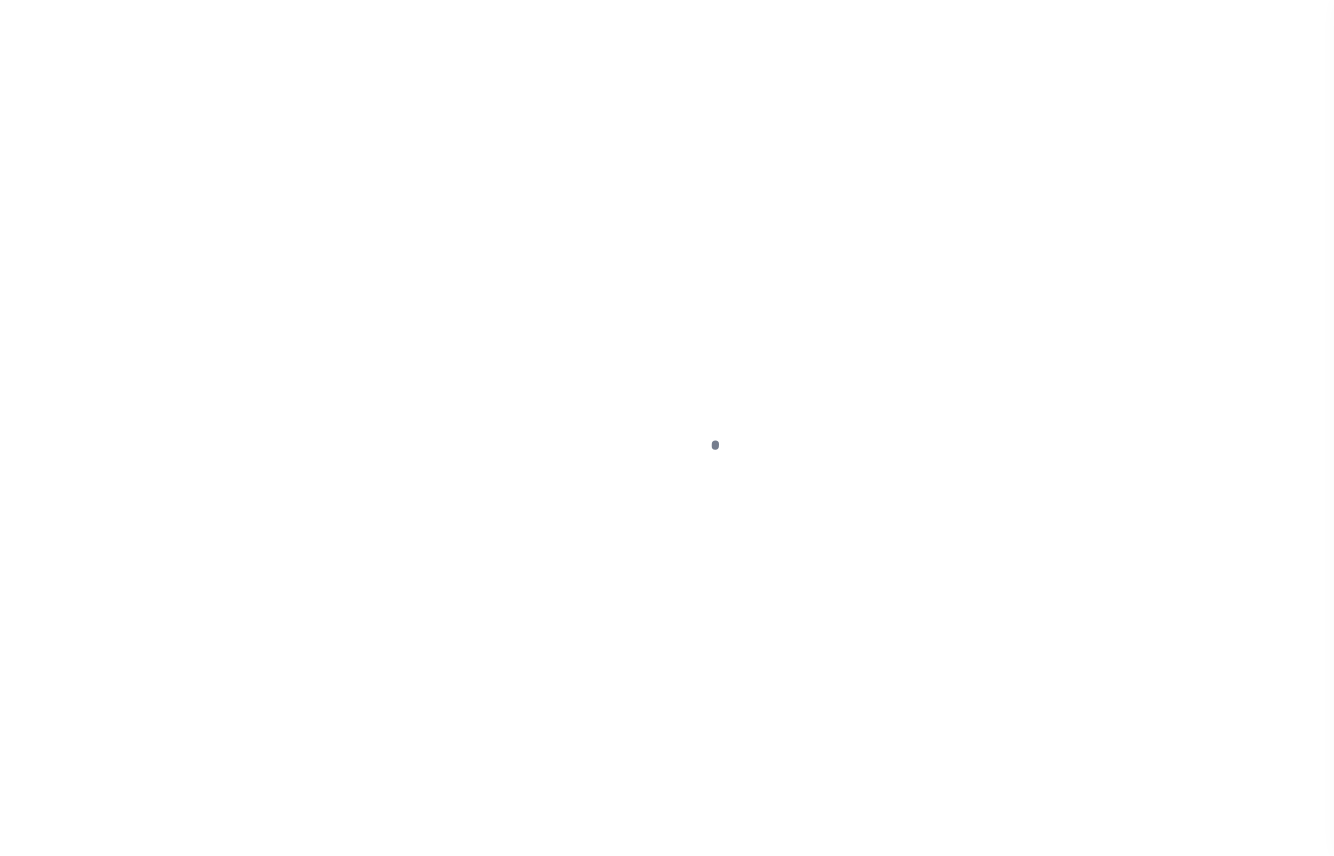 select on "NTX" 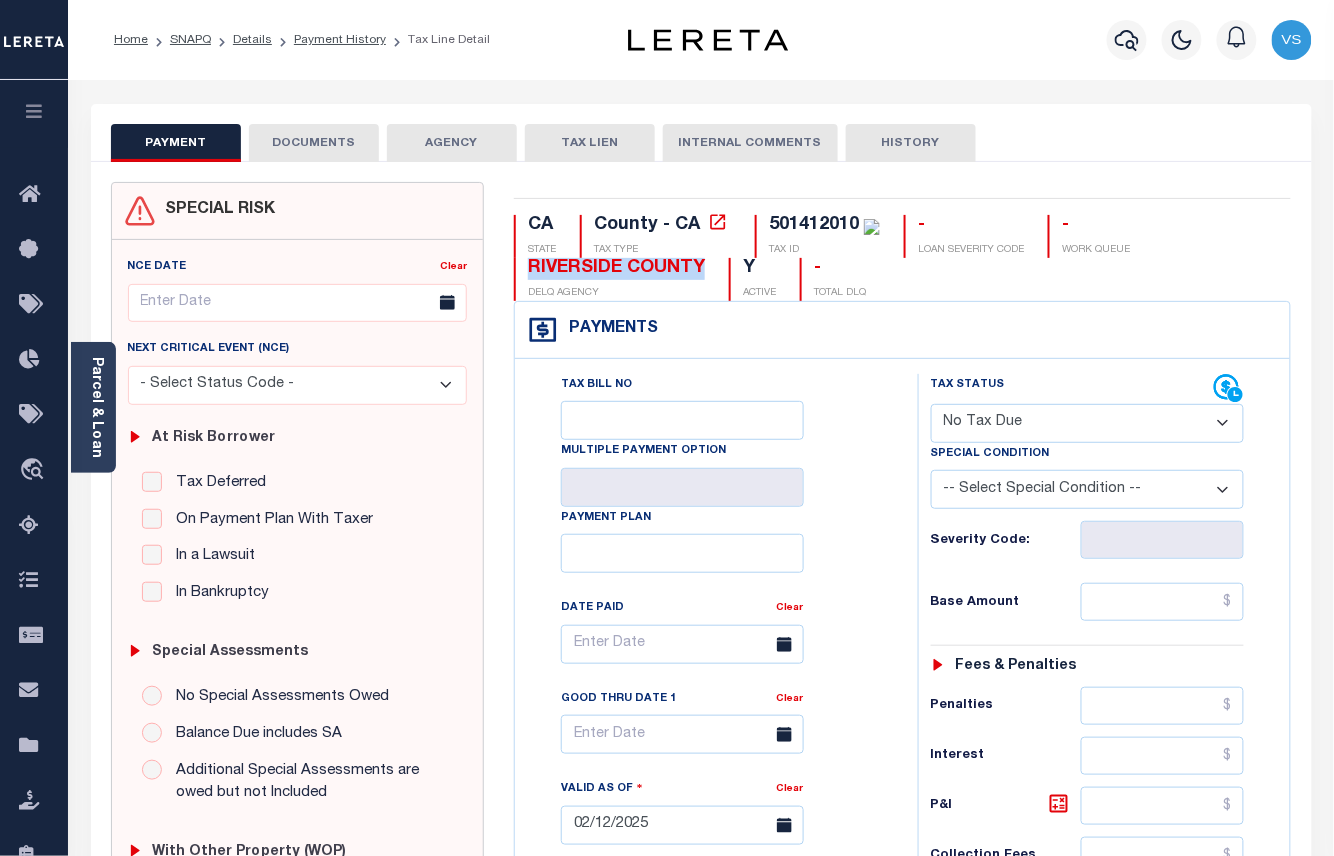 drag, startPoint x: 710, startPoint y: 269, endPoint x: 514, endPoint y: 269, distance: 196 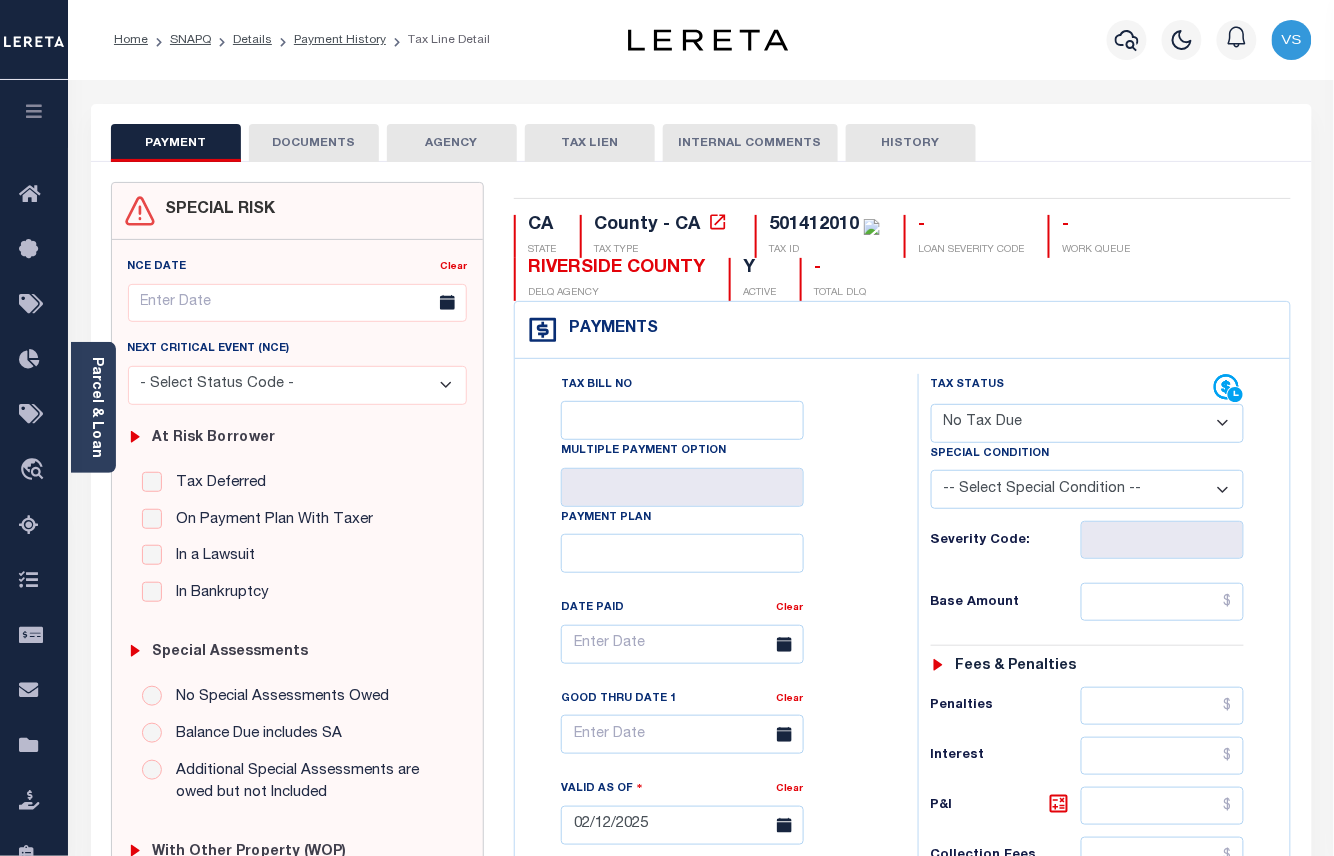 click on "501412010" at bounding box center (814, 225) 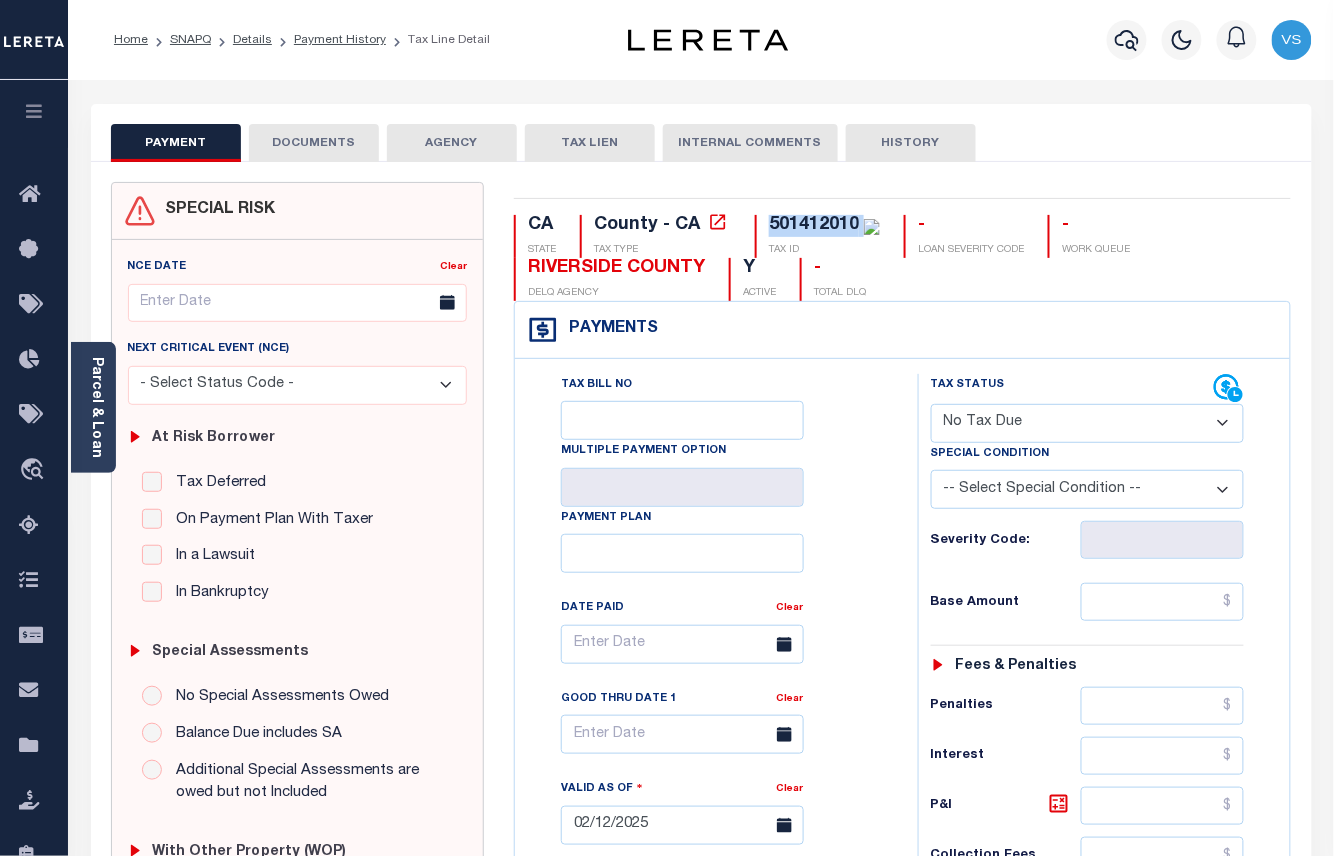 copy on "501412010" 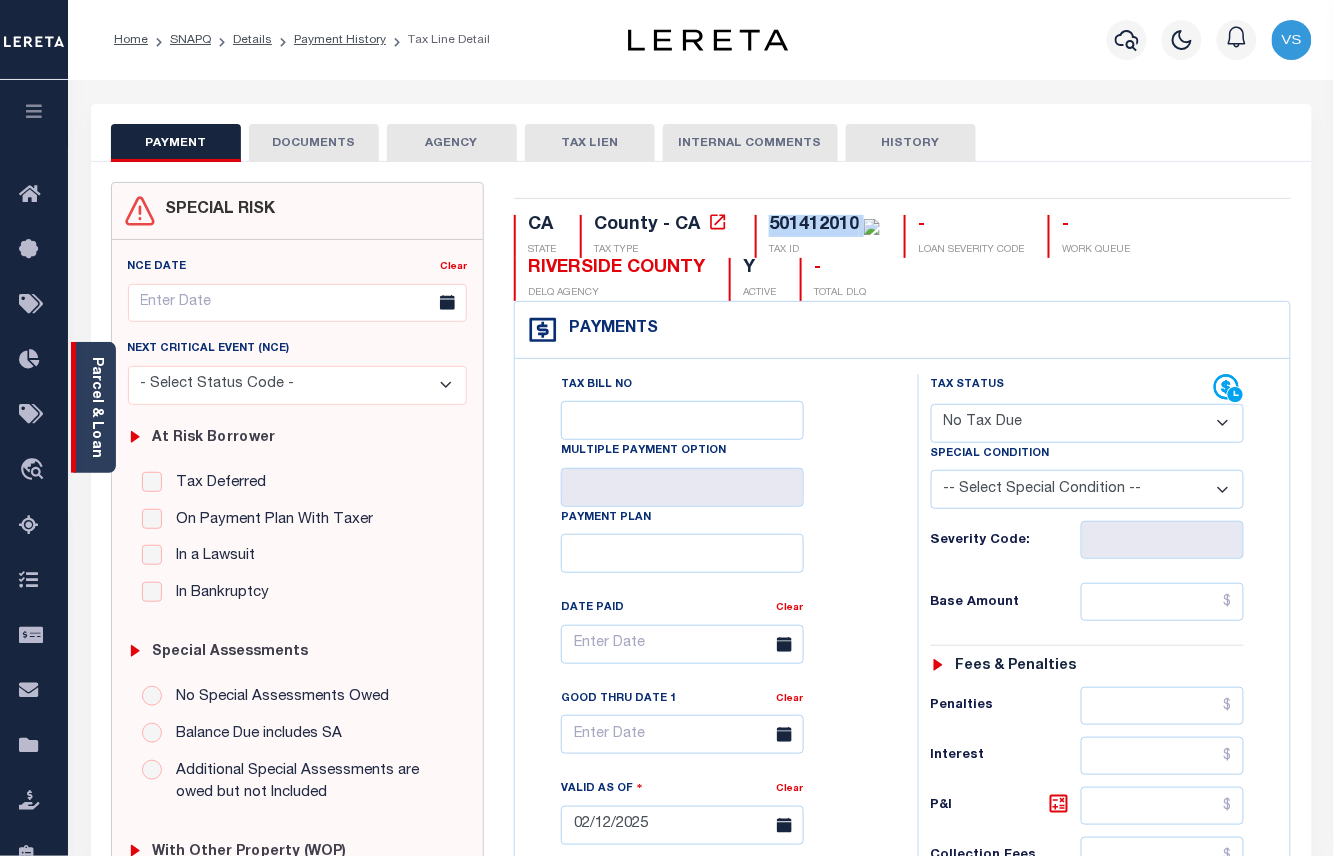 click on "Parcel & Loan" at bounding box center [96, 407] 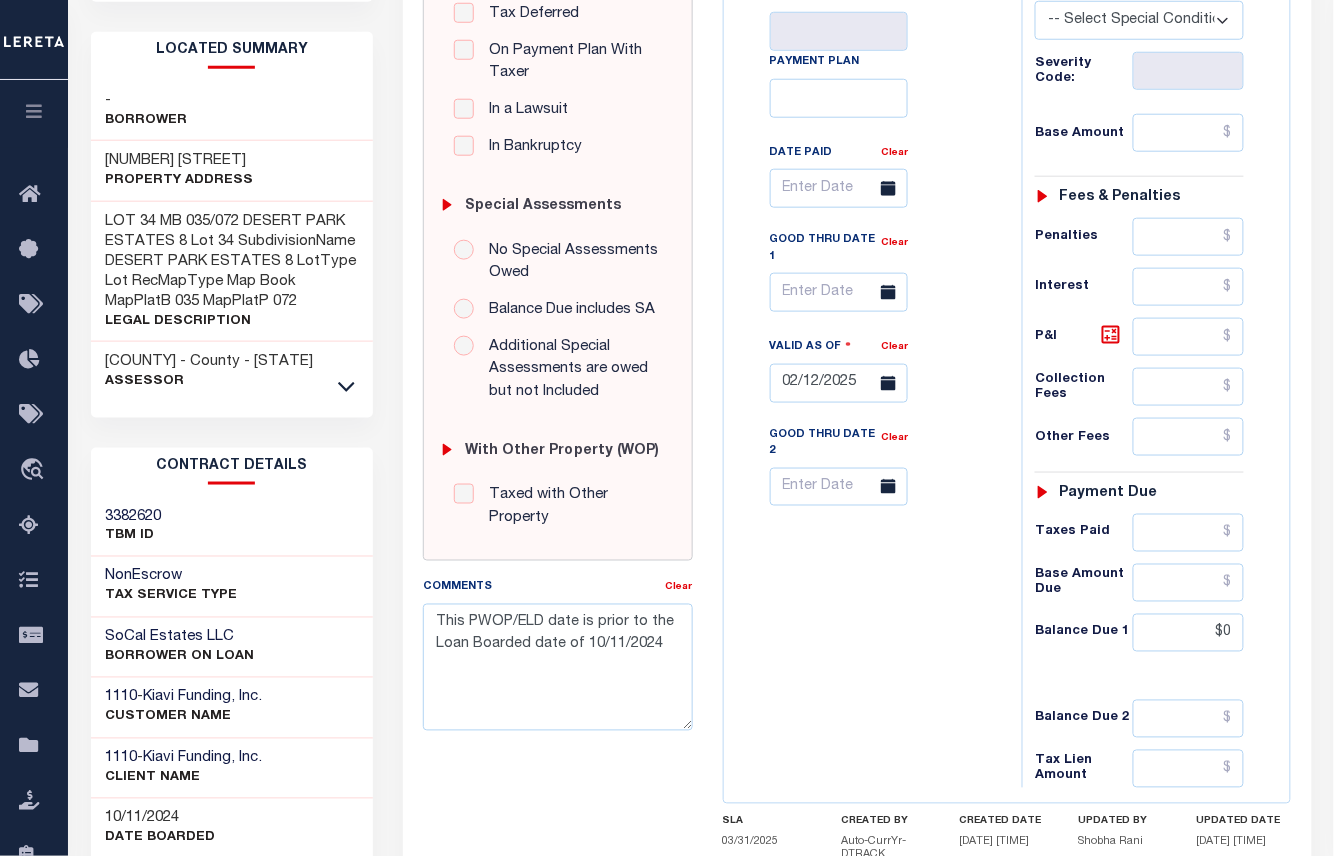 scroll, scrollTop: 0, scrollLeft: 0, axis: both 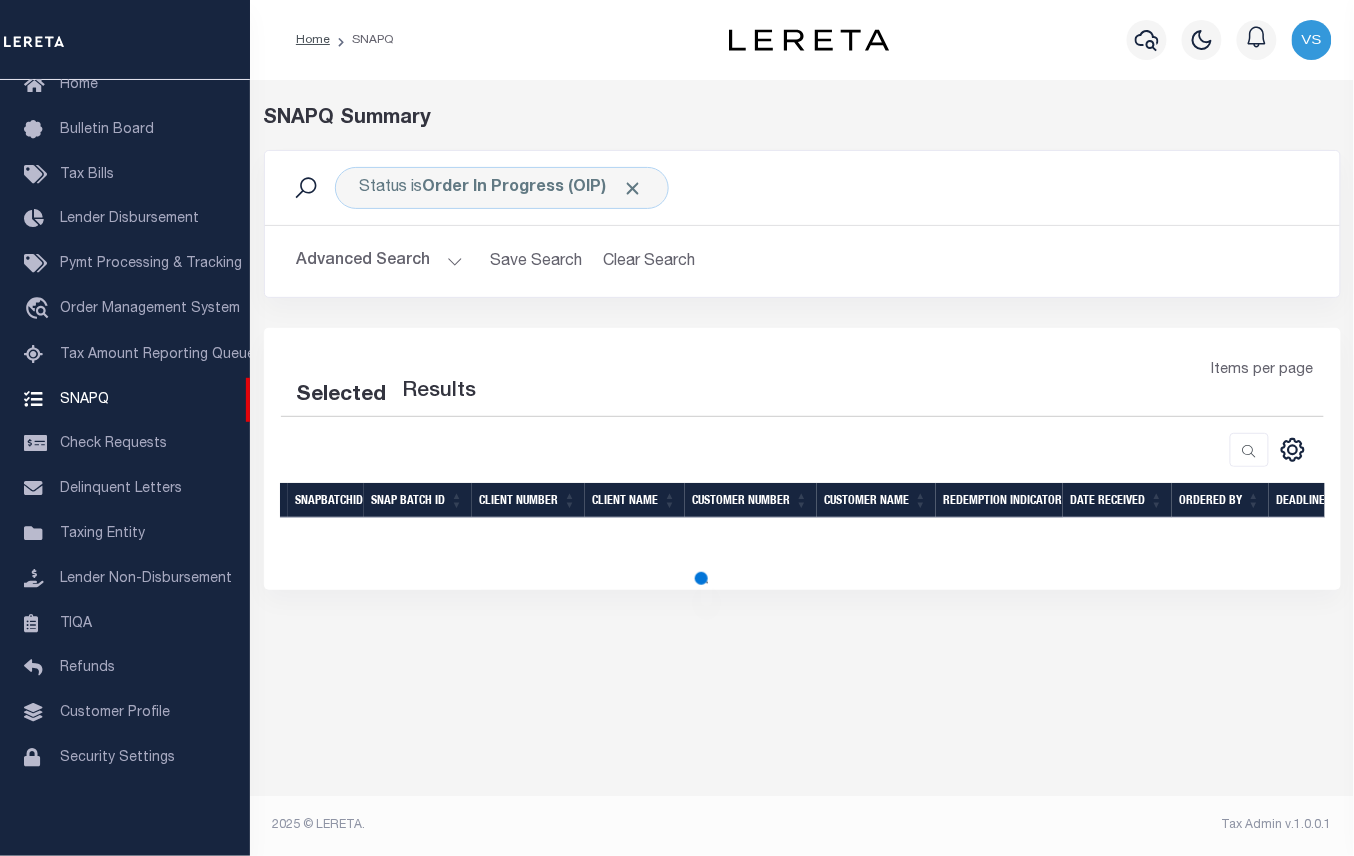 select on "100" 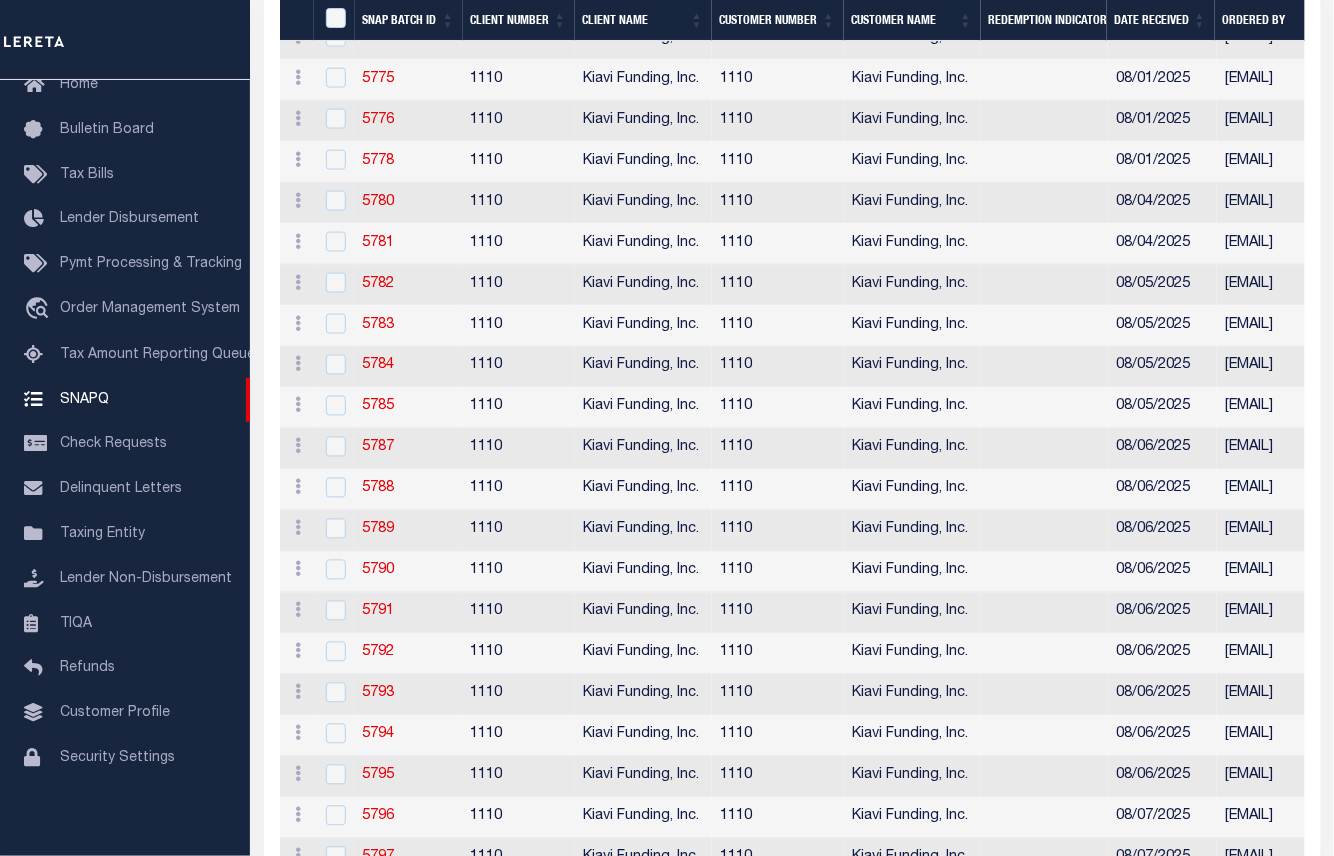 scroll, scrollTop: 794, scrollLeft: 0, axis: vertical 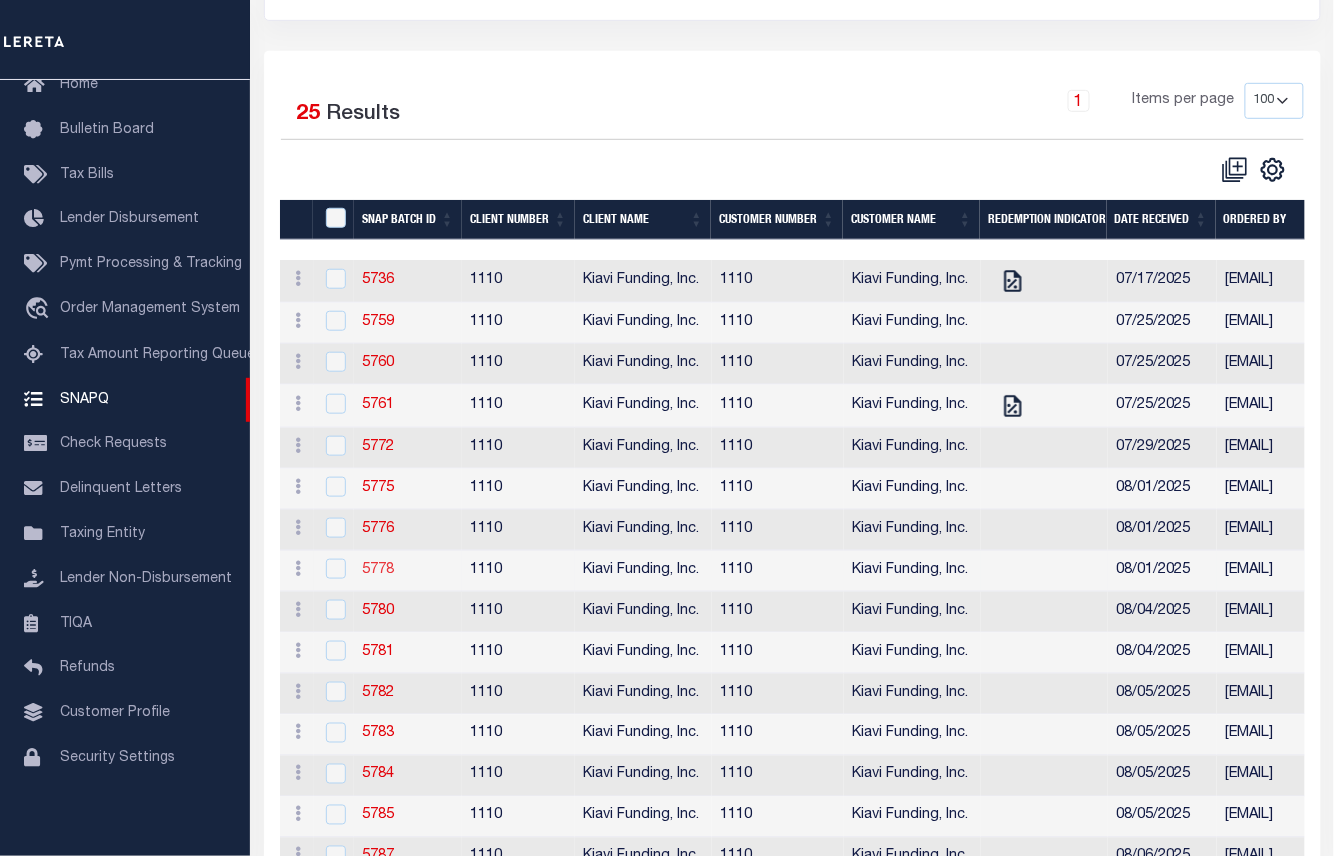 click on "5778" at bounding box center (378, 570) 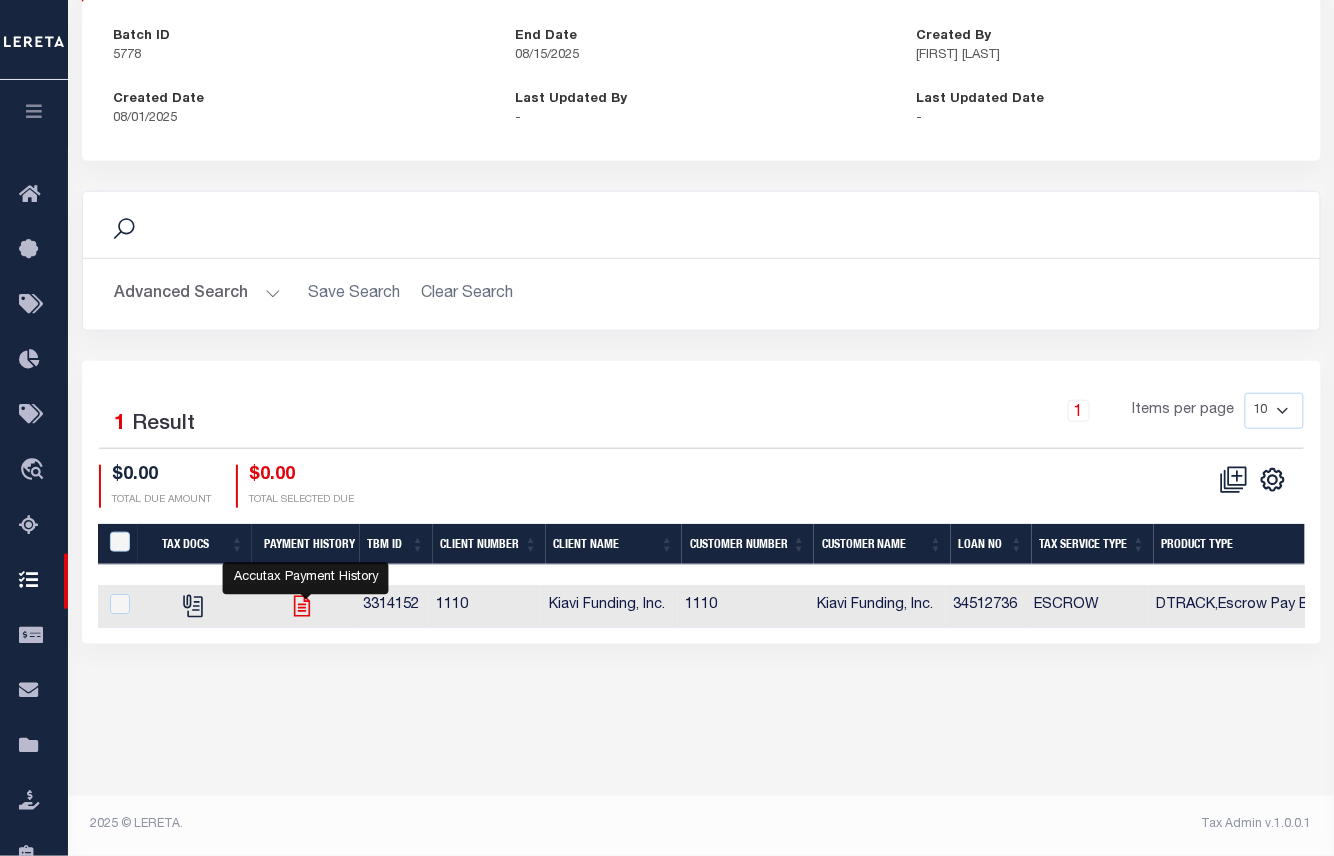 click 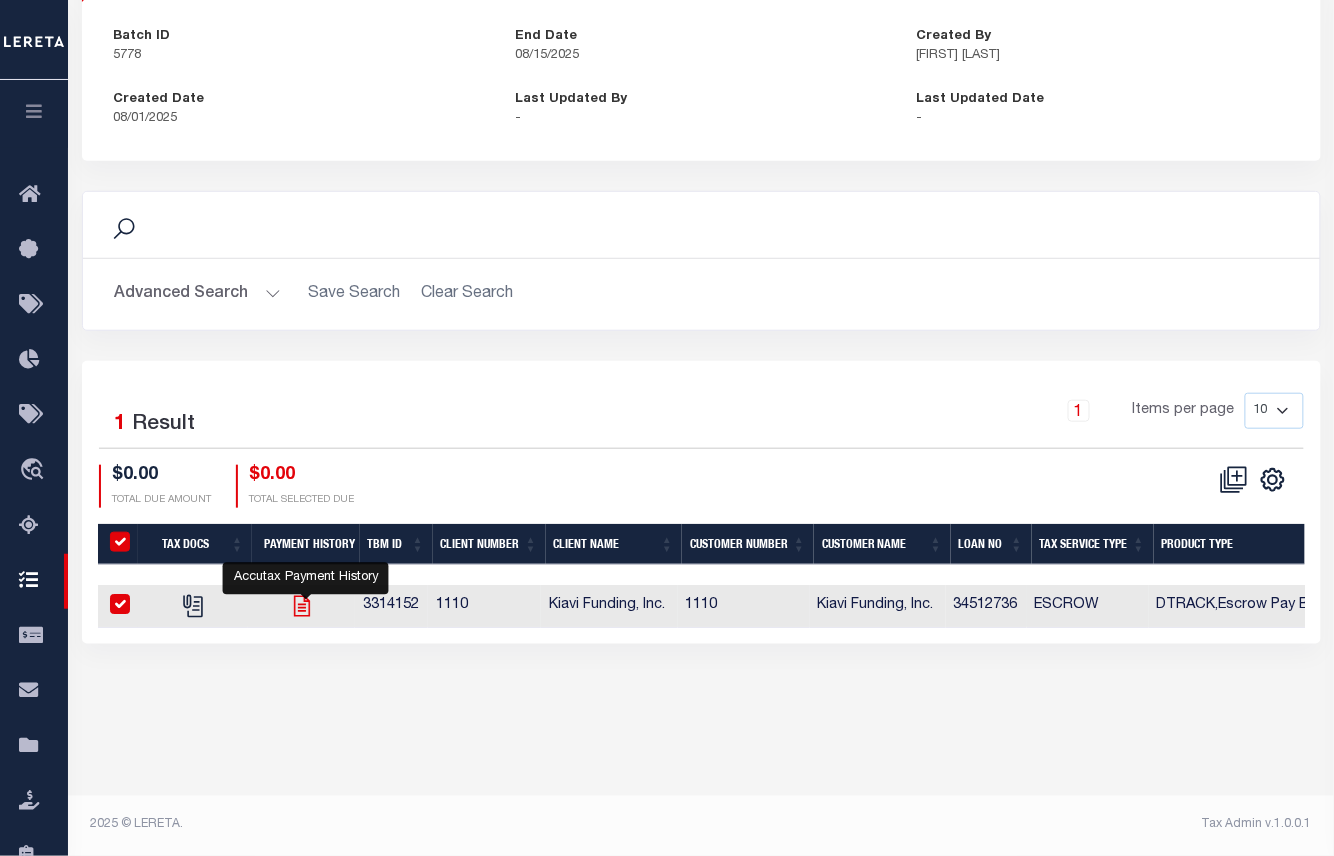 checkbox on "true" 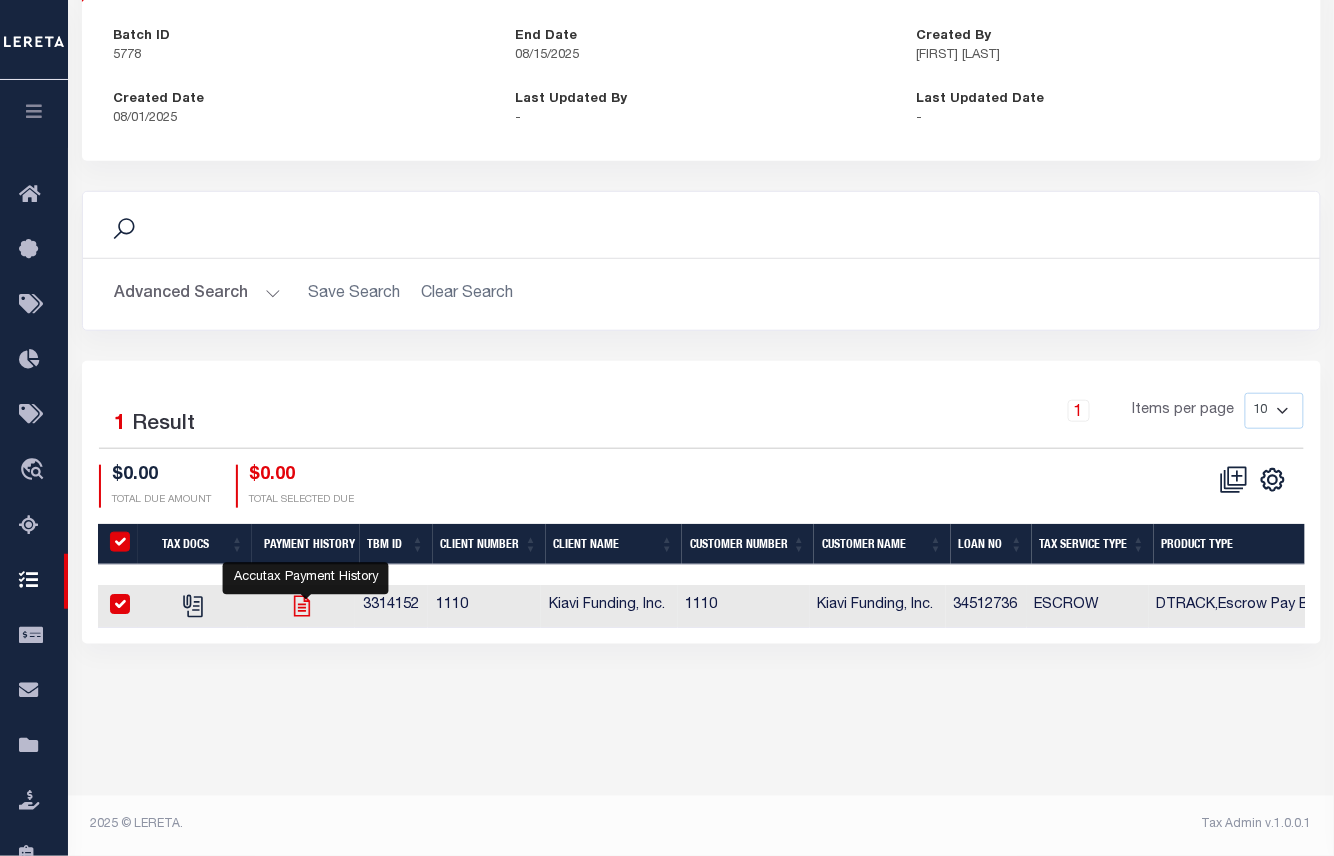 checkbox on "true" 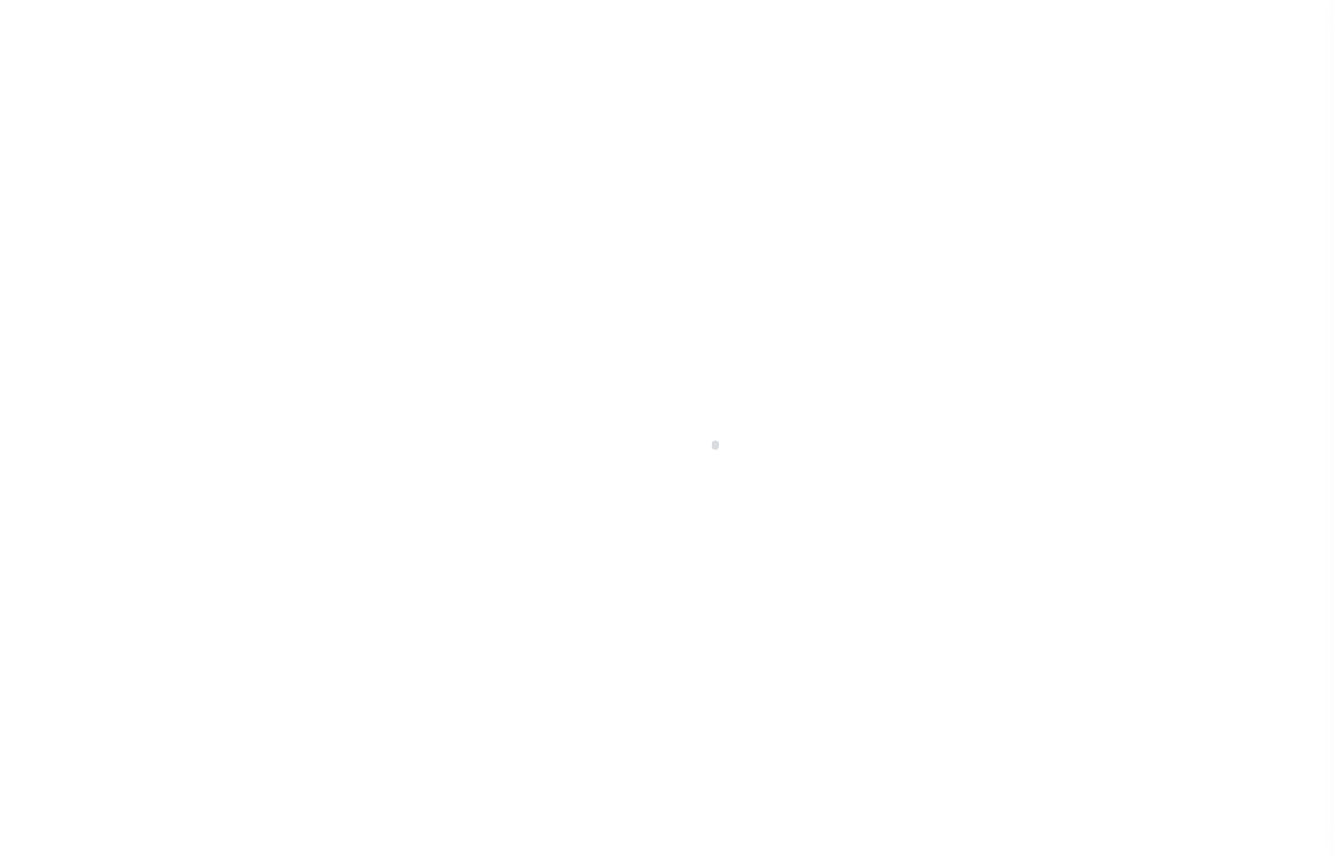 scroll, scrollTop: 0, scrollLeft: 0, axis: both 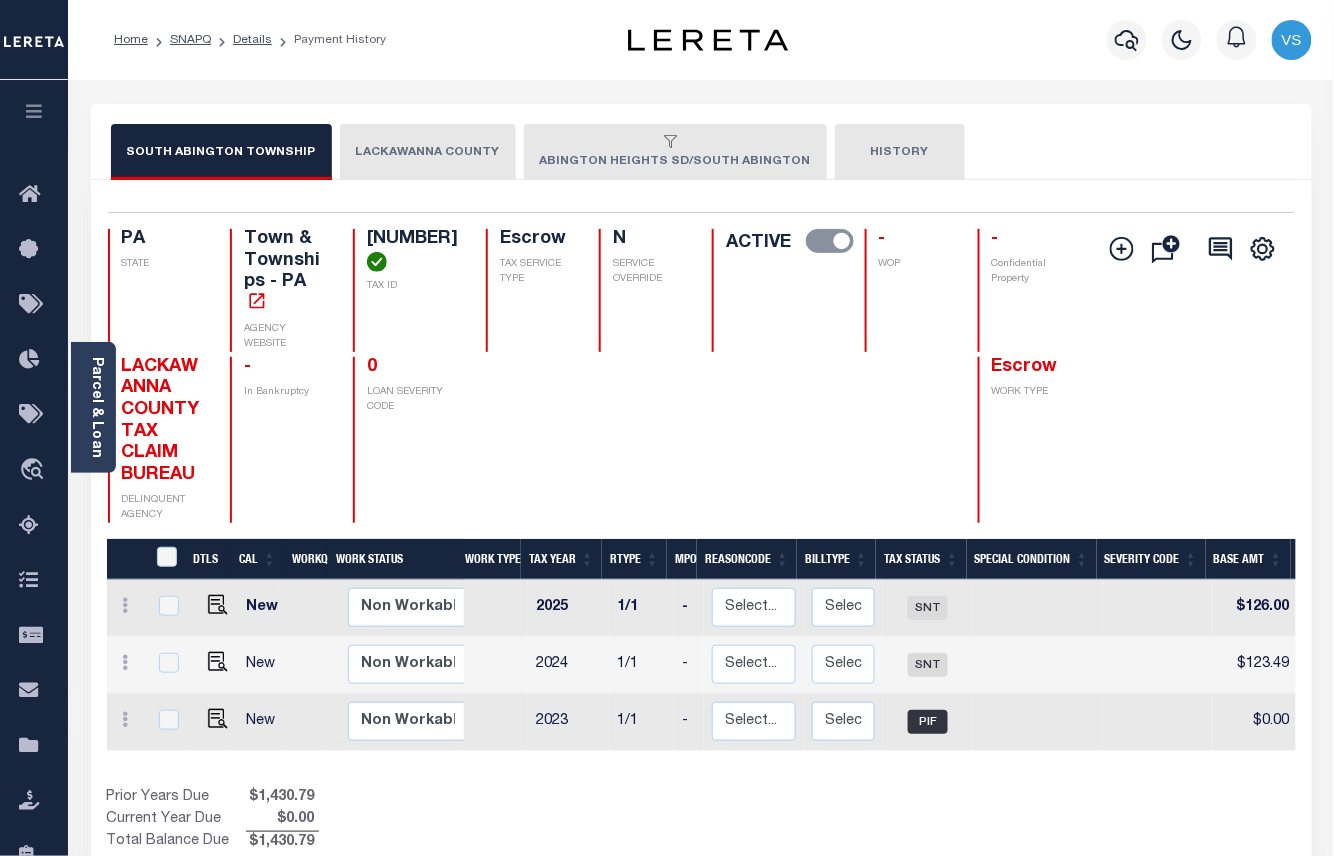 click on "LACKAWANNA COUNTY" at bounding box center (428, 152) 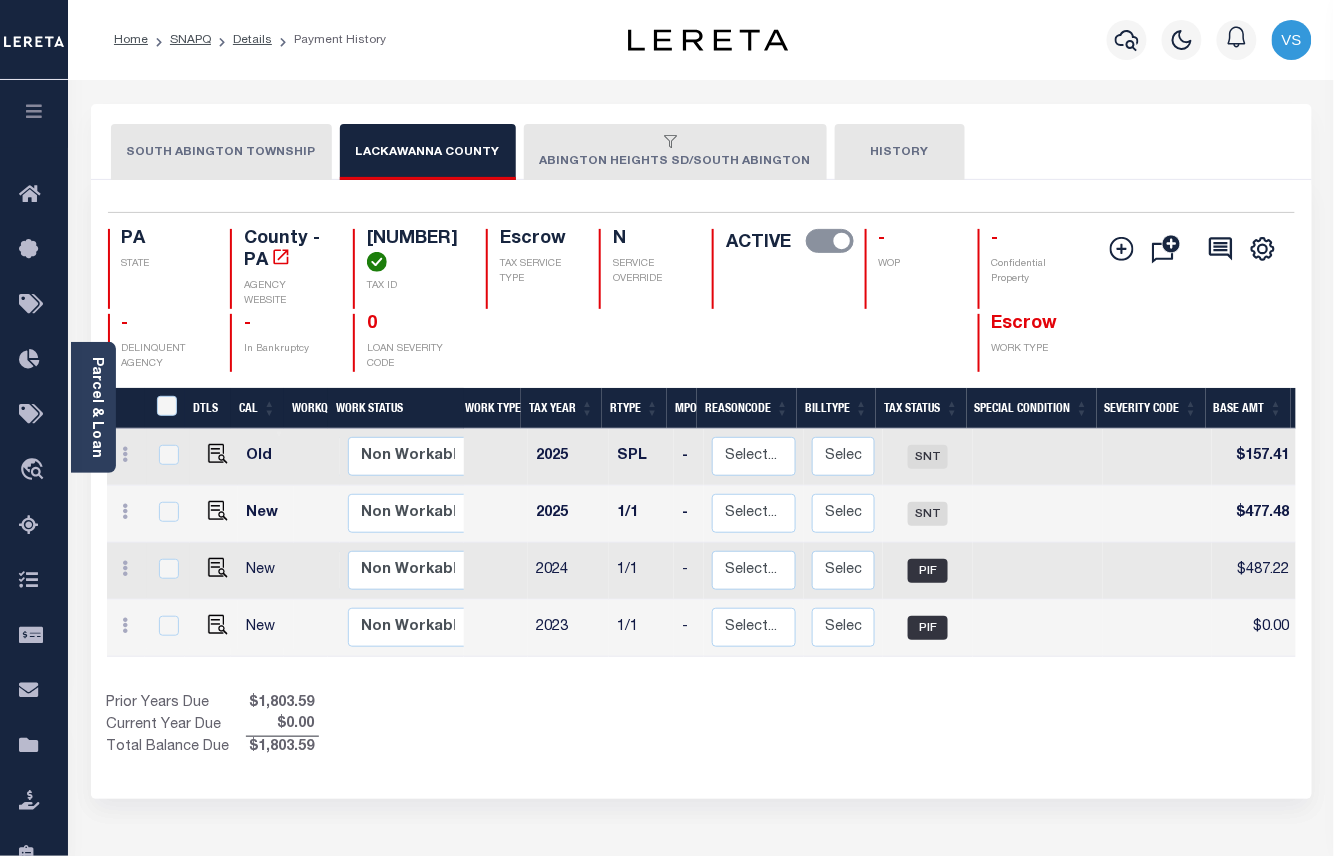 scroll, scrollTop: 0, scrollLeft: 106, axis: horizontal 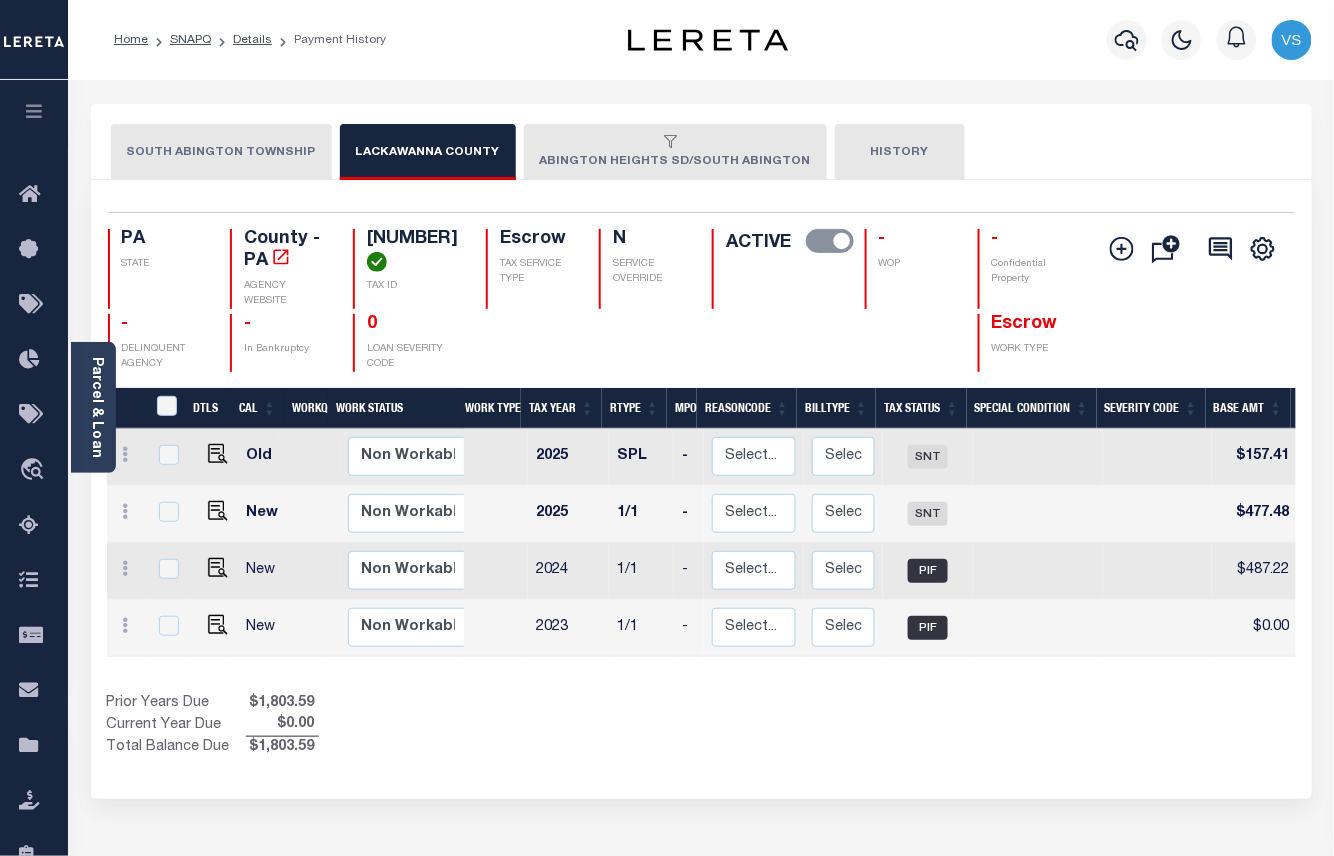 click at bounding box center [671, 143] 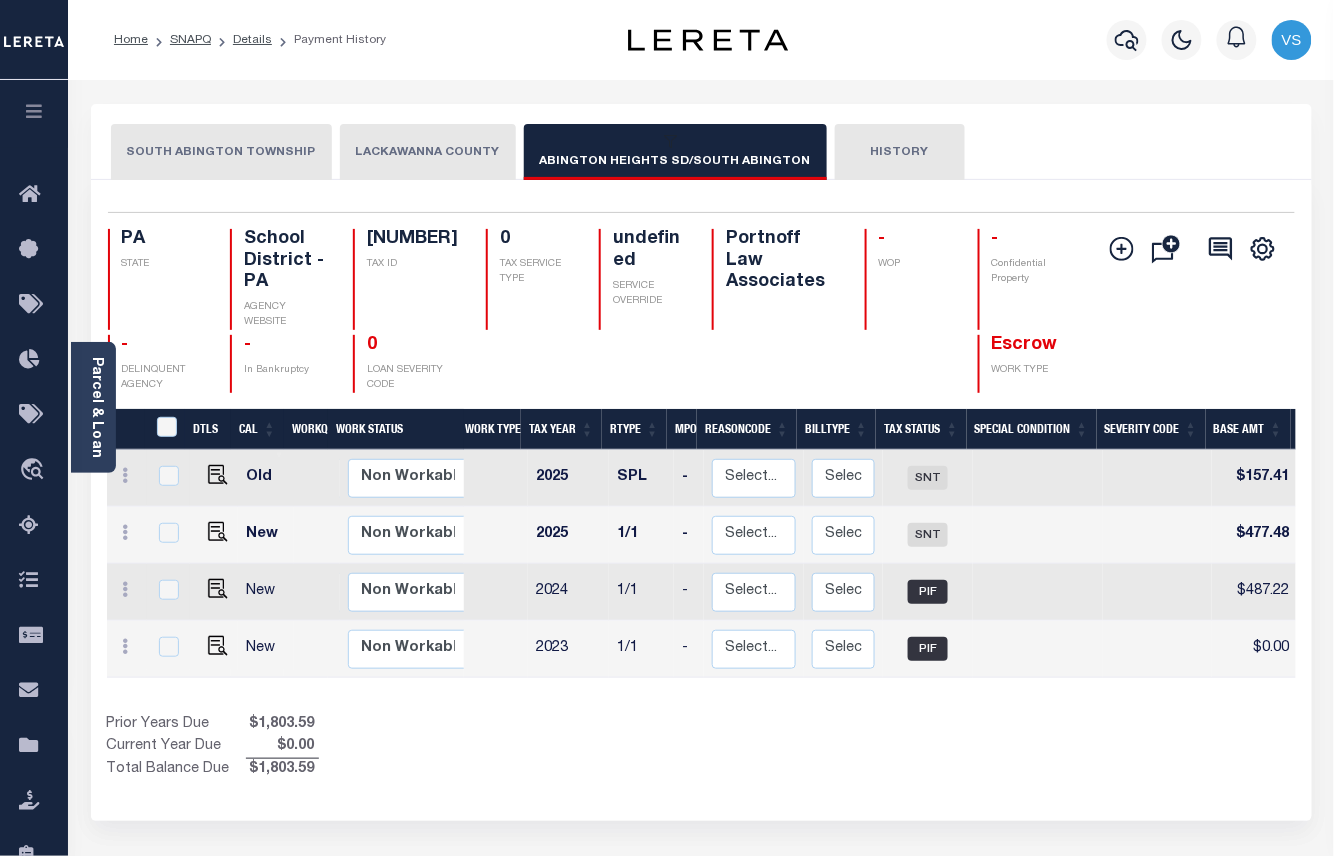 scroll, scrollTop: 0, scrollLeft: 54, axis: horizontal 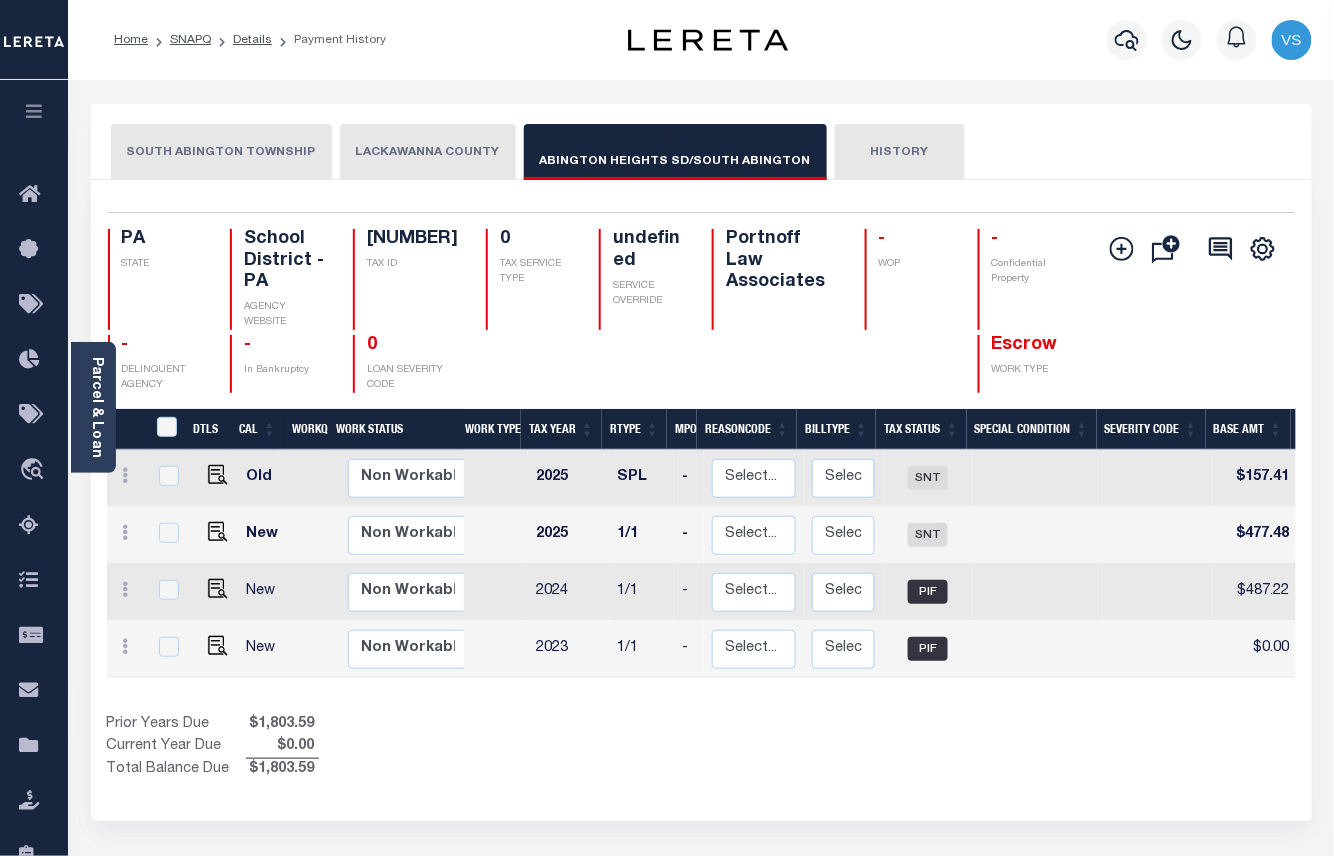 click on "SOUTH ABINGTON TOWNSHIP" at bounding box center (221, 152) 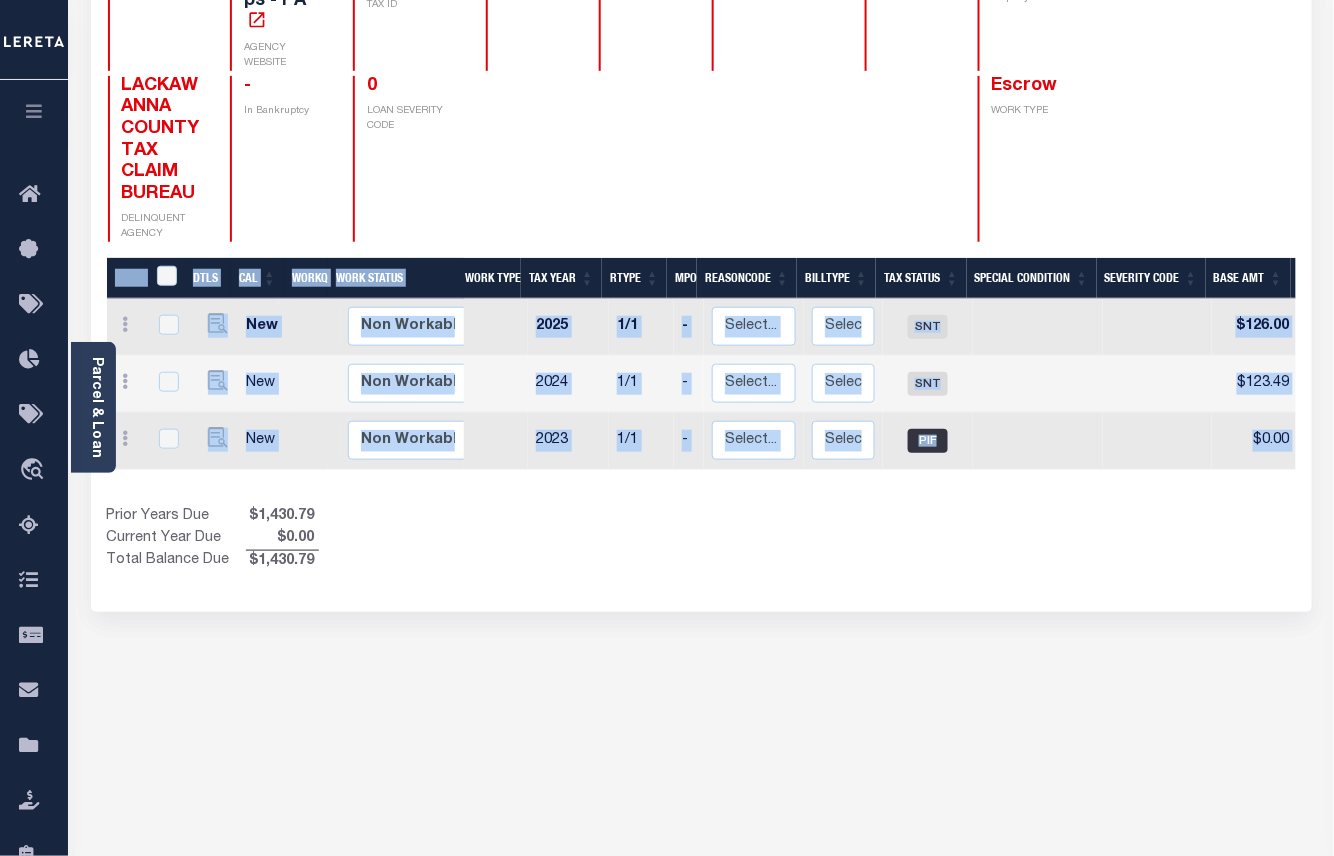 drag, startPoint x: 525, startPoint y: 741, endPoint x: 1088, endPoint y: 852, distance: 573.83795 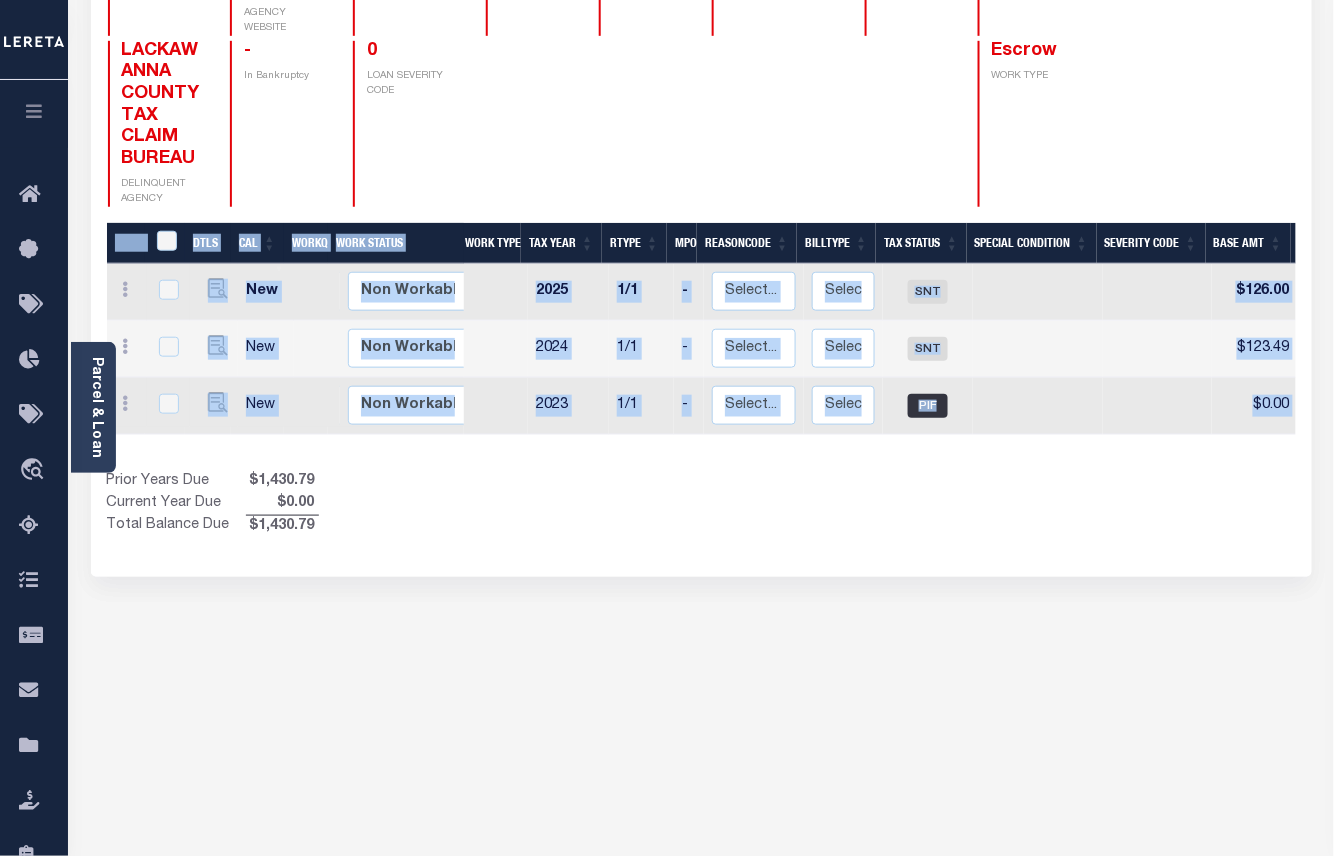 click on "SOUTH ABINGTON TOWNSHIP              LACKAWANNA COUNTY
ABINGTON HEIGHTS SD/SOUTH ABINGTON
HISTORY" at bounding box center (701, 362) 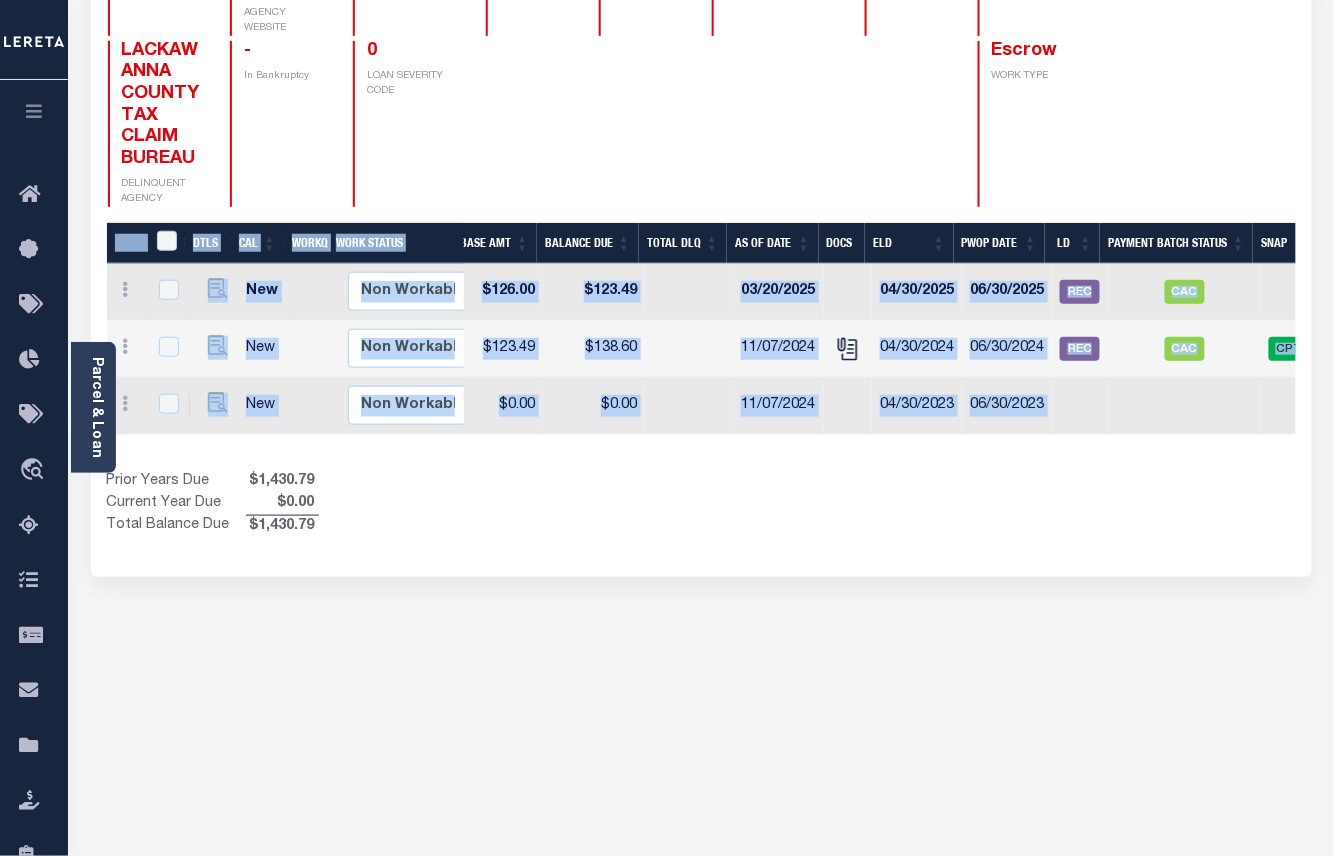 click on "Selected
3   Results
1
Items per page   25 50 100
PA
STATE
TAX ID N" at bounding box center (701, 220) 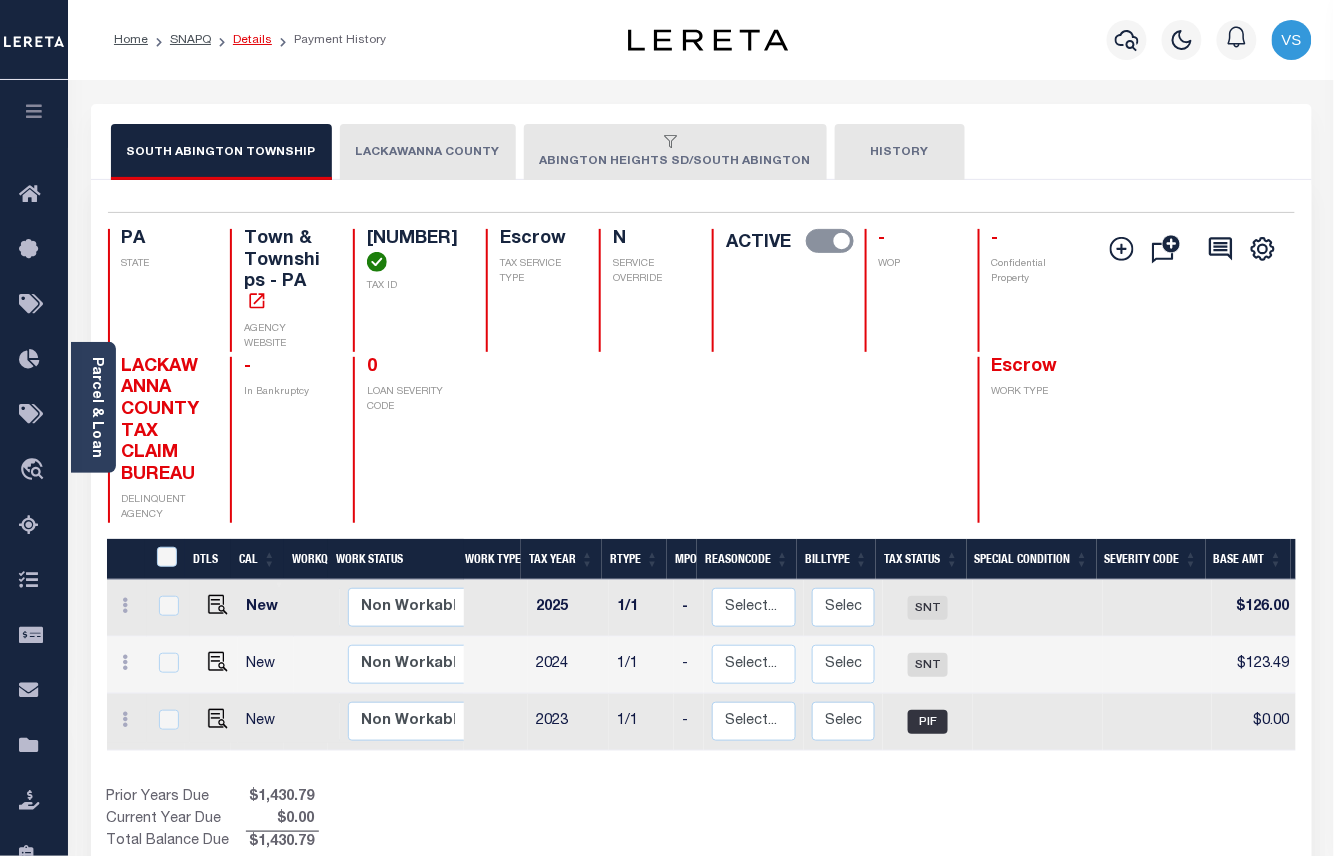 click on "Details" at bounding box center (252, 40) 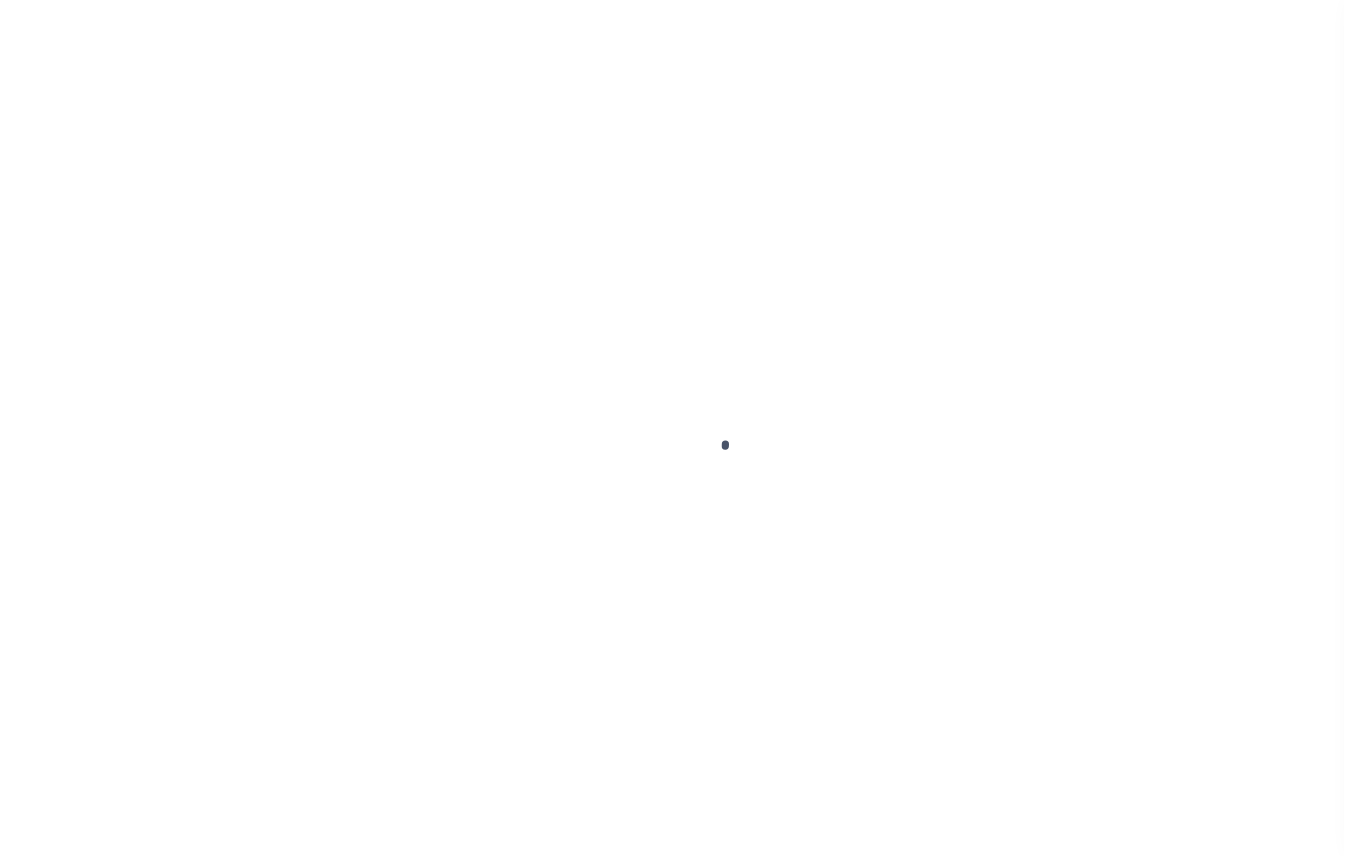scroll, scrollTop: 0, scrollLeft: 0, axis: both 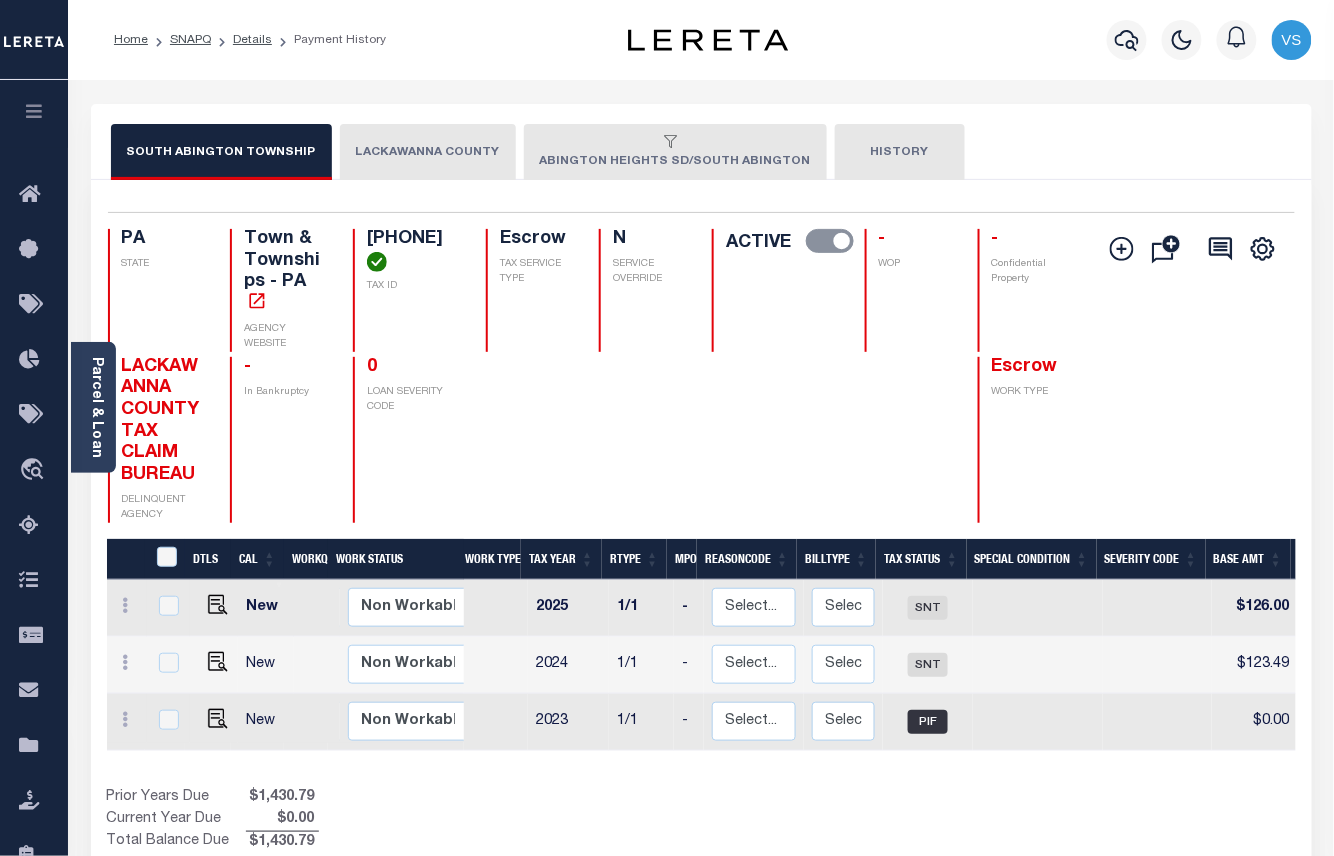 click on "ABINGTON HEIGHTS SD/SOUTH ABINGTON" at bounding box center [675, 152] 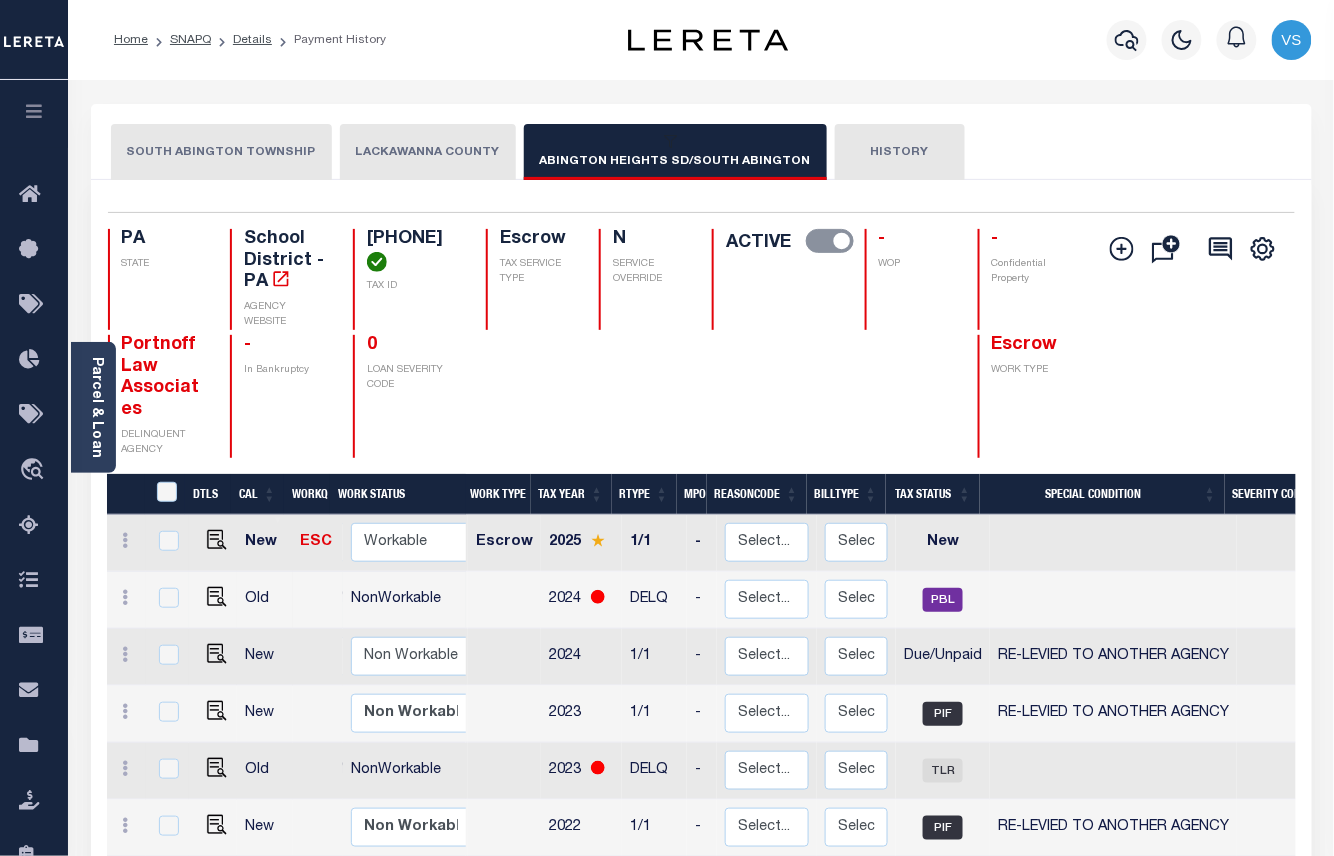 scroll, scrollTop: 8, scrollLeft: 0, axis: vertical 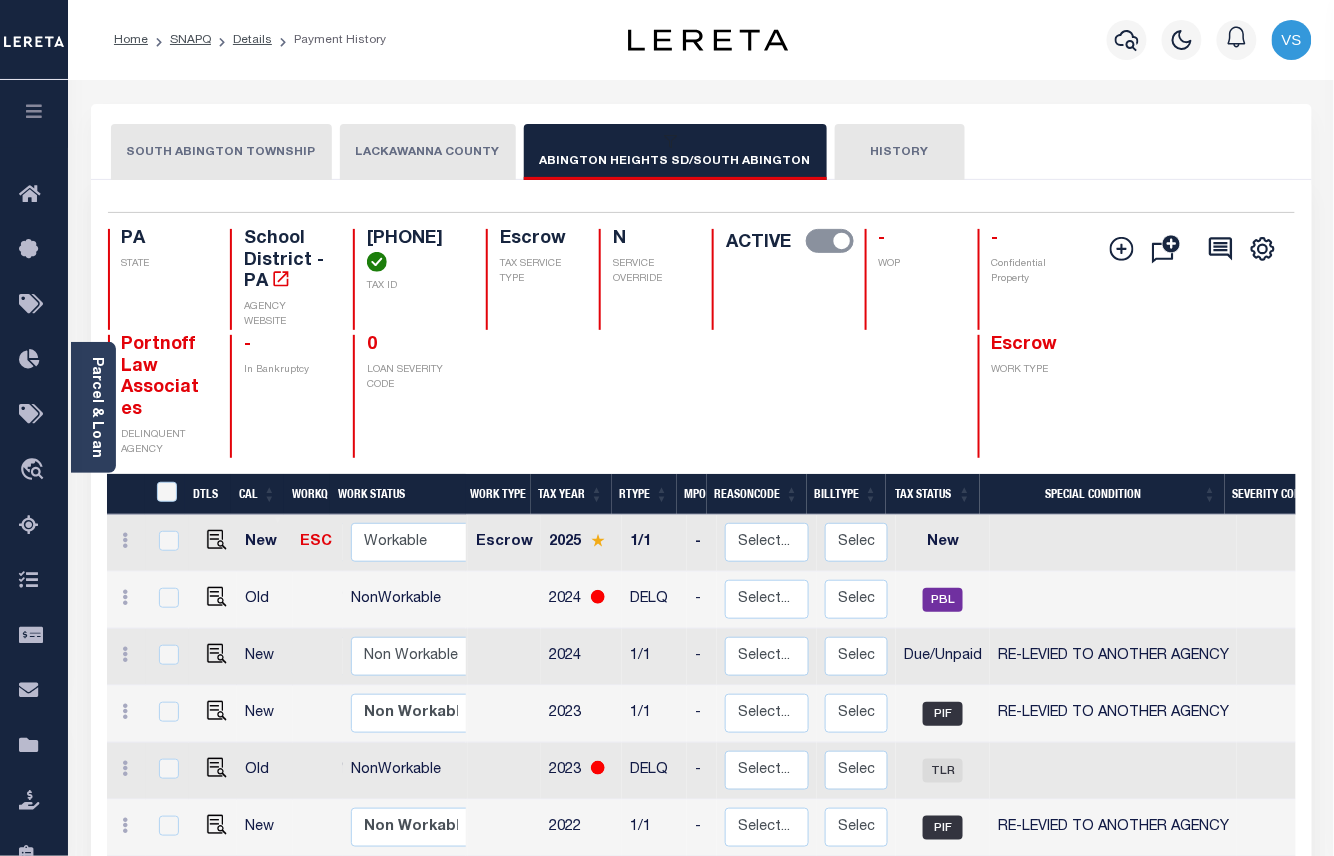 click on "LACKAWANNA COUNTY" at bounding box center [428, 152] 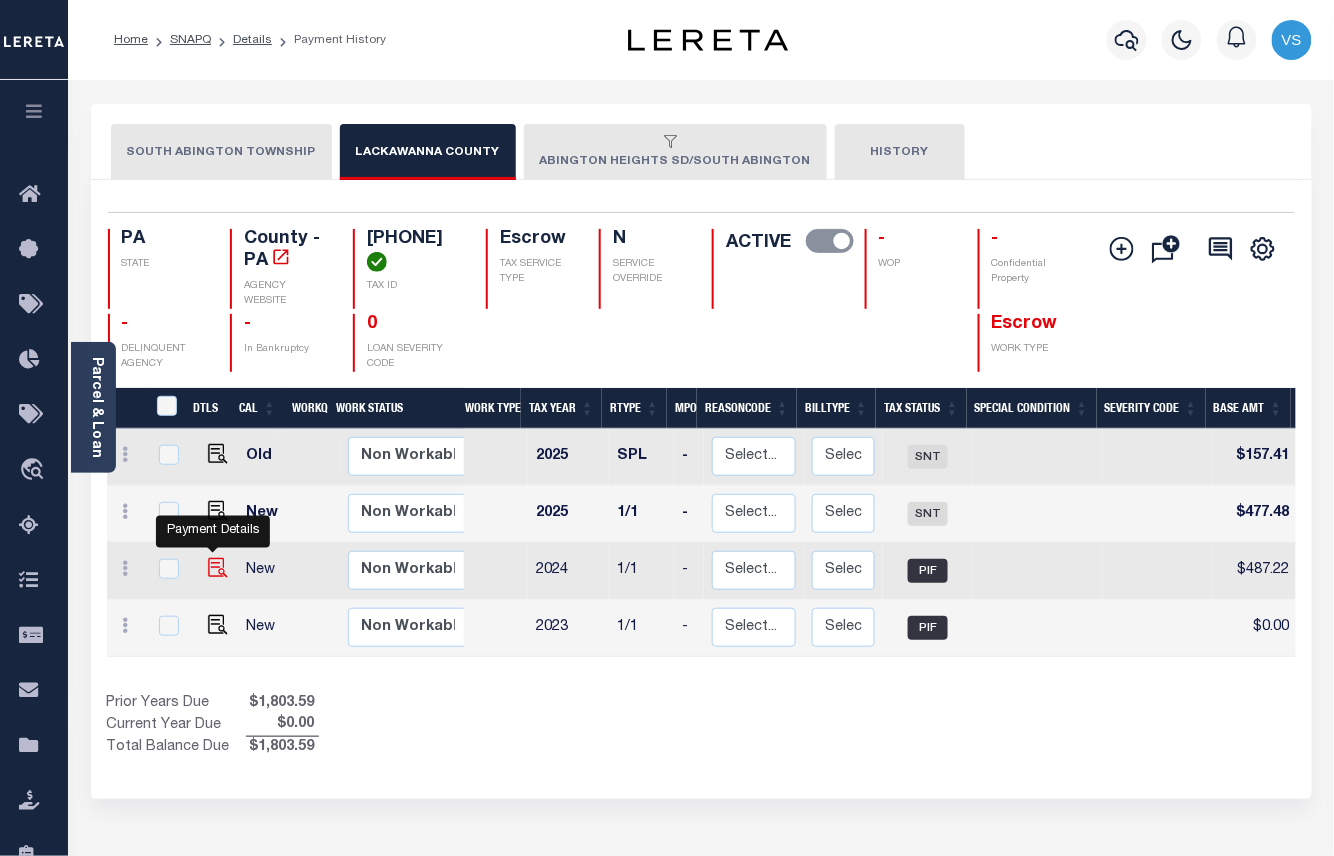 click at bounding box center (218, 568) 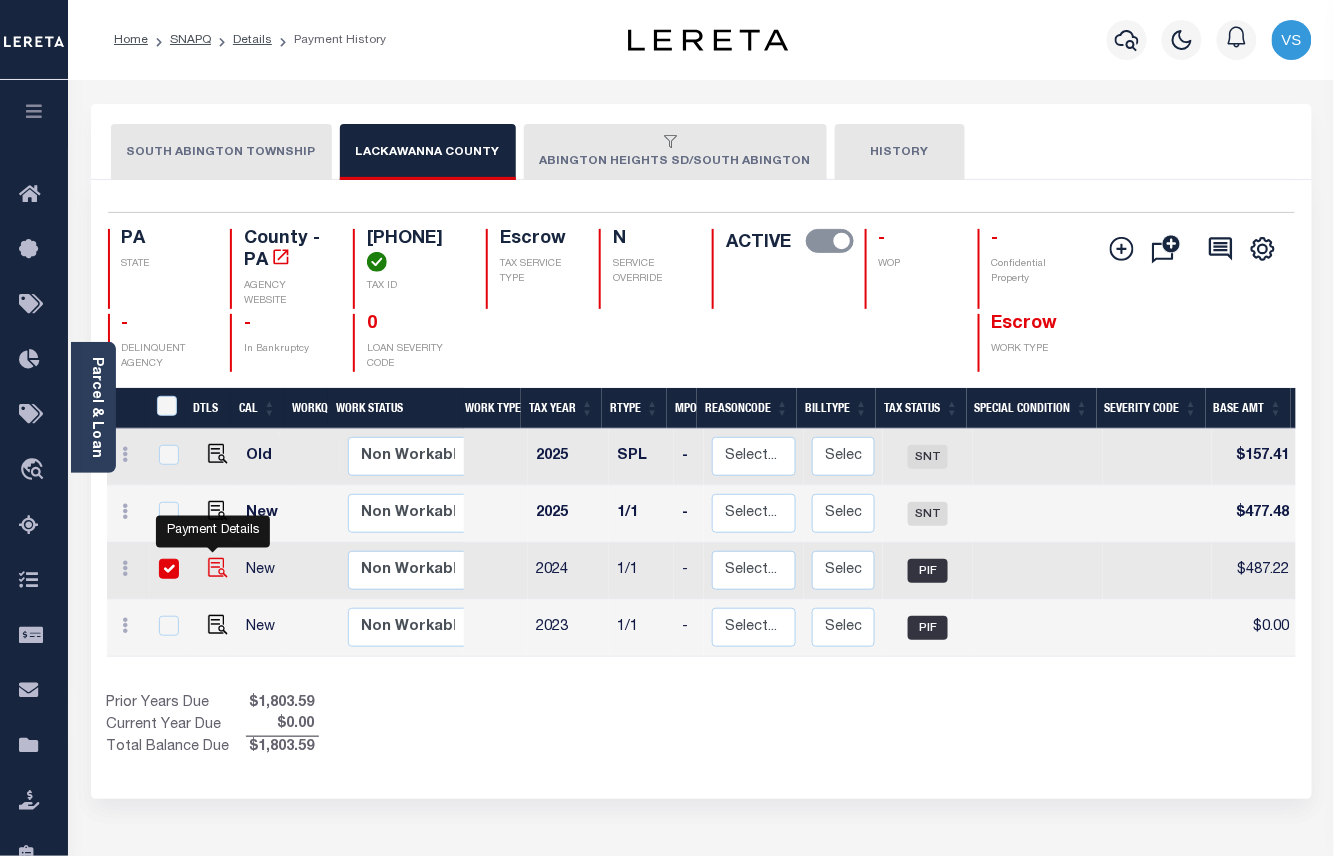 checkbox on "true" 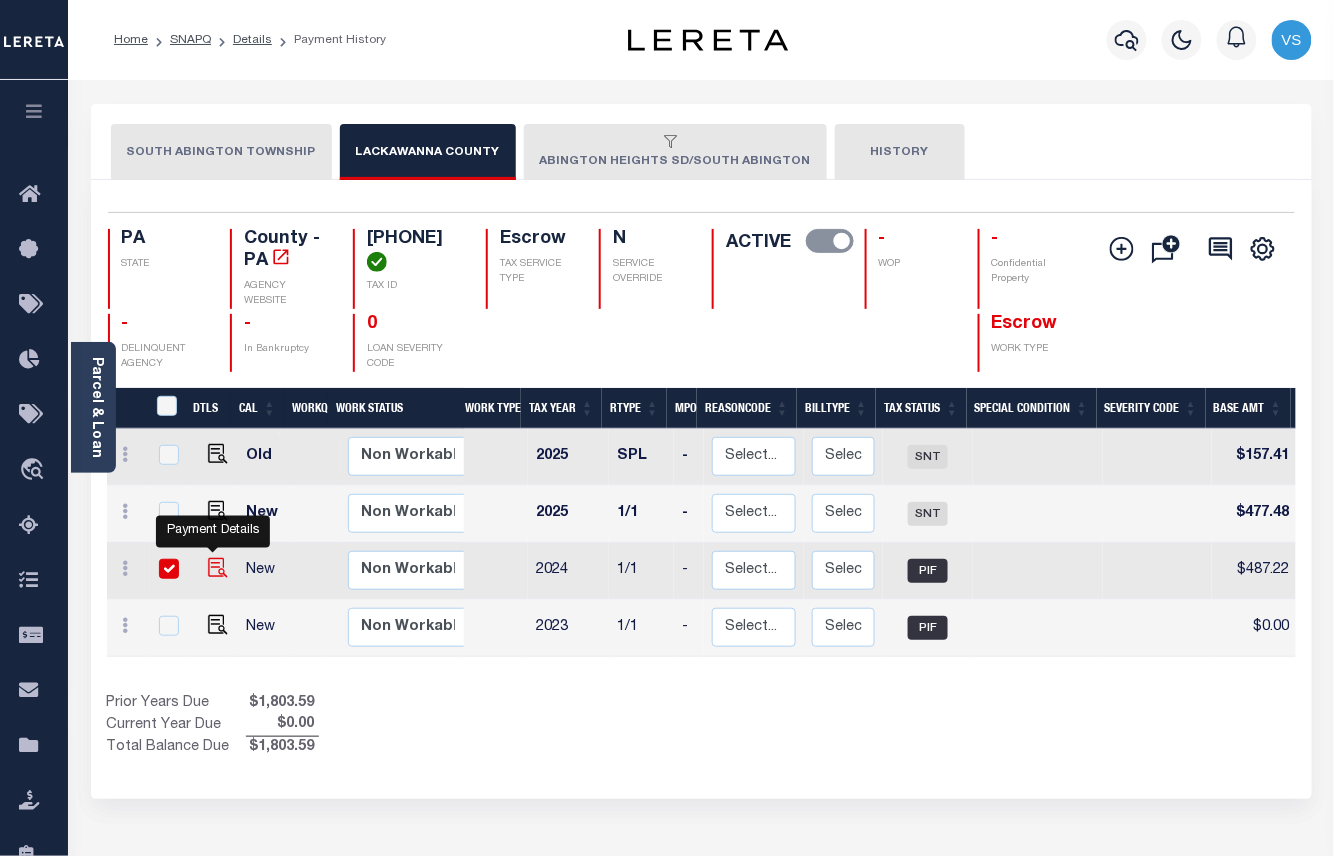 checkbox on "true" 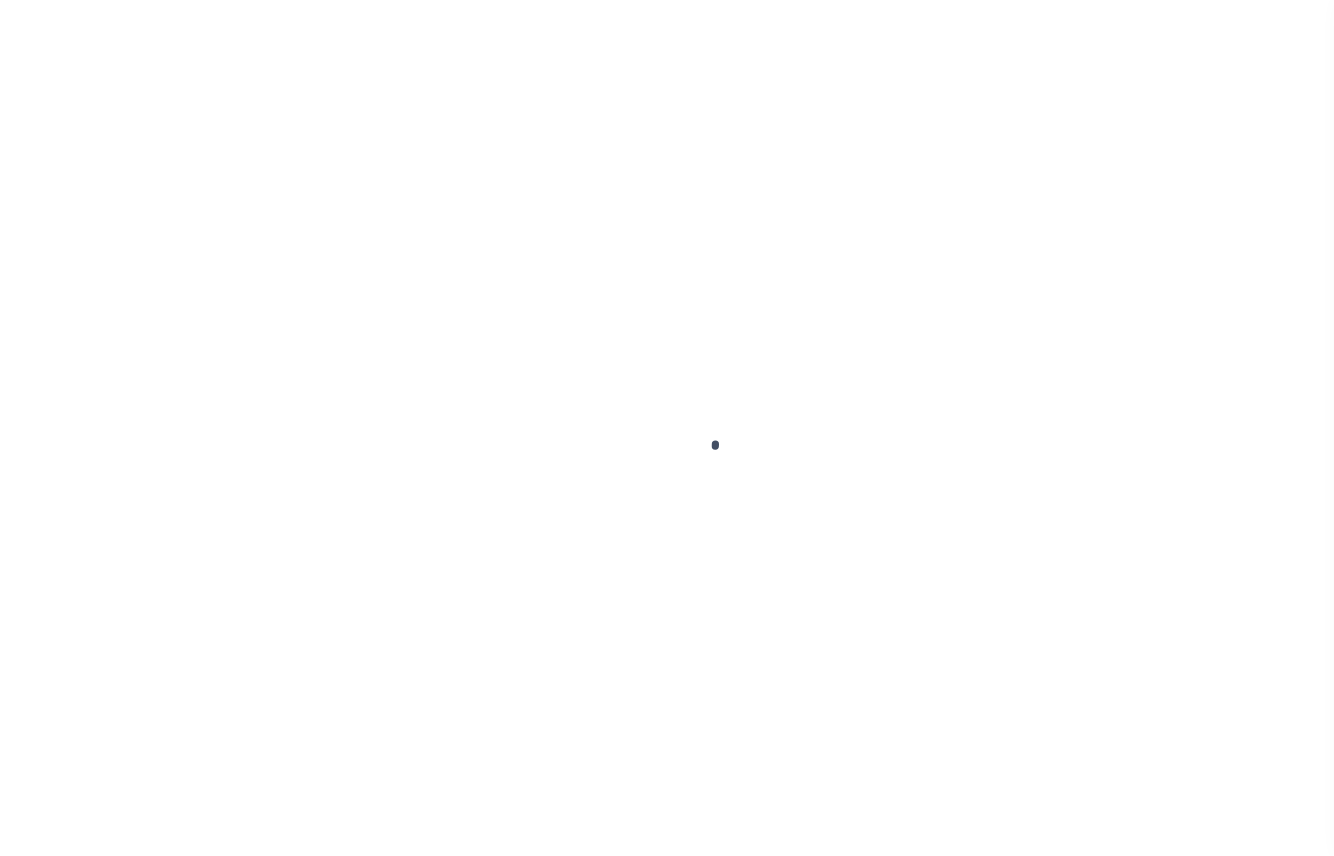 scroll, scrollTop: 0, scrollLeft: 0, axis: both 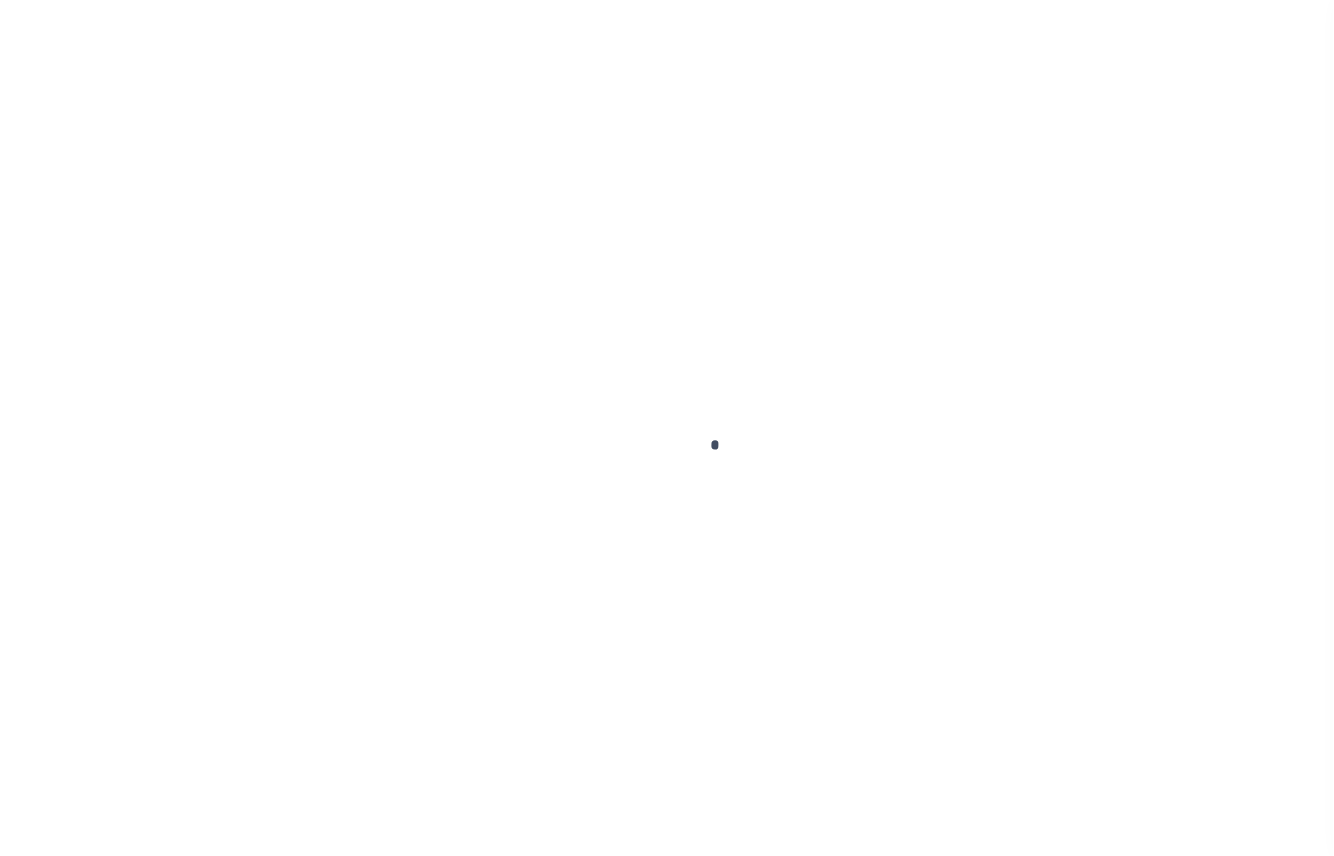 checkbox on "false" 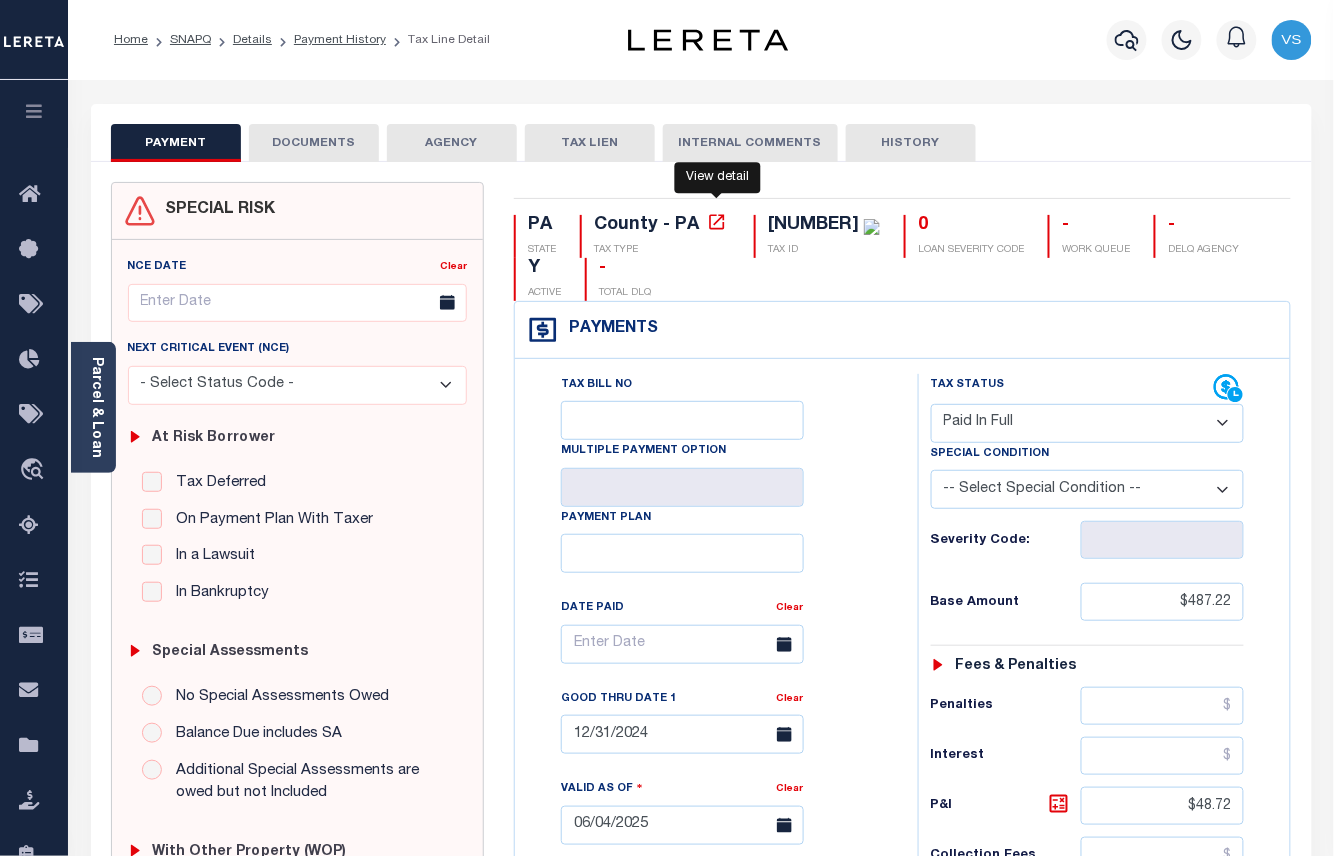 click 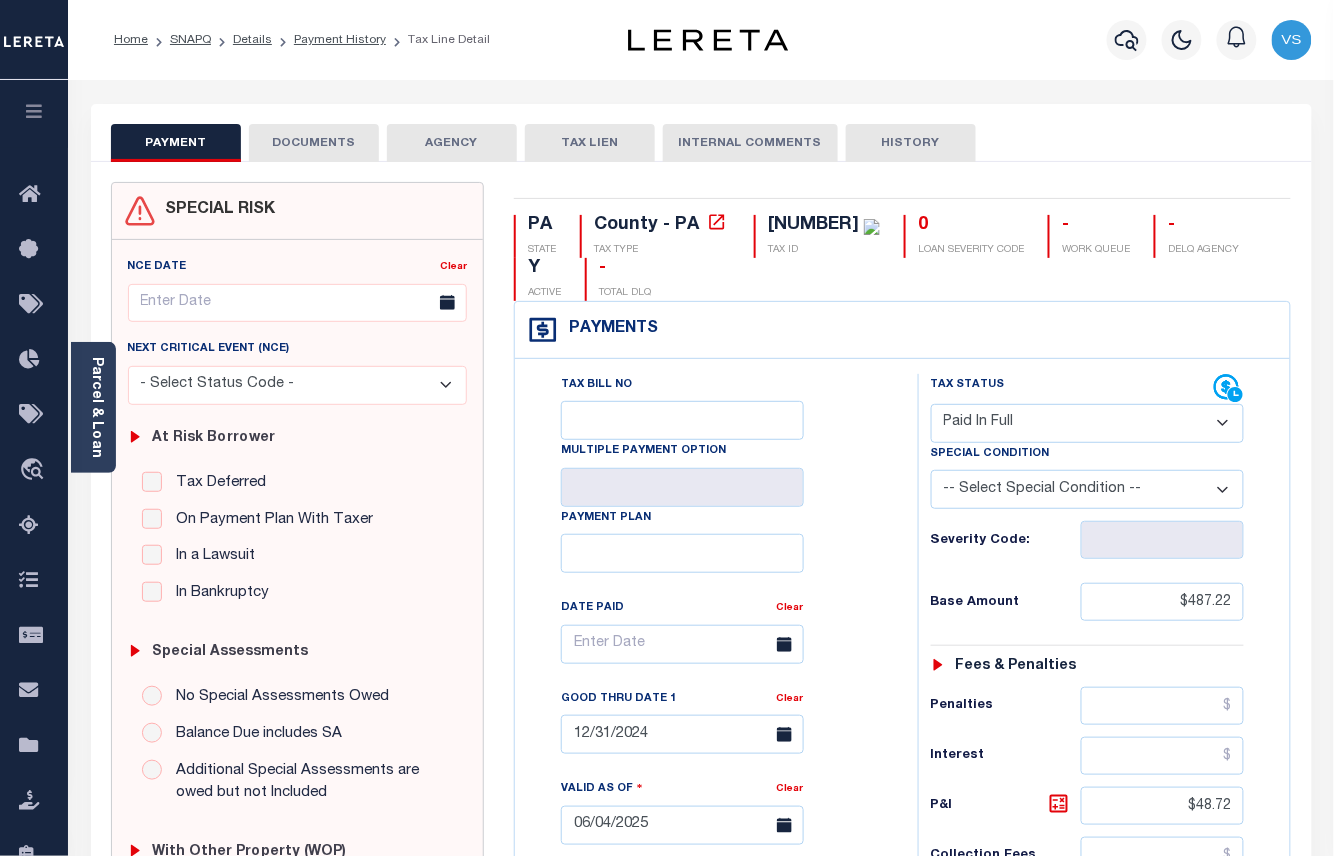 click on "11201020030" at bounding box center [813, 225] 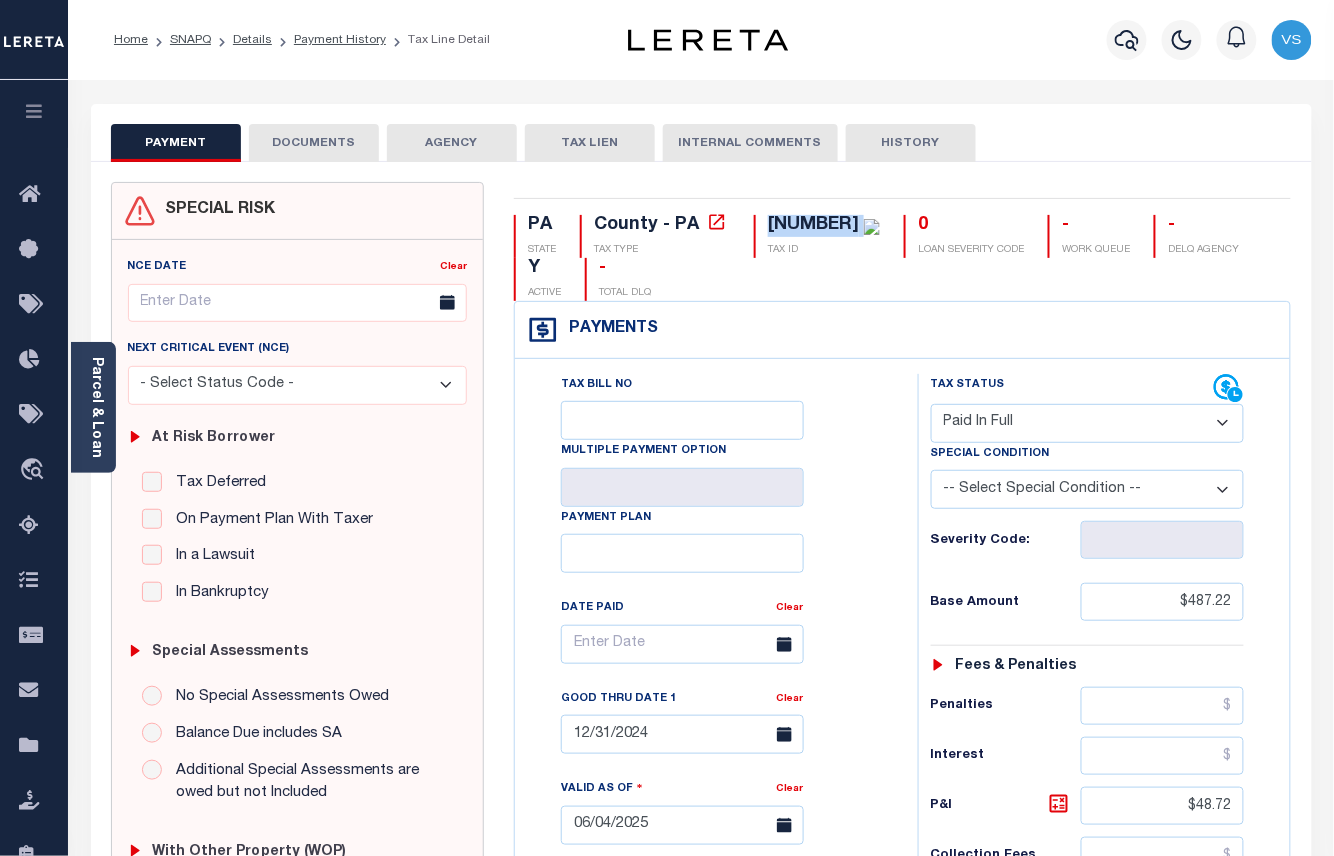 copy on "11201020030" 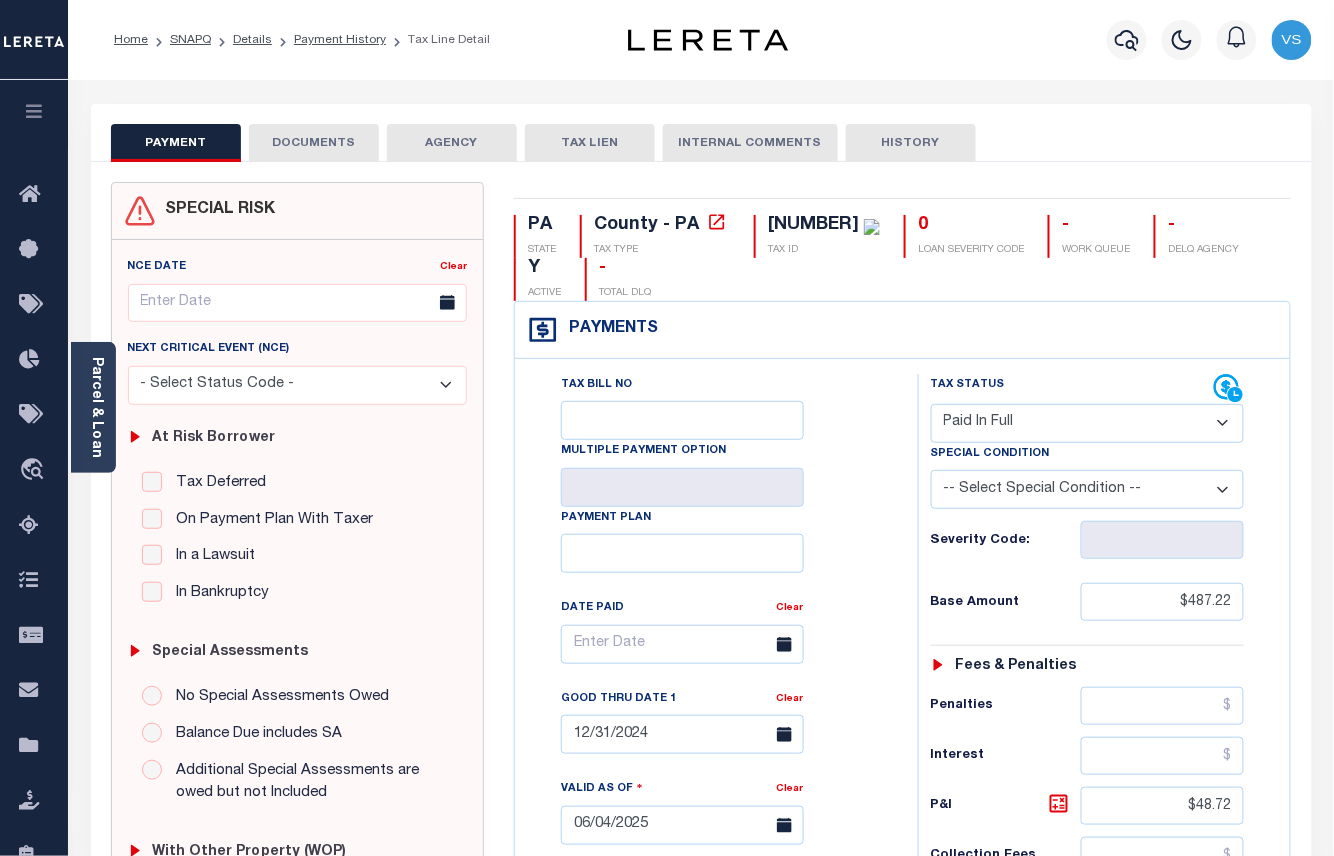 click on "Payments
Warning! Search Status is not "Completed", amounts can not be keyed." at bounding box center [902, 330] 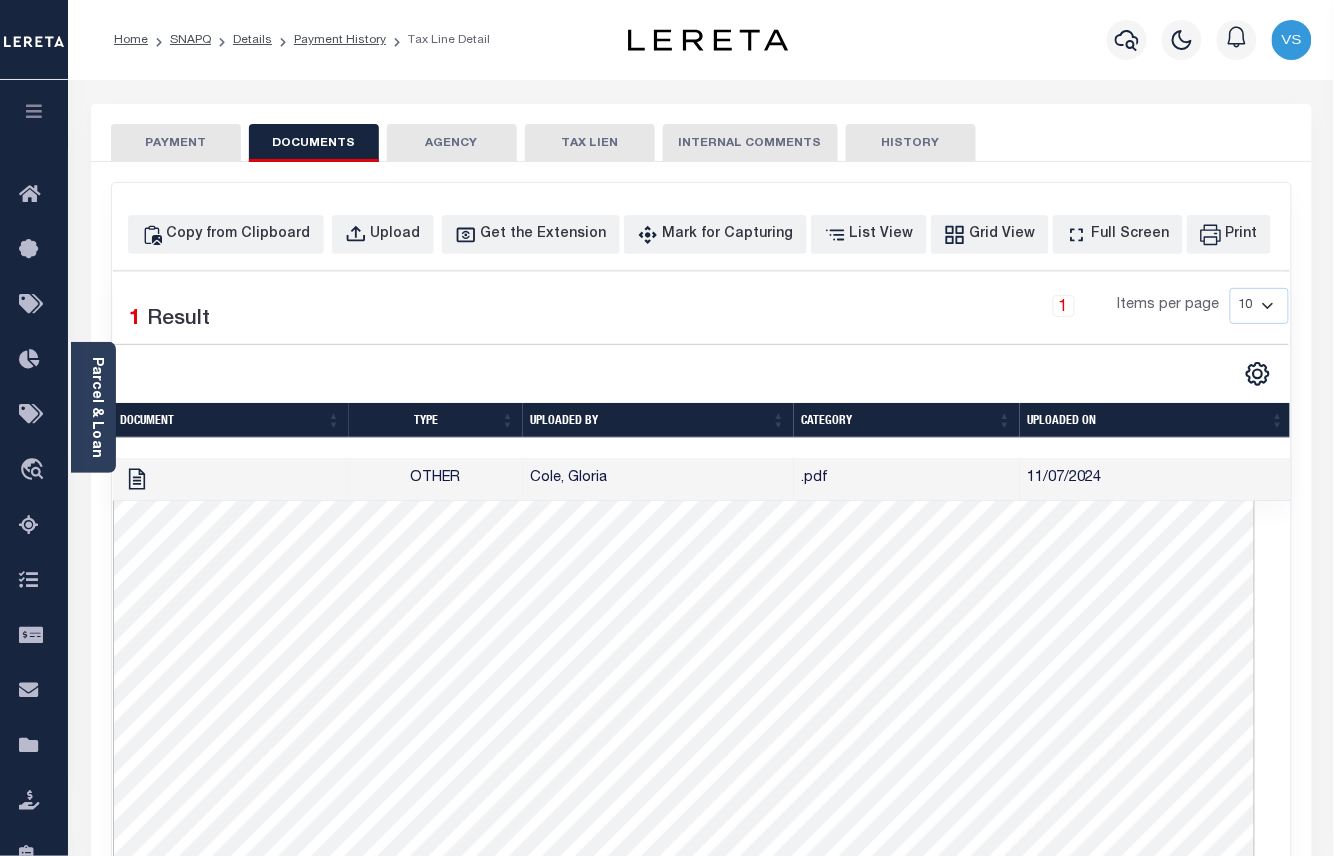 scroll, scrollTop: 0, scrollLeft: 0, axis: both 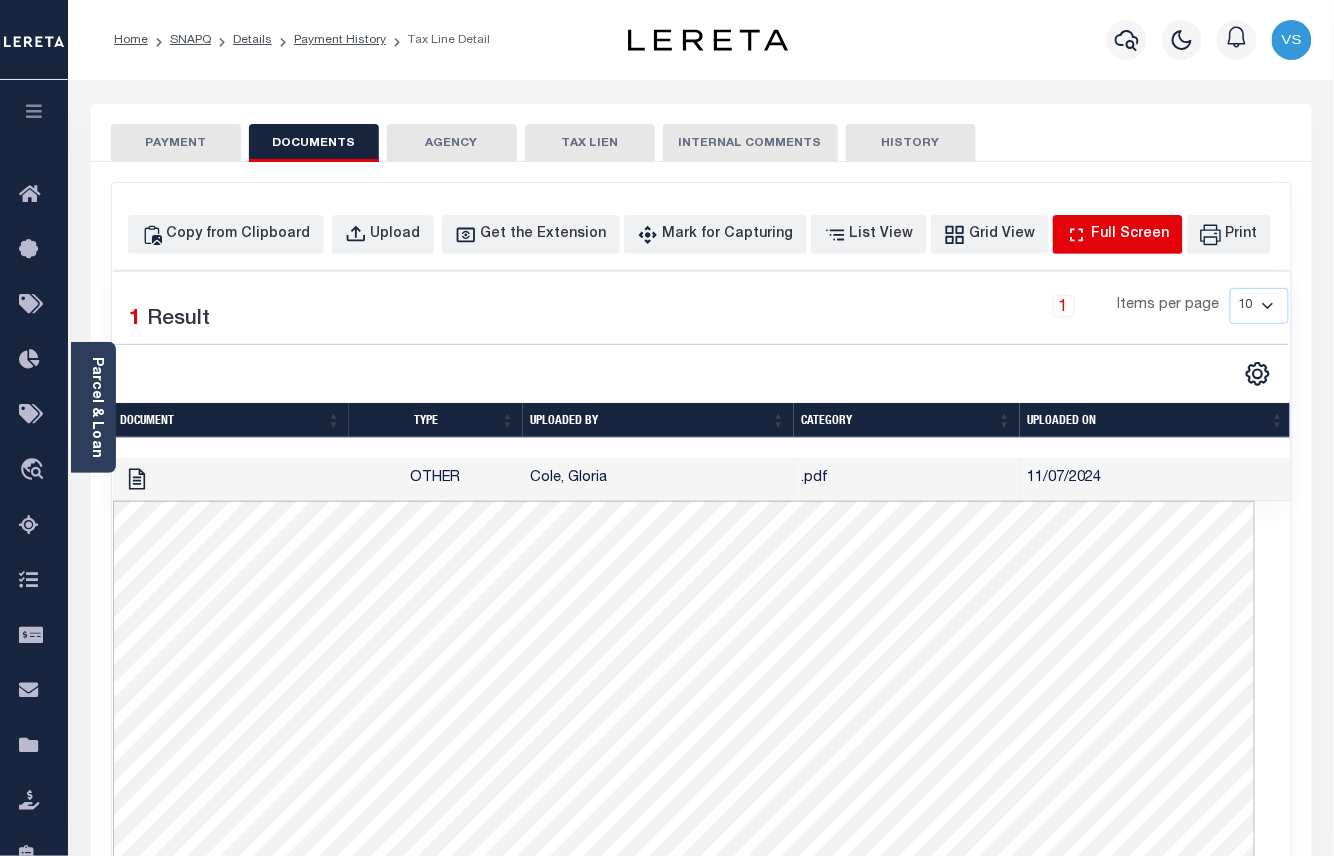 click on "Full Screen" at bounding box center (1131, 235) 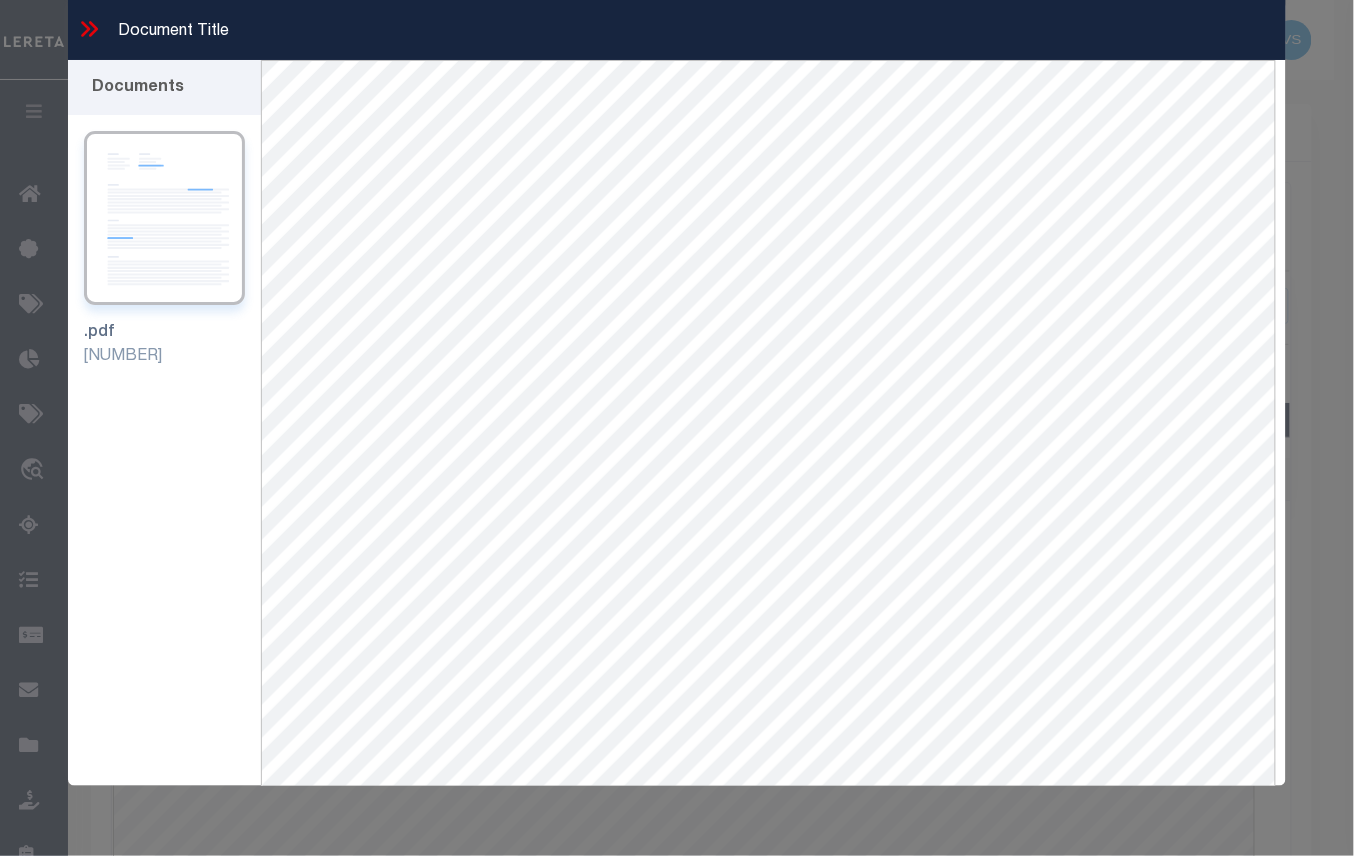 click 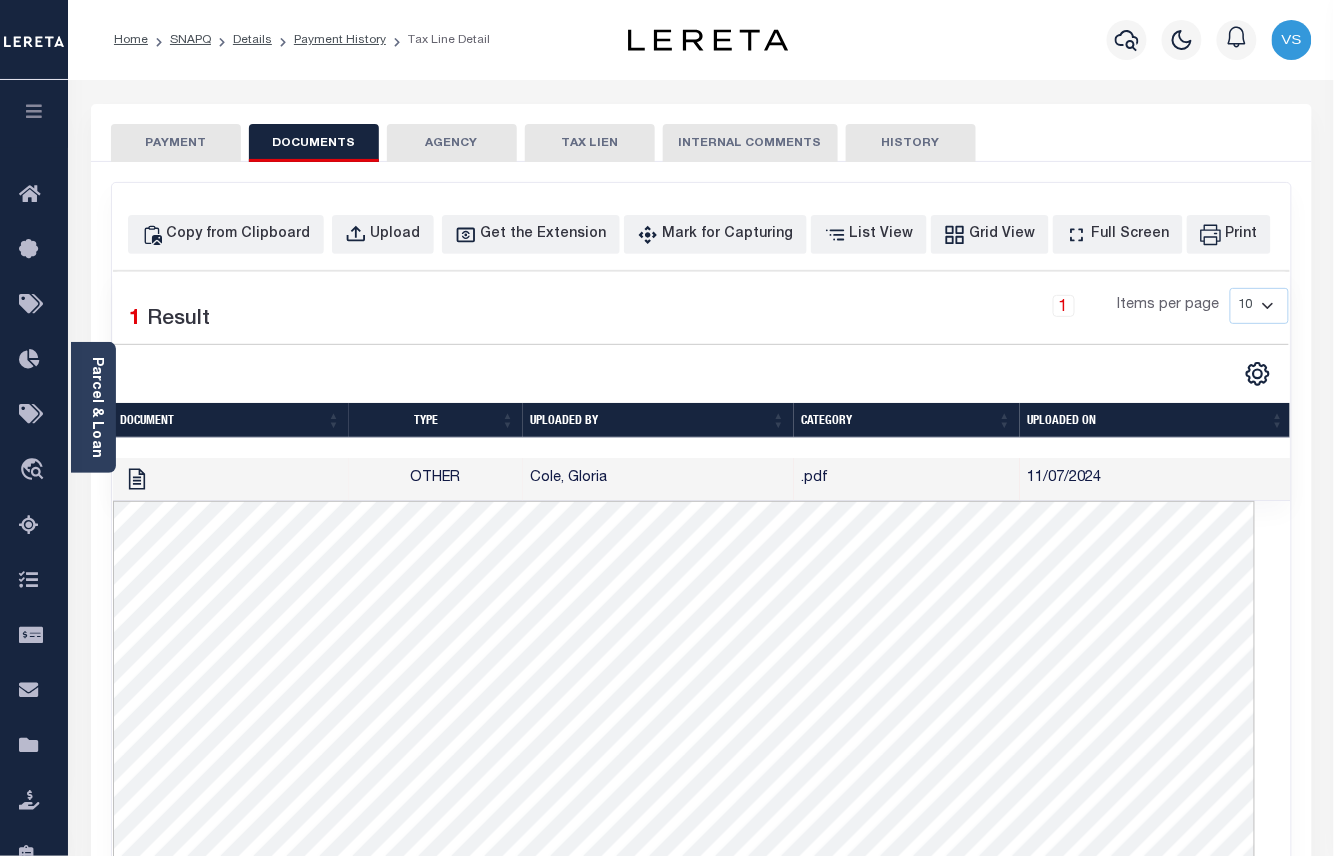 click on "PAYMENT" at bounding box center [176, 143] 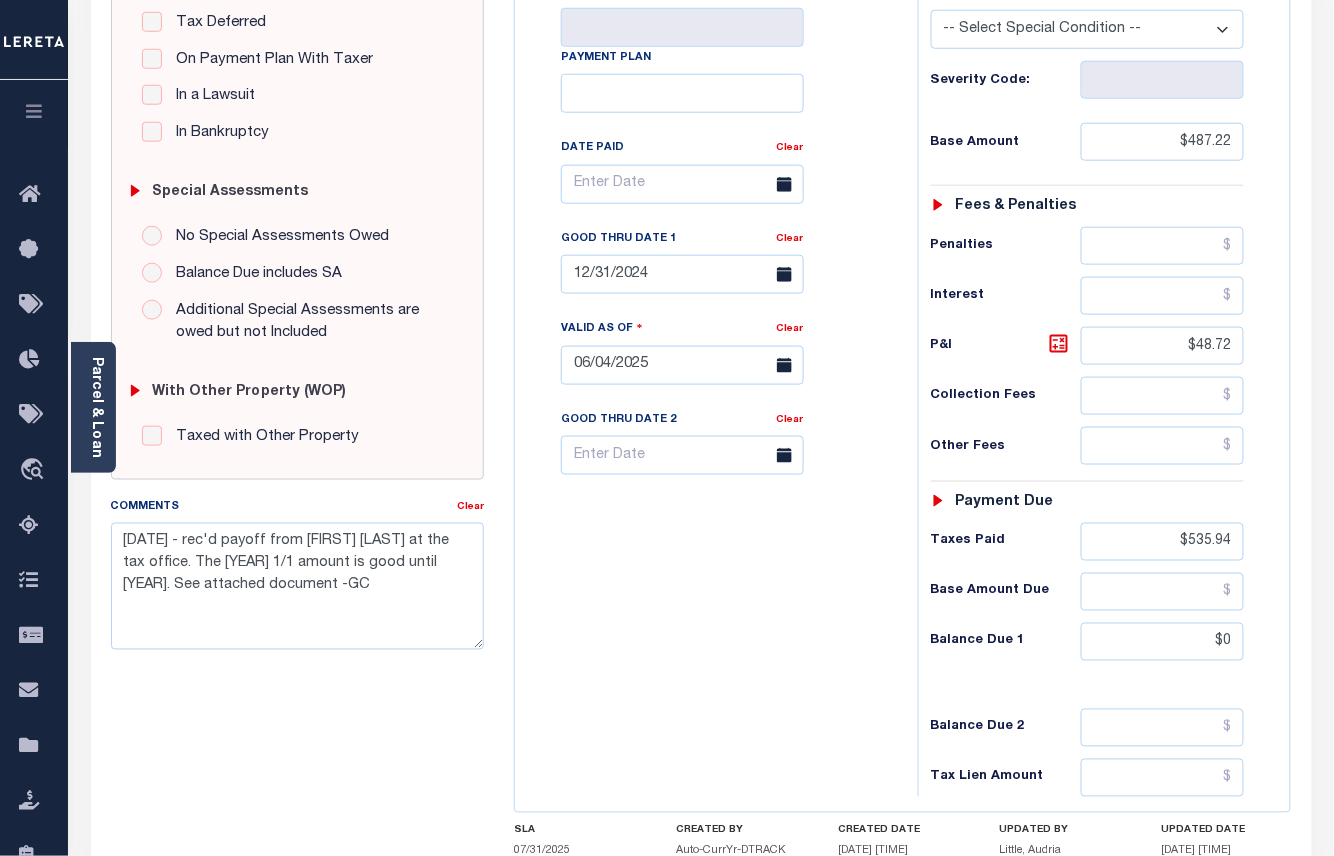 scroll, scrollTop: 0, scrollLeft: 0, axis: both 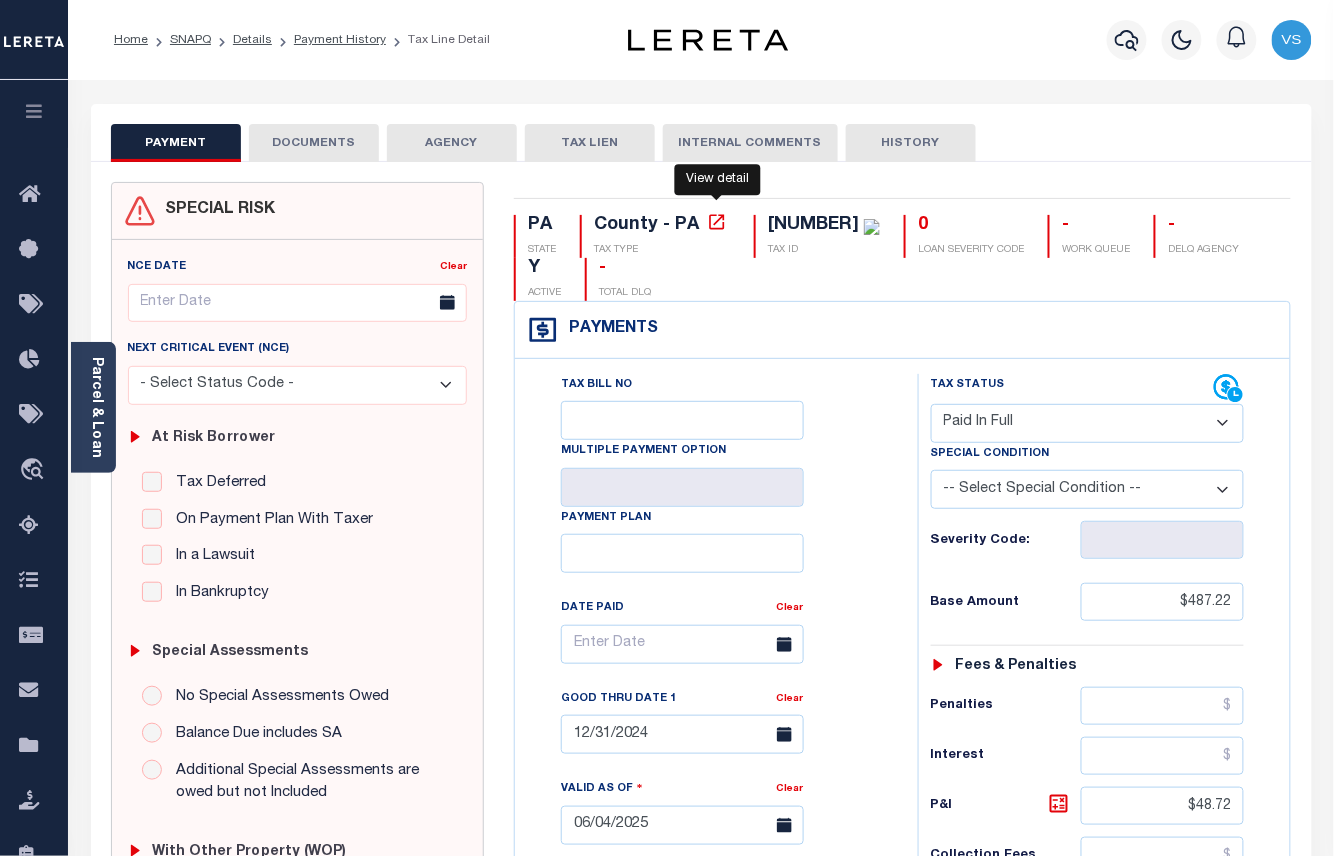 click 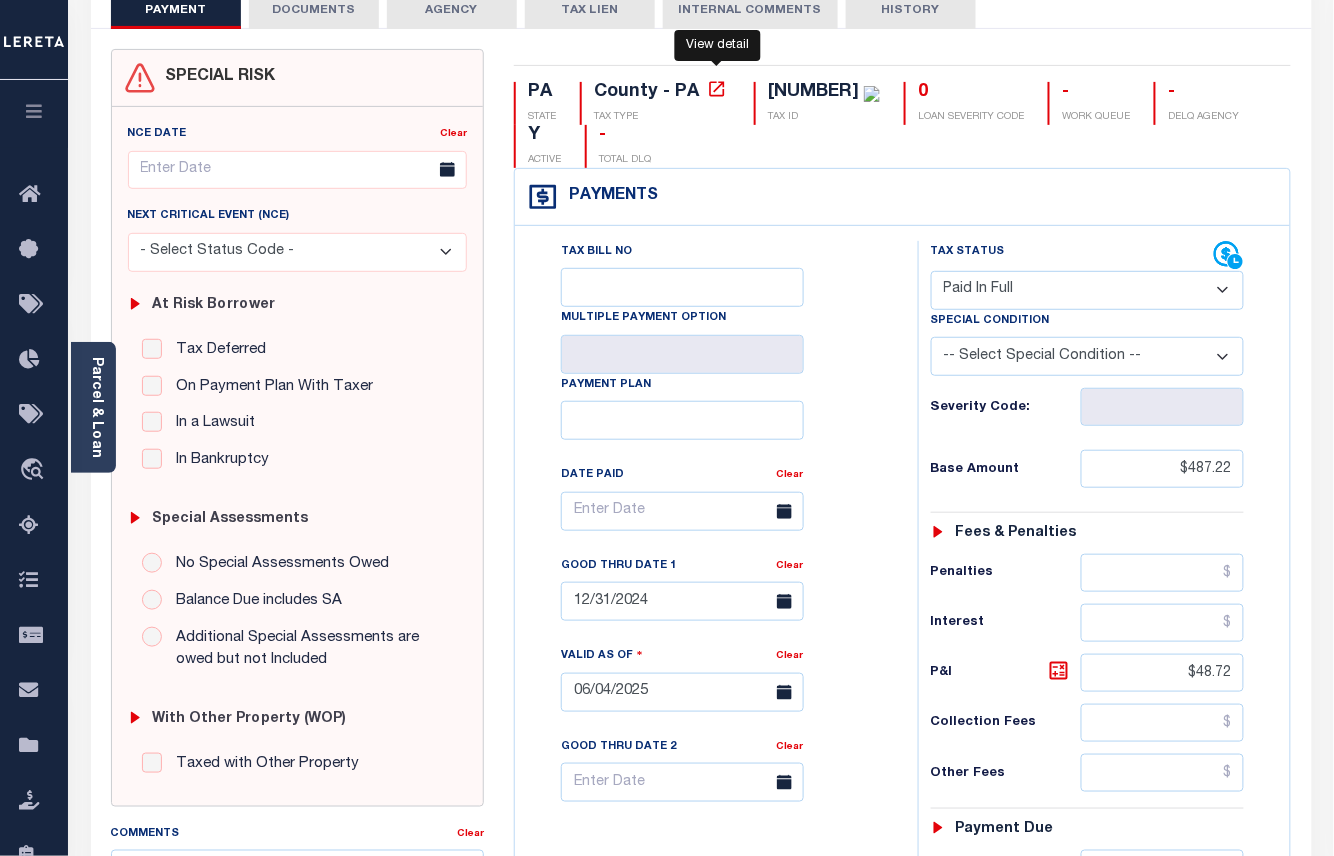 scroll, scrollTop: 0, scrollLeft: 0, axis: both 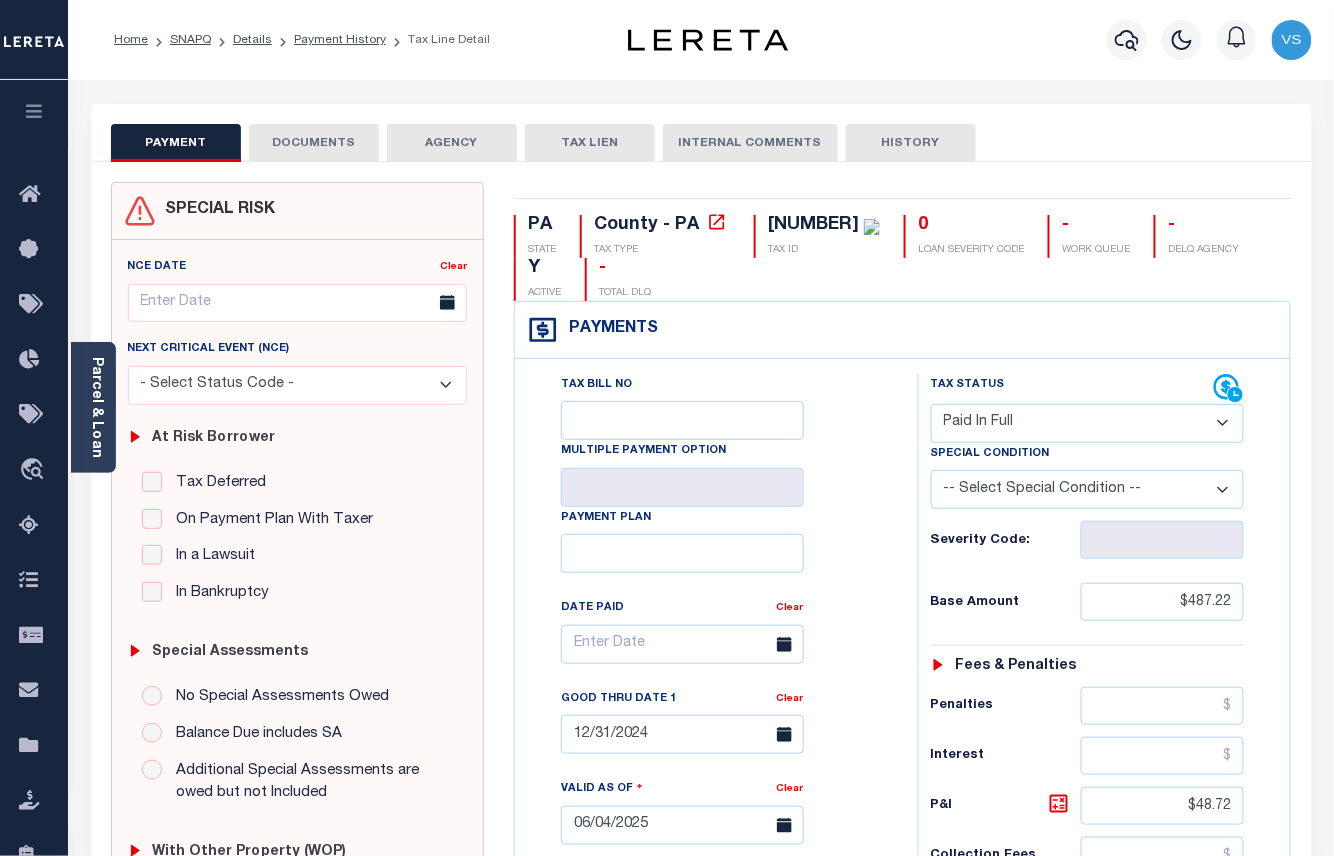 click on "DOCUMENTS" at bounding box center [314, 143] 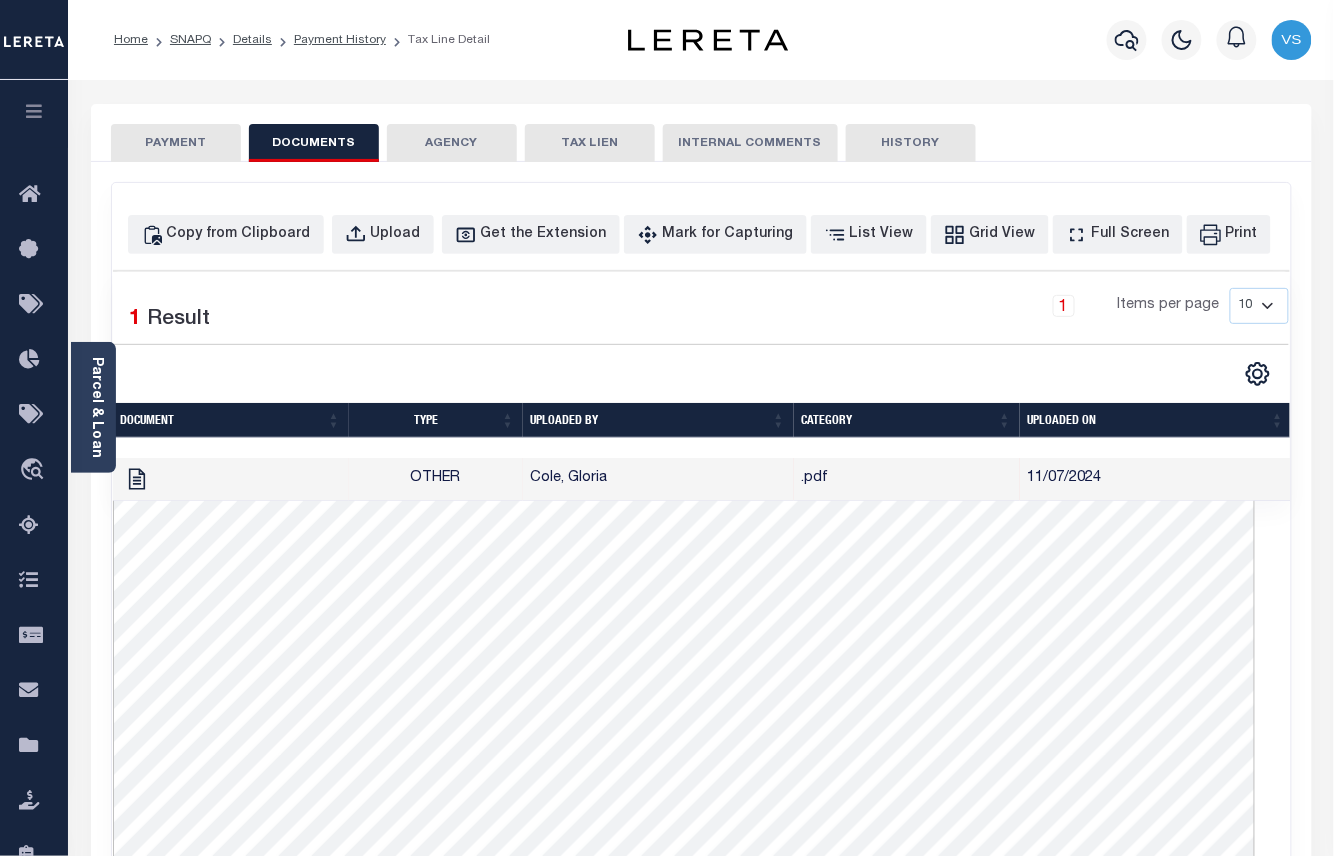 scroll, scrollTop: 0, scrollLeft: 0, axis: both 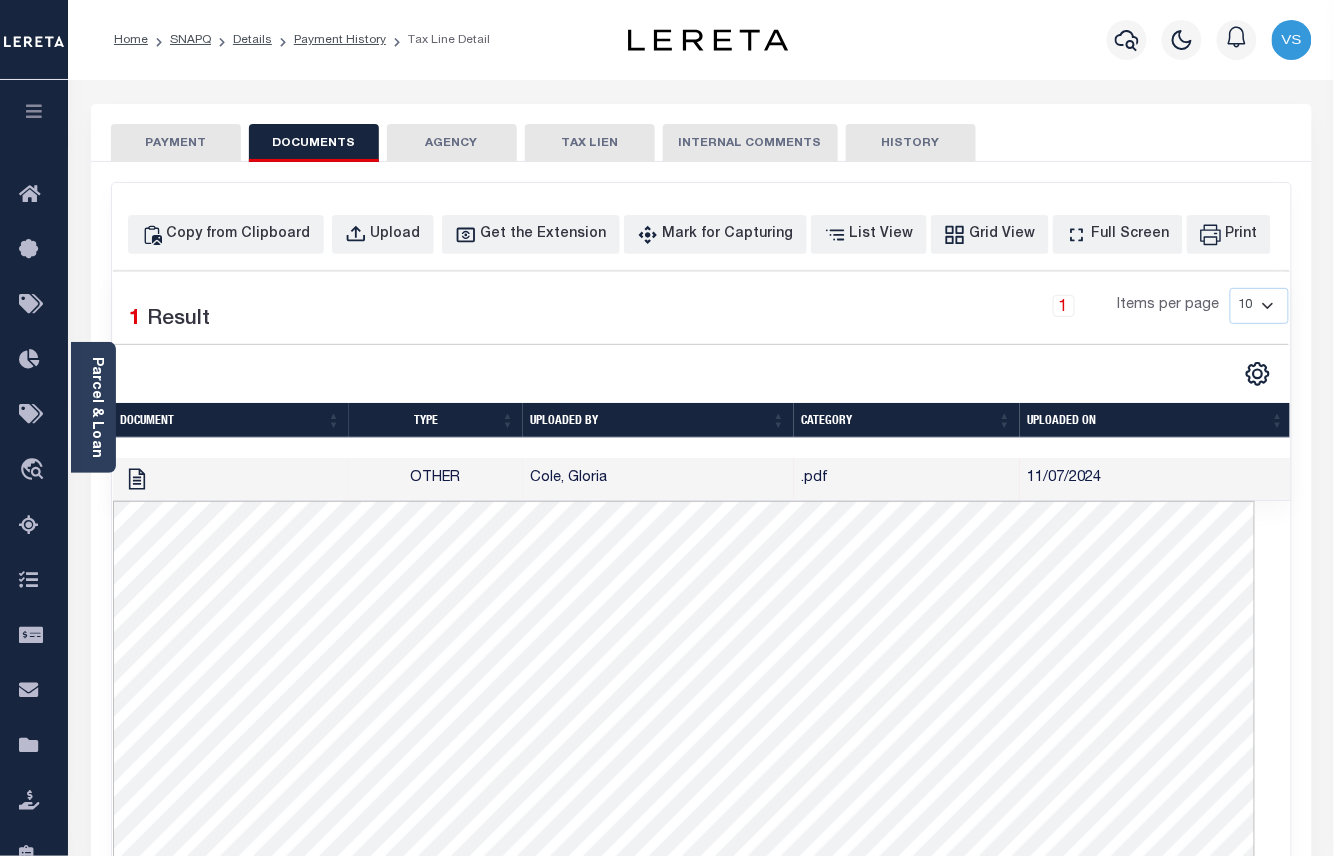 click on "PAYMENT" at bounding box center (176, 143) 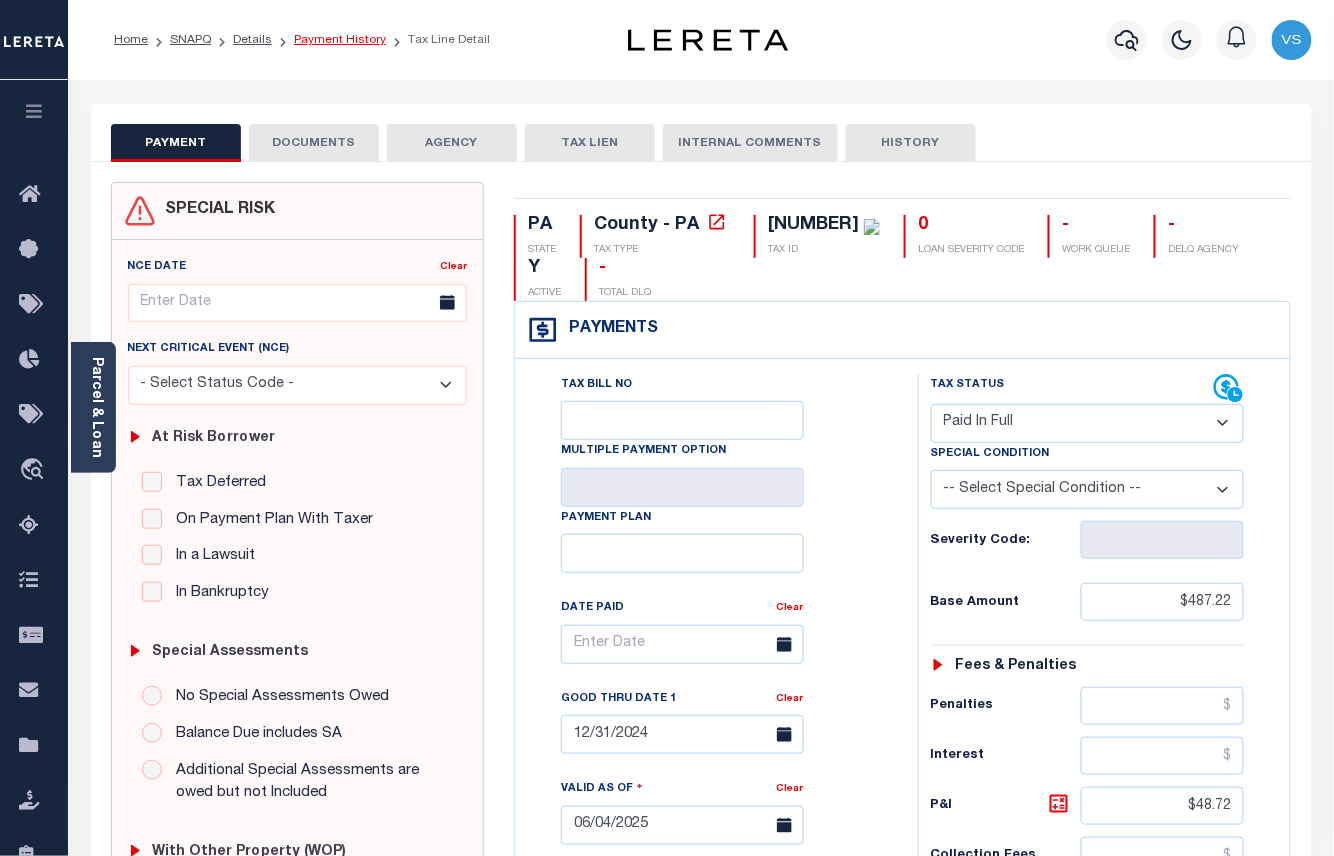 click on "Payment History" at bounding box center (340, 40) 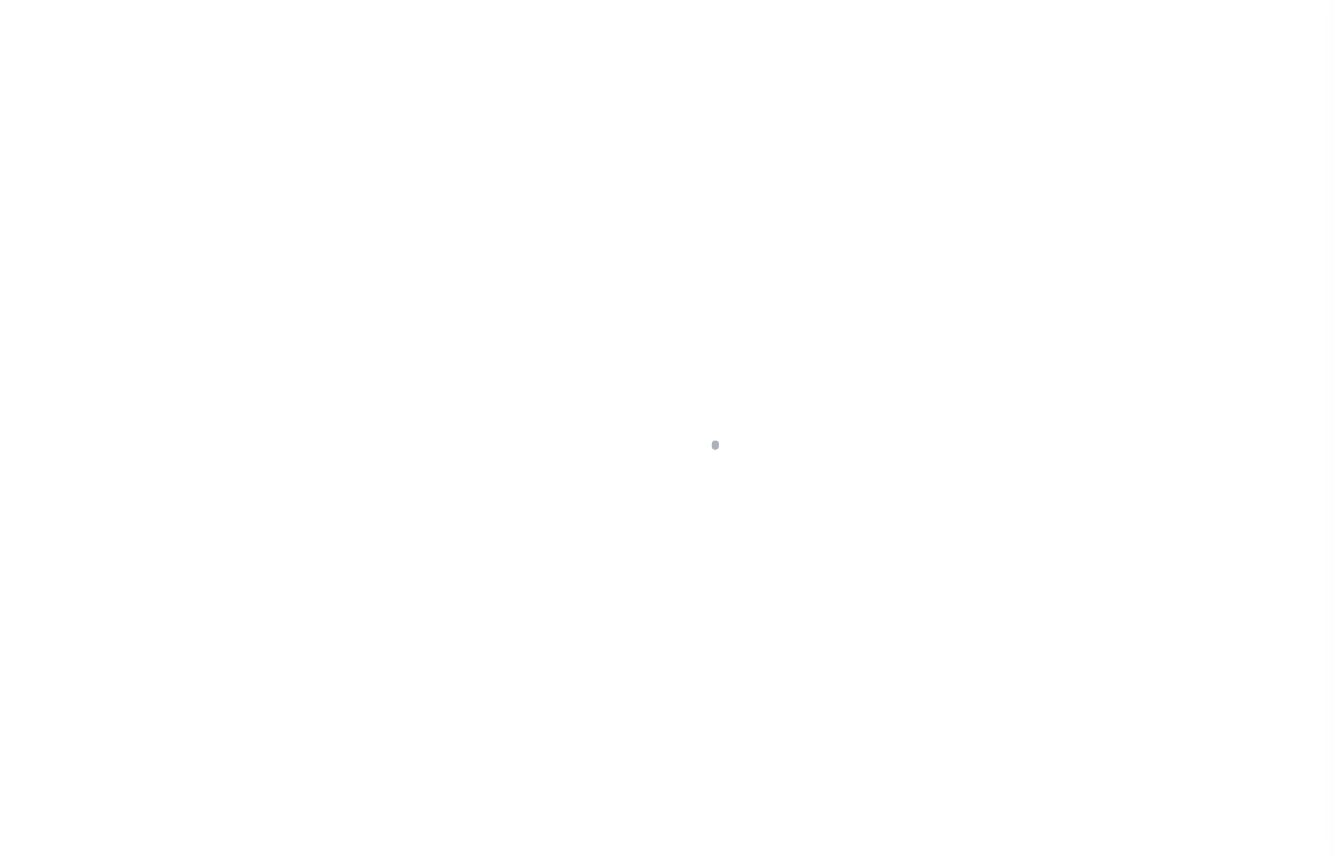 scroll, scrollTop: 0, scrollLeft: 0, axis: both 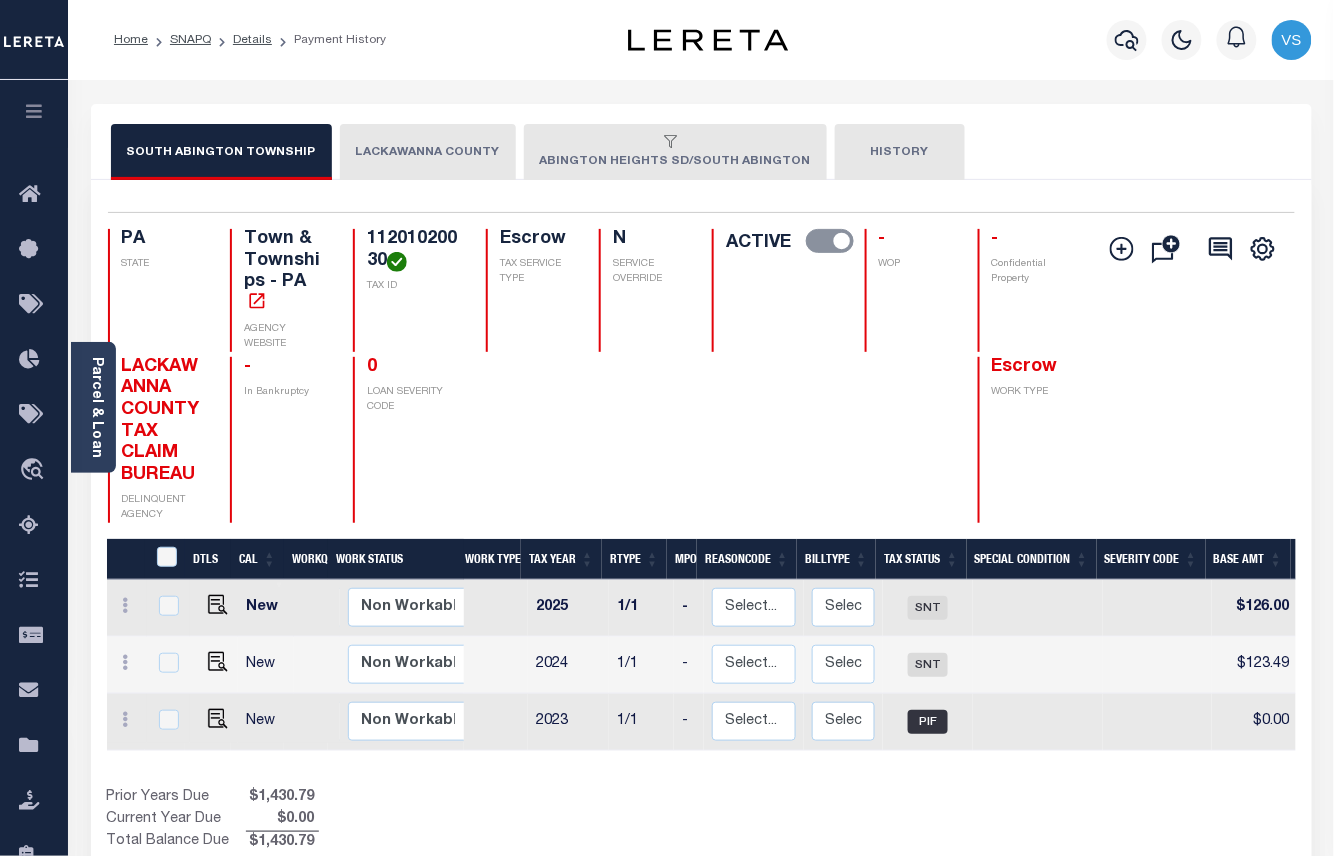 click on "LACKAWANNA COUNTY" at bounding box center [428, 152] 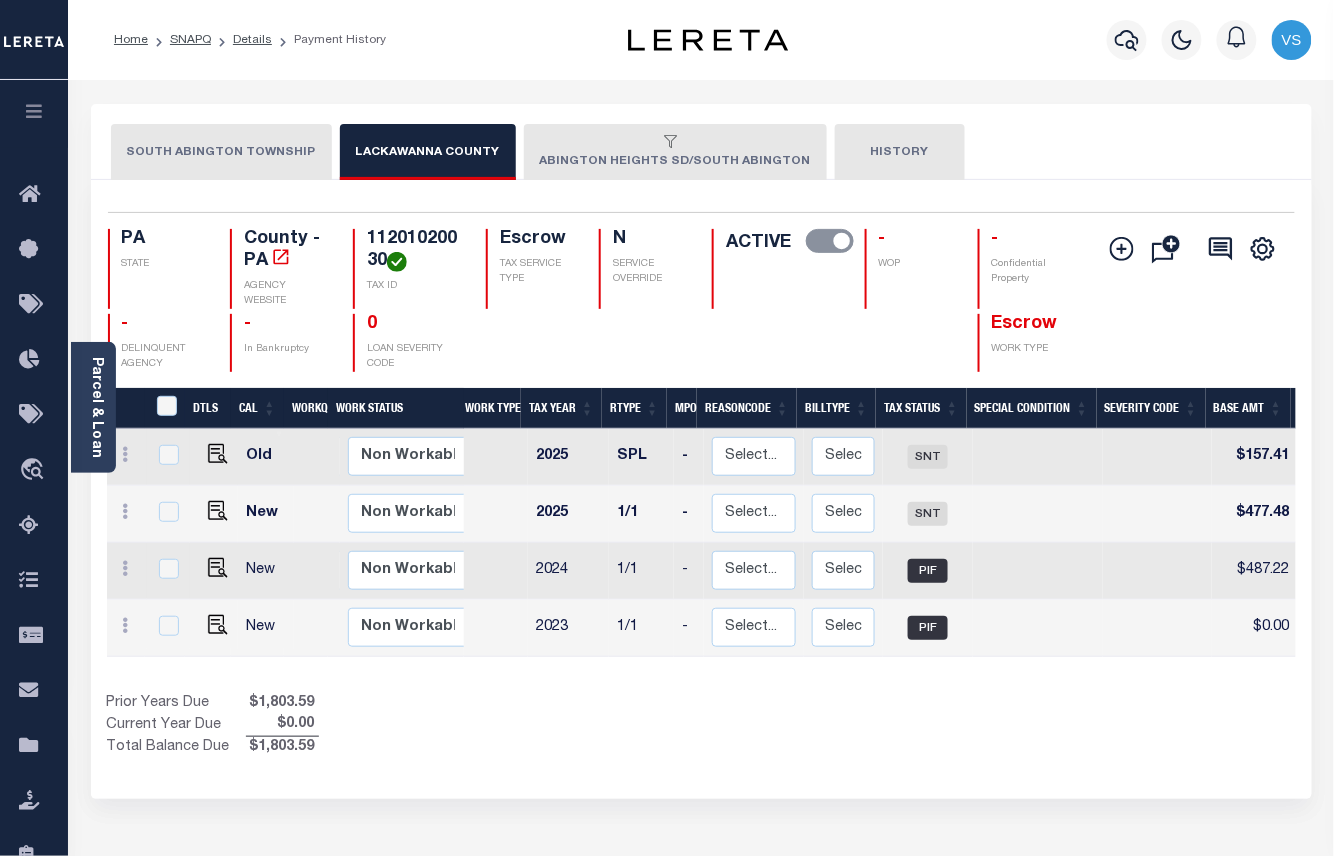 scroll, scrollTop: 0, scrollLeft: 90, axis: horizontal 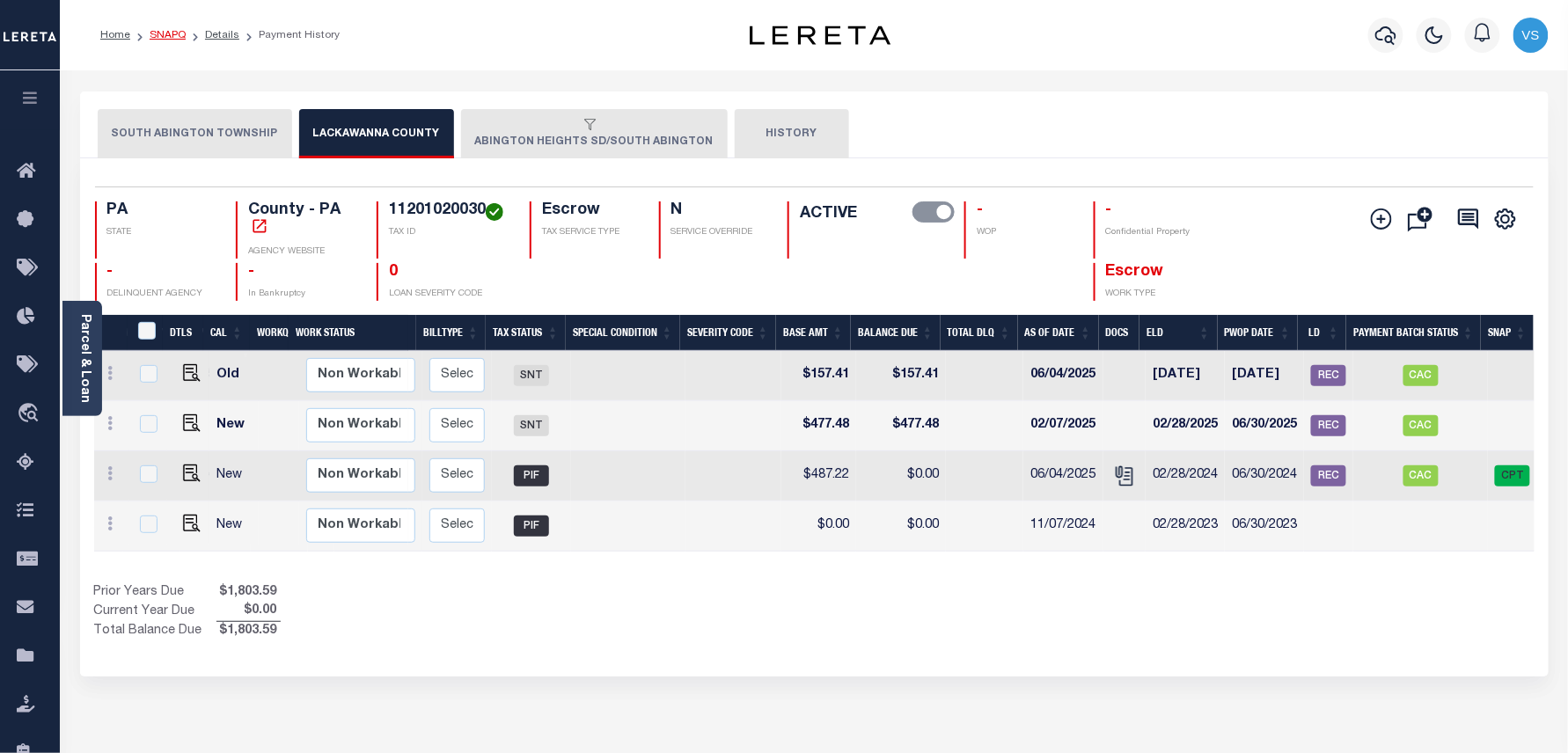 click on "SNAPQ" at bounding box center [167, 35] 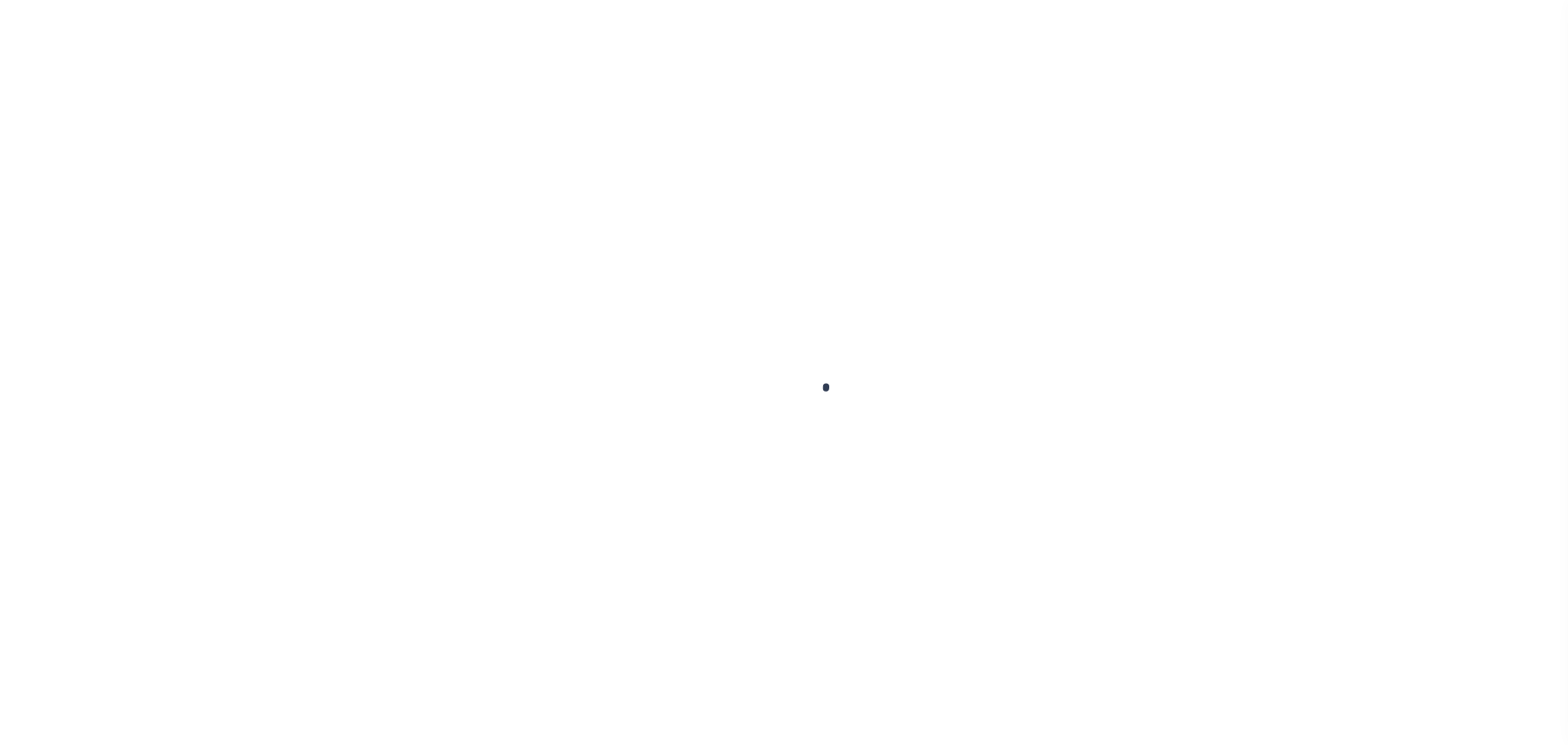 scroll, scrollTop: 0, scrollLeft: 0, axis: both 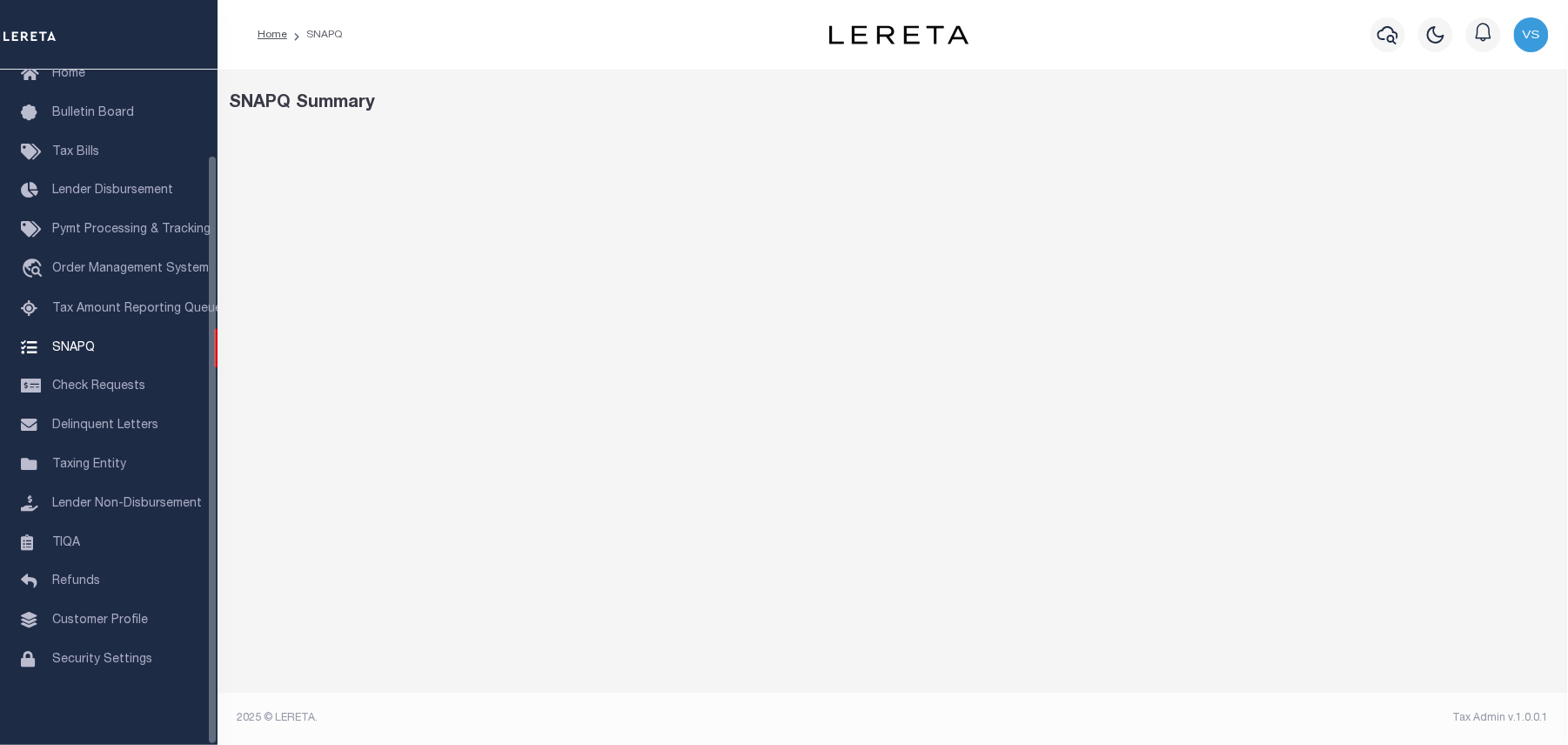 select on "100" 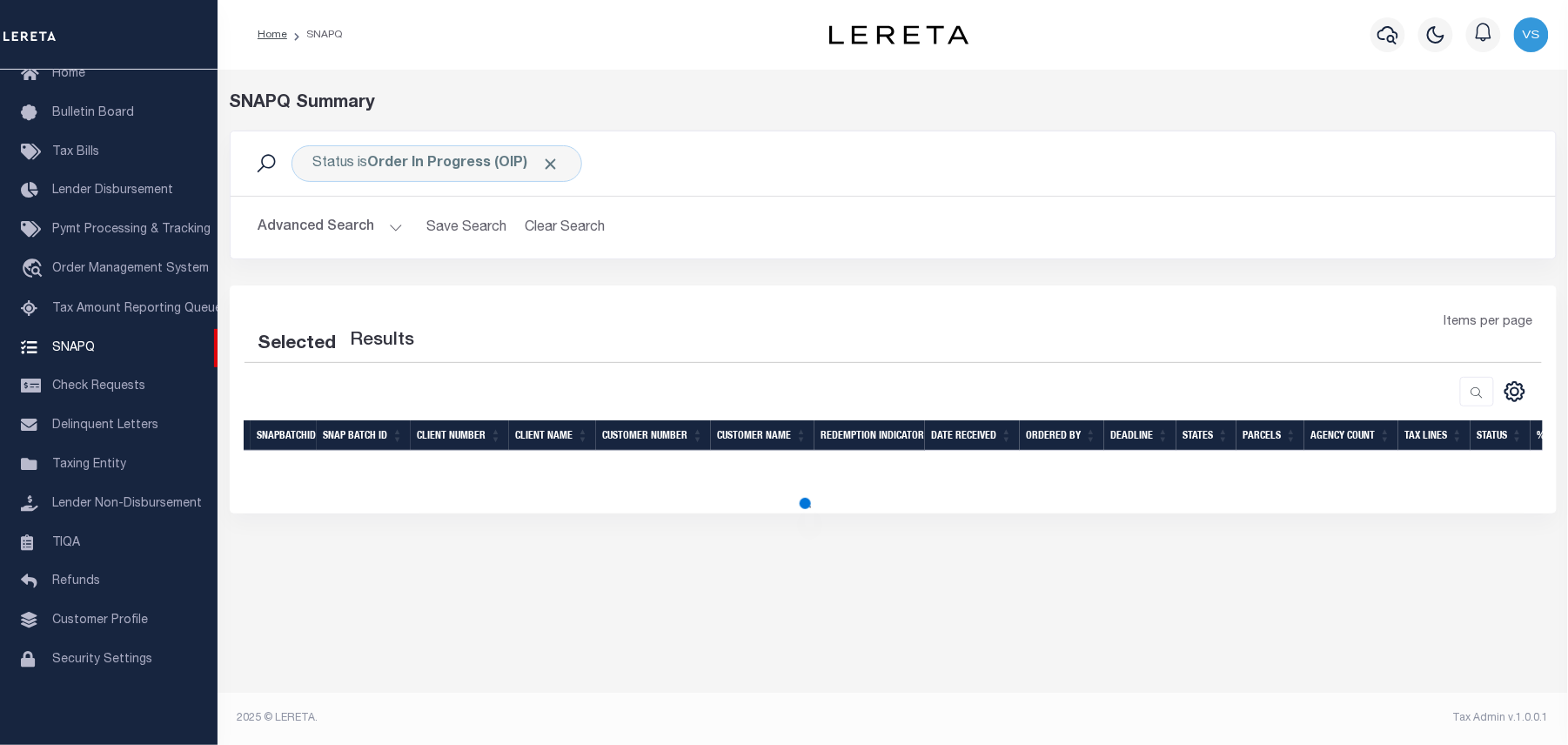 select on "100" 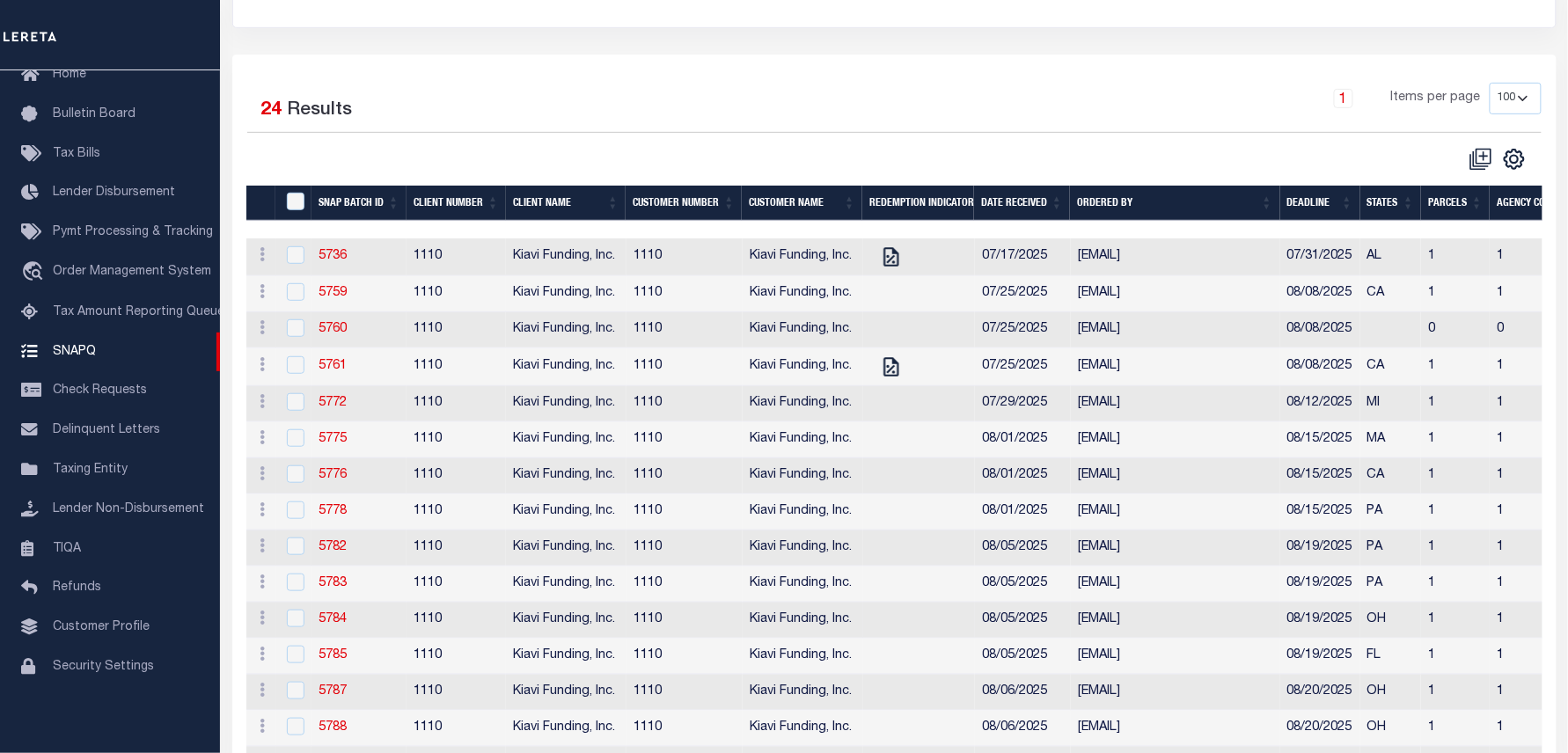 scroll, scrollTop: 352, scrollLeft: 0, axis: vertical 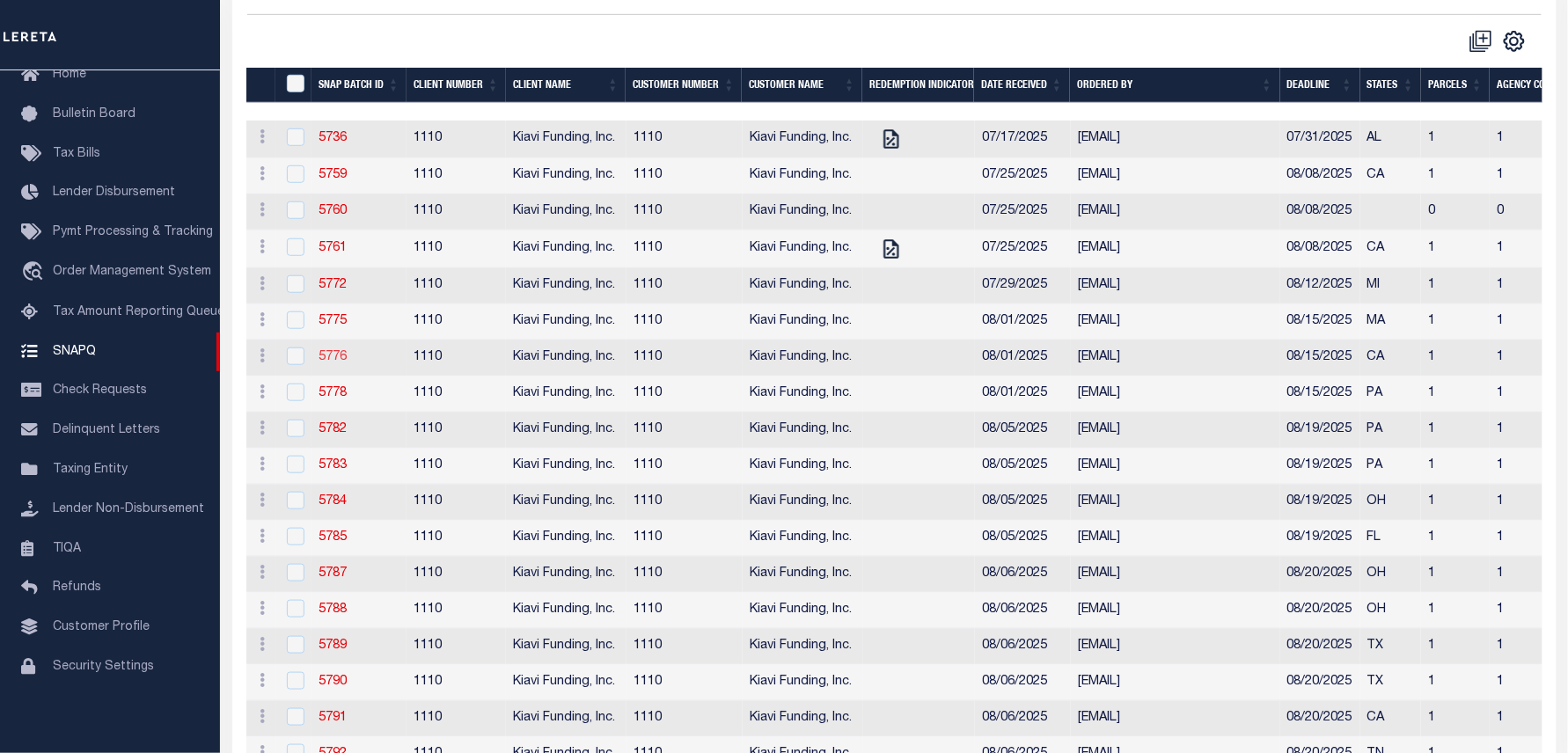 click on "5776" at bounding box center [333, 357] 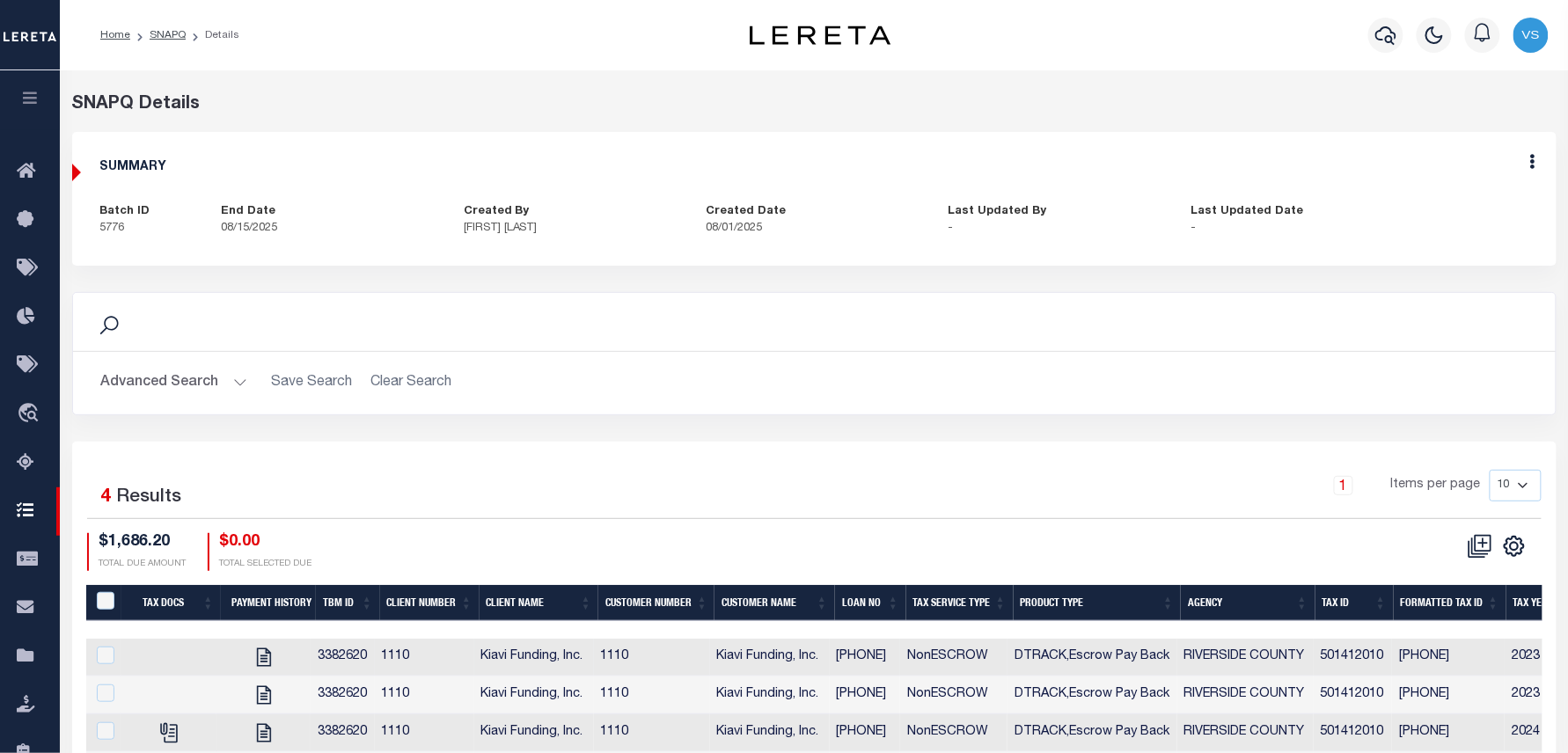 scroll, scrollTop: 179, scrollLeft: 0, axis: vertical 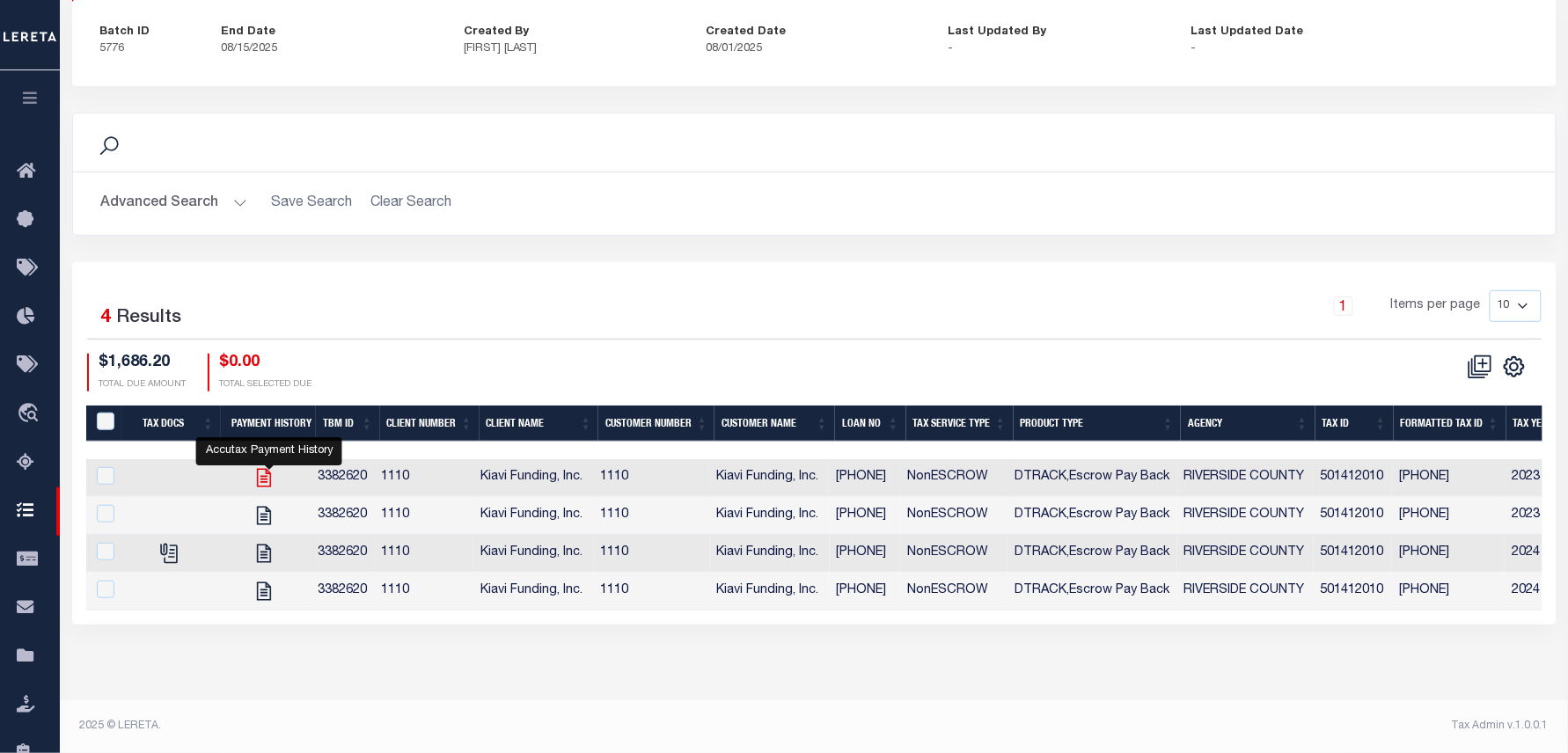 click 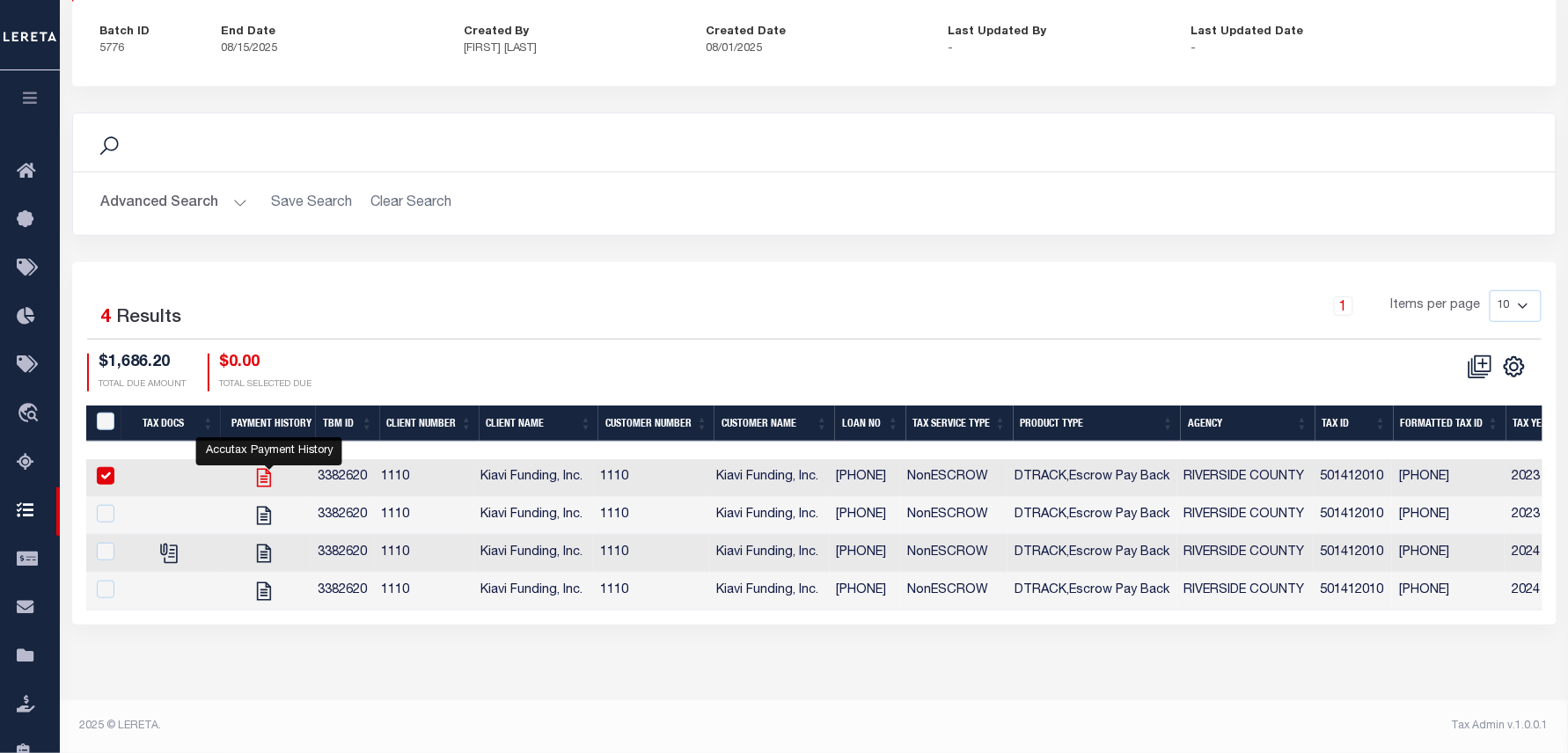 checkbox on "true" 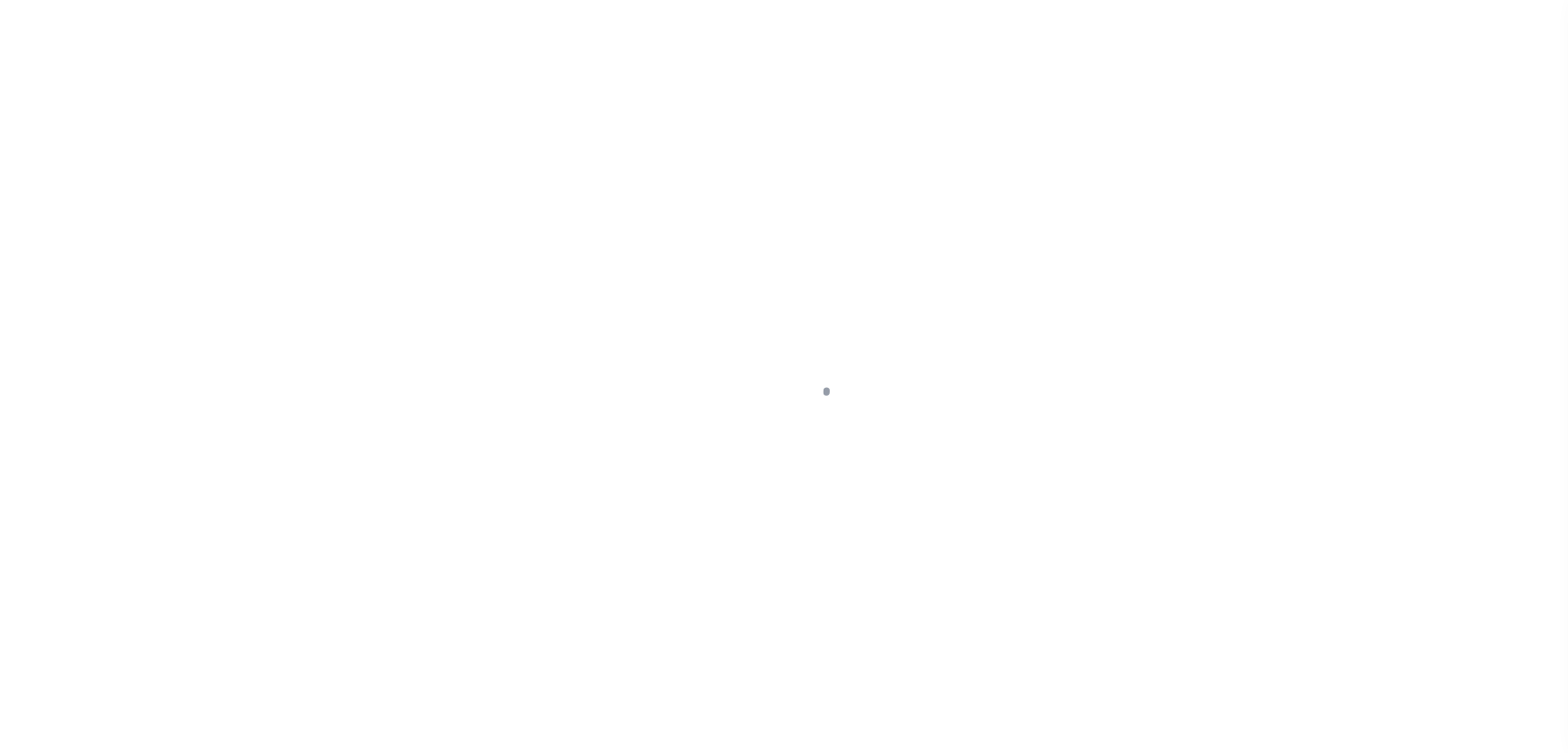 scroll, scrollTop: 0, scrollLeft: 0, axis: both 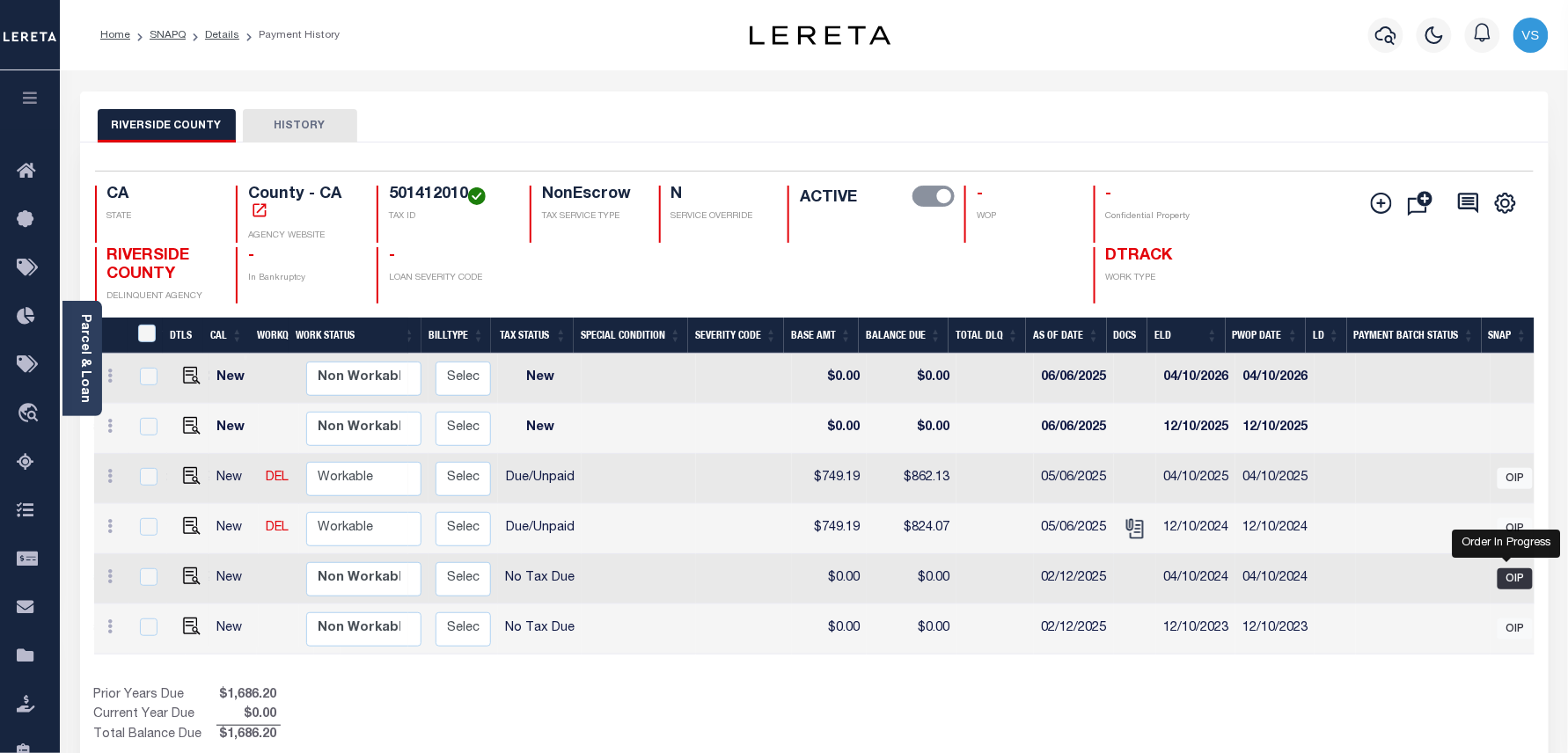 click on "OIP" at bounding box center (1515, 579) 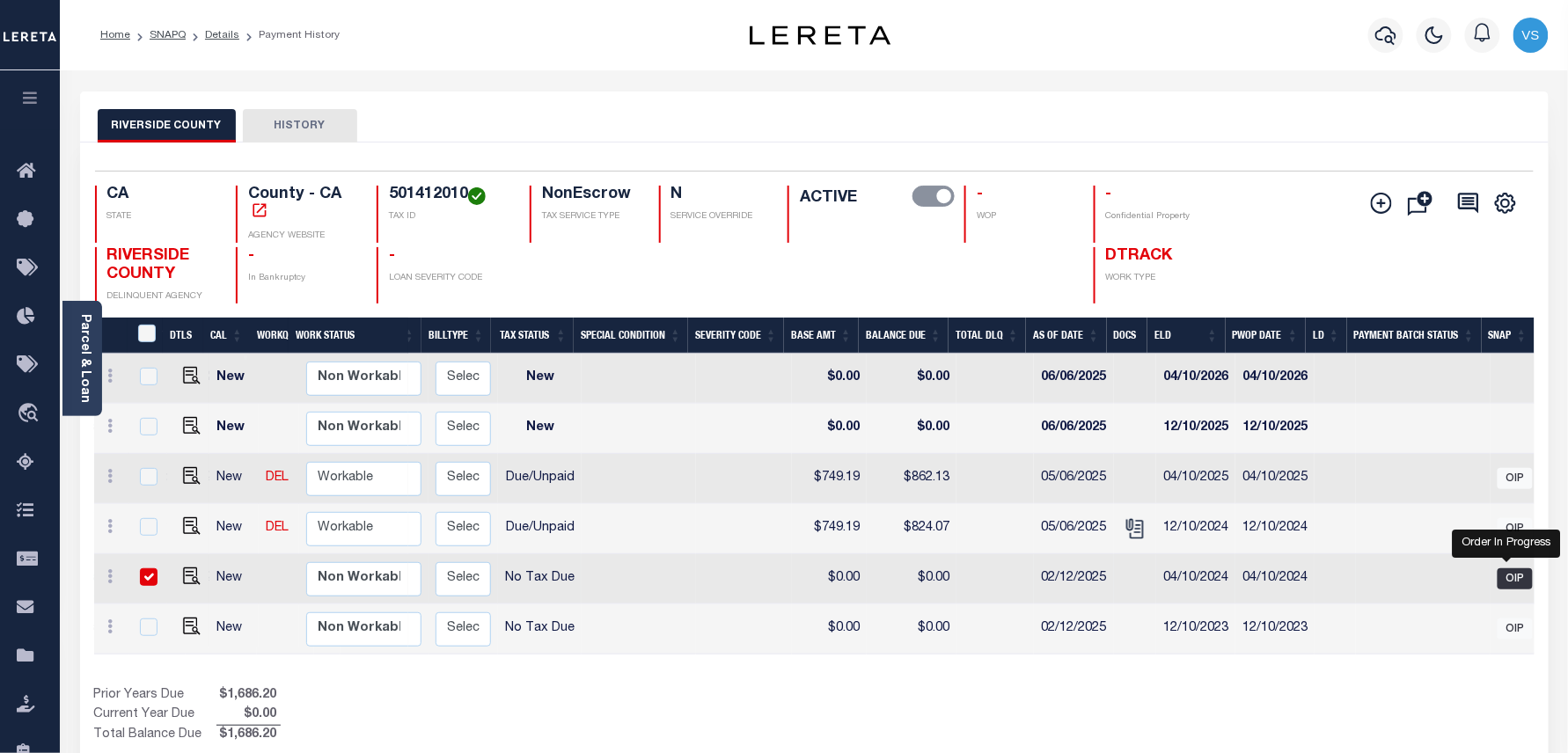 checkbox on "true" 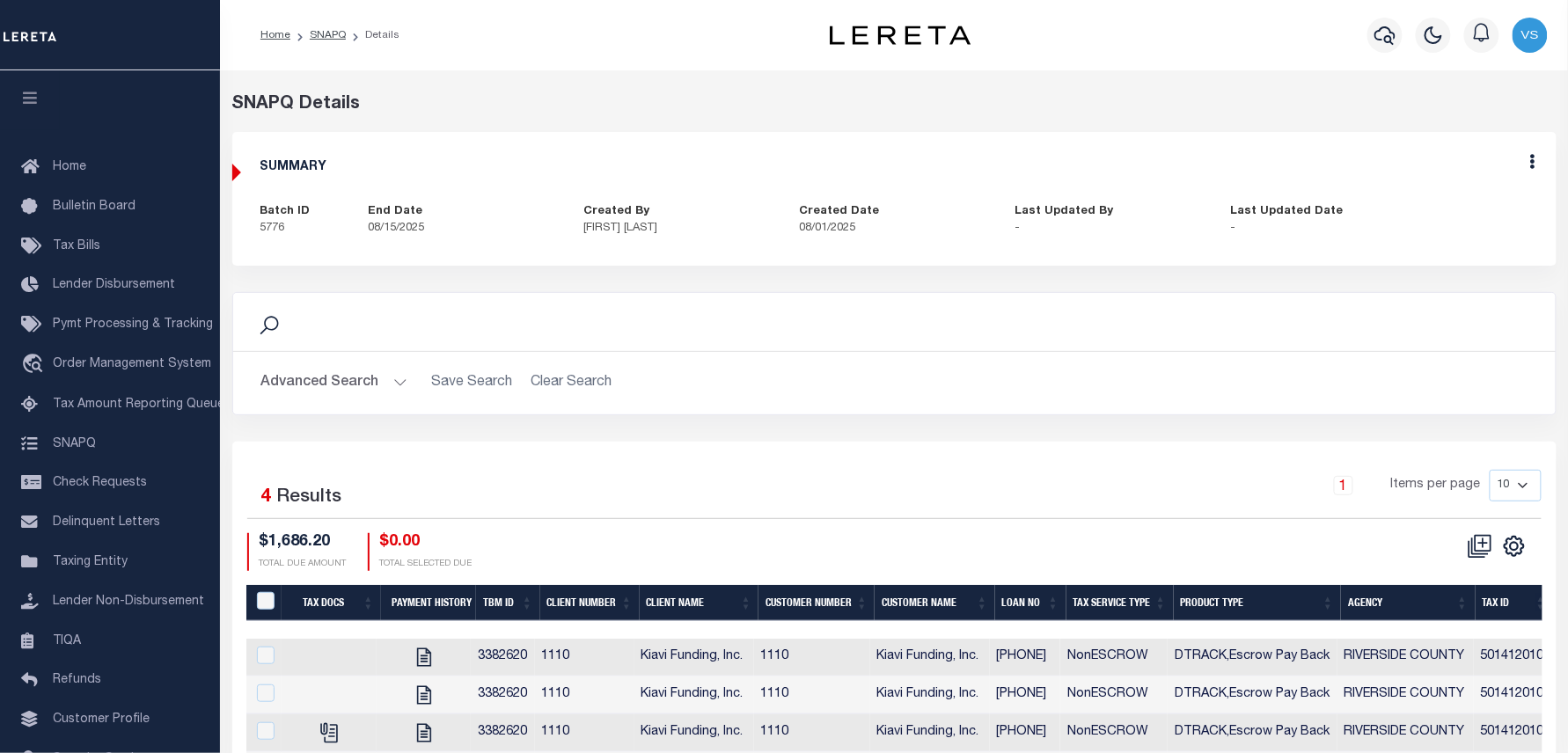 scroll, scrollTop: 121, scrollLeft: 0, axis: vertical 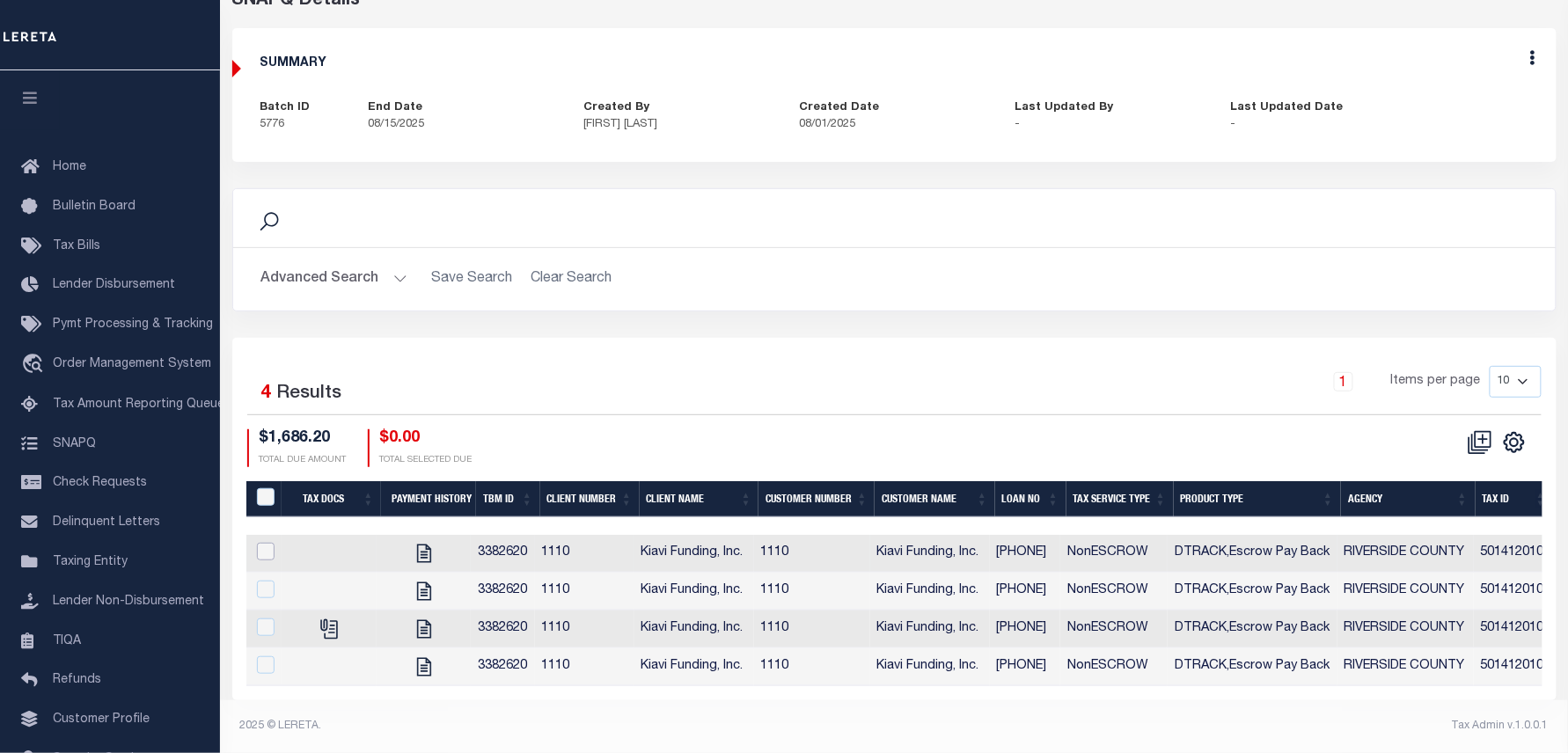 click at bounding box center [266, 552] 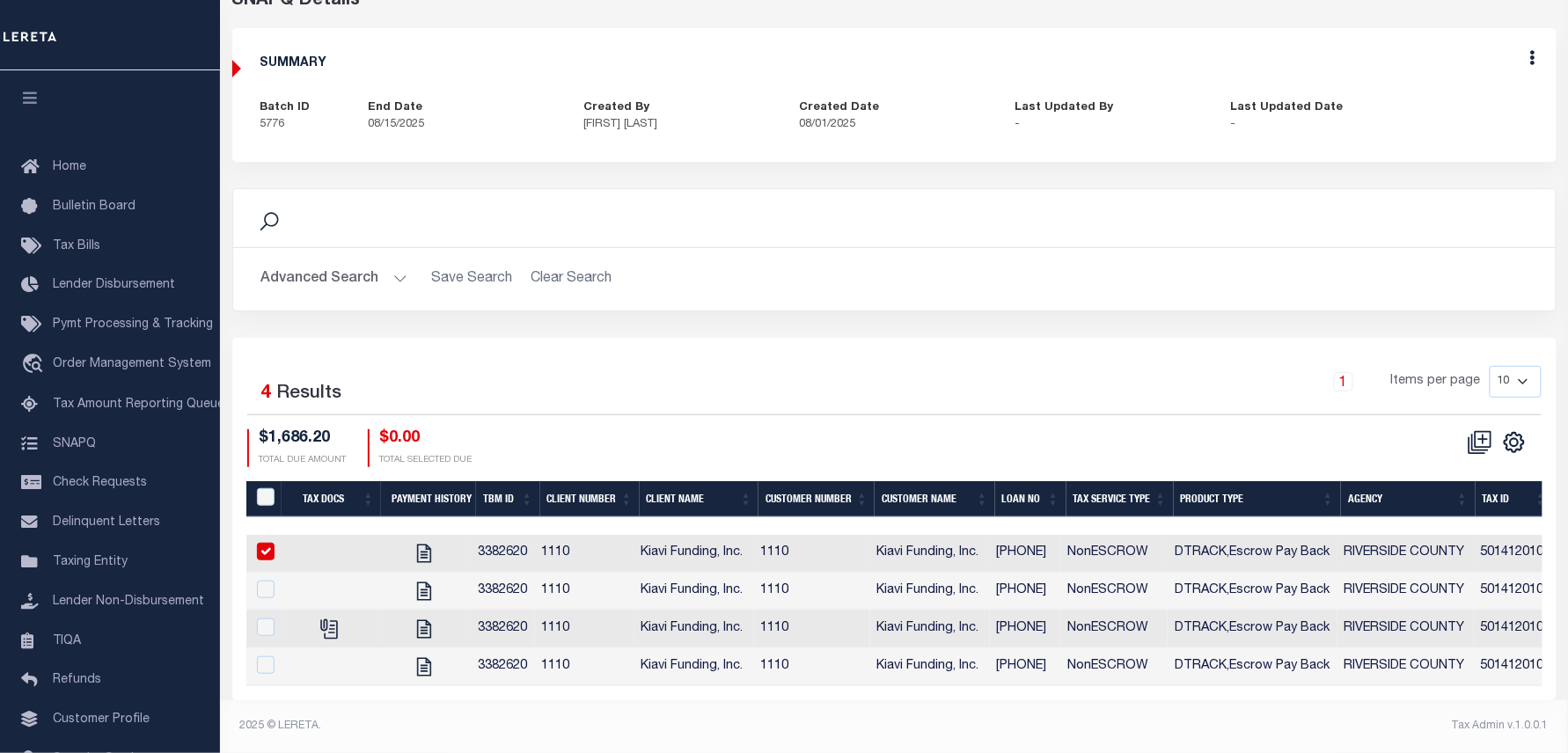 checkbox on "true" 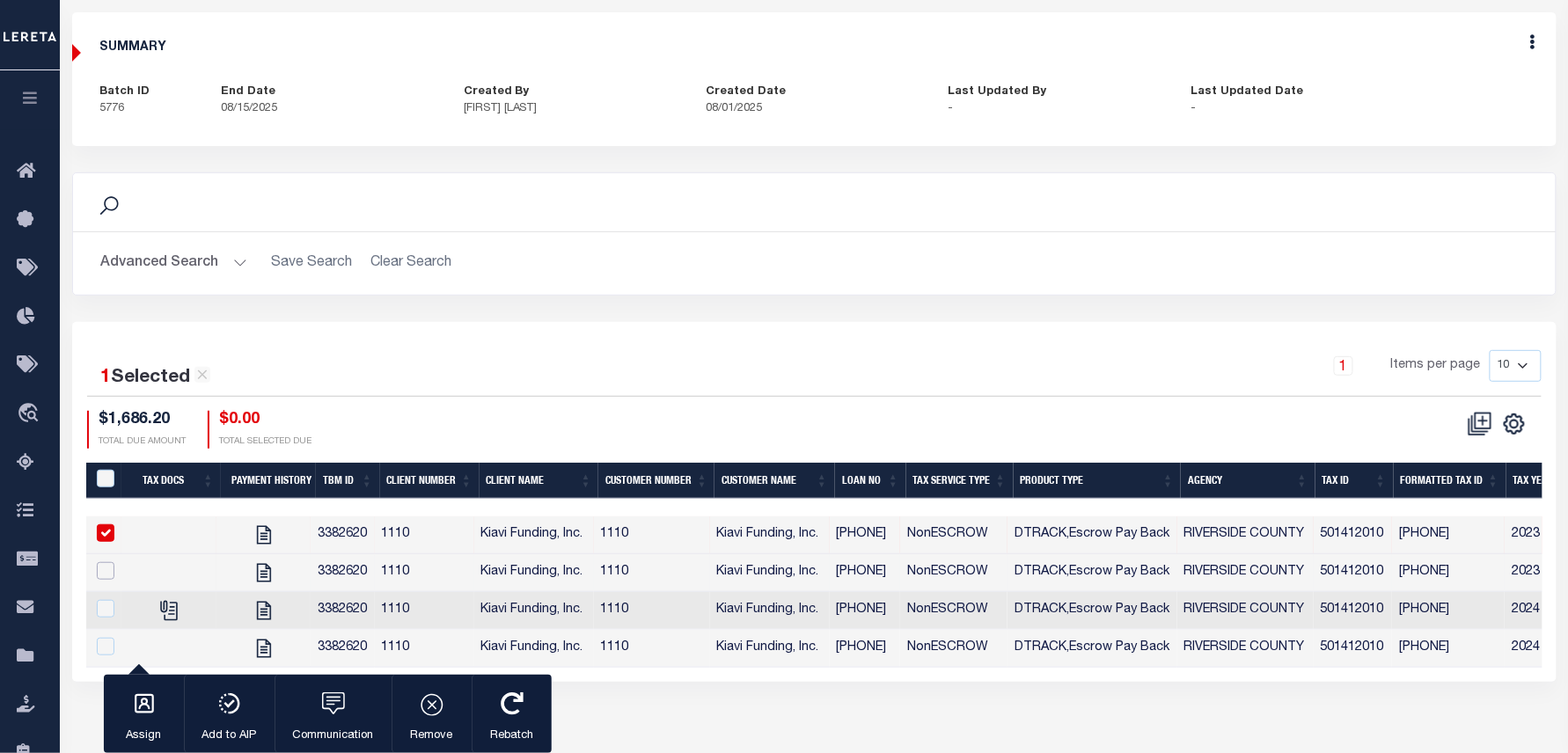 click at bounding box center (106, 571) 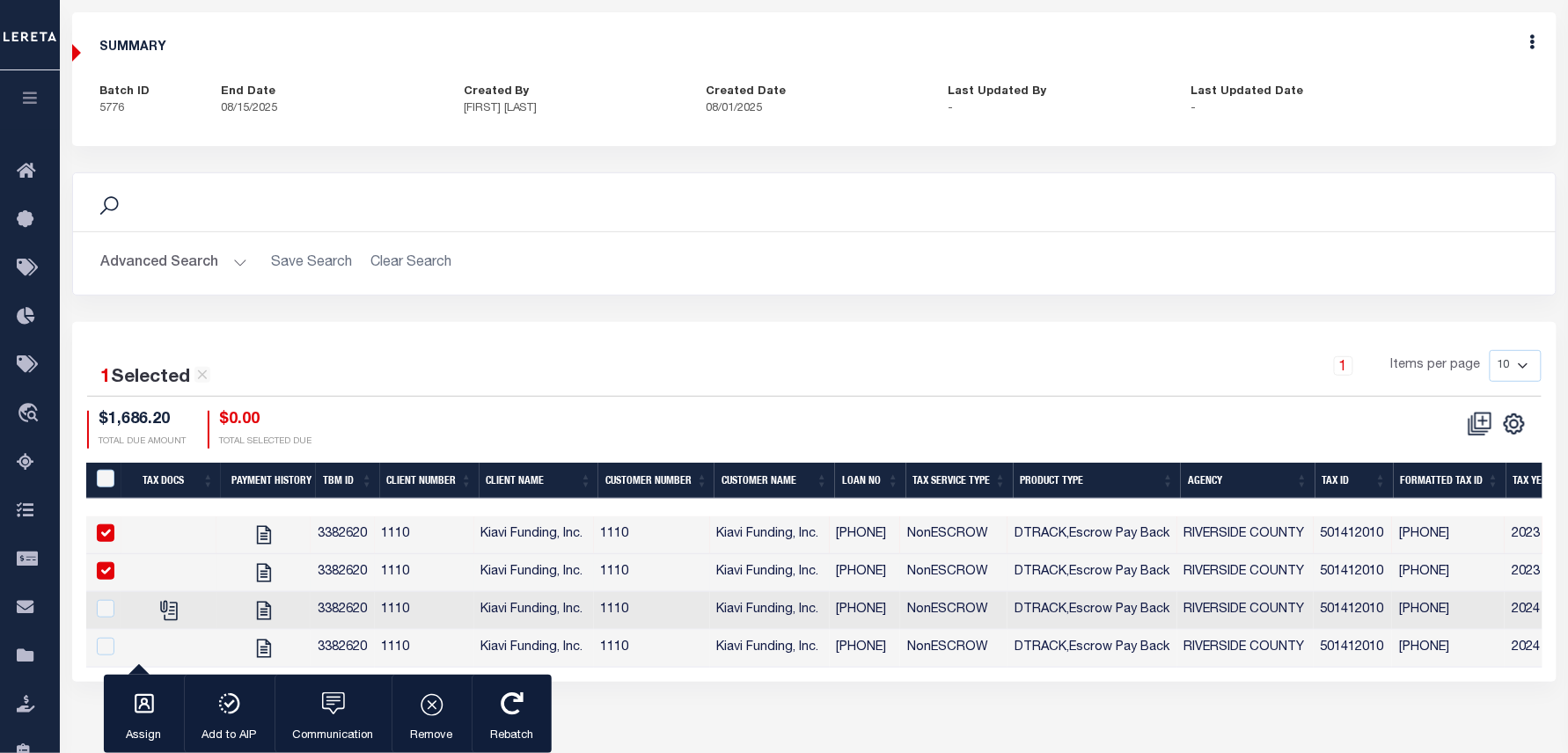 checkbox on "true" 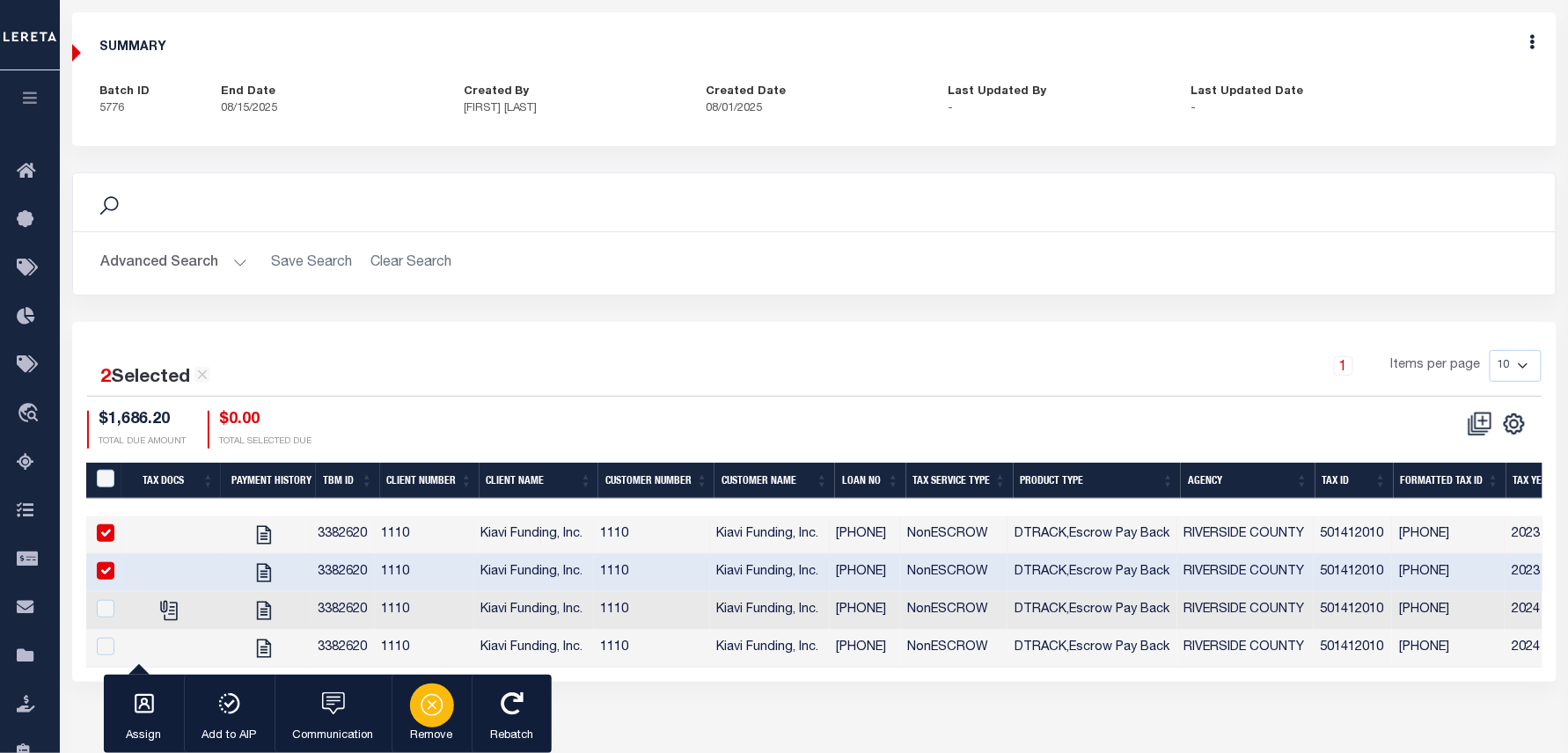 click 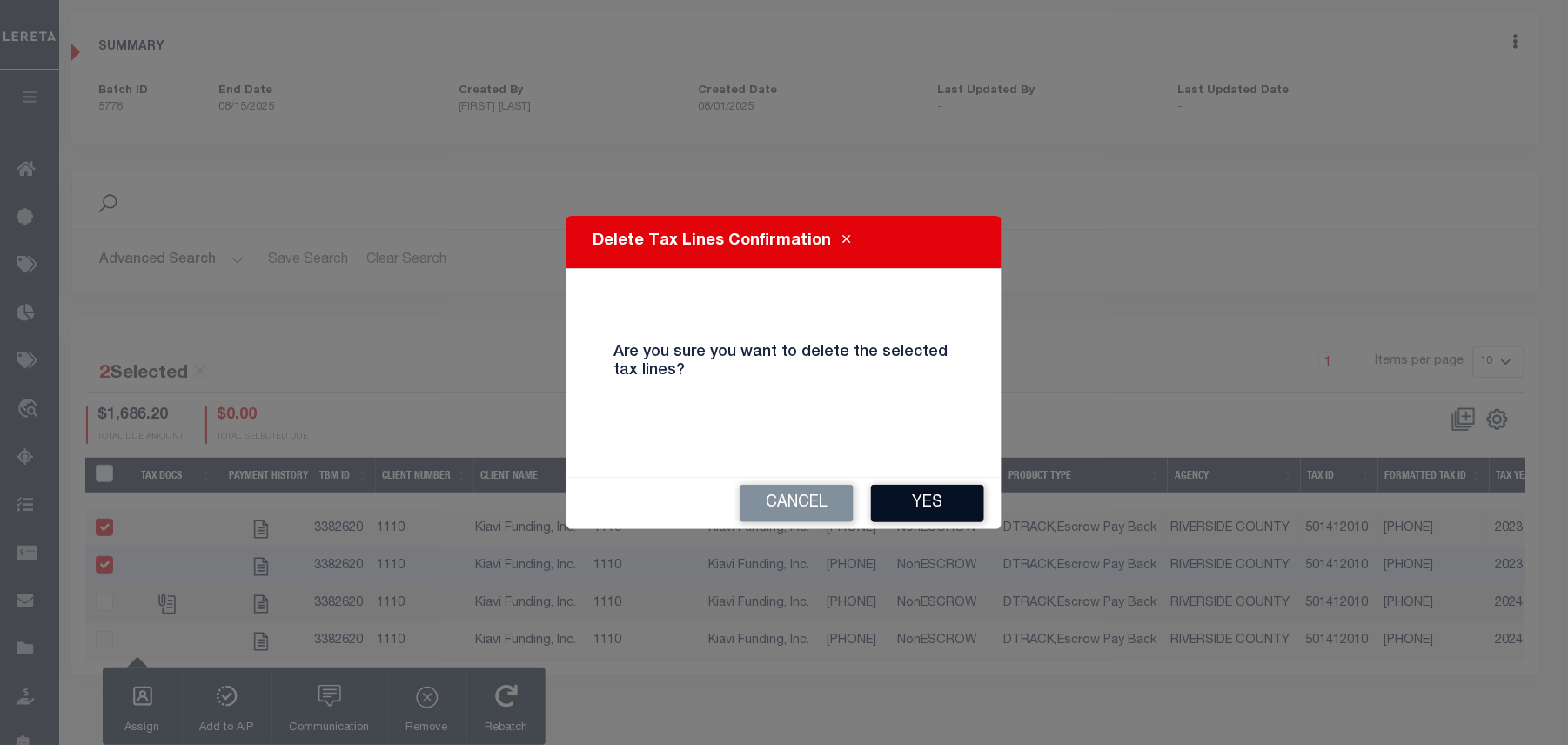 click on "Yes" at bounding box center (928, 503) 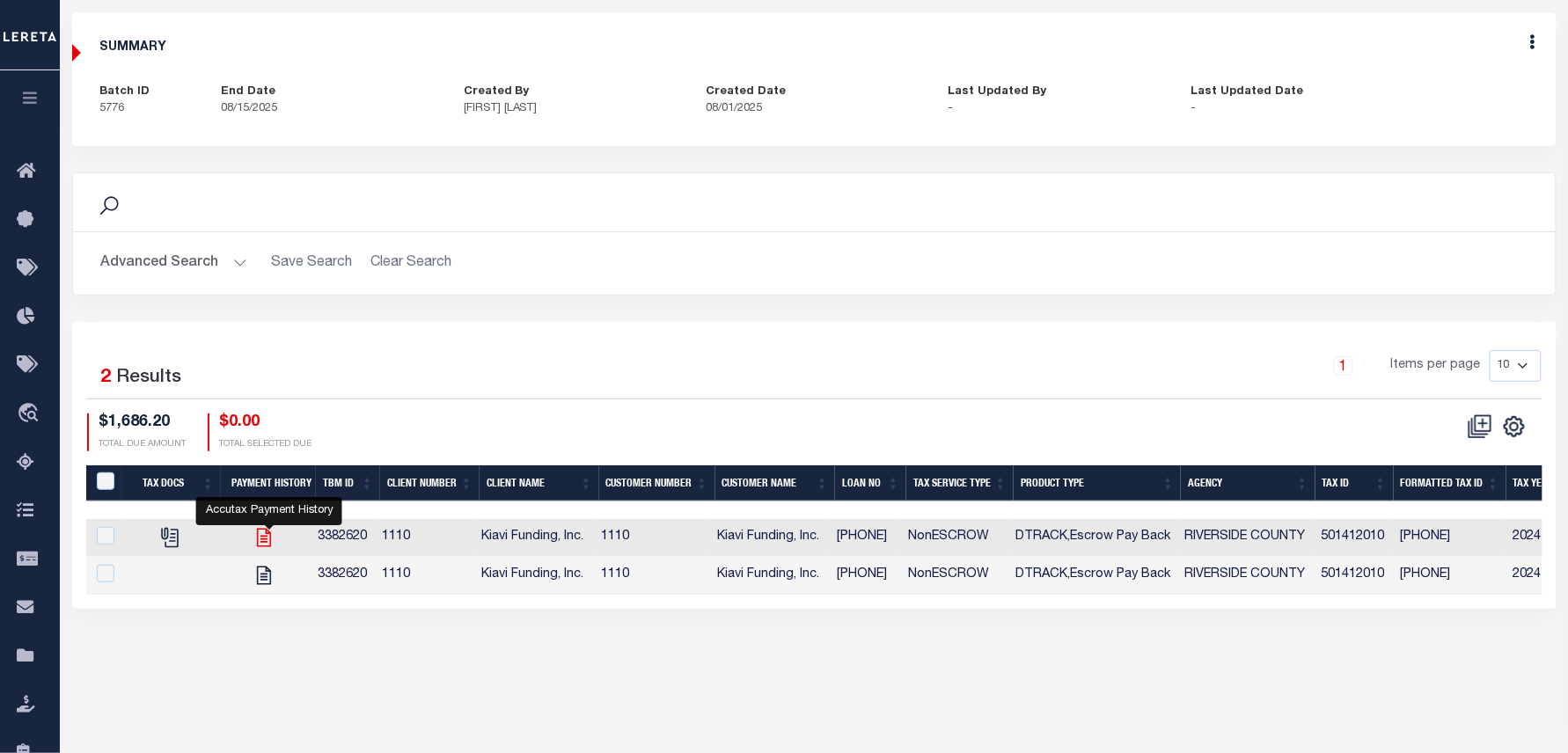 click 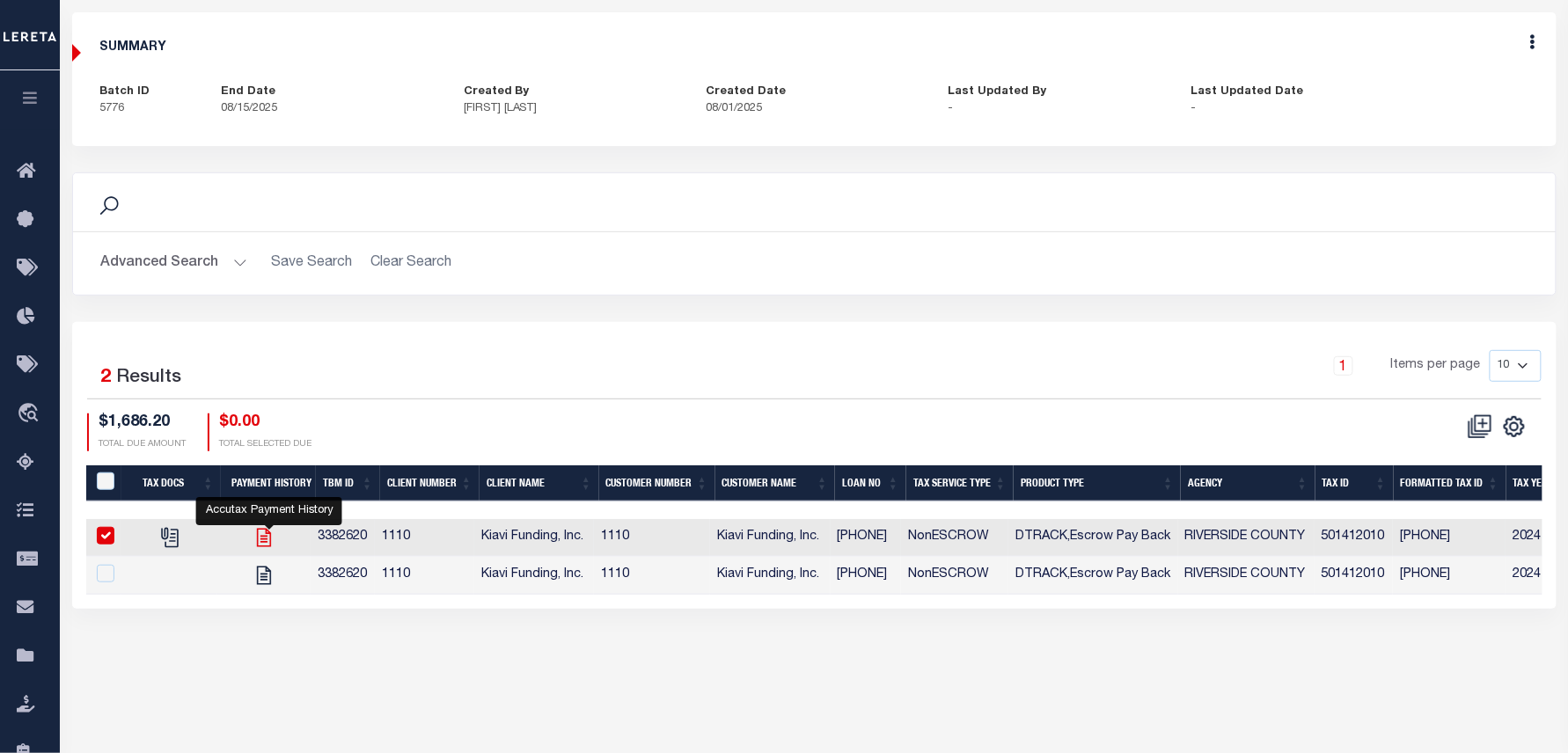 checkbox on "true" 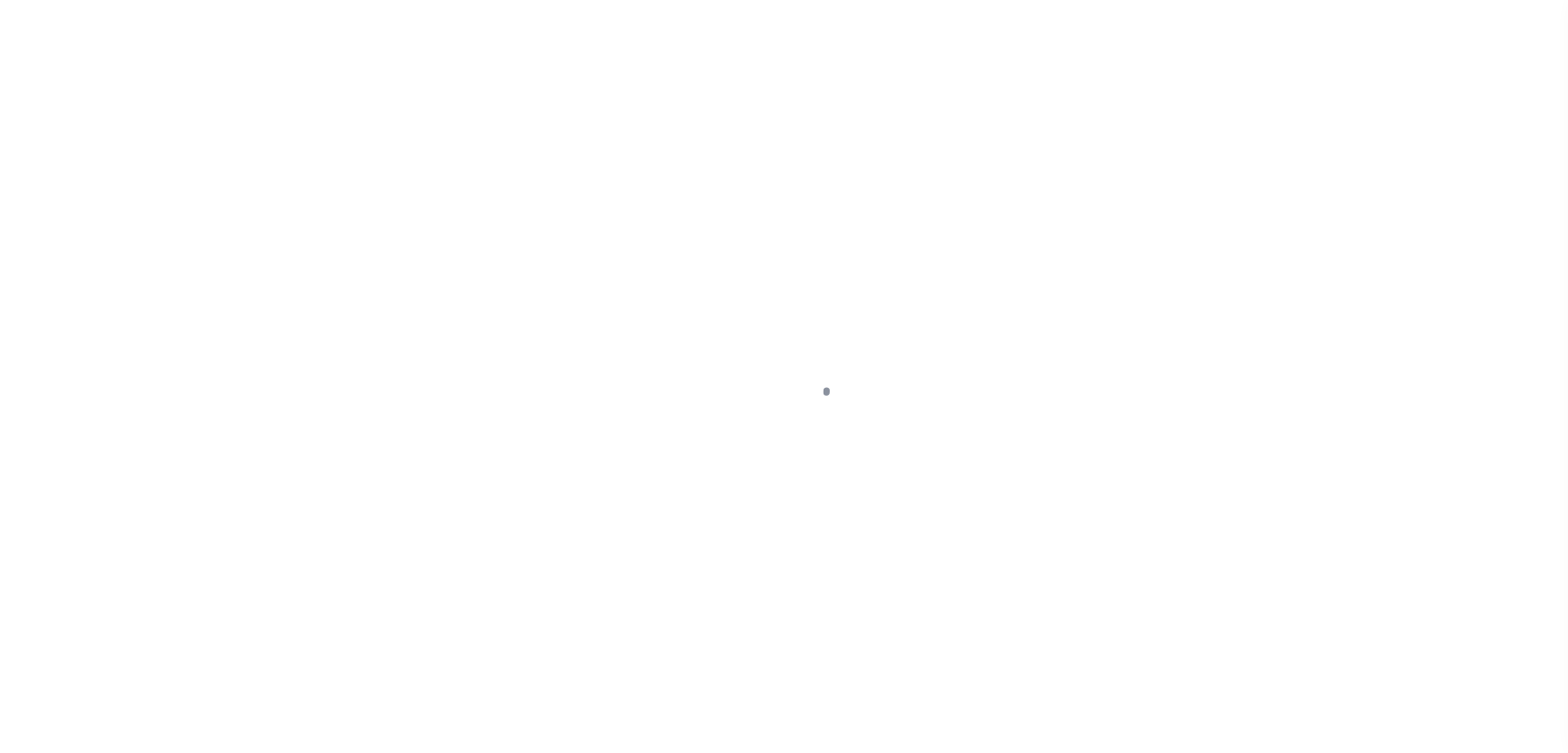 scroll, scrollTop: 0, scrollLeft: 0, axis: both 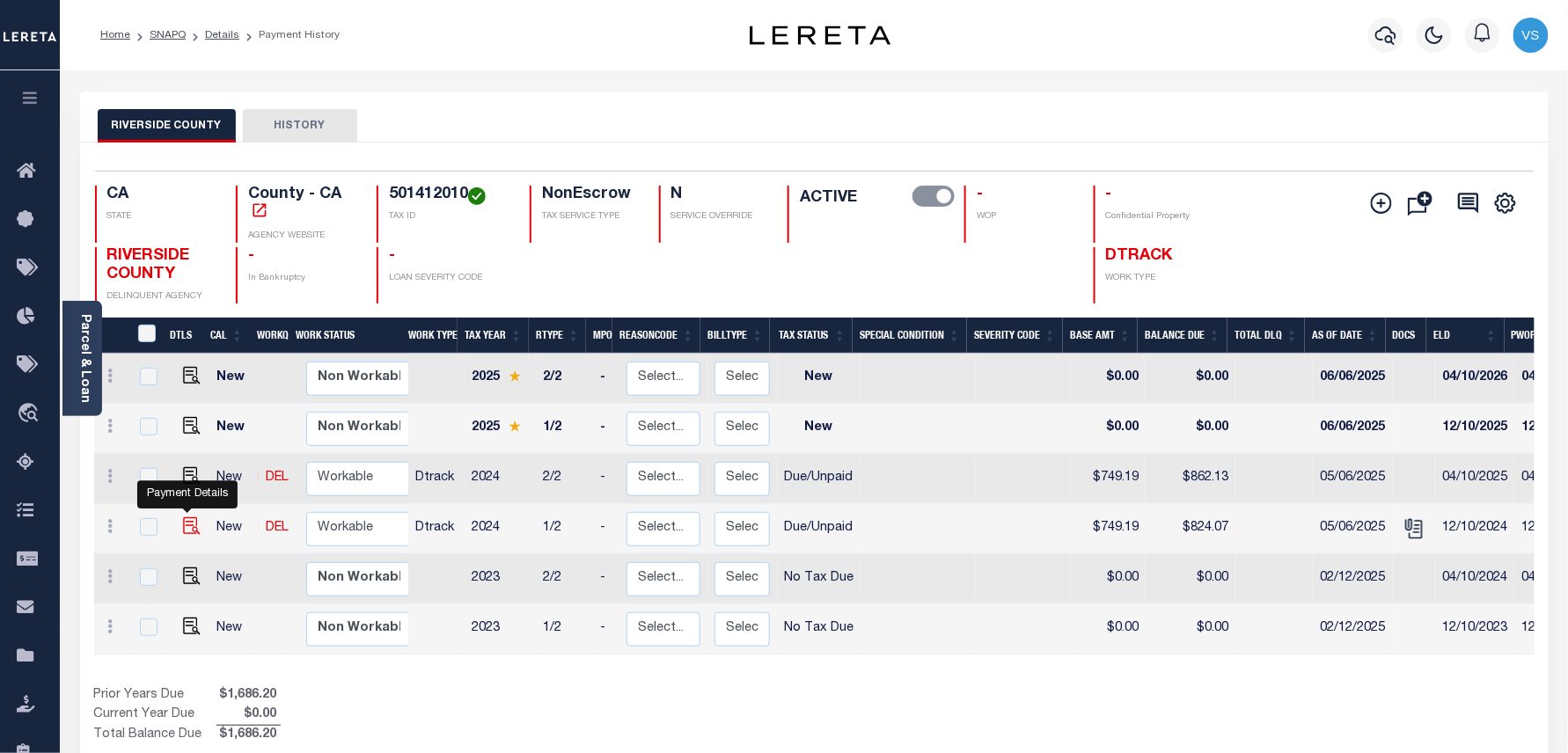 click at bounding box center (192, 526) 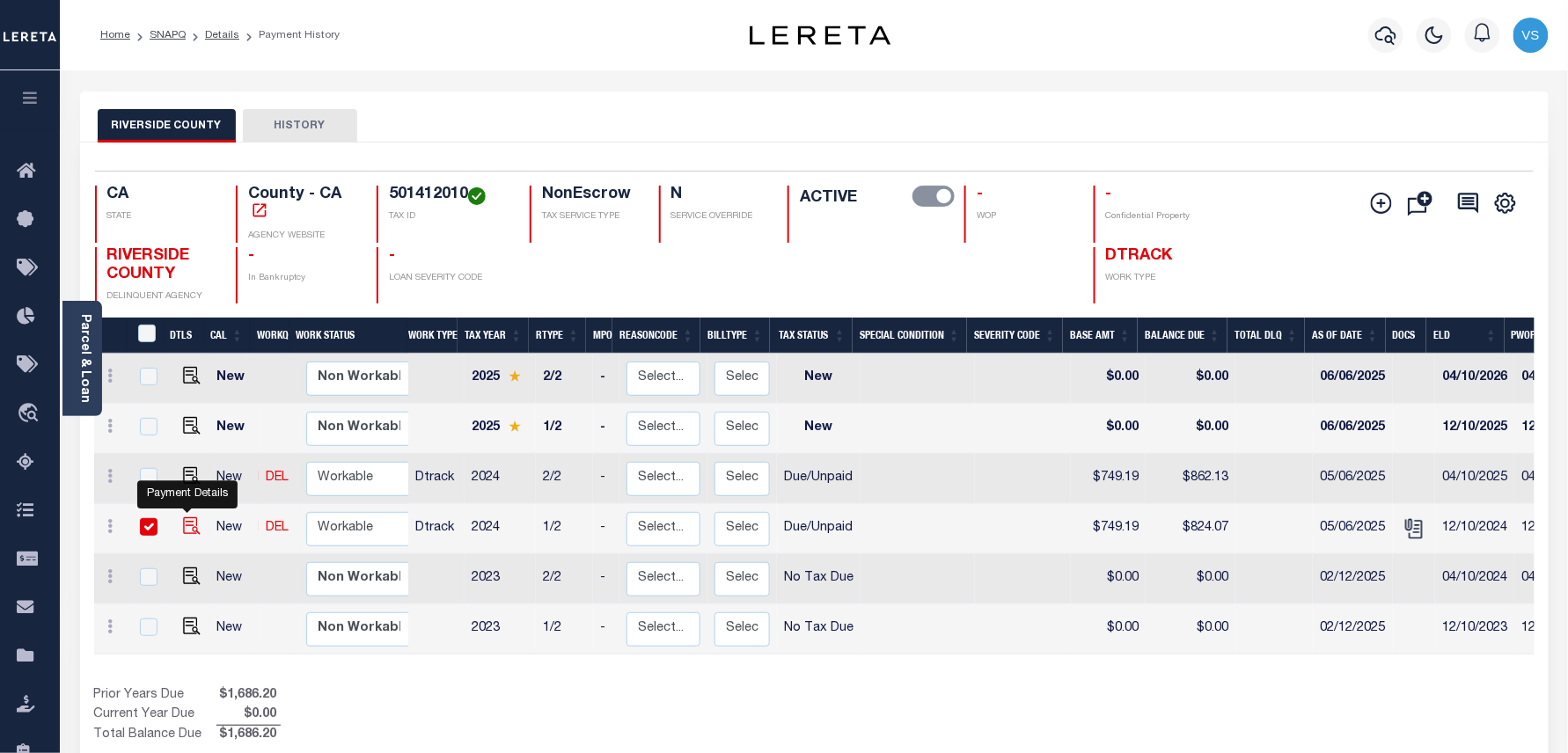 checkbox on "true" 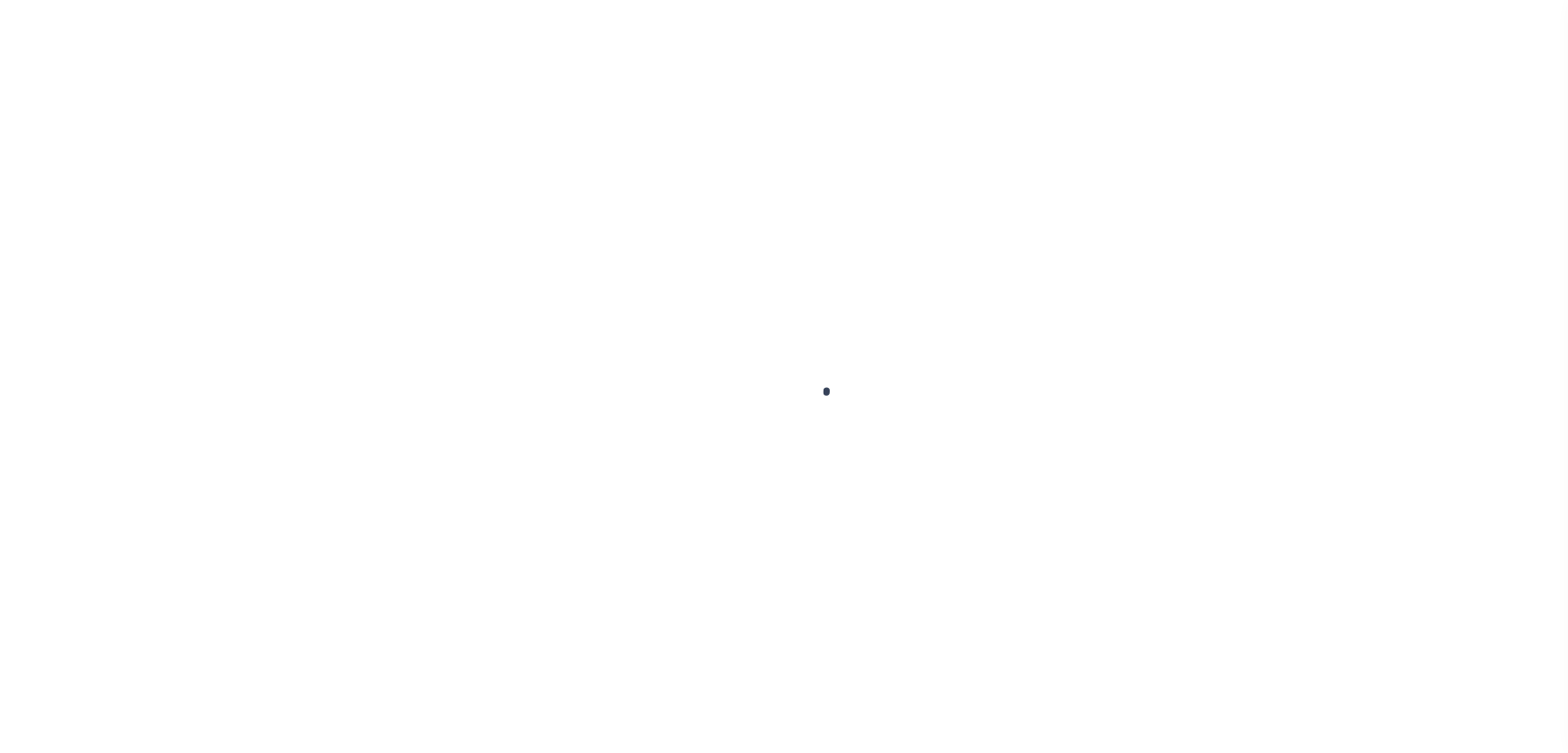 checkbox on "false" 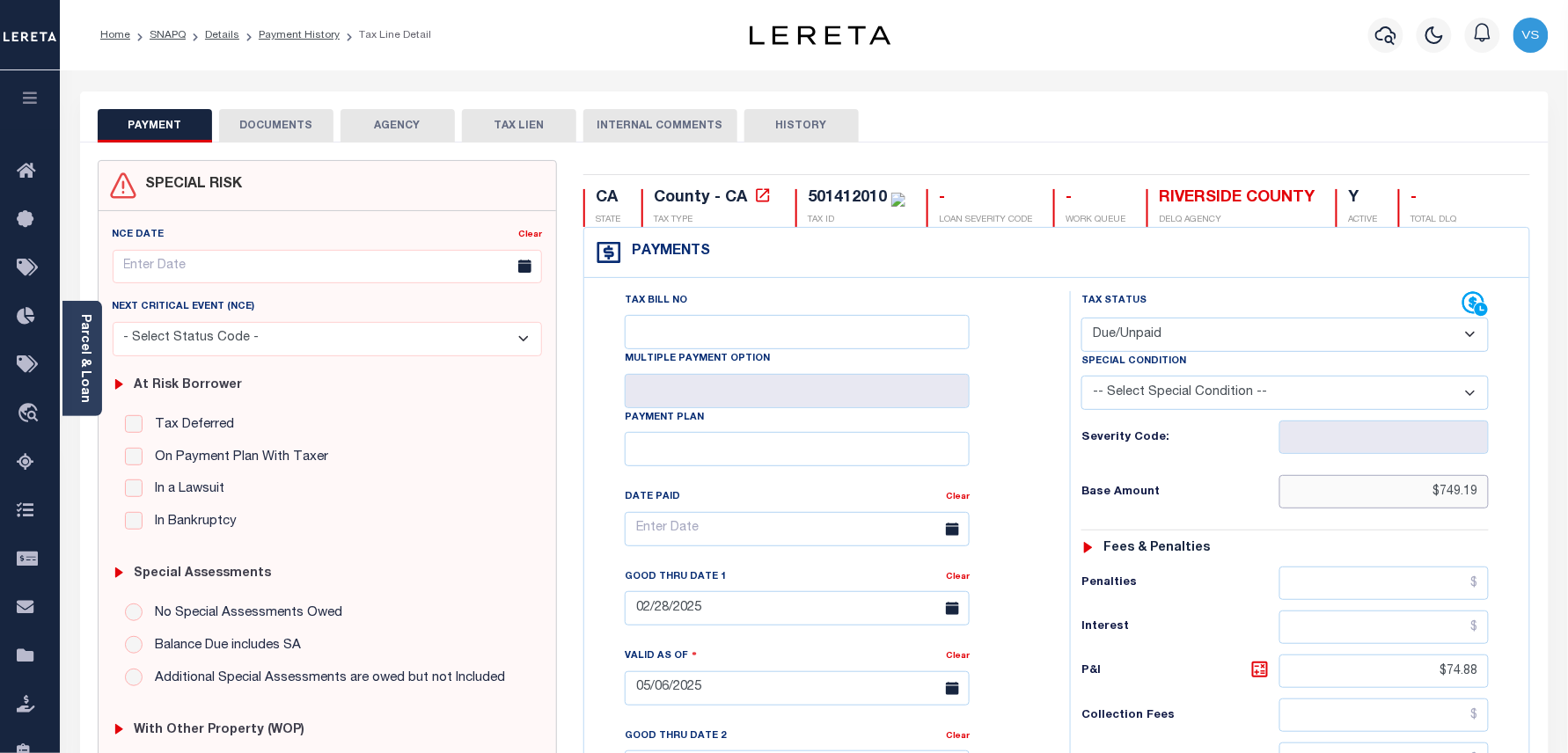 drag, startPoint x: 1487, startPoint y: 493, endPoint x: 1427, endPoint y: 501, distance: 60.53098 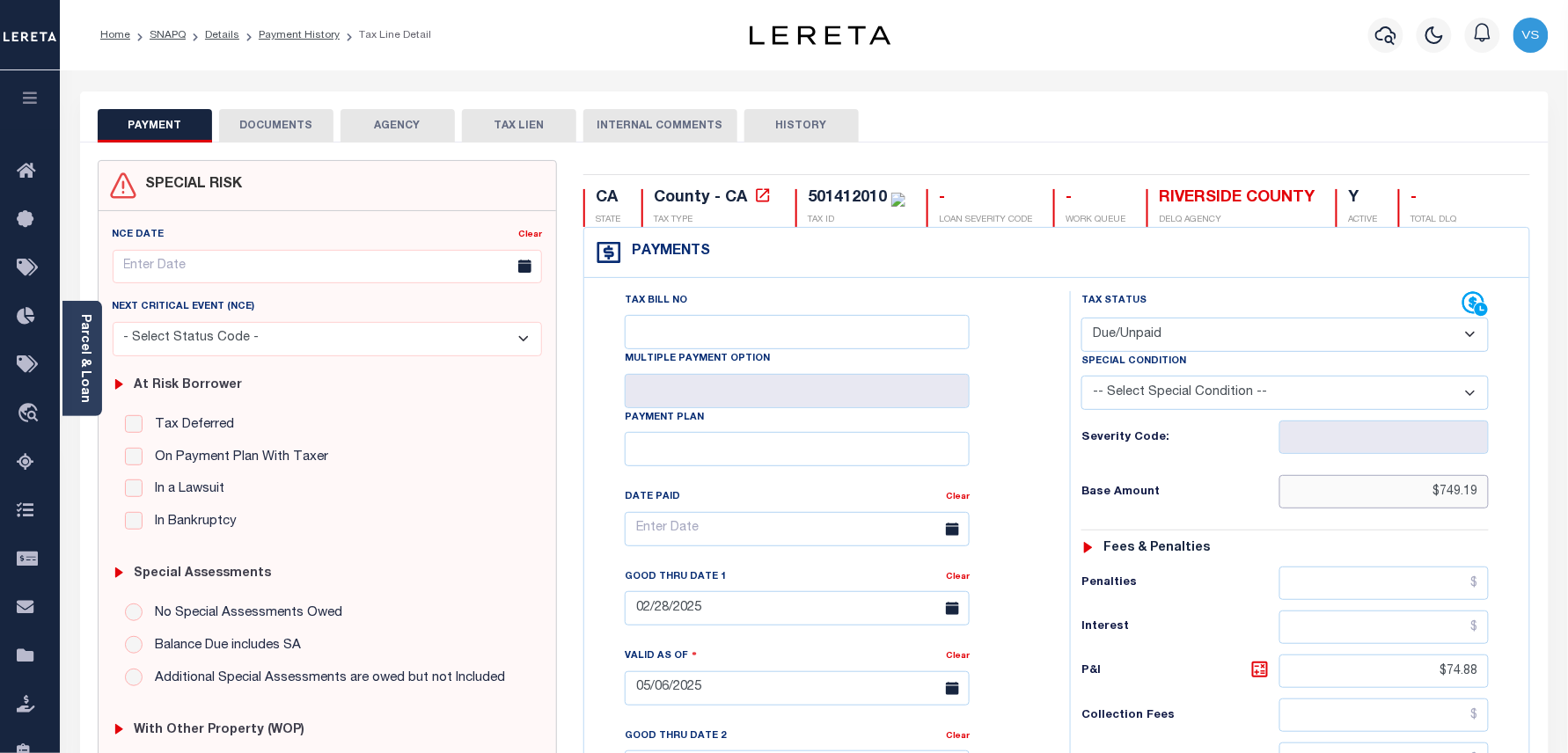 paste on "4572.7" 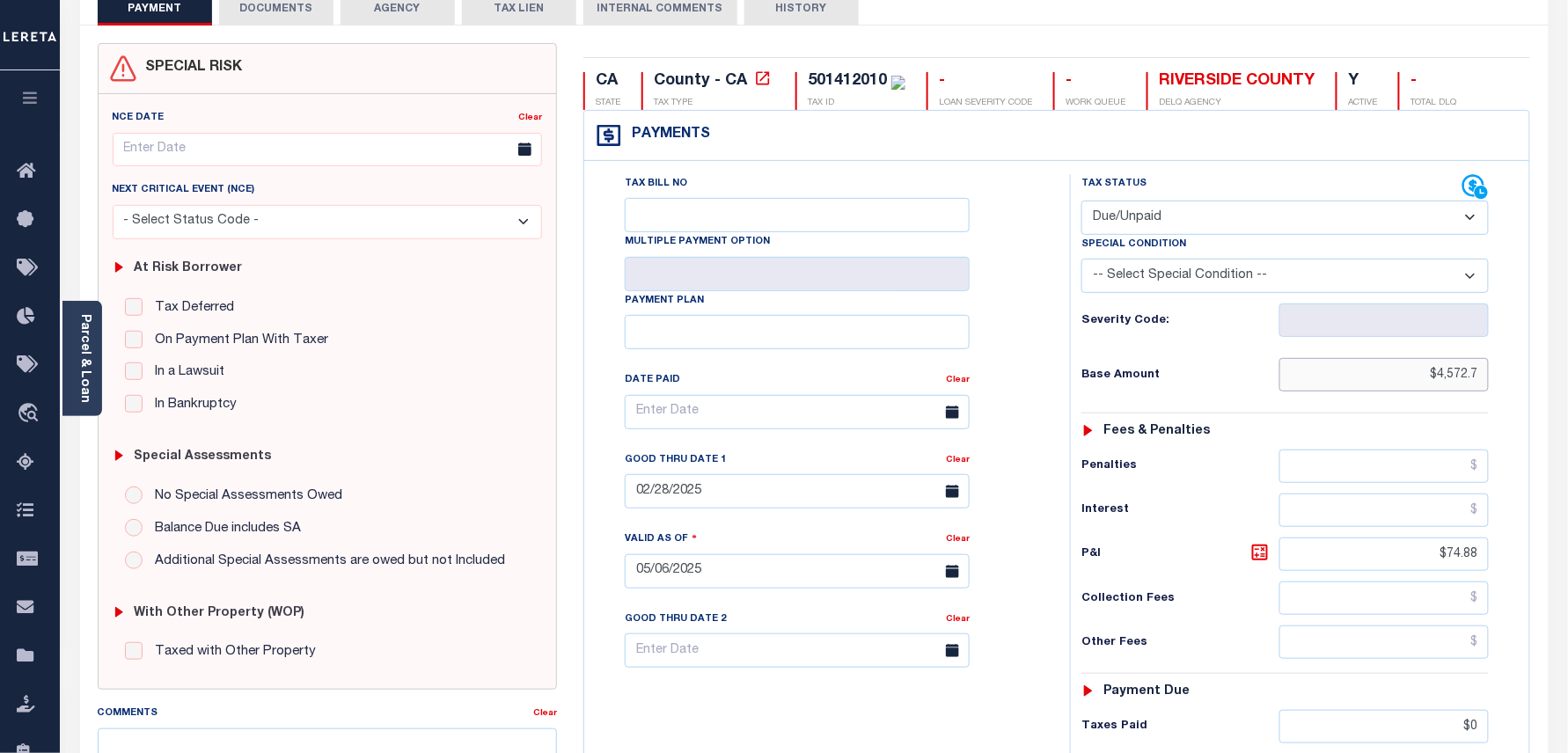 scroll, scrollTop: 352, scrollLeft: 0, axis: vertical 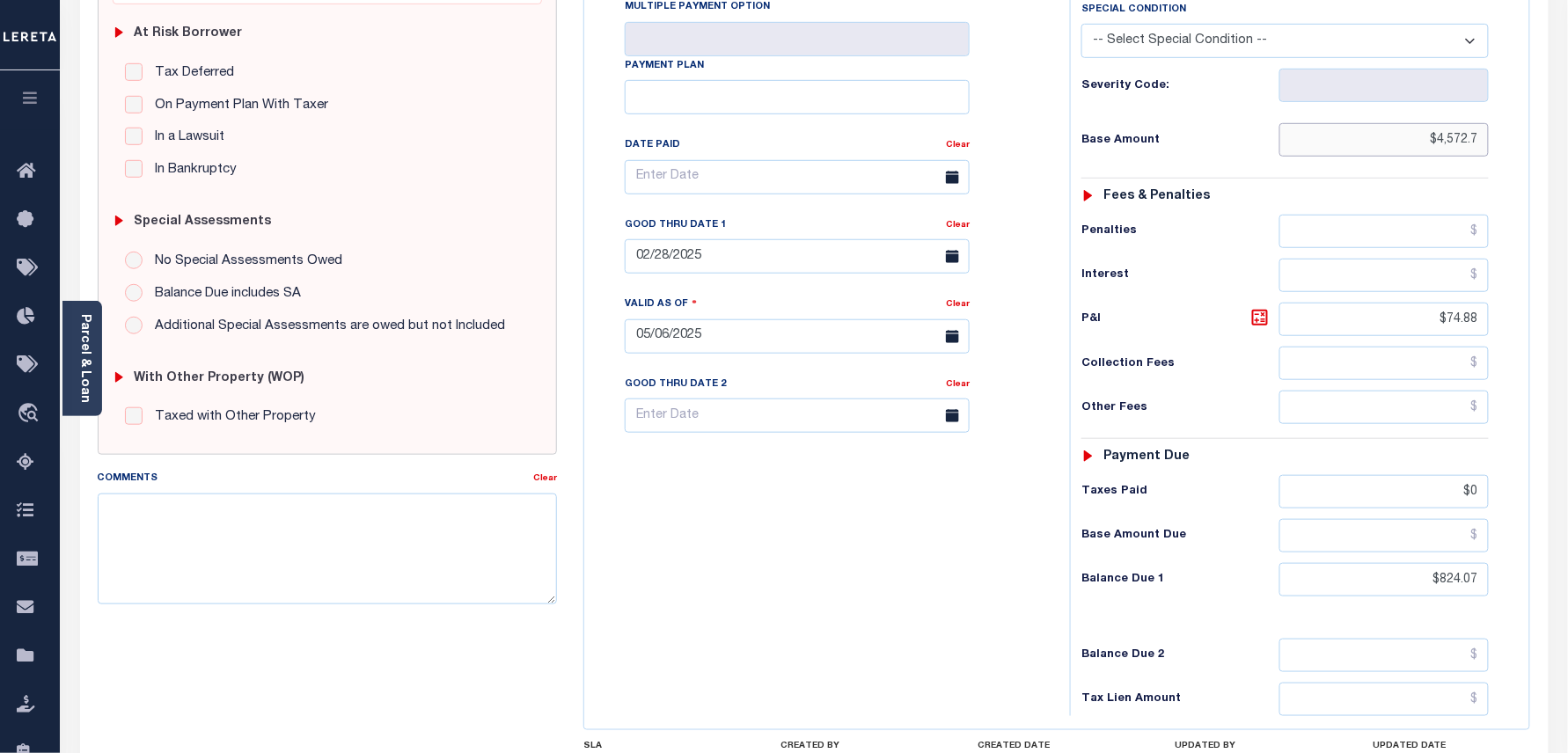 type on "$4,572.7" 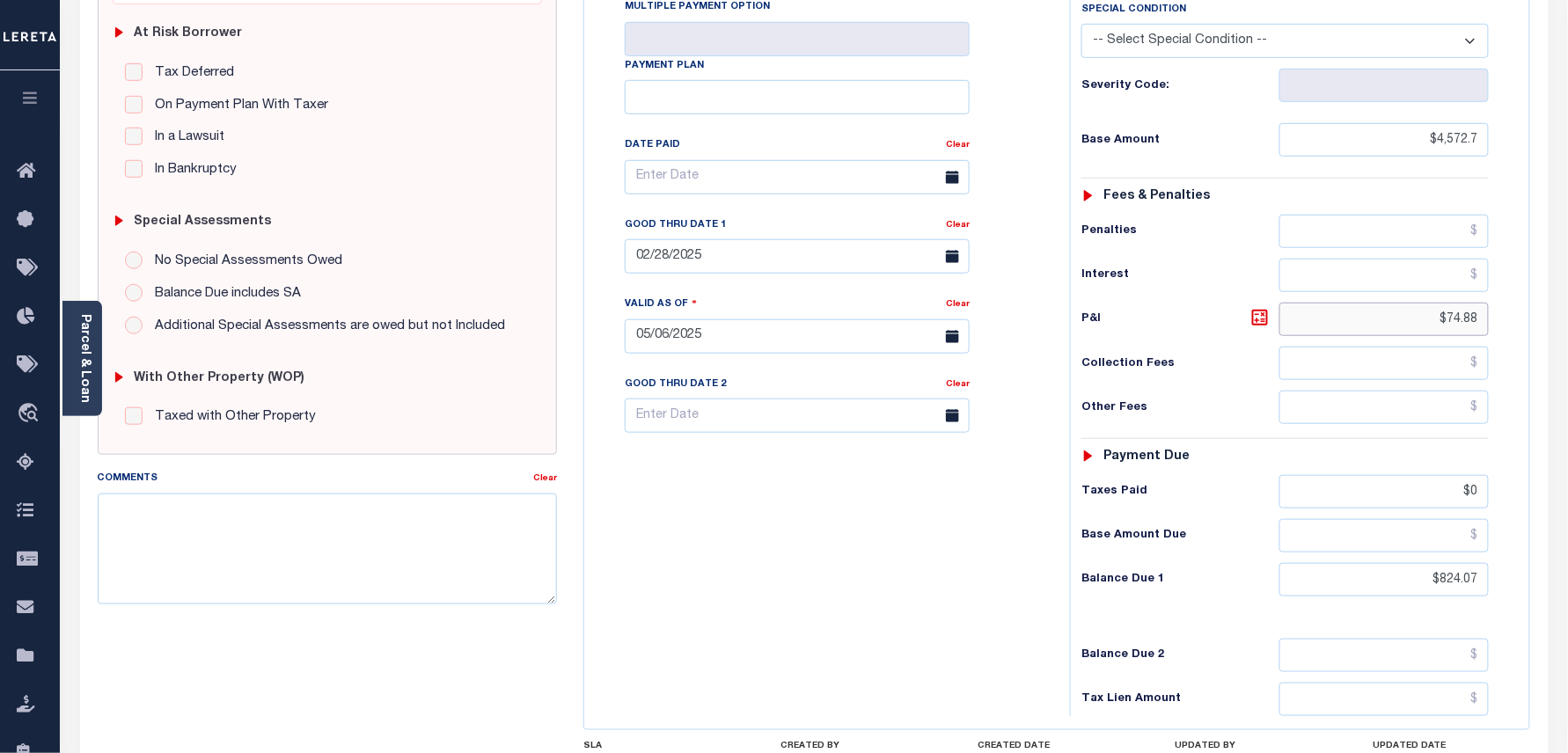 type on "08/07/2025" 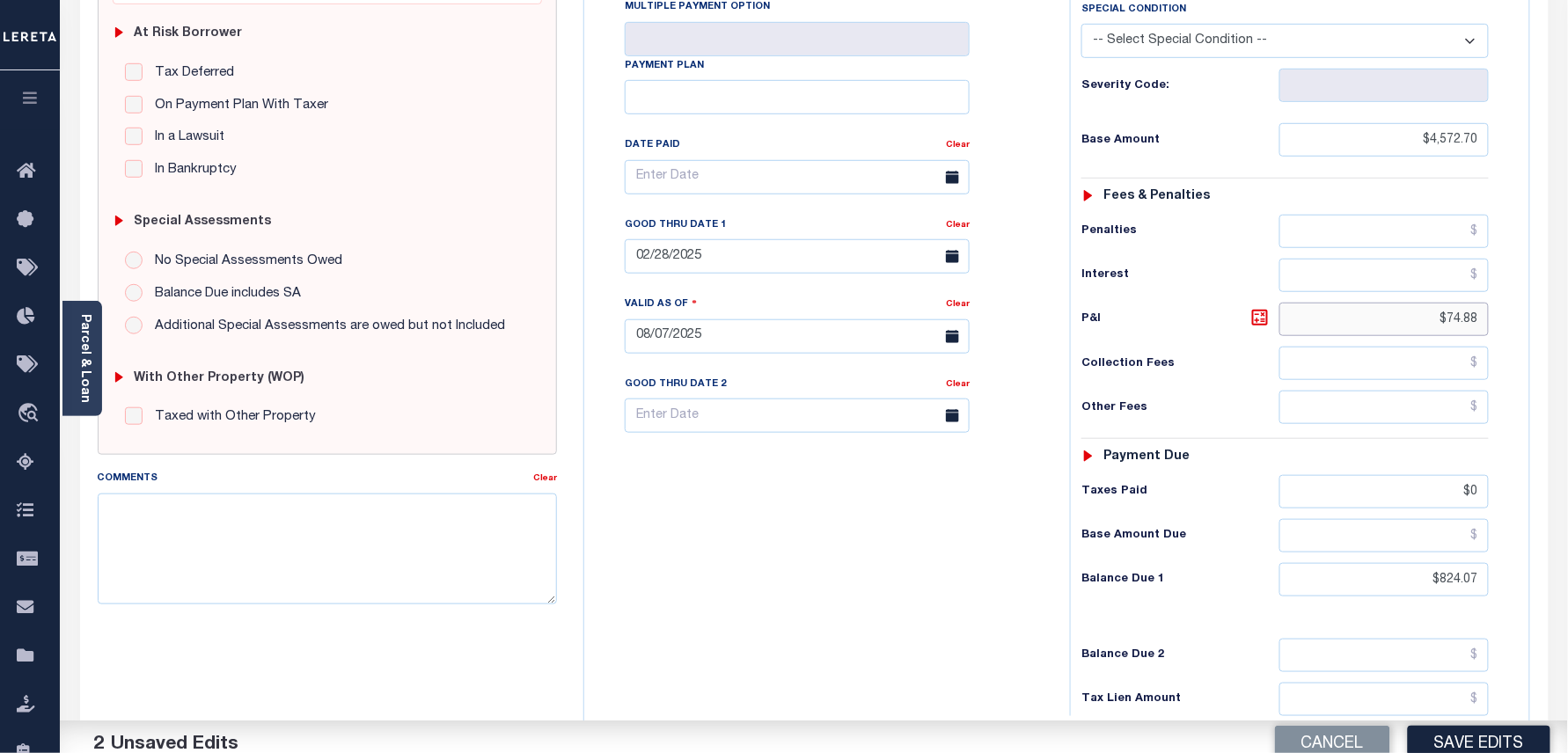 drag, startPoint x: 1485, startPoint y: 327, endPoint x: 1420, endPoint y: 336, distance: 65.620119 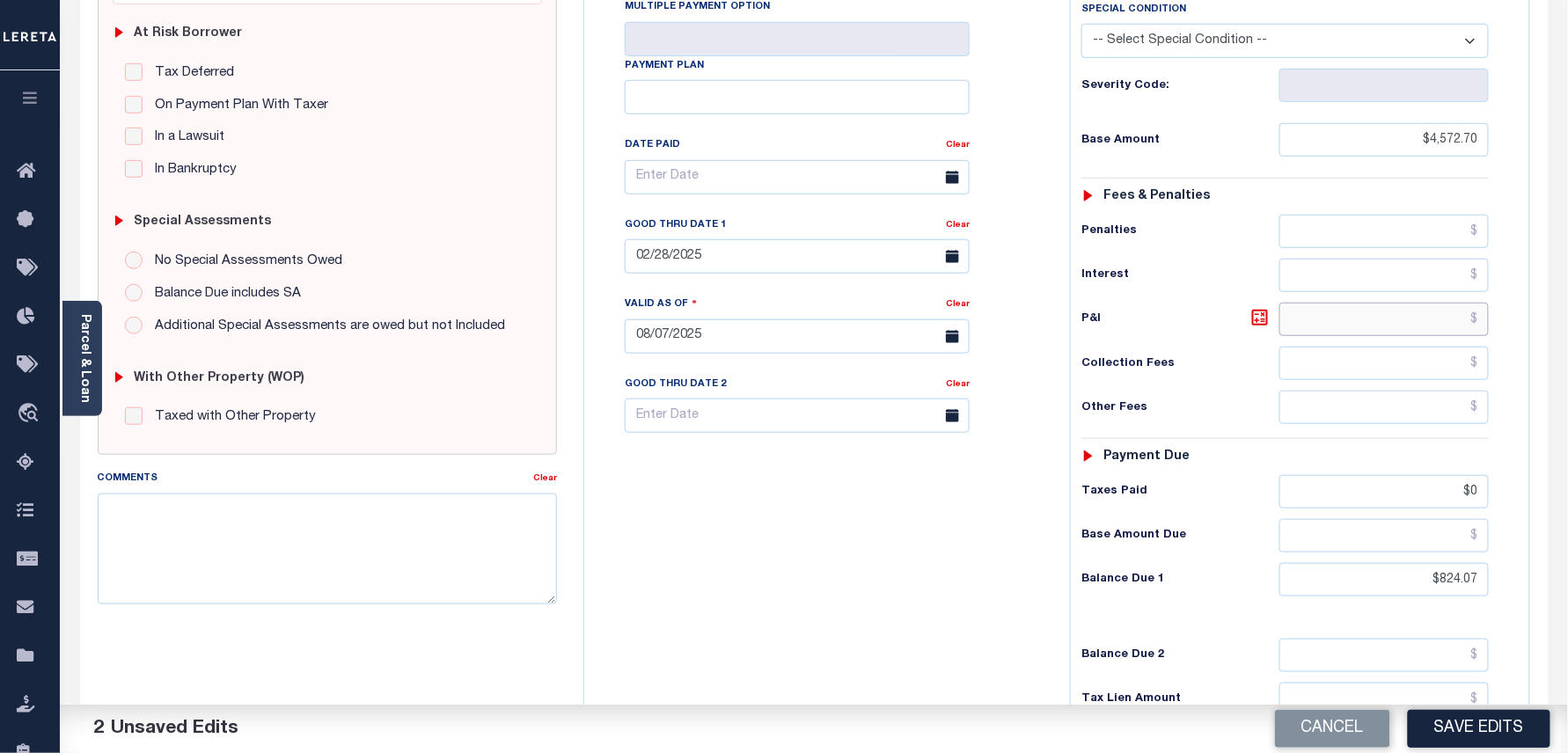type 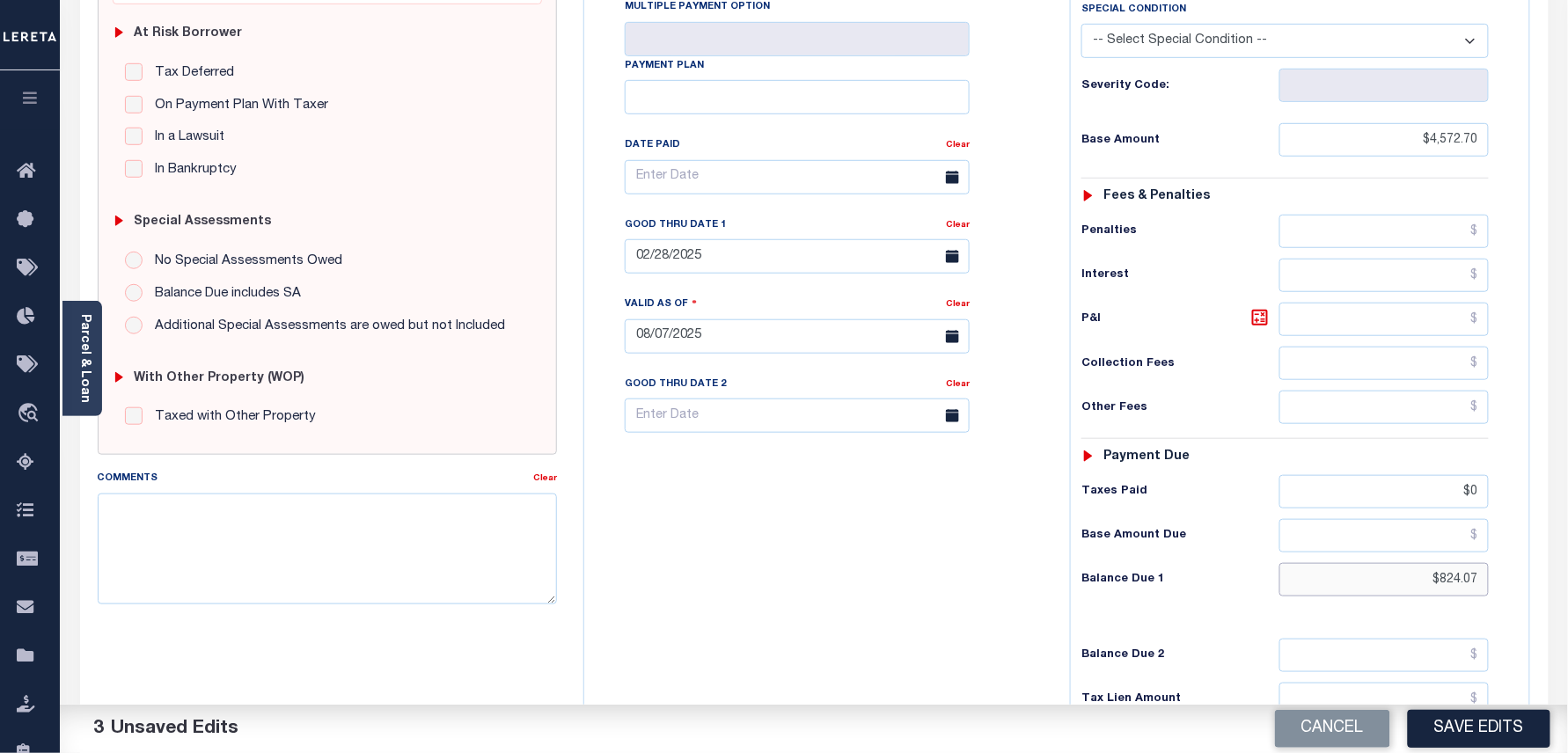 drag, startPoint x: 1480, startPoint y: 585, endPoint x: 1399, endPoint y: 589, distance: 81.098705 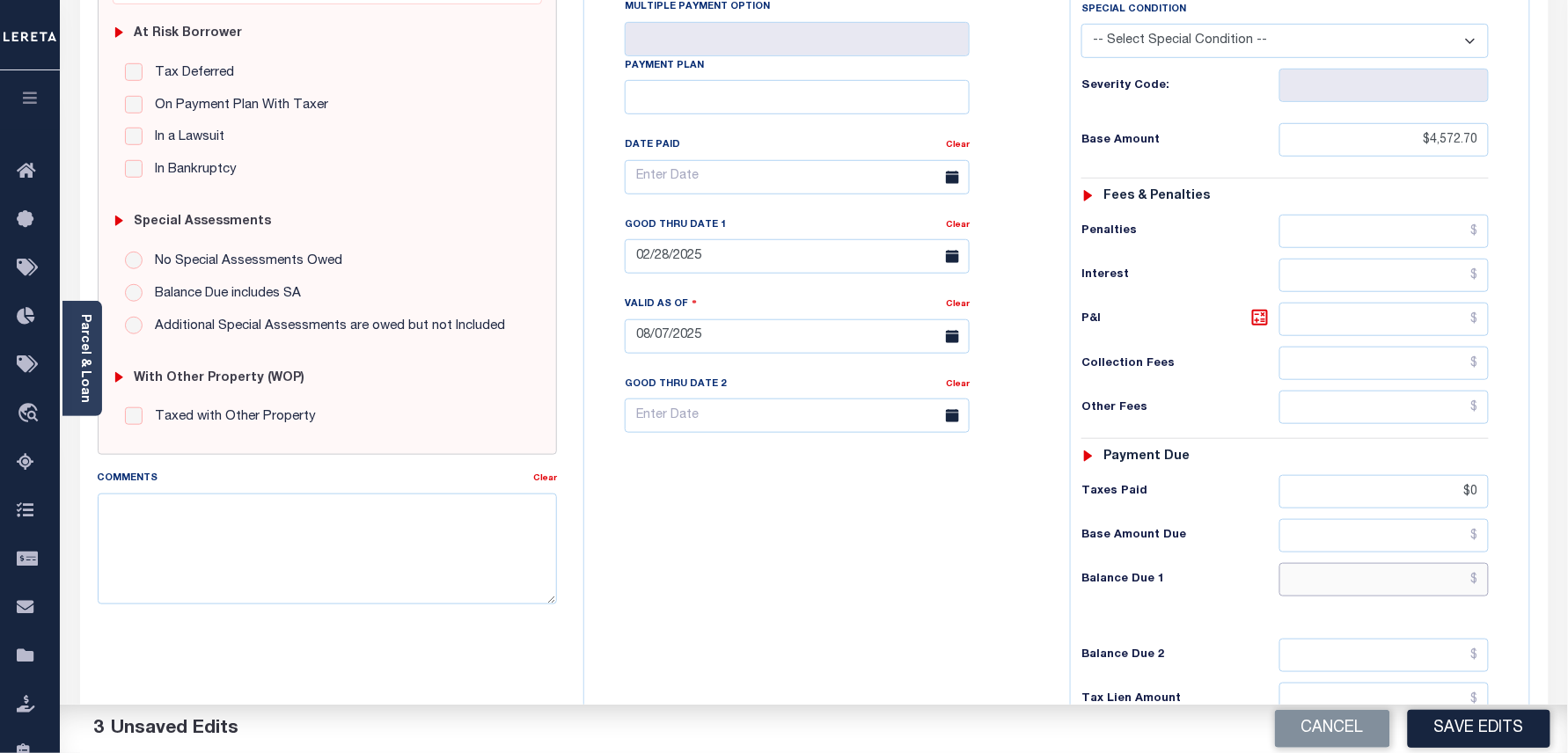 type 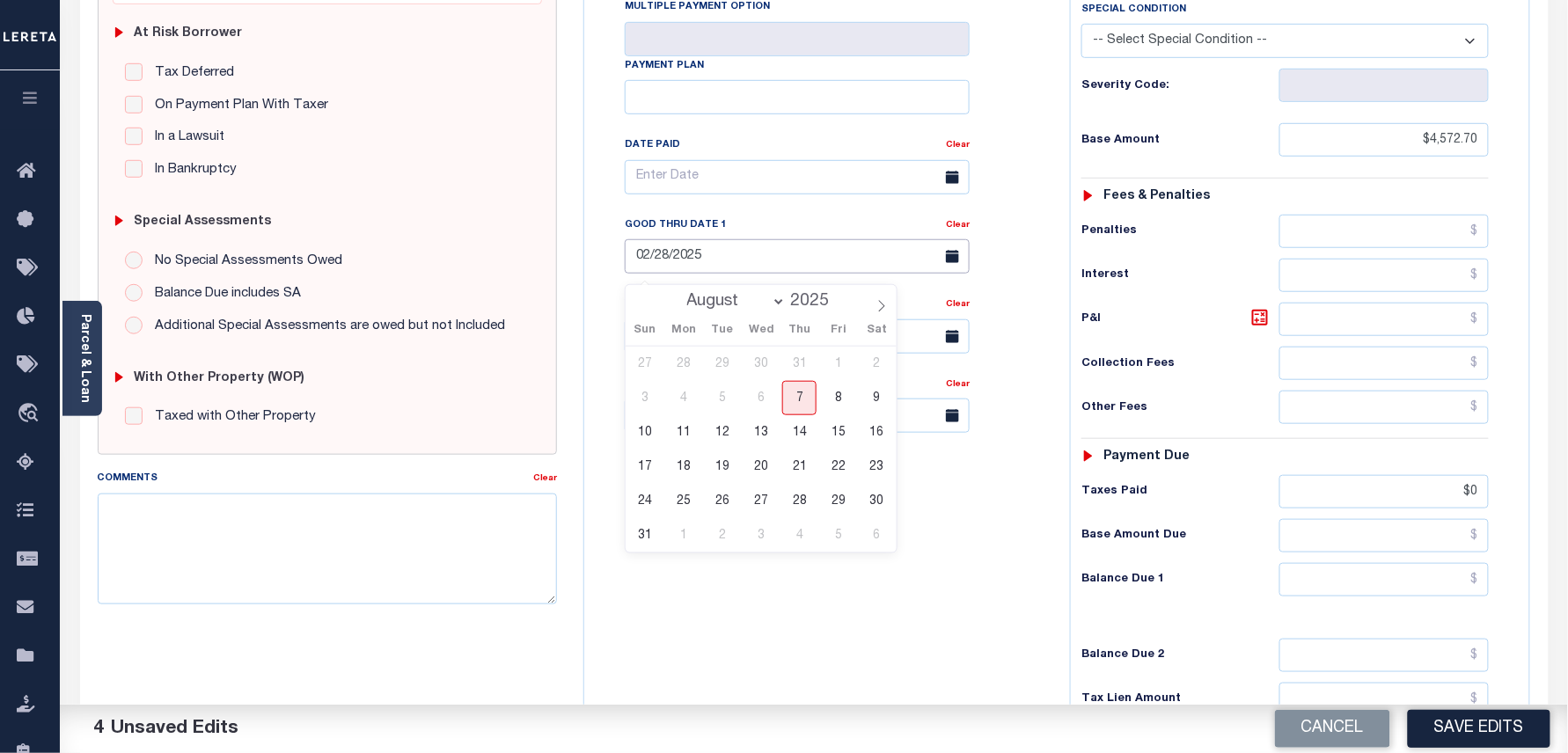 click on "02/28/2025" at bounding box center (797, 256) 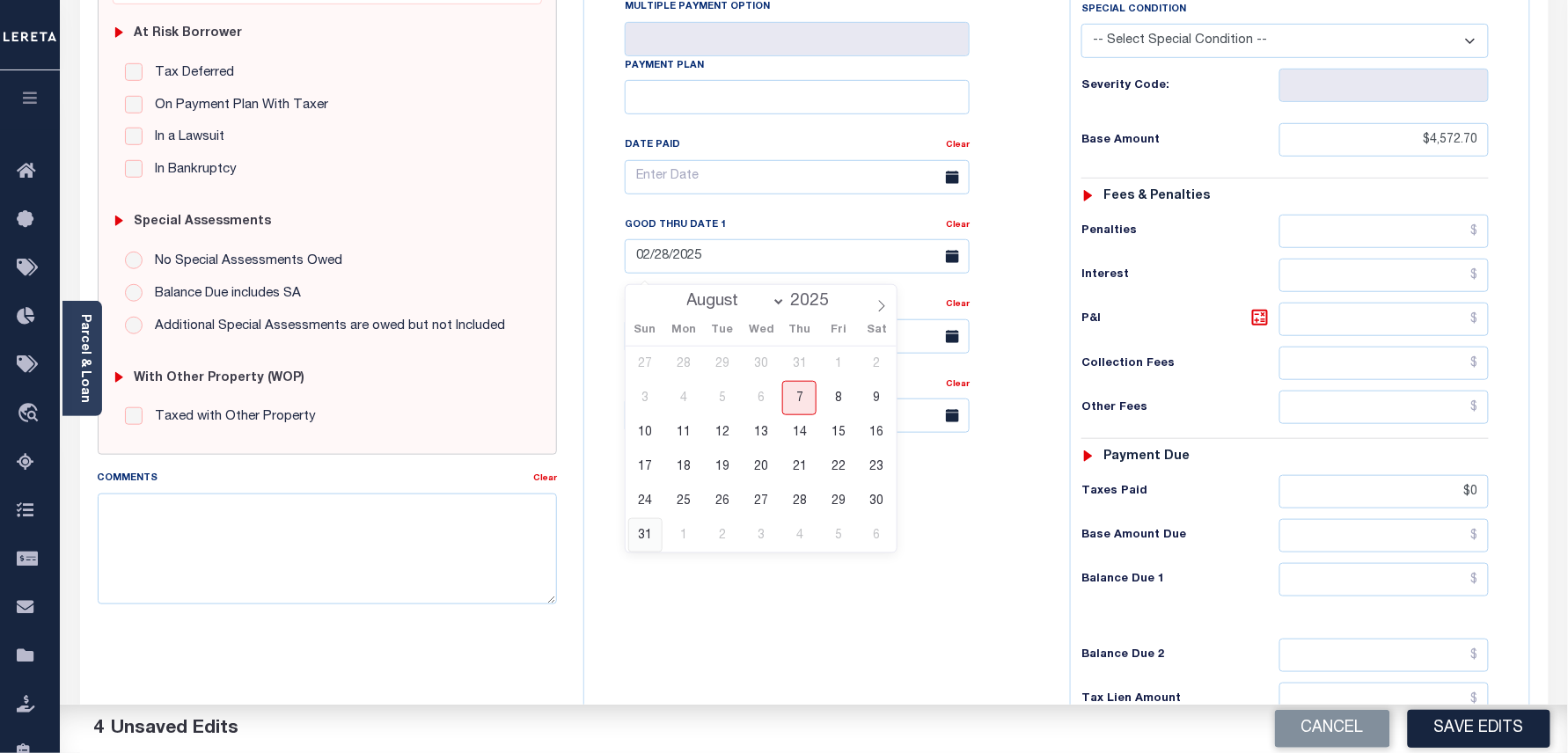 click on "31" at bounding box center [645, 535] 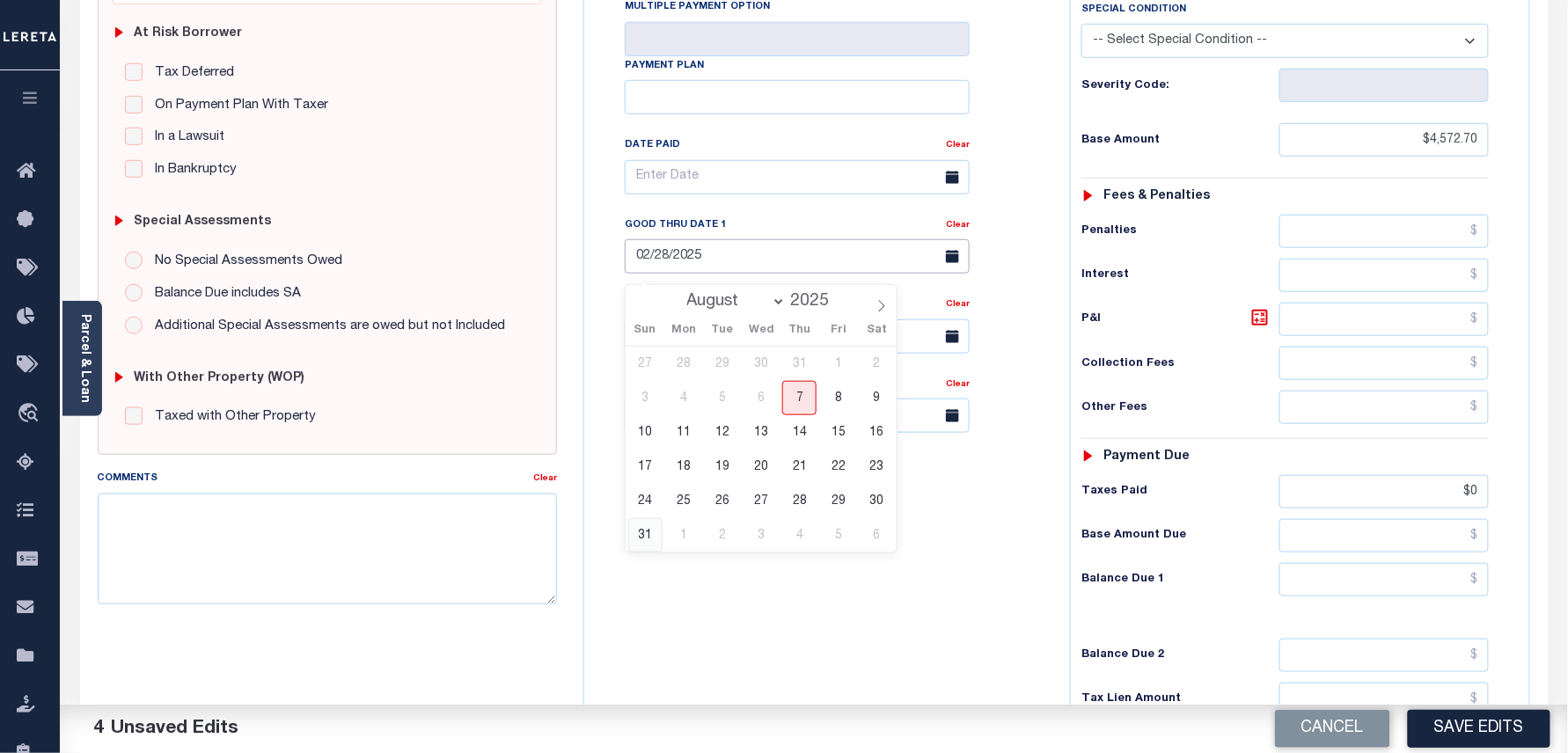 type on "08/31/2025" 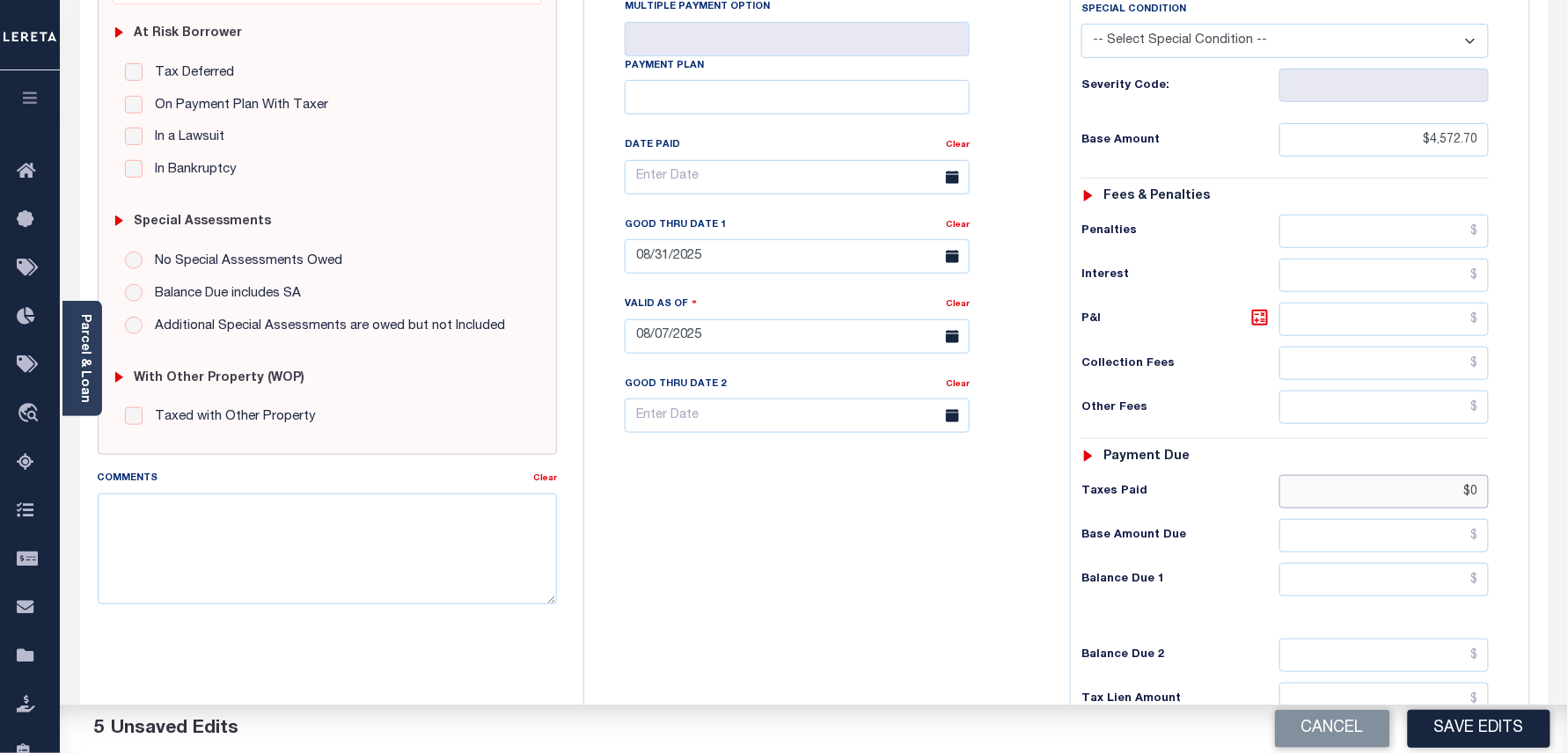 click on "$0" at bounding box center [1384, 492] 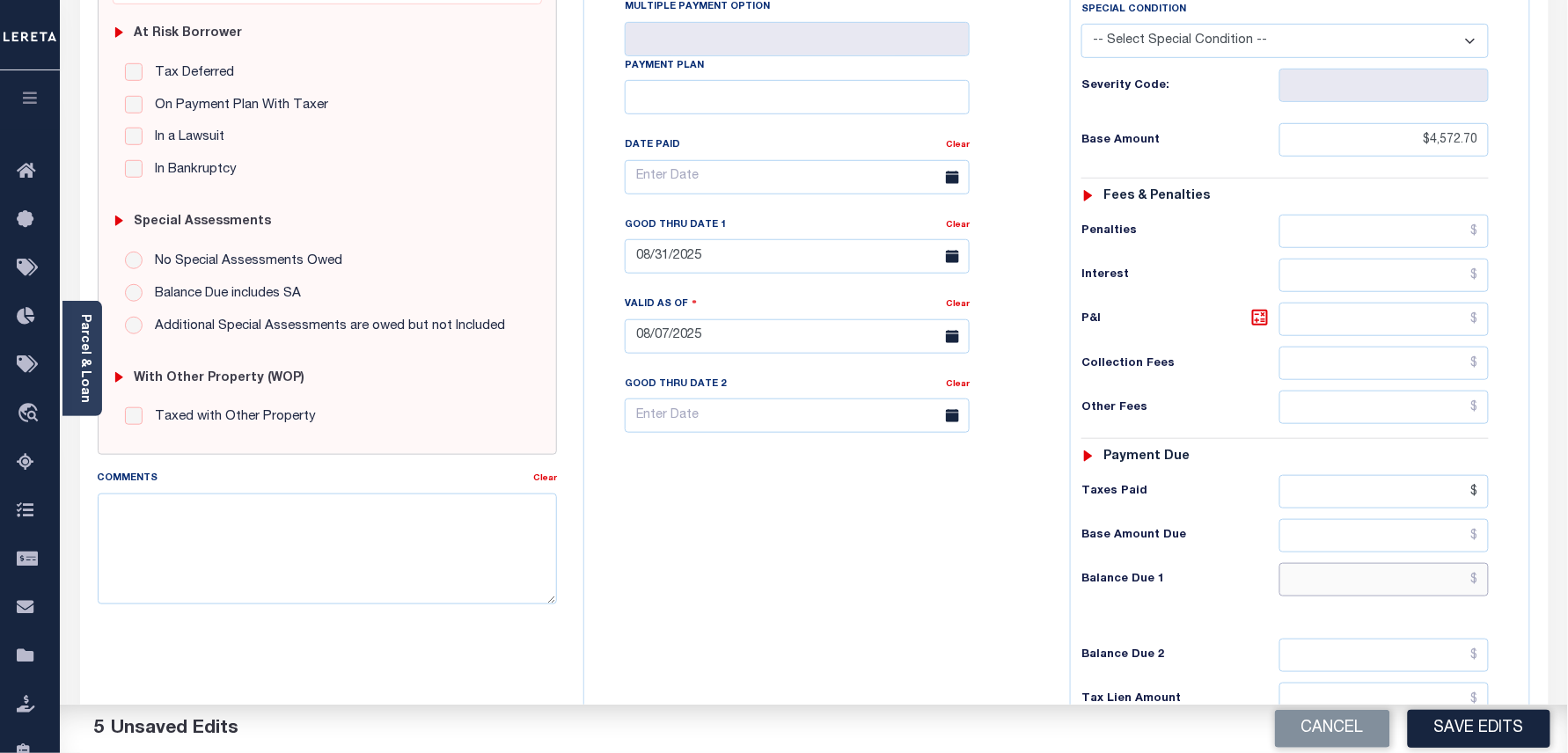 type on "$.00" 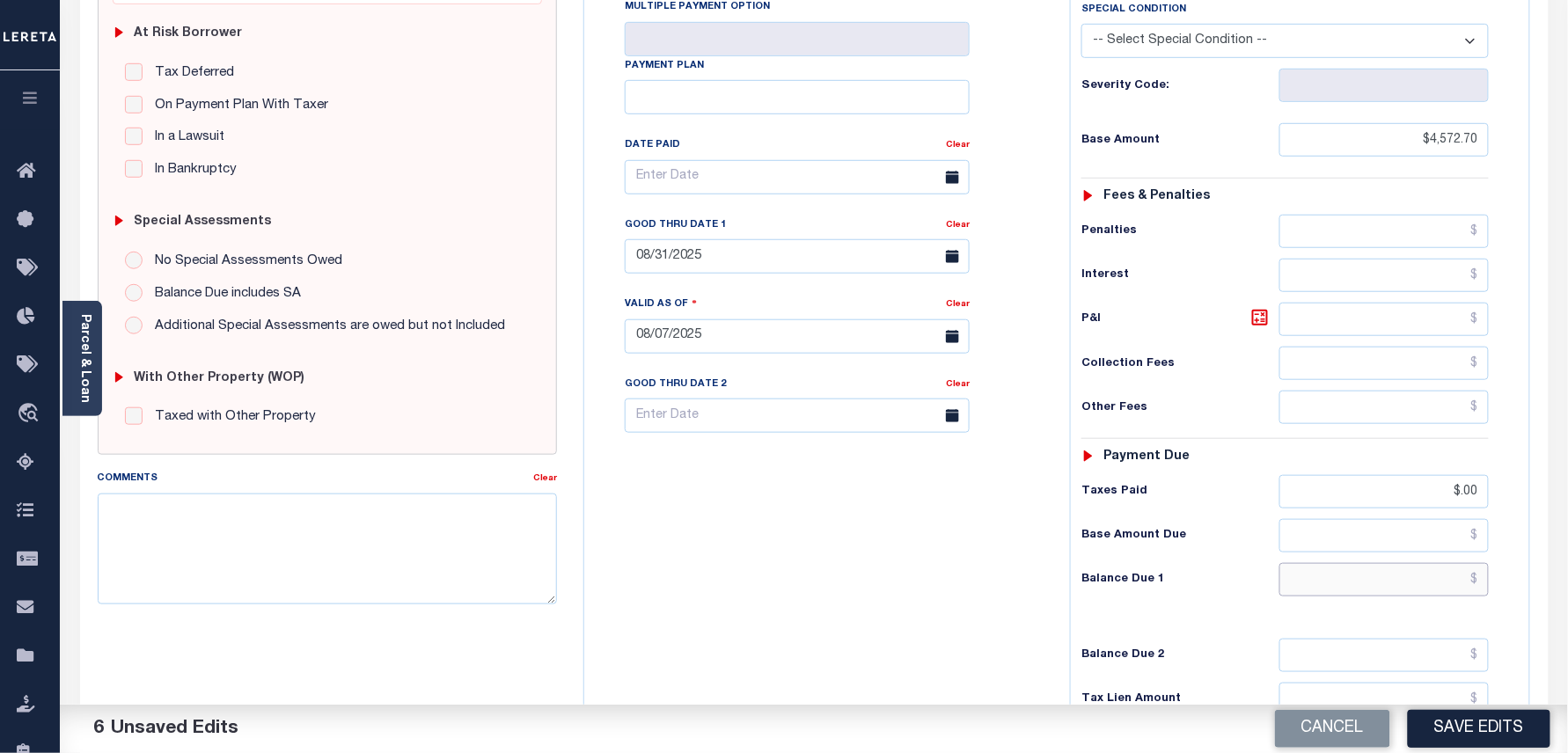 click at bounding box center [1384, 580] 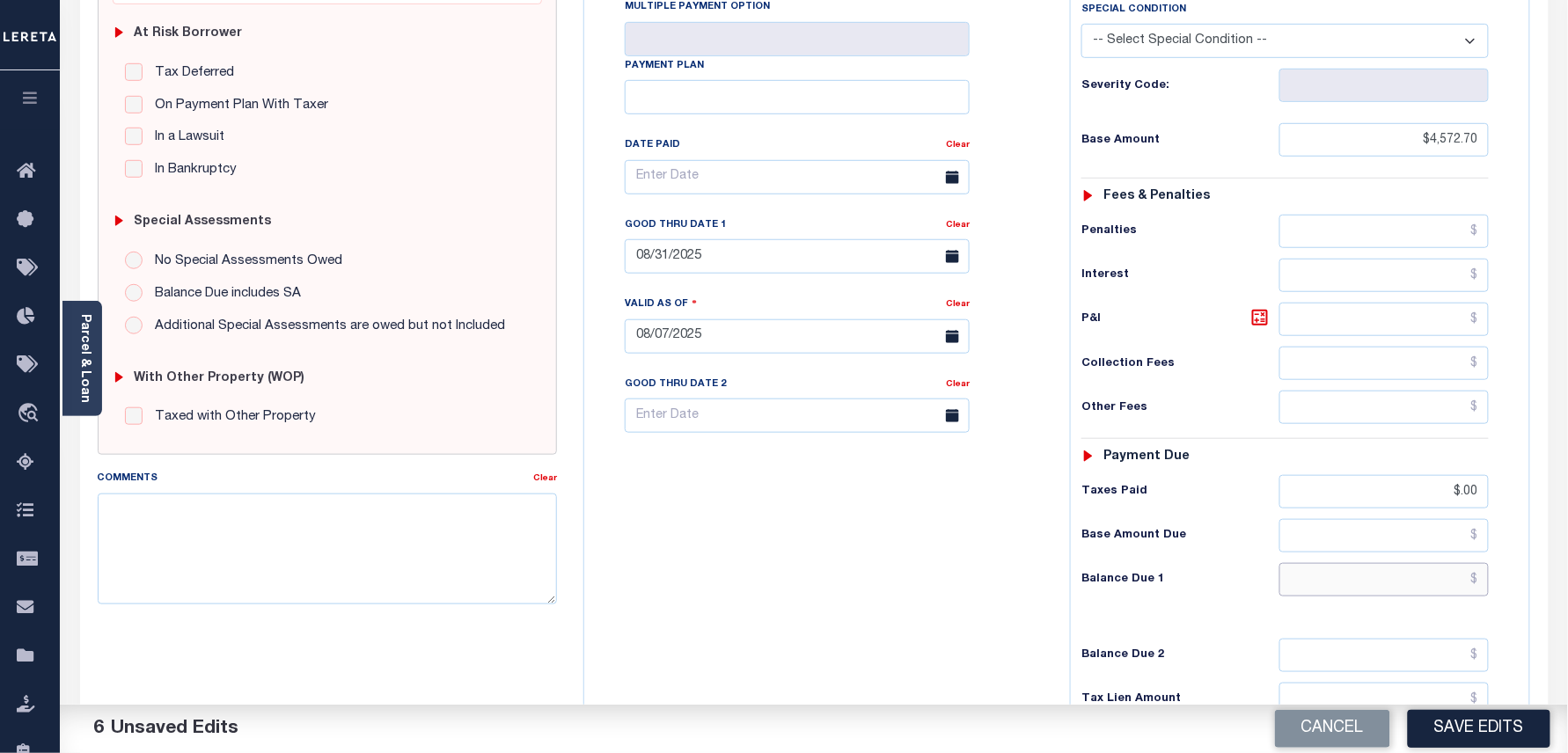paste on "5242.39" 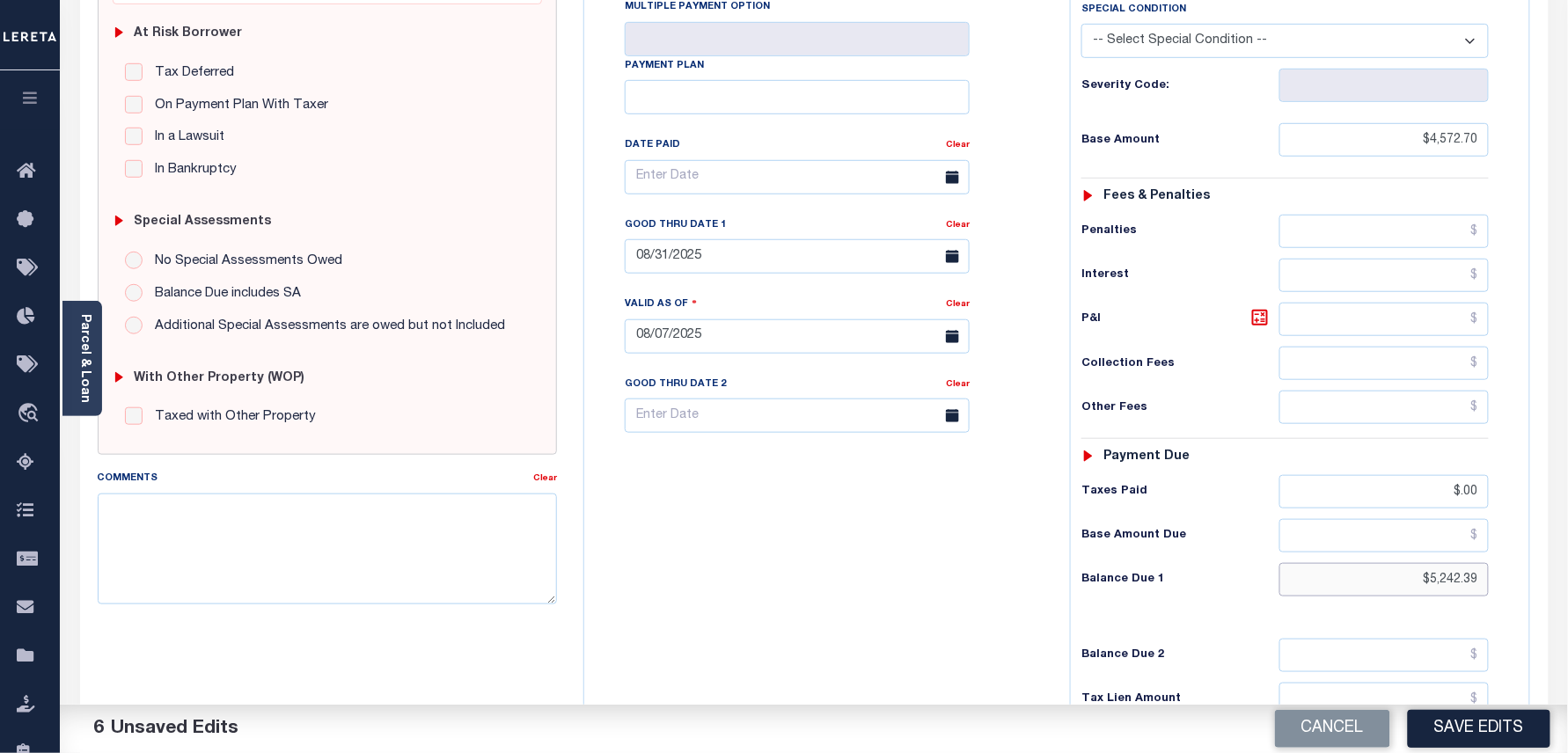scroll, scrollTop: 234, scrollLeft: 0, axis: vertical 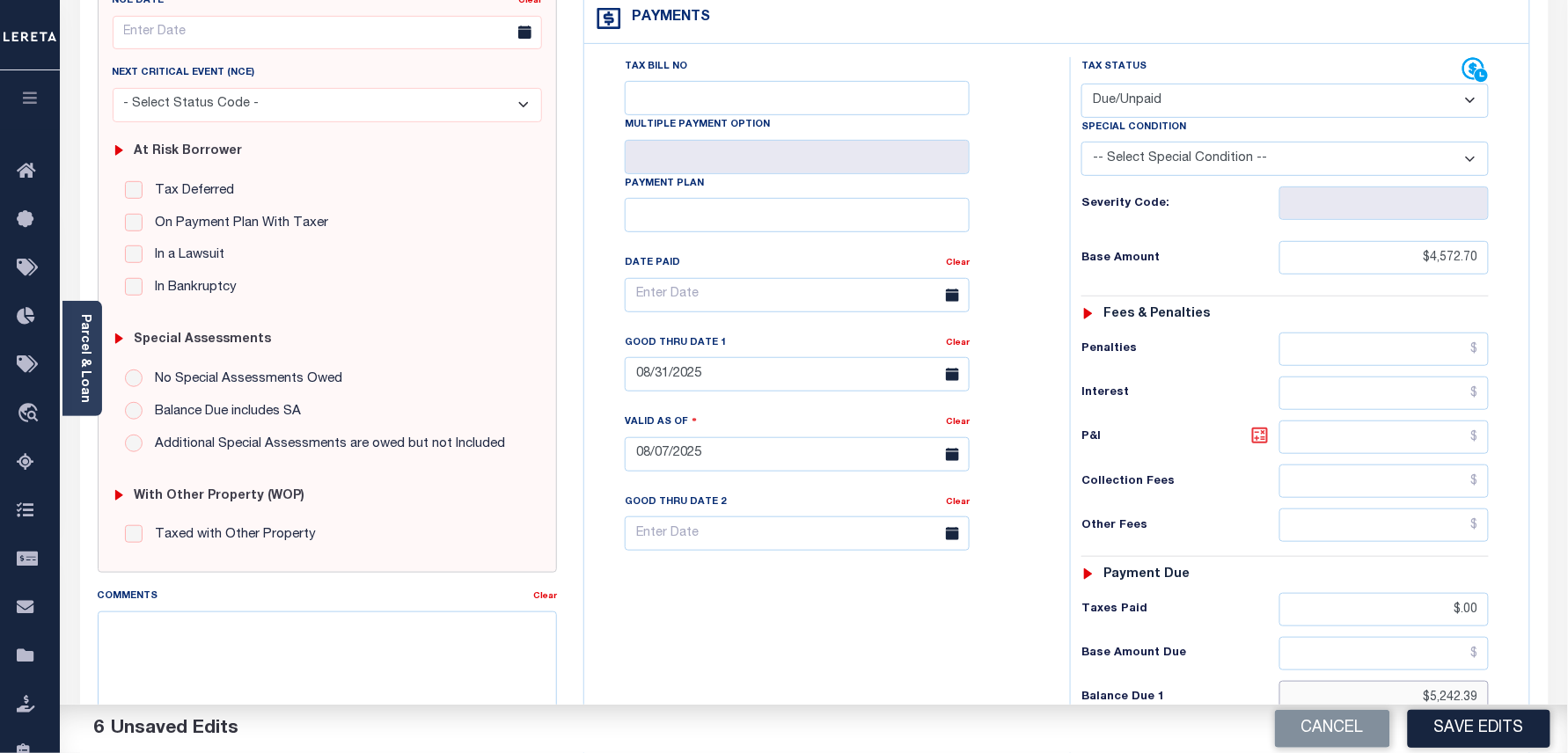 type on "$5,242.39" 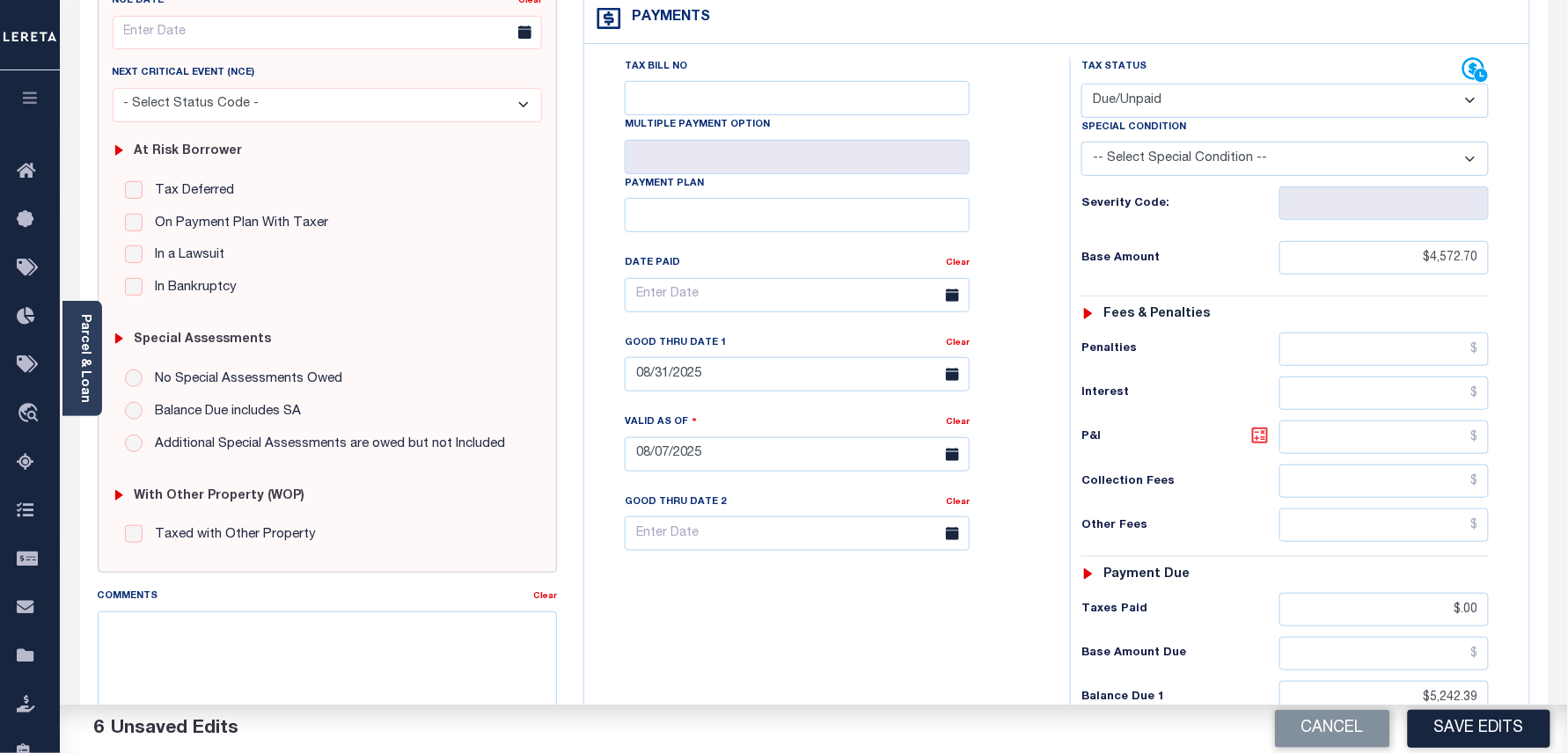 click 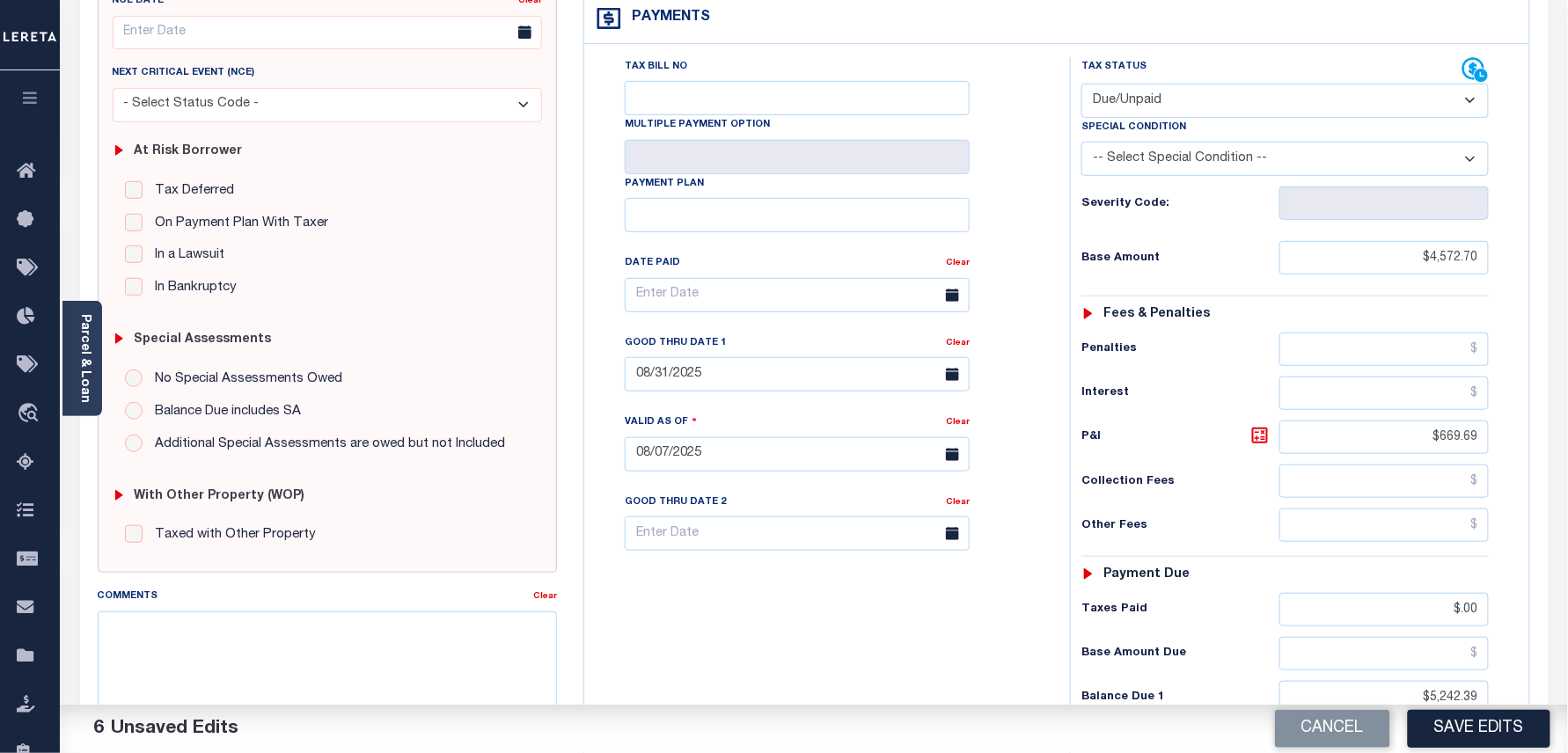 scroll, scrollTop: 352, scrollLeft: 0, axis: vertical 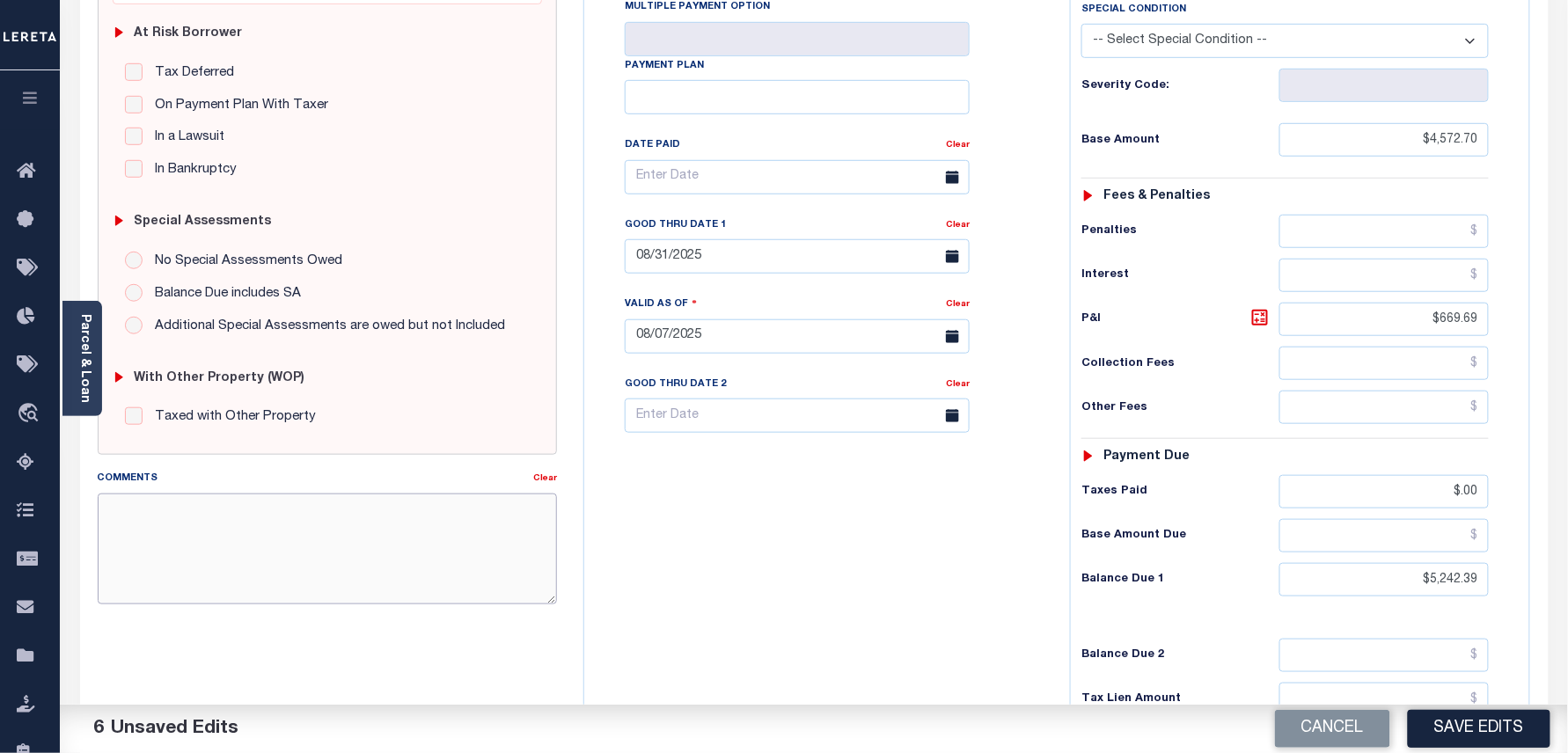 click on "Comments" at bounding box center (327, 549) 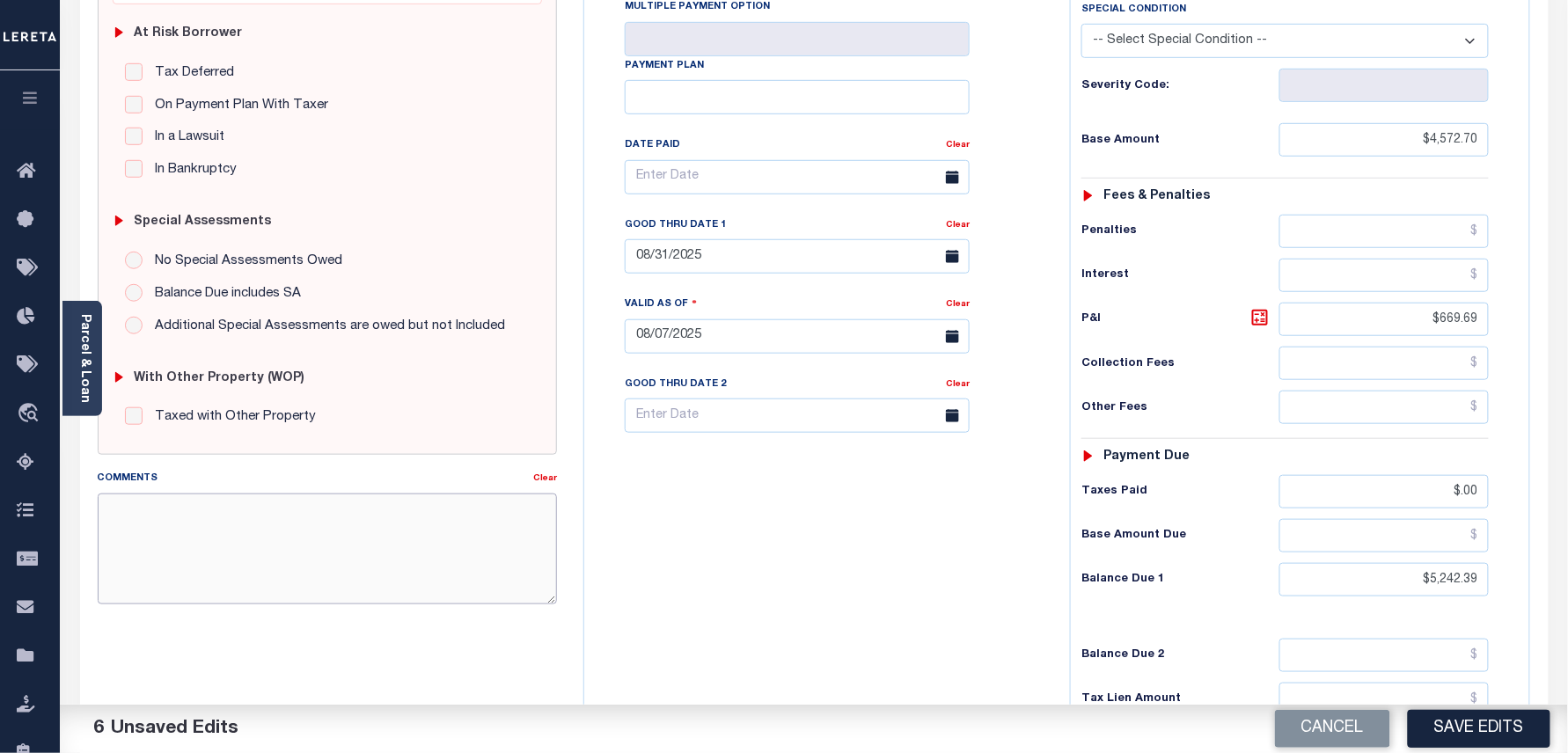 type on "P" 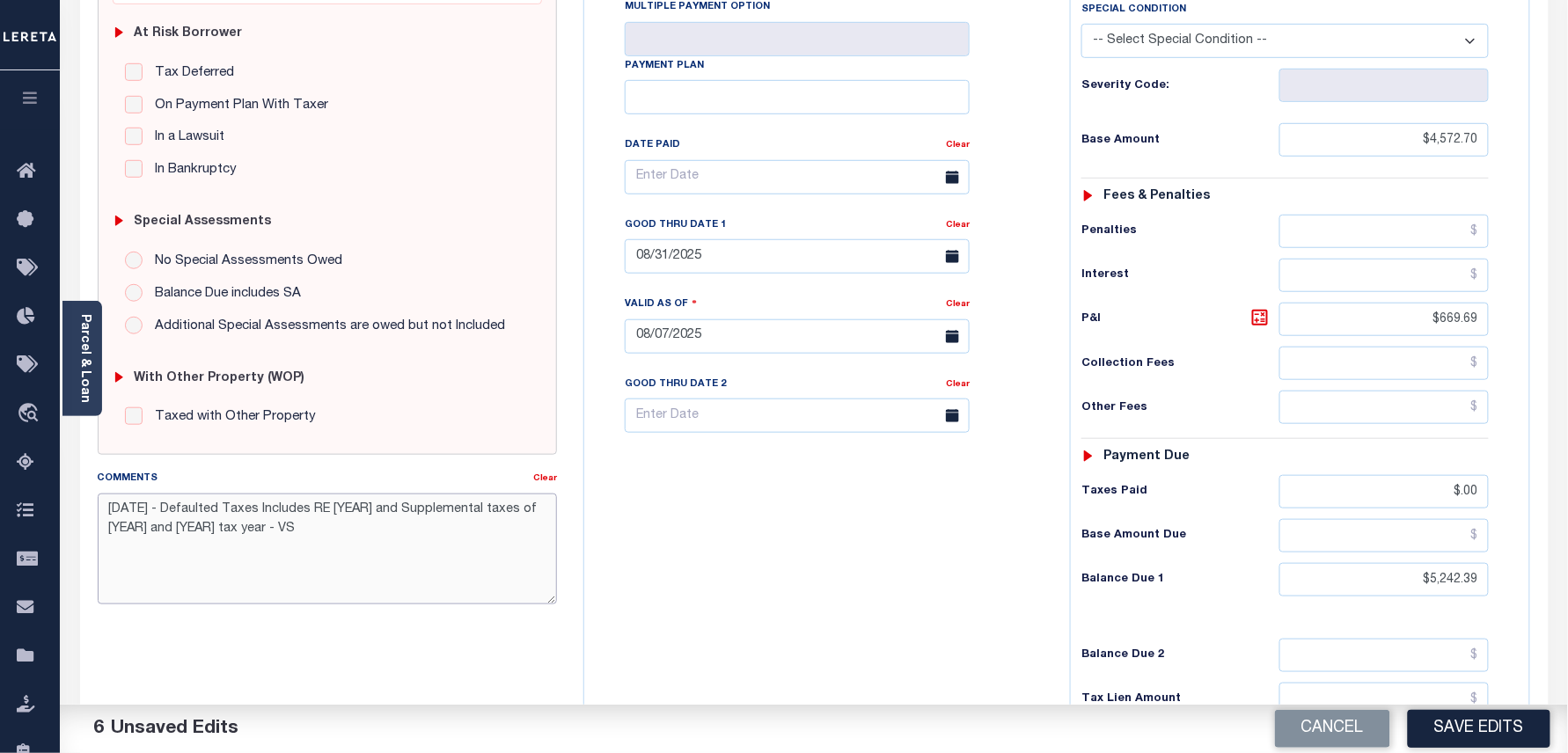 scroll, scrollTop: 234, scrollLeft: 0, axis: vertical 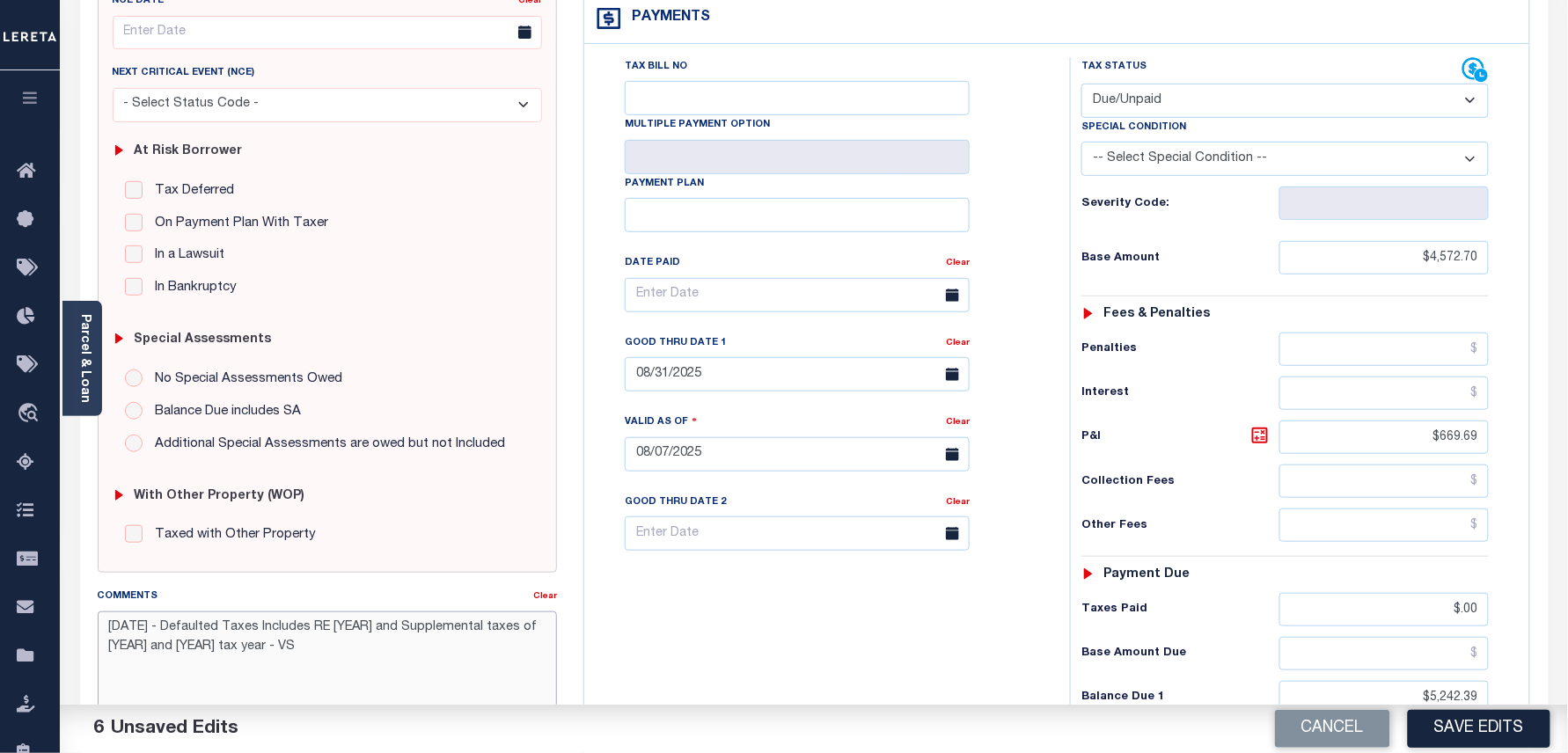 type on "8/7/25 - Defaulted Taxes Includes RE 2024 and Supplemental taxes of 2024 and 2023 tax year - VS" 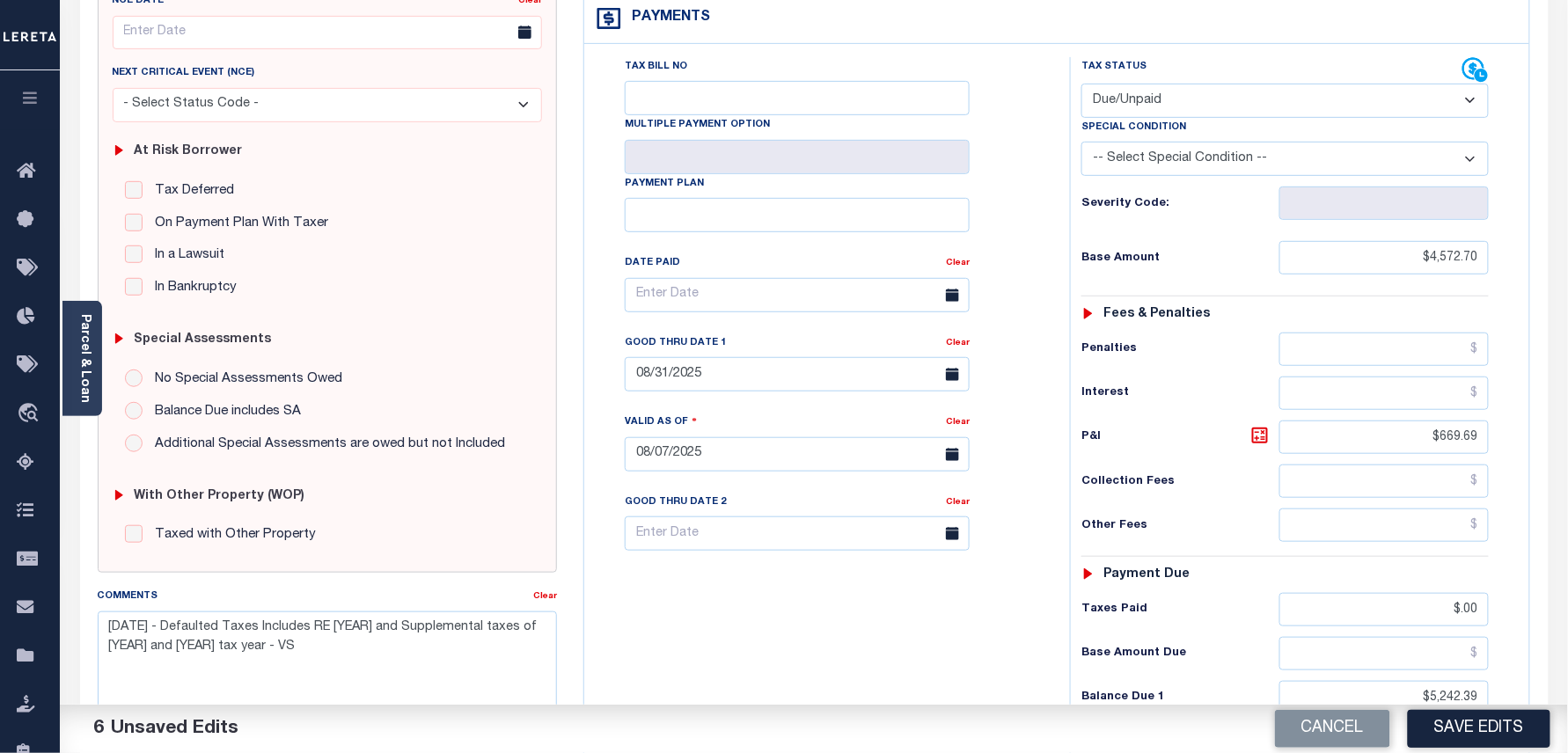 click on "-- Select Special Condition --
3RD PARTY TAX LIEN
AGENCY TAX LIEN (A.K.A Inside Lien)
BALANCE FORWARD
BANKRUPTCY
BILL W/ OTHER PARCEL
CONFIDENTIAL ACCOUNT
DEFERRED
DELAYED BILLING
DELQ CURRENT TAX YEAR INSTALLMENT(S) EXIST
DELQ PRIOR YEAR(S) EXIST
EXEMPT
HOMEOWNER AUTHORIZATION
IN DISPUTE/UNDER PROTEST
INCLUDES PRIOR UNPAID
INCLUDES RE-LEVIED TAX
INSTALLMENT PLAN
LITIGATION
LOST PROPERTY (FORECLOSED/DEEDED)
LOW ASSESSMENT
LOW TAX THRESHOLD
MULTIPLE TAXIDS
NEW PROPERTY
NOT ASSESSED
NOT CERTIFIED
OTHER FEES INVOLVED
OVERPAYMENT - POSSIBLE REFUND DUE
PARTIAL PAYMENT MAY EXIST
Pay Plan
RE-LEVIED TO ANOTHER AGENCY
REDEMP AMTS NOT AVAILABLE
REPORTED ON LEGACY RTYPE
SUBJECT TO FORECLOSURE
TAX LIEN RELEASED
TAX SALE-SUBJECT TO POWER TO SELL" at bounding box center [1285, 158] 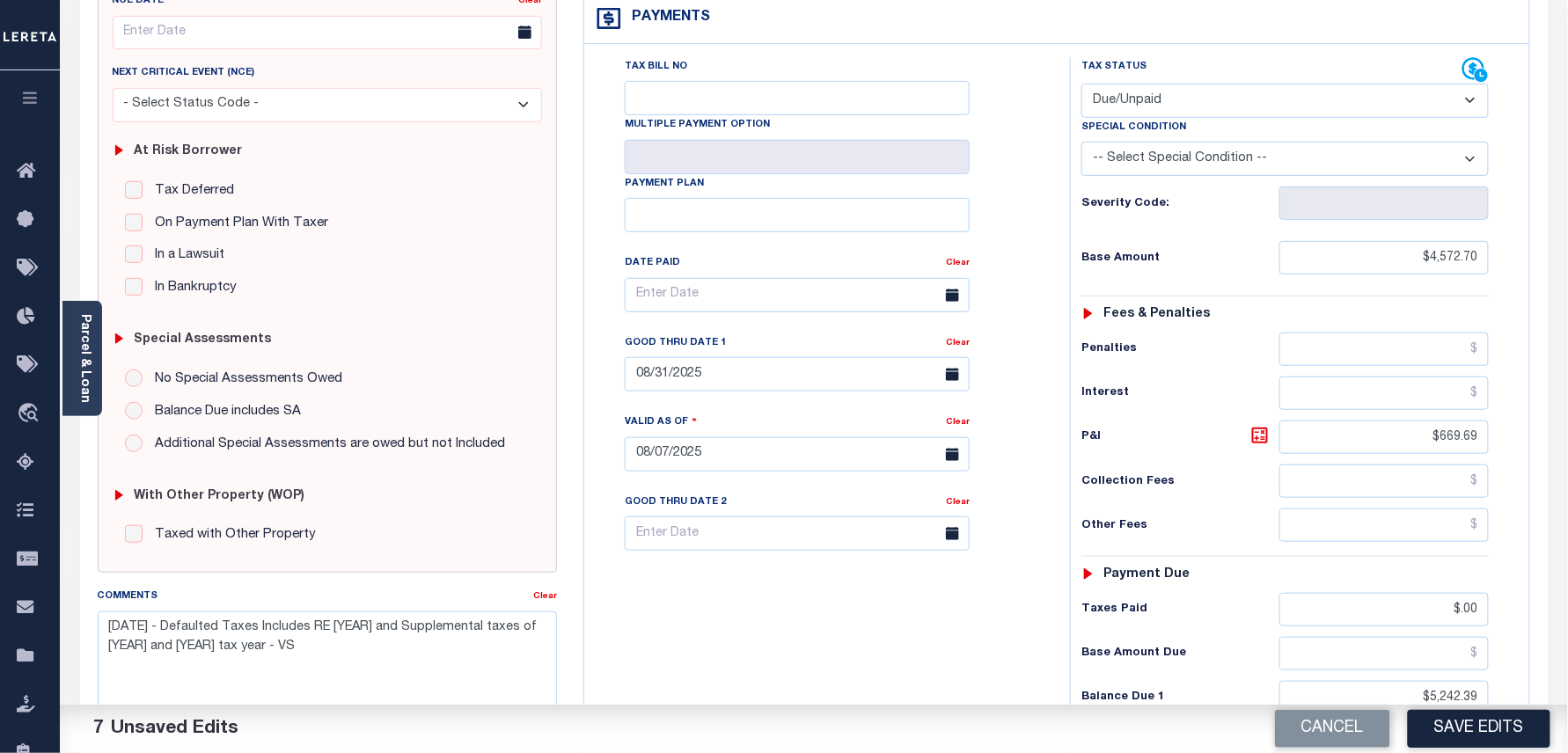 click on "Tax Bill No
Multiple Payment Option
Payment Plan
Clear" at bounding box center (823, 303) 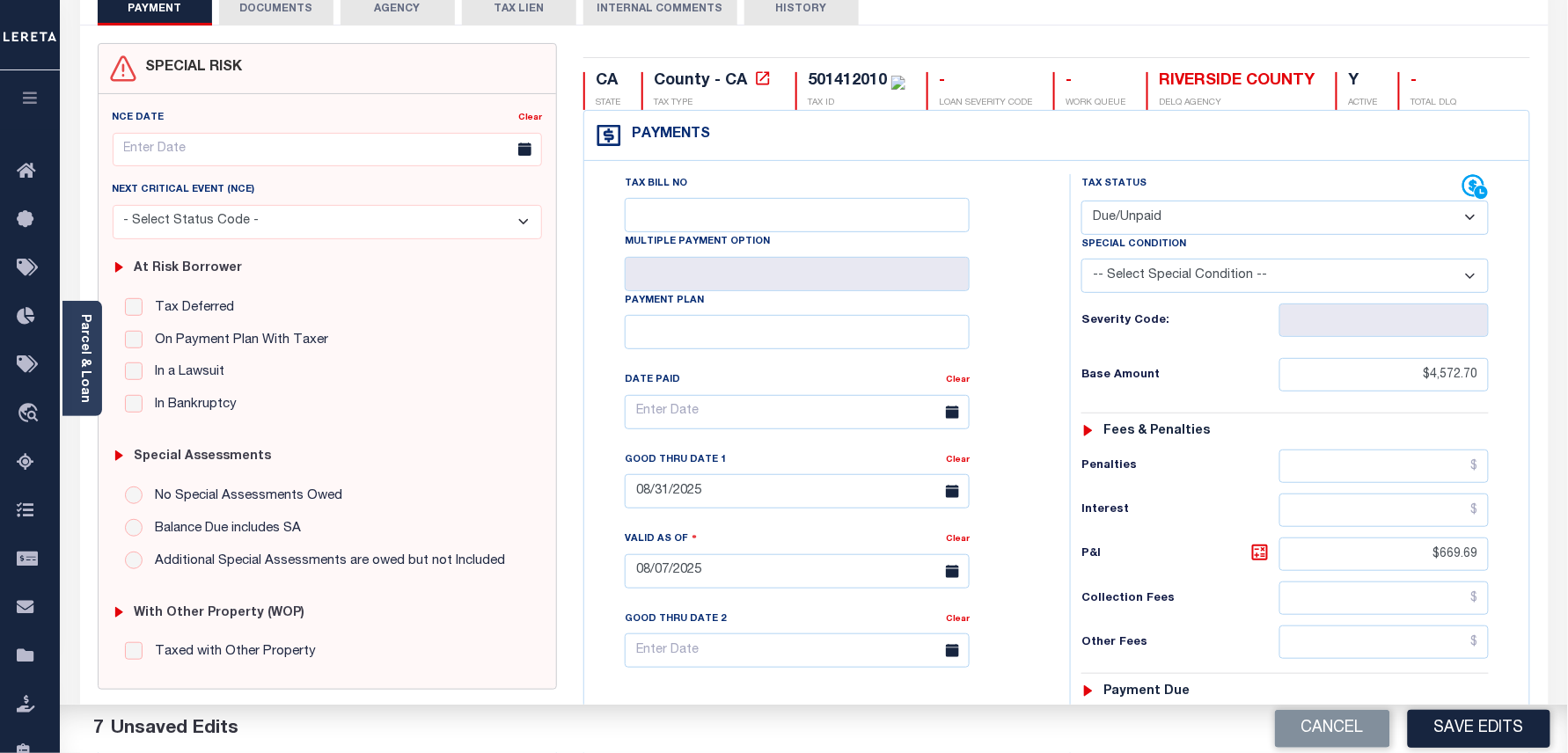 scroll, scrollTop: 0, scrollLeft: 0, axis: both 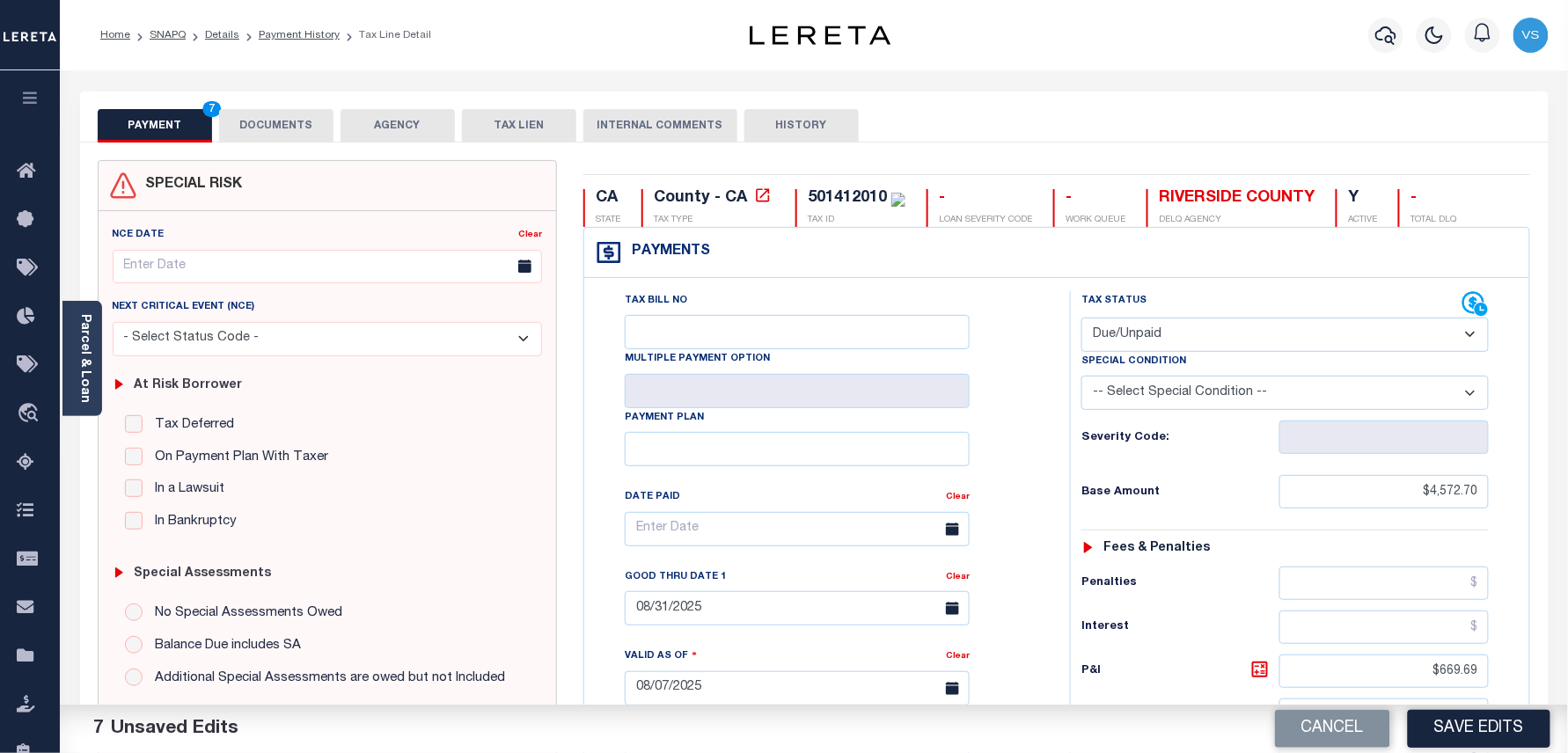 click on "DOCUMENTS" at bounding box center (276, 126) 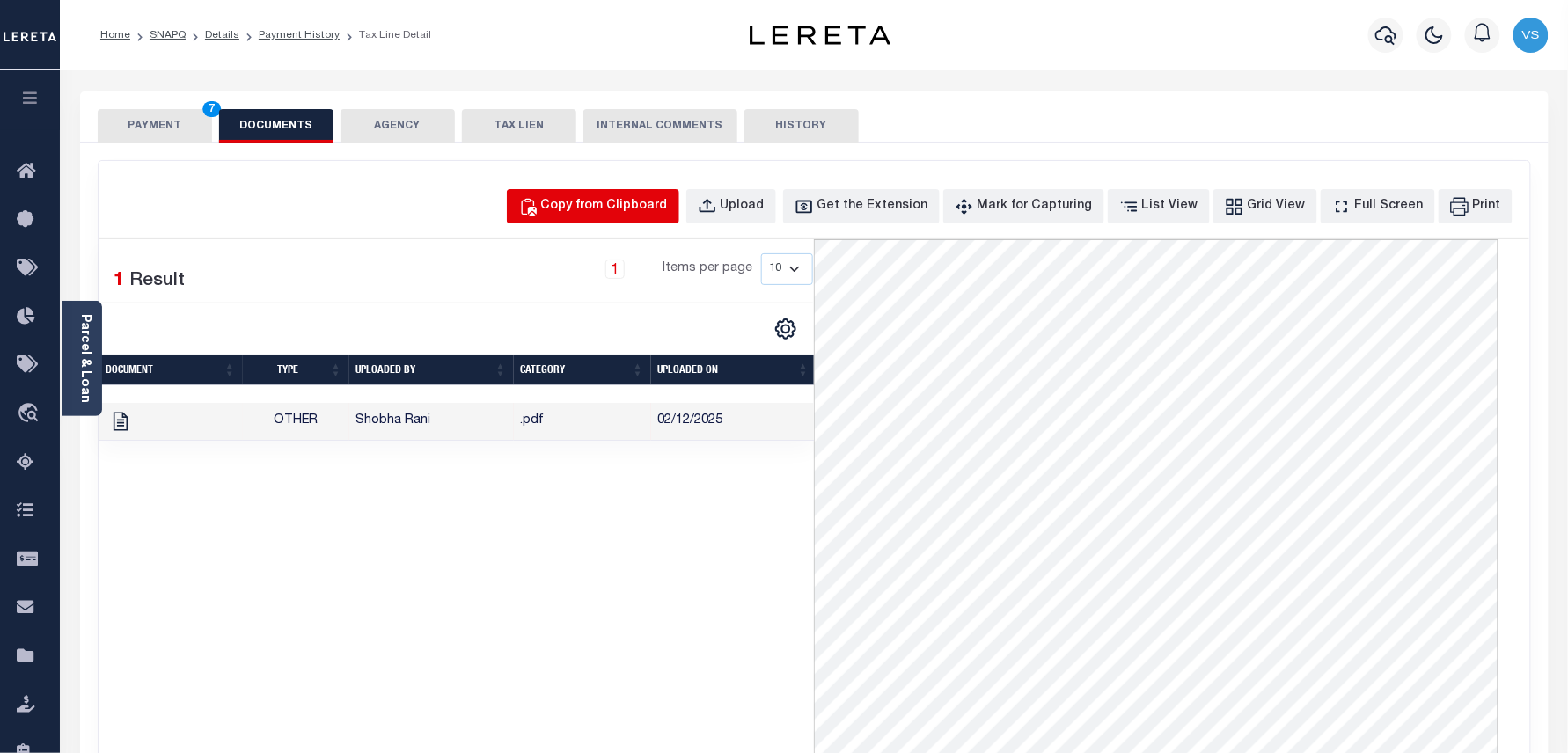 click on "Copy from Clipboard" at bounding box center [604, 207] 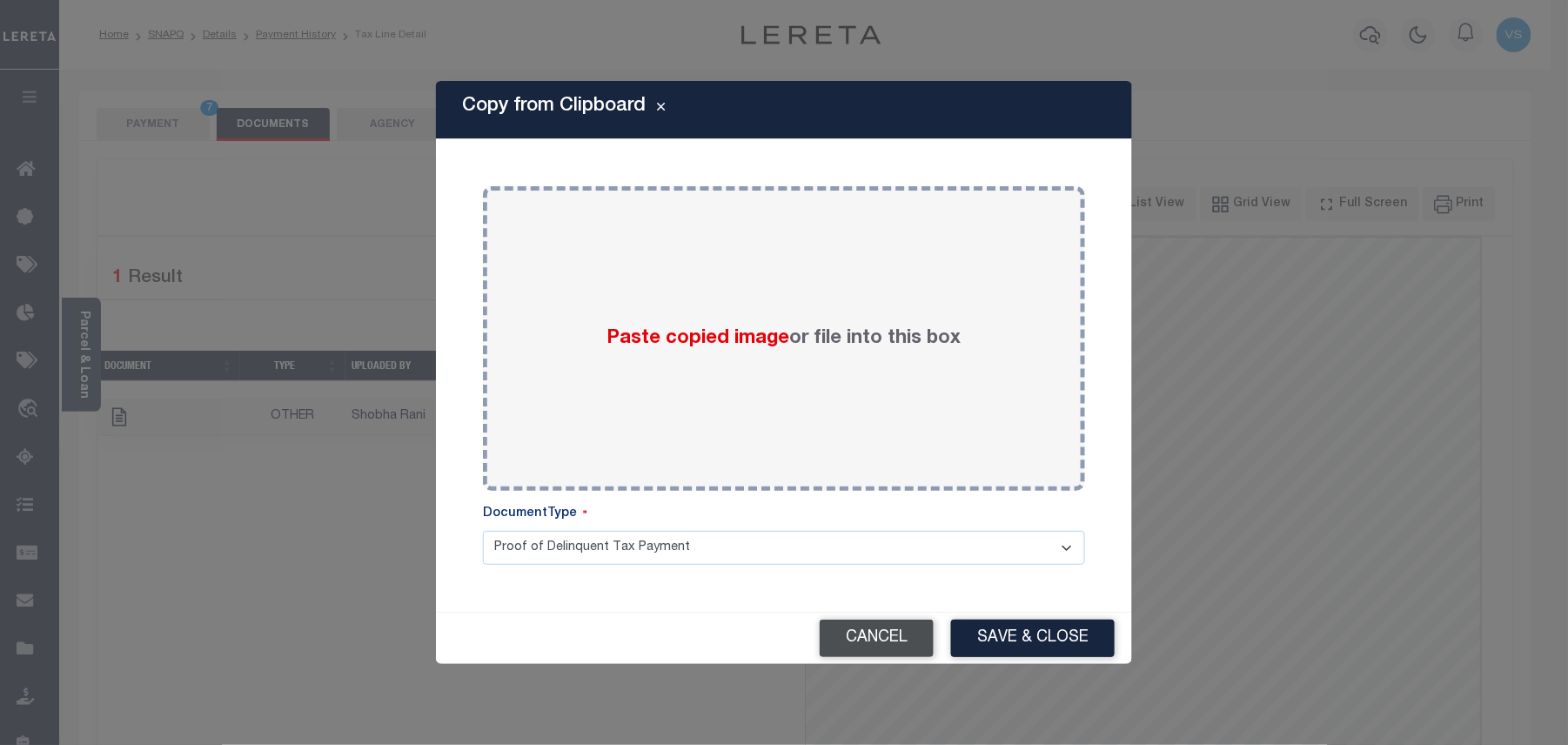 click on "Cancel" at bounding box center (876, 638) 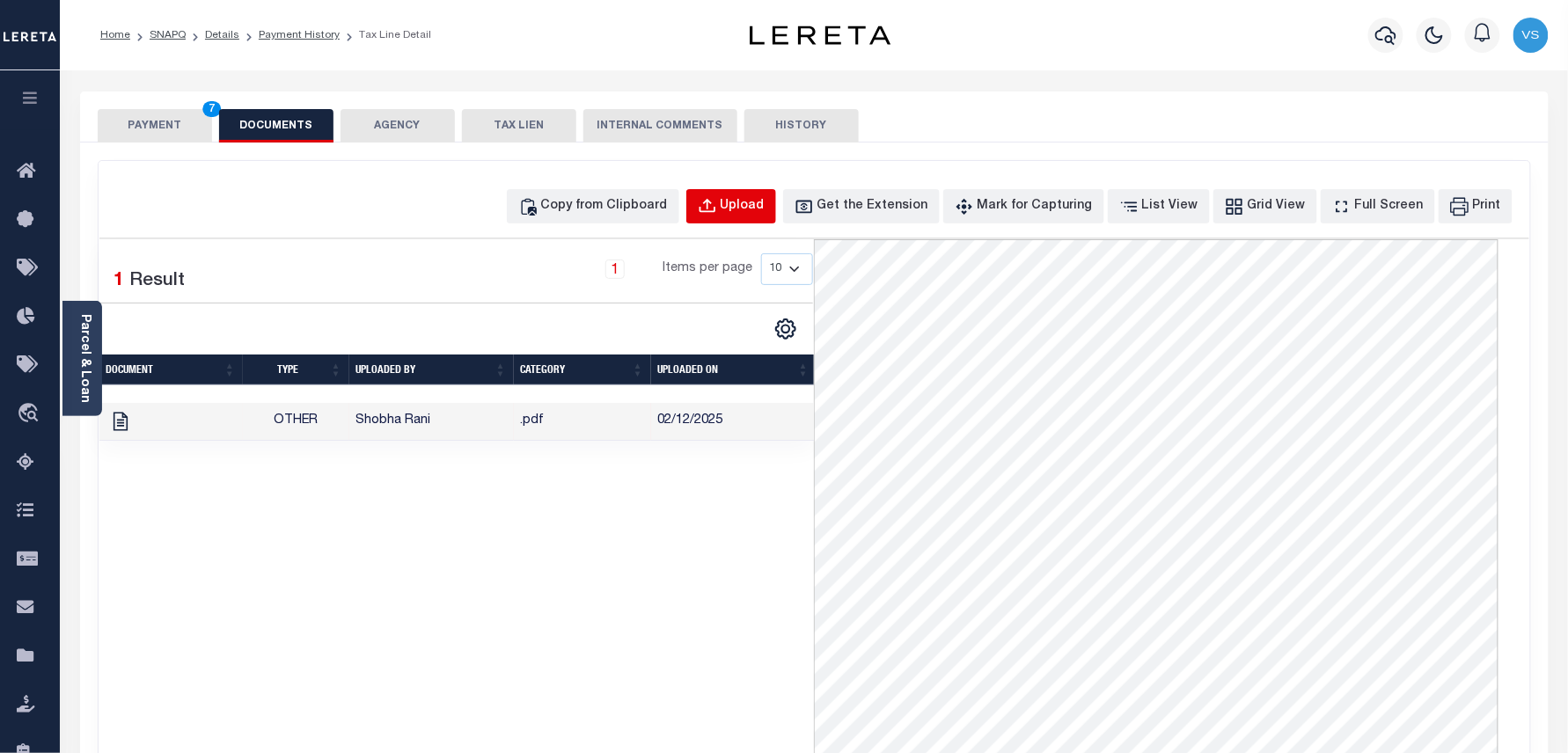 click on "Upload" at bounding box center (743, 207) 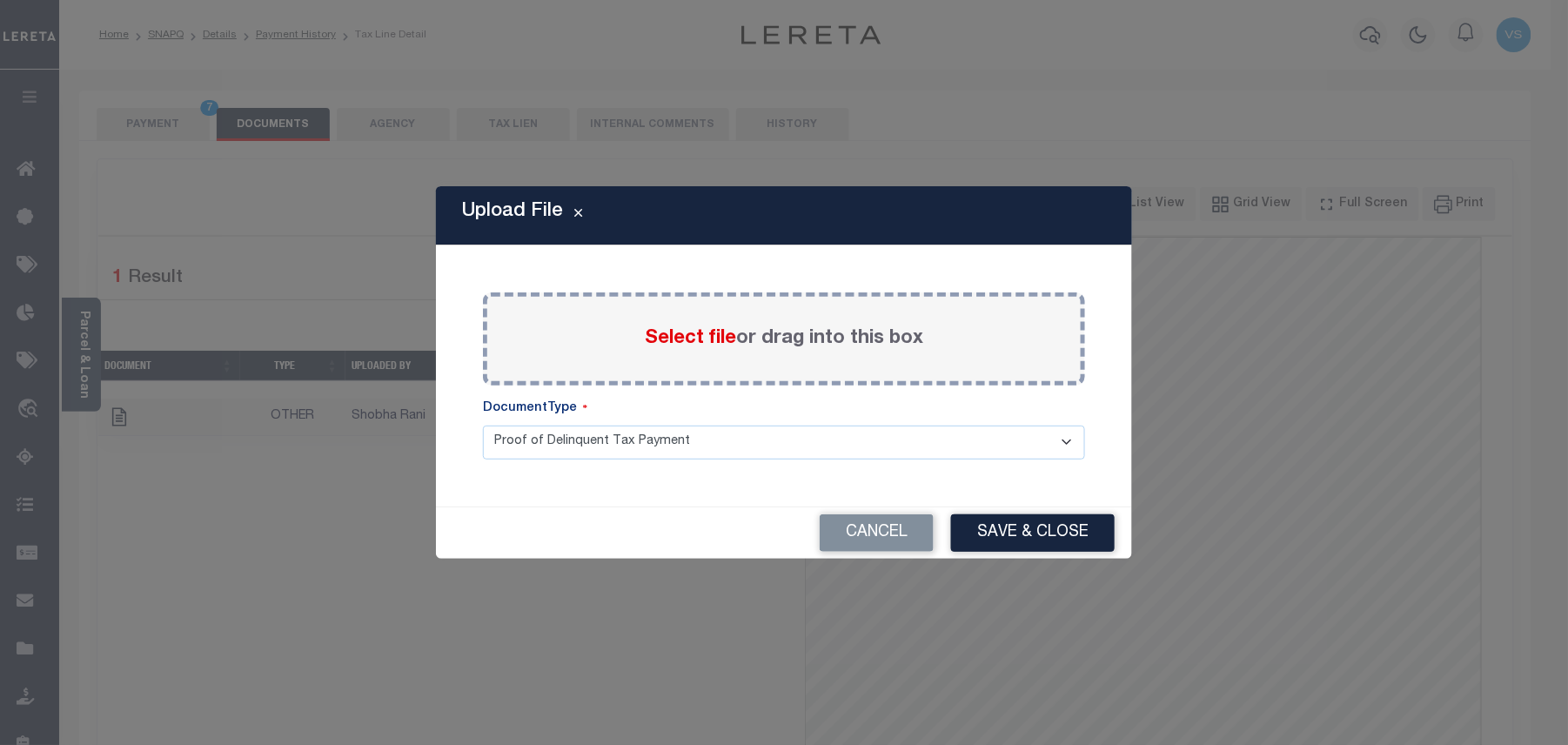 click on "Select file" at bounding box center [690, 339] 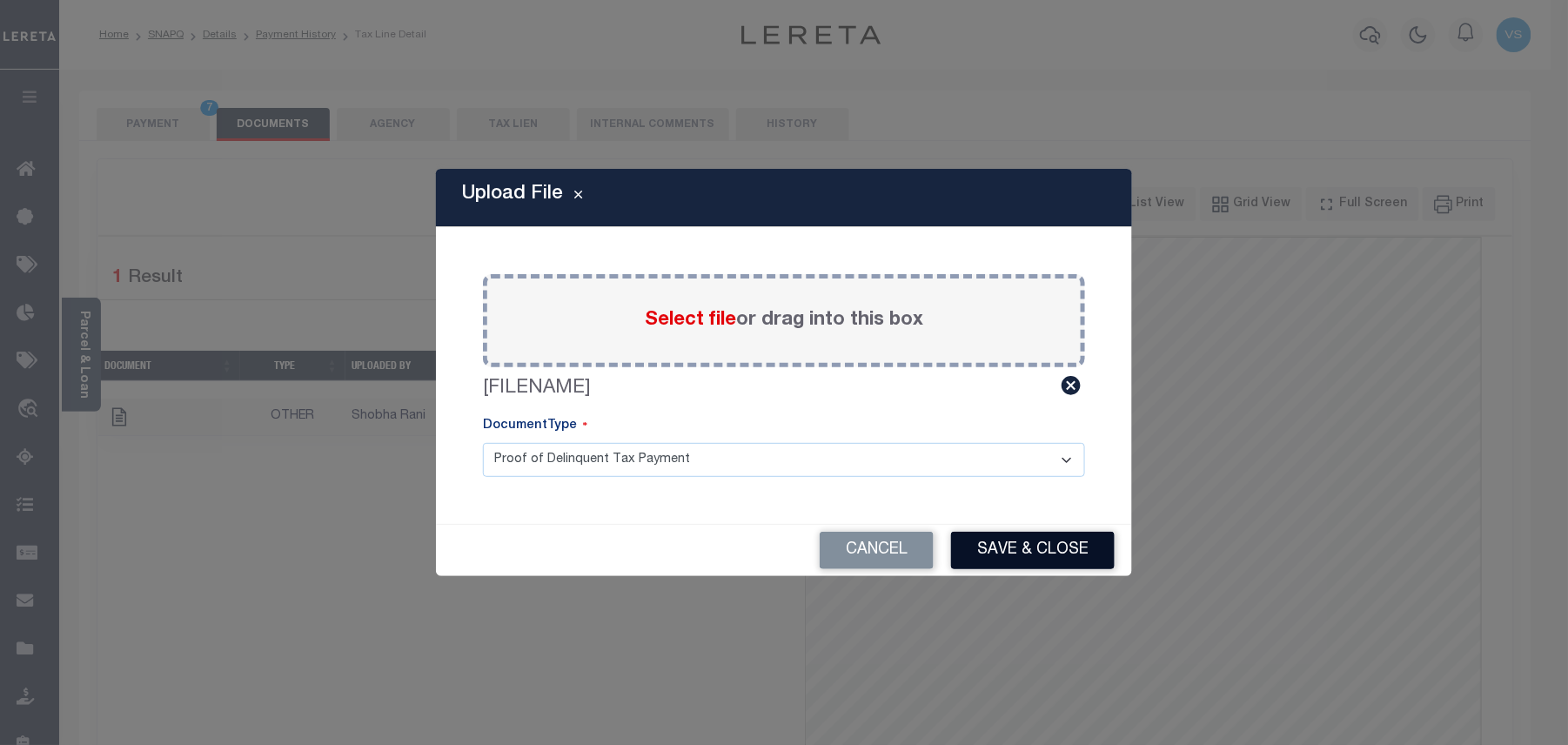 click on "Save & Close" at bounding box center [1033, 550] 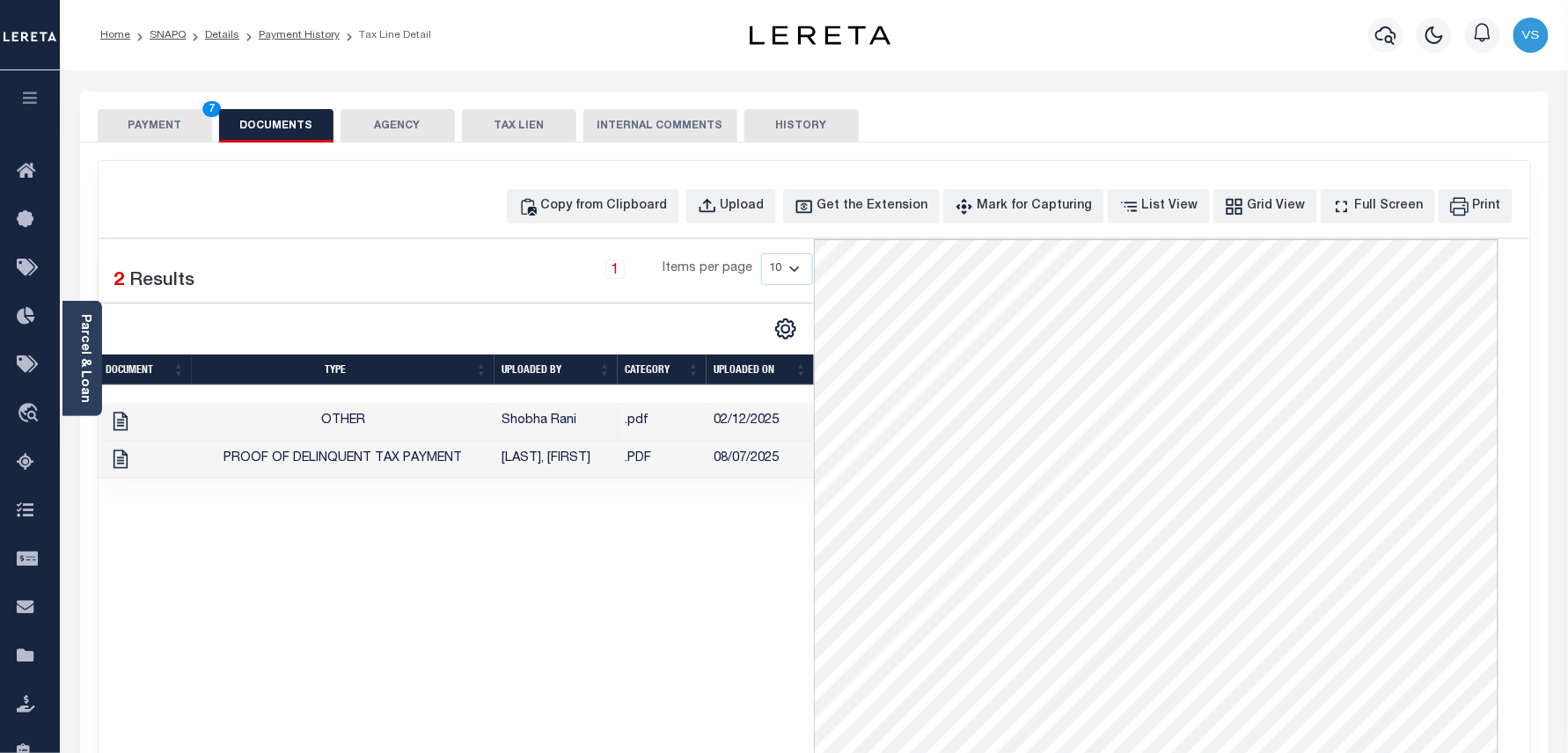 click on "PAYMENT
7" at bounding box center (155, 126) 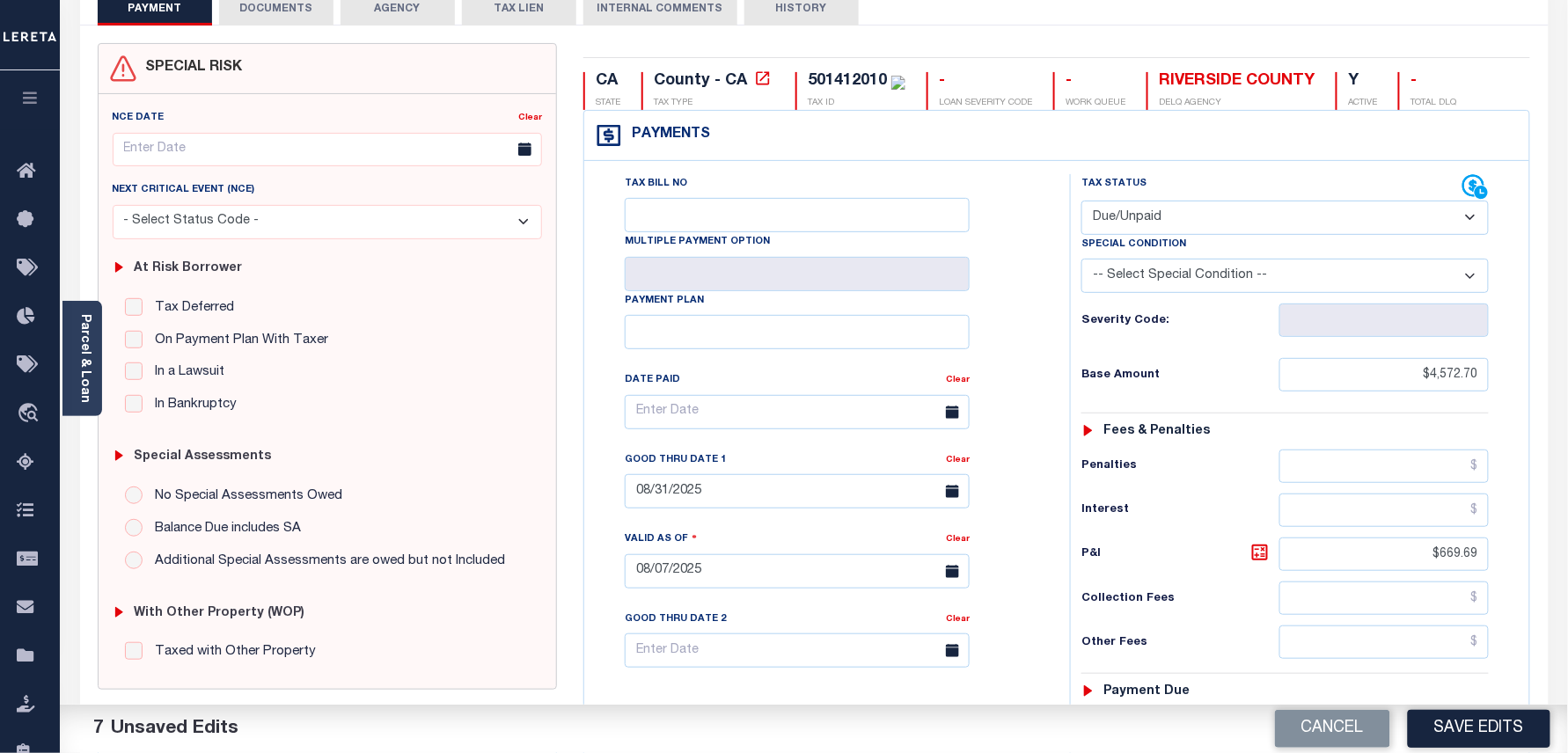 scroll, scrollTop: 0, scrollLeft: 0, axis: both 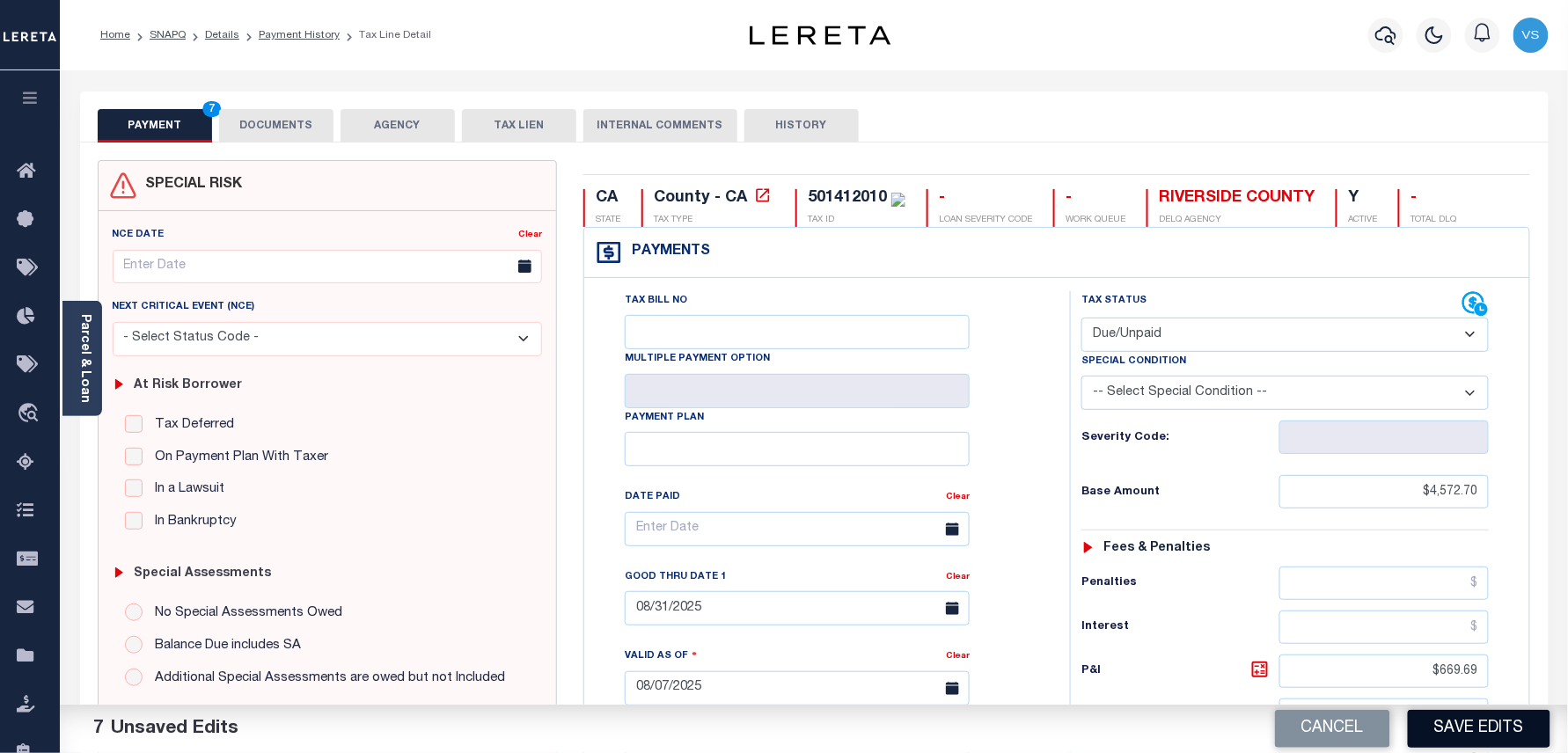 click on "Save Edits" at bounding box center [1479, 728] 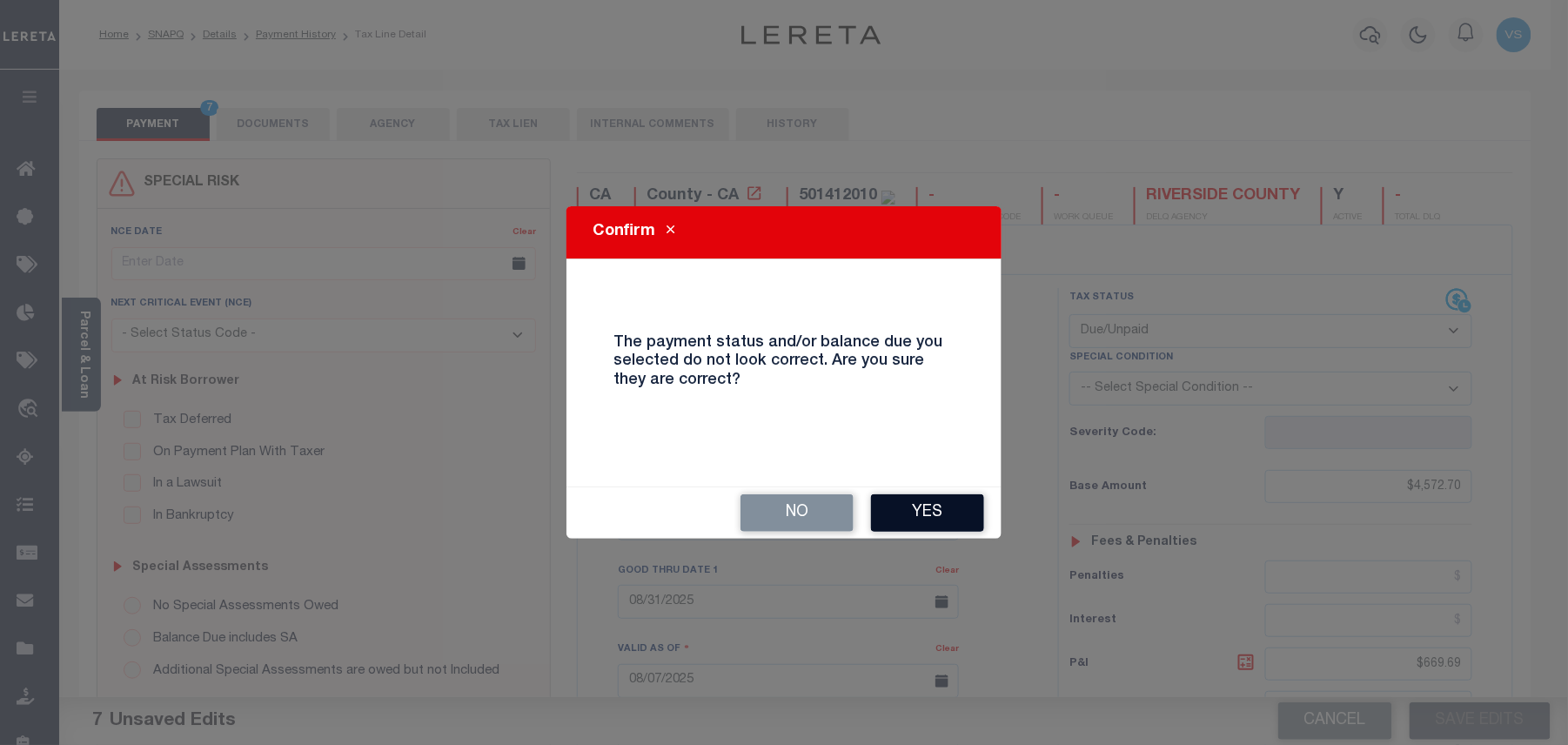 click on "Yes" at bounding box center (928, 513) 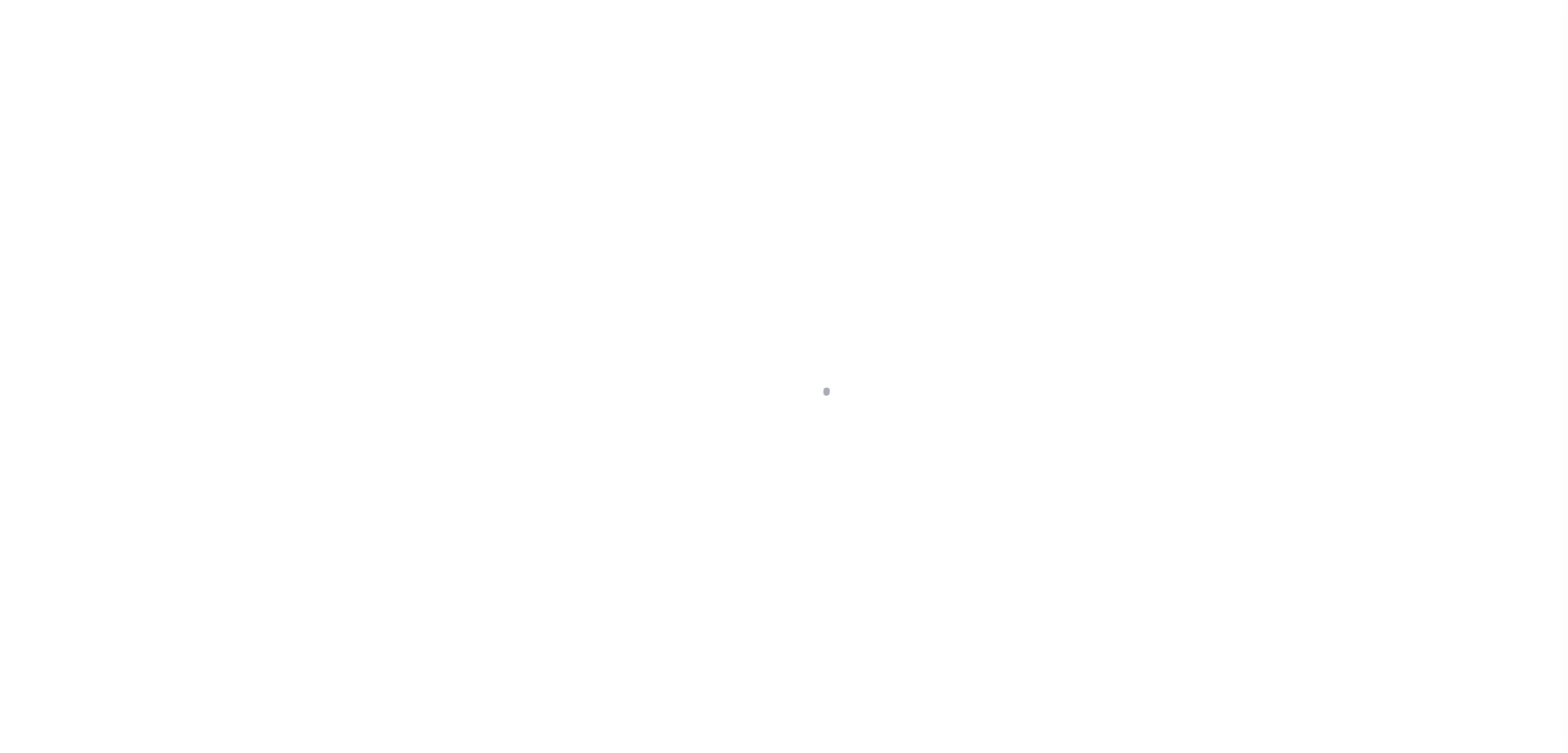 scroll, scrollTop: 0, scrollLeft: 0, axis: both 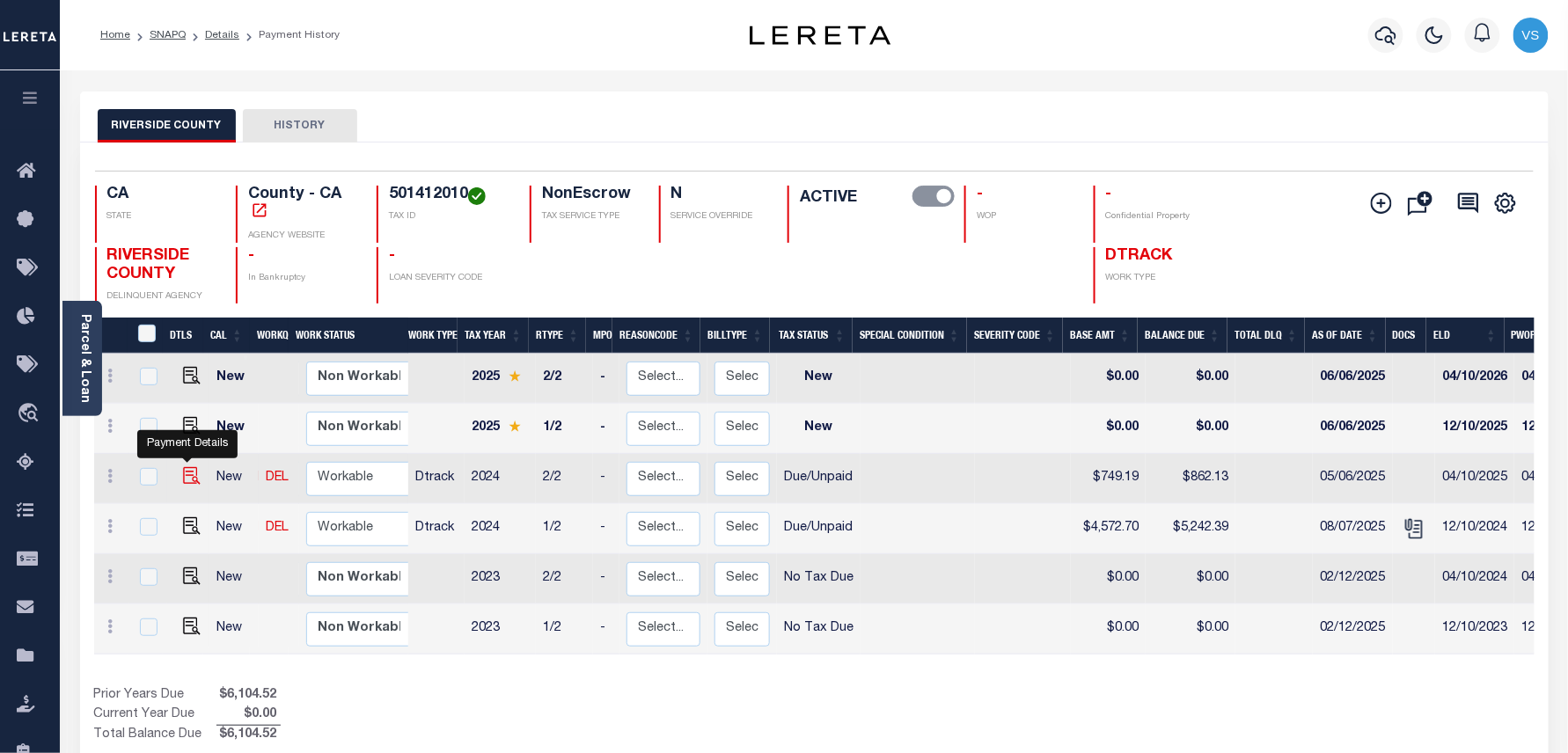 click at bounding box center [192, 476] 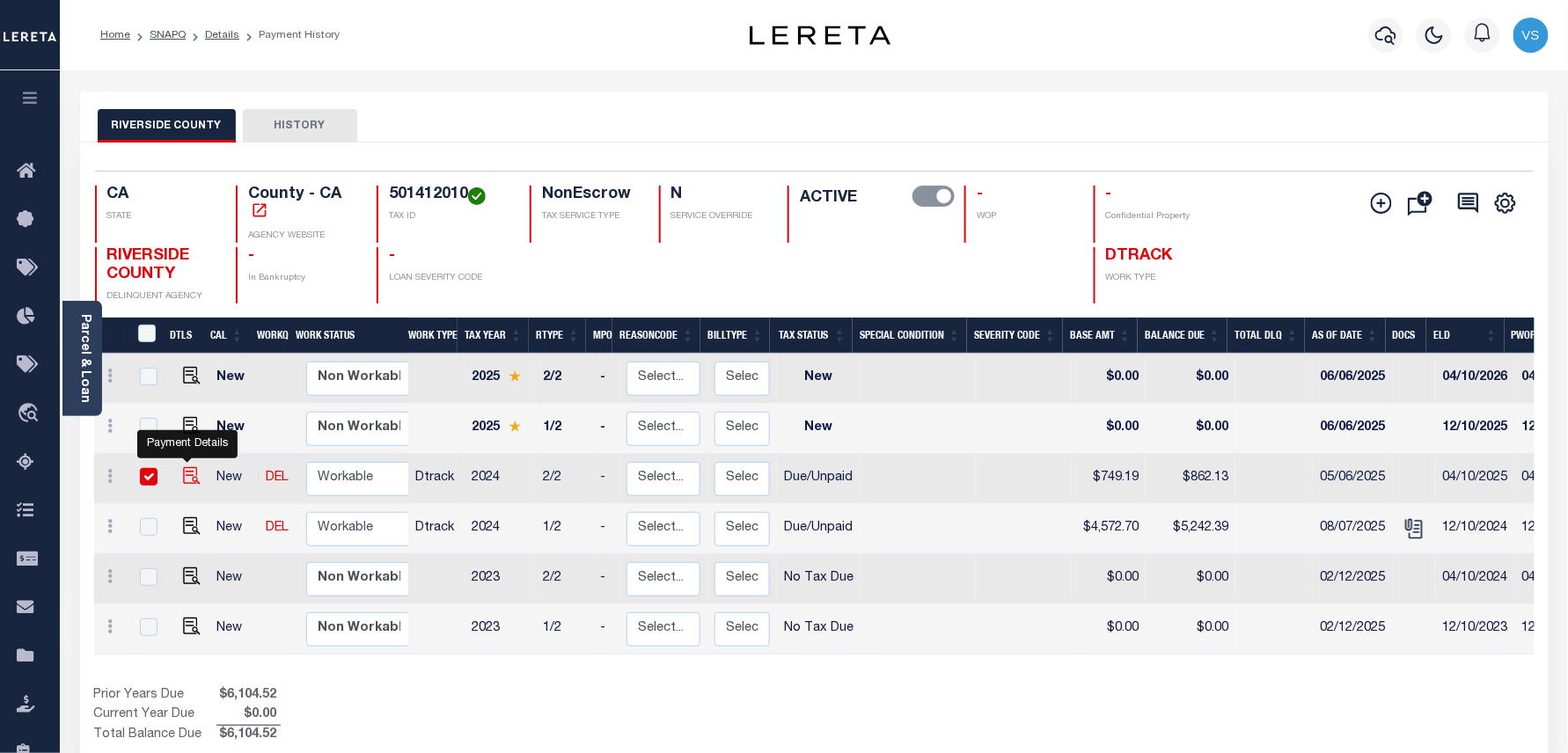 checkbox on "true" 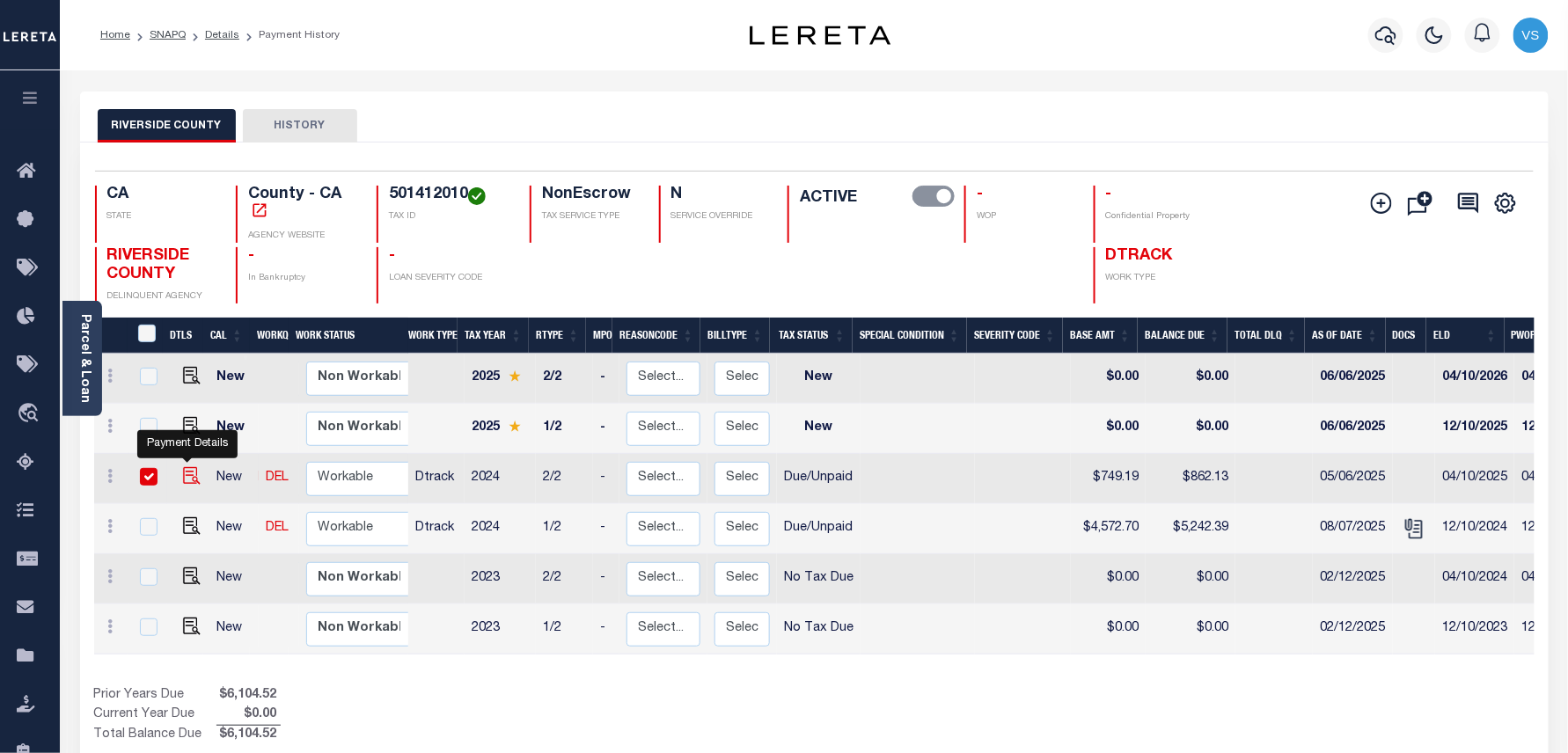 checkbox on "true" 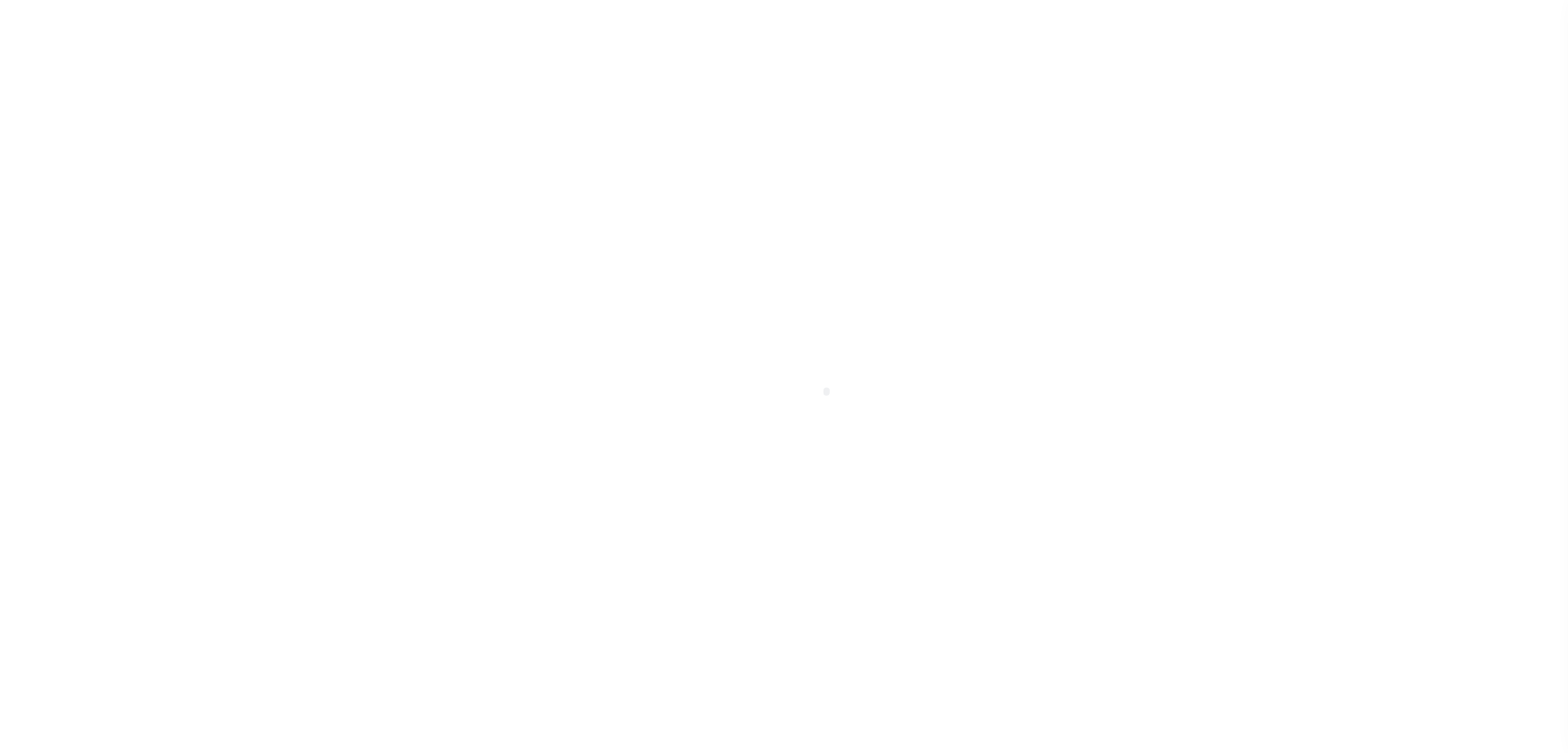 select on "DUE" 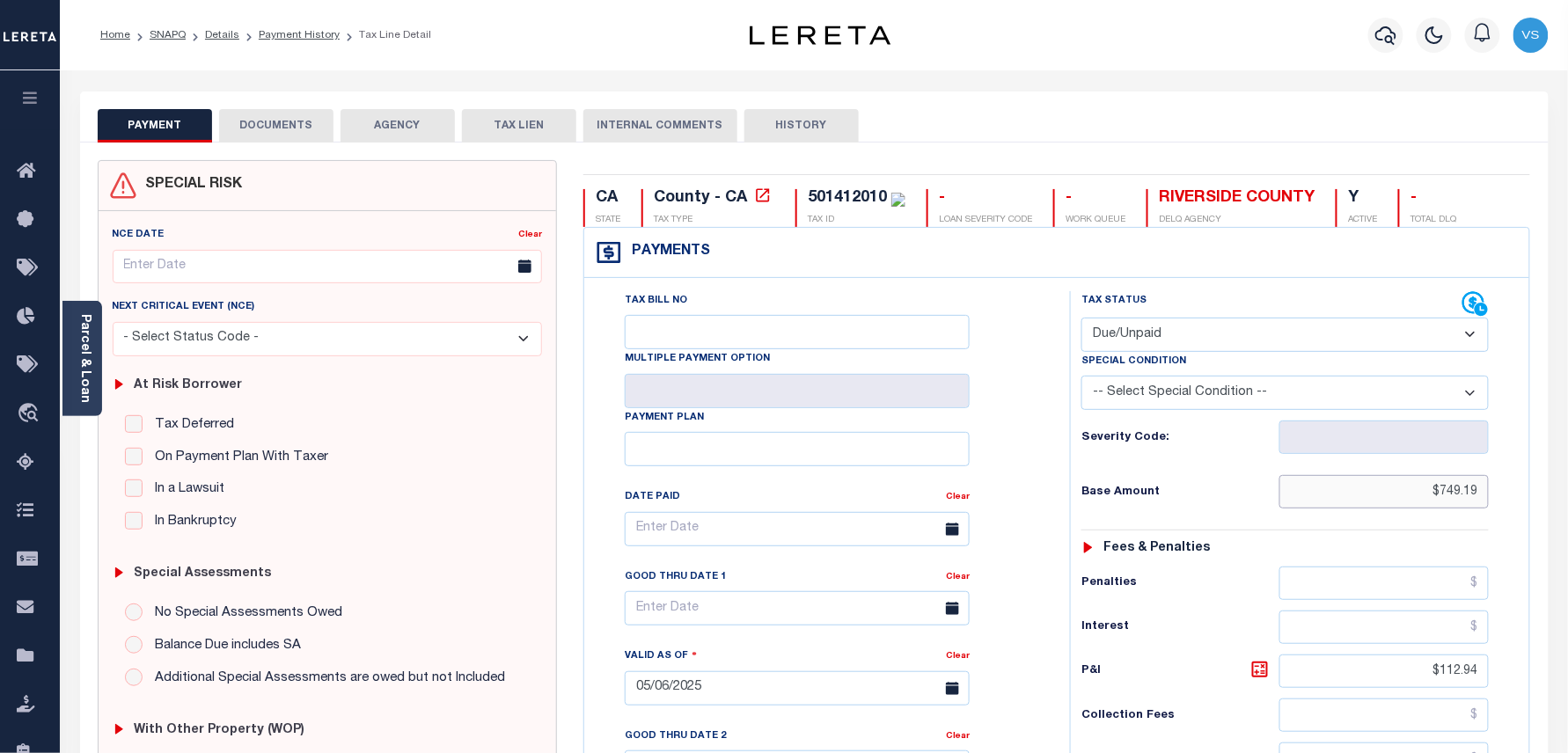 drag, startPoint x: 1485, startPoint y: 498, endPoint x: 1399, endPoint y: 501, distance: 86.05231 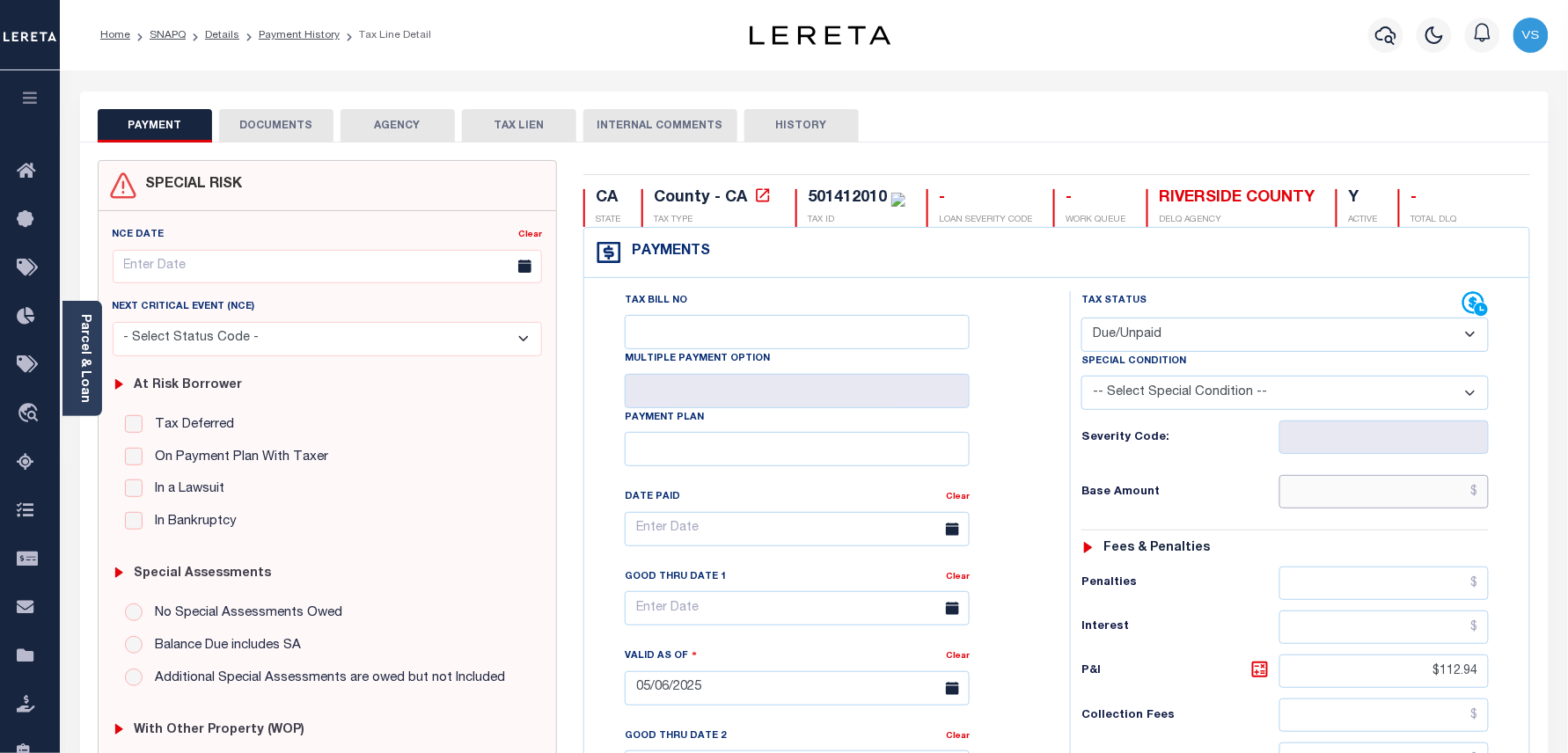 type 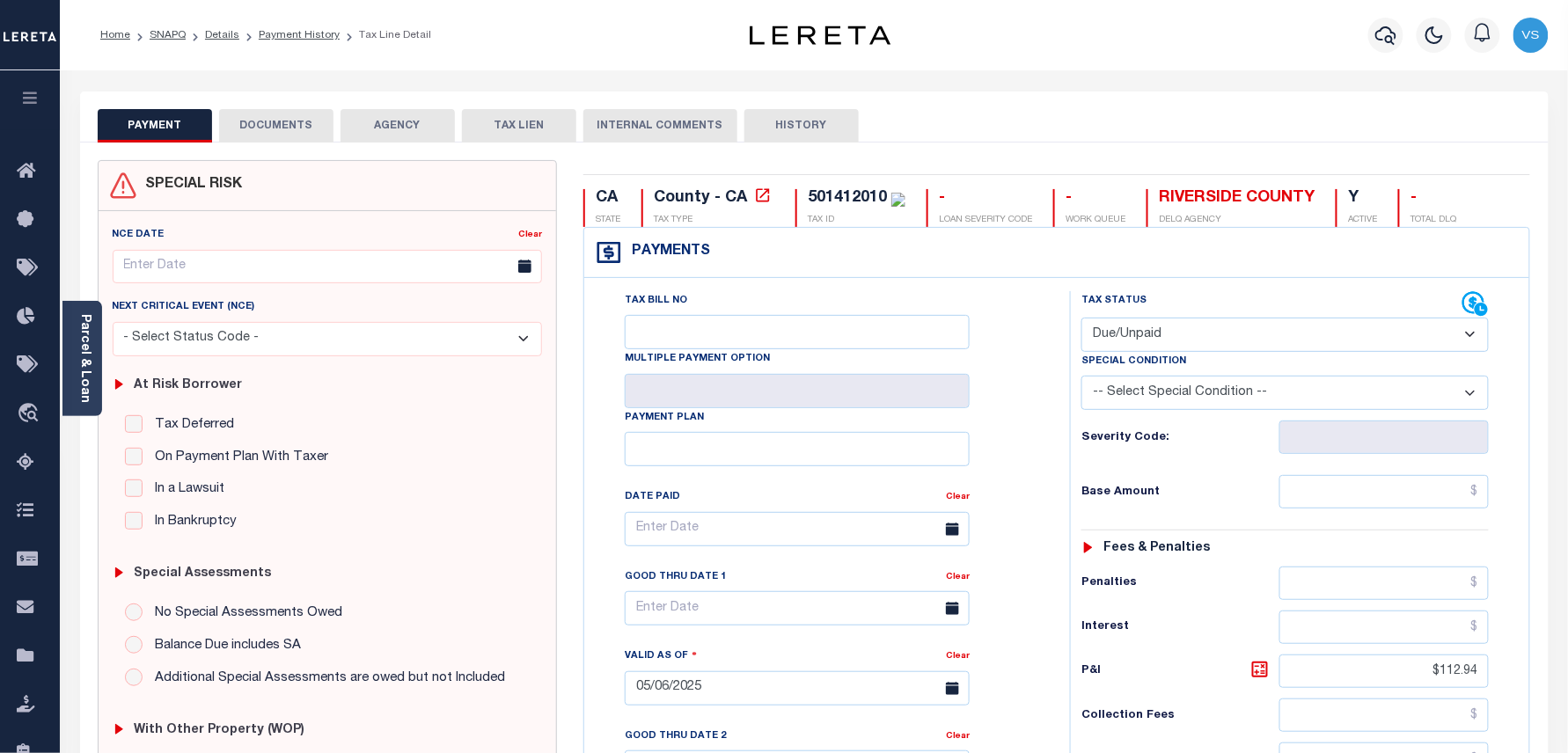 type on "08/07/2025" 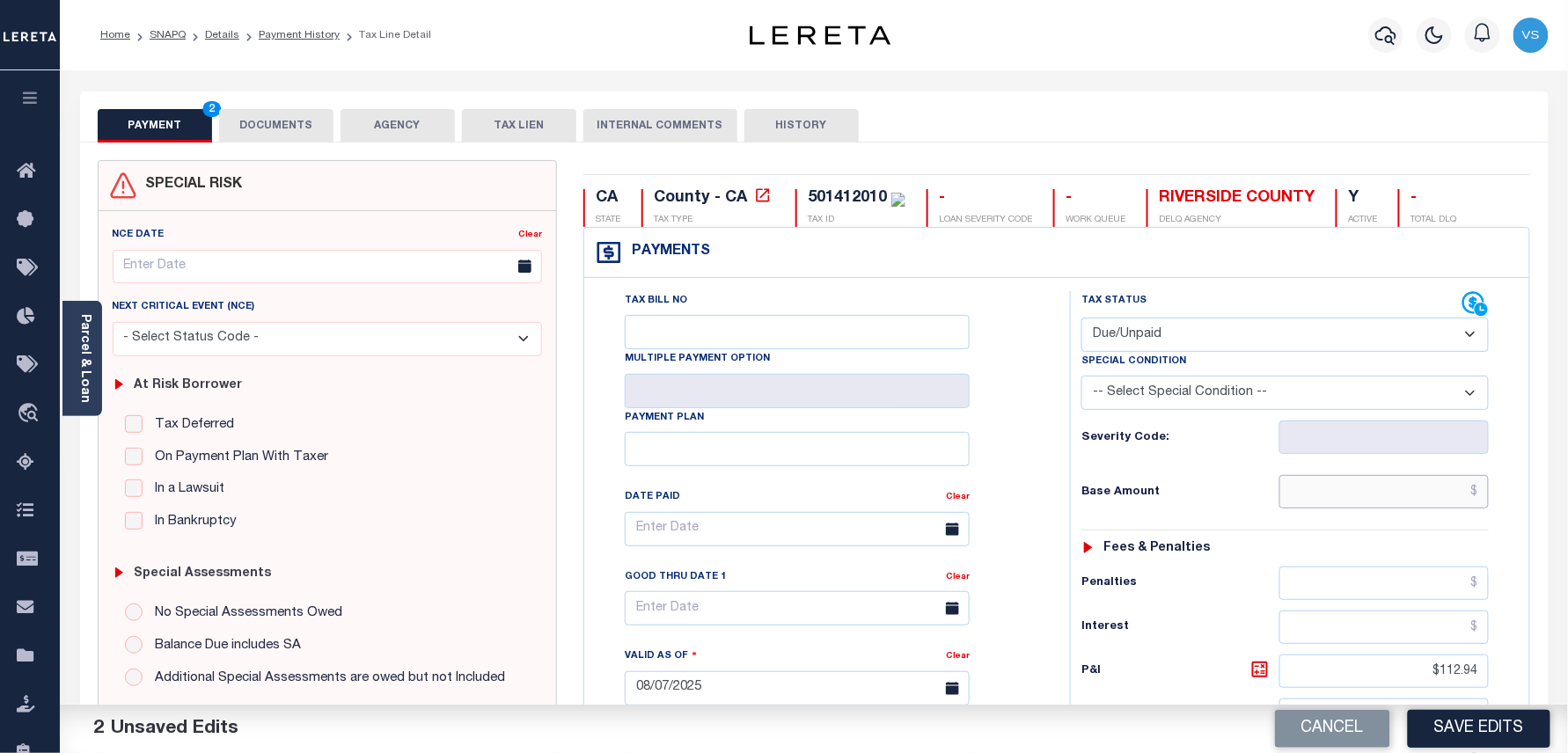 click at bounding box center [1384, 492] 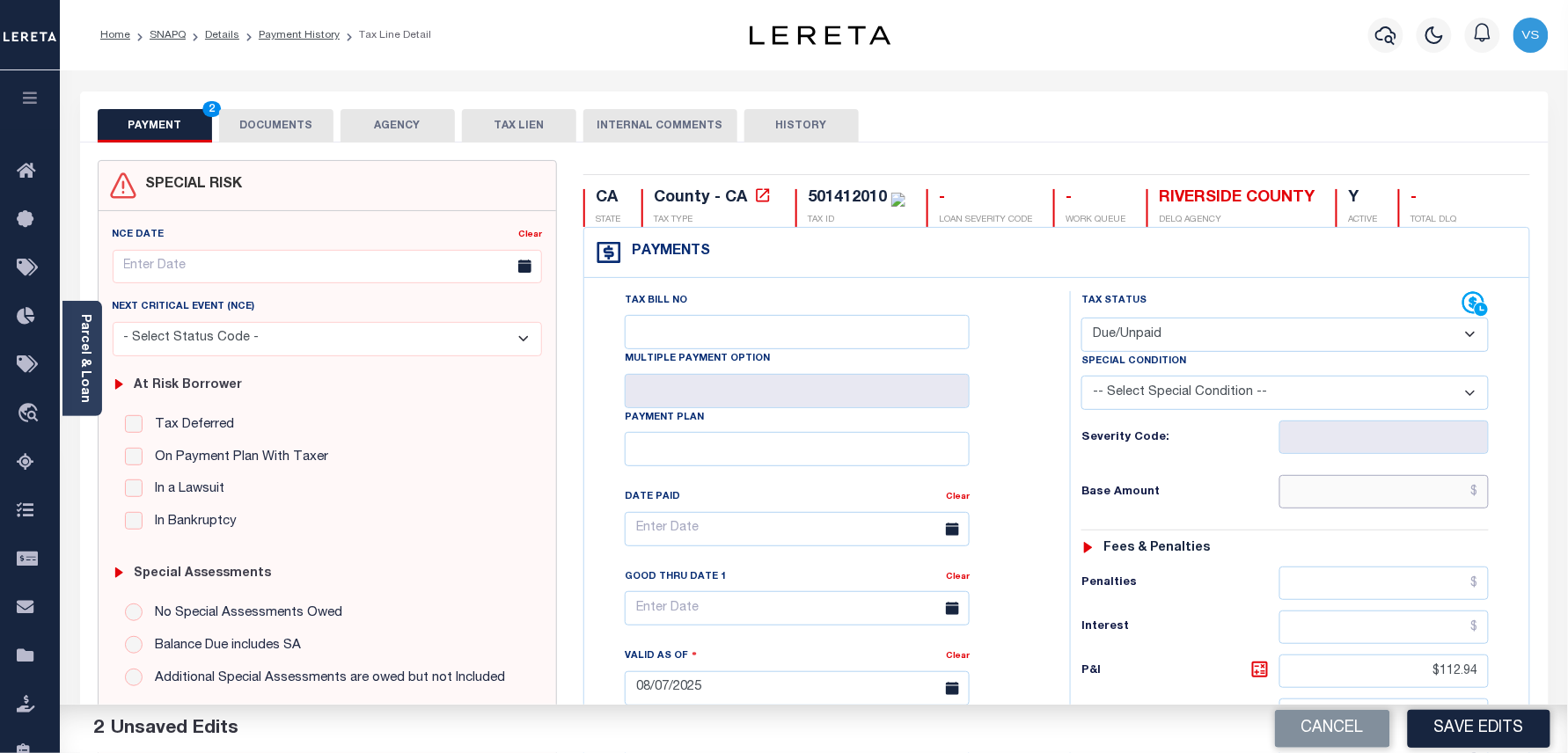 paste on "4572.7" 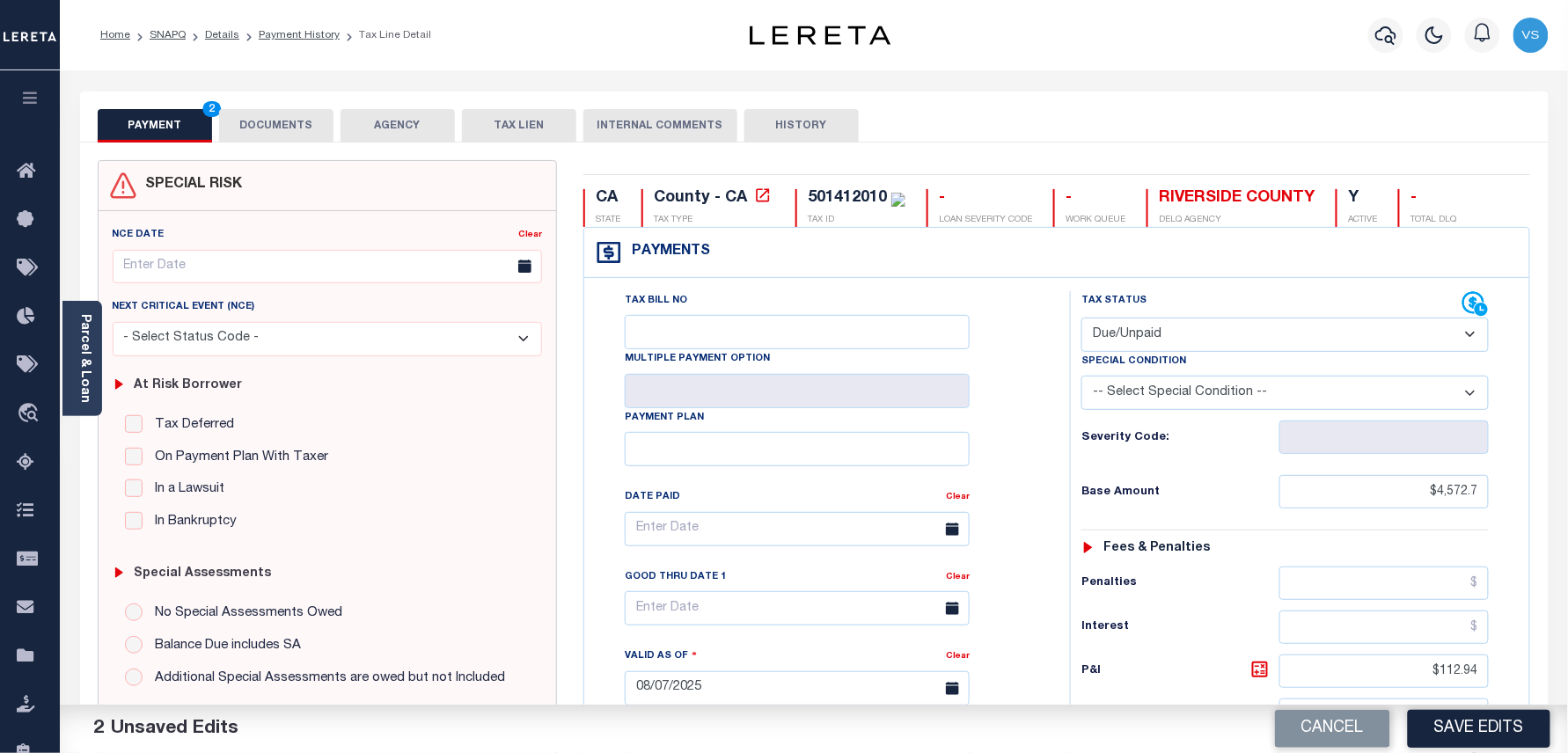 type on "$4,572.70" 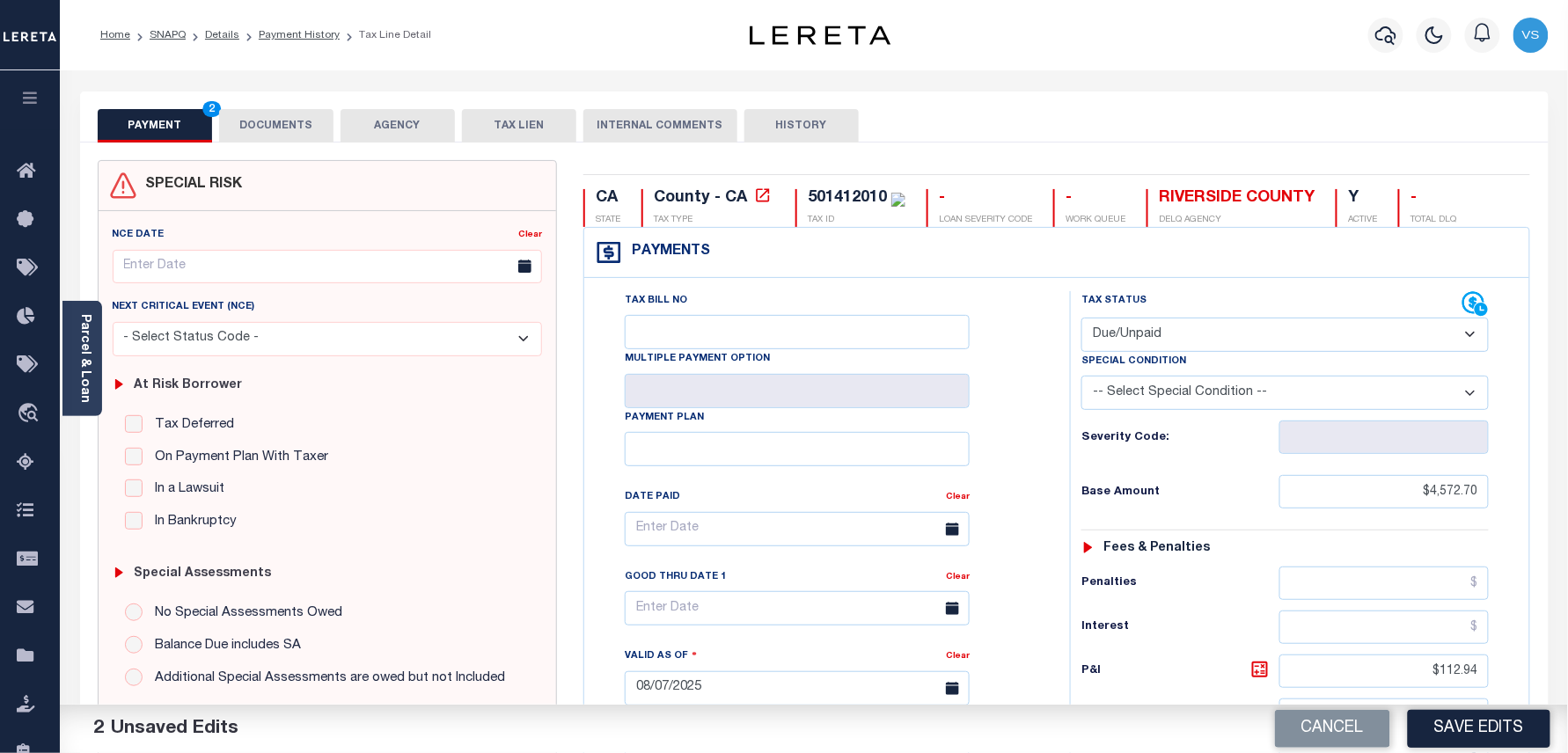click on "Tax Bill No
Multiple Payment Option
Payment Plan
Clear" at bounding box center [823, 537] 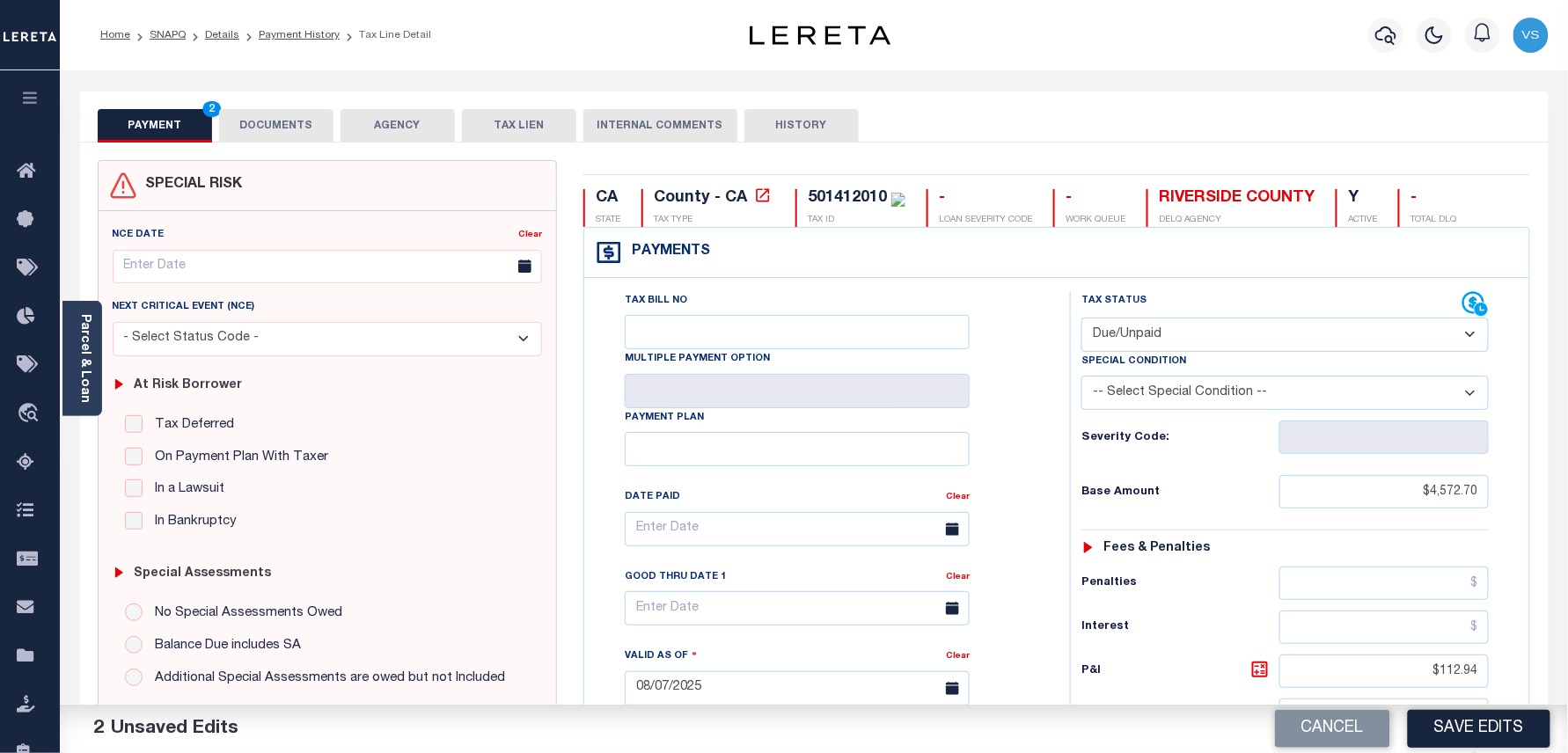 scroll, scrollTop: 117, scrollLeft: 0, axis: vertical 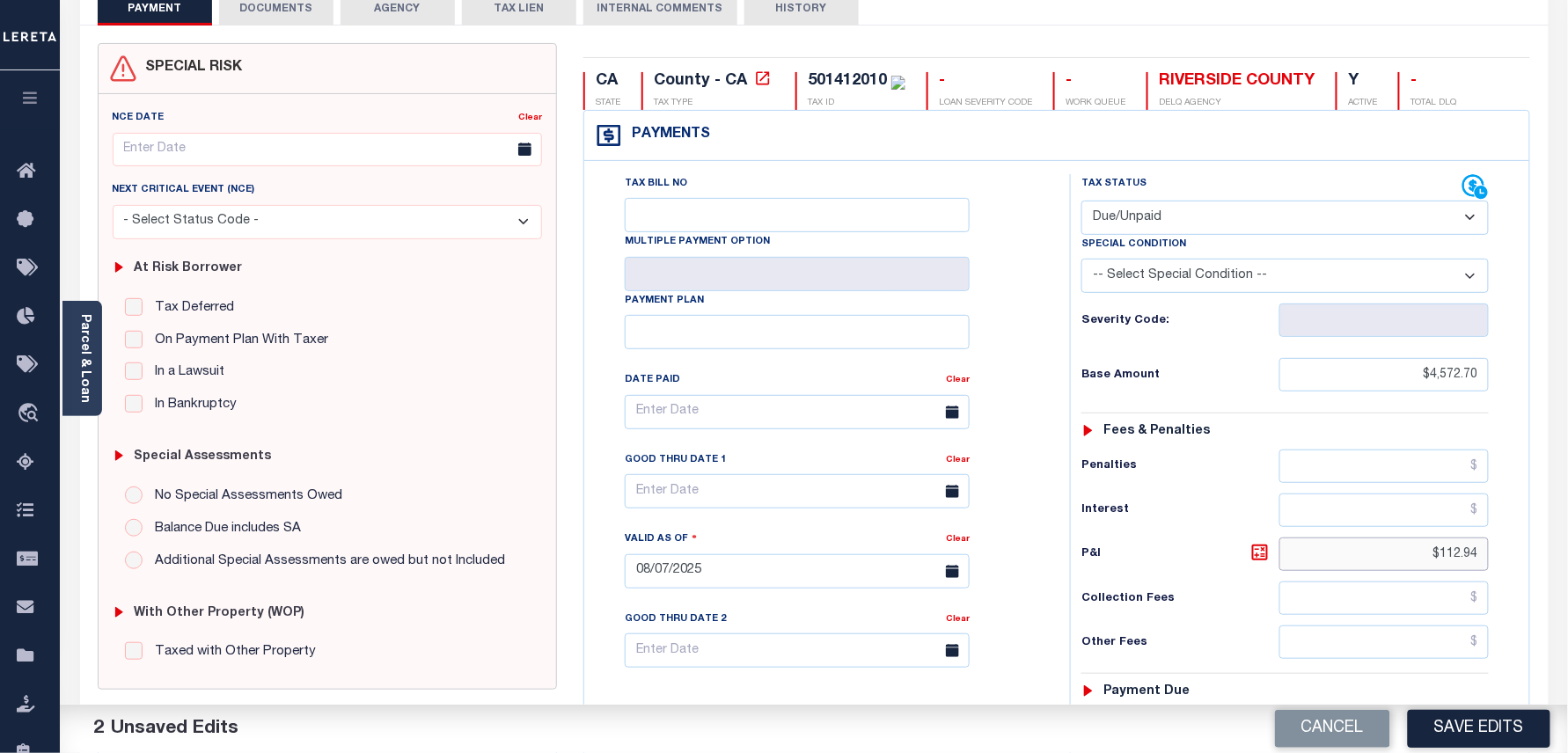 click on "$112.94" at bounding box center (1384, 554) 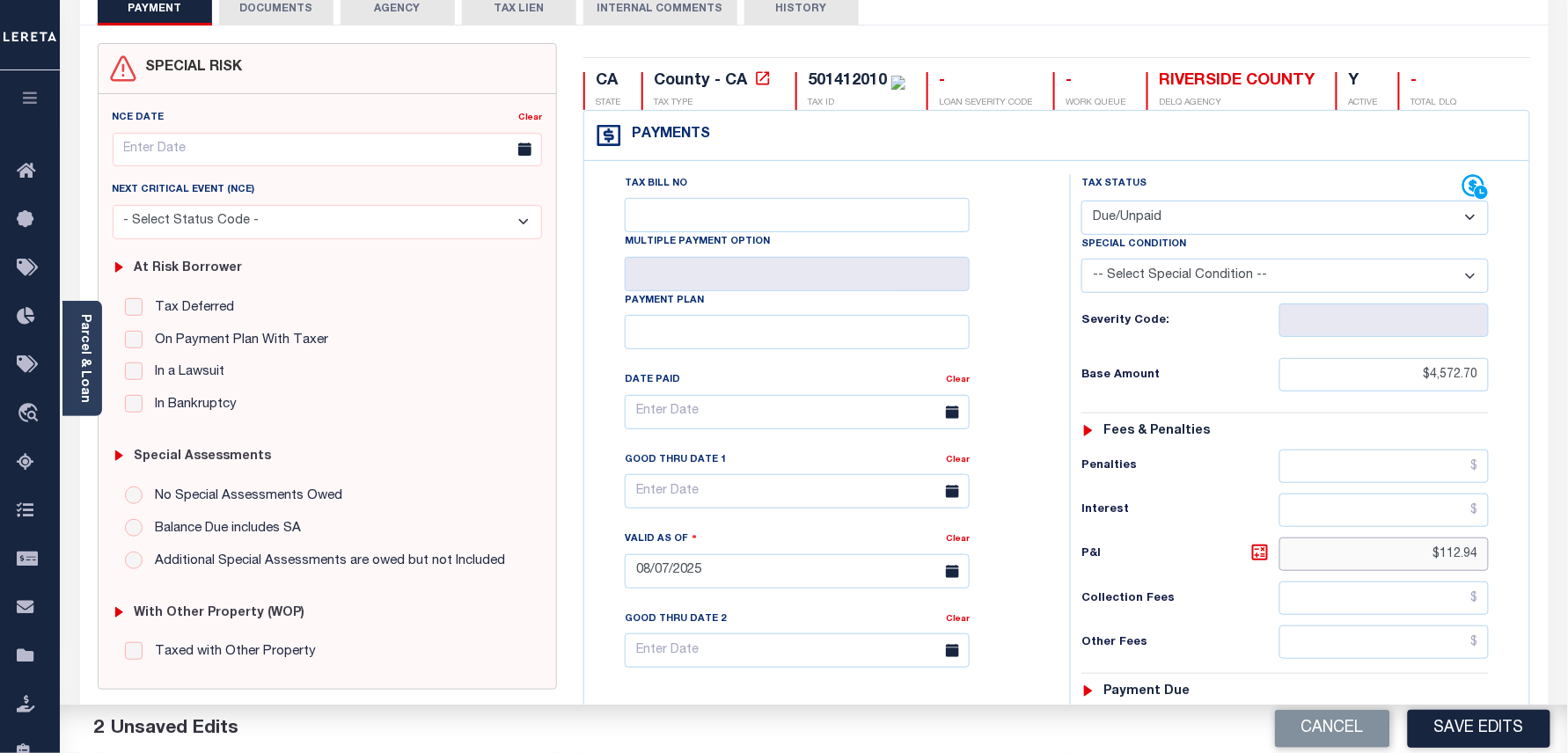 drag, startPoint x: 1455, startPoint y: 558, endPoint x: 1542, endPoint y: 571, distance: 87.9659 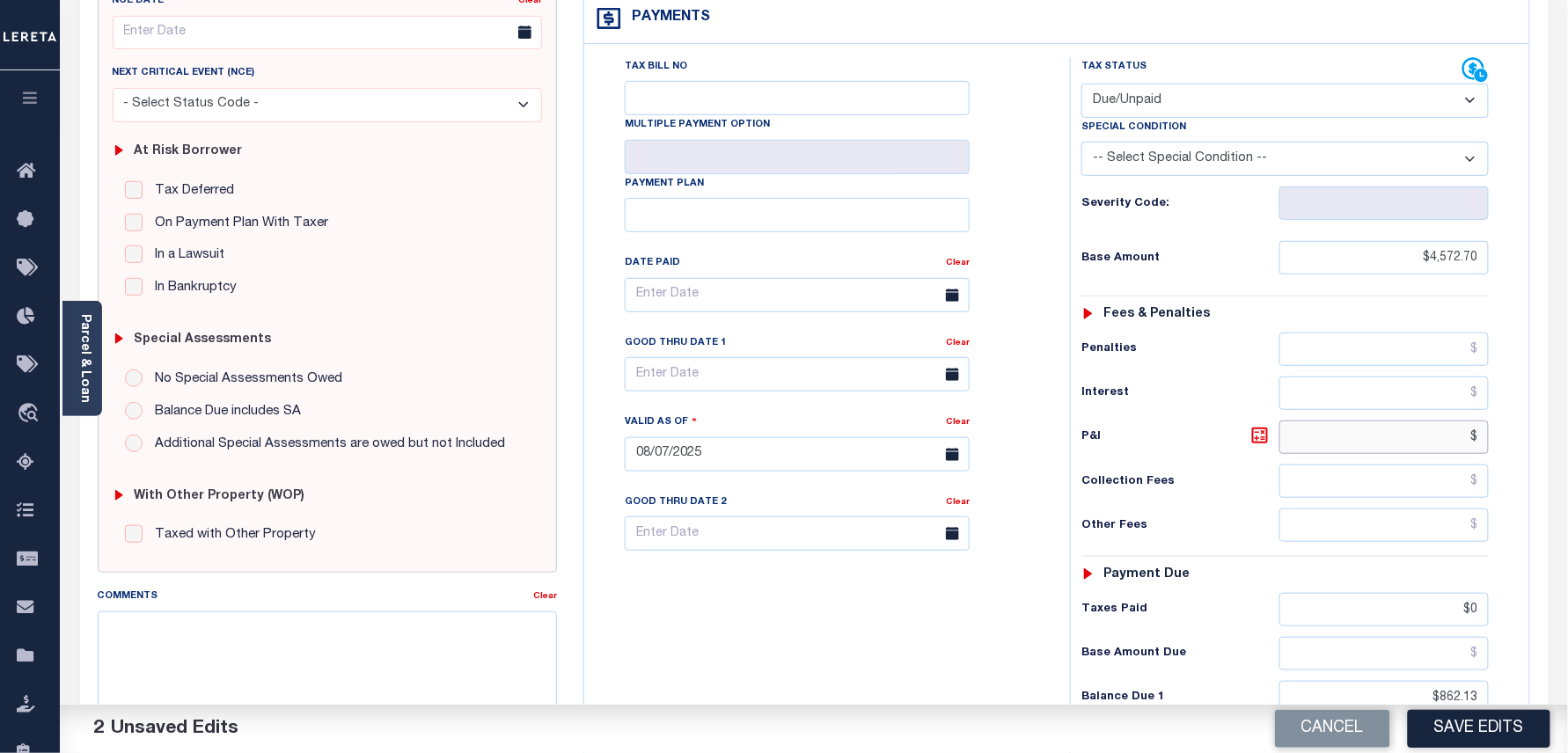 scroll, scrollTop: 352, scrollLeft: 0, axis: vertical 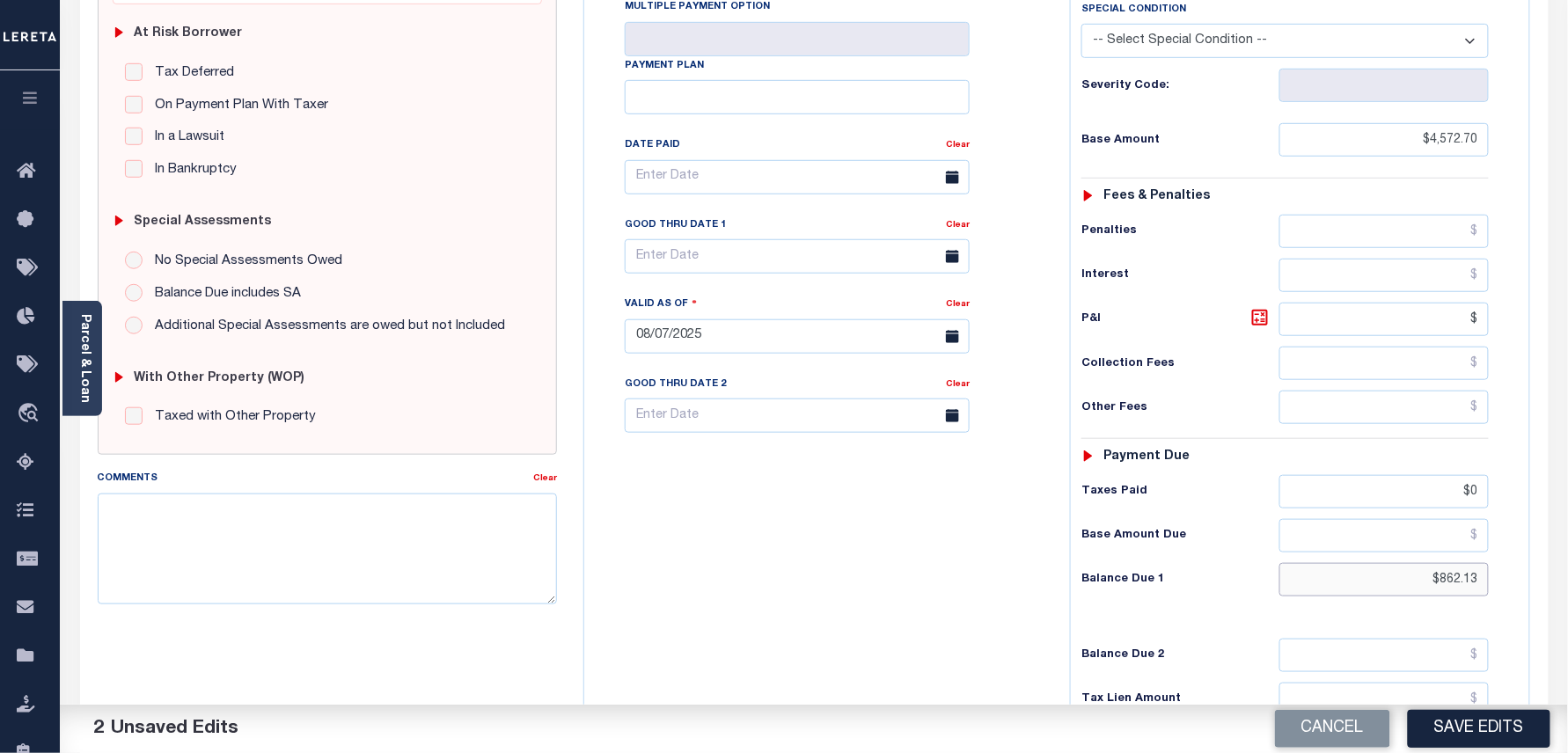 type on "$.00" 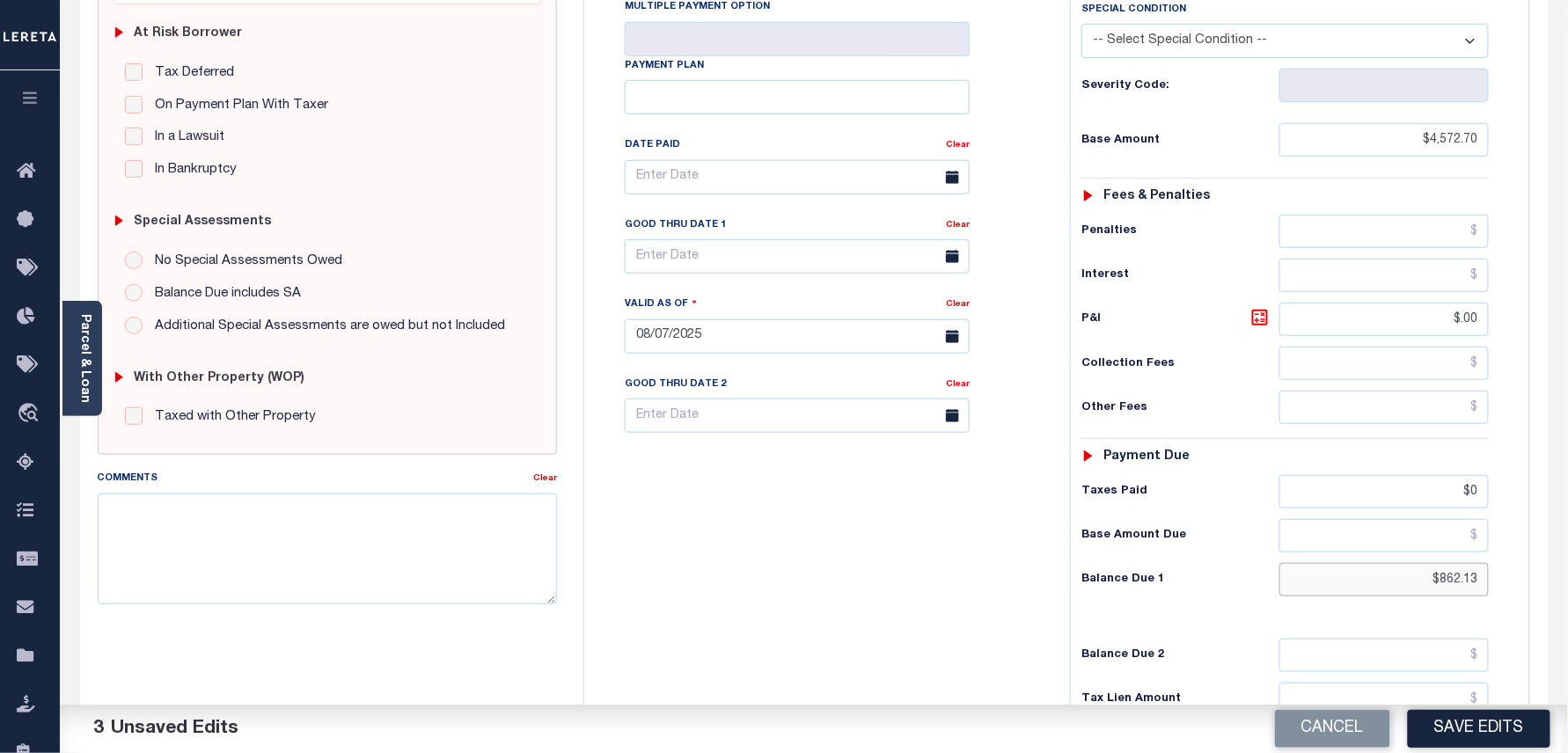 drag, startPoint x: 1487, startPoint y: 591, endPoint x: 1412, endPoint y: 600, distance: 75.53807 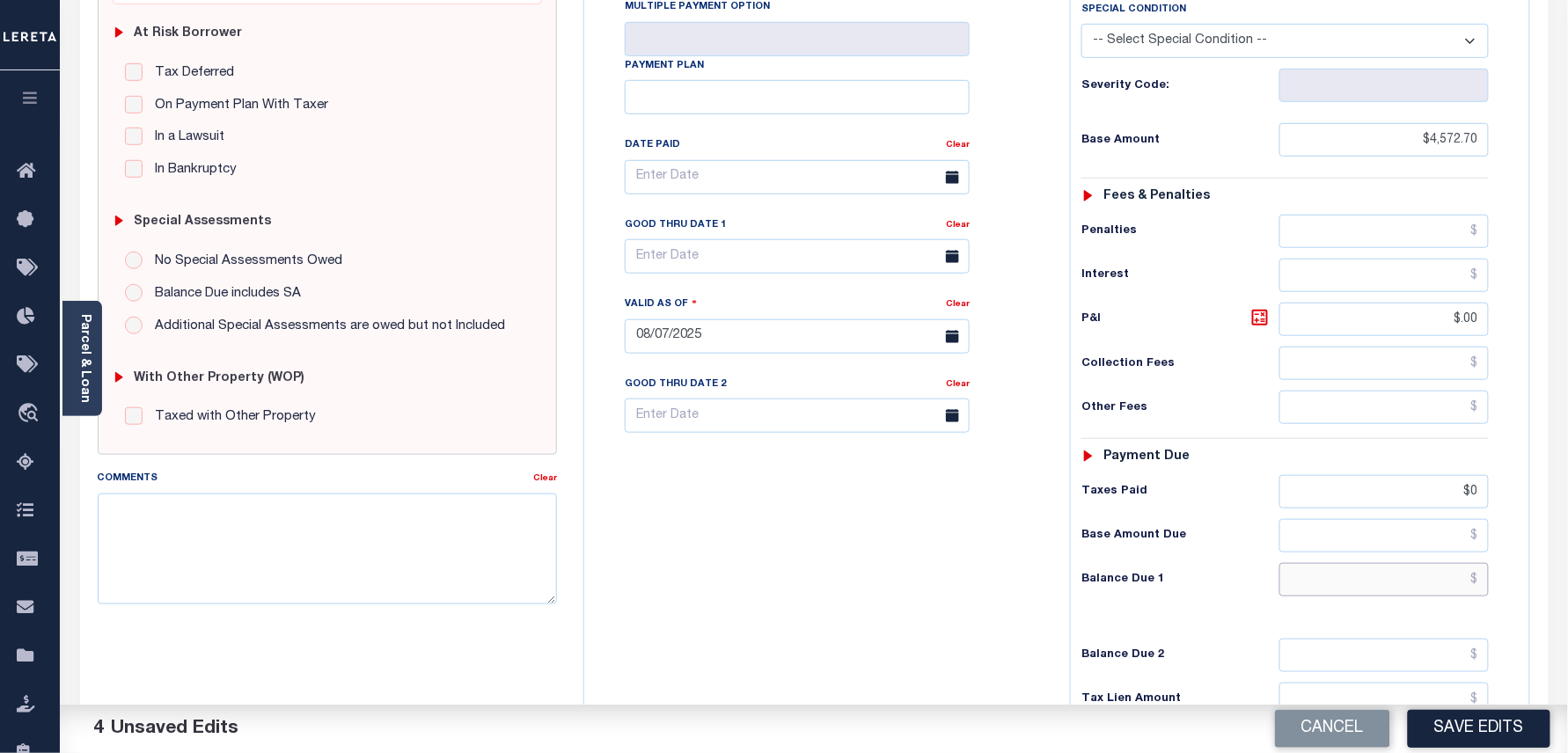 click at bounding box center [1384, 580] 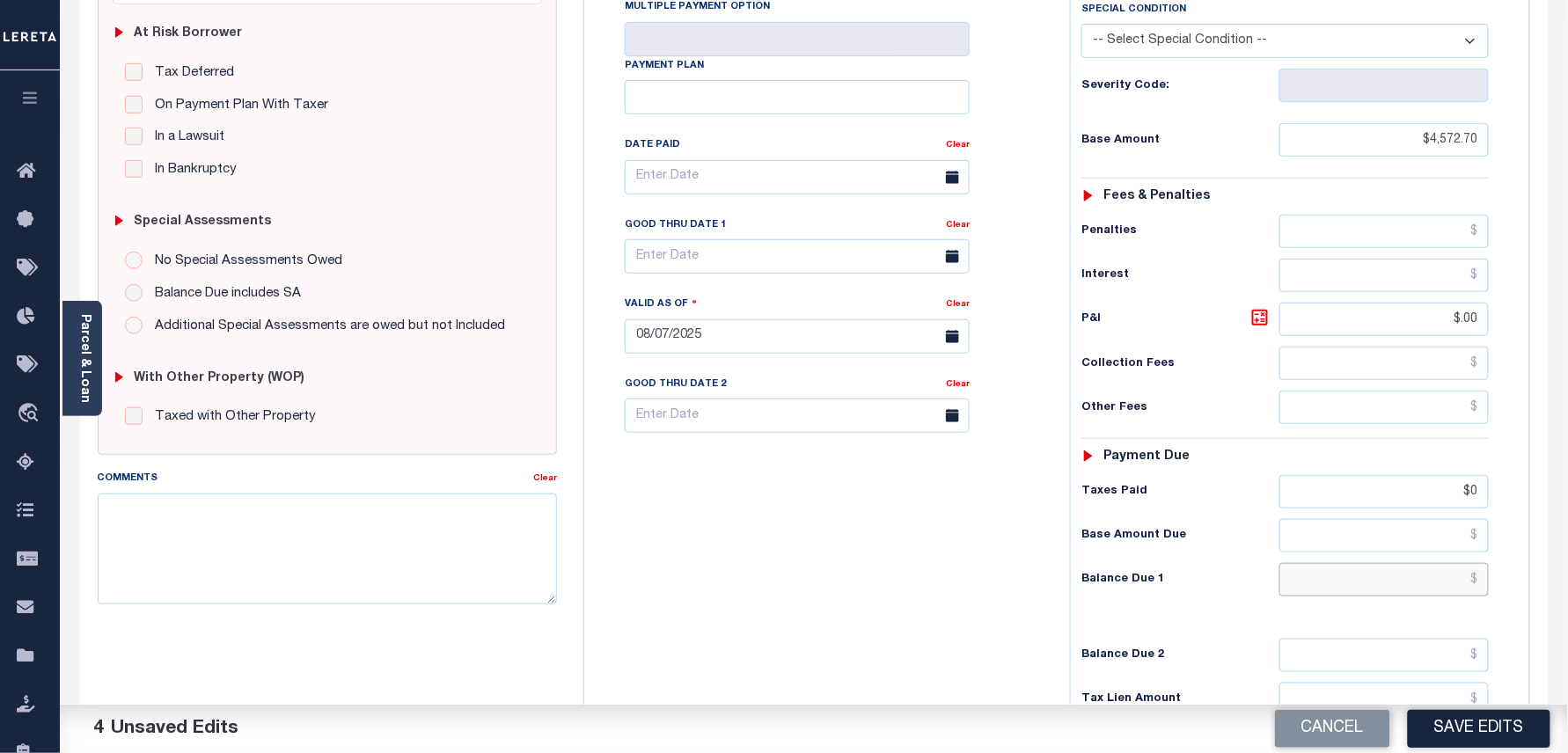 paste on "5242.39" 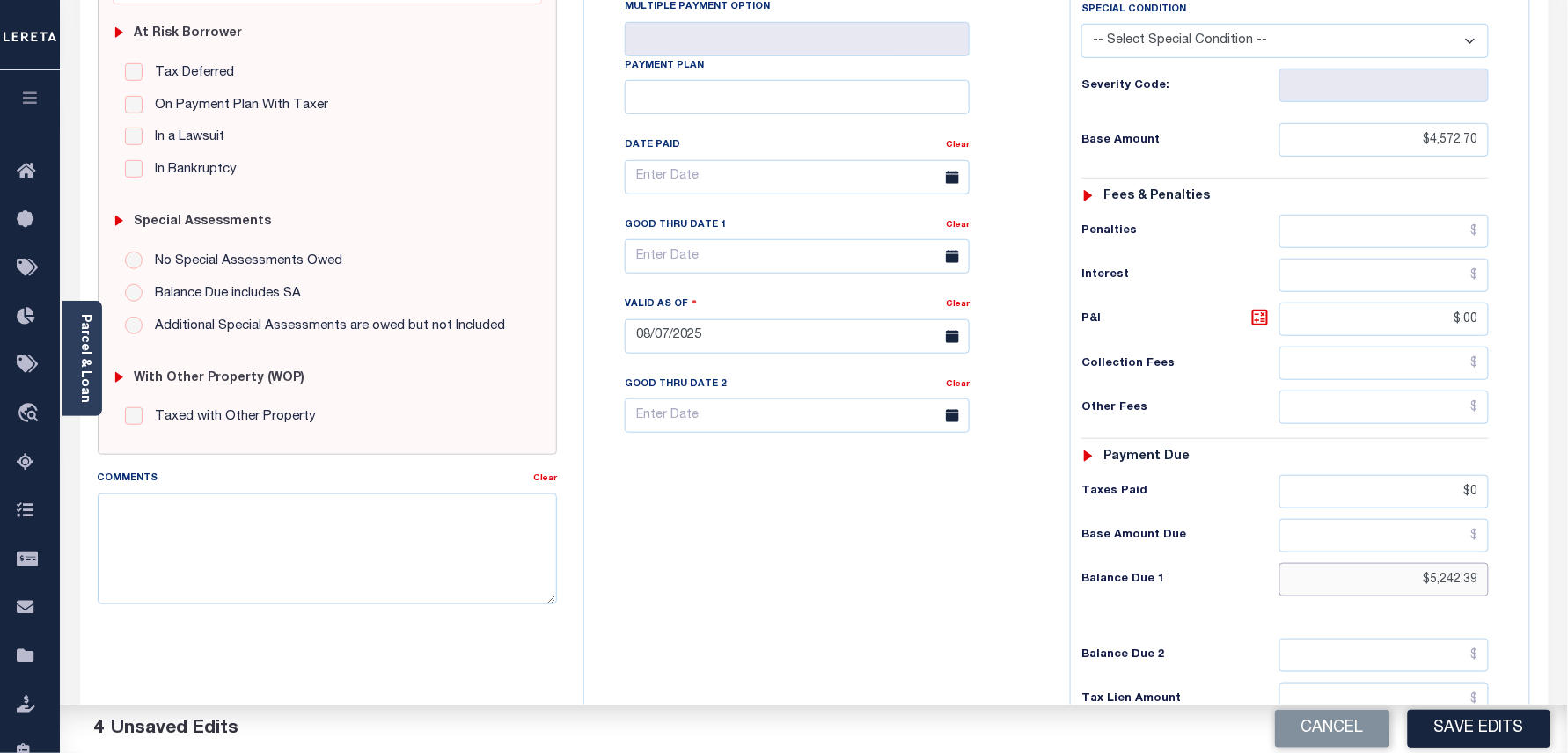 type on "$5,242.39" 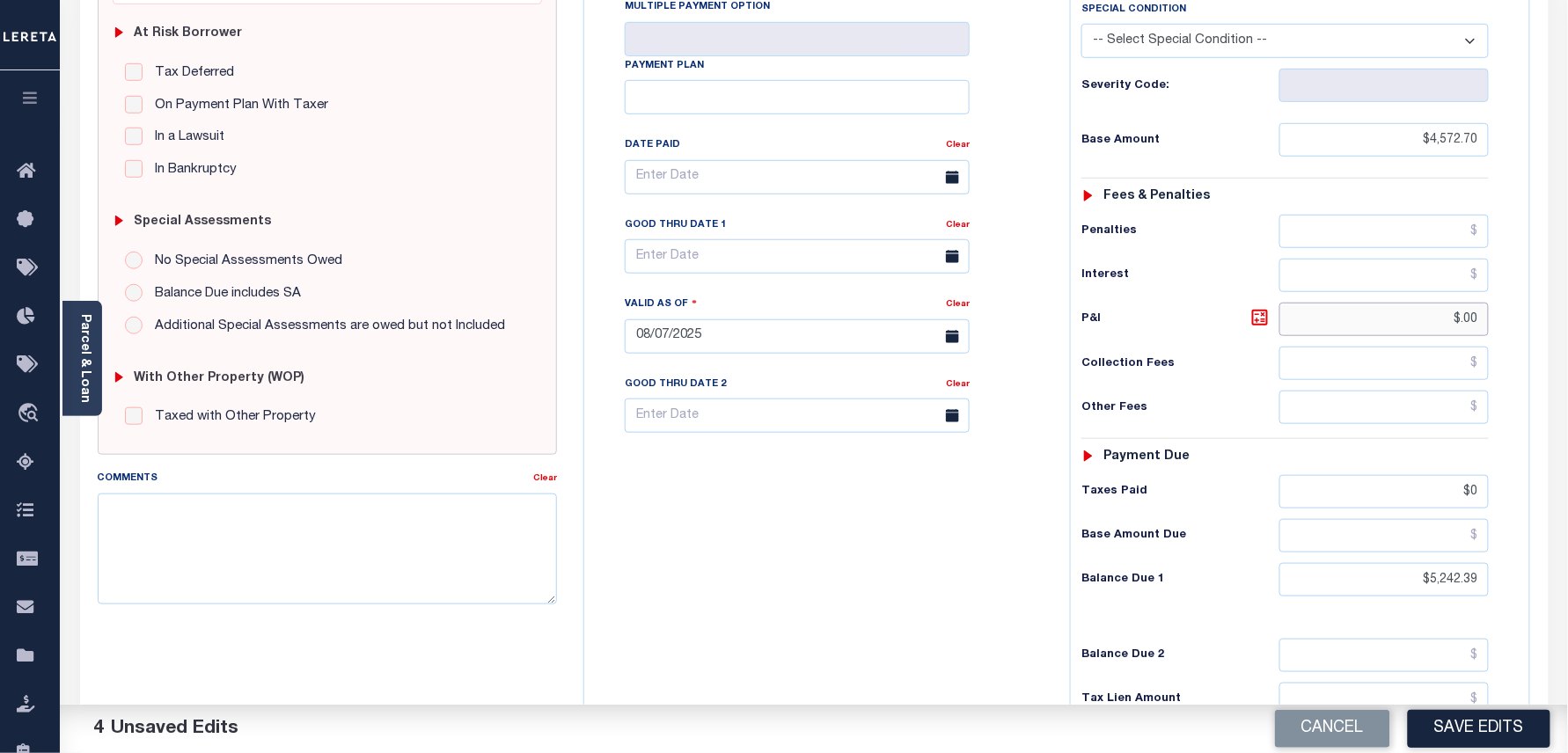 drag, startPoint x: 1478, startPoint y: 320, endPoint x: 1424, endPoint y: 335, distance: 56.044625 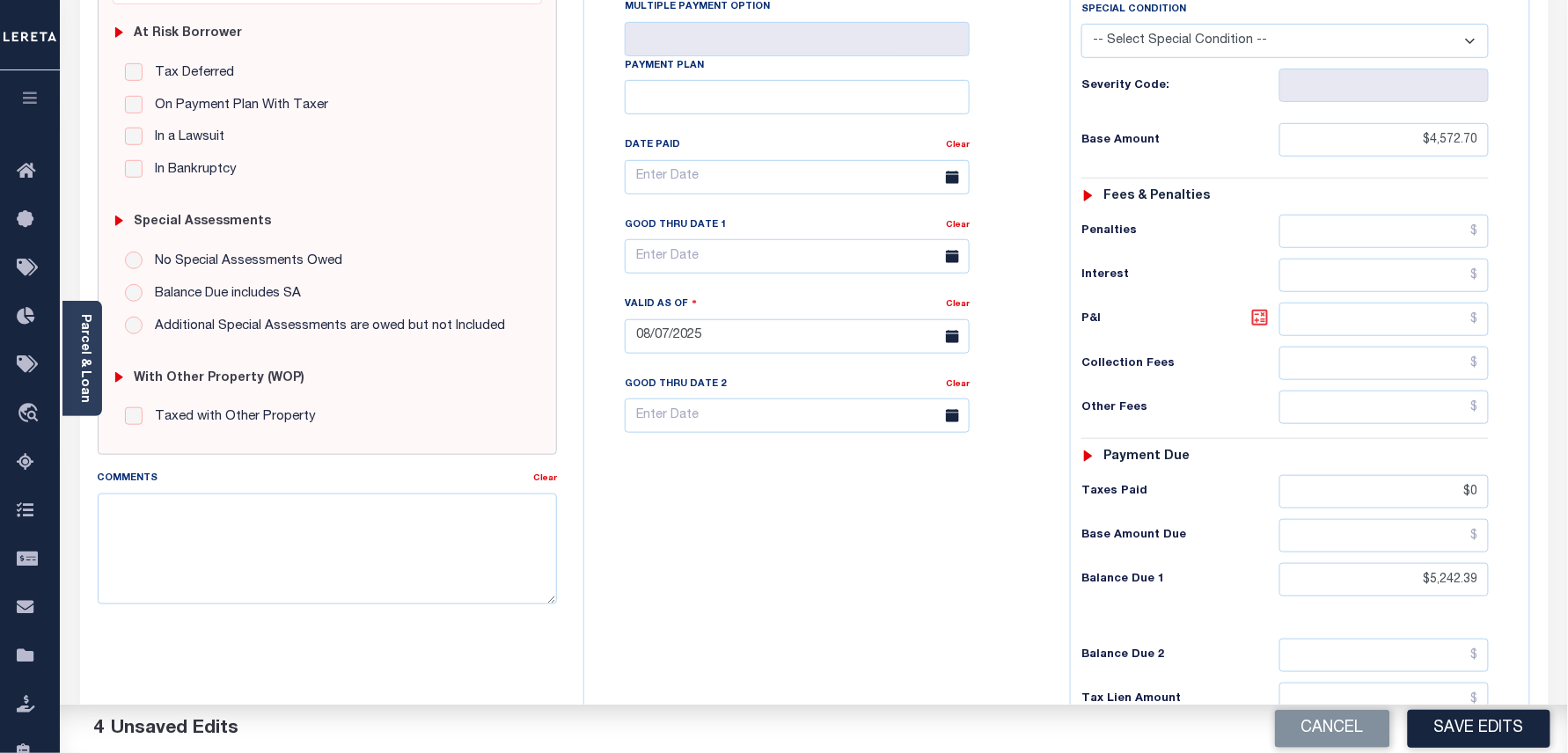 click 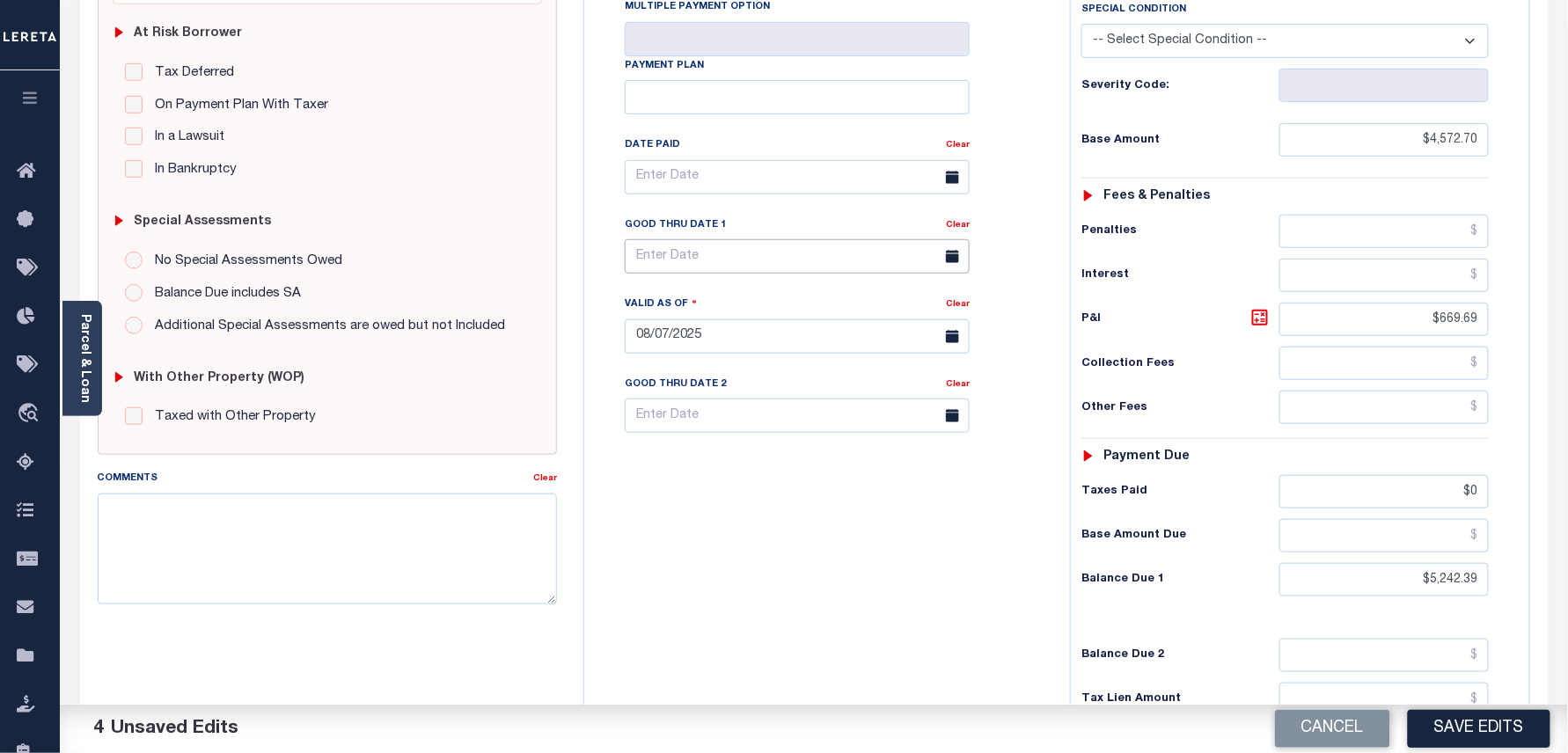 click at bounding box center (797, 256) 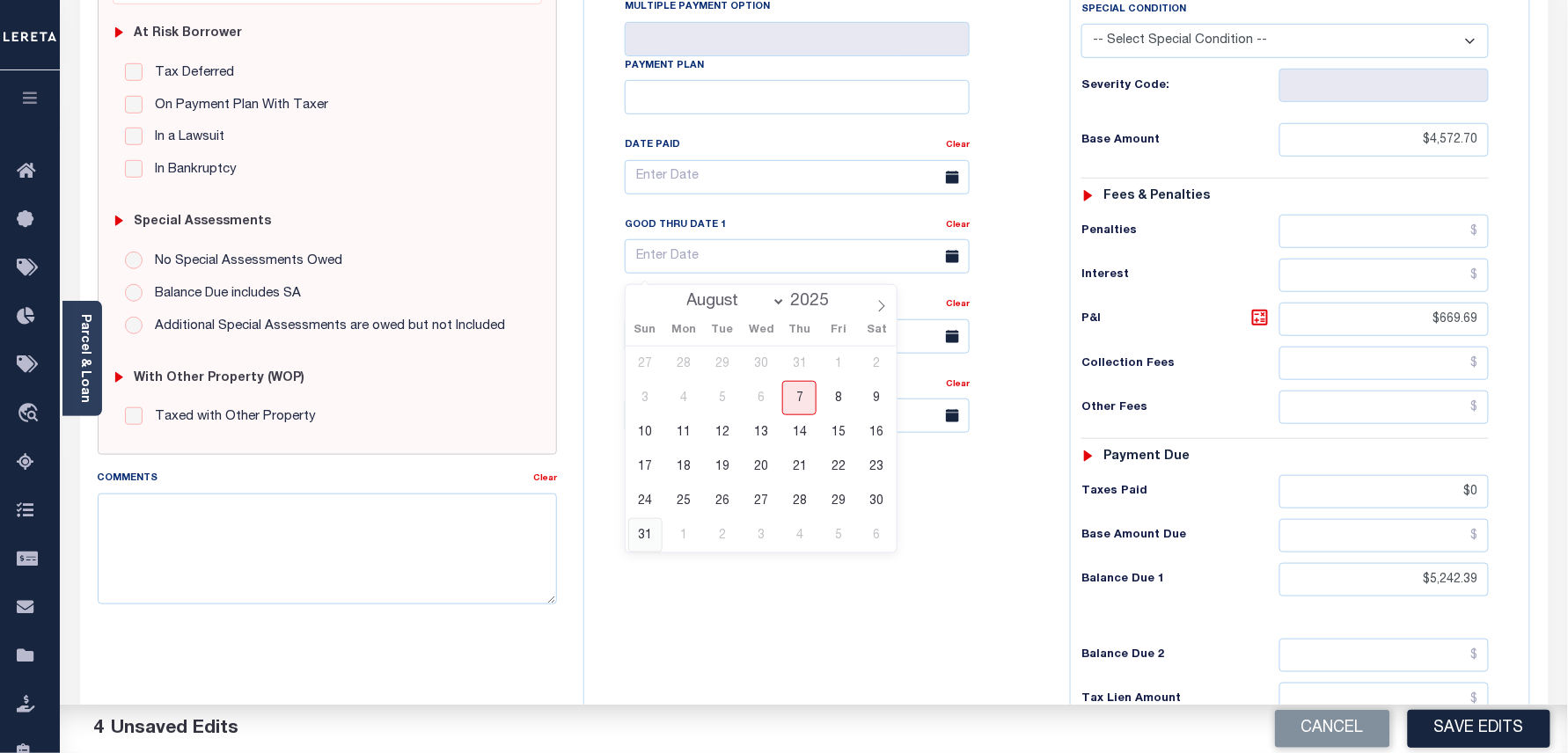 click on "31" at bounding box center (645, 535) 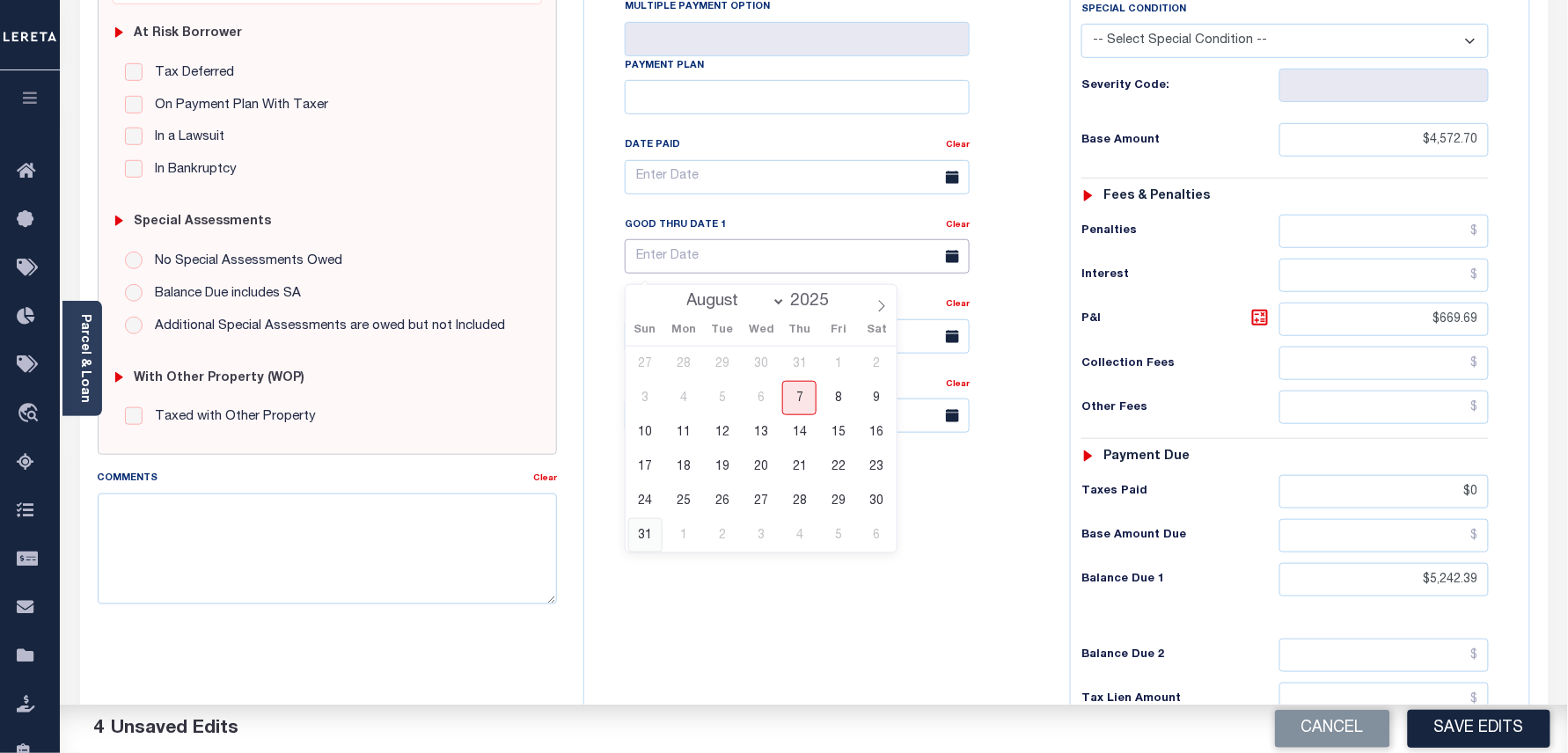 type on "08/31/2025" 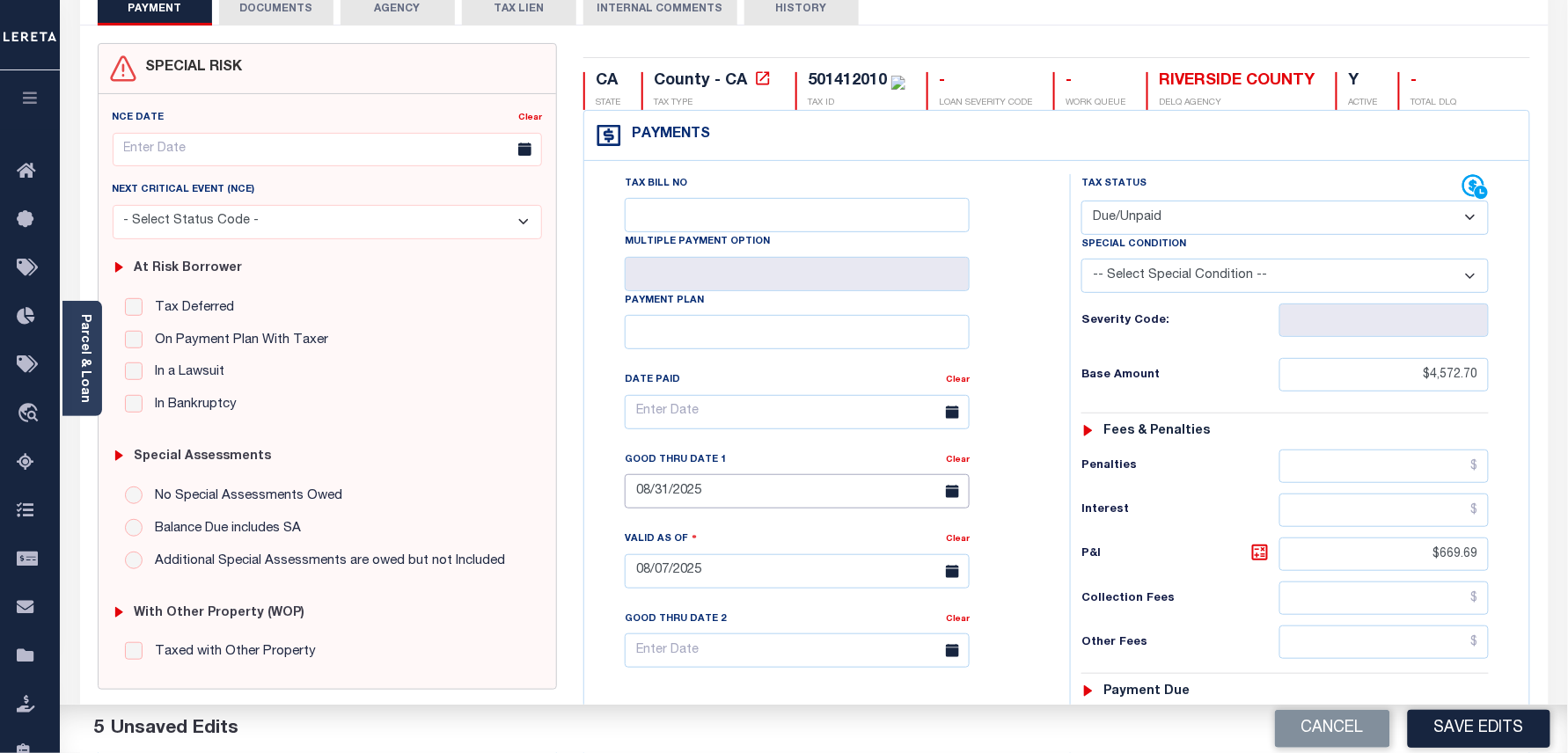 scroll, scrollTop: 234, scrollLeft: 0, axis: vertical 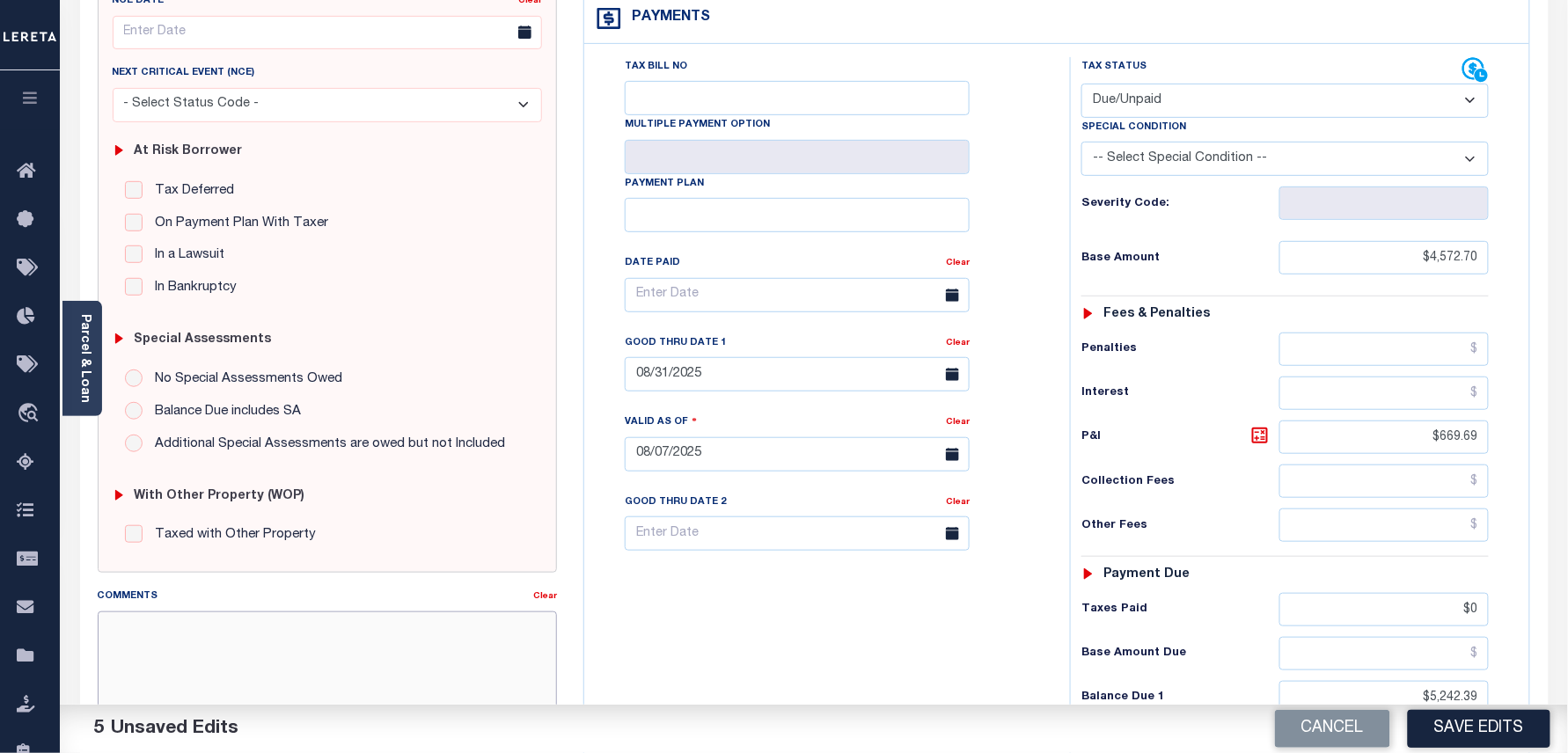 click on "Comments" at bounding box center [327, 667] 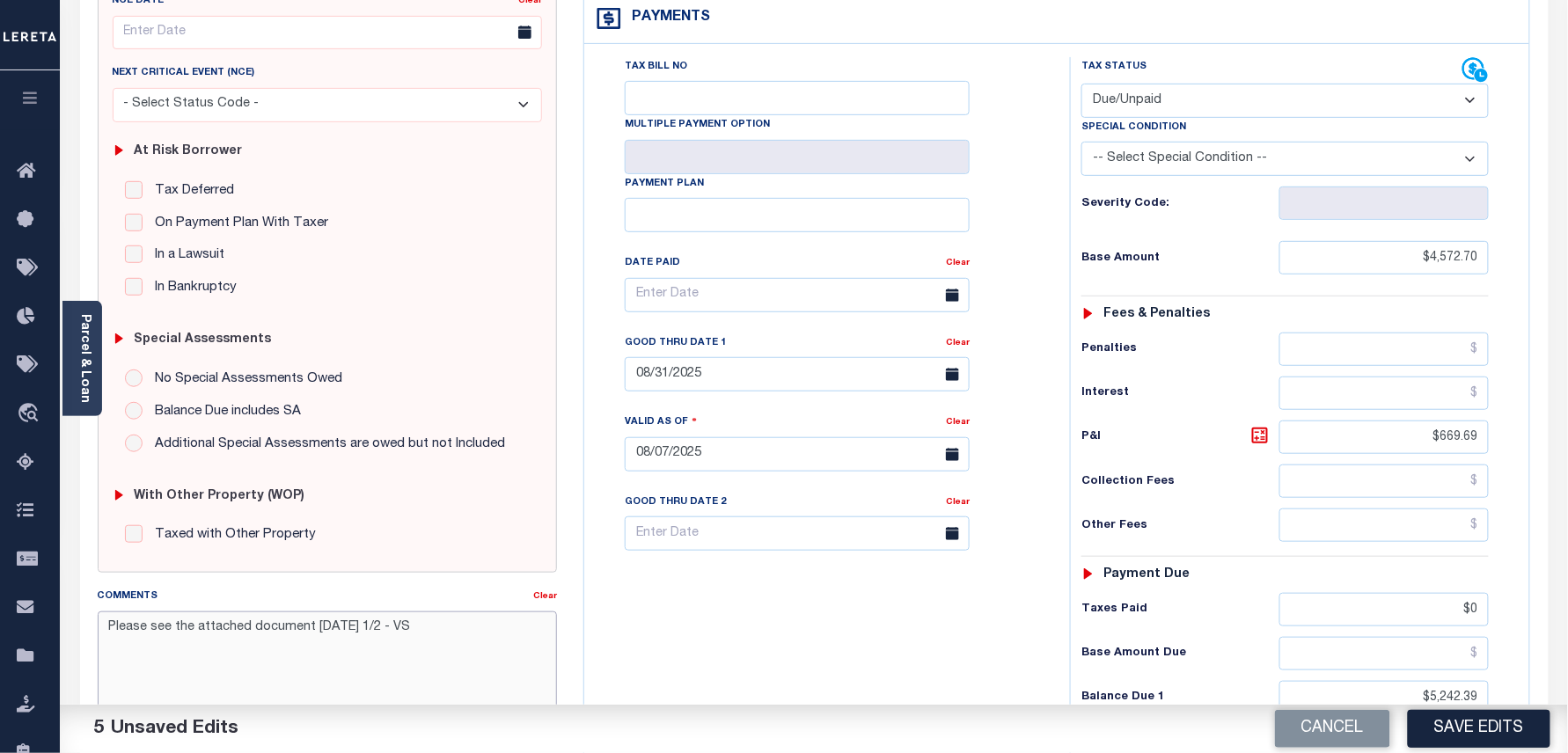 scroll, scrollTop: 0, scrollLeft: 0, axis: both 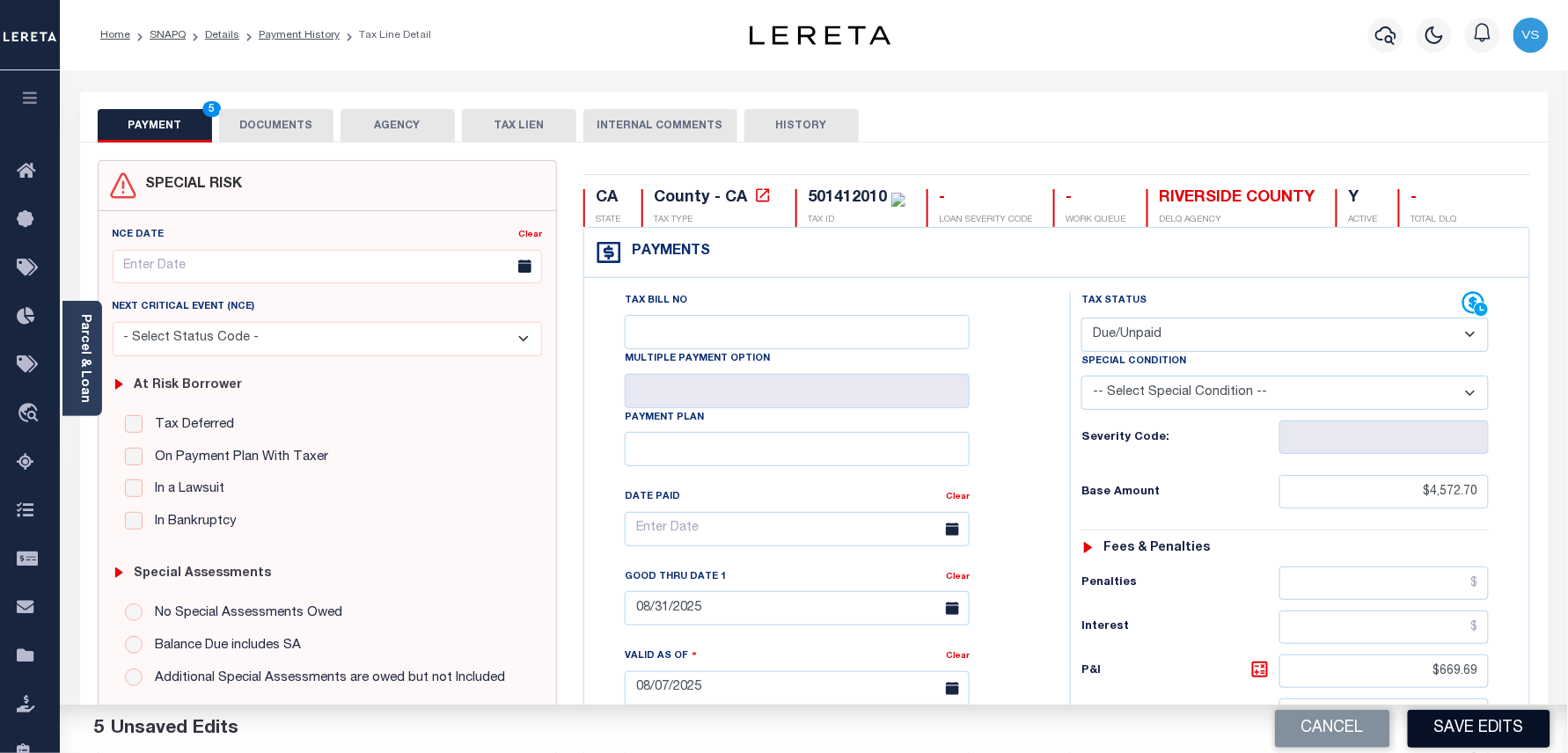 type on "Please see the attached document 2024 1/2 - VS" 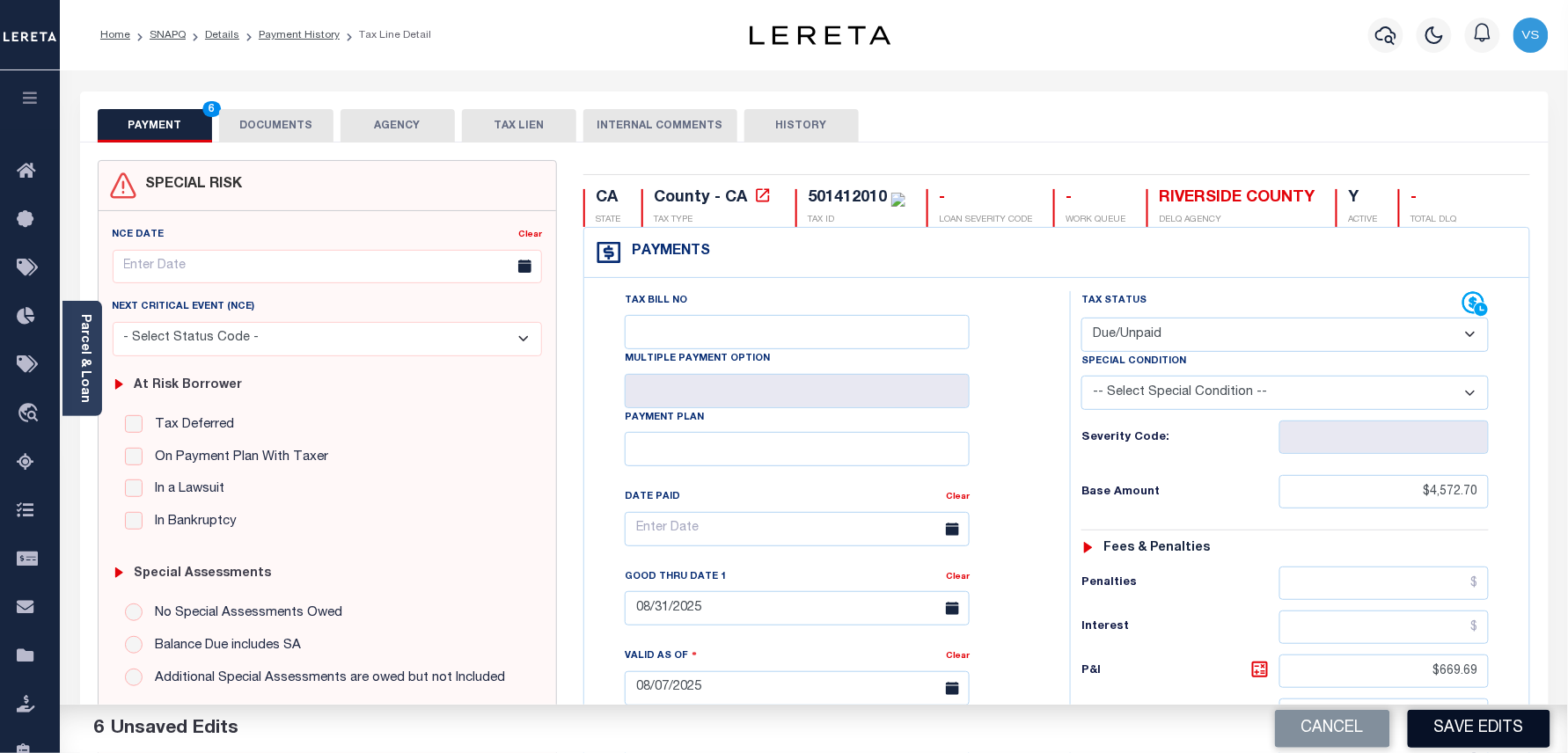 click on "Save Edits" at bounding box center (1479, 728) 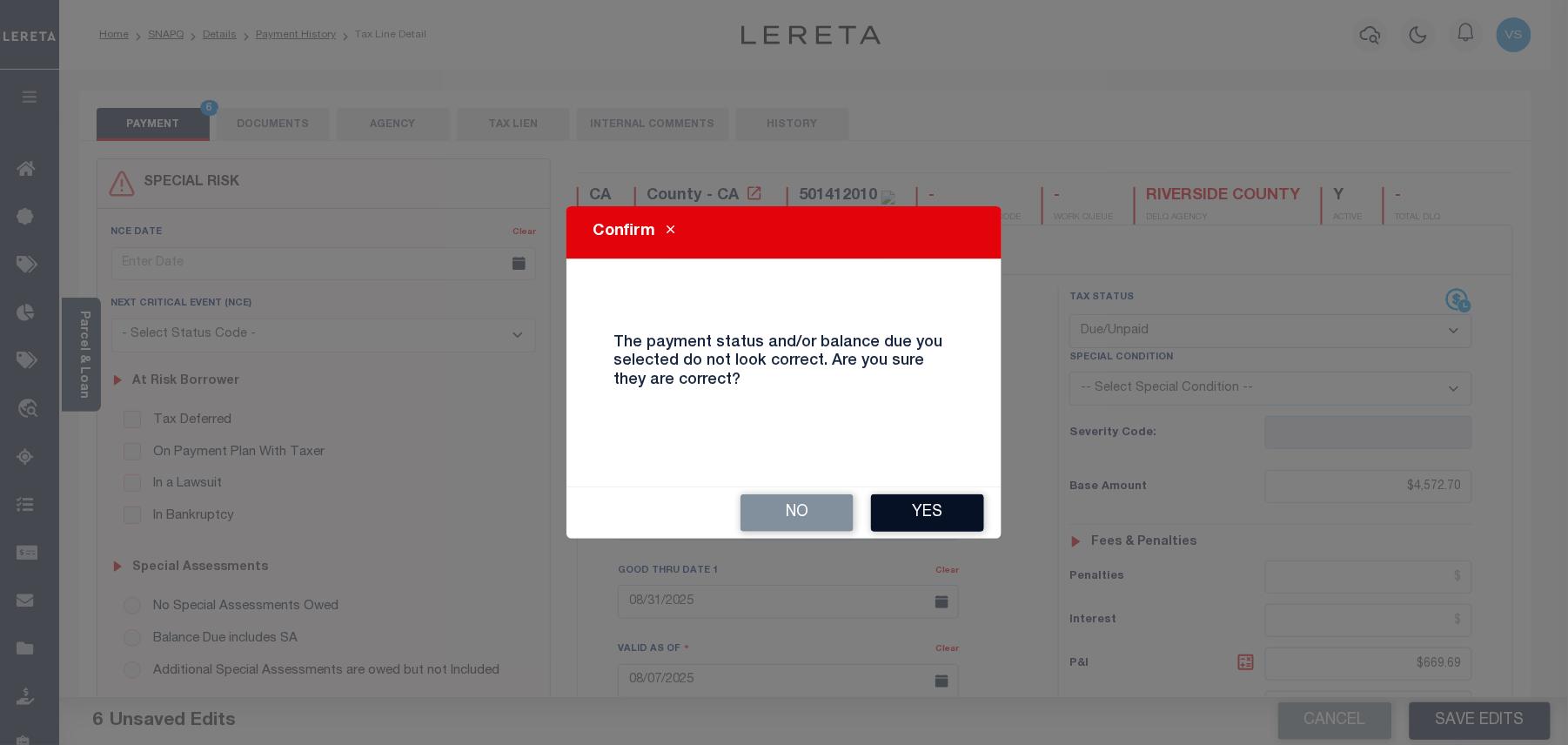 click on "Yes" at bounding box center [928, 513] 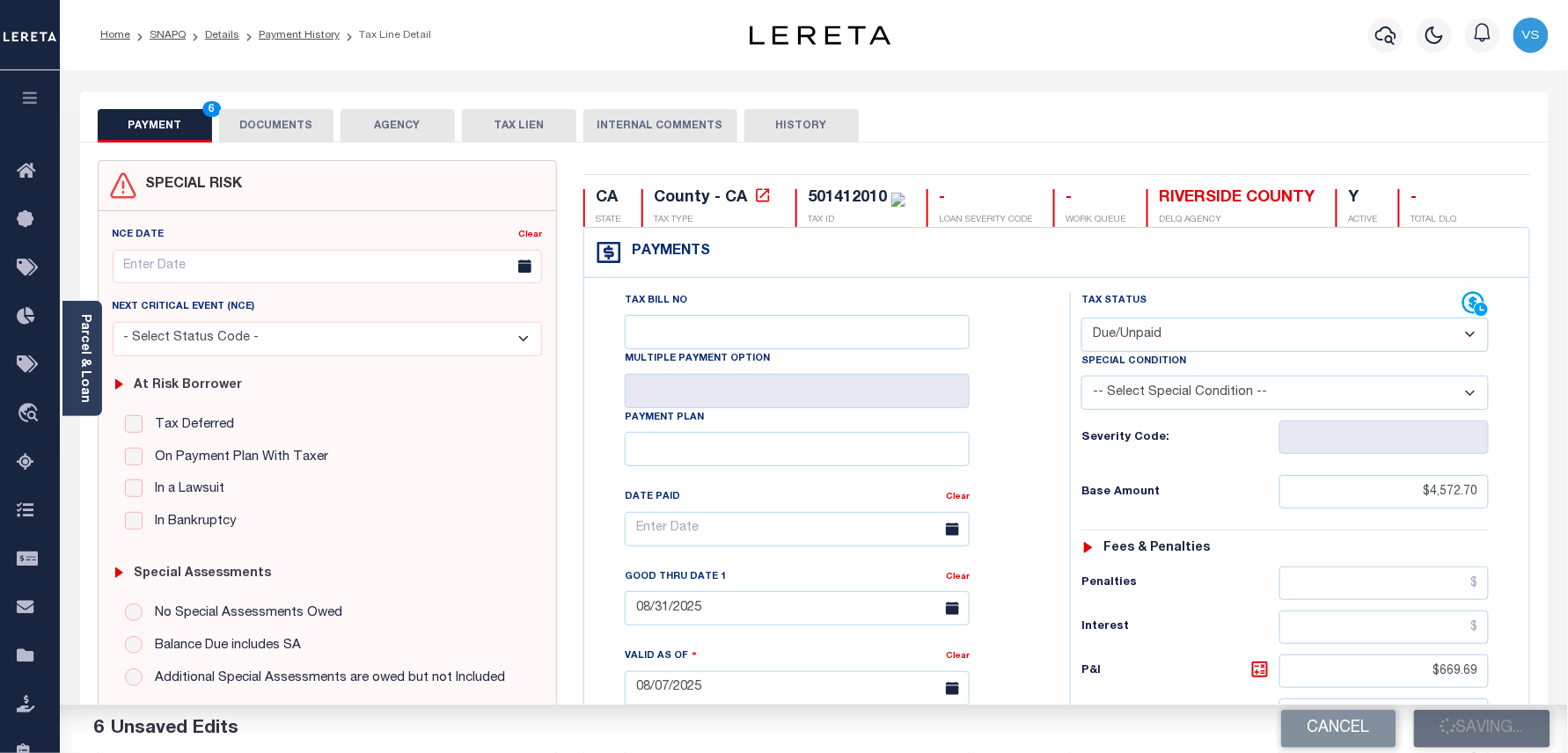 checkbox on "false" 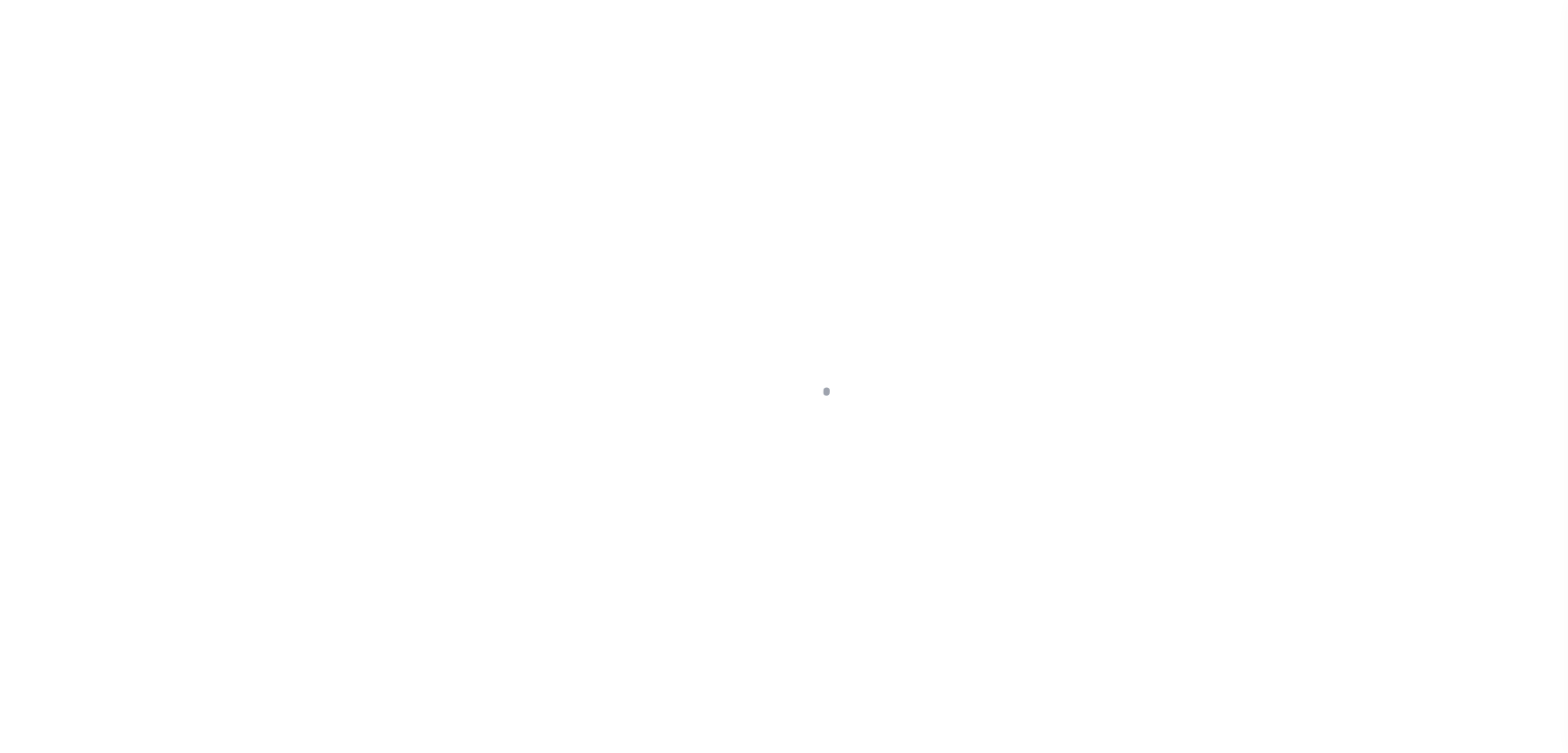 scroll, scrollTop: 0, scrollLeft: 0, axis: both 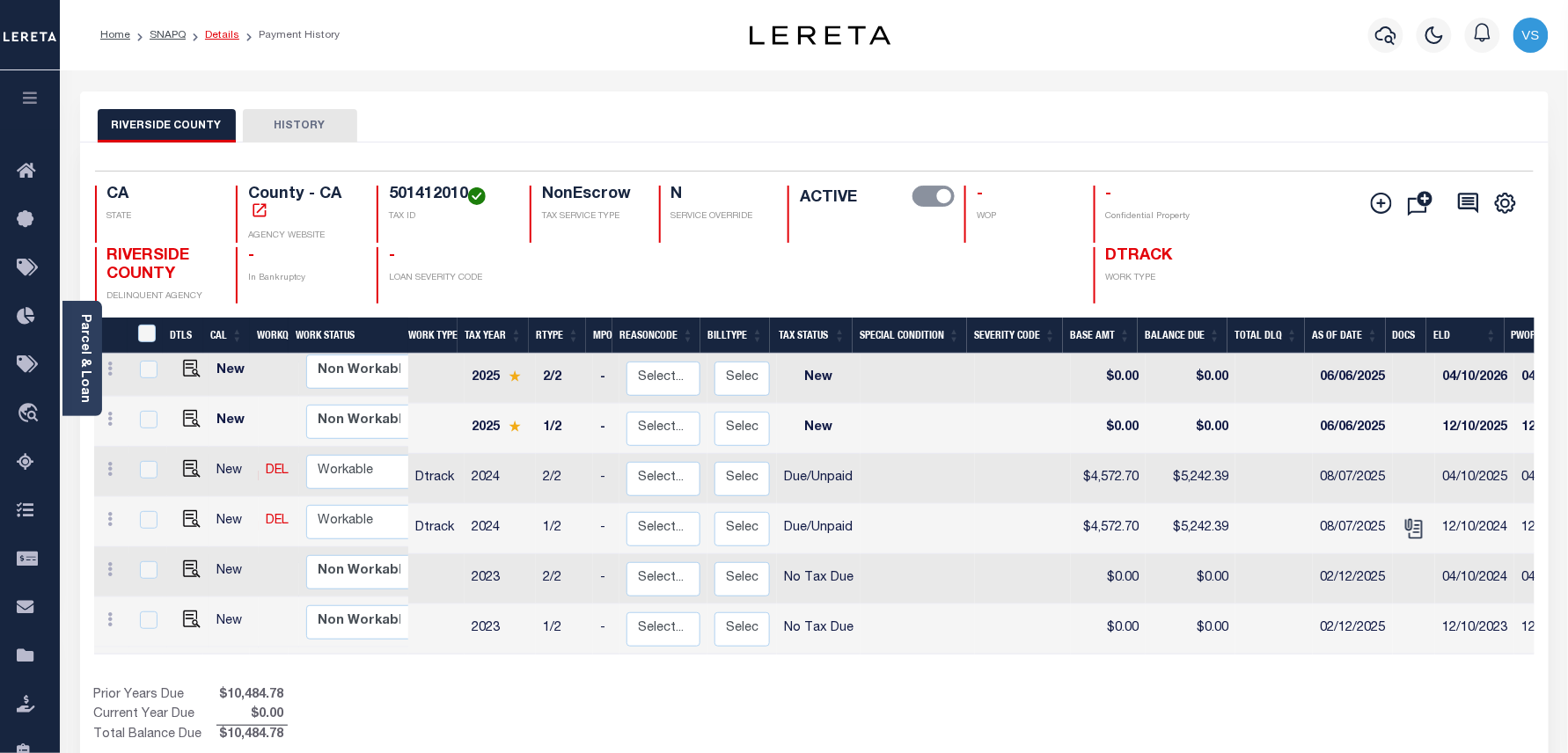 click on "Details" at bounding box center [222, 35] 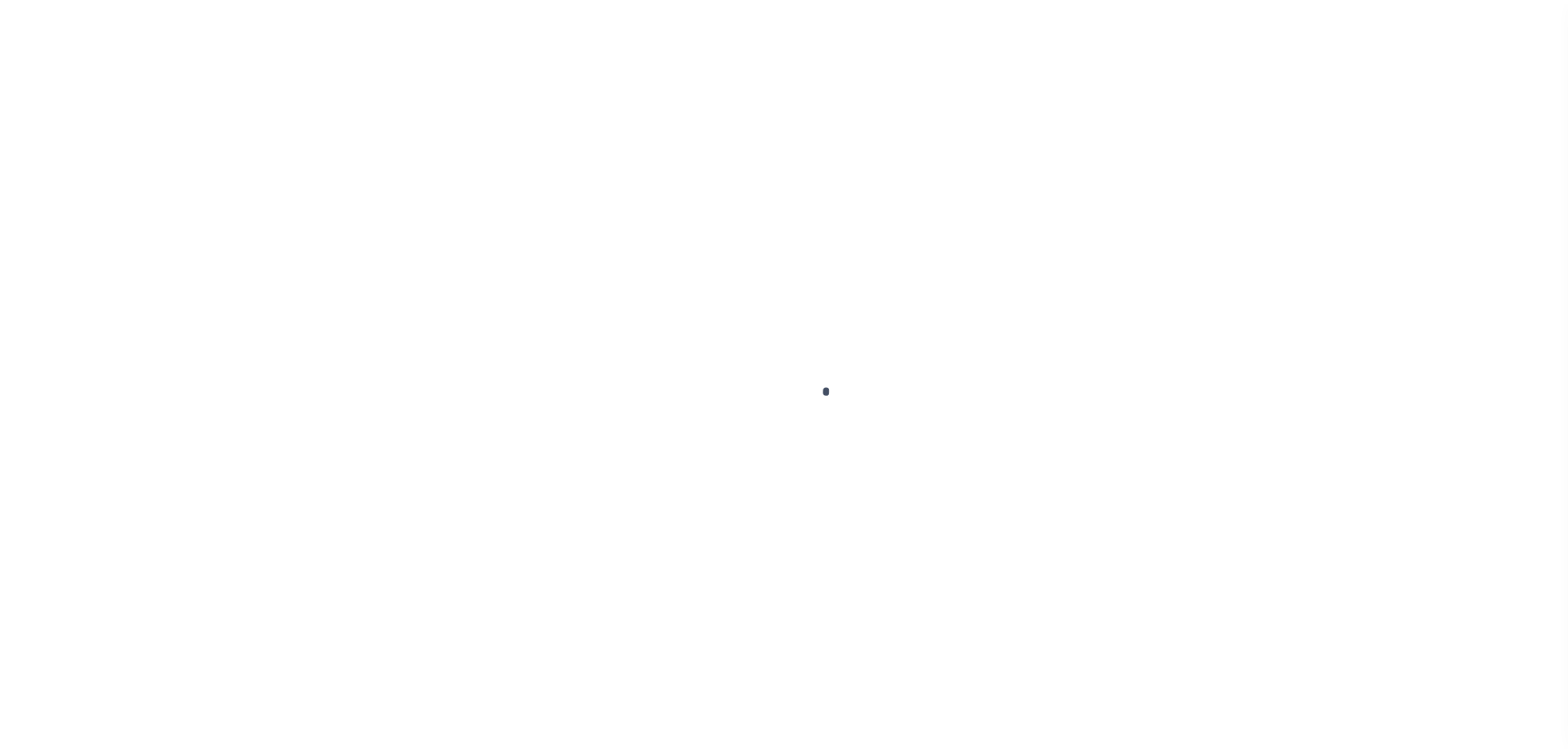 scroll, scrollTop: 0, scrollLeft: 0, axis: both 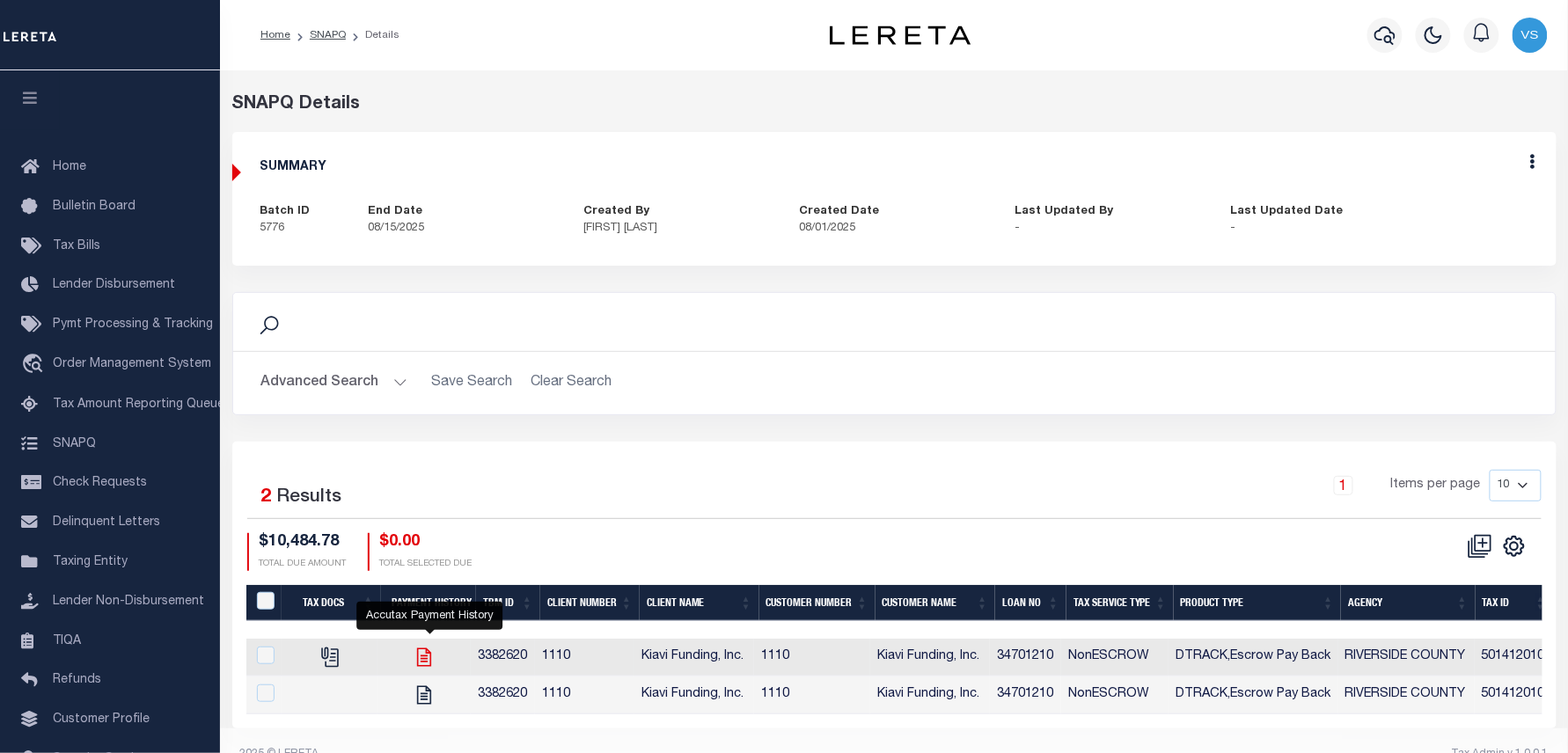click 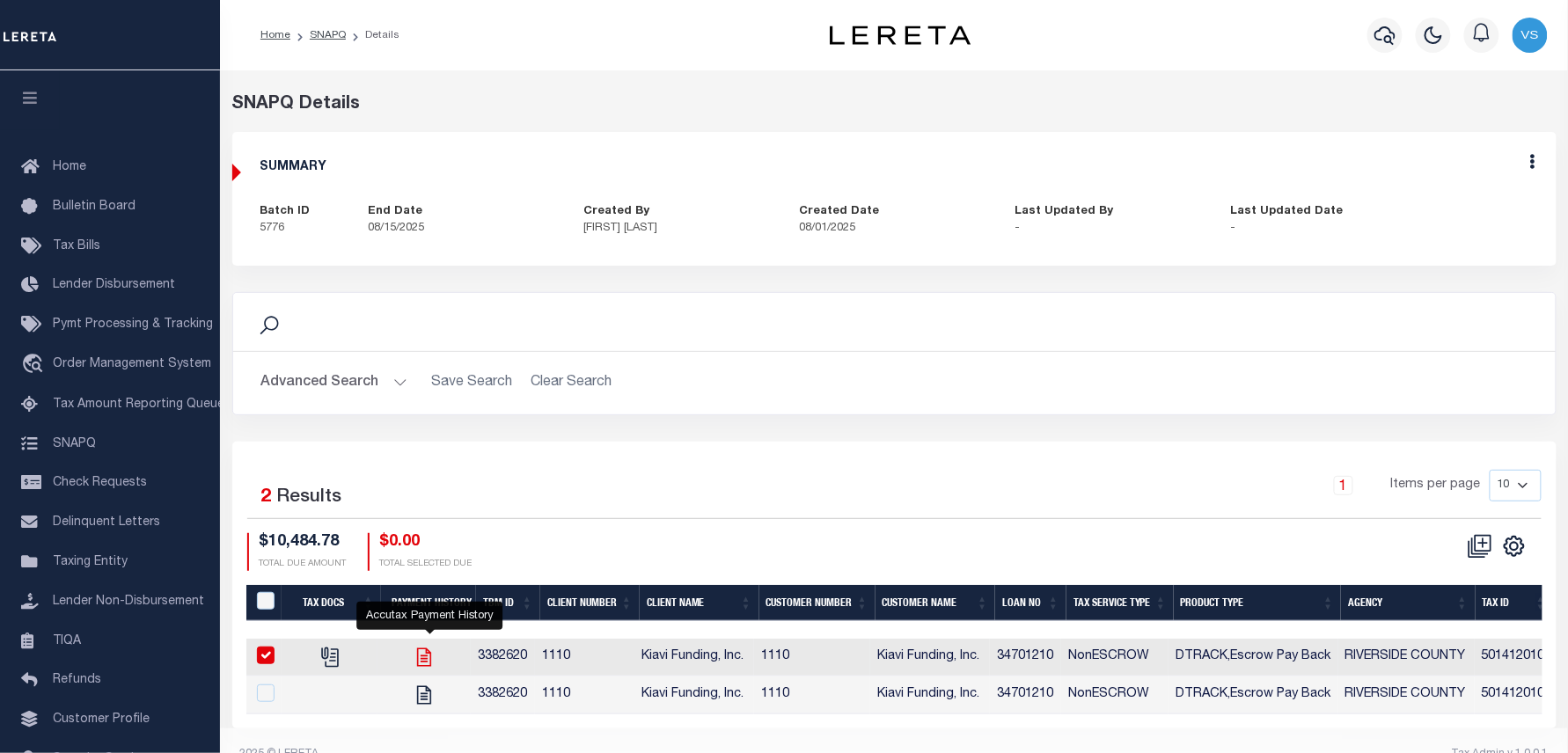 checkbox on "true" 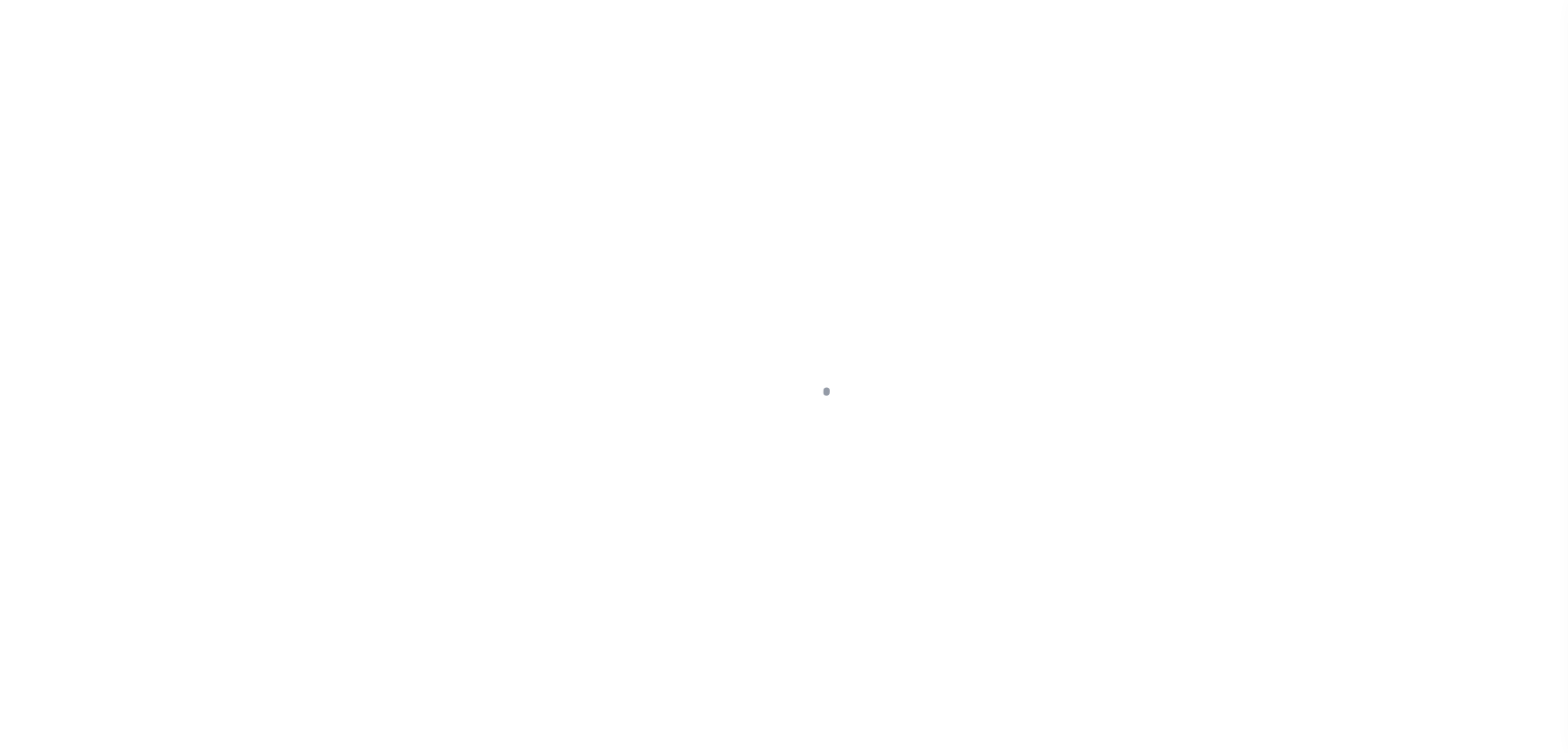scroll, scrollTop: 0, scrollLeft: 0, axis: both 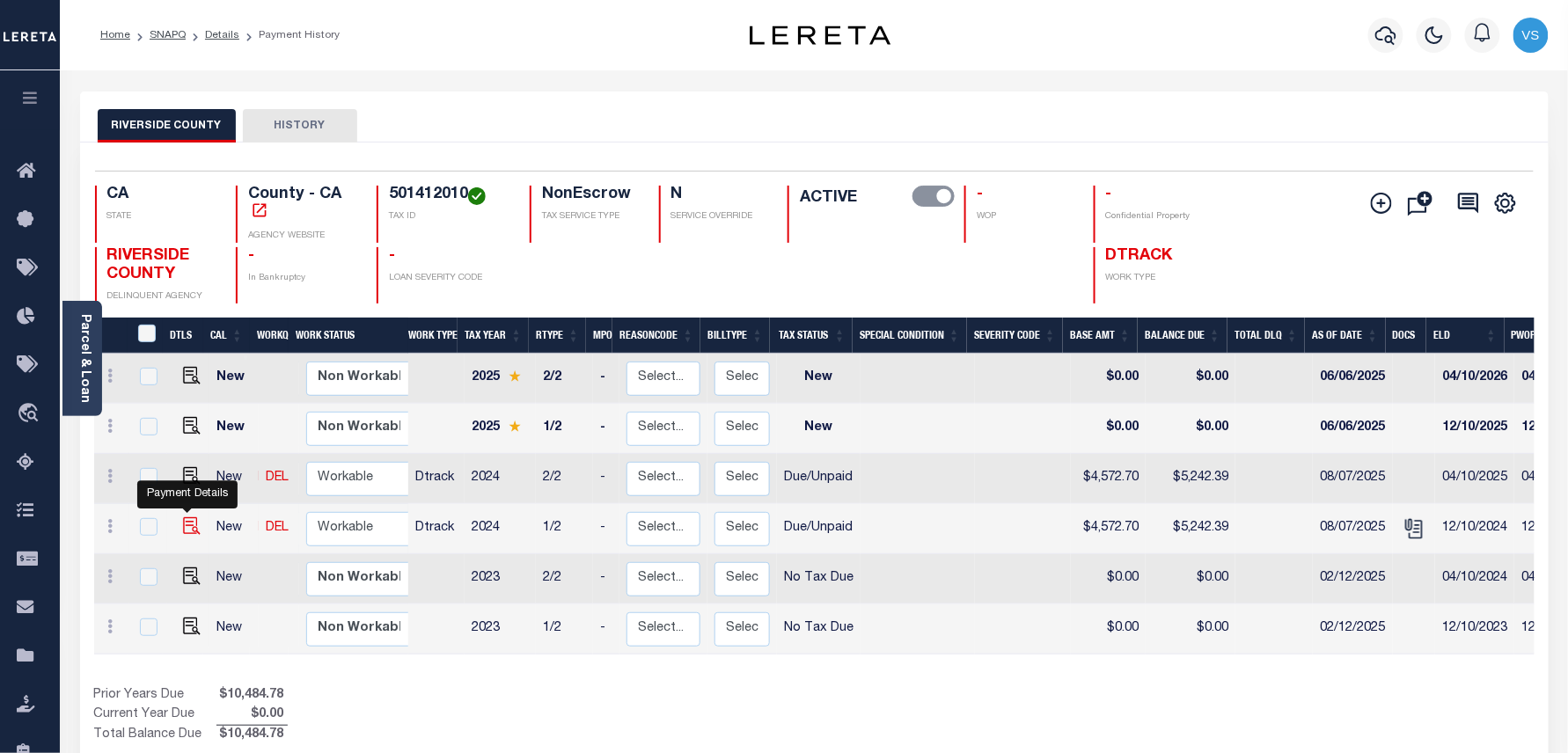 click at bounding box center (192, 526) 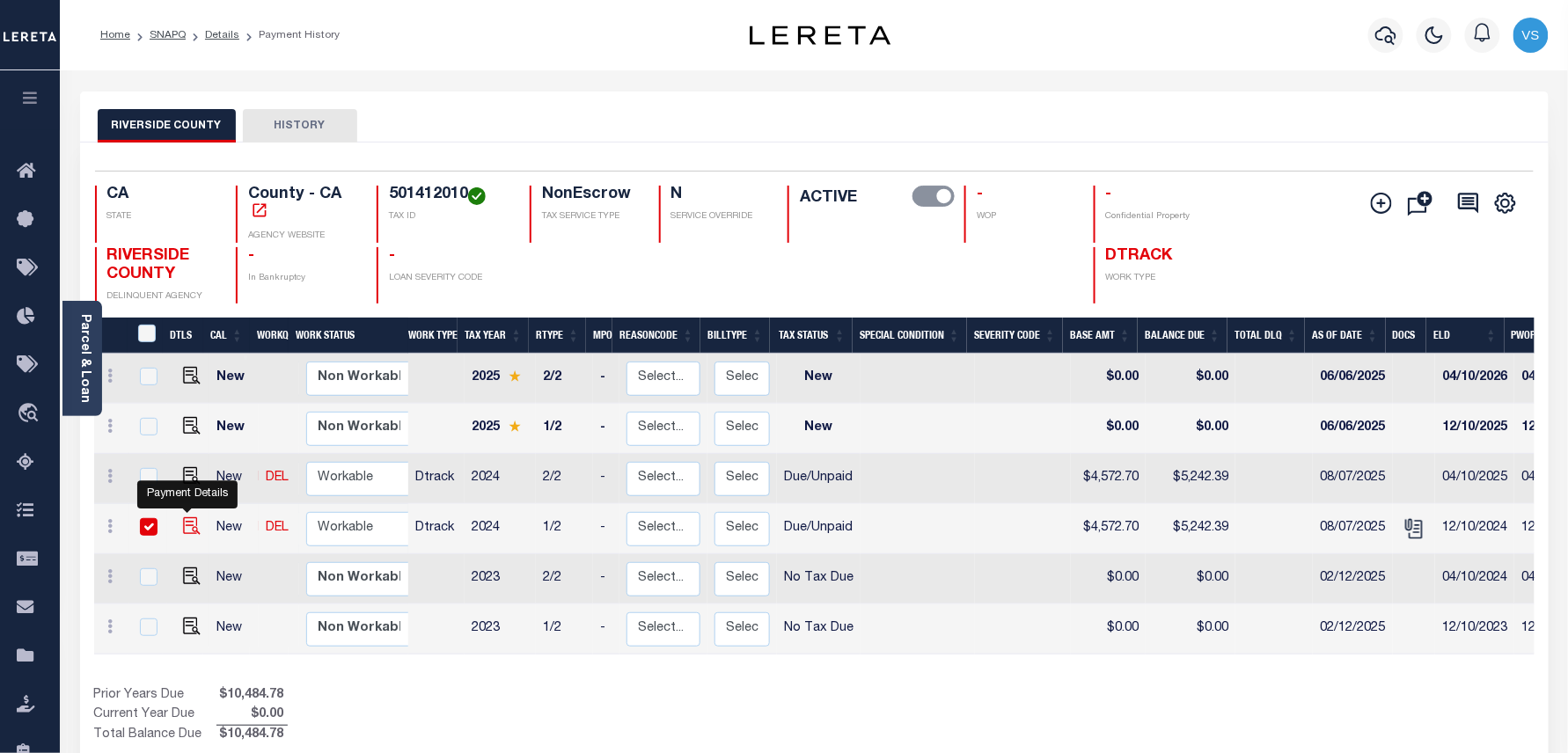 checkbox on "true" 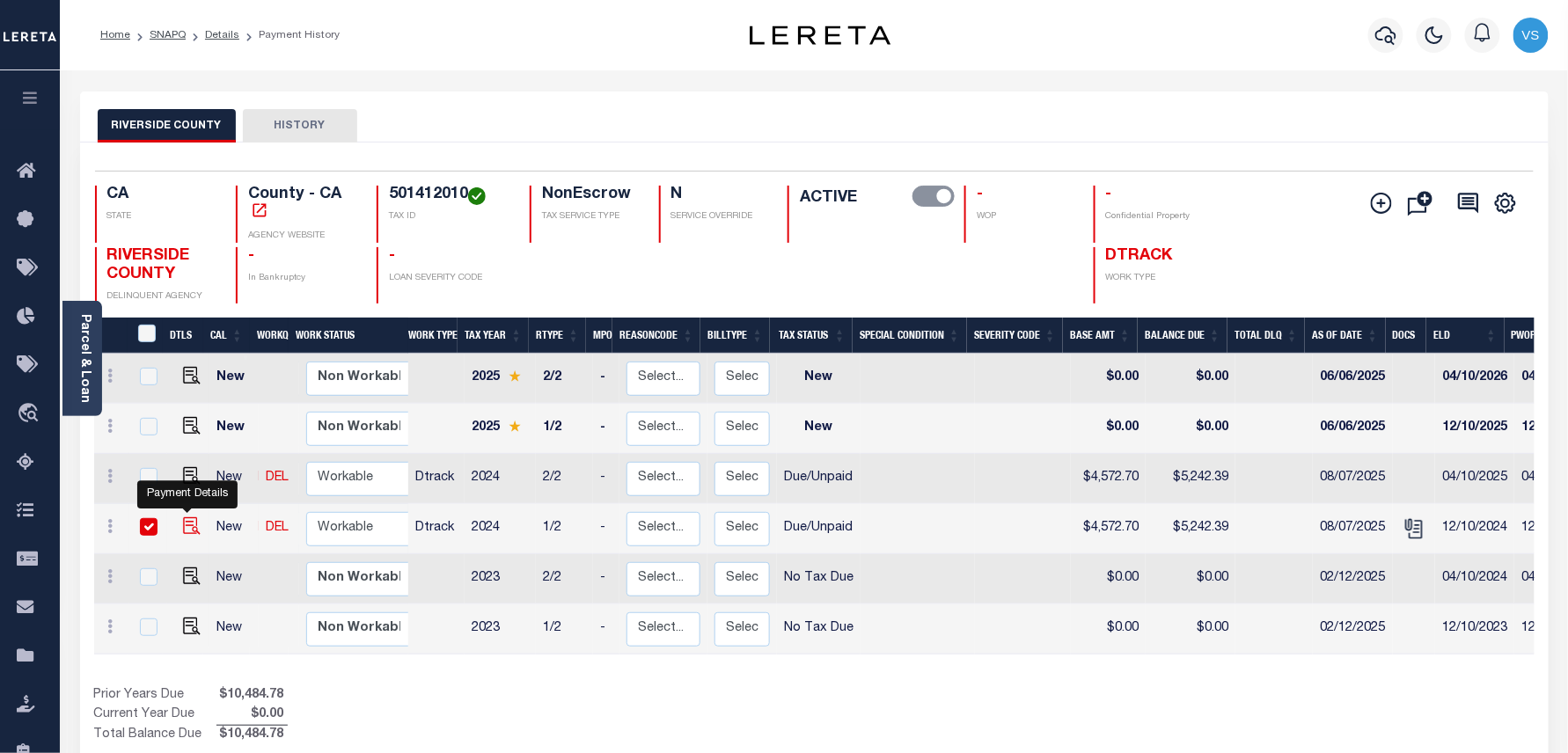 checkbox on "true" 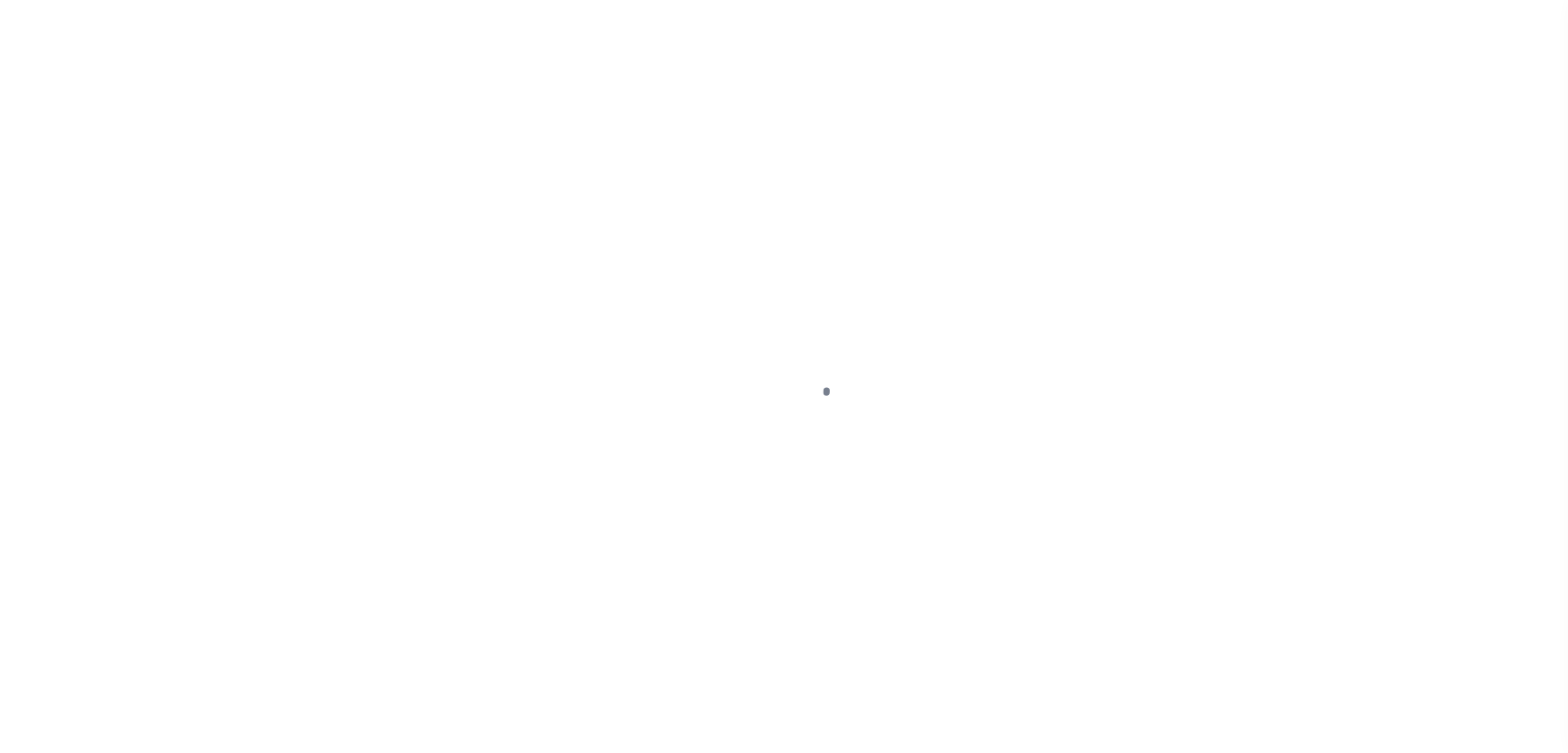select on "DUE" 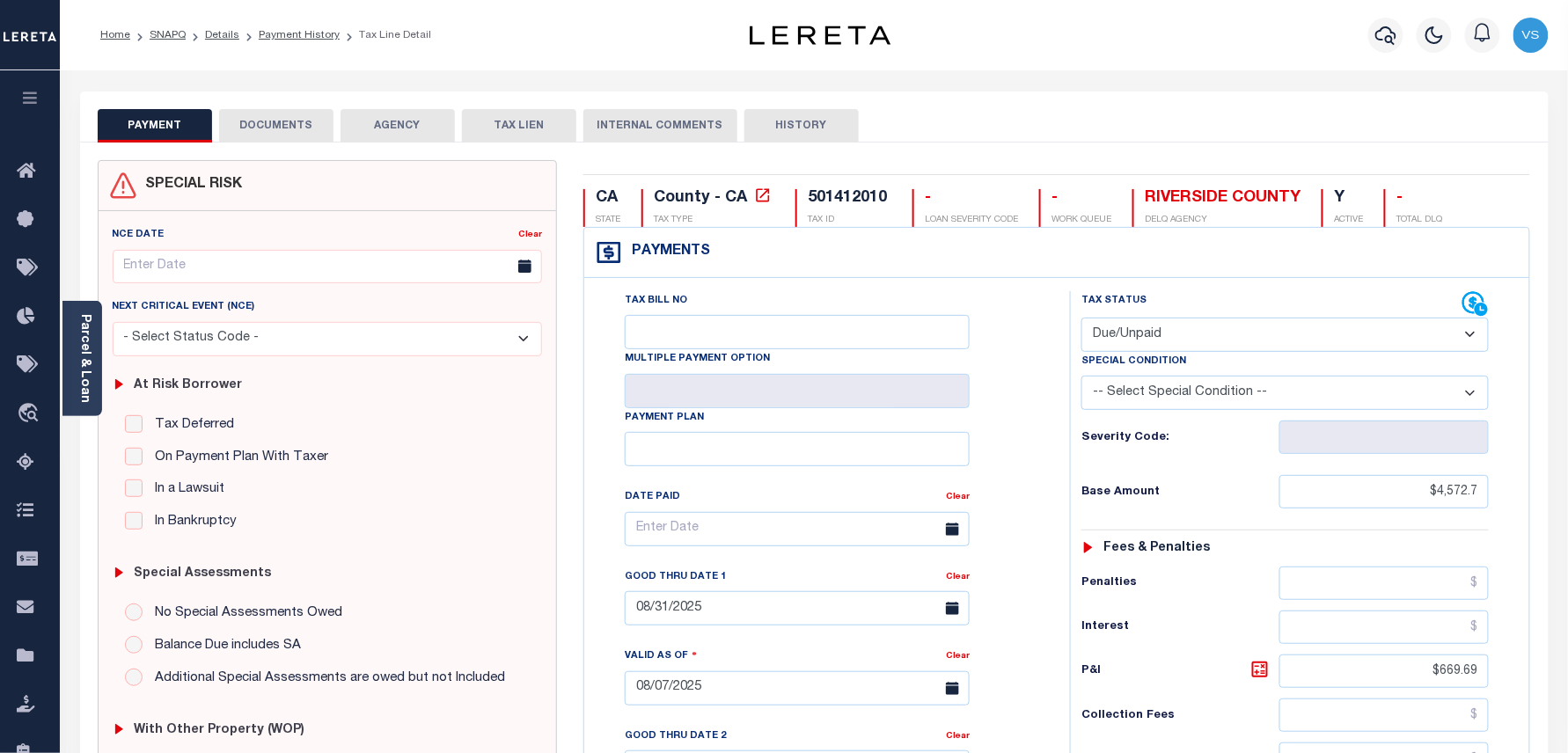 scroll, scrollTop: 352, scrollLeft: 0, axis: vertical 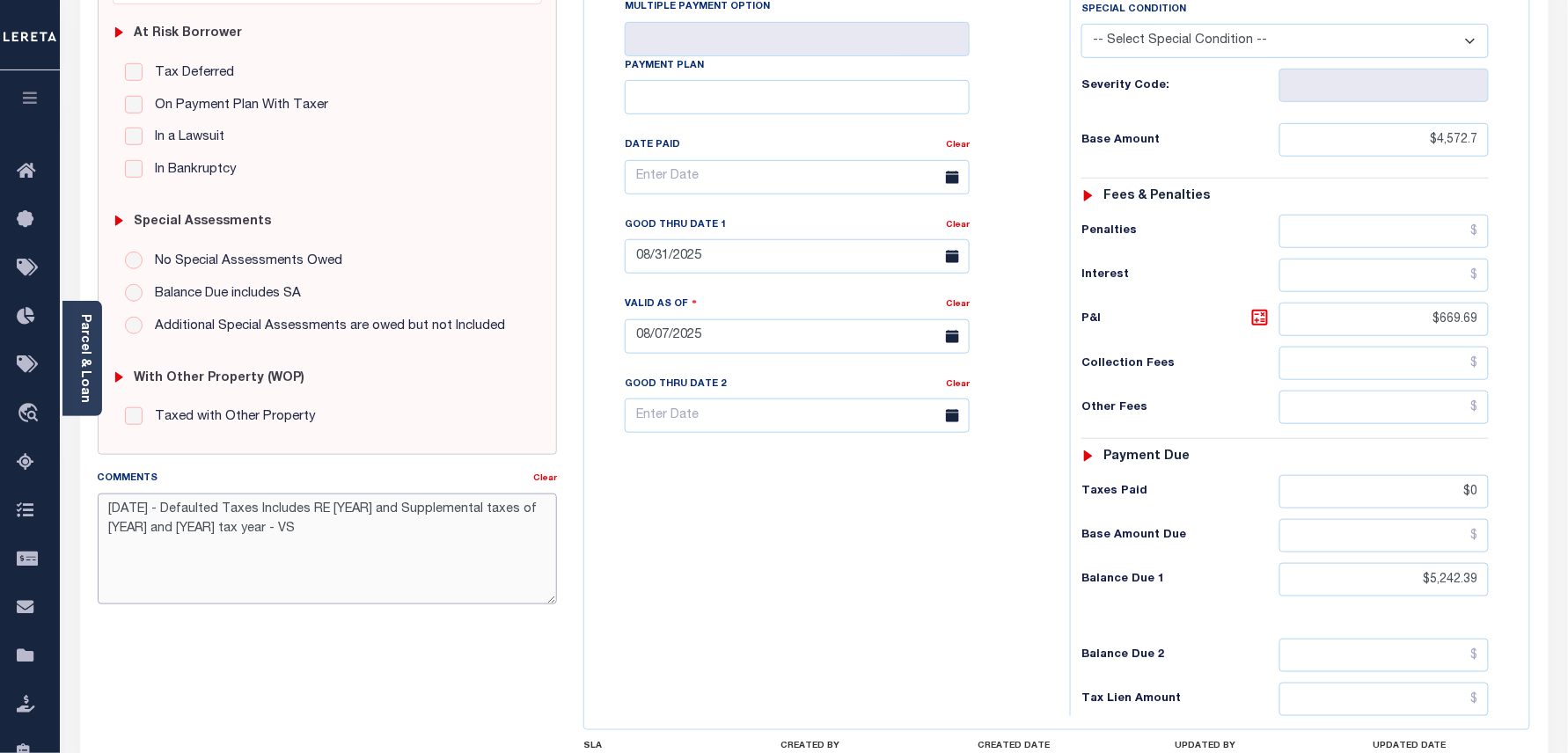 drag, startPoint x: 289, startPoint y: 547, endPoint x: 84, endPoint y: 503, distance: 209.66879 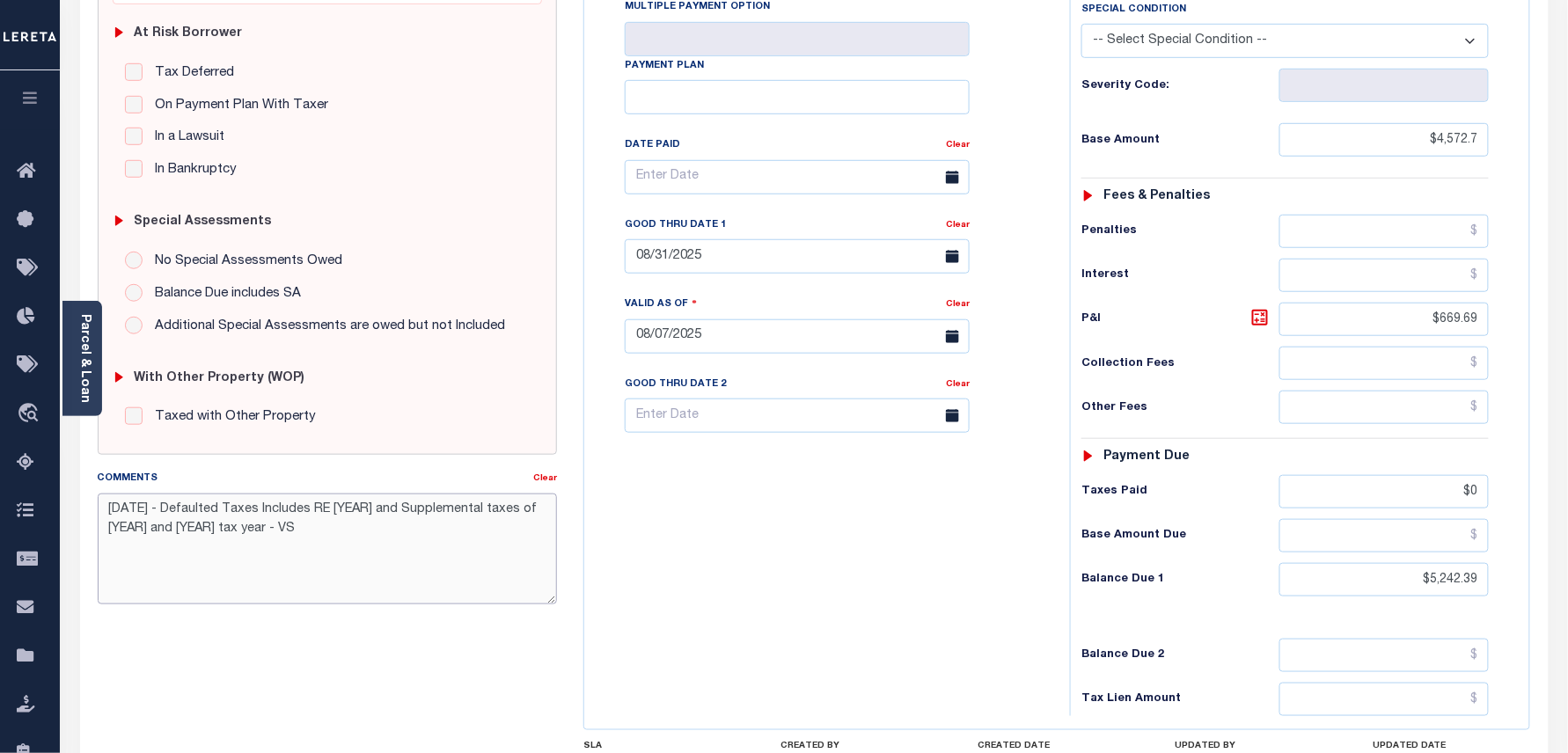 scroll, scrollTop: 0, scrollLeft: 0, axis: both 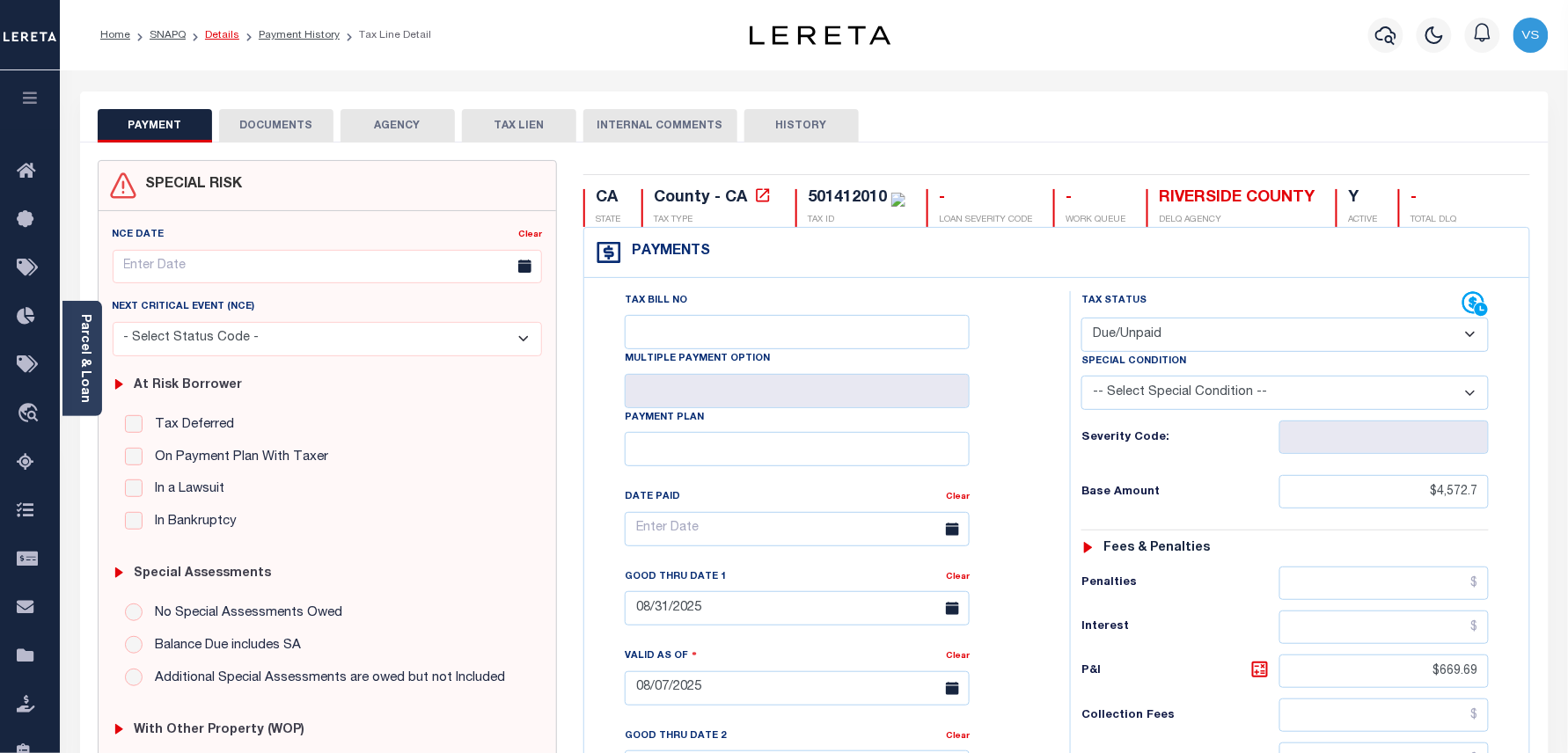 click on "Details" at bounding box center [222, 35] 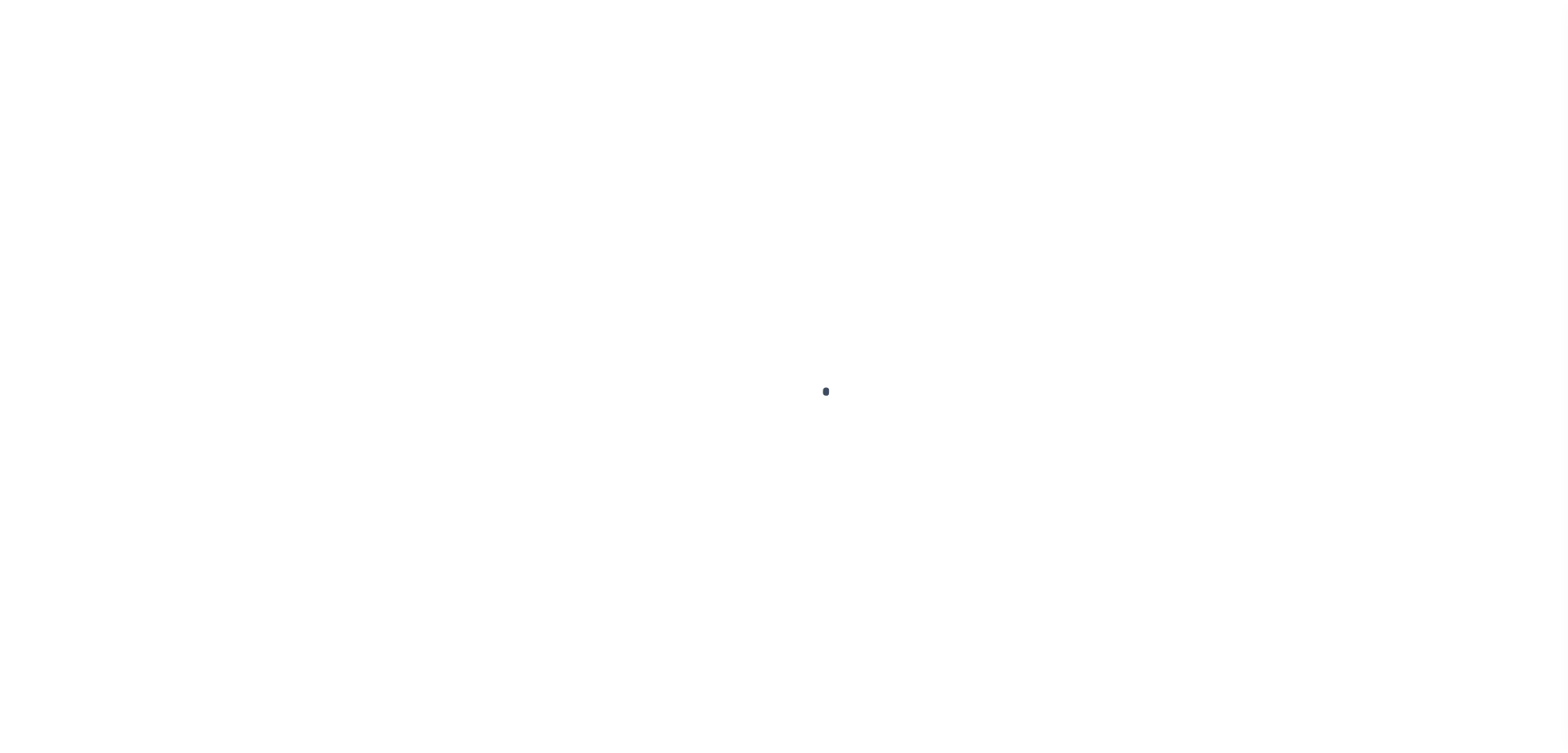 scroll, scrollTop: 0, scrollLeft: 0, axis: both 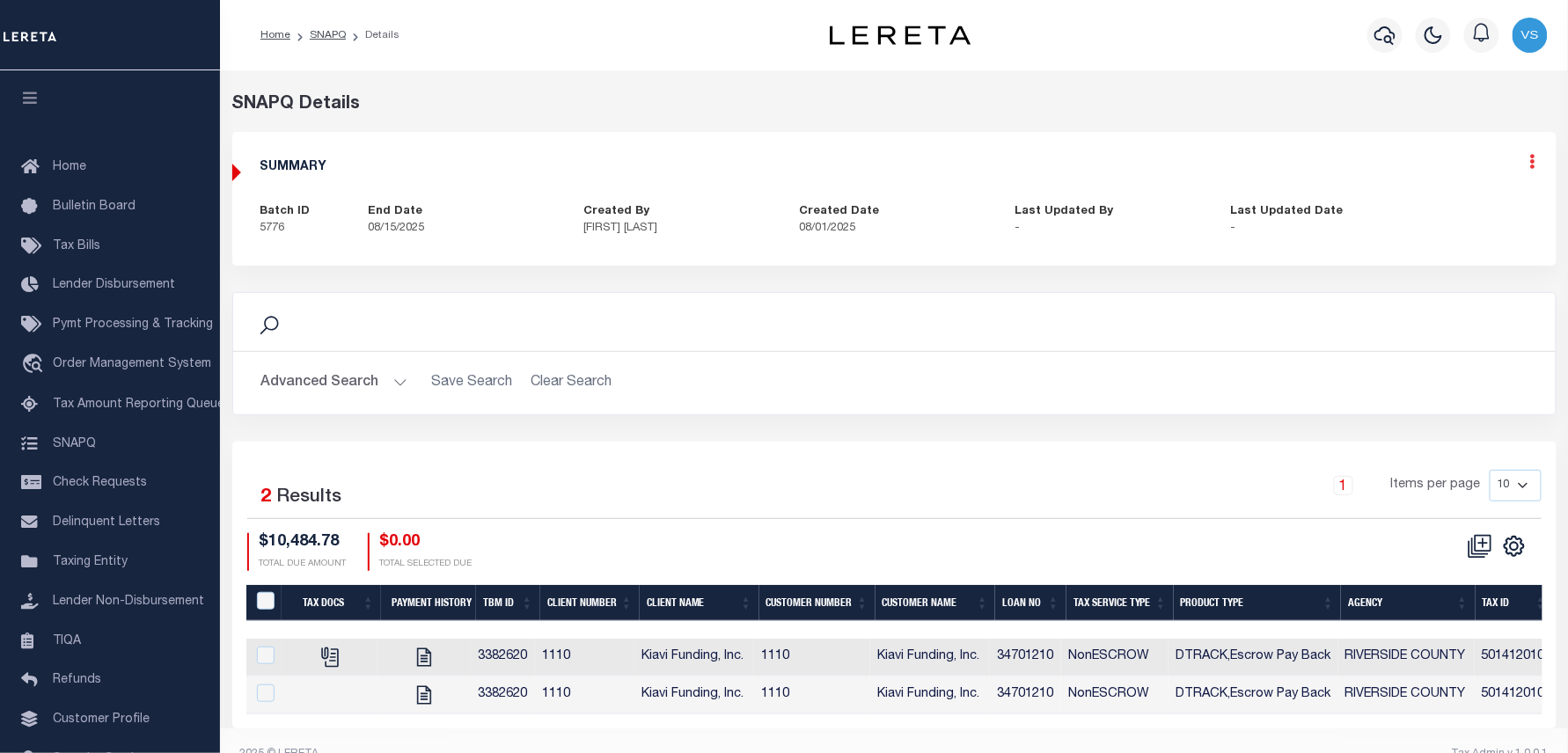 click at bounding box center [1533, 161] 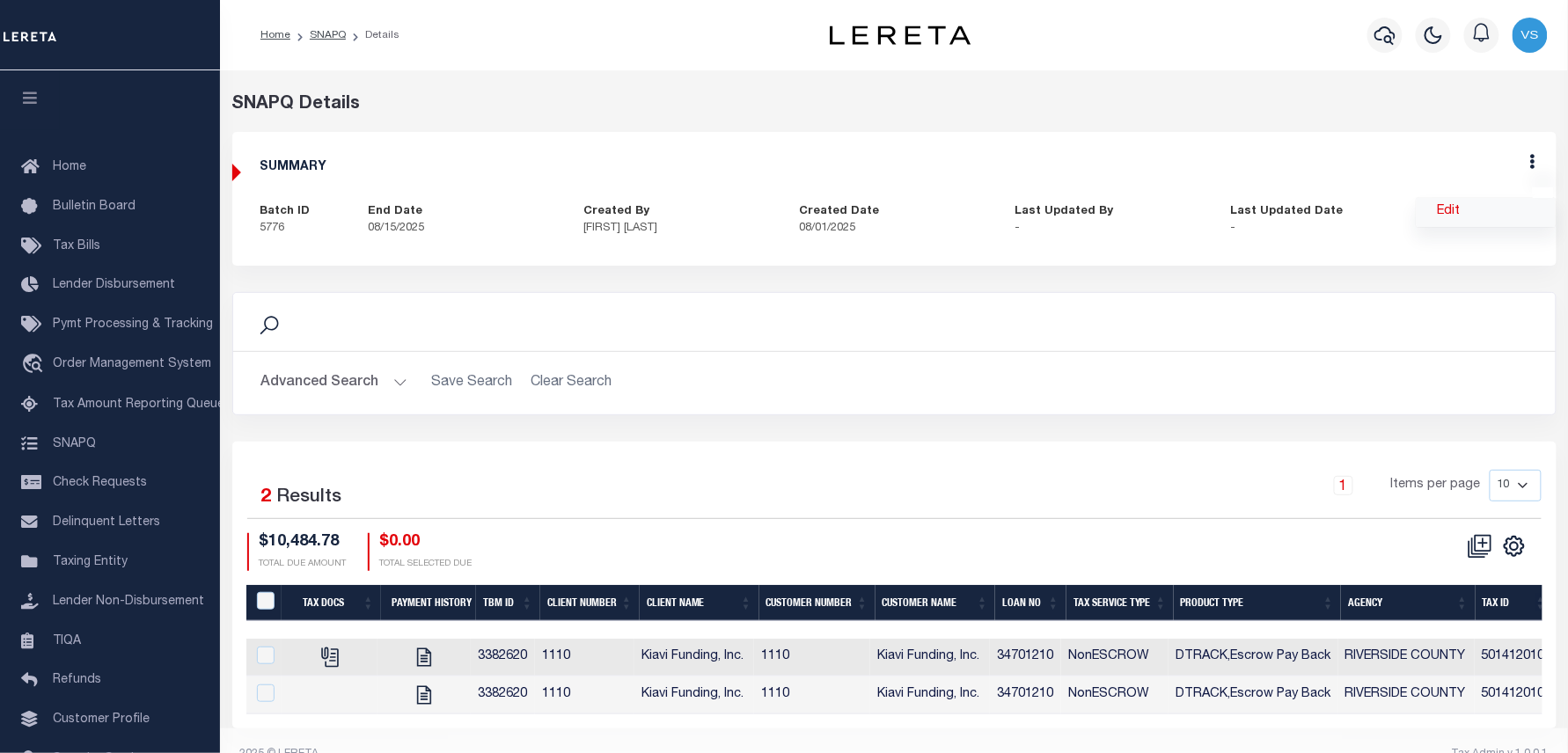 click on "Edit" at bounding box center [1486, 212] 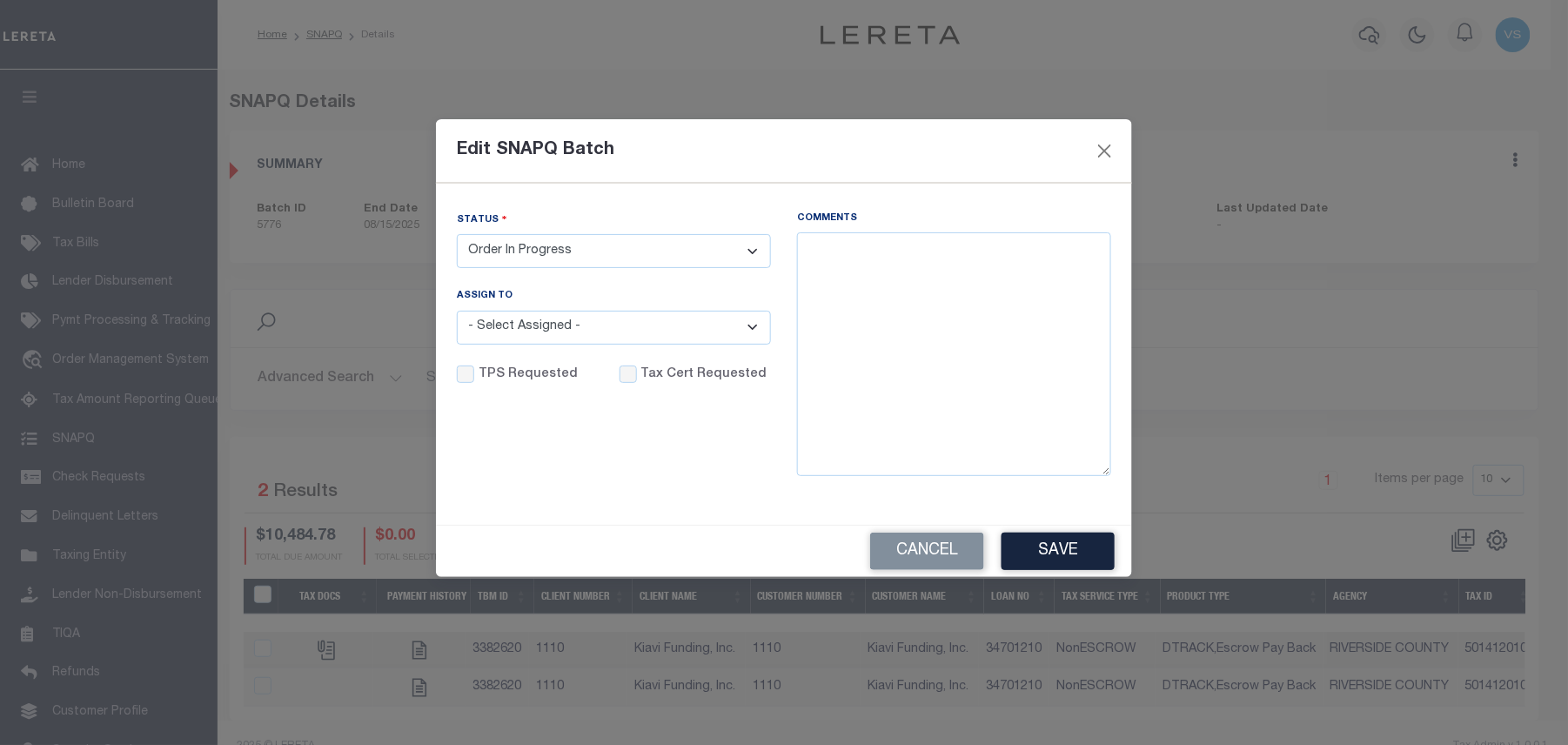 click on "- Select Status -
Order In Progress
Complete" at bounding box center (613, 251) 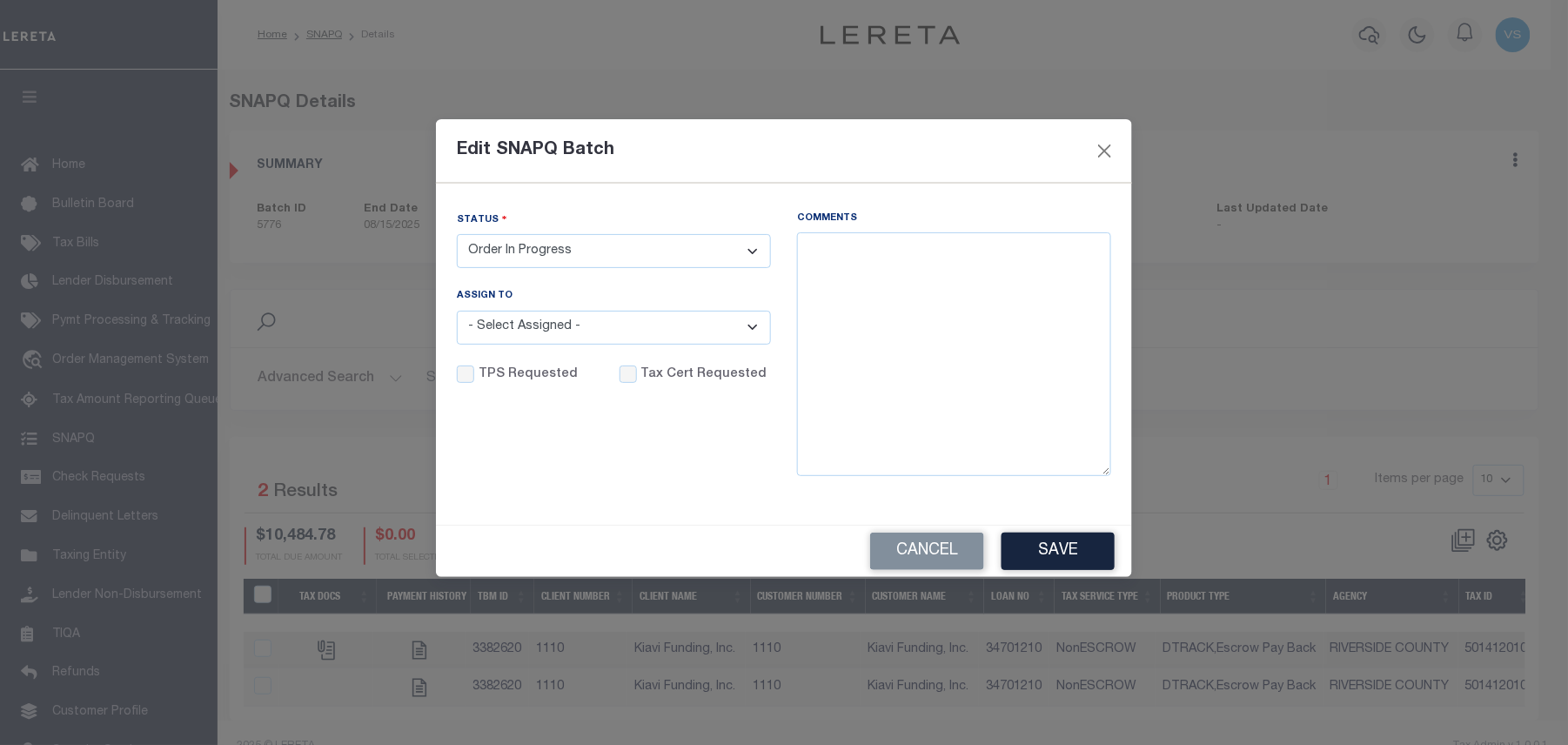 select on "CPT" 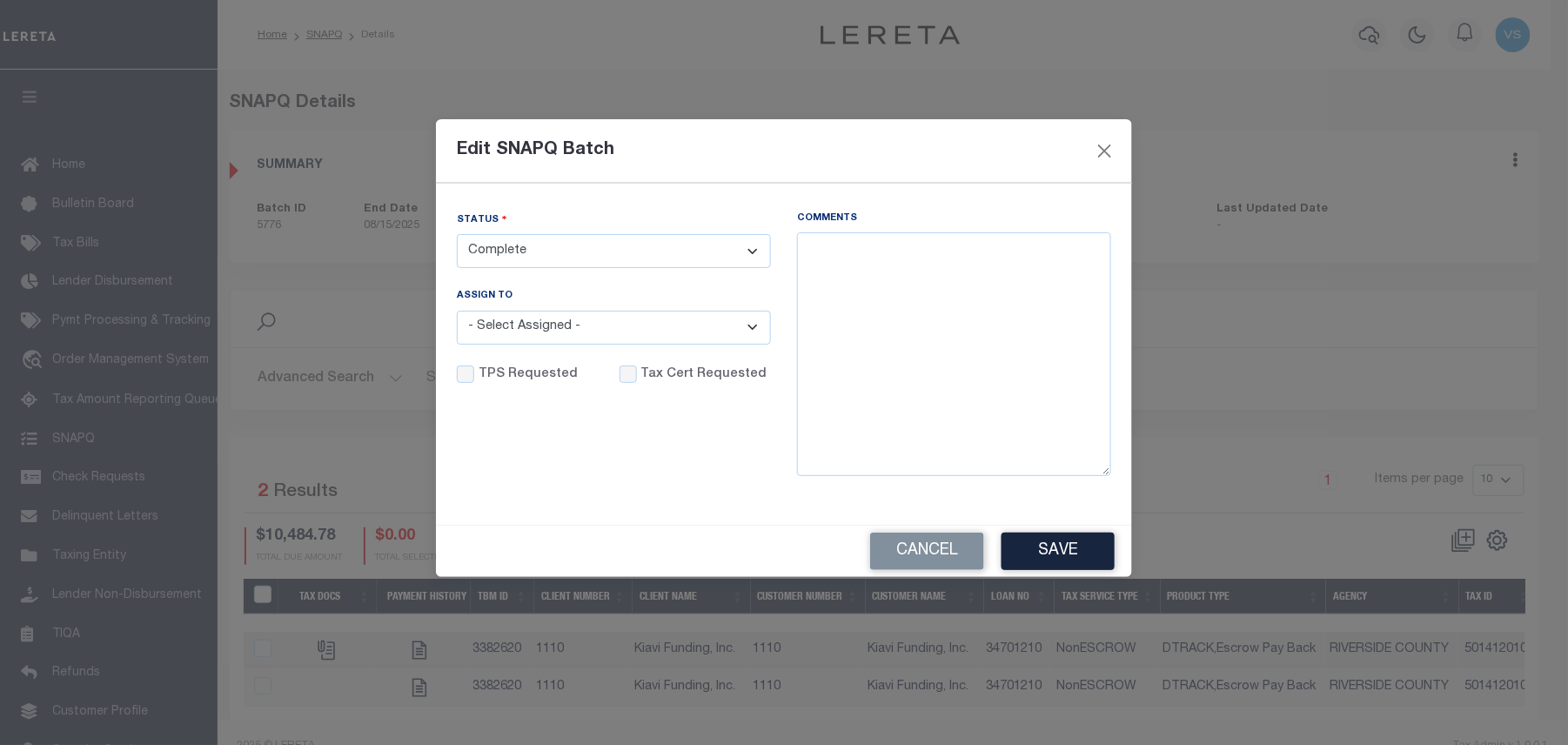 click on "- Select Status -
Order In Progress
Complete" at bounding box center [613, 251] 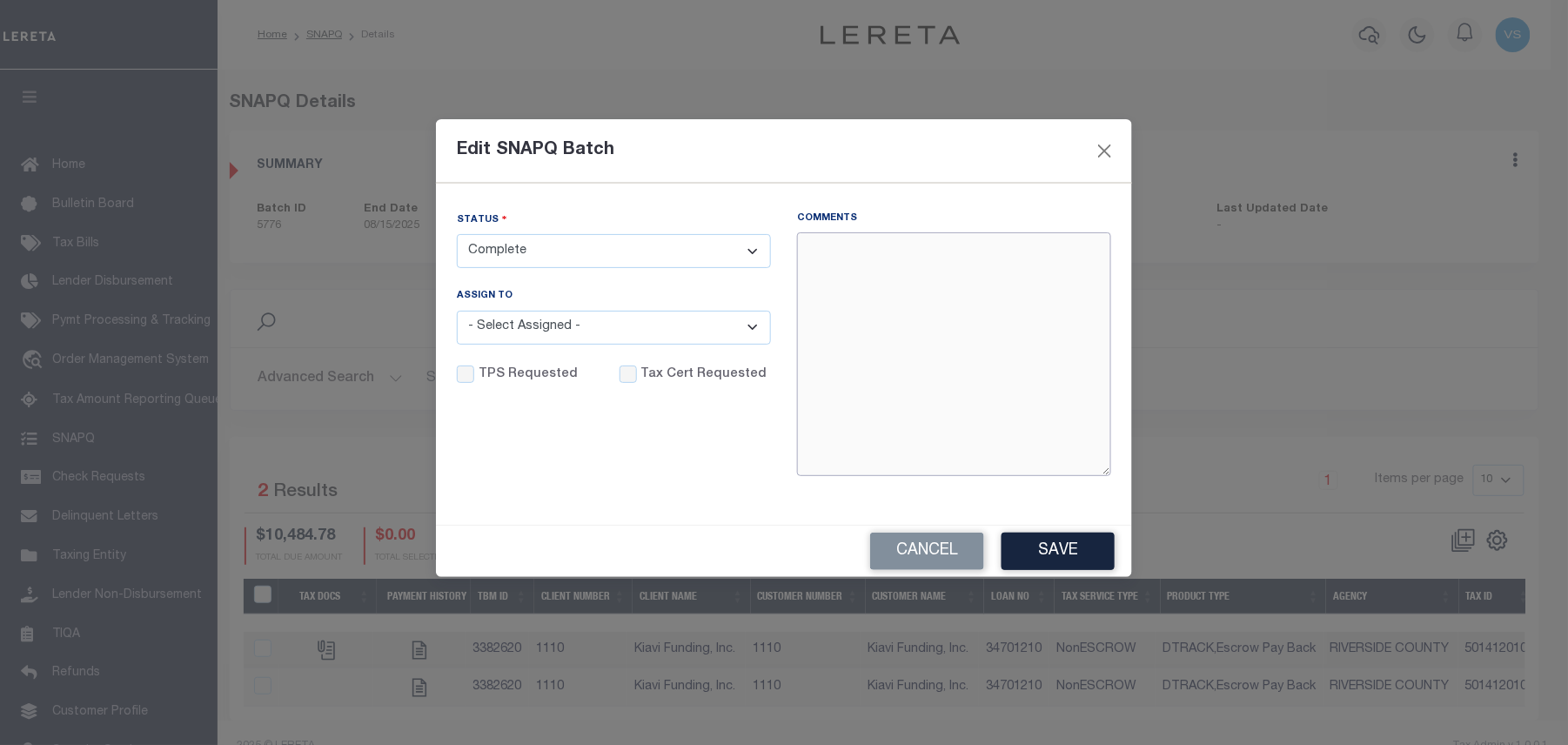 click on "Comments" at bounding box center (954, 354) 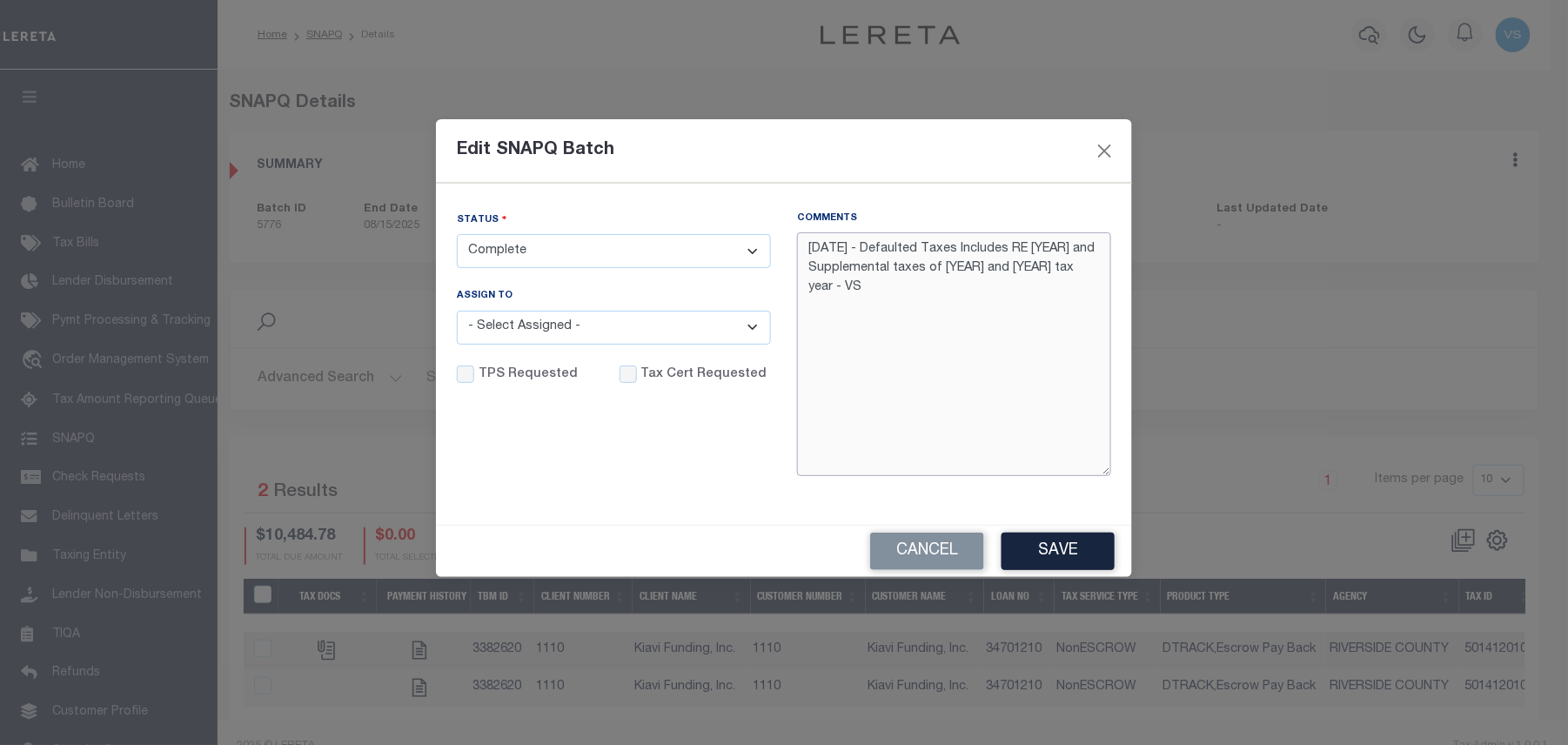 click on "8/7/25 - Defaulted Taxes Includes RE 2024 and Supplemental taxes of 2024 and 2023 tax year - VS" at bounding box center (954, 354) 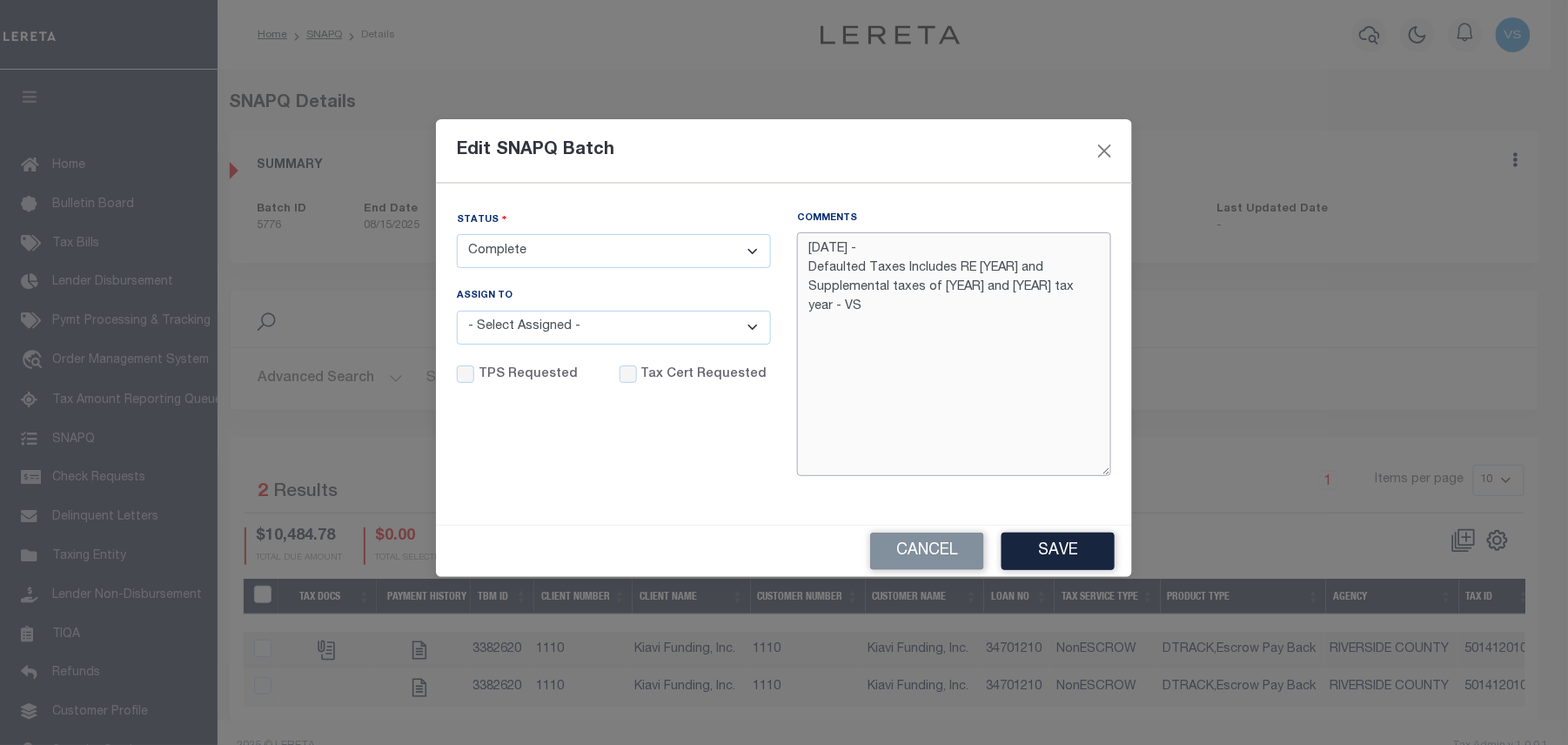 click on "8/7/25 -
Defaulted Taxes Includes RE 2024 and Supplemental taxes of 2024 and 2023 tax year - VS" at bounding box center (954, 354) 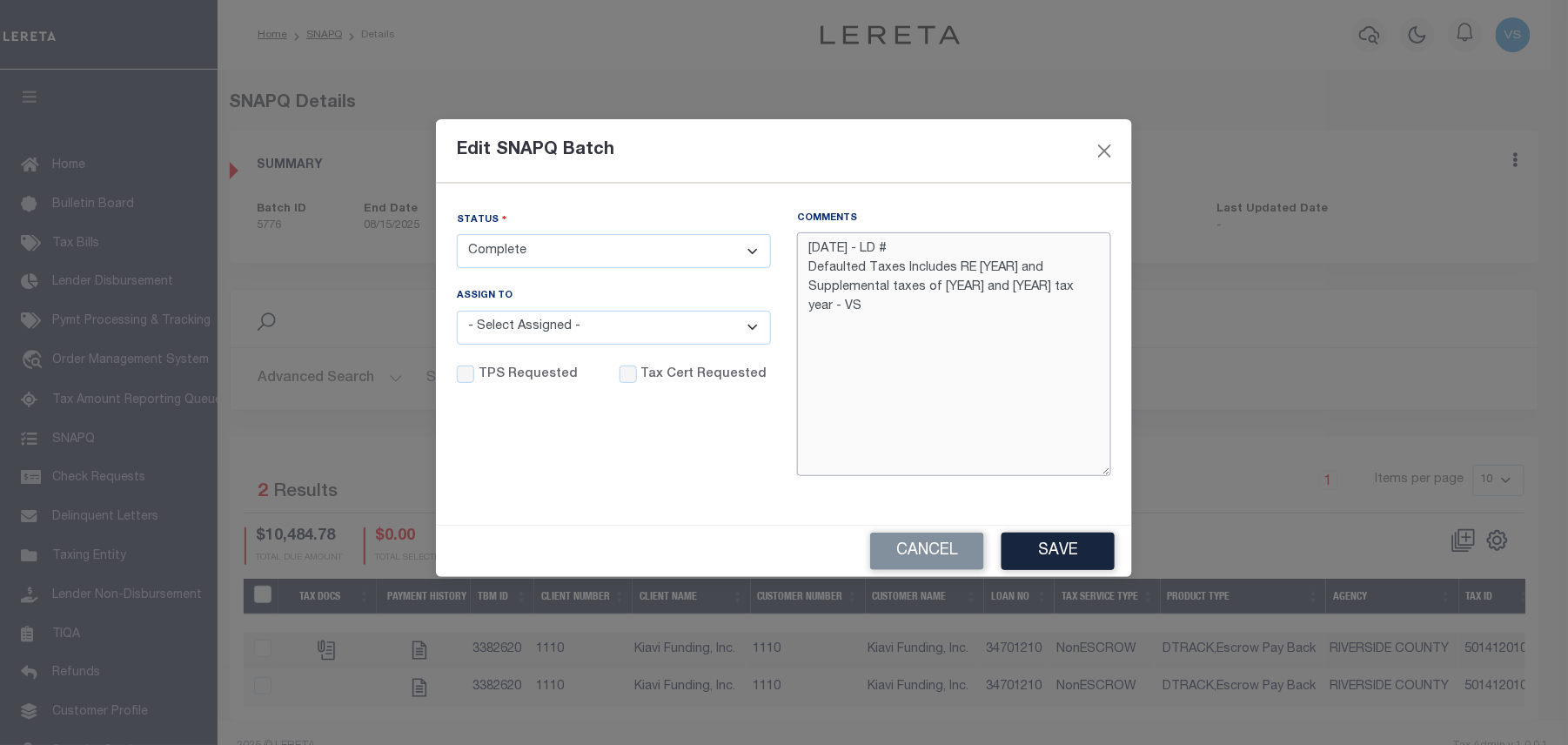 paste on "45561" 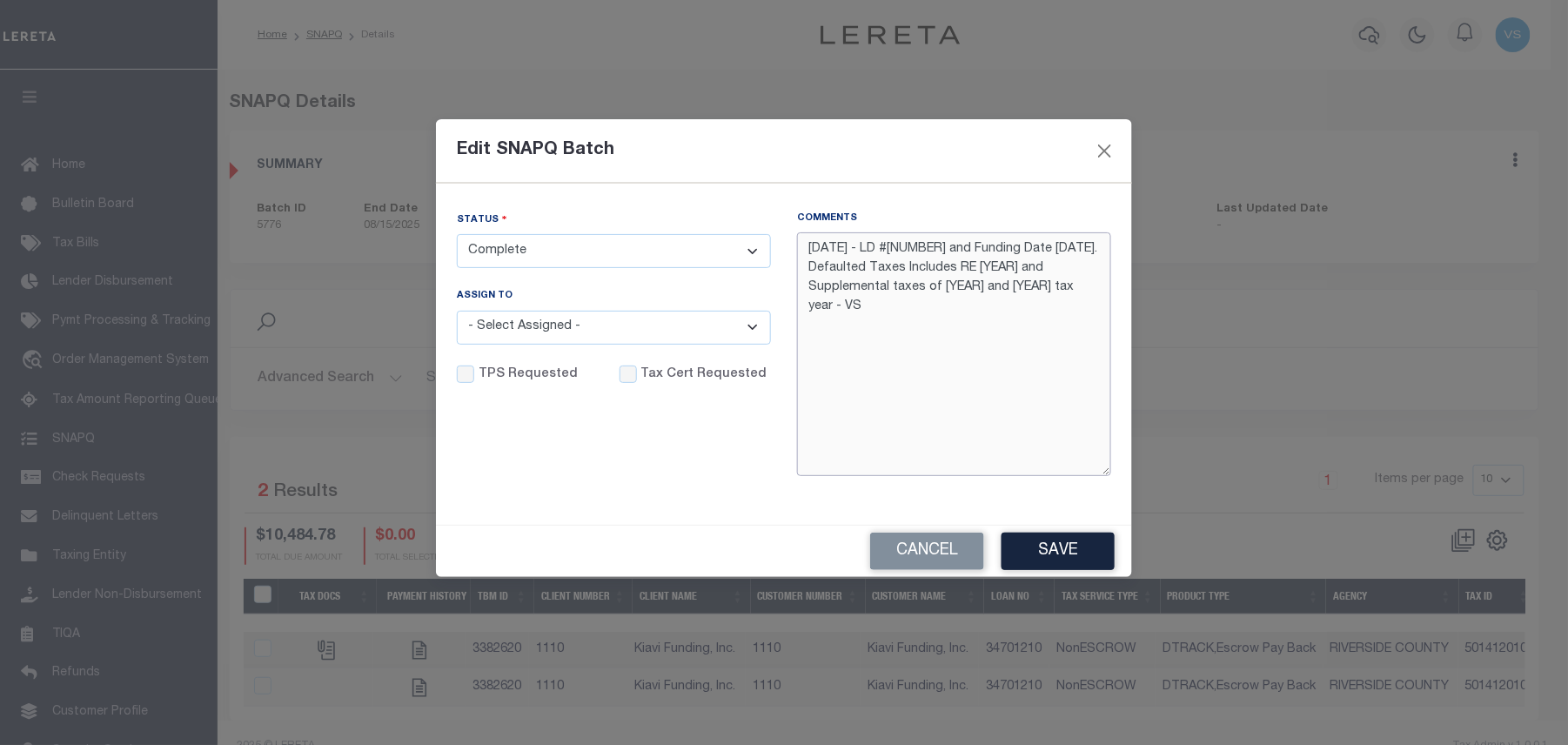 click on "8/7/25 - LD #45561 and Funding Date 8/14/25.
Defaulted Taxes Includes RE 2024 and Supplemental taxes of 2024 and 2023 tax year - VS" at bounding box center (954, 354) 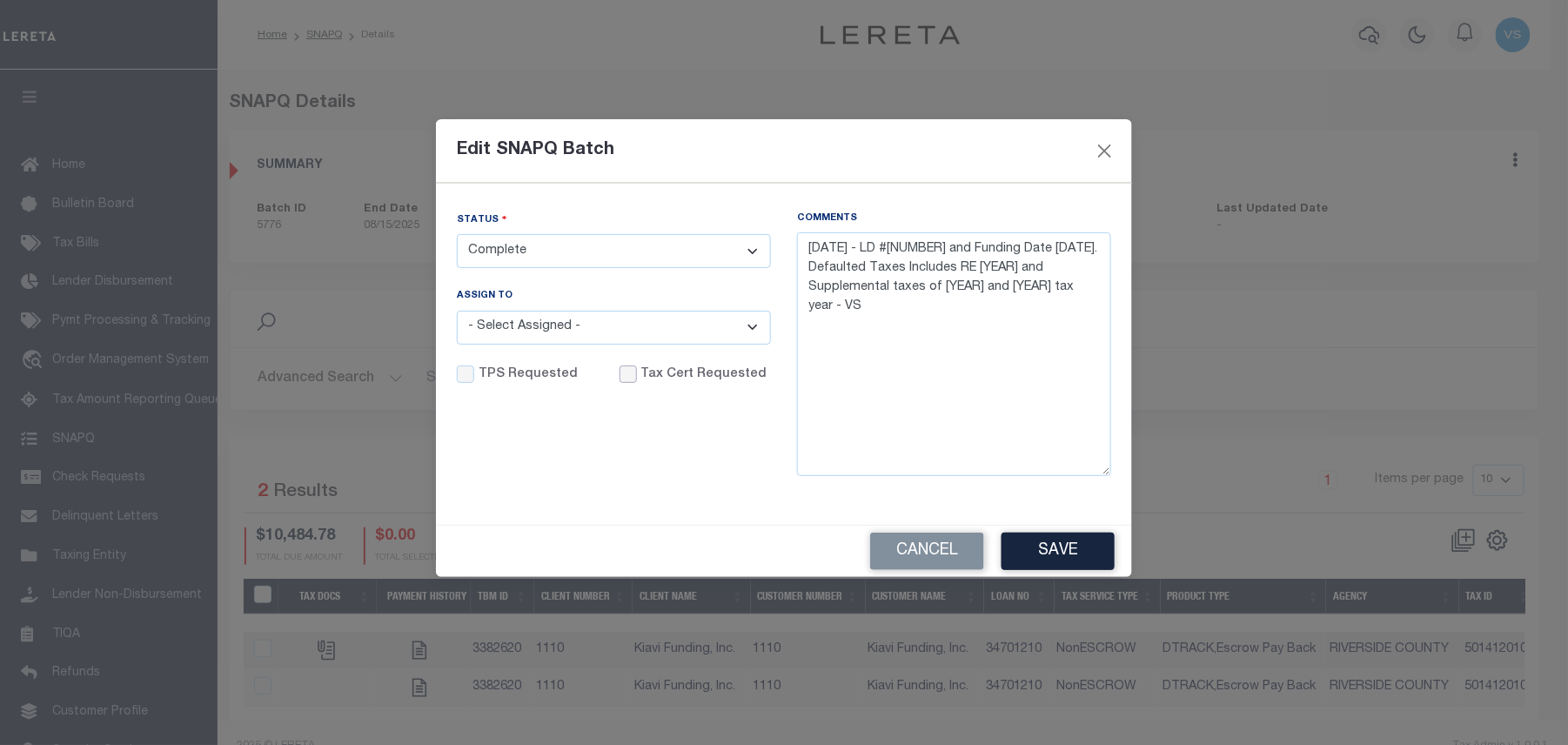 click on "Tax Cert Requested" at bounding box center [628, 374] 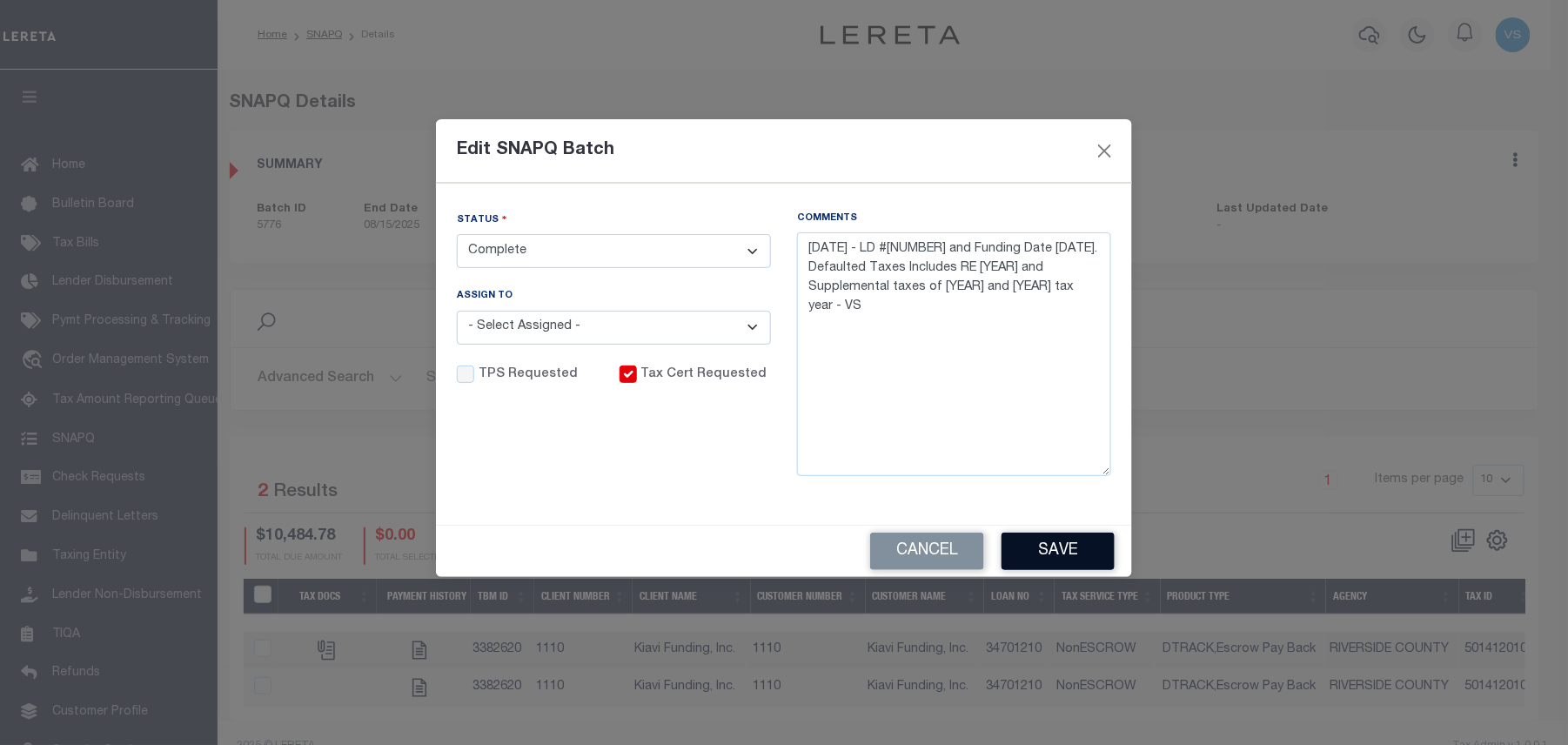 click on "Save" at bounding box center [1058, 551] 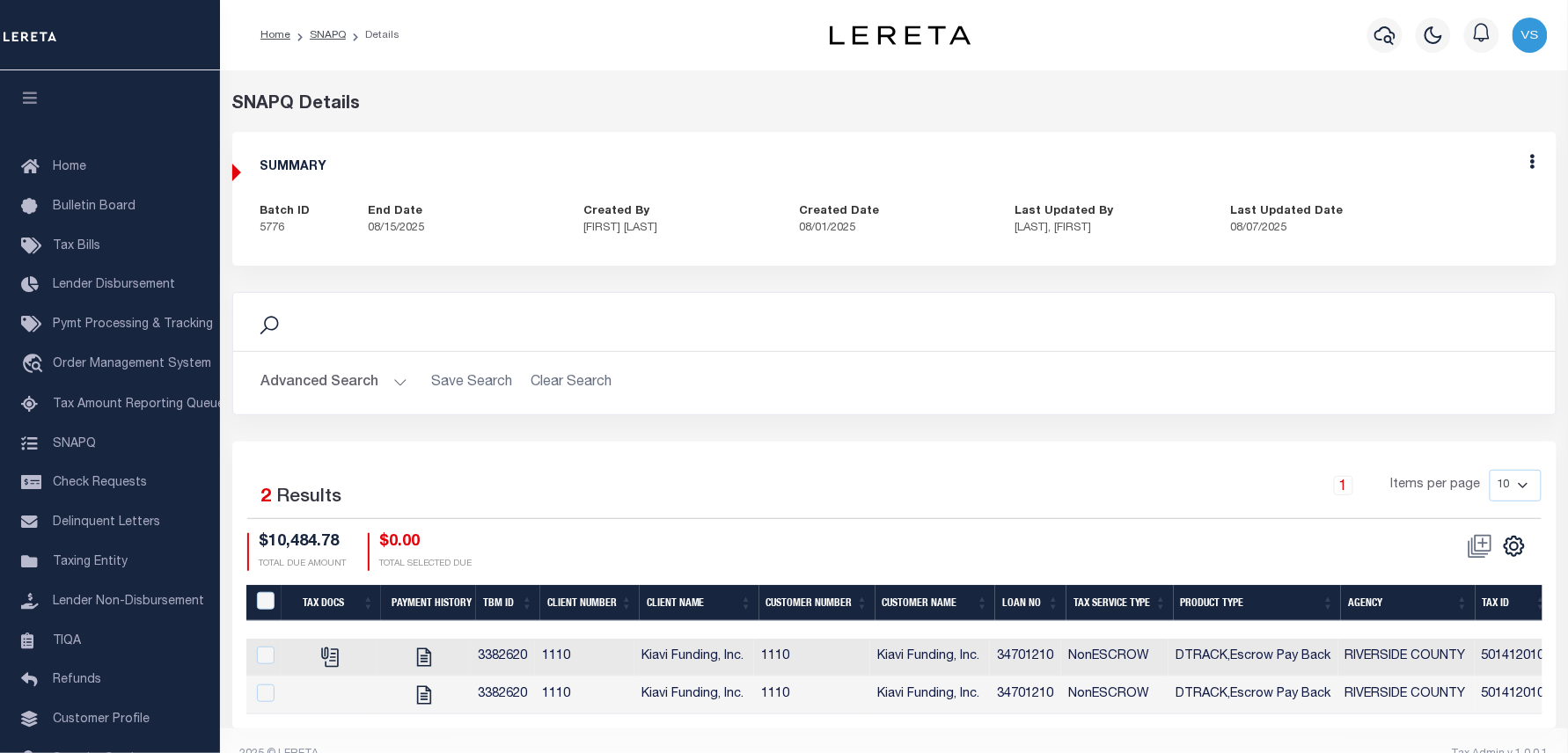scroll, scrollTop: 44, scrollLeft: 0, axis: vertical 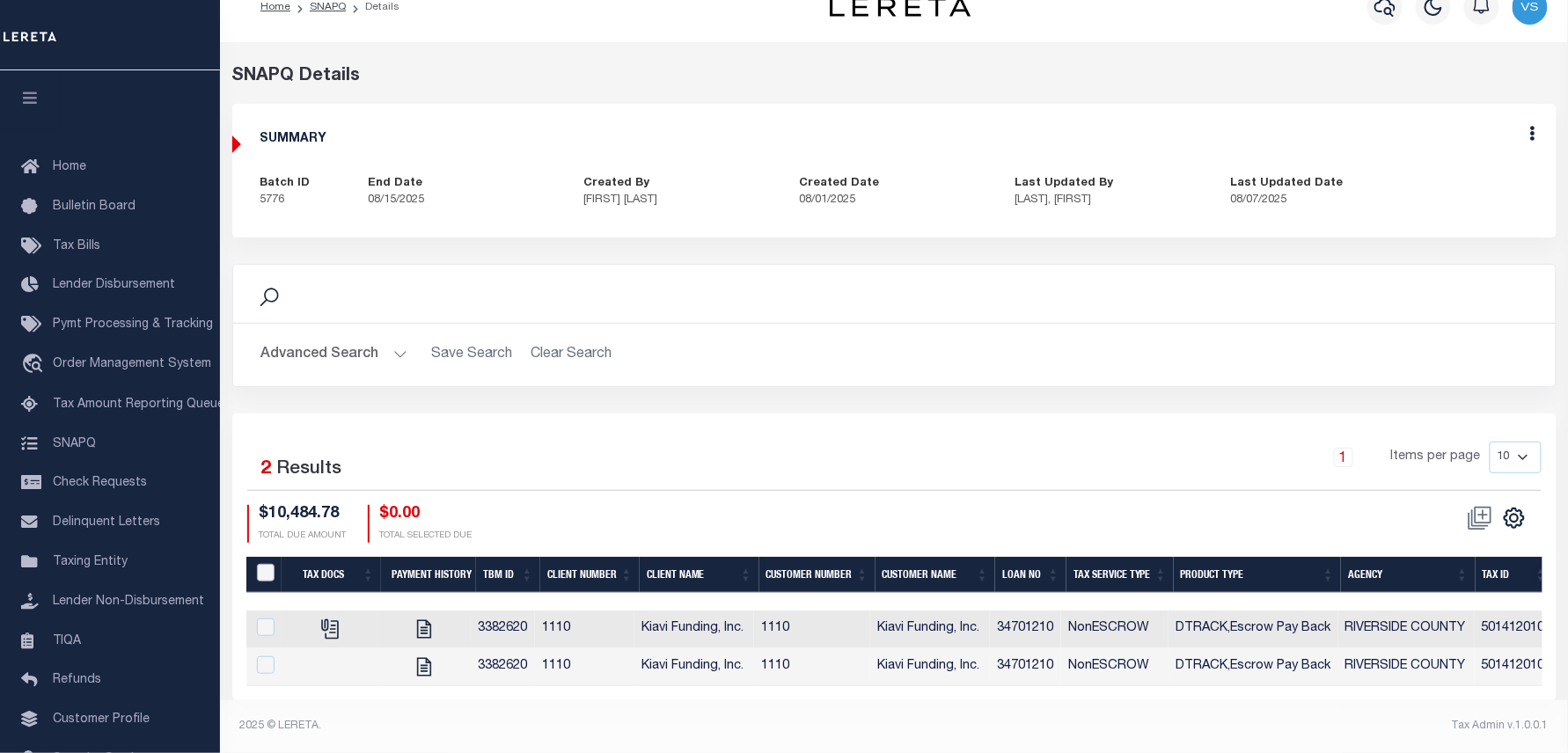 click at bounding box center [266, 573] 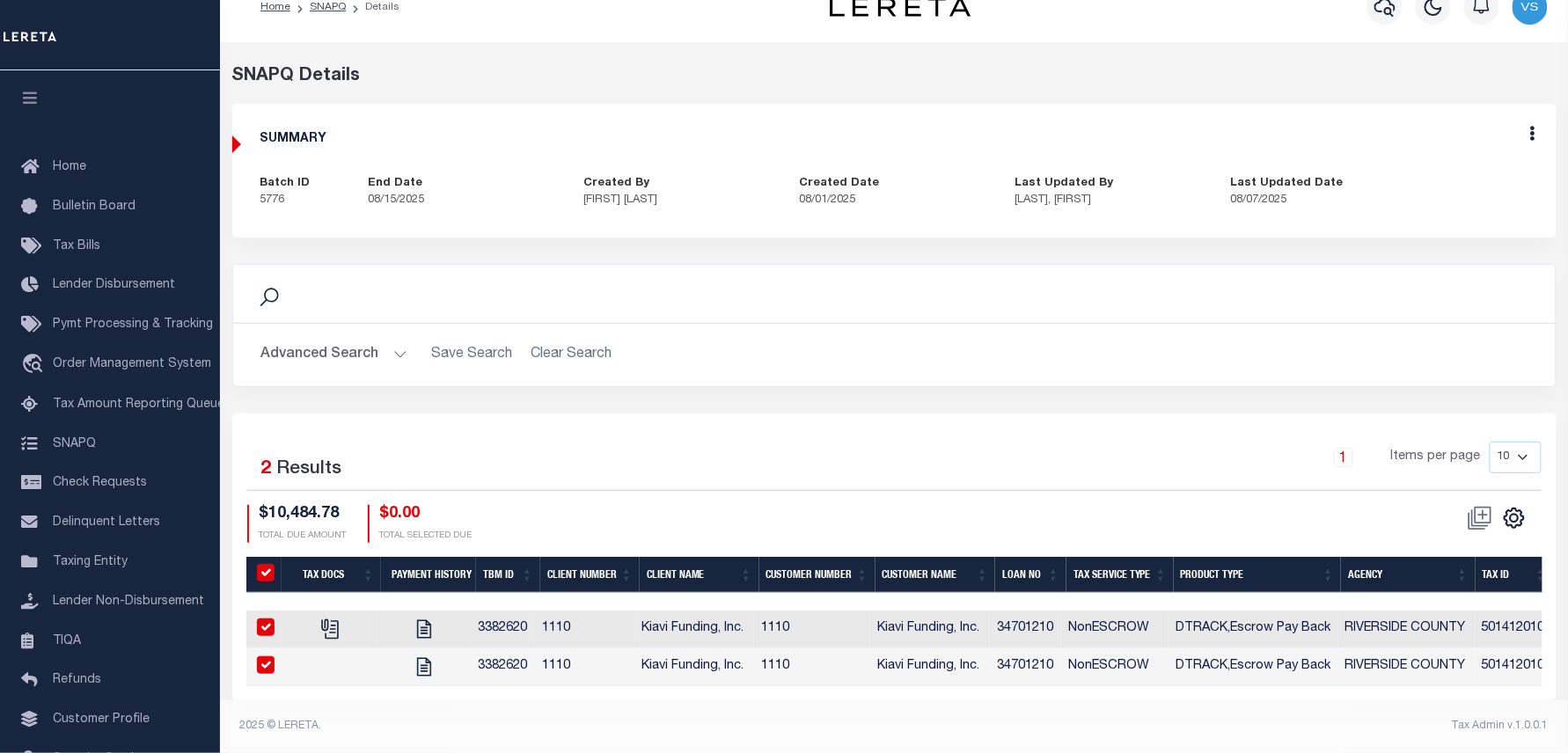 checkbox on "true" 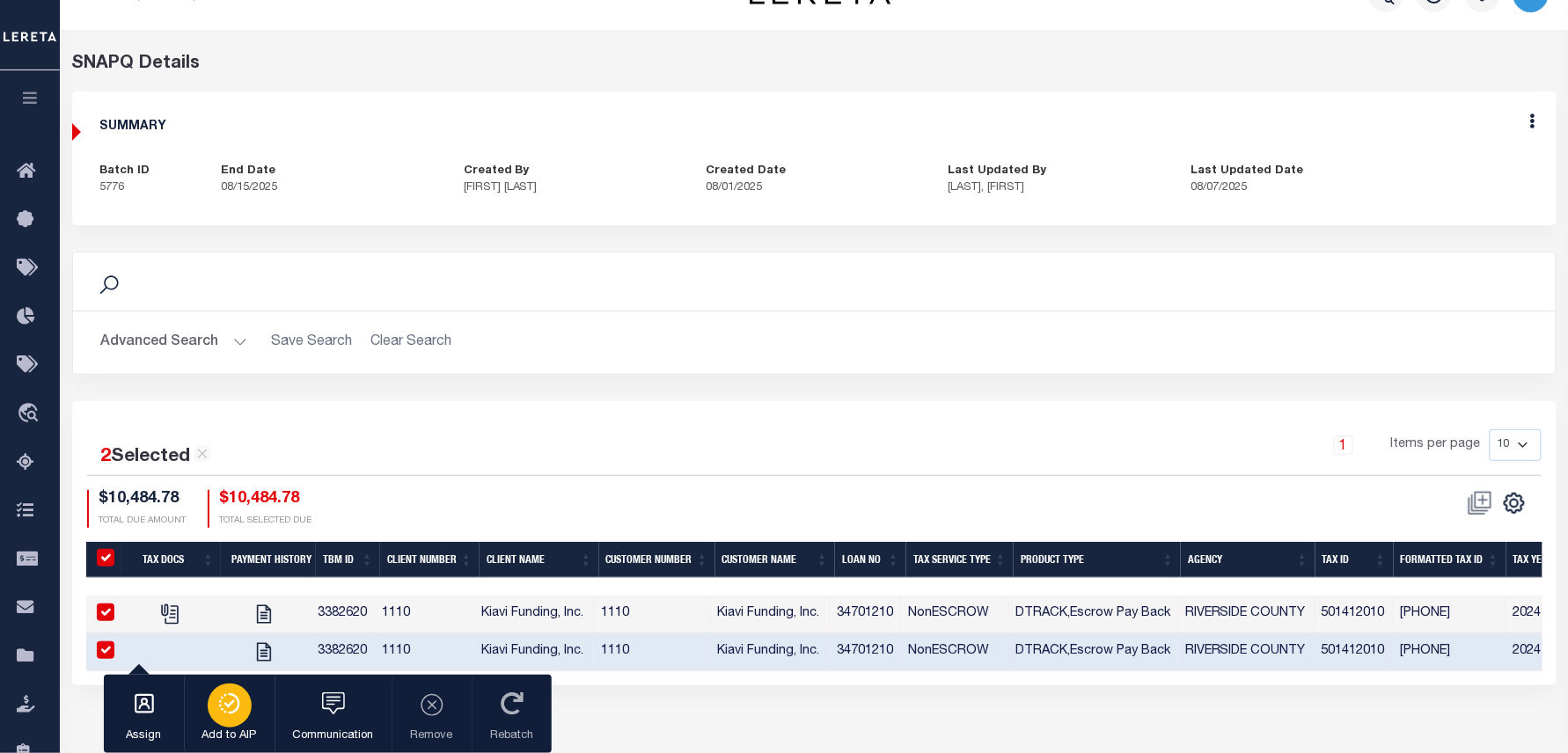 click at bounding box center [230, 705] 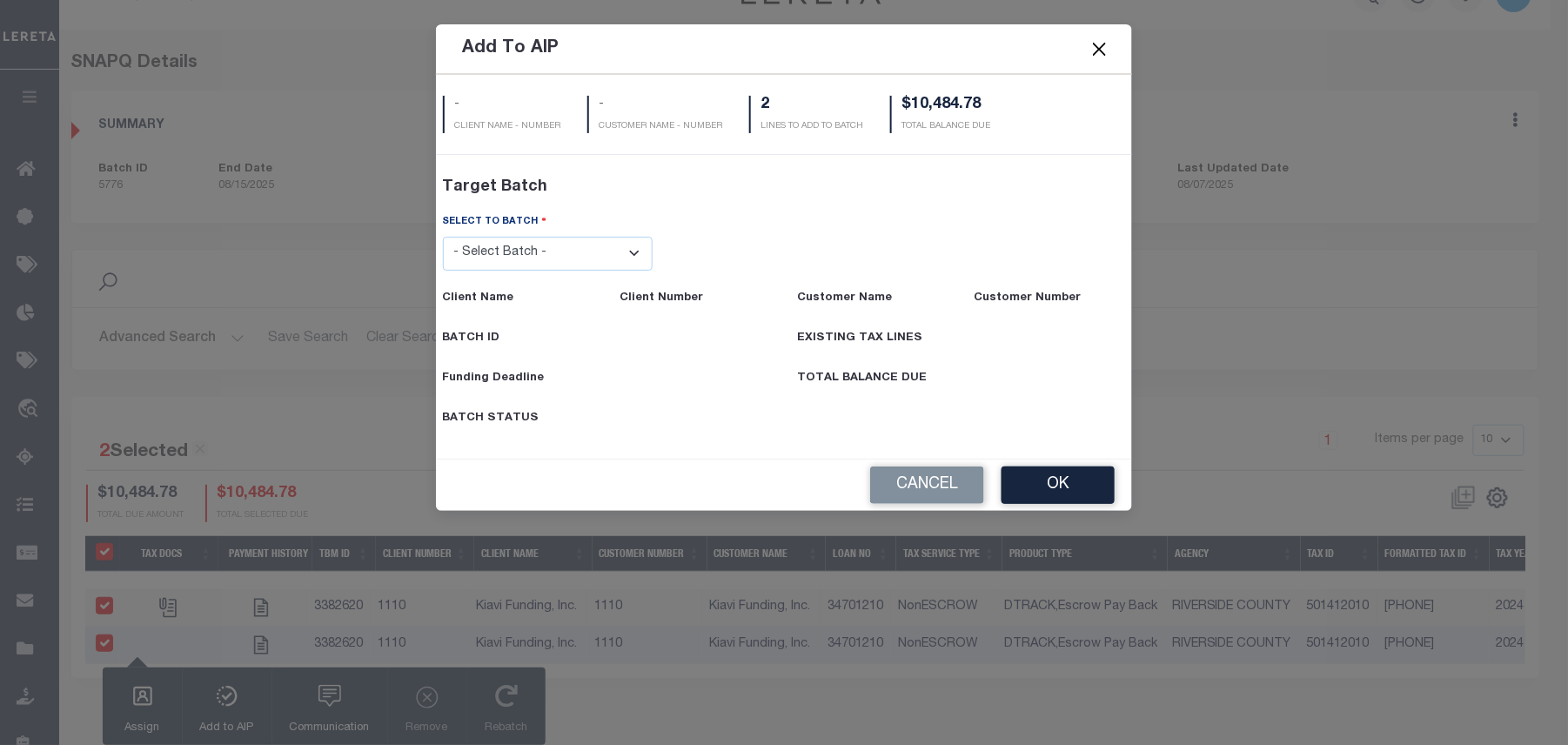 click on "- Select Batch -   40795   41171   41729   41820   42004   42111   42867   43296   45119   45394   45480   45491   45513   45532   45539   45561" at bounding box center [548, 253] 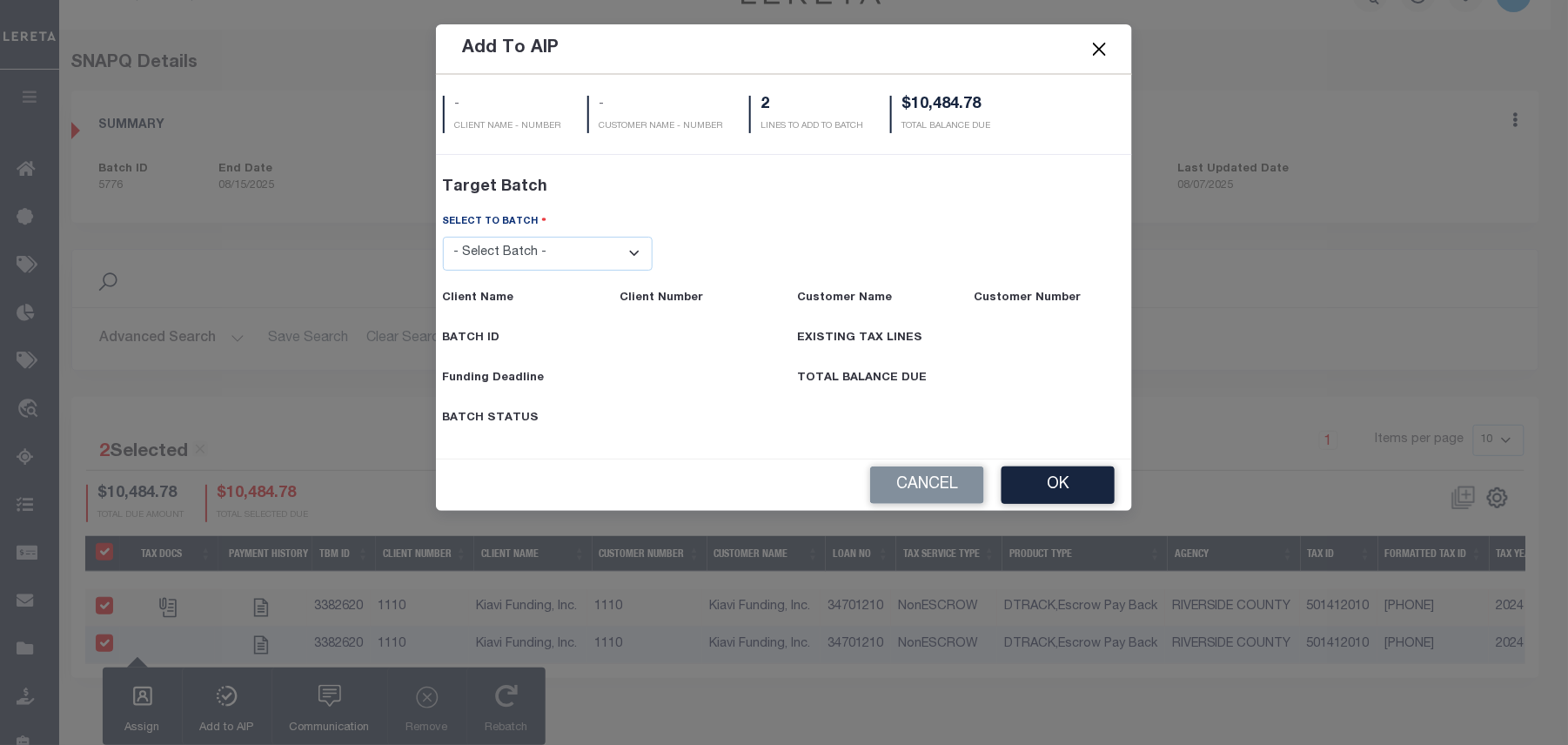 select on "45561" 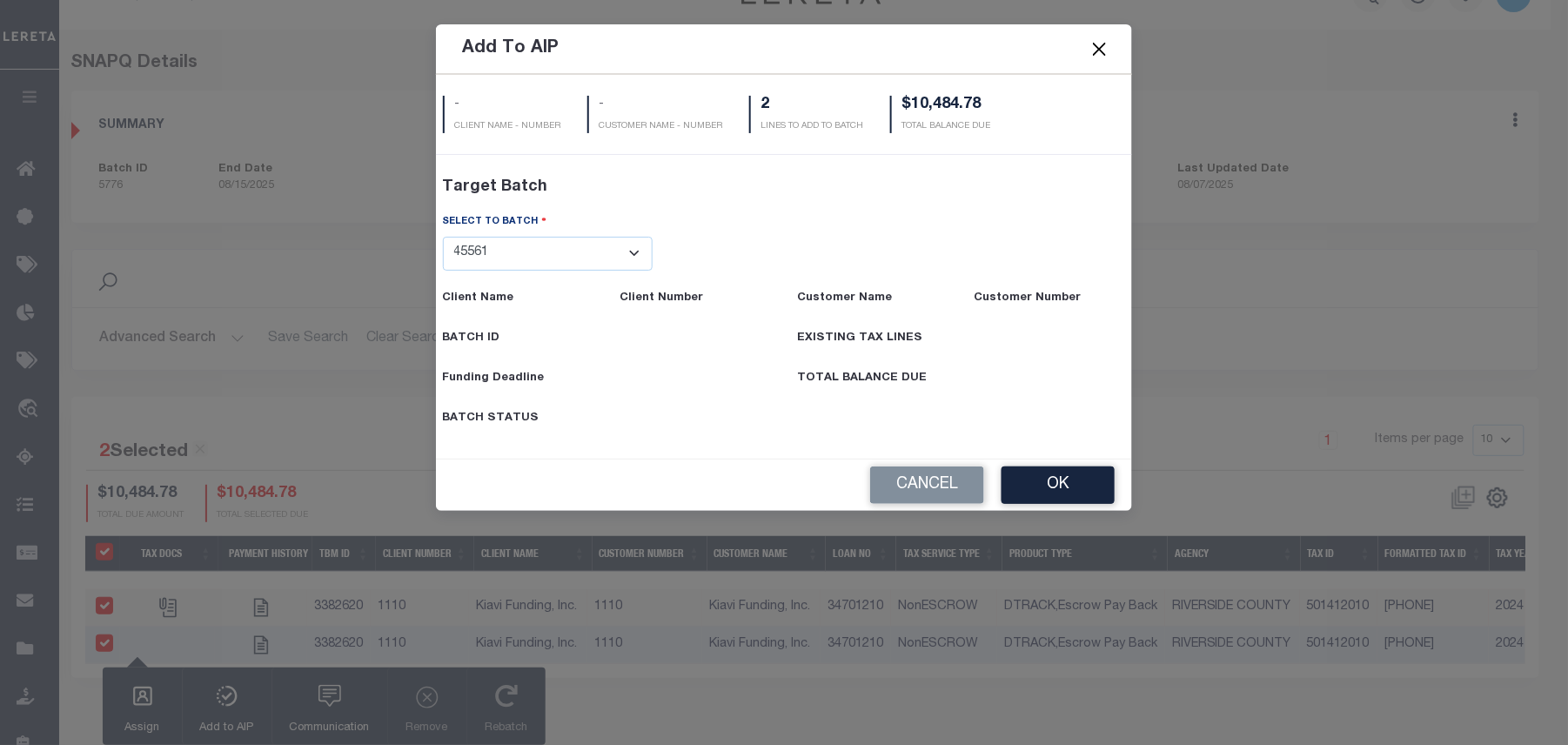 click on "- Select Batch -   40795   41171   41729   41820   42004   42111   42867   43296   45119   45394   45480   45491   45513   45532   45539   45561" at bounding box center [548, 253] 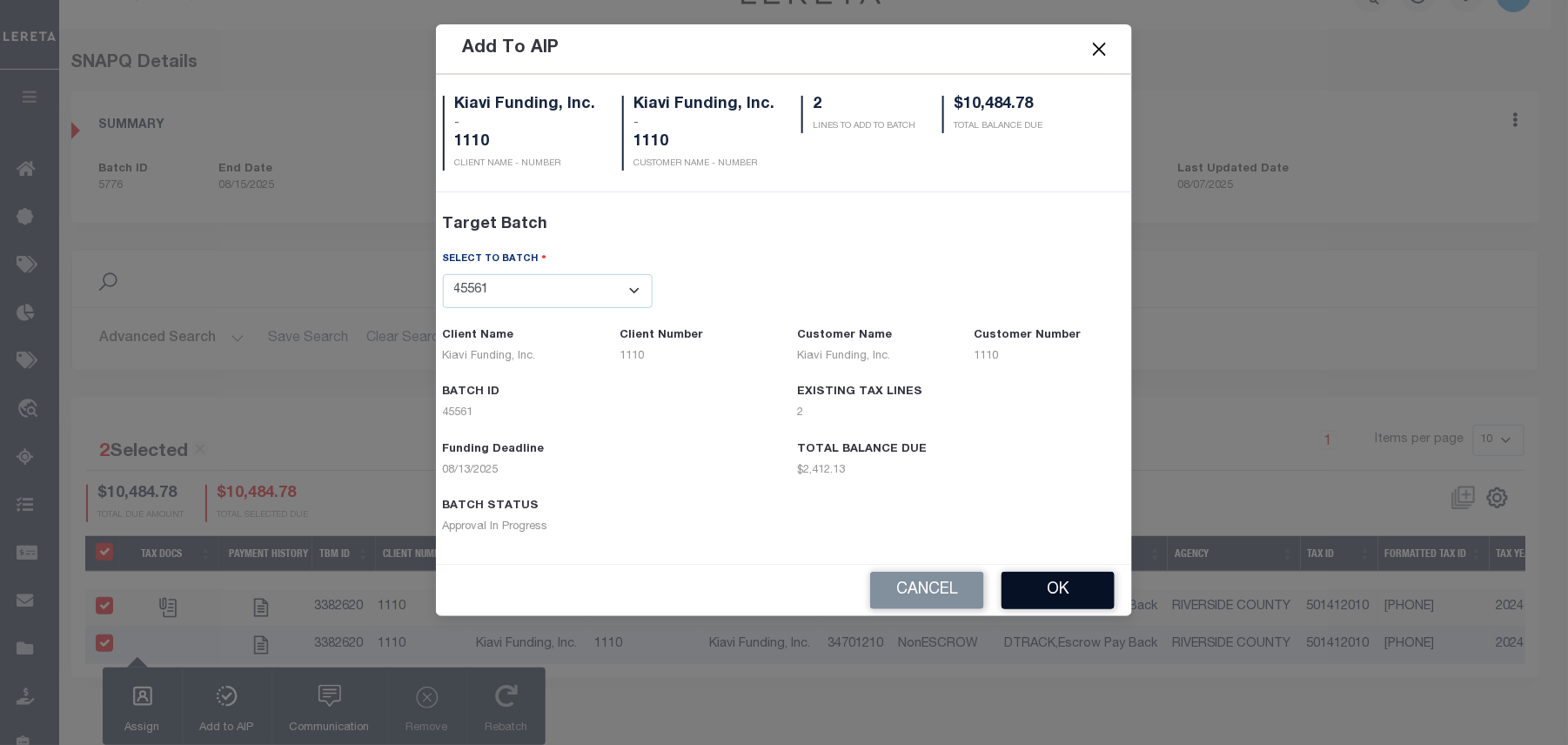 click on "OK" at bounding box center (1058, 590) 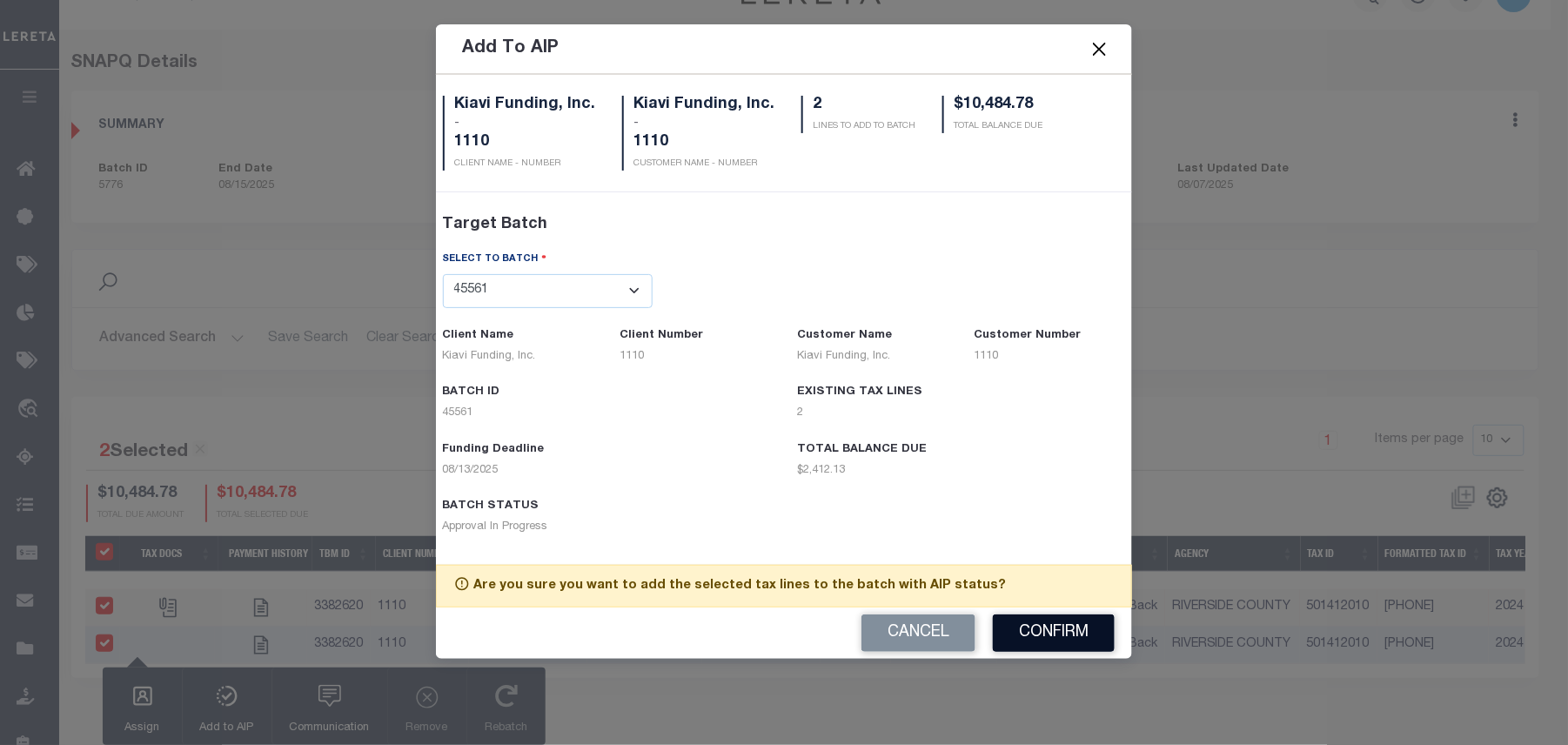 click on "Confirm" at bounding box center (1054, 633) 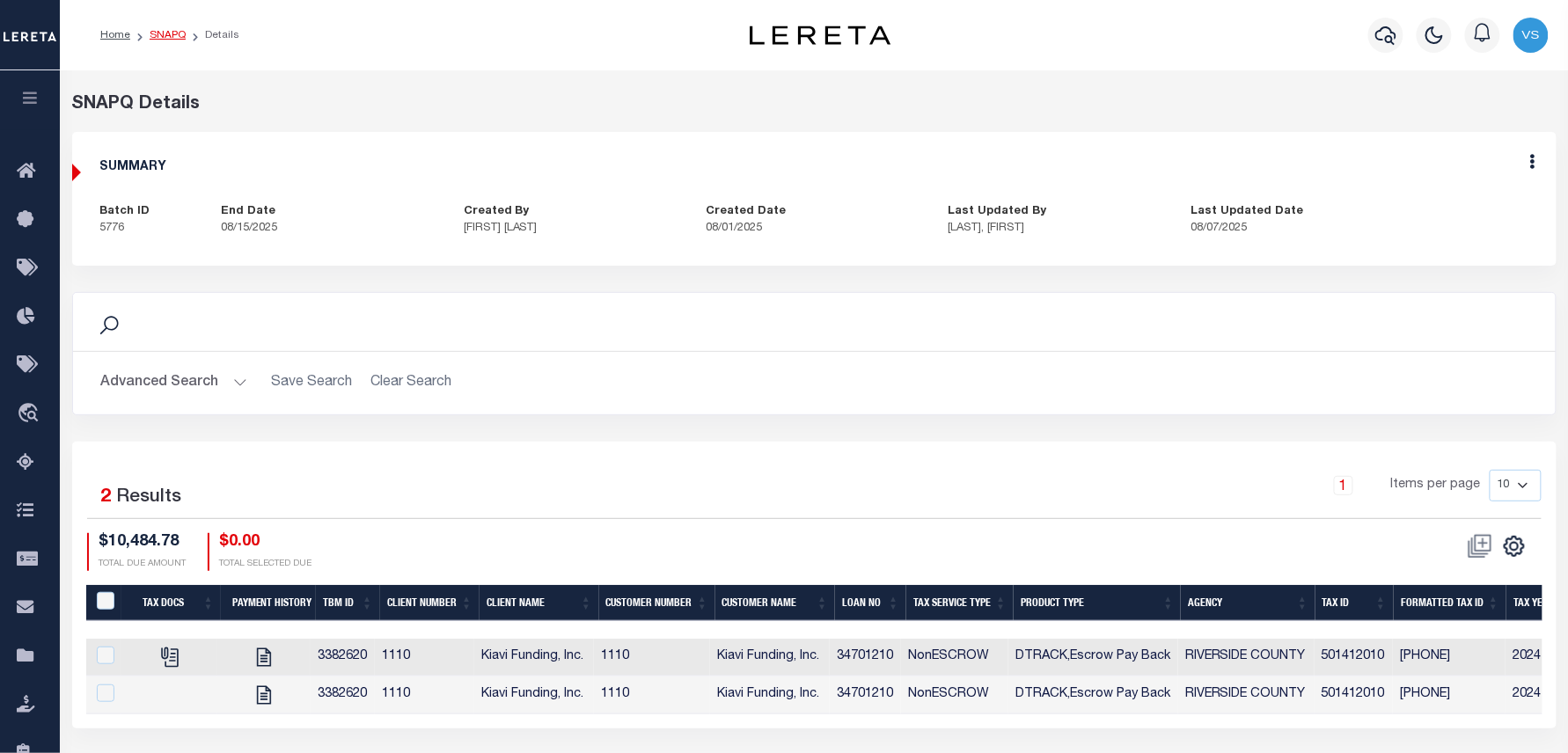 click on "SNAPQ" at bounding box center (167, 35) 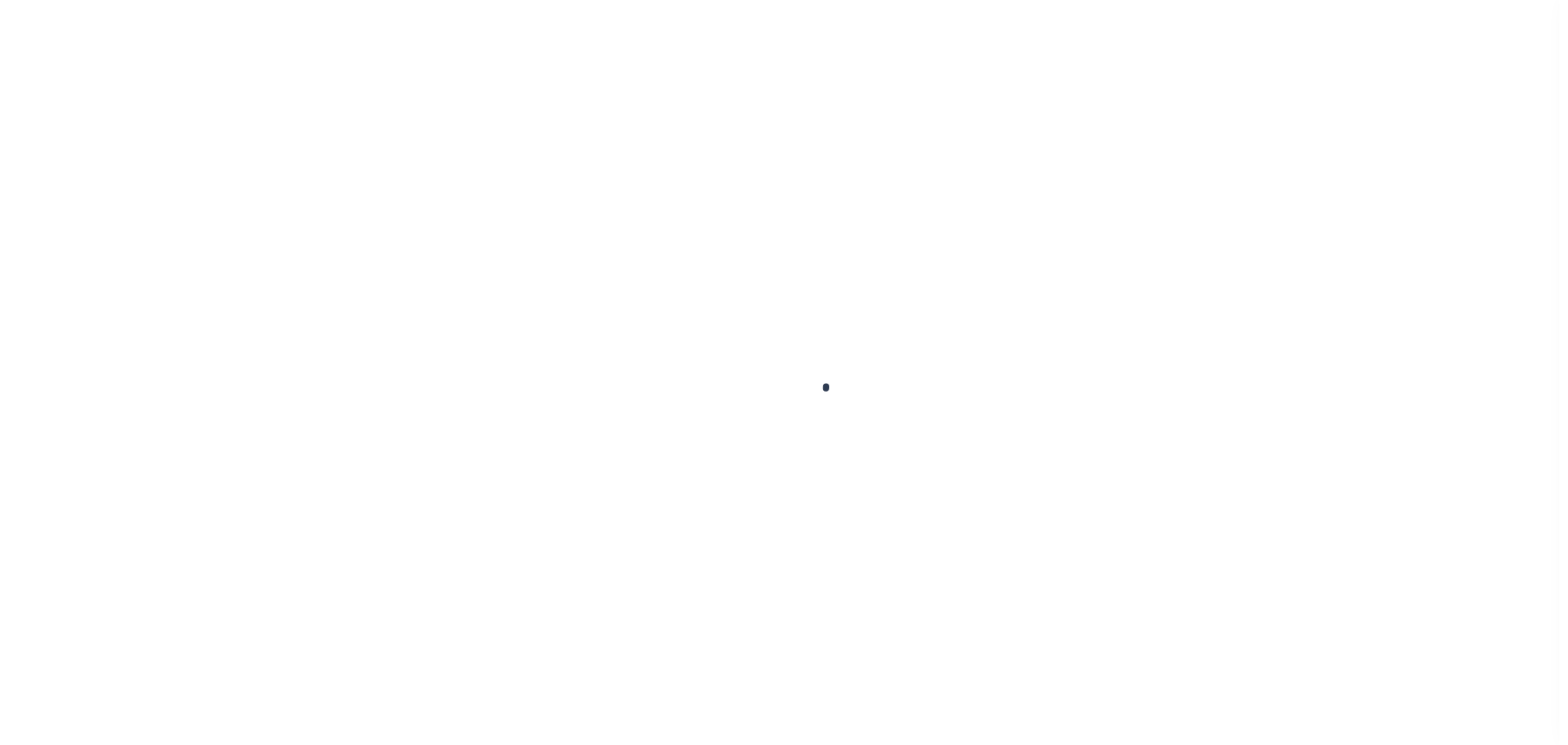 scroll, scrollTop: 0, scrollLeft: 0, axis: both 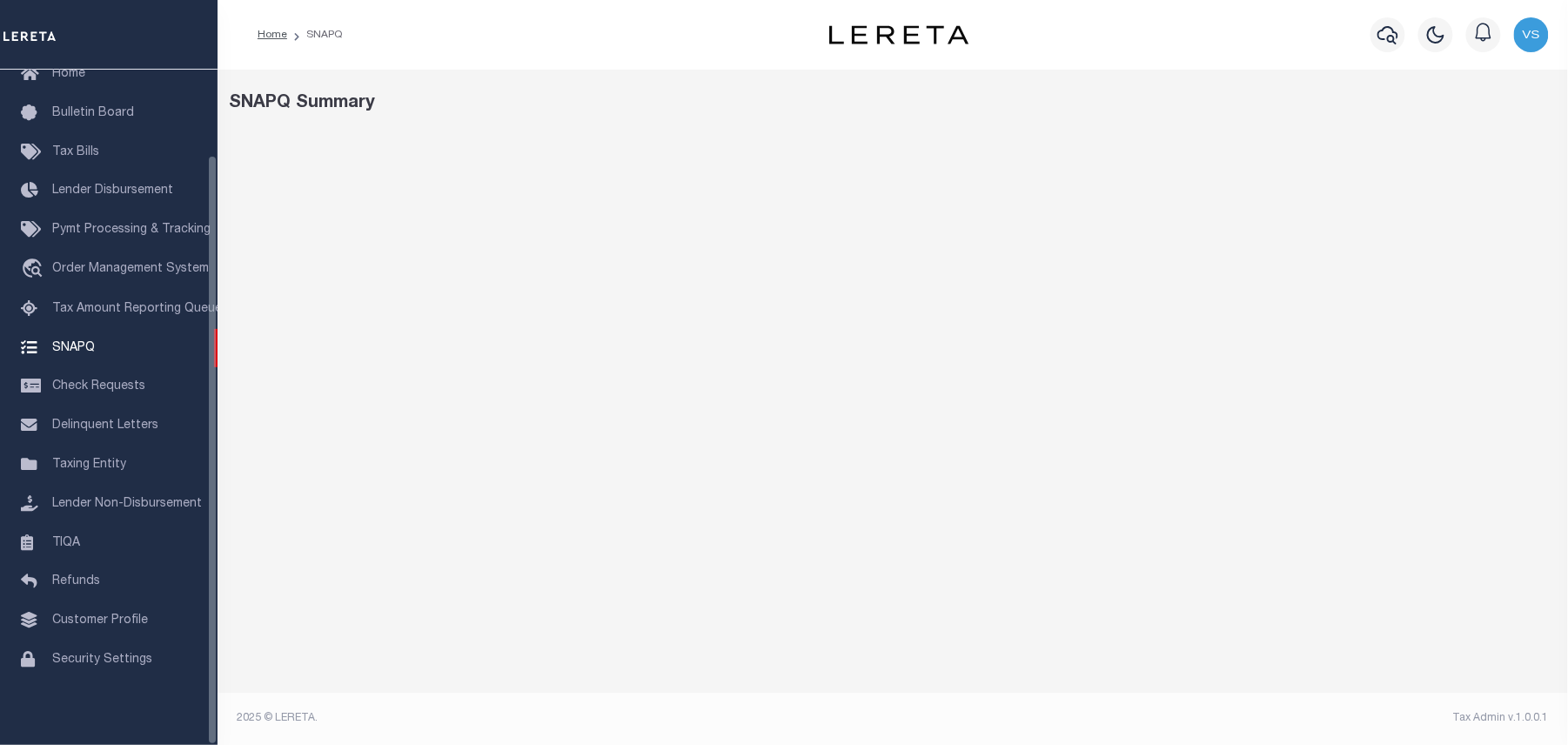 select on "100" 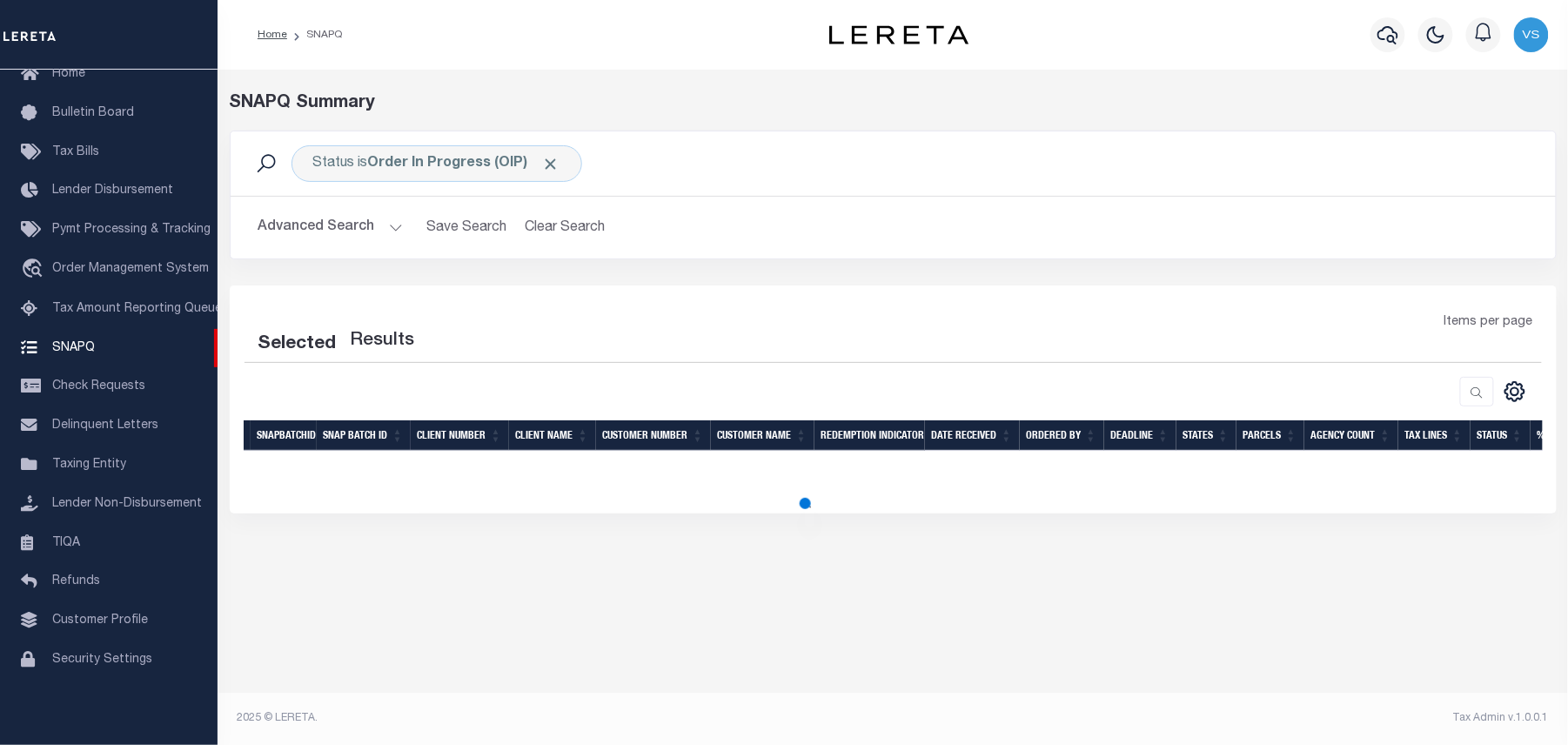 select on "100" 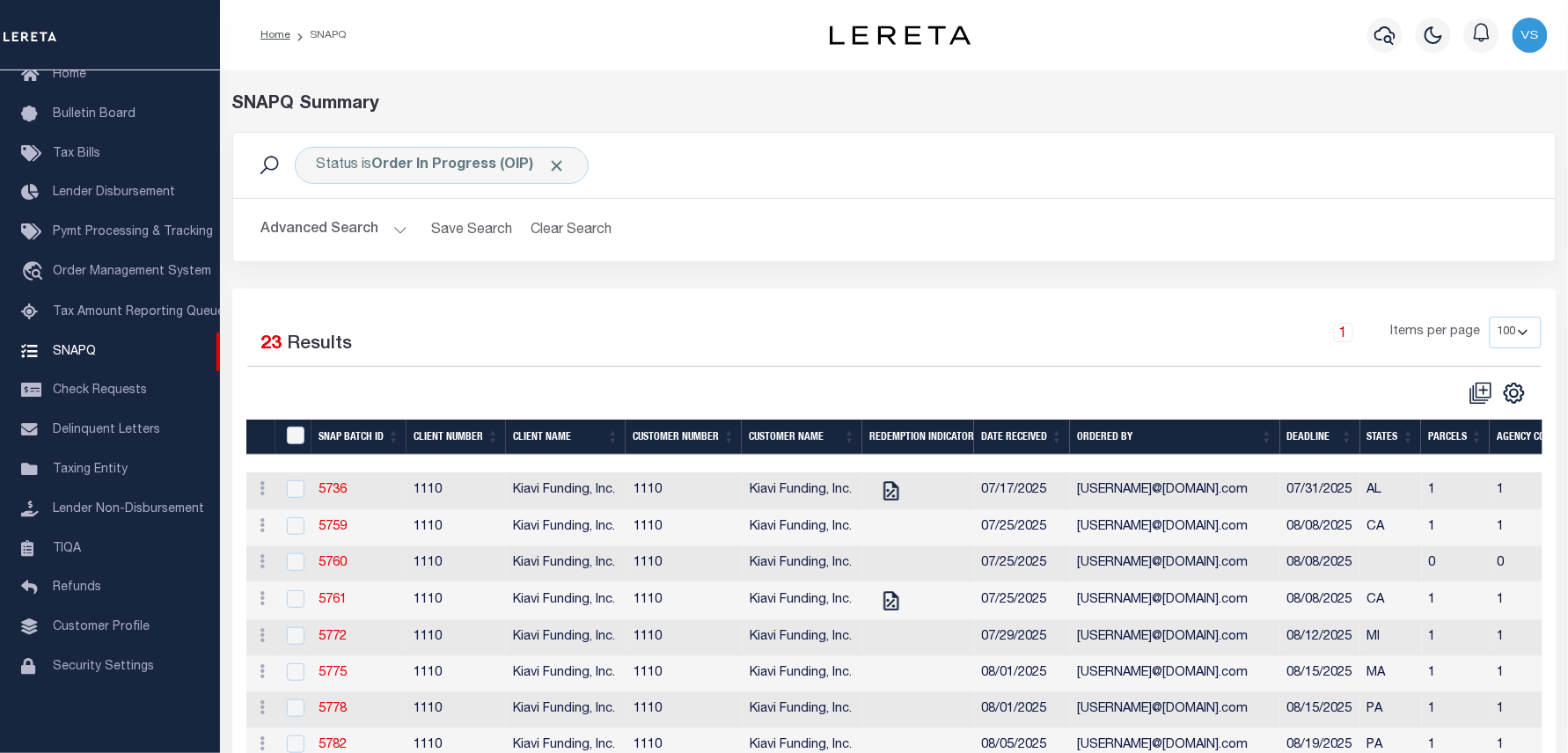 click on "Status is  Order In Progress (OIP)
Search
Advanced Search
Save Search Clear Search
SNAPQSummaryGridWrapper_dynamictable_____DefaultSaveFilter
Equals Equals" at bounding box center [894, 210] 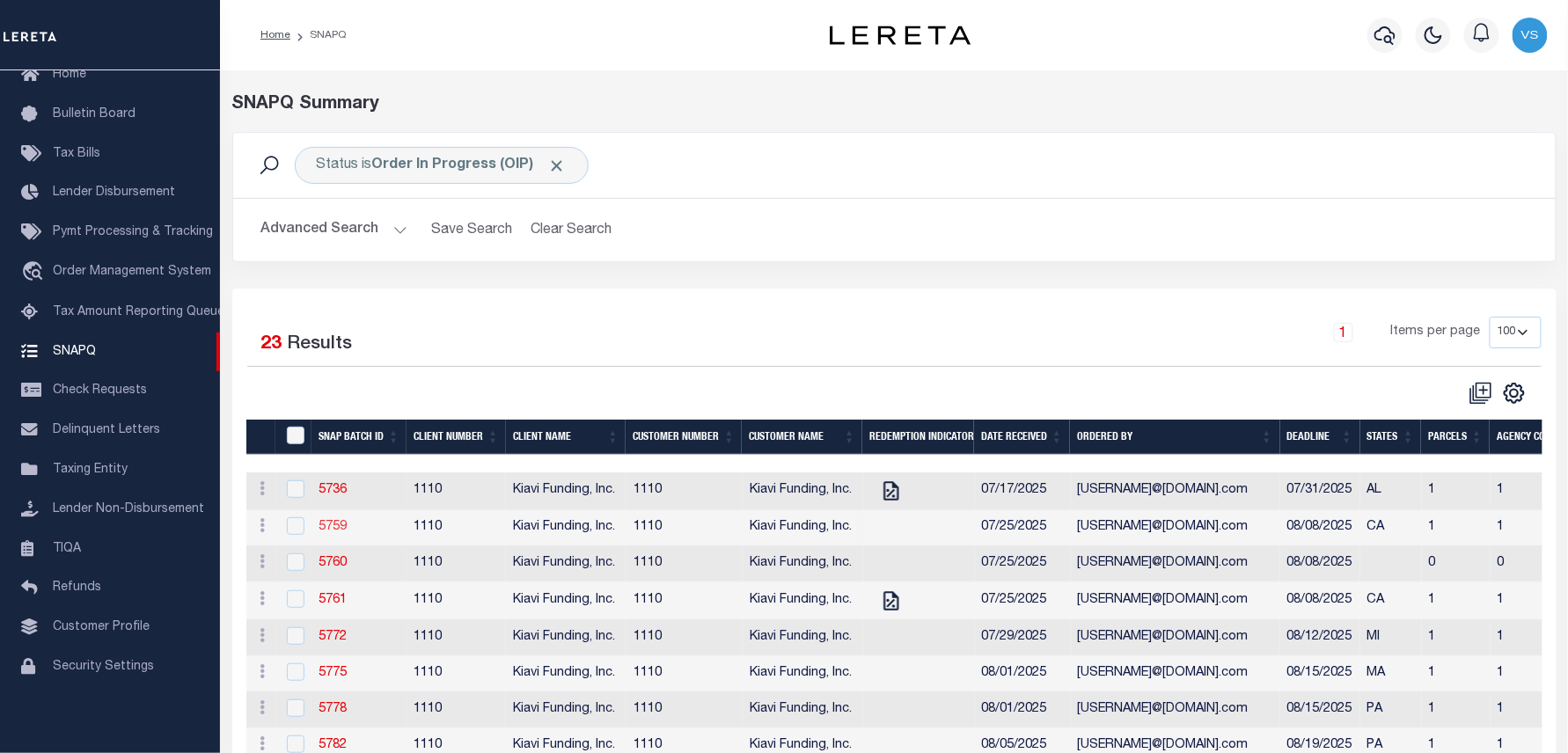 click on "5759" at bounding box center [333, 527] 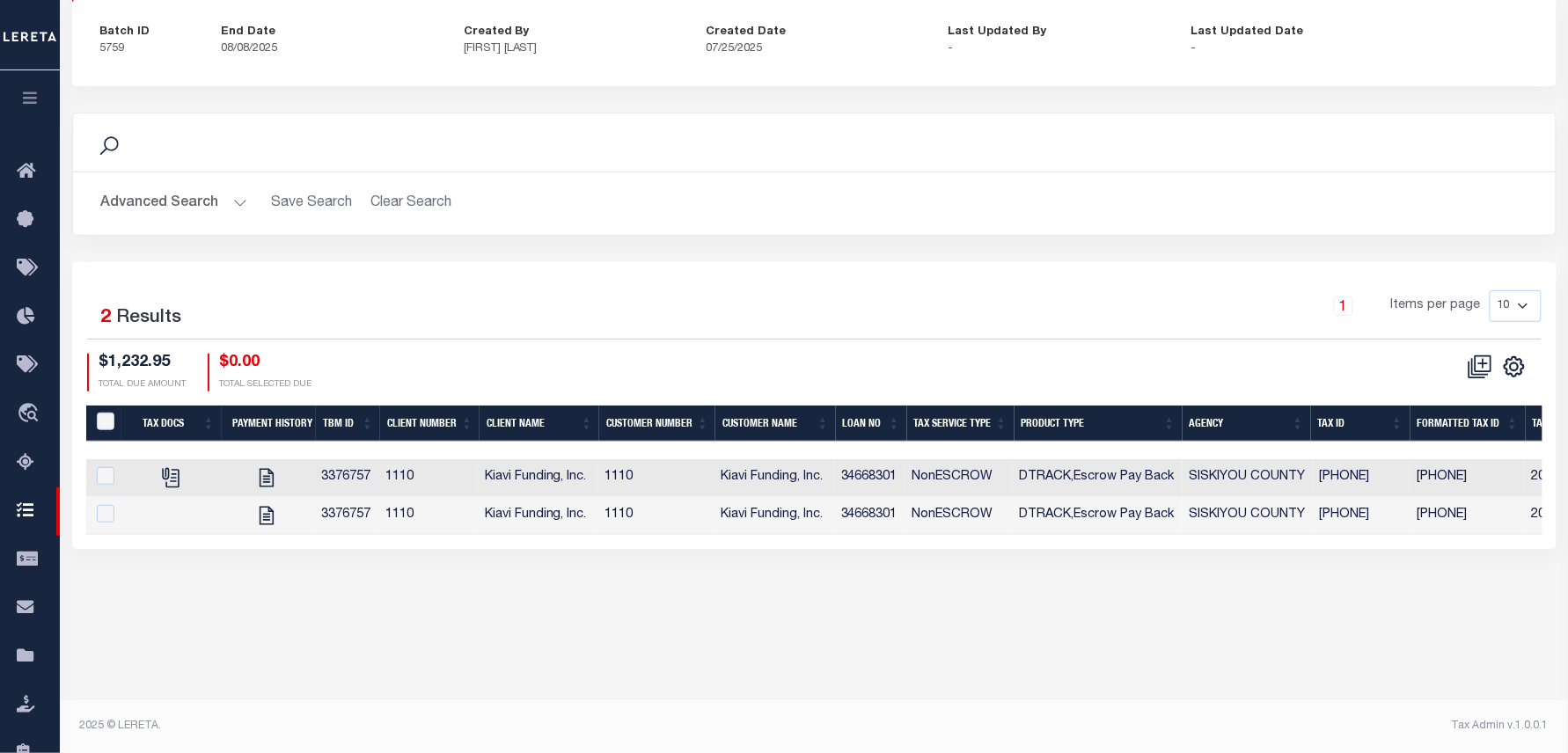 scroll, scrollTop: 0, scrollLeft: 0, axis: both 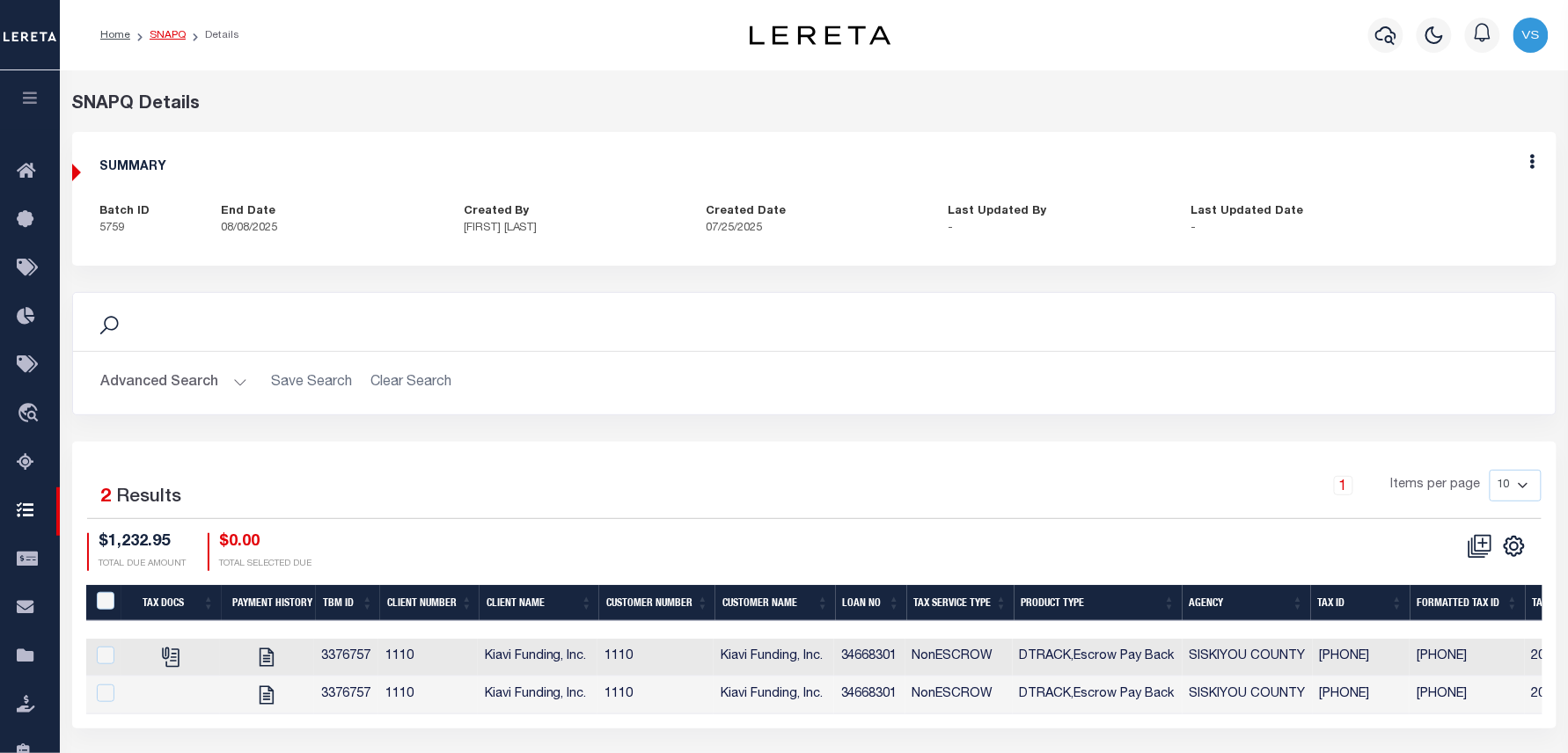 click on "SNAPQ" at bounding box center (167, 35) 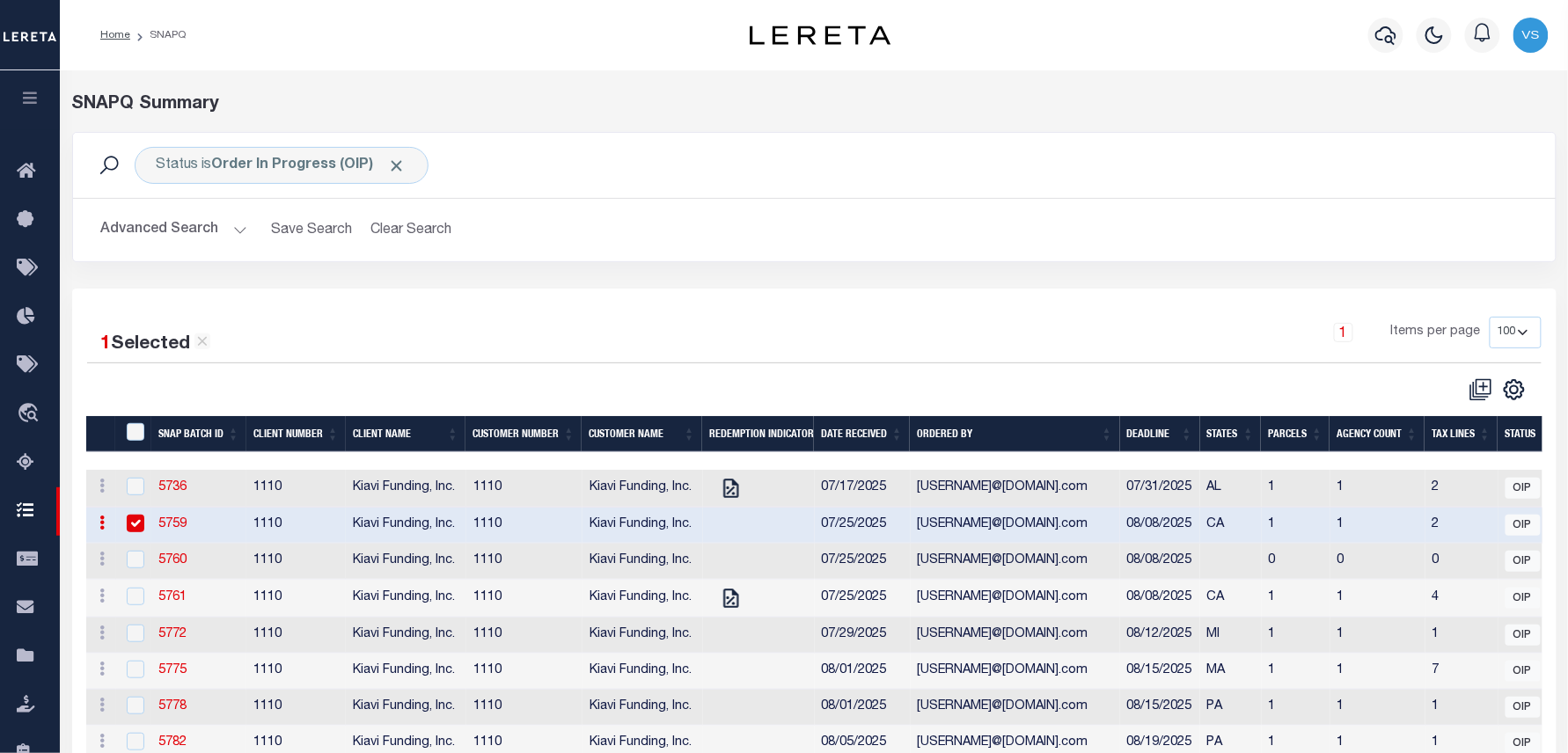 scroll, scrollTop: 234, scrollLeft: 0, axis: vertical 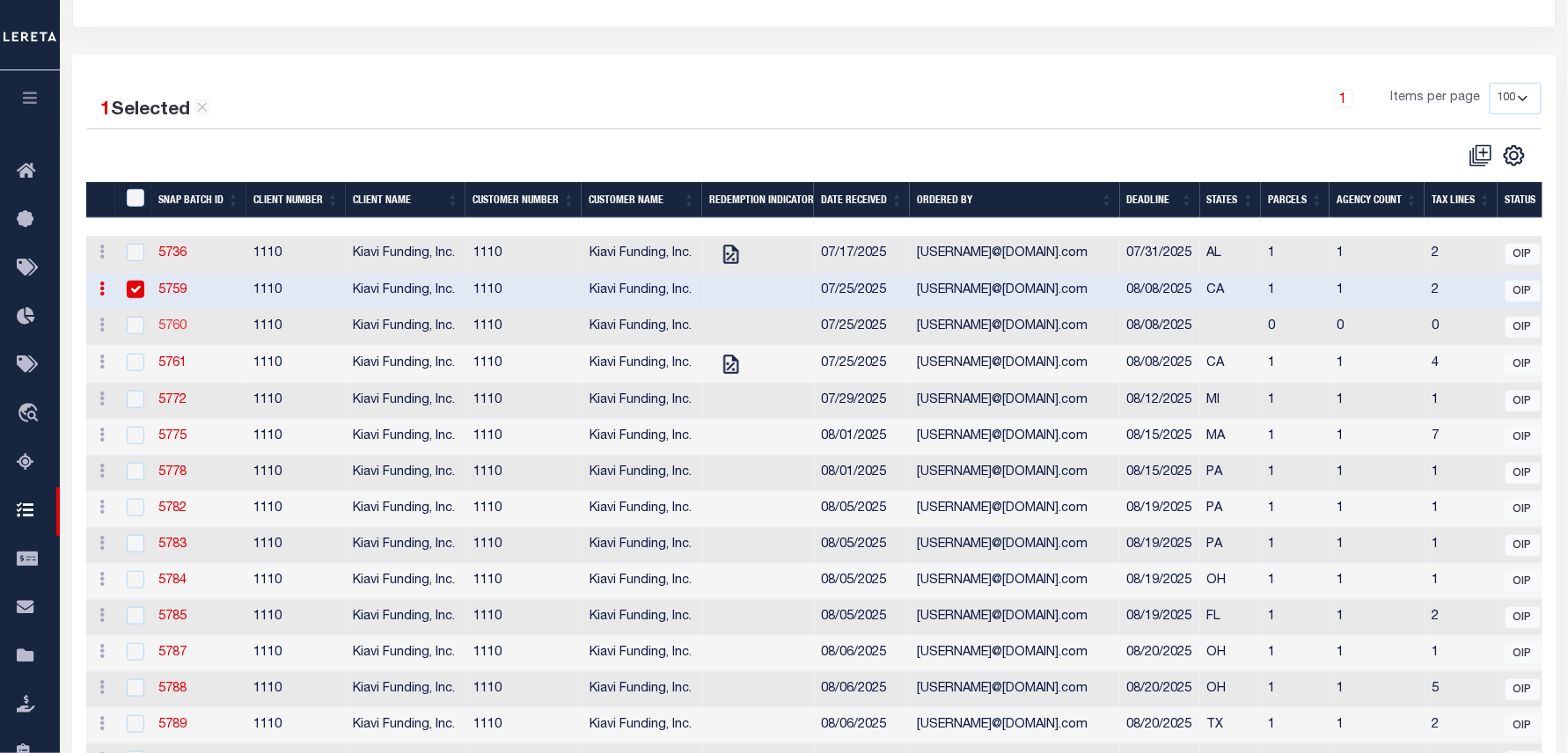 click on "5760" at bounding box center (172, 326) 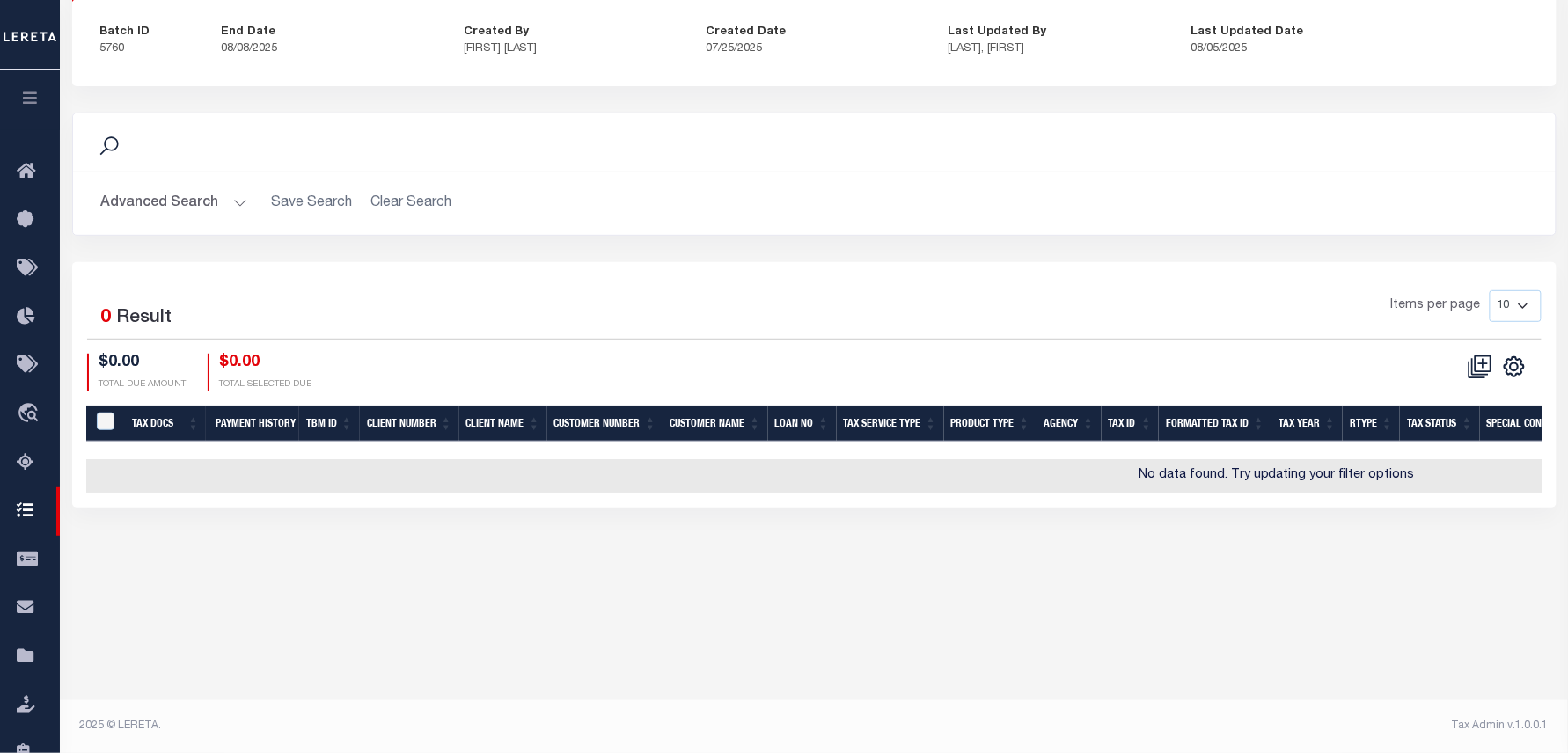scroll, scrollTop: 0, scrollLeft: 0, axis: both 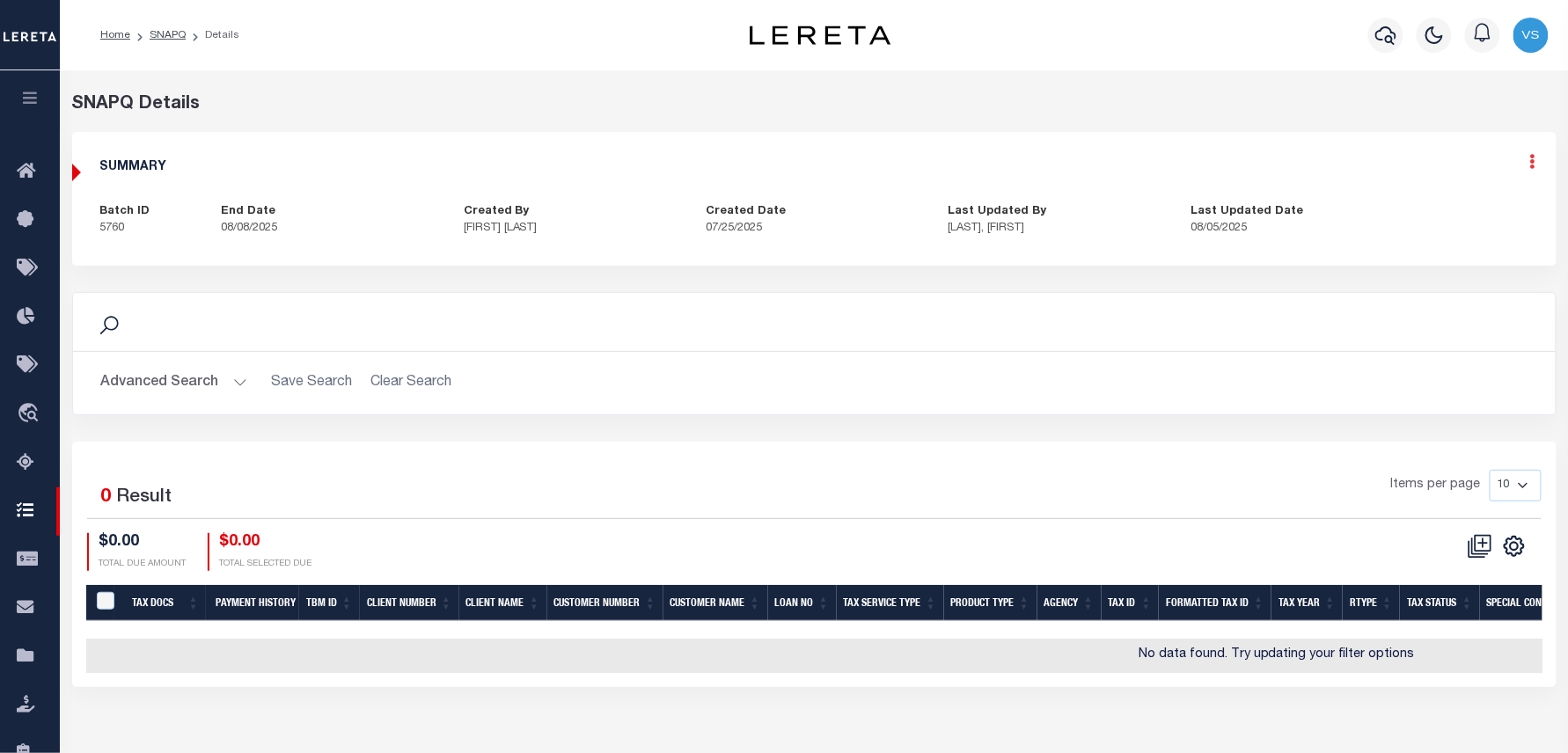 click at bounding box center (1533, 161) 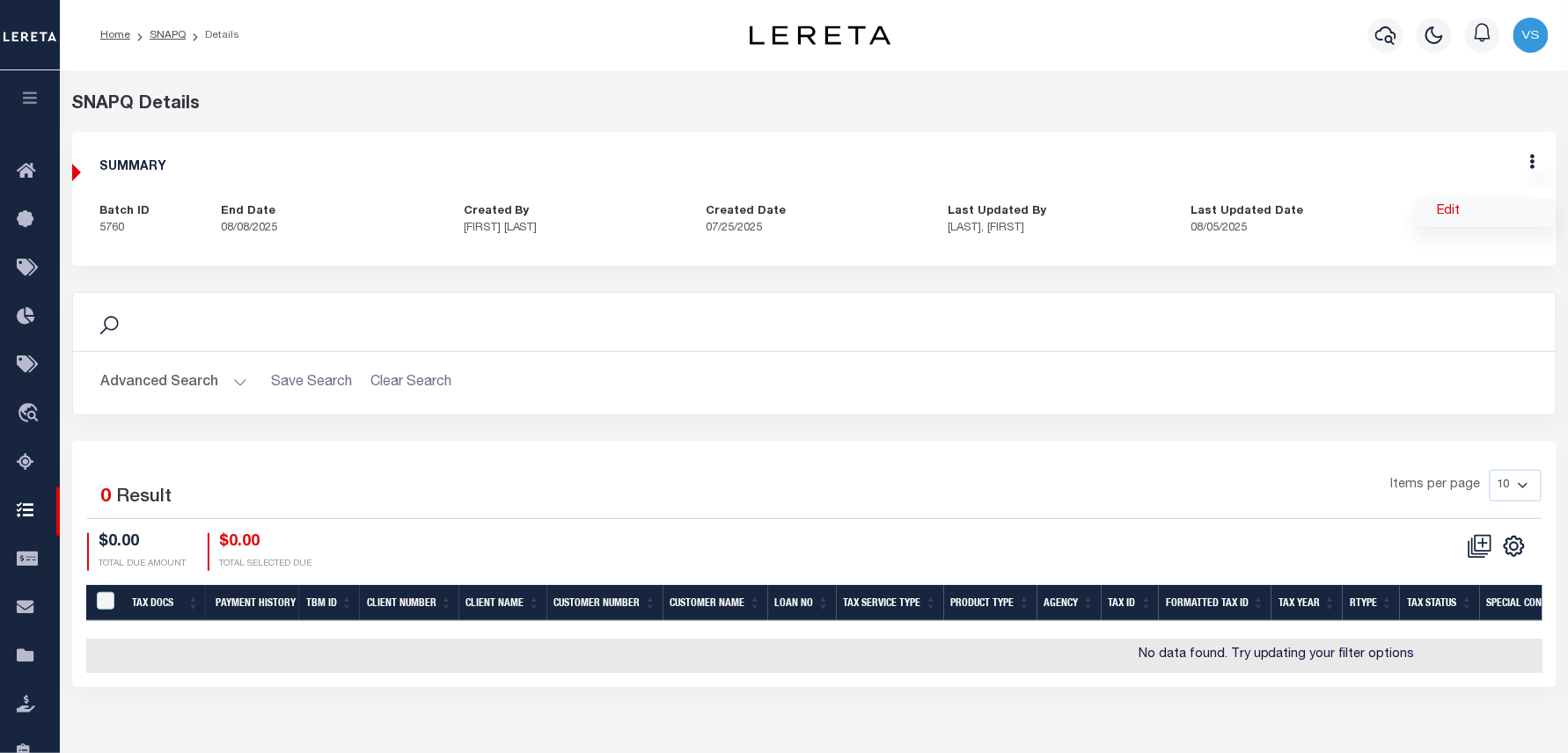 click on "Edit" at bounding box center [1486, 212] 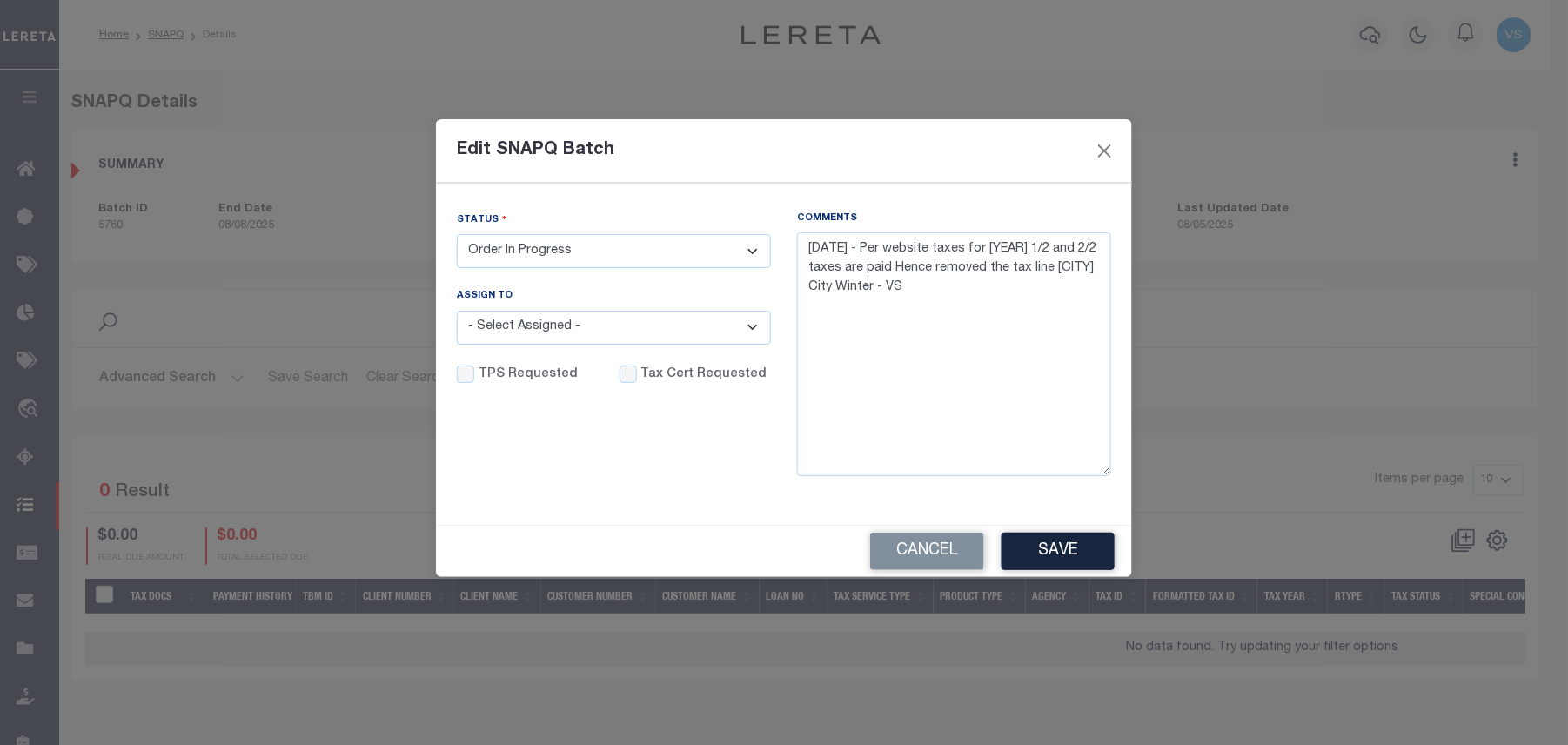 click on "- Select Status -
Order In Progress
Complete" at bounding box center (613, 251) 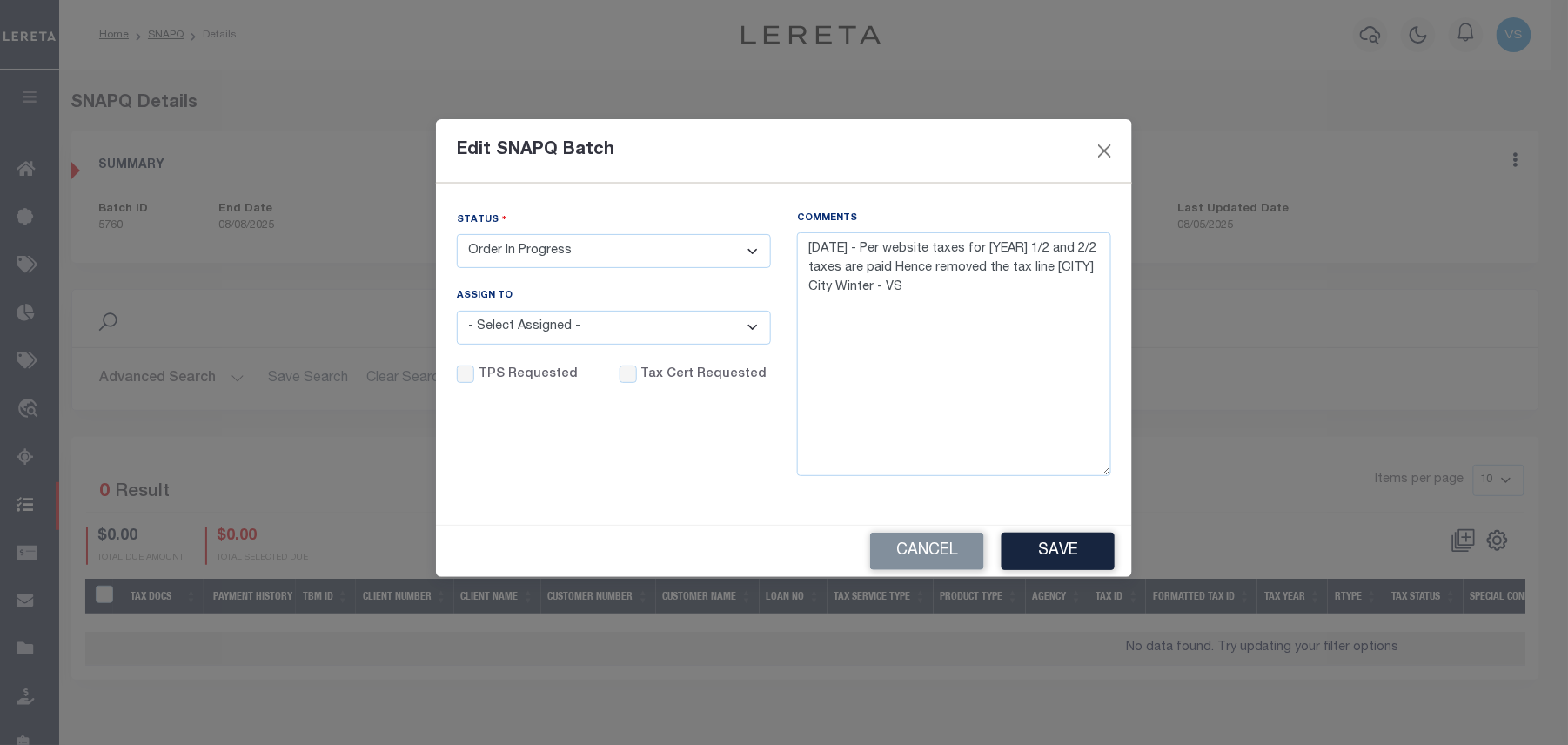 select on "CPT" 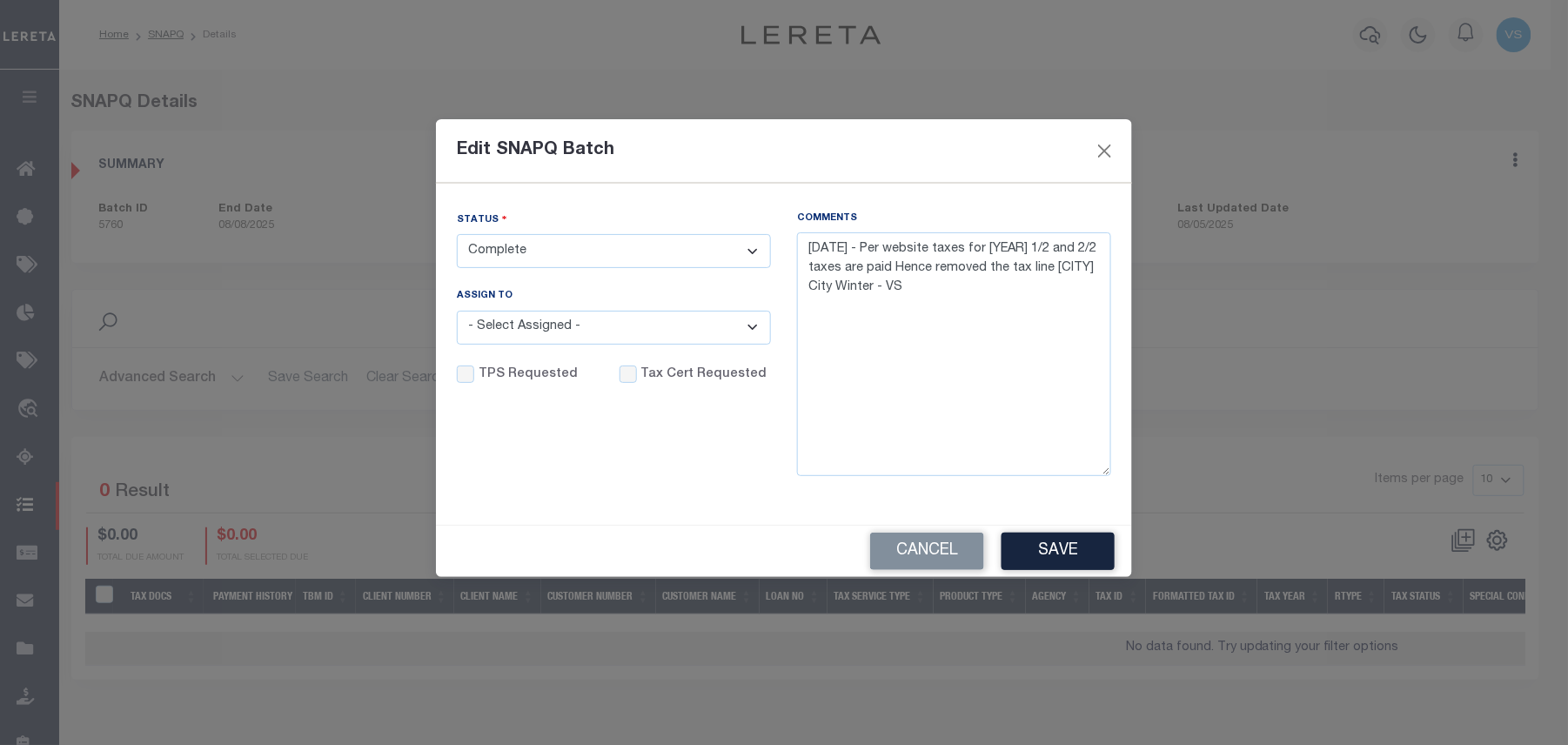 click on "- Select Status -
Order In Progress
Complete" at bounding box center (613, 251) 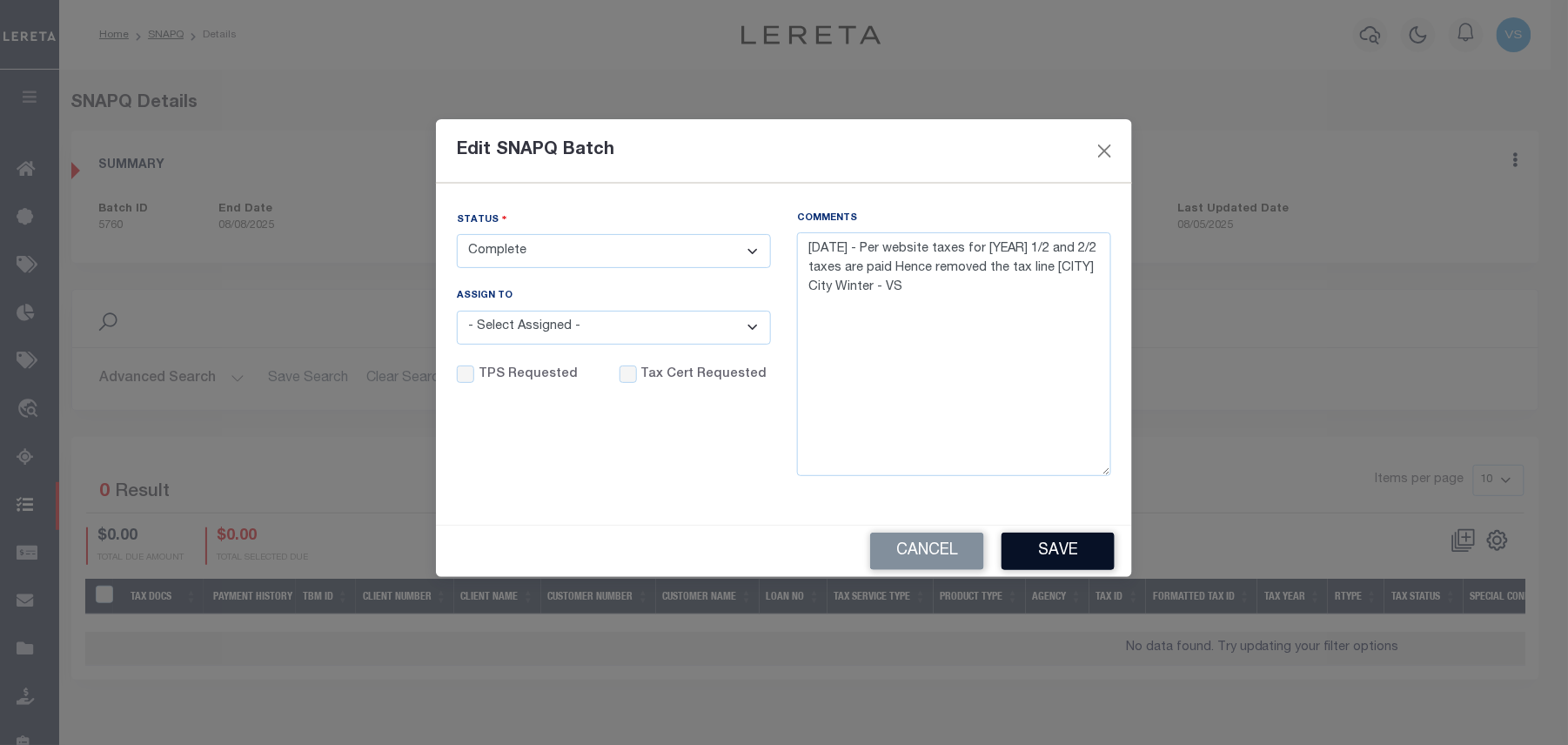 click on "Save" at bounding box center [1058, 551] 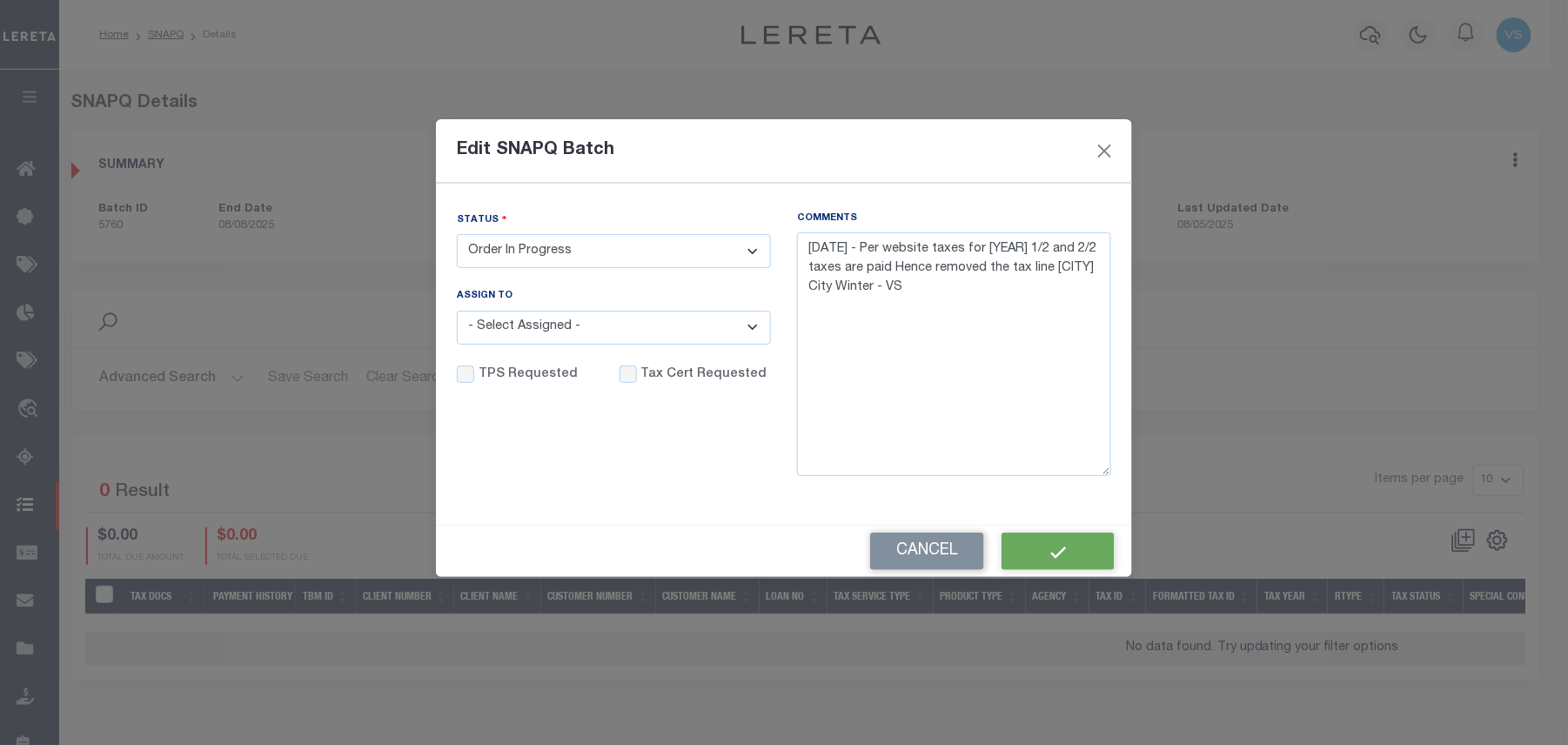 click on "SNAPQ Summary
Status is  Order In Progress (OIP)
Search
Advanced Search
Save Search Clear Search
SNAPQSummaryGridWrapper_dynamictable_____DefaultSaveFilter Equals Equals Is" at bounding box center (805, 405) 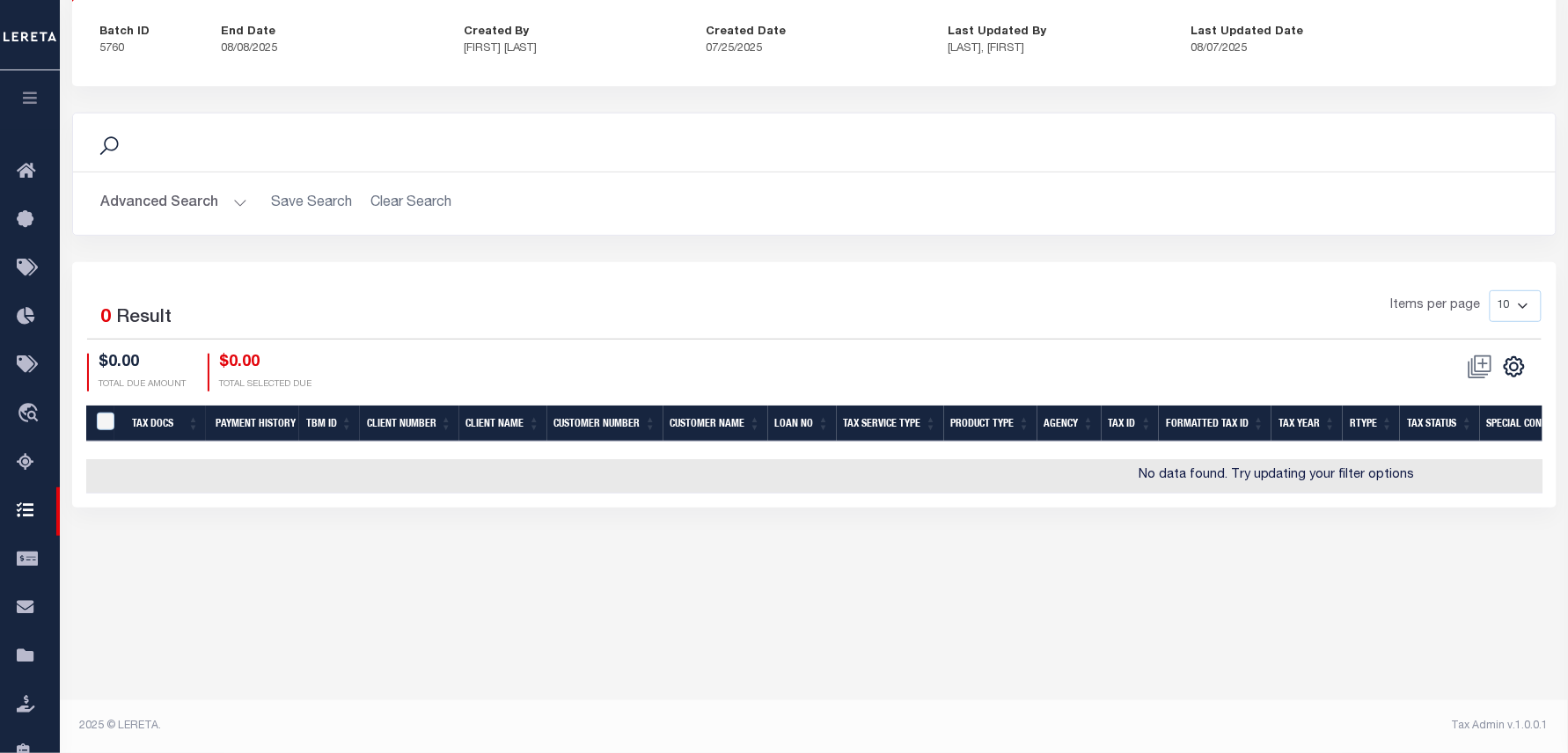 scroll, scrollTop: 0, scrollLeft: 0, axis: both 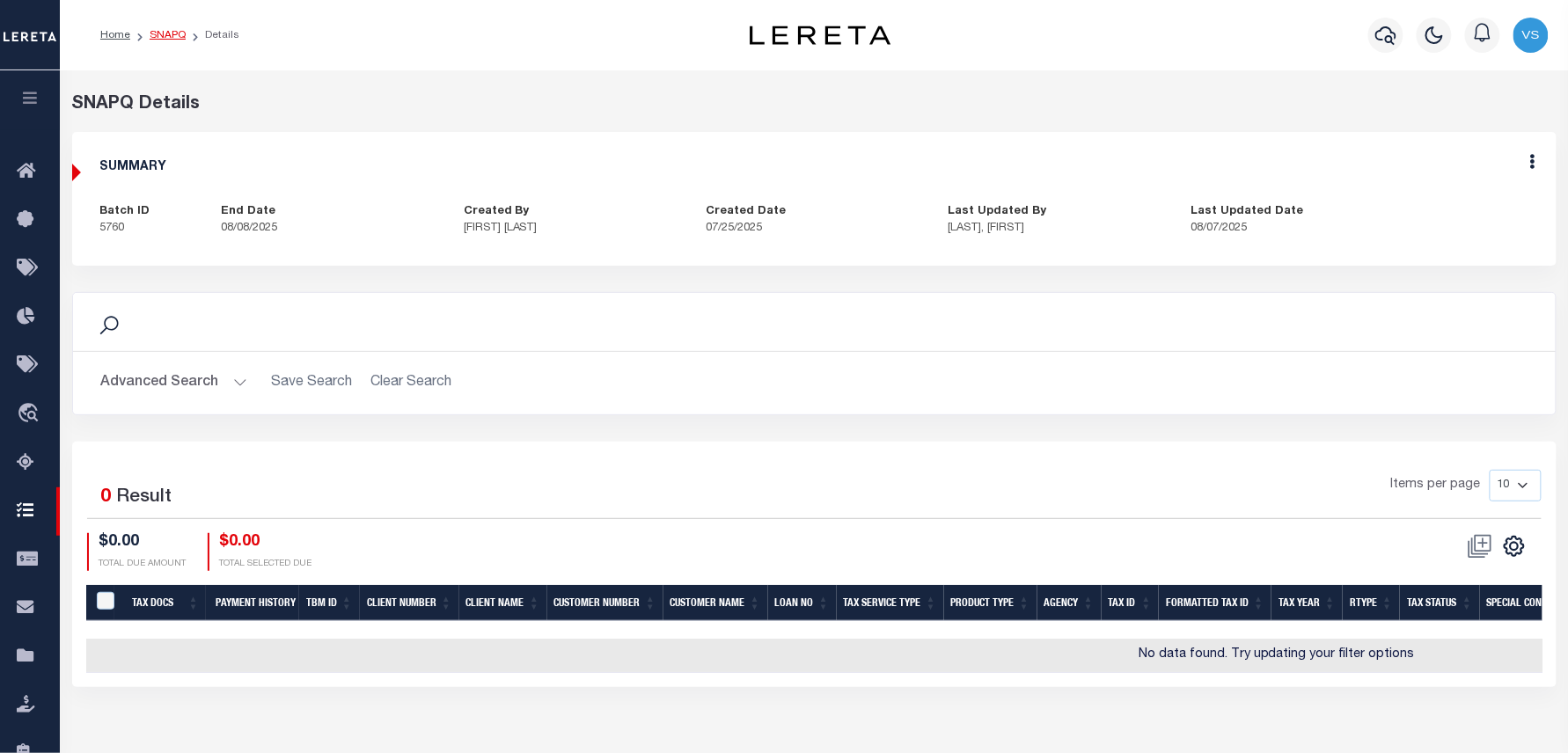 click on "SNAPQ" at bounding box center (167, 35) 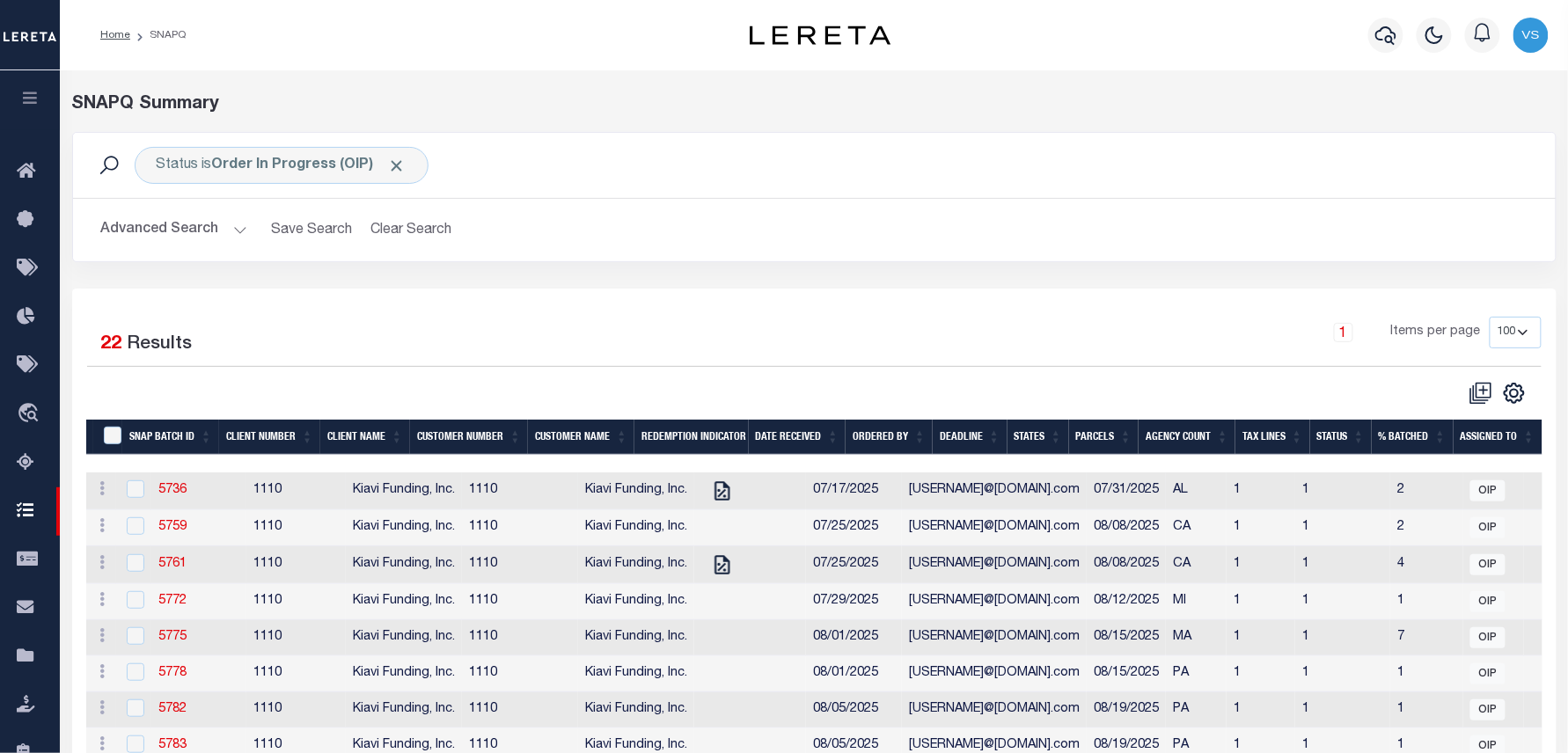 scroll, scrollTop: 234, scrollLeft: 0, axis: vertical 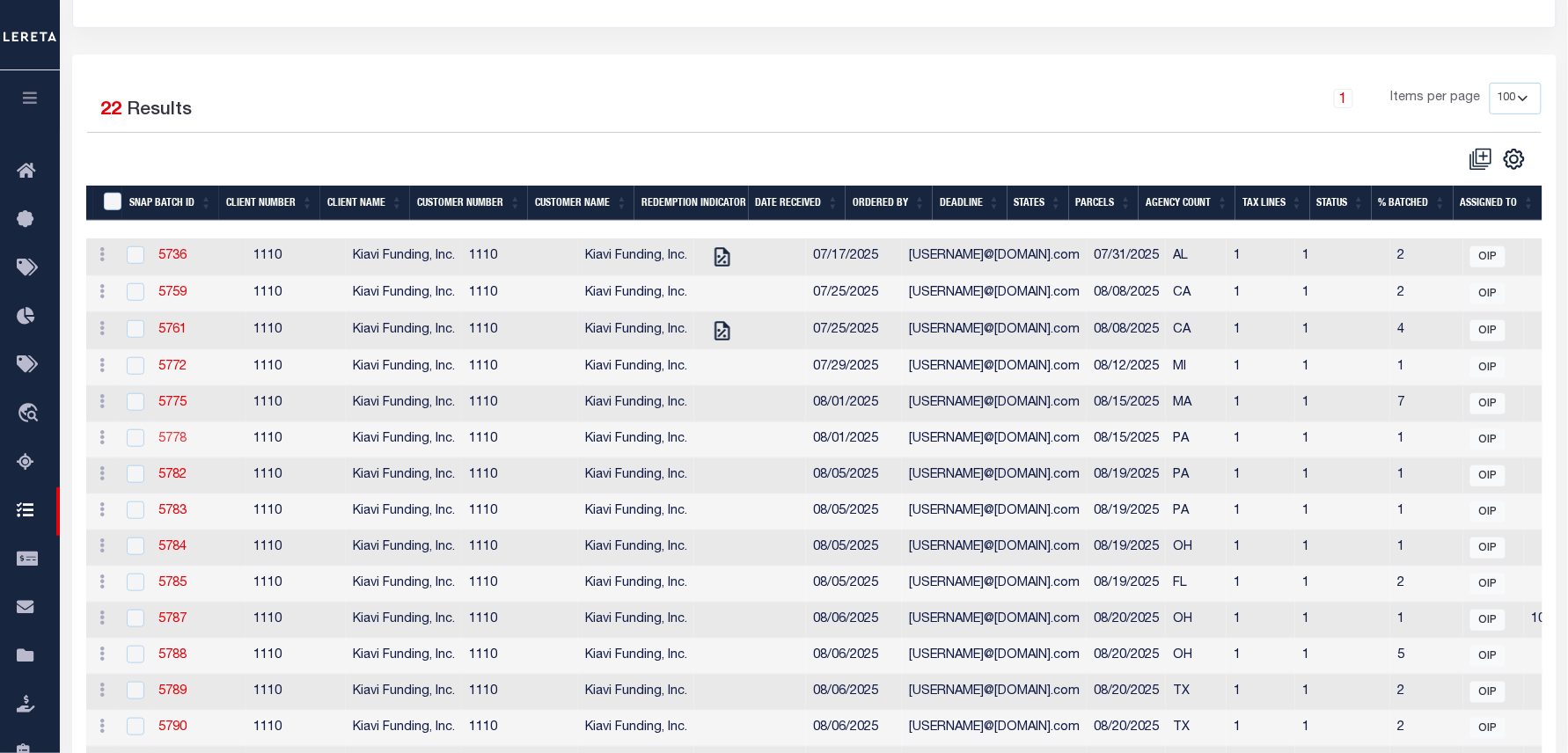 click on "5778" at bounding box center [172, 439] 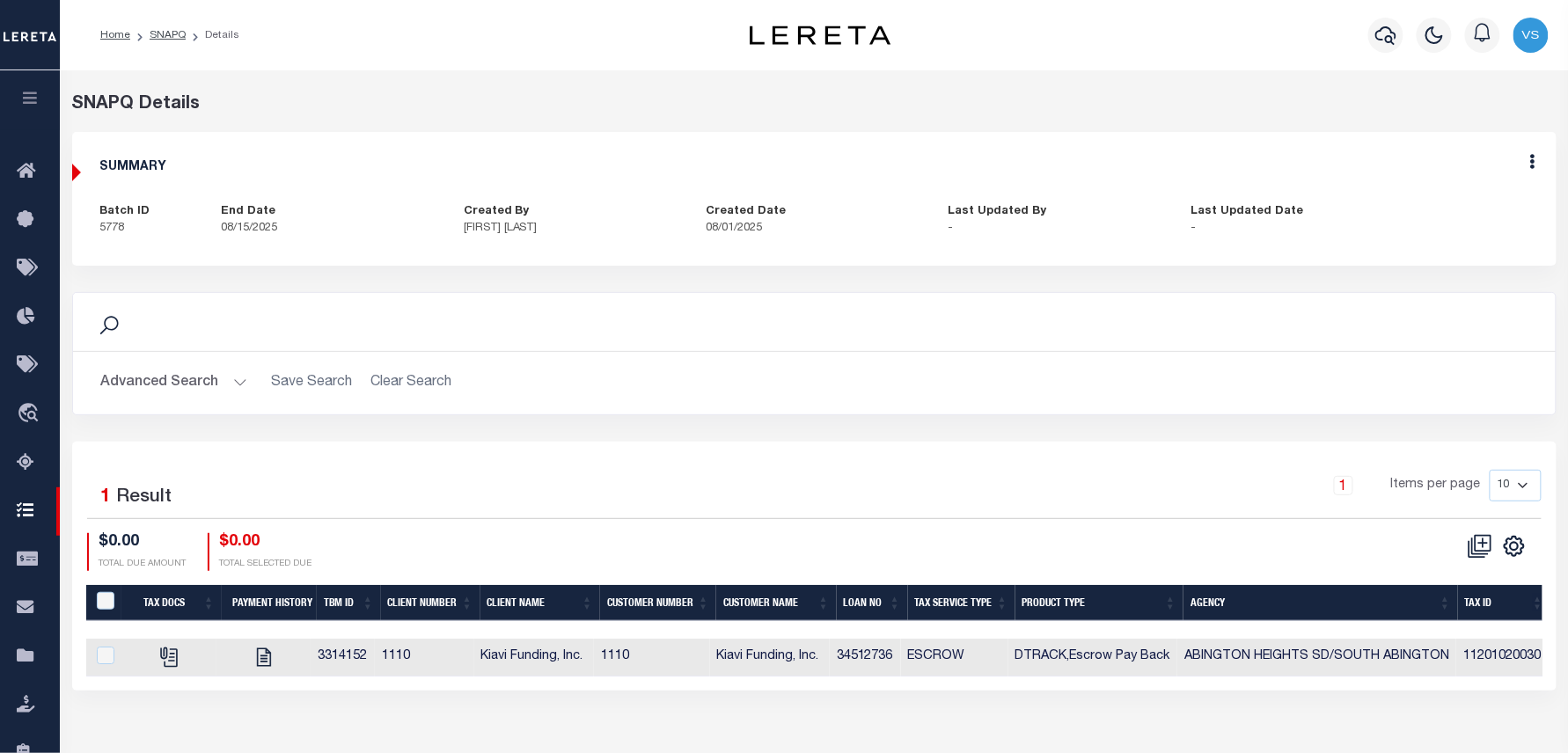 scroll, scrollTop: 117, scrollLeft: 0, axis: vertical 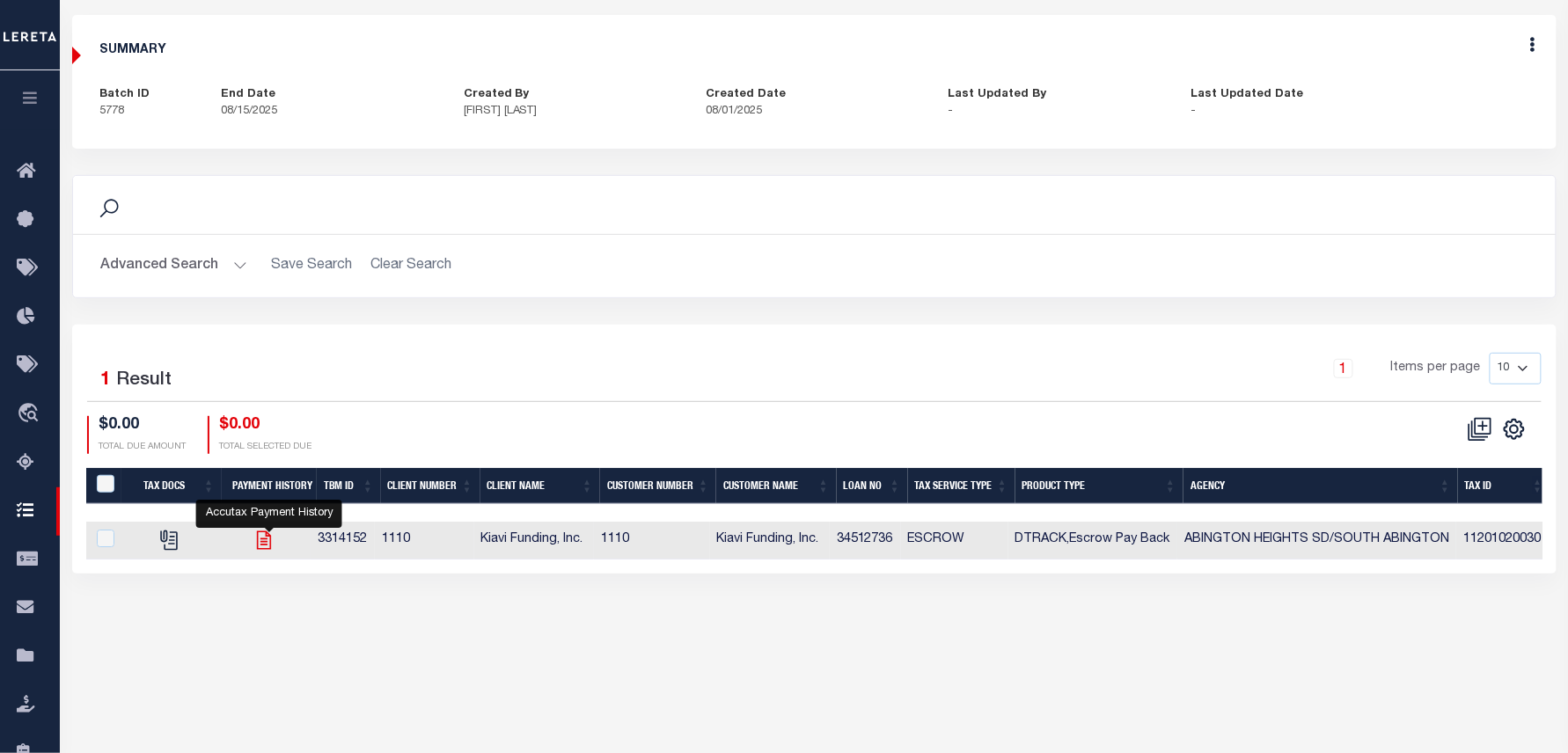 click 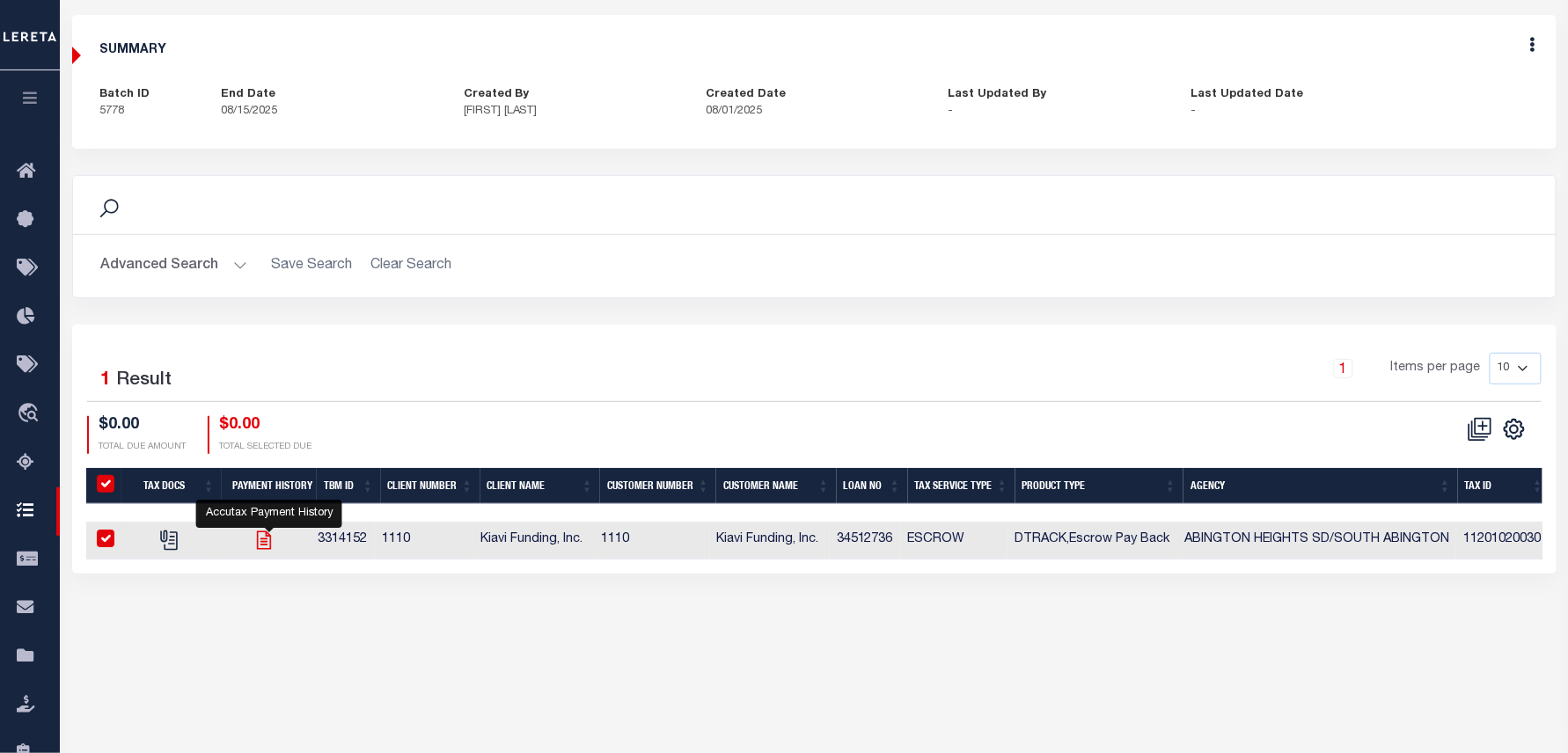 checkbox on "true" 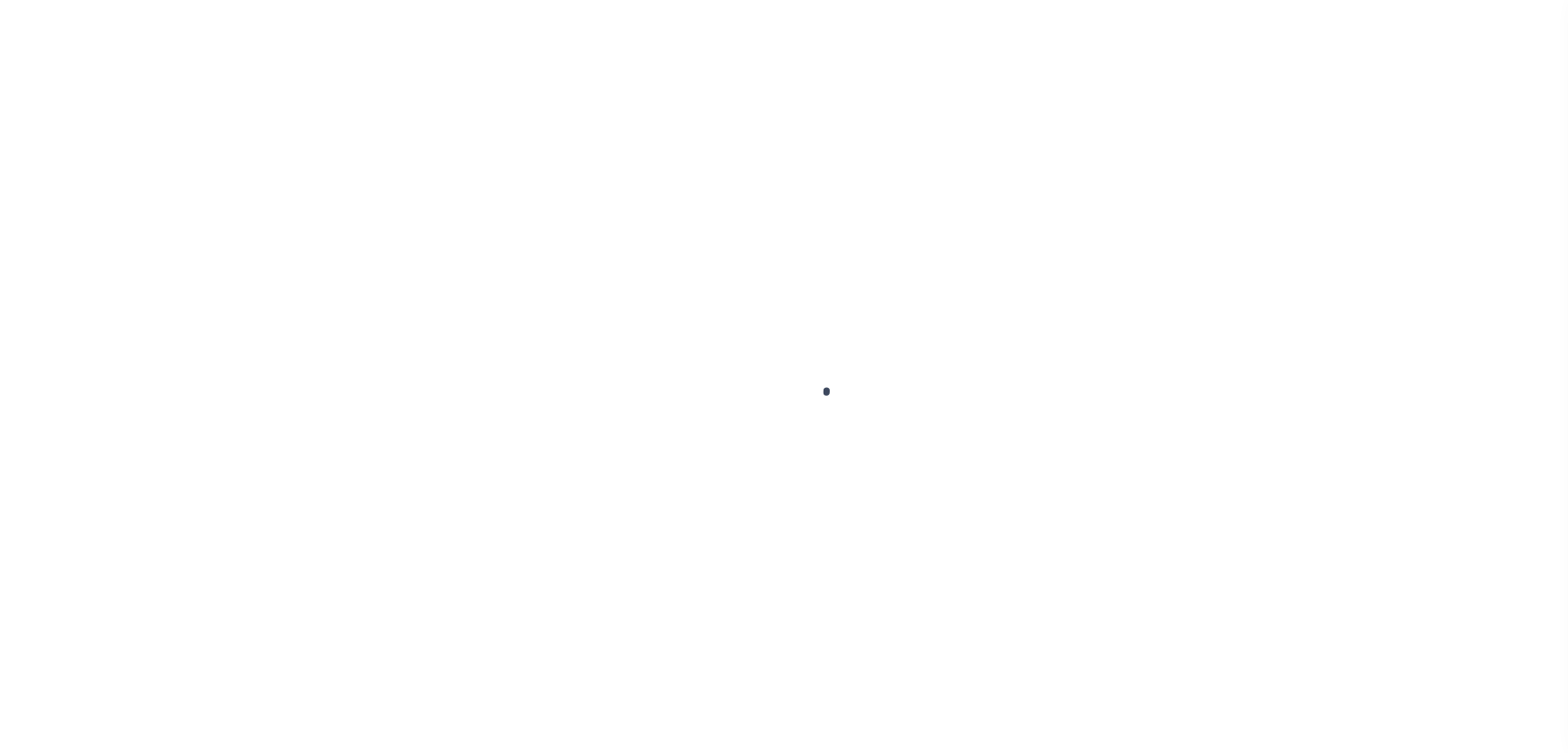 scroll, scrollTop: 0, scrollLeft: 0, axis: both 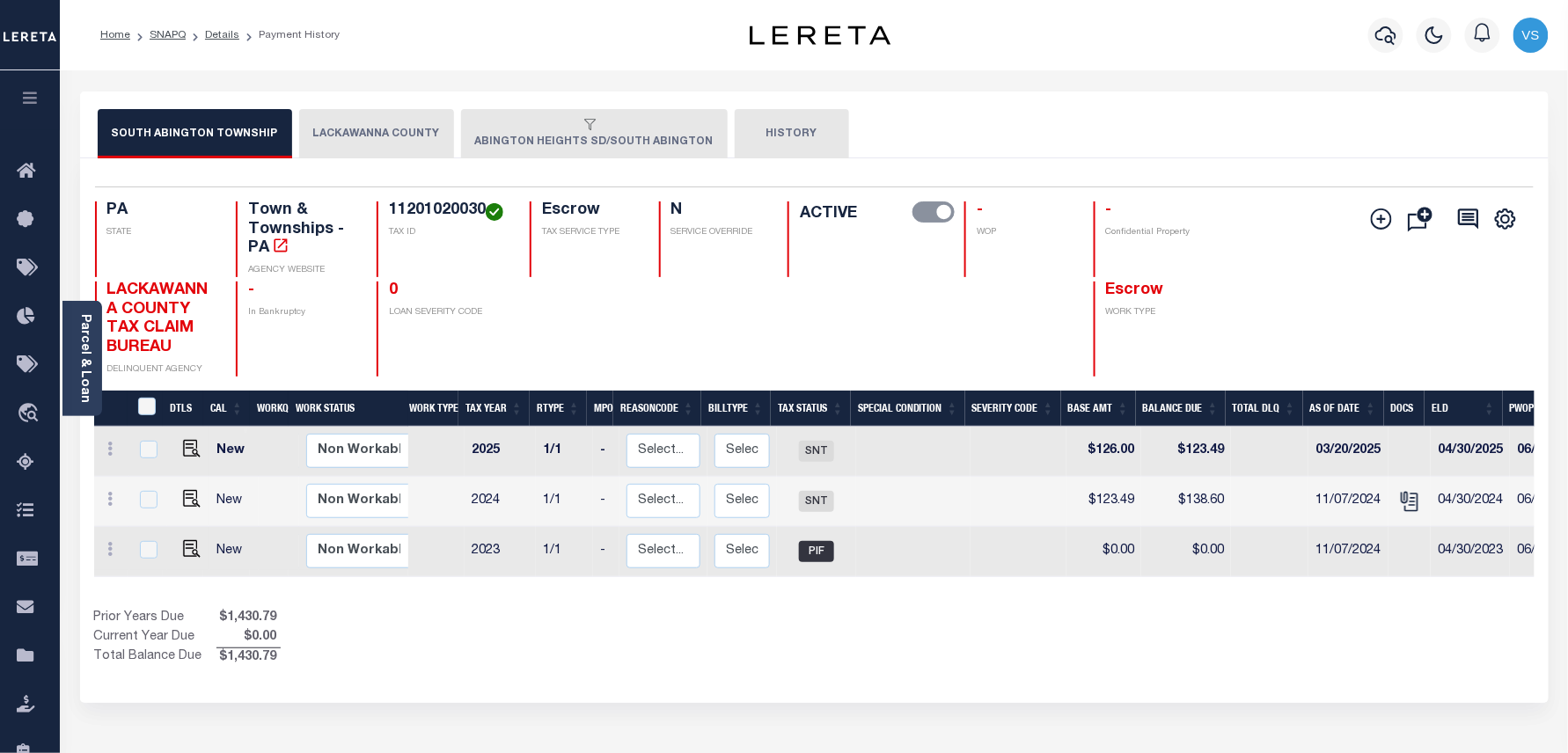 click at bounding box center [590, 126] 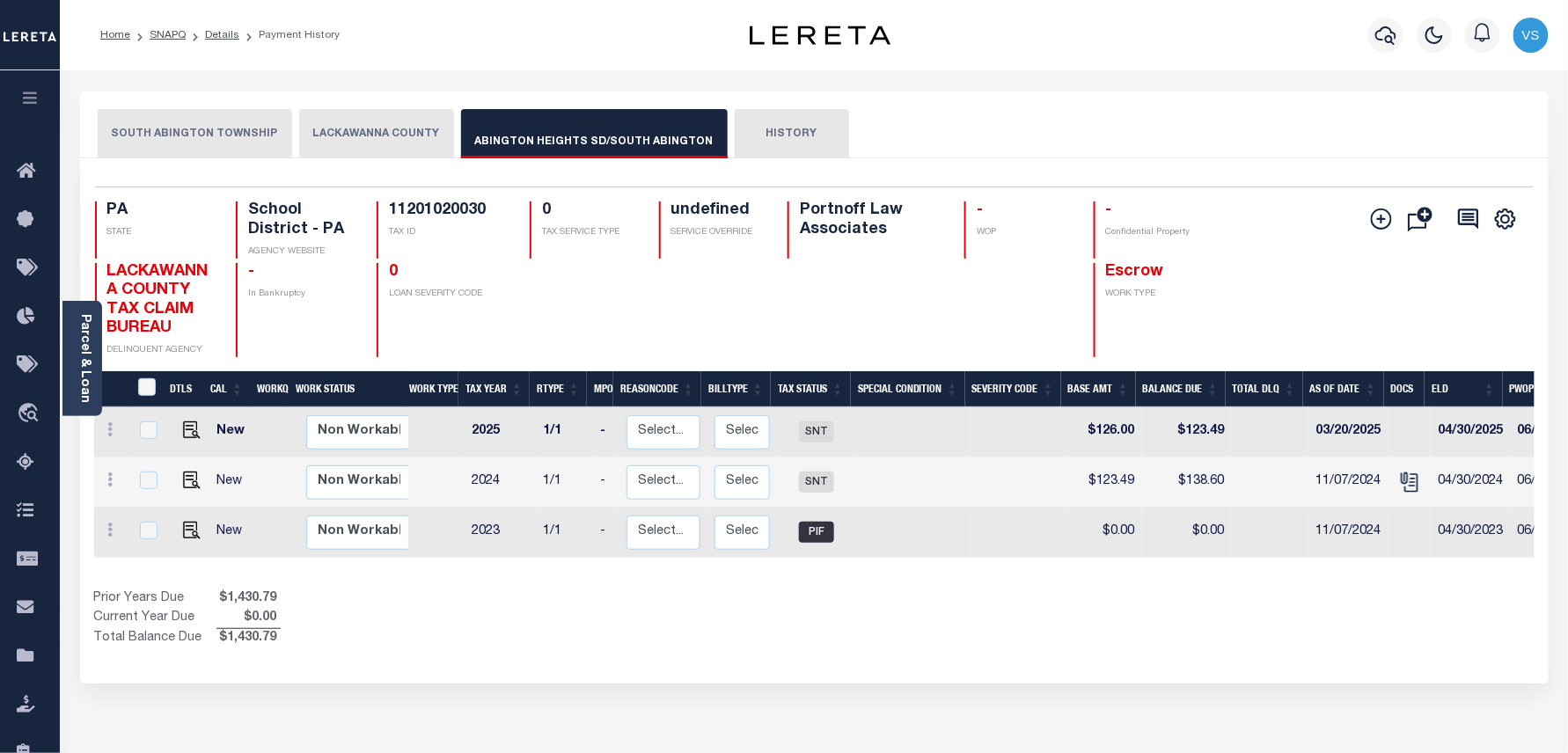 click on "ABINGTON HEIGHTS SD/SOUTH ABINGTON" at bounding box center [594, 134] 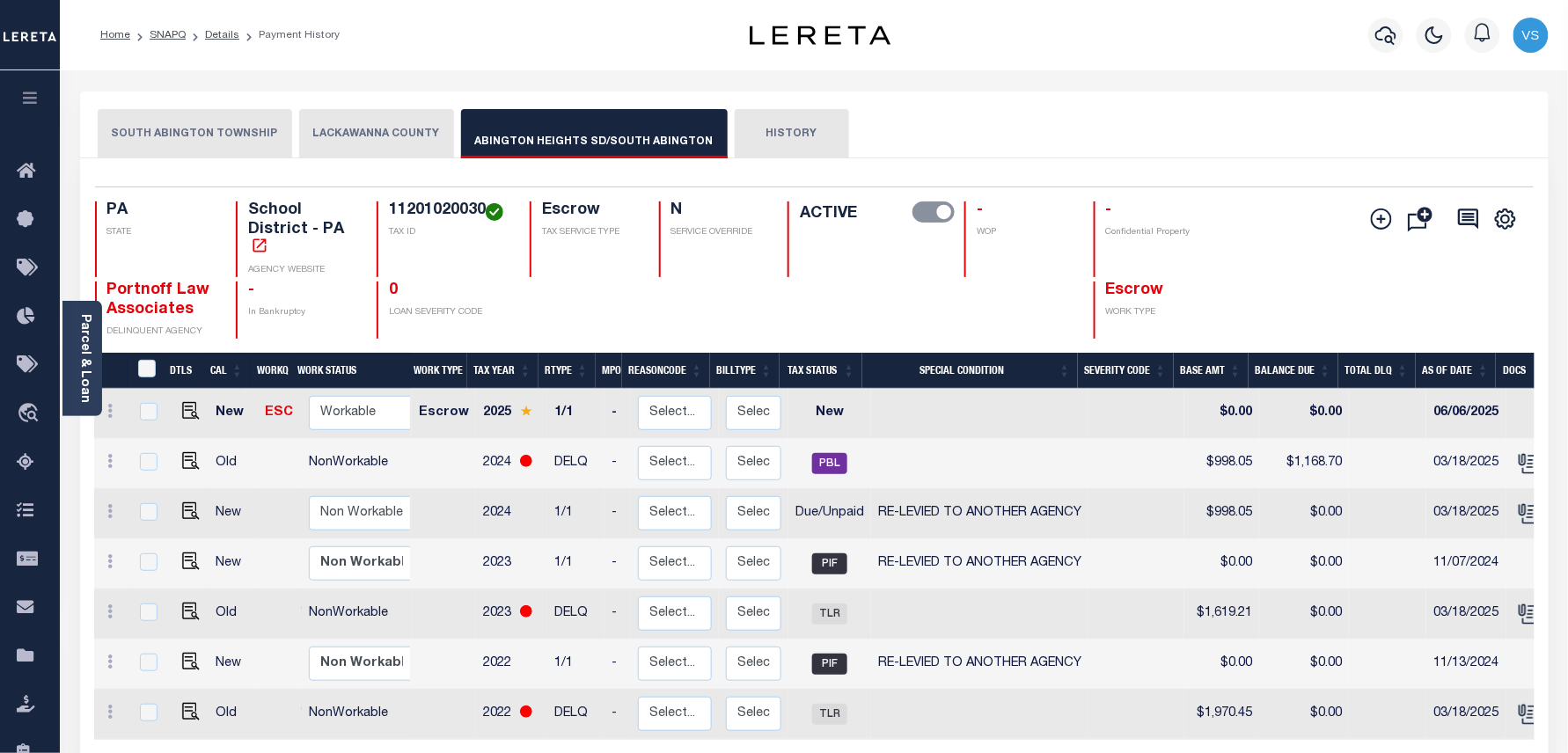 scroll, scrollTop: 234, scrollLeft: 0, axis: vertical 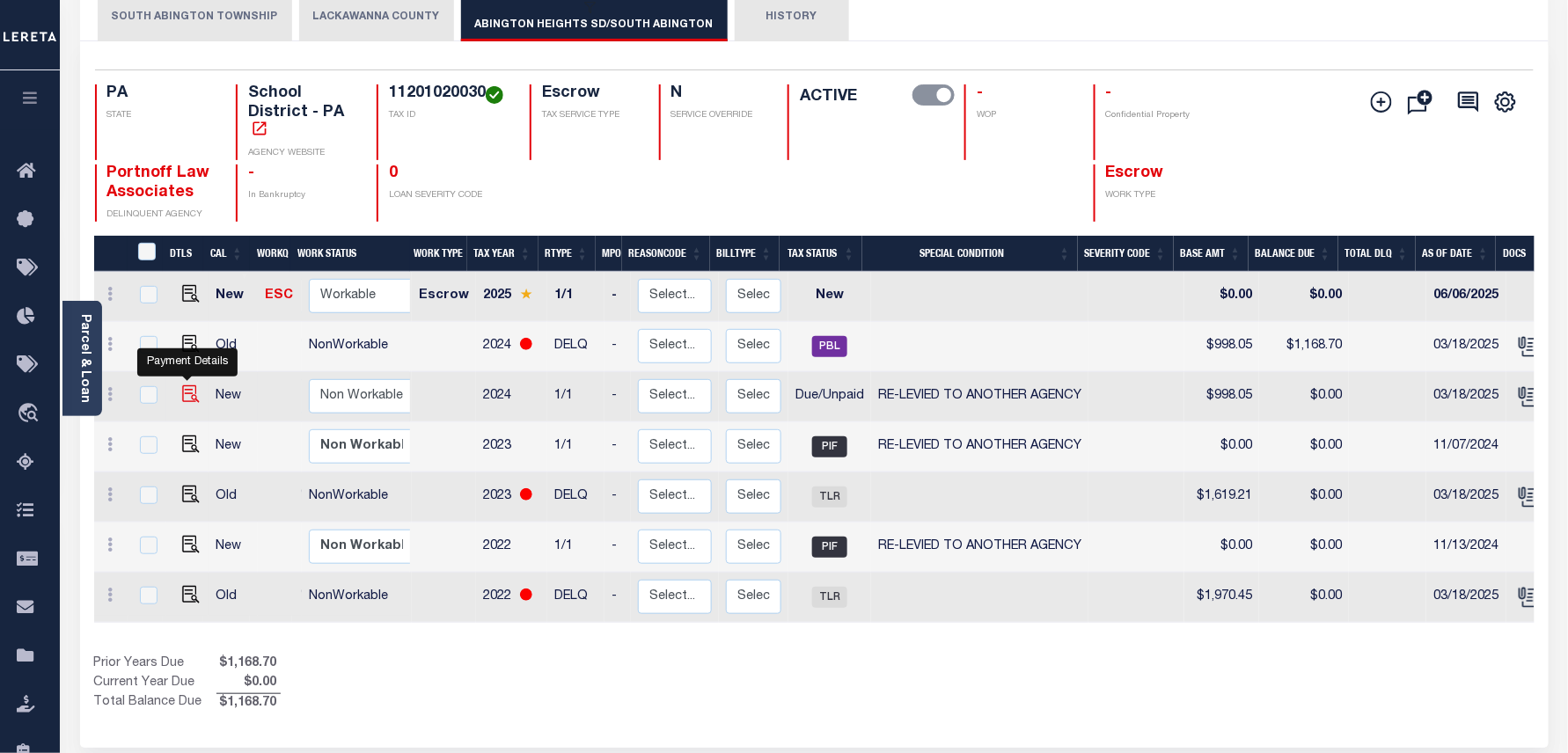click at bounding box center [191, 394] 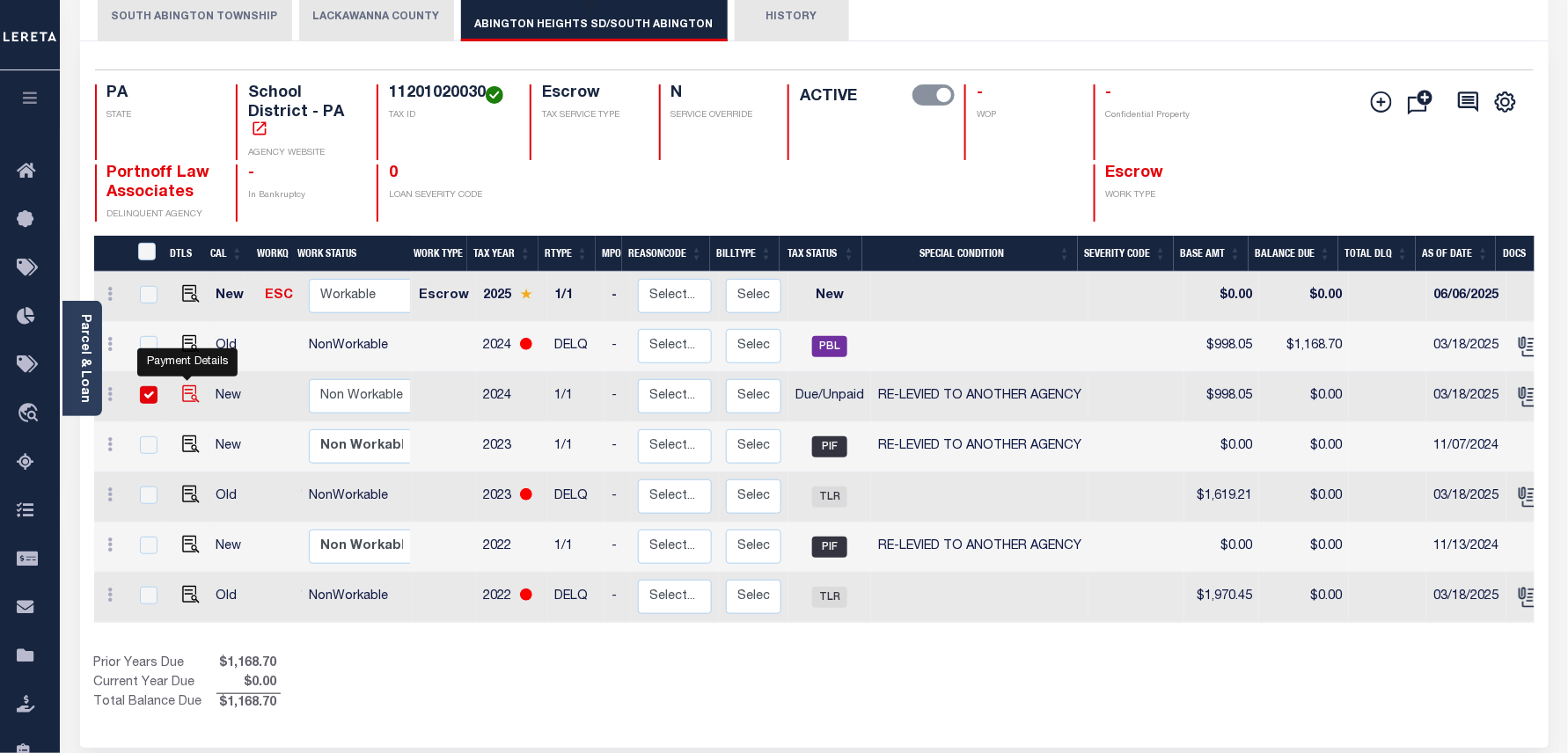 checkbox on "true" 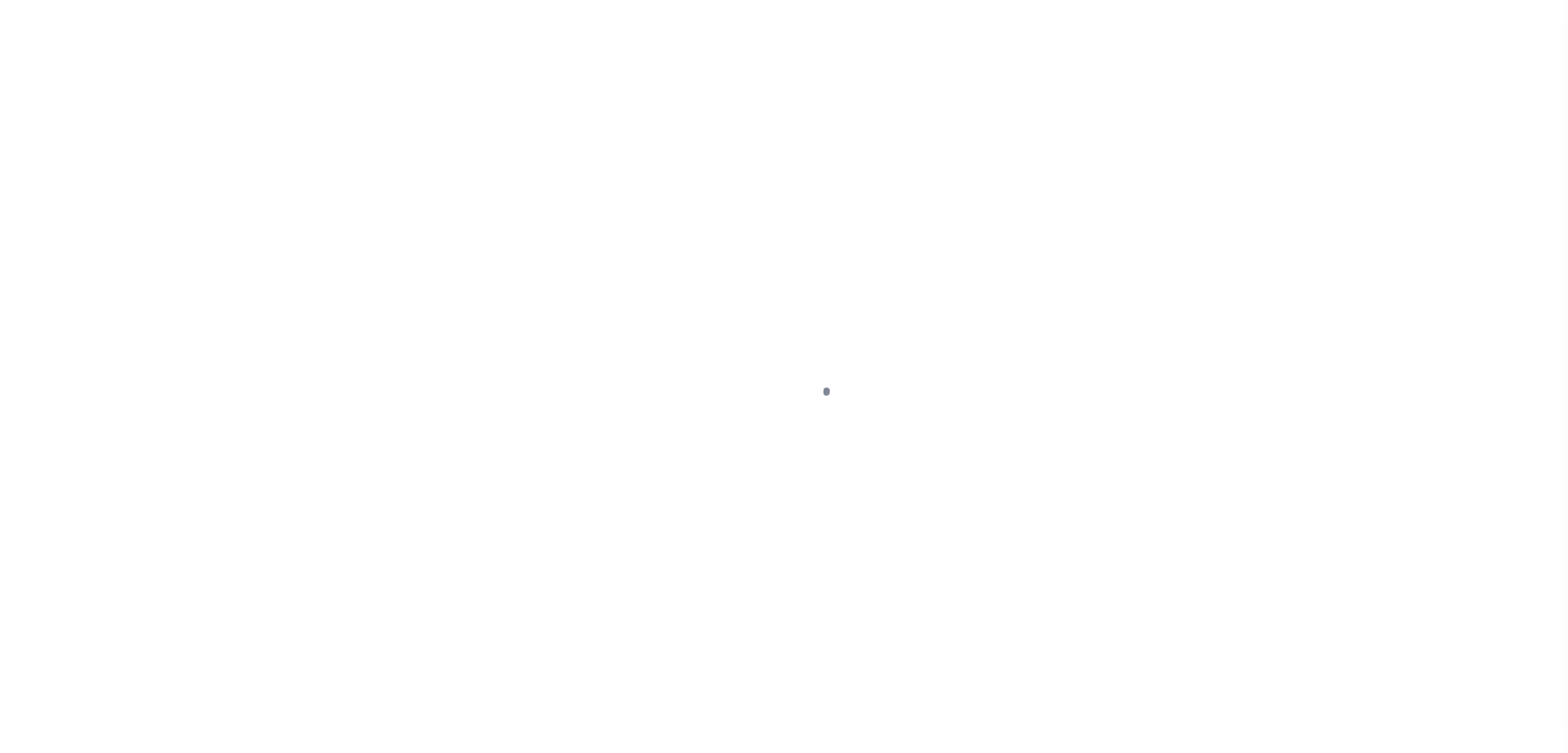 select on "DUE" 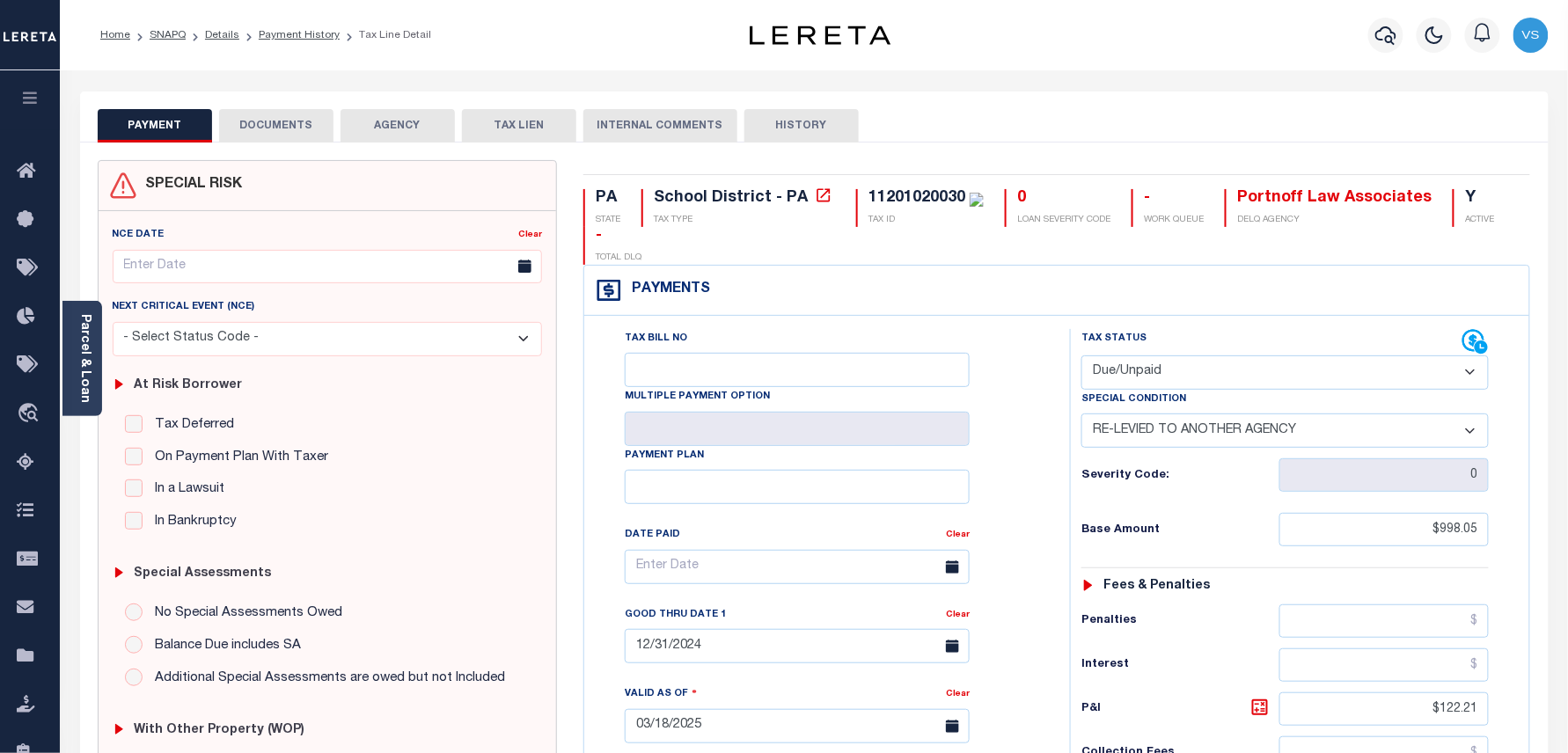 click on "DOCUMENTS" at bounding box center (276, 126) 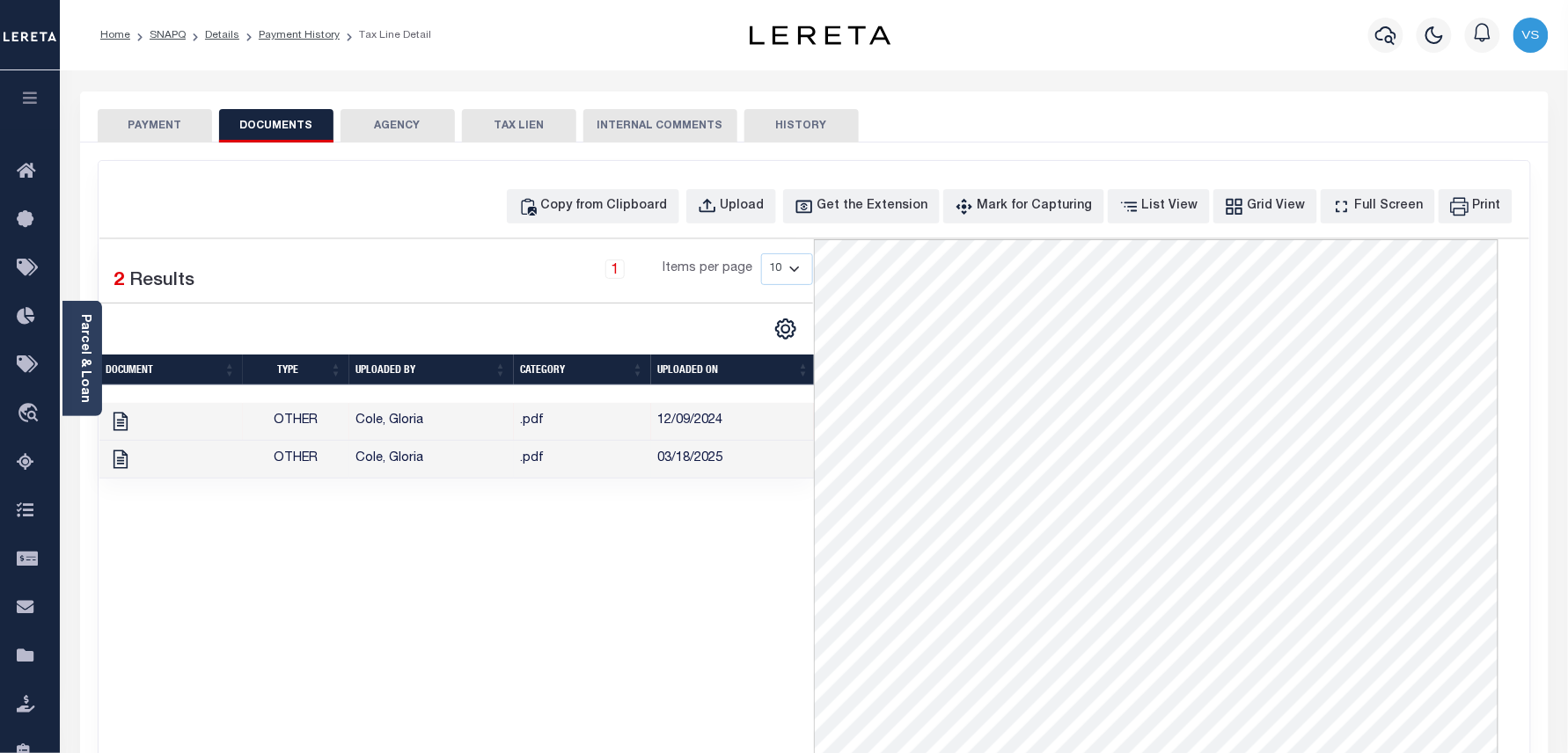 click on ".pdf" at bounding box center [583, 459] 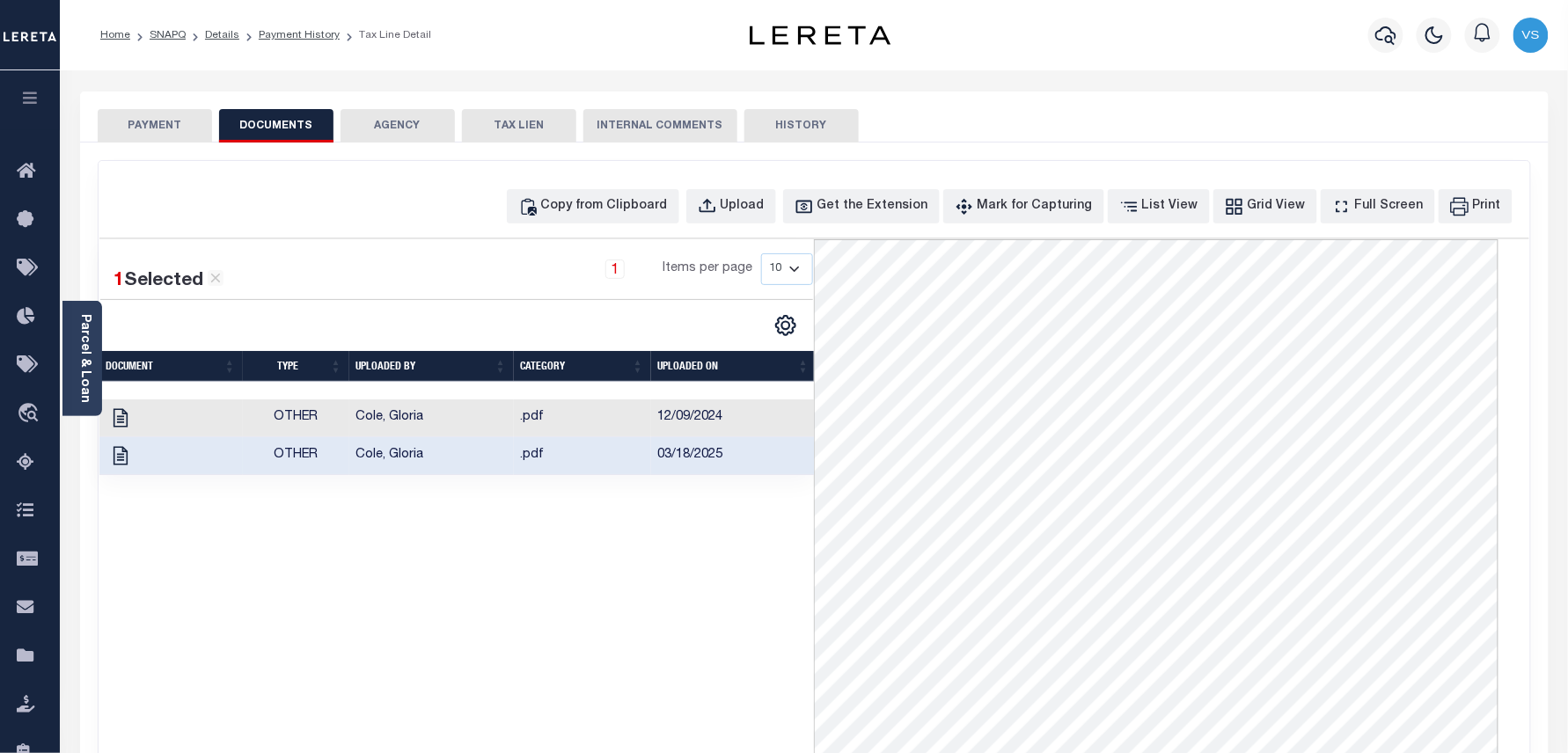 click on "PAYMENT" at bounding box center (155, 126) 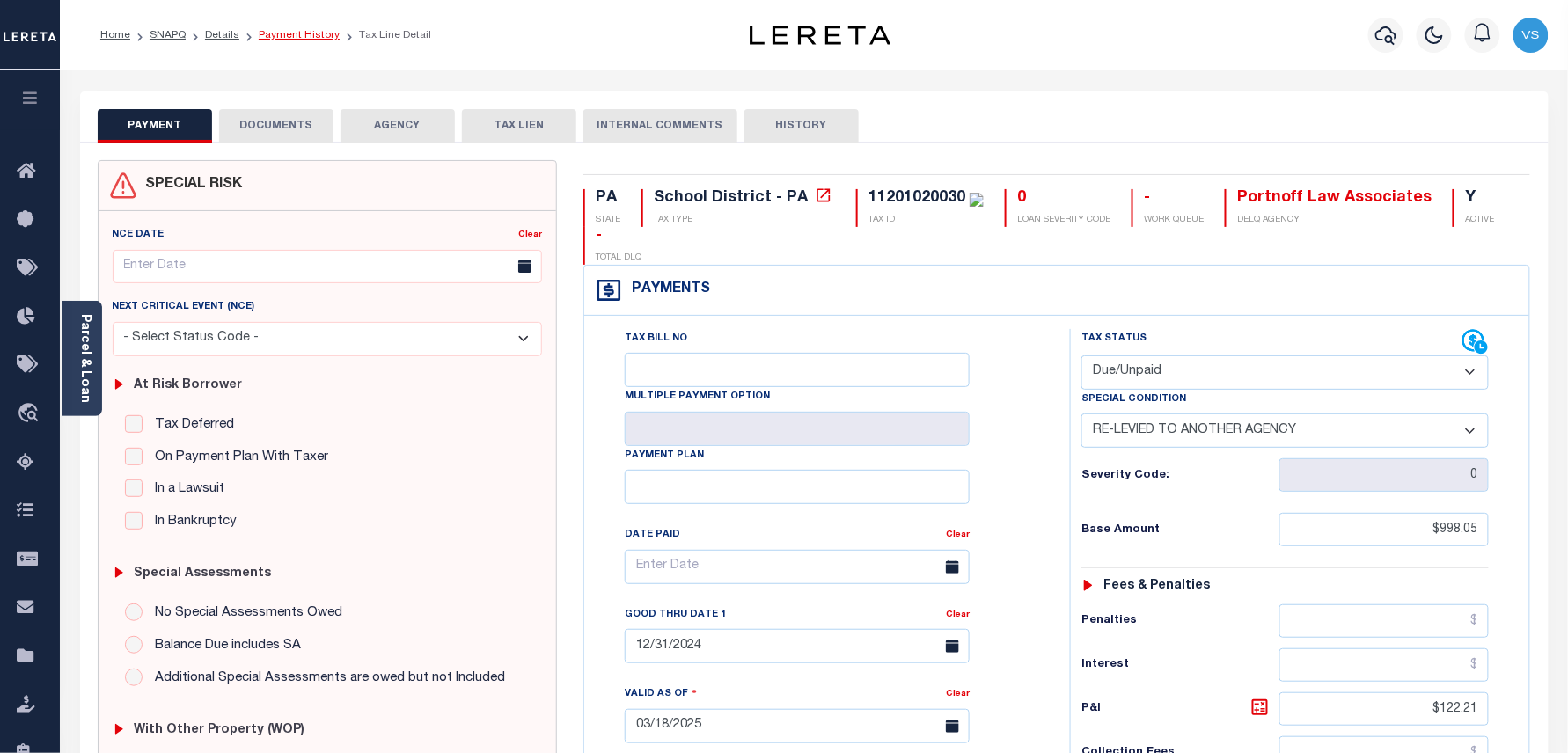 click on "Payment History" at bounding box center [299, 35] 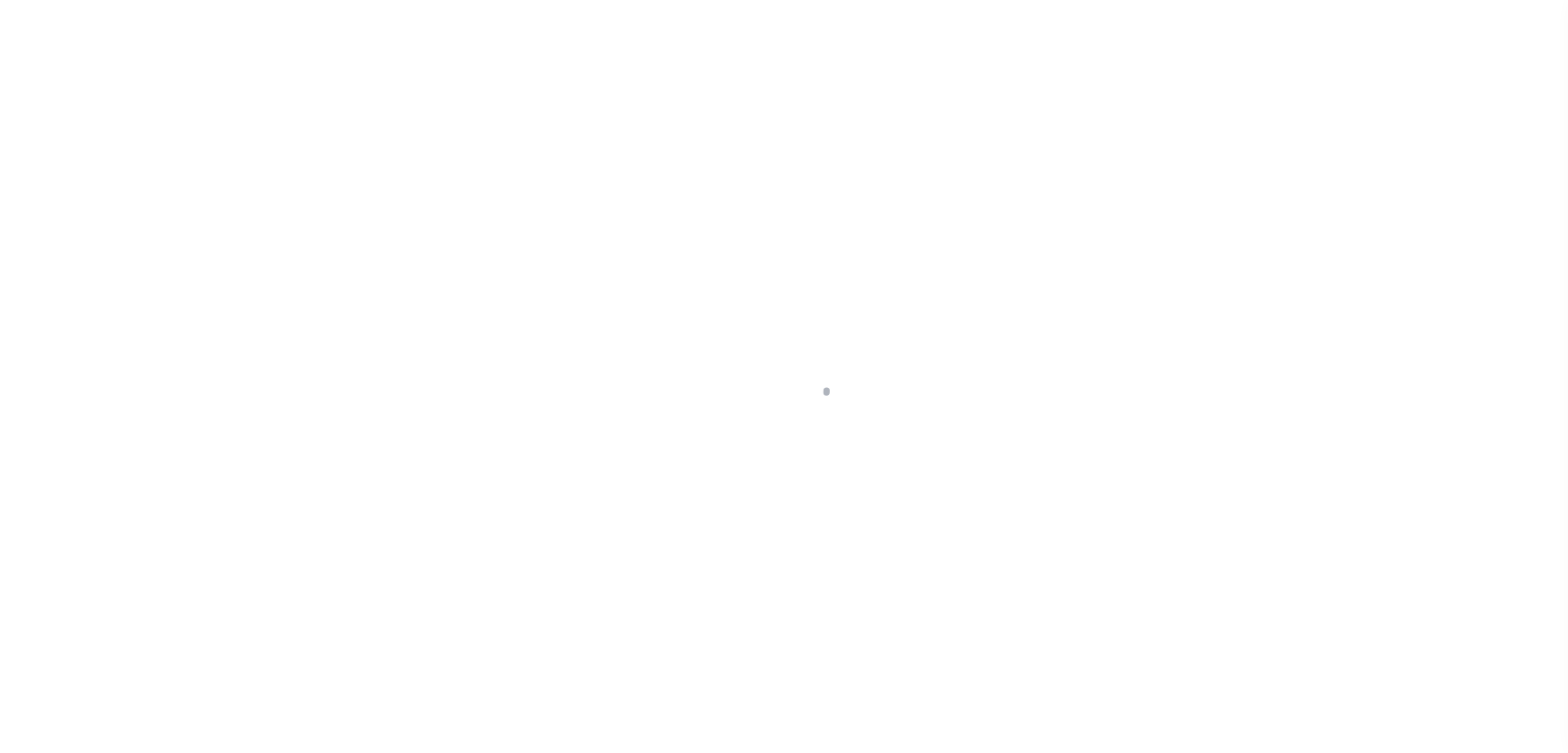 scroll, scrollTop: 0, scrollLeft: 0, axis: both 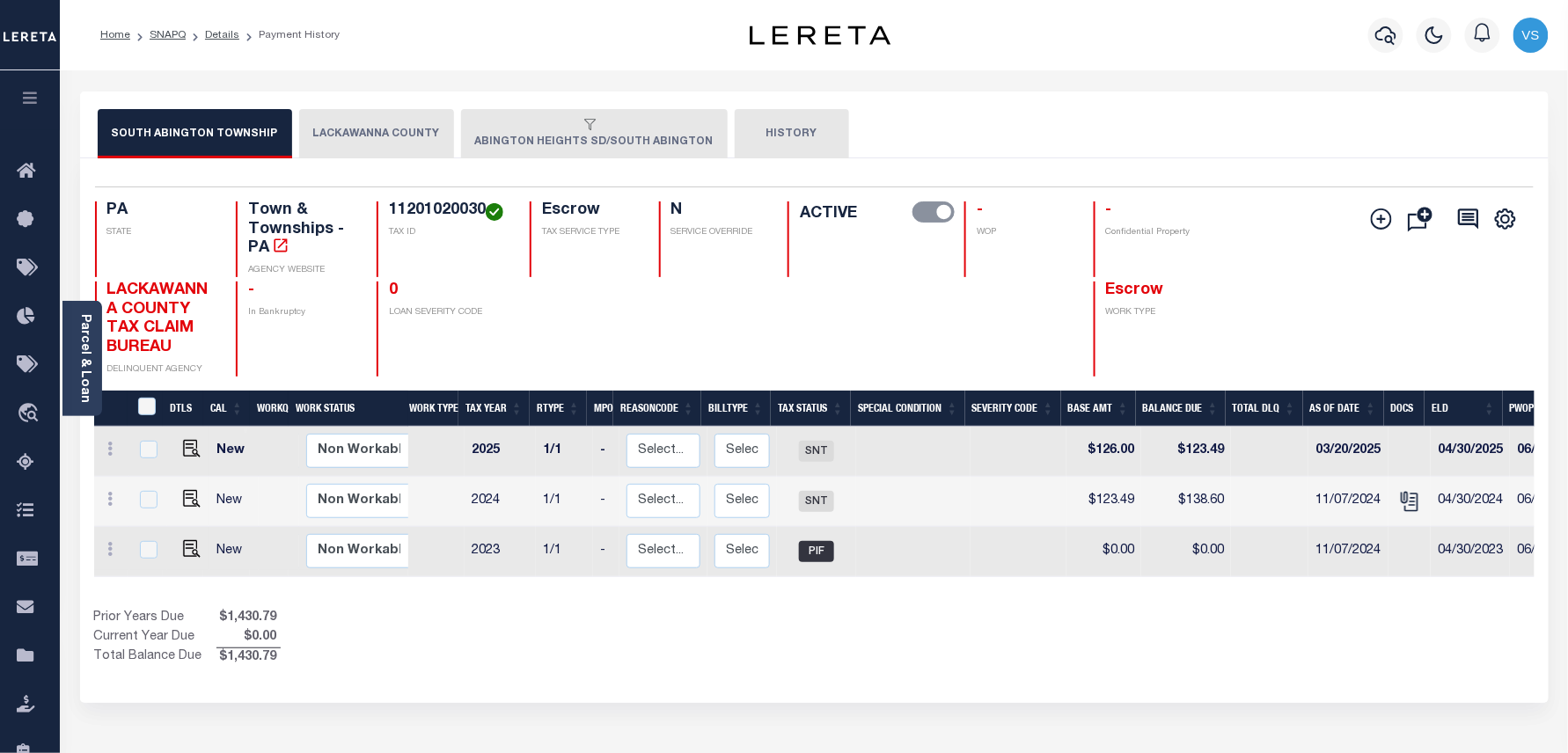 click at bounding box center (590, 126) 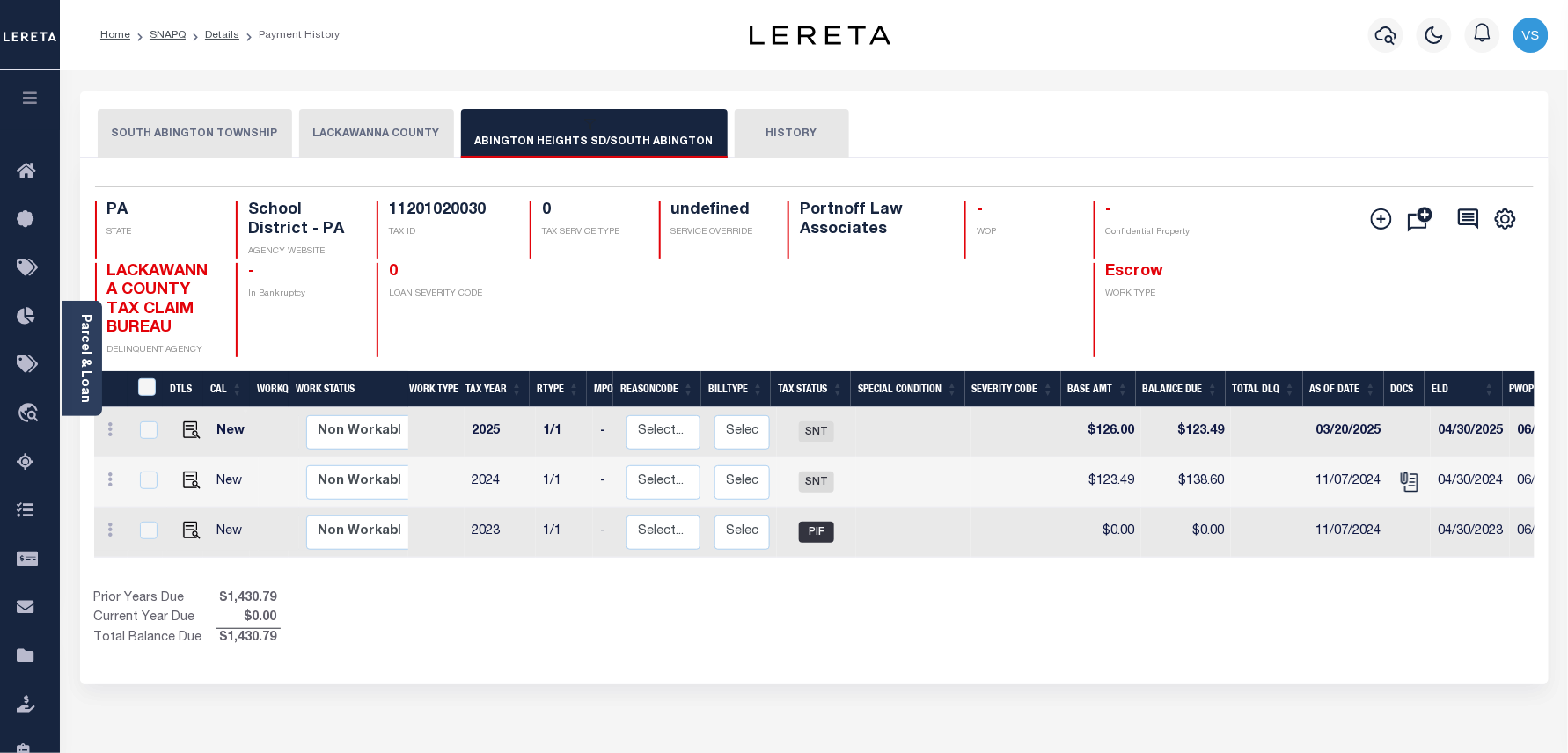 click at bounding box center [590, 126] 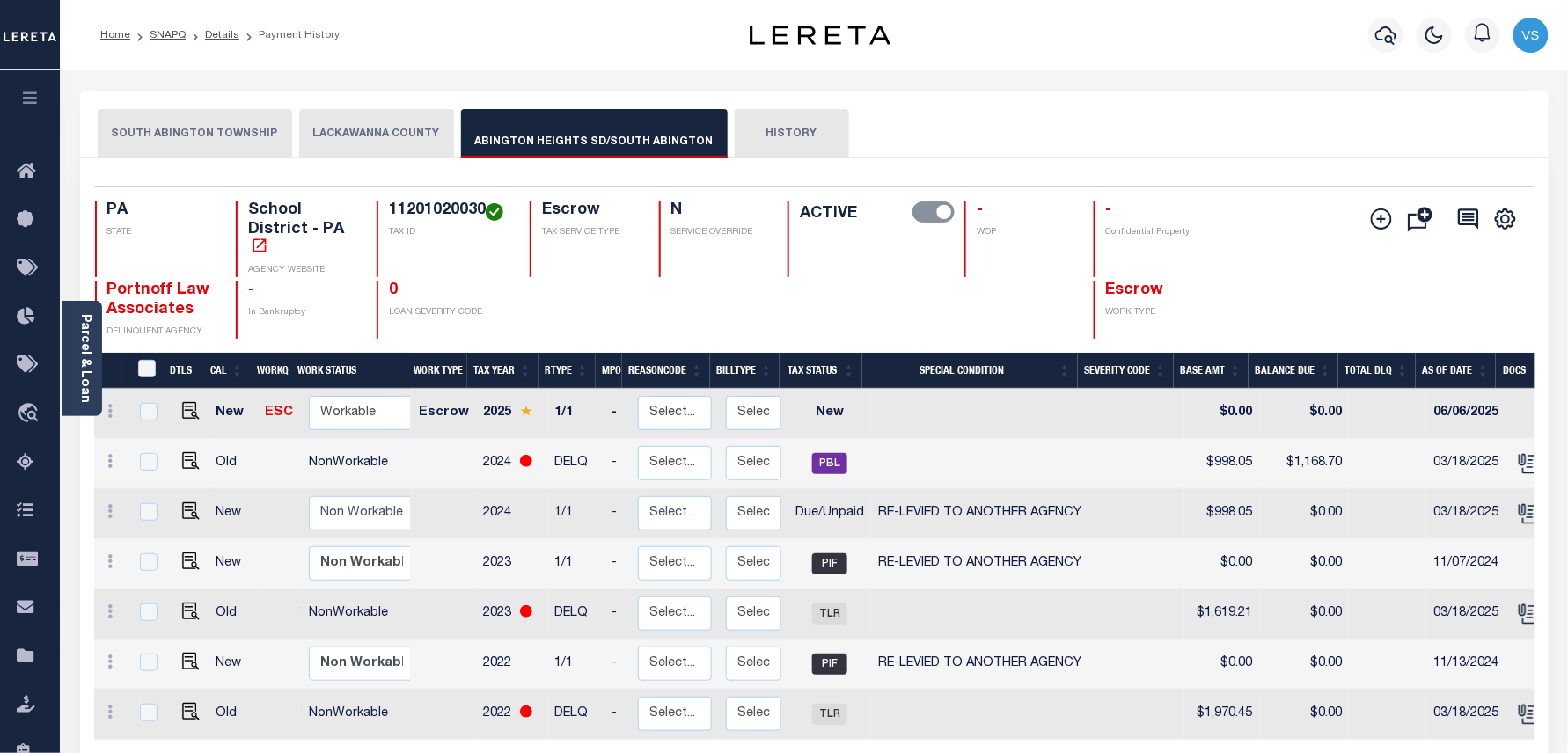 scroll, scrollTop: 117, scrollLeft: 0, axis: vertical 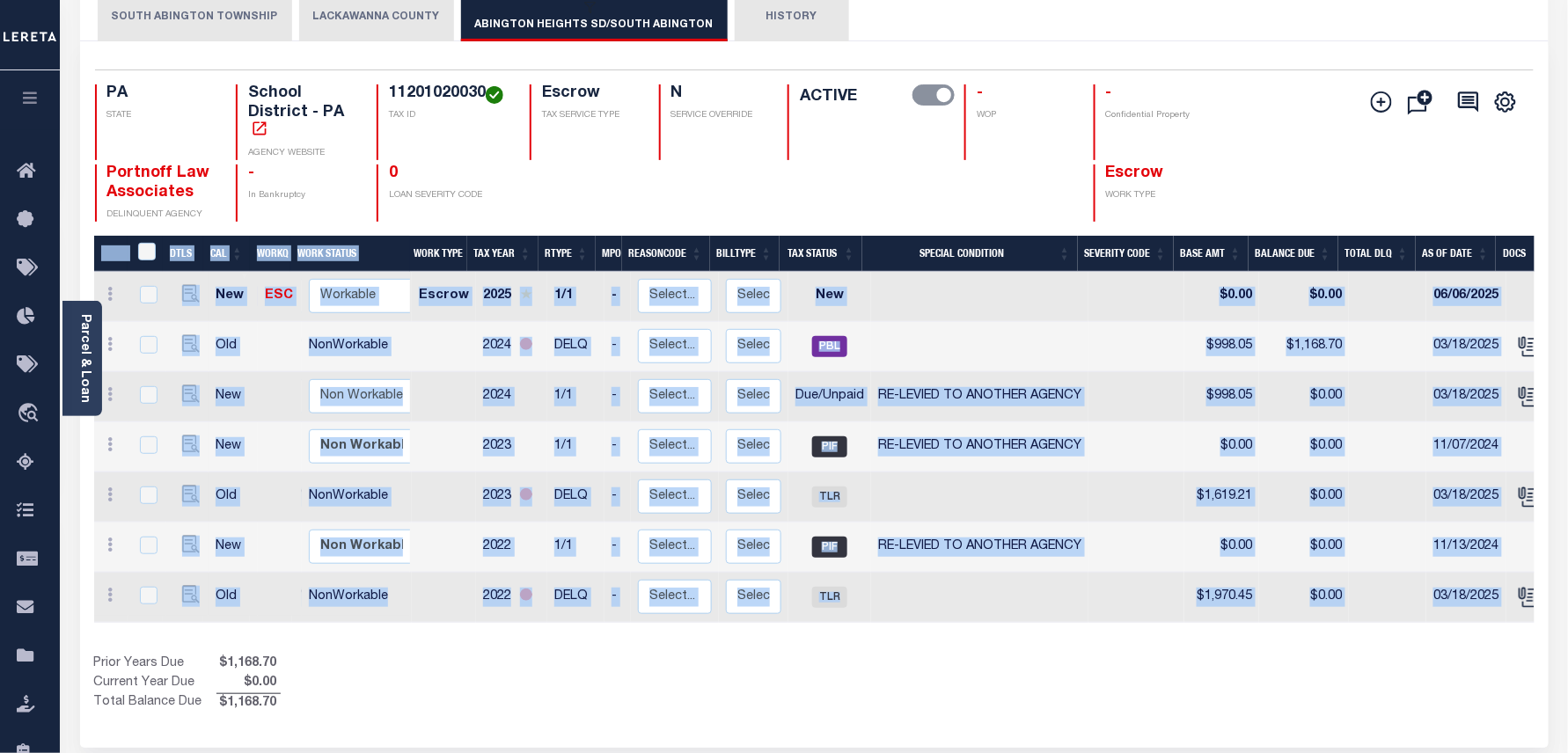 drag, startPoint x: 1015, startPoint y: 633, endPoint x: 1342, endPoint y: 638, distance: 327.0382 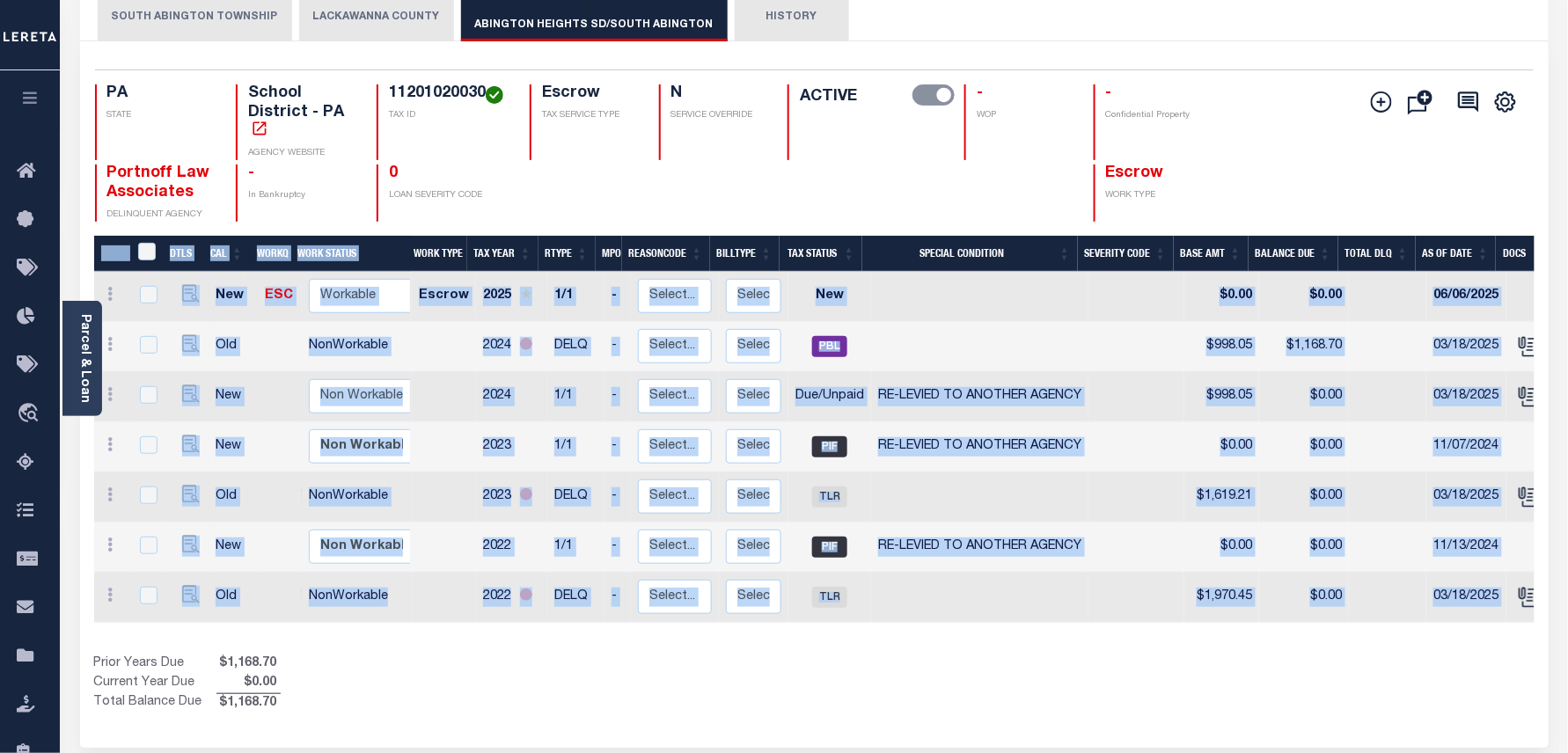 click on "DTLS CAL WorkQ Work Status Work Type Tax Year RType MPO ReasonCode BillType Tax Status Special Condition Severity Code Base Amt Balance Due Total DLQ As of Date Docs ELD PWOP Date LD Payment Batch Status SNAP            DTLS CAL WorkQ Work Status Work Type Tax Year RType MPO ReasonCode BillType Tax Status Special Condition Severity Code Base Amt Balance Due Total DLQ As of Date Docs ELD PWOP Date LD Payment Batch Status SNAP
New ESC Workable" at bounding box center [814, 474] 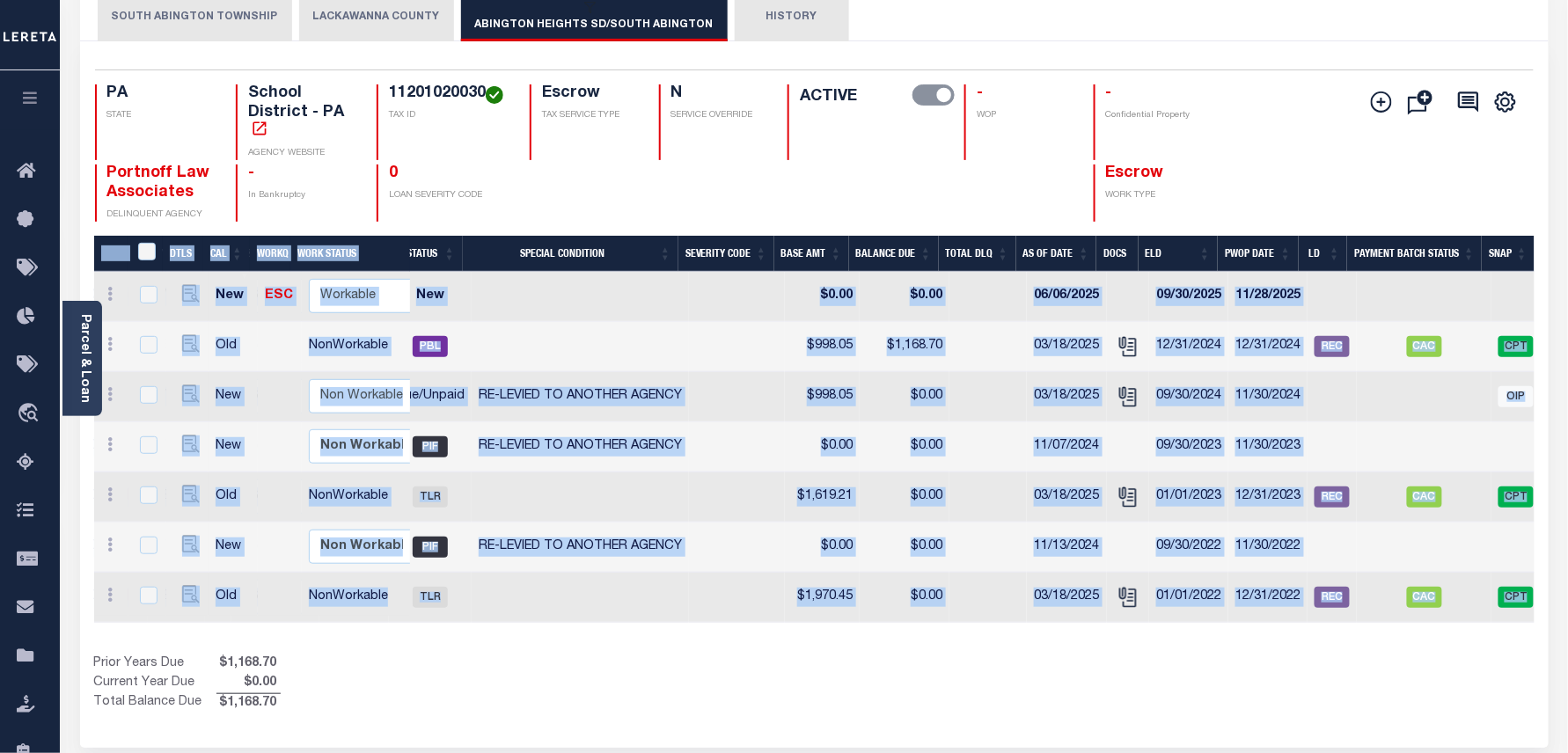 click on "Show Tax Lines before Bill Release Date
Prior Years Due
$1,168.70
Current Year Due
$0.00
Total Balance Due
$1,168.70" at bounding box center [814, 684] 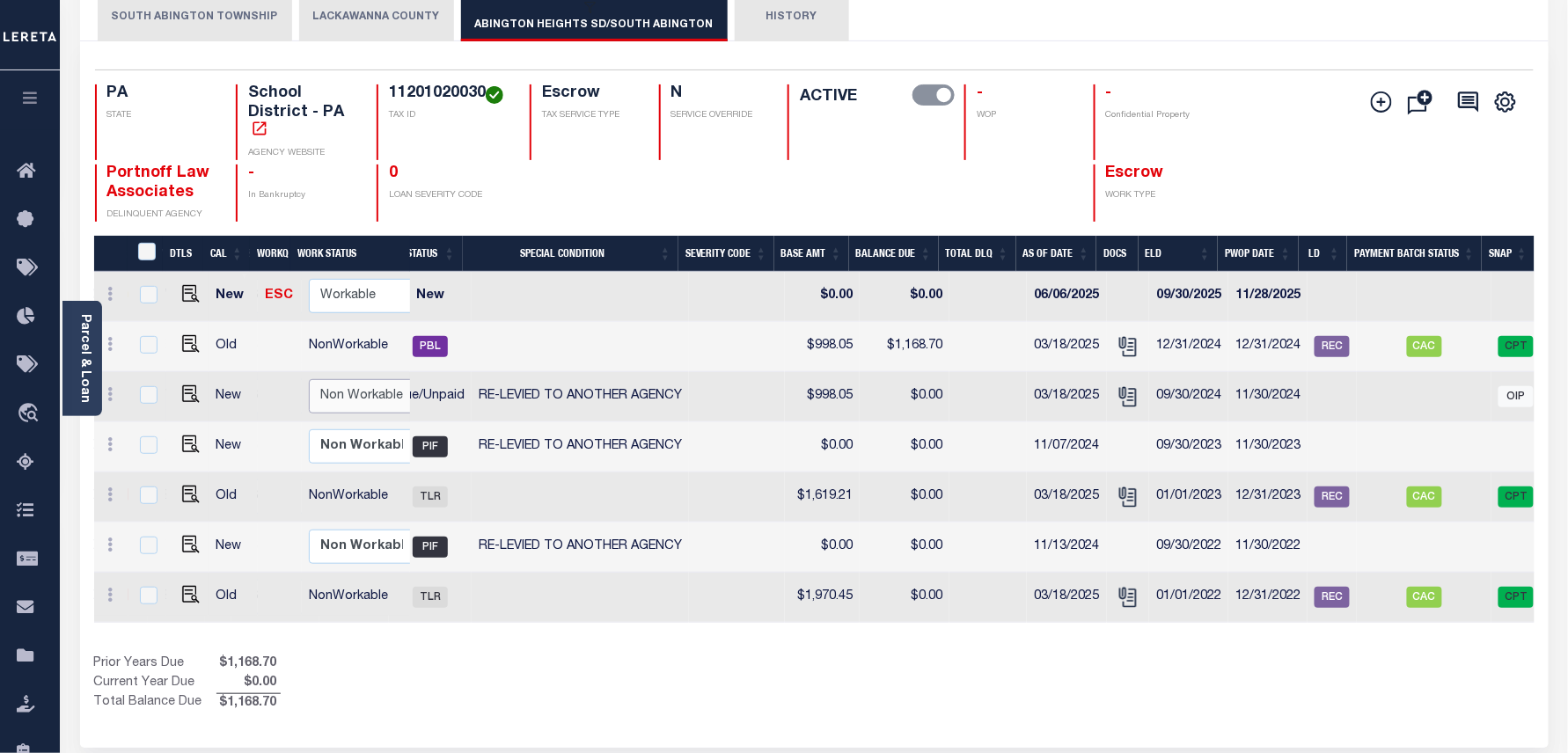click on "Non Workable
Workable" at bounding box center [362, 396] 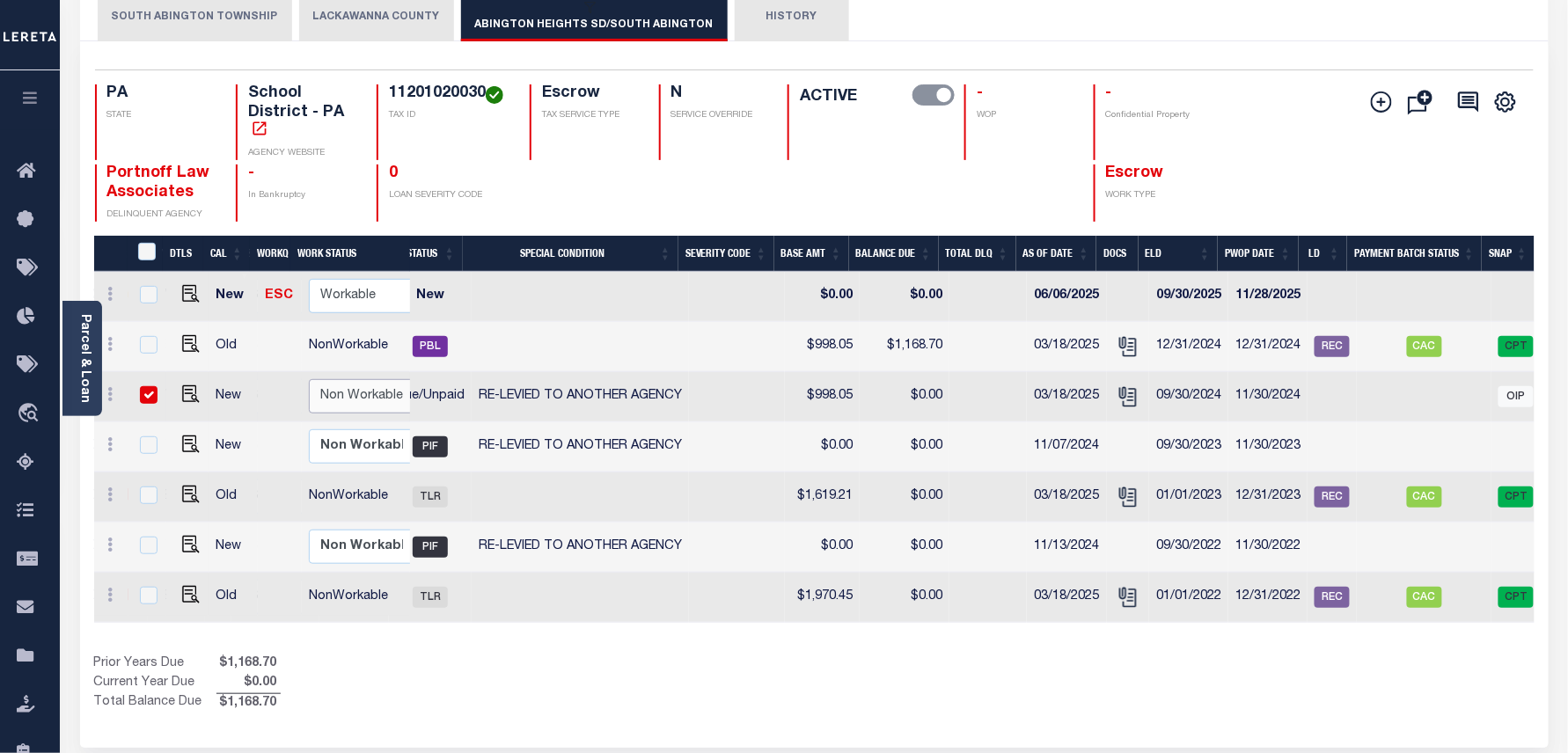 checkbox on "true" 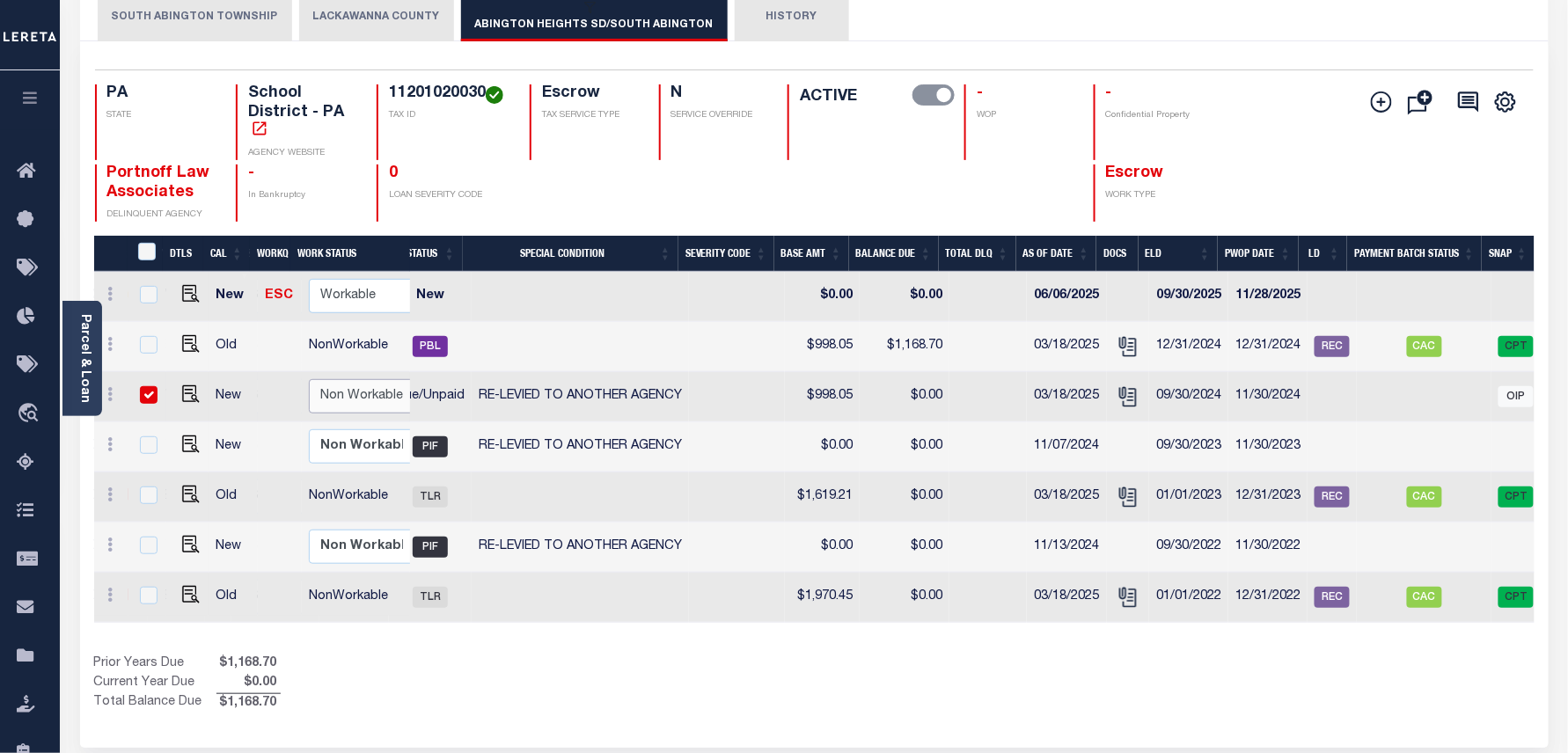 checkbox on "true" 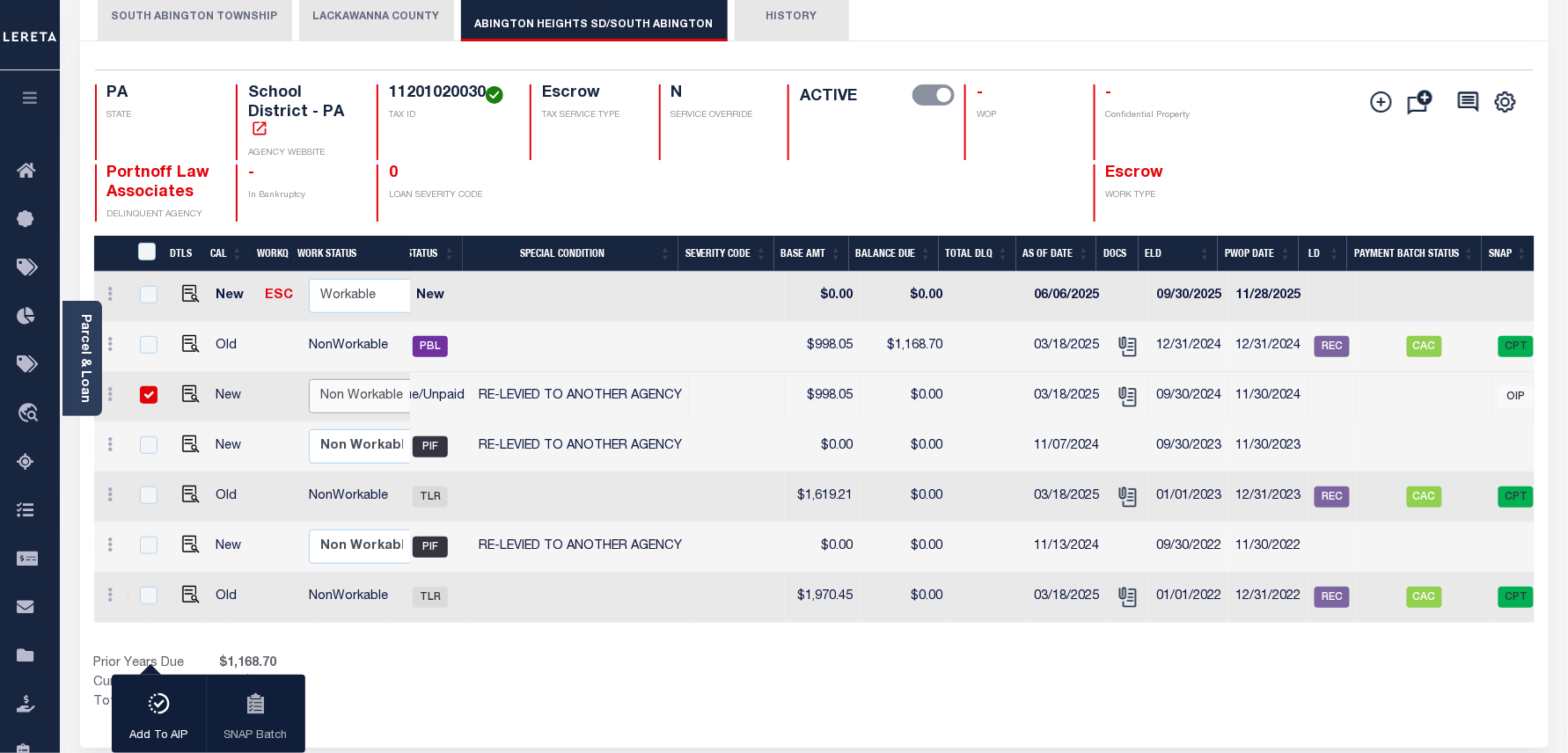 select on "false" 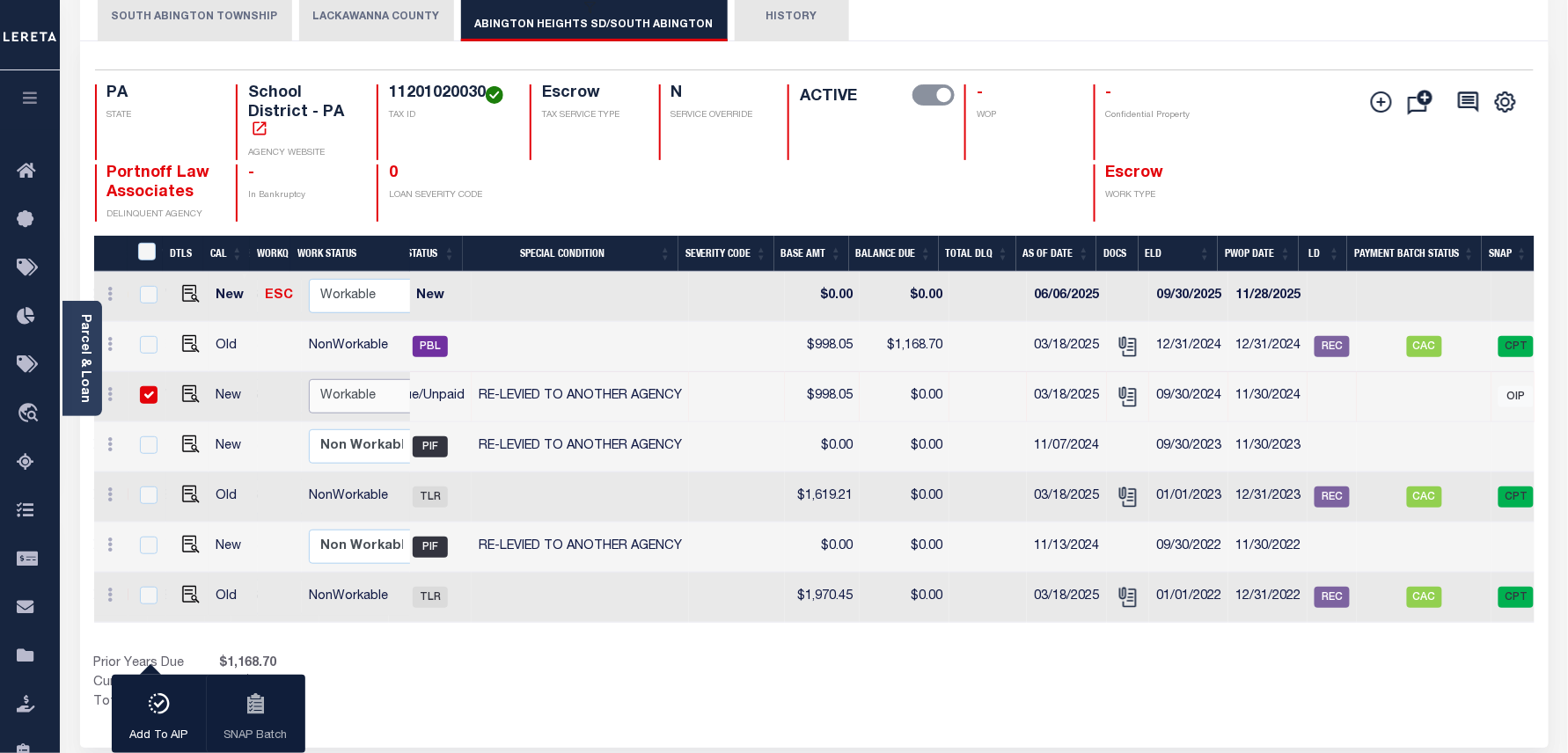 click on "Non Workable
Workable" at bounding box center (362, 396) 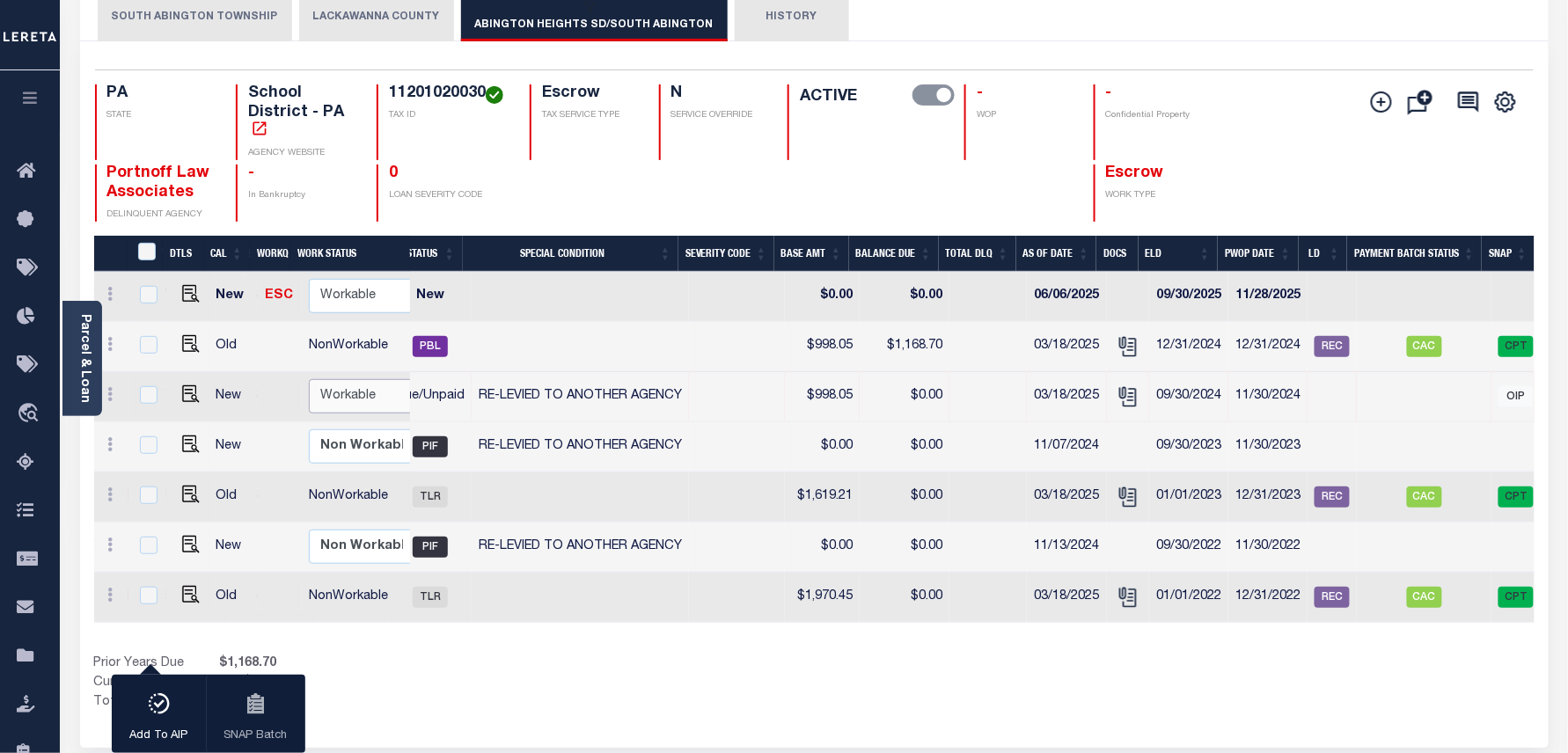 checkbox on "false" 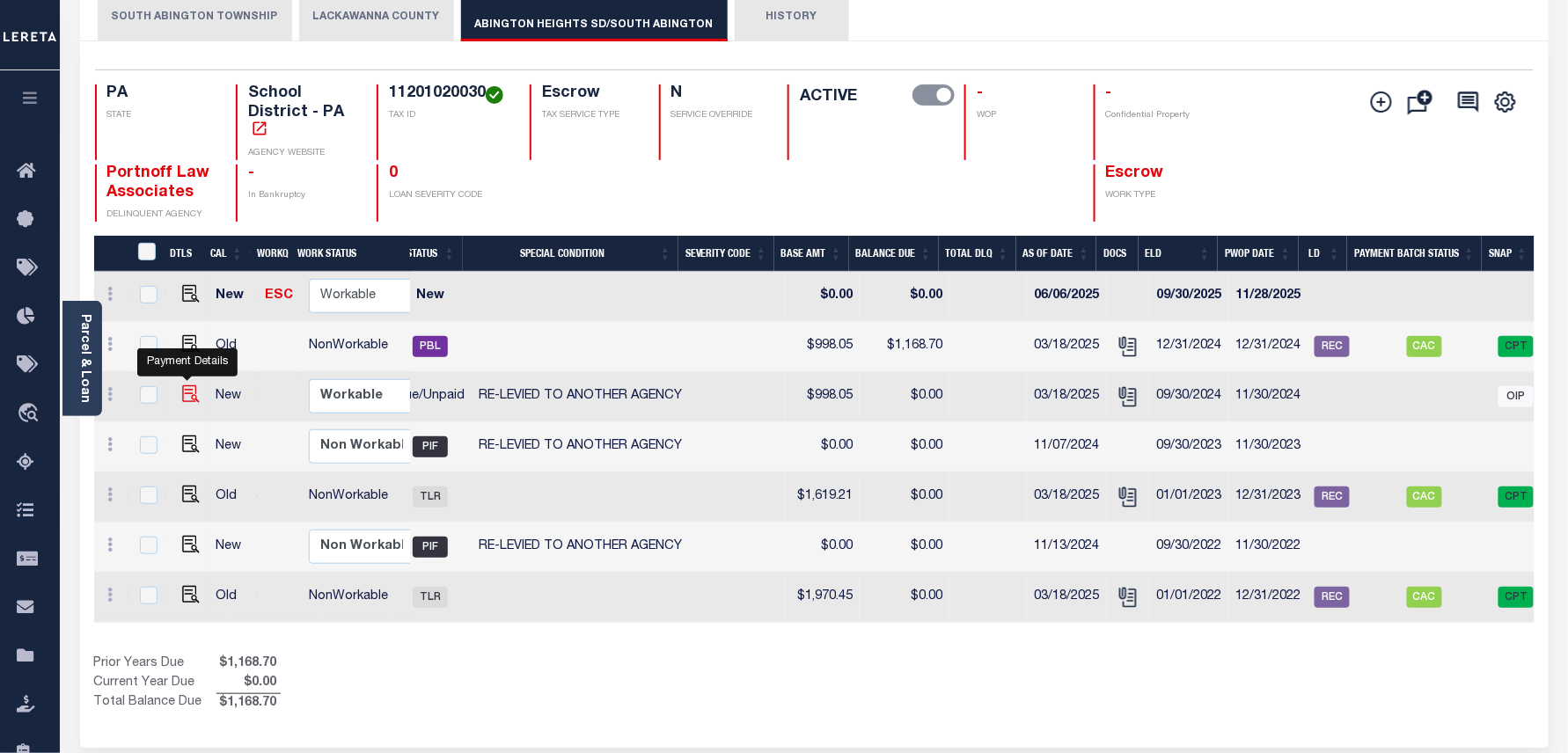 click at bounding box center [191, 394] 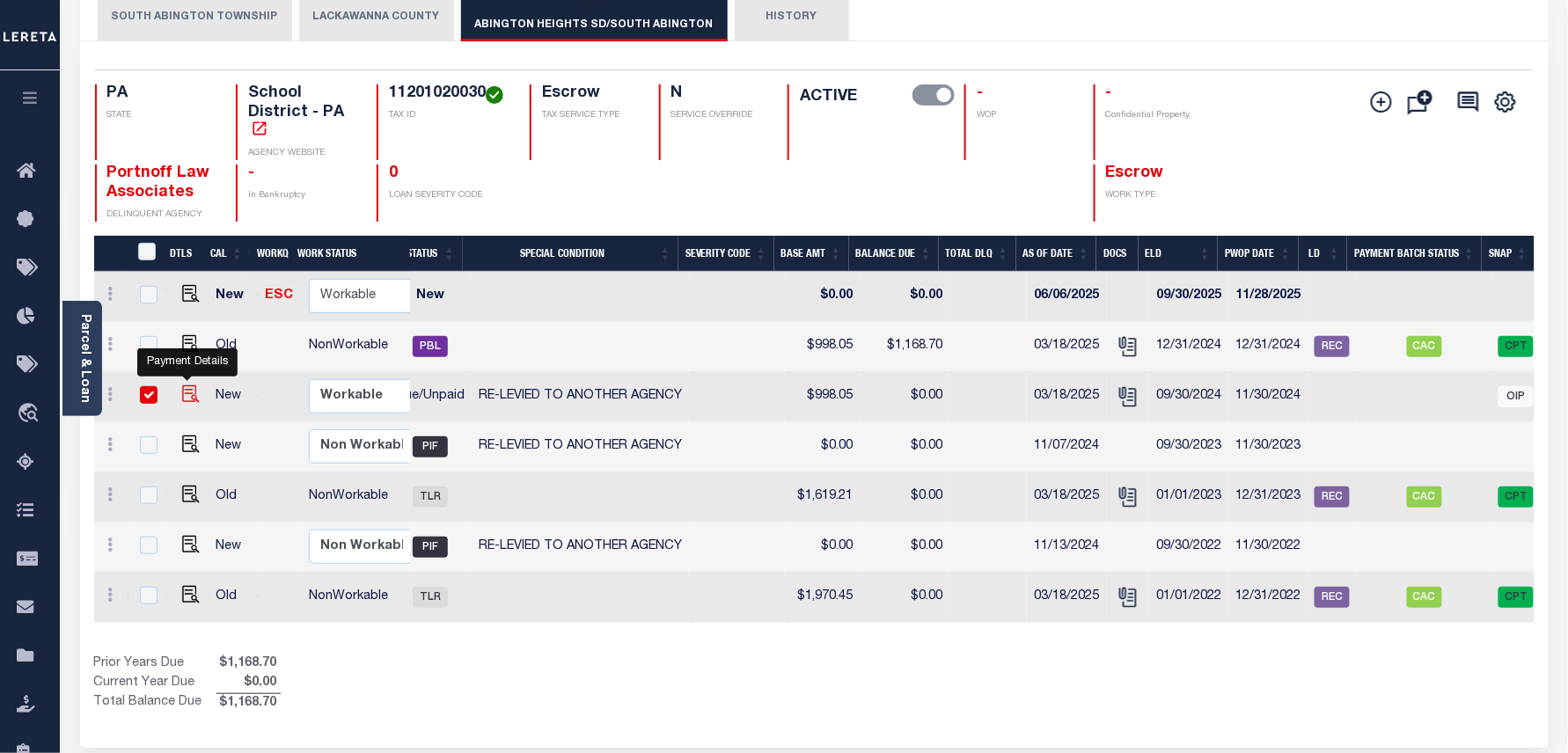 checkbox on "true" 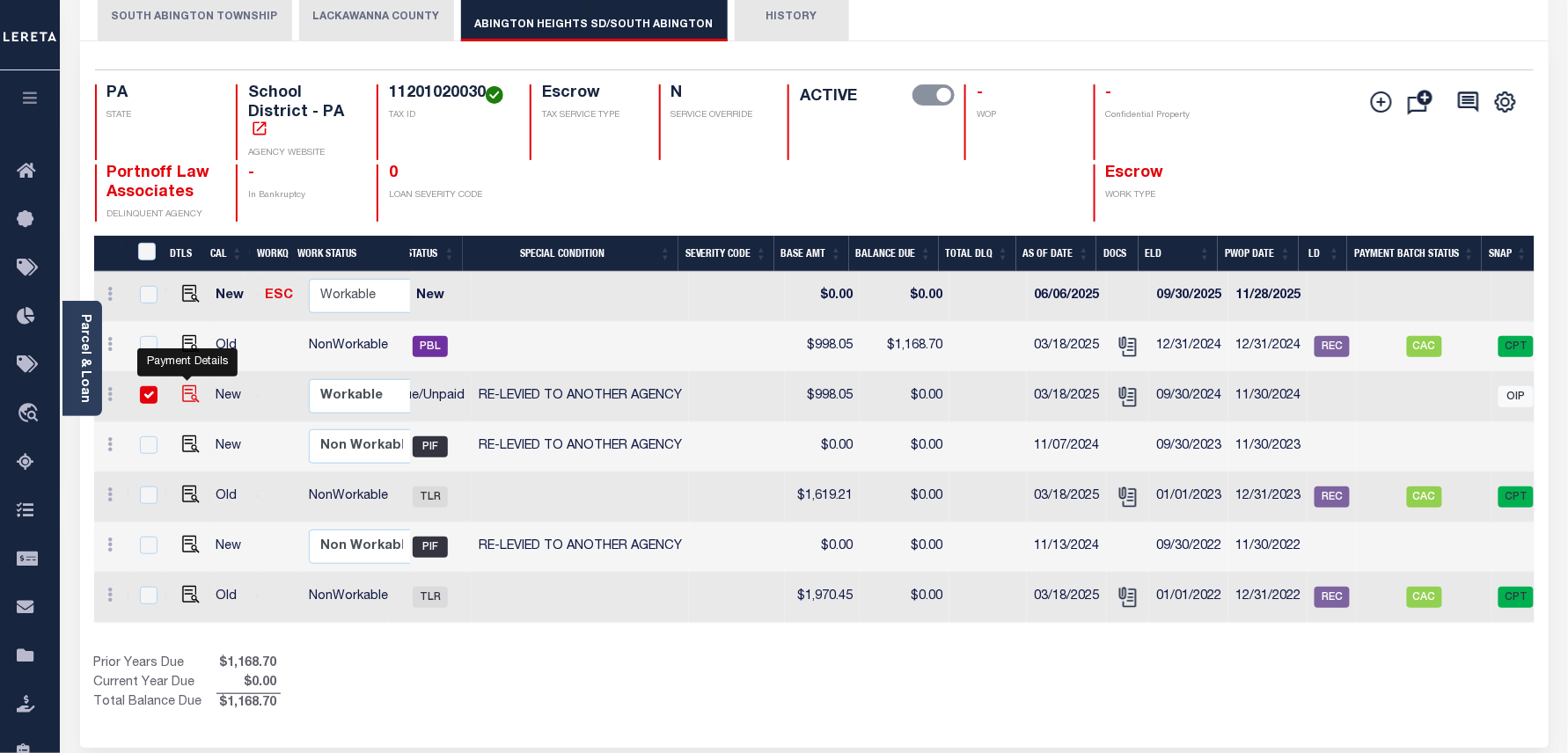 checkbox on "true" 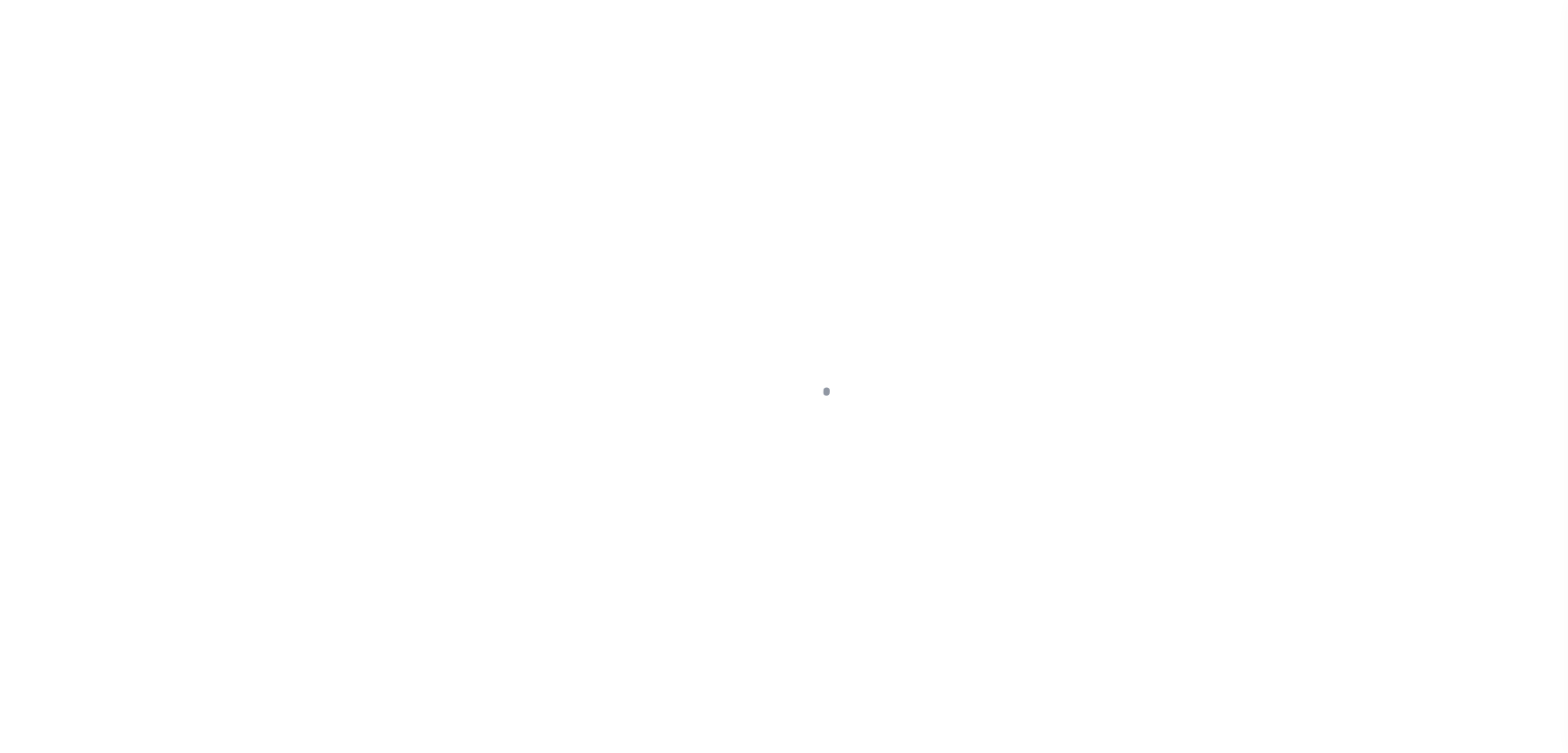 select on "DUE" 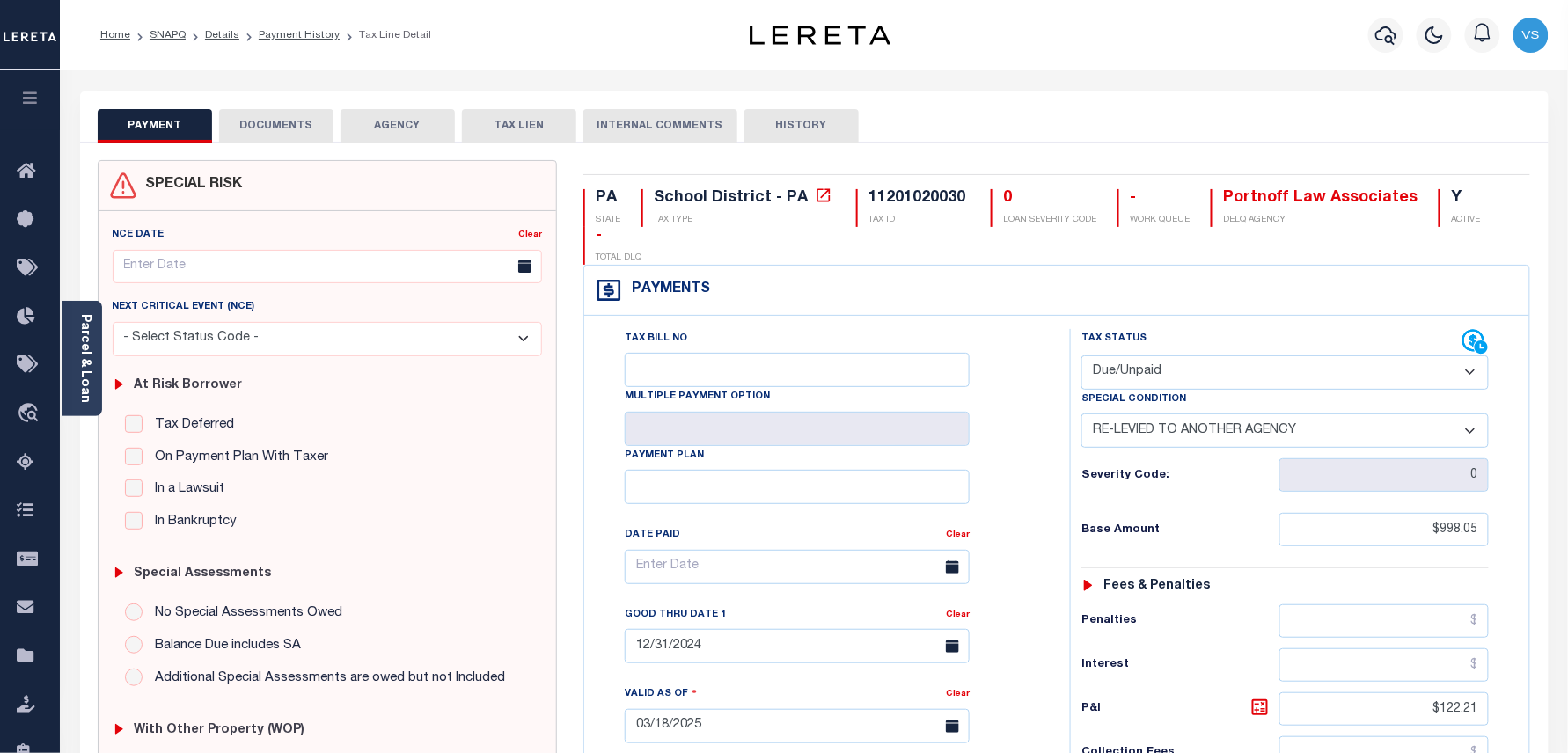 scroll, scrollTop: 117, scrollLeft: 0, axis: vertical 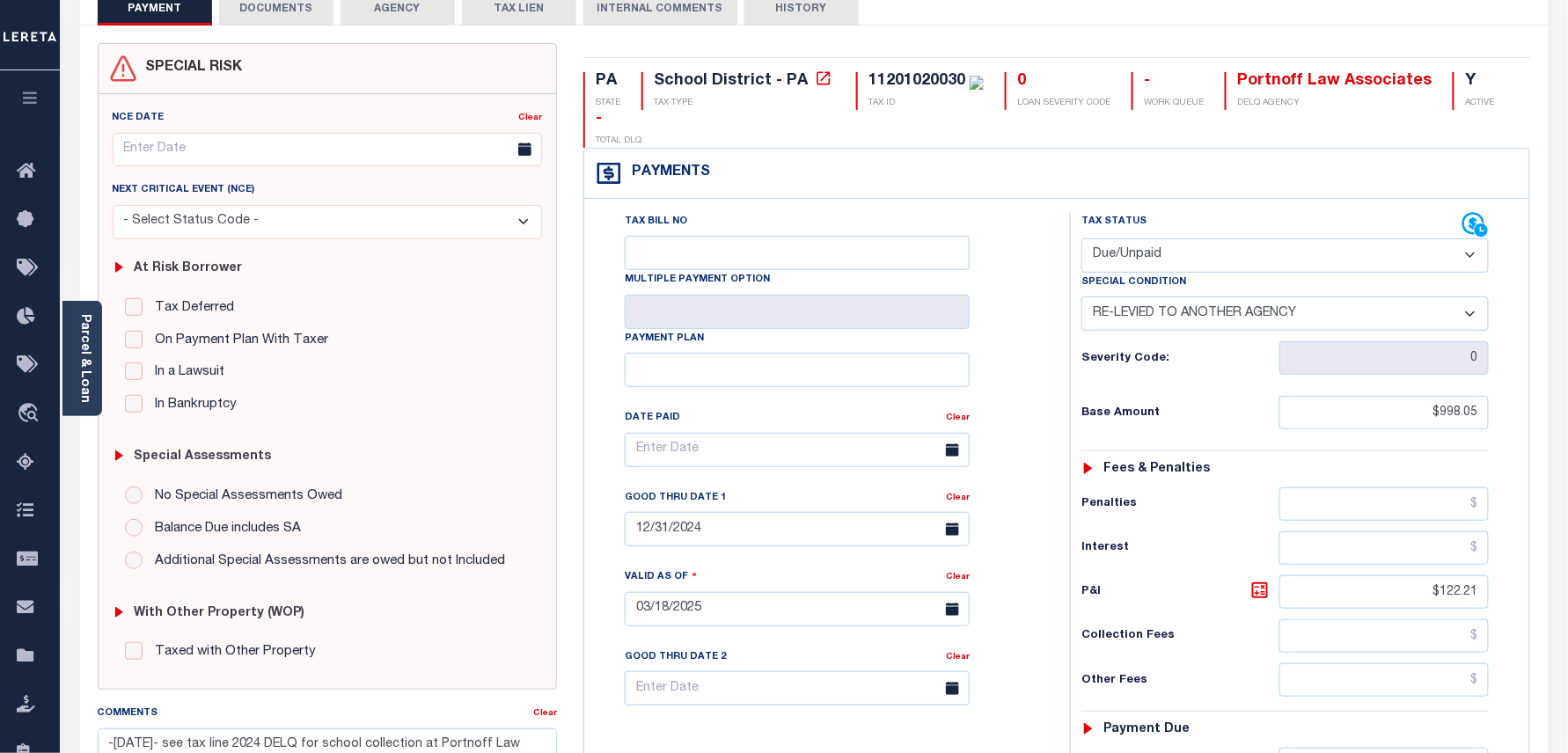 click on "- Select Status Code -
Open
Due/Unpaid
Paid
Incomplete
No Tax Due
Internal Refund Processed
New" at bounding box center [1285, 255] 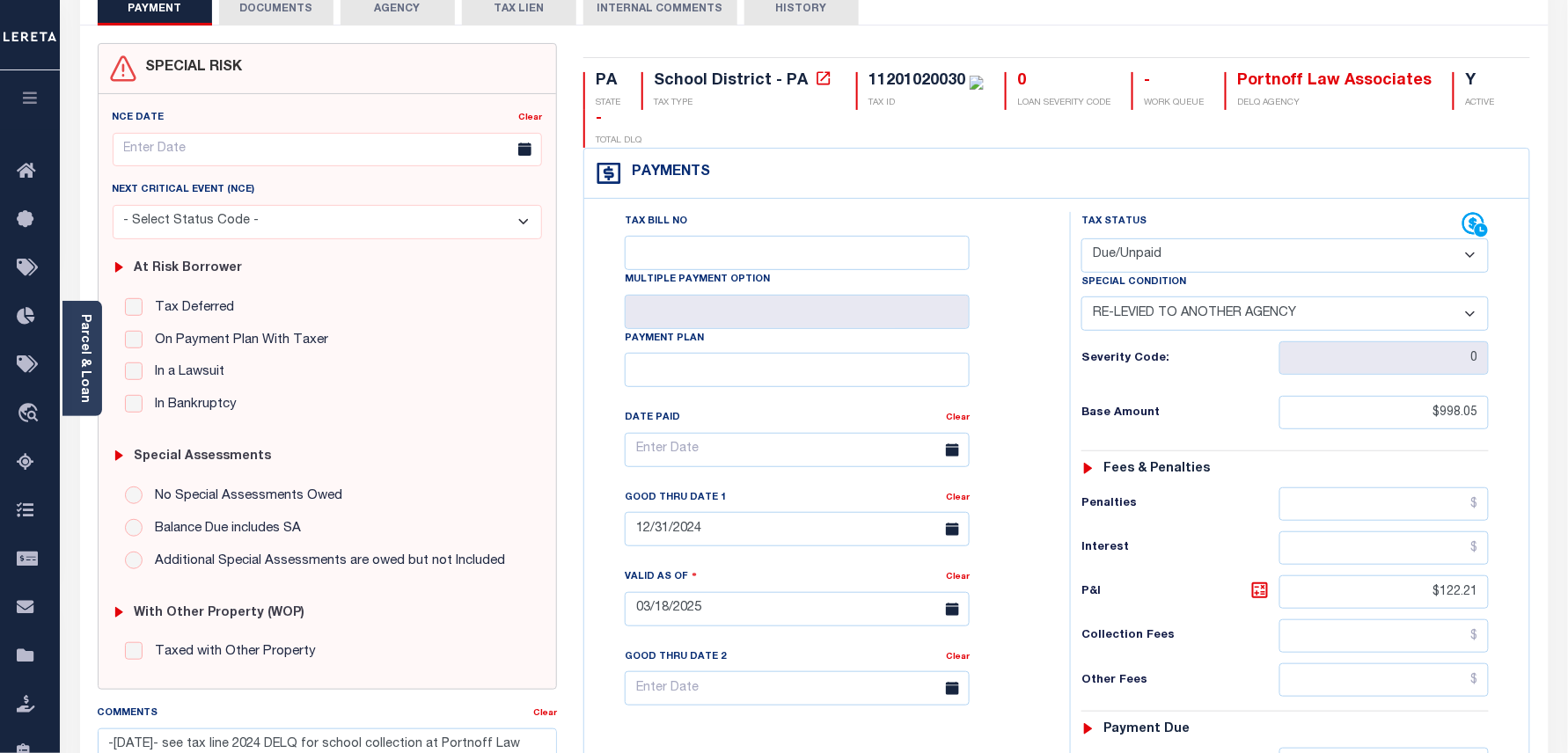 select on "PYD" 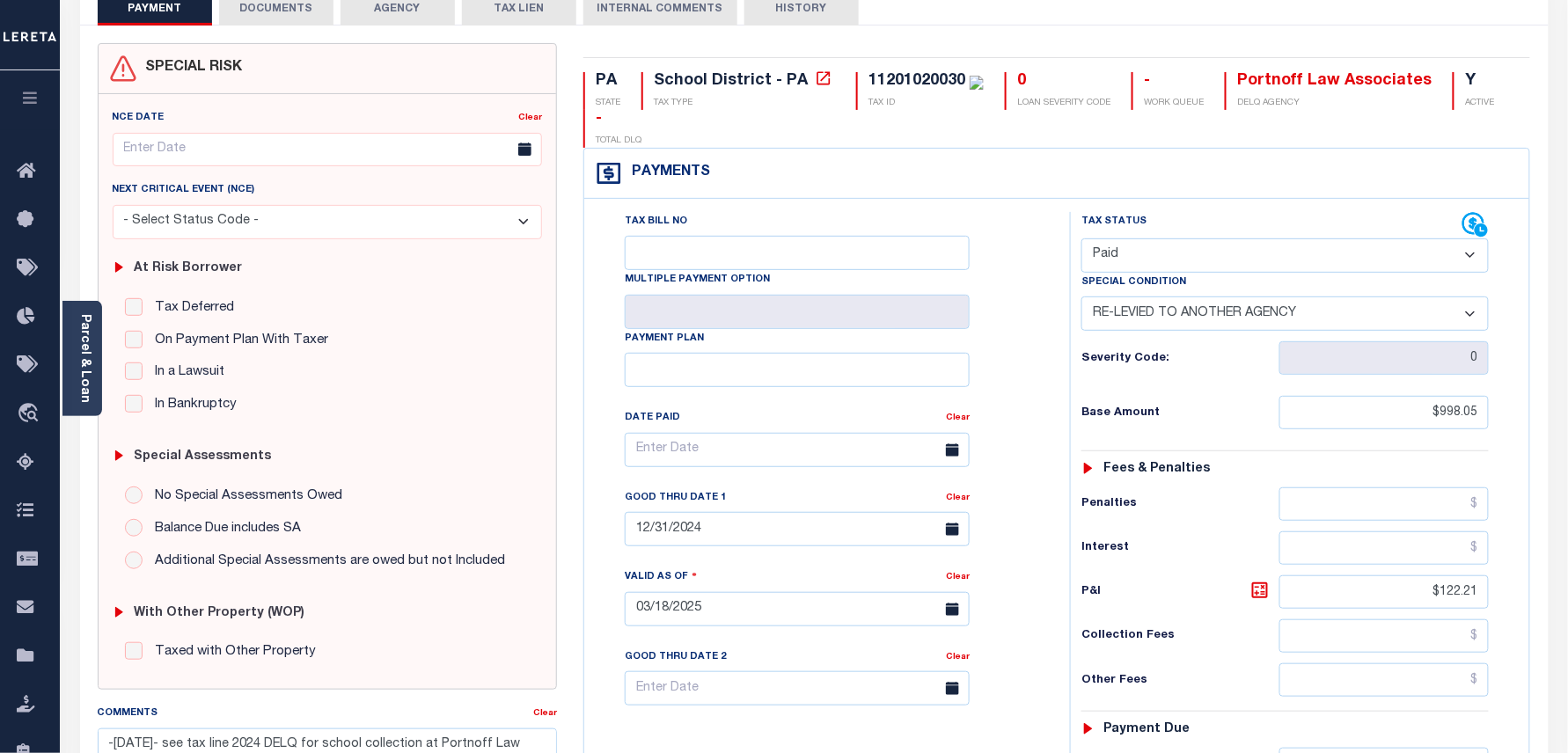click on "- Select Status Code -
Open
Due/Unpaid
Paid
Incomplete
No Tax Due
Internal Refund Processed
New" at bounding box center (1285, 255) 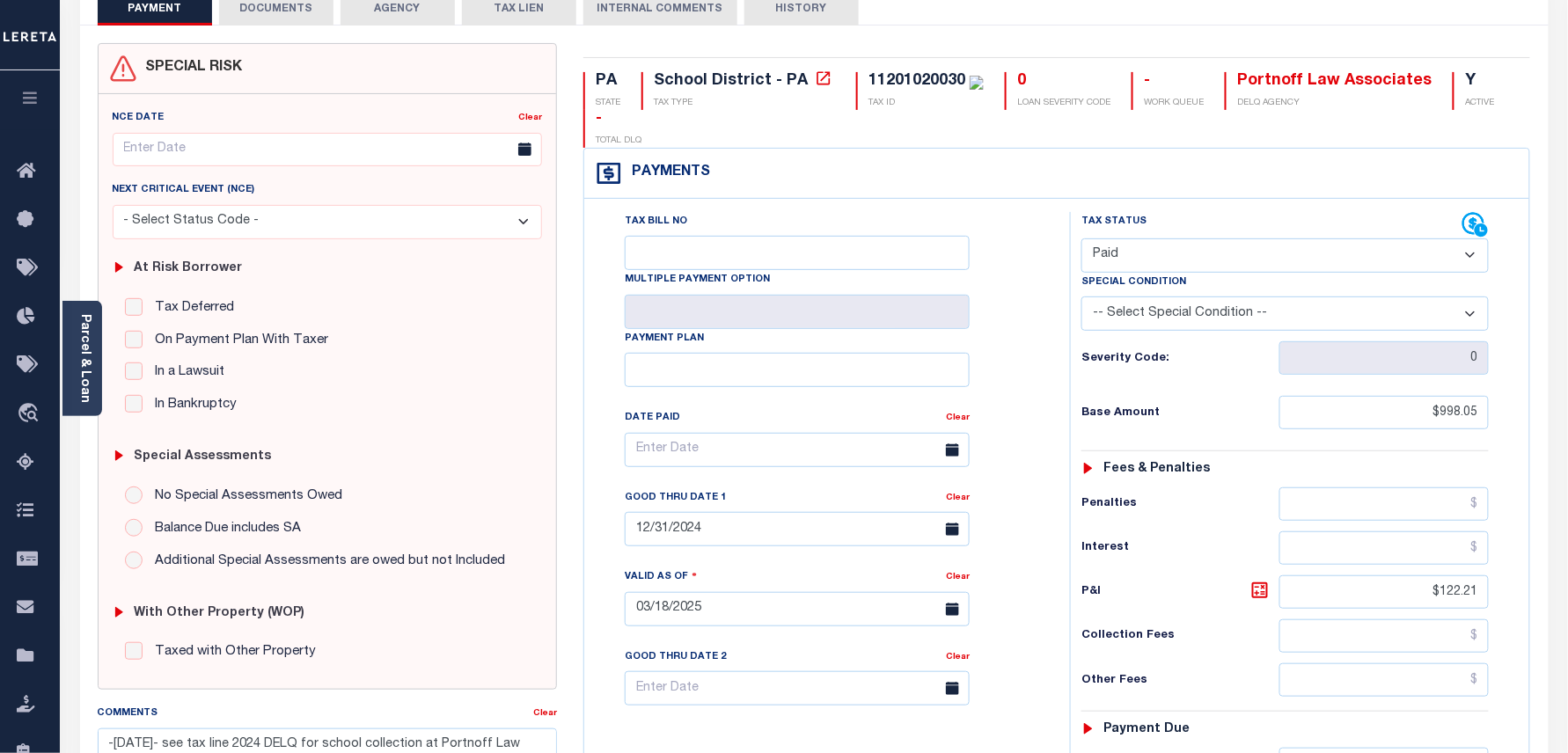 type on "08/07/2025" 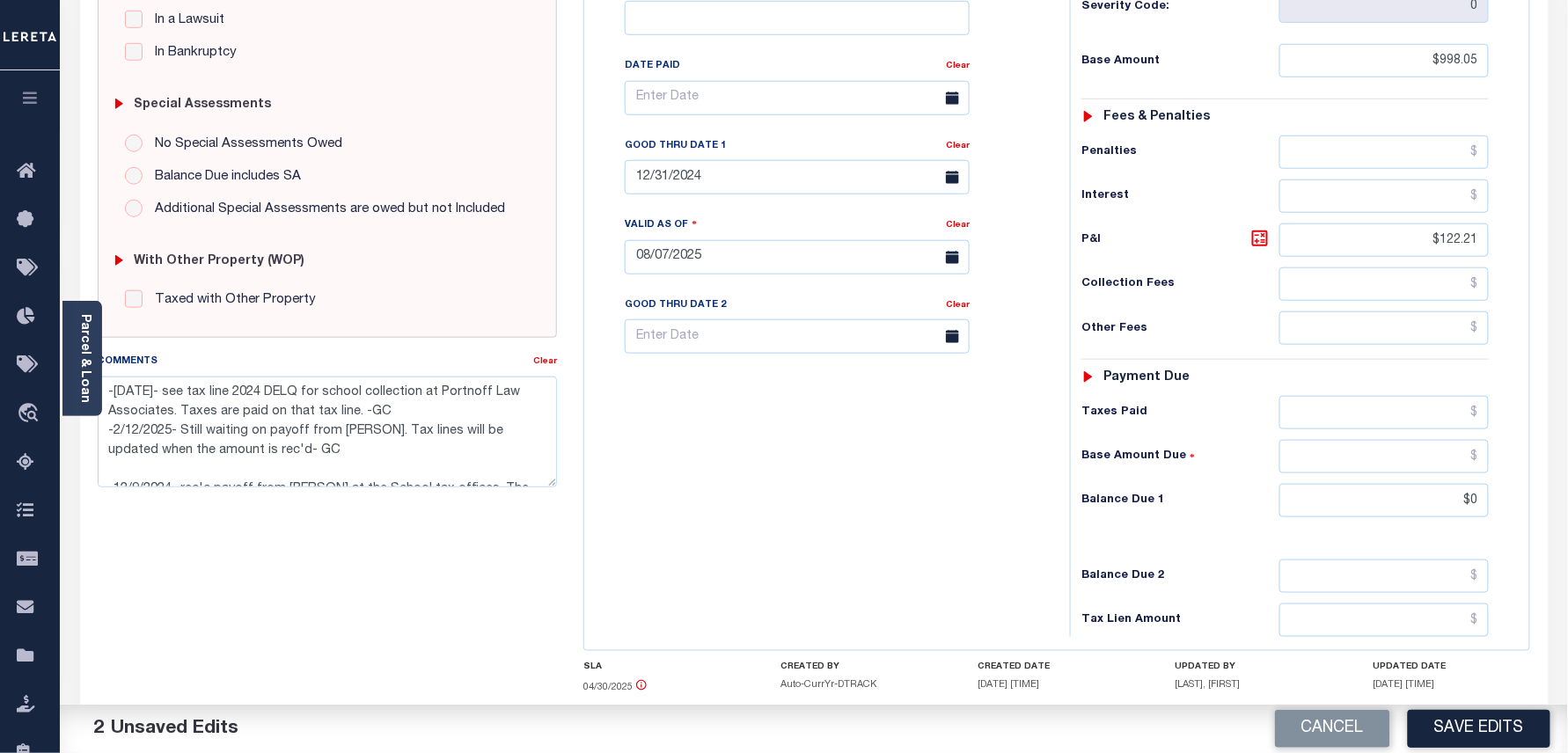 scroll, scrollTop: 117, scrollLeft: 0, axis: vertical 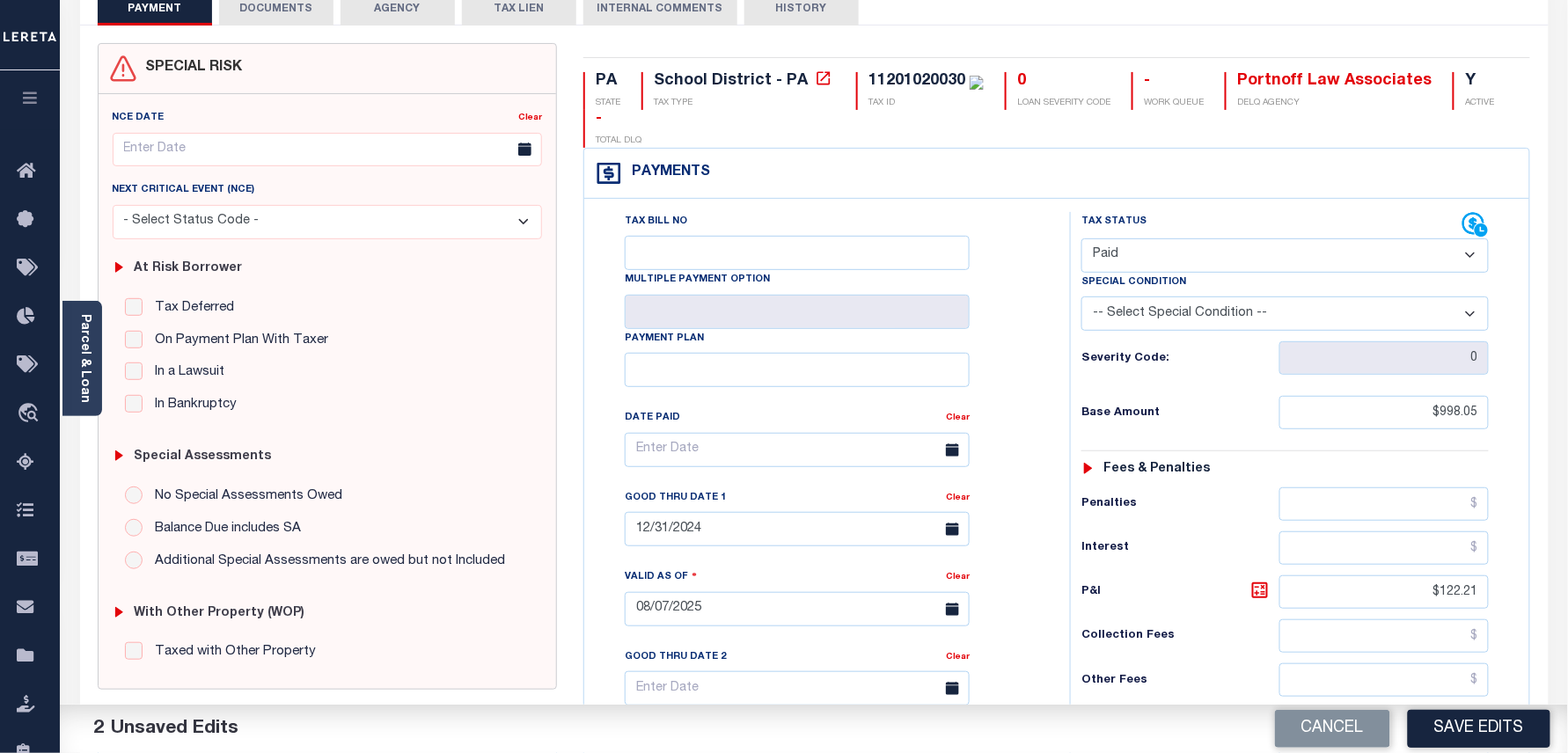 click on "-- Select Special Condition --
3RD PARTY TAX LIEN
AGENCY TAX LIEN (A.K.A Inside Lien)
BALANCE FORWARD
BANKRUPTCY
BILL W/ OTHER PARCEL
CONFIDENTIAL ACCOUNT
DEFERRED
DELAYED BILLING
DELQ CURRENT TAX YEAR INSTALLMENT(S) EXIST
DELQ PRIOR YEAR(S) EXIST
EXEMPT
HOMEOWNER AUTHORIZATION
IN DISPUTE/UNDER PROTEST
INCLUDES PRIOR UNPAID
INCLUDES RE-LEVIED TAX
INSTALLMENT PLAN
LITIGATION
LOST PROPERTY (FORECLOSED/DEEDED)
LOW ASSESSMENT
LOW TAX THRESHOLD
MULTIPLE TAXIDS
NEW PROPERTY
NOT ASSESSED
NOT CERTIFIED
OTHER FEES INVOLVED
OVERPAYMENT - POSSIBLE REFUND DUE
PARTIAL PAYMENT MAY EXIST
Pay Plan
RE-LEVIED TO ANOTHER AGENCY
REDEMP AMTS NOT AVAILABLE
REPORTED ON LEGACY RTYPE
SUBJECT TO FORECLOSURE
TAX LIEN RELEASED
TAX SALE-SUBJECT TO POWER TO SELL" at bounding box center (1285, 313) 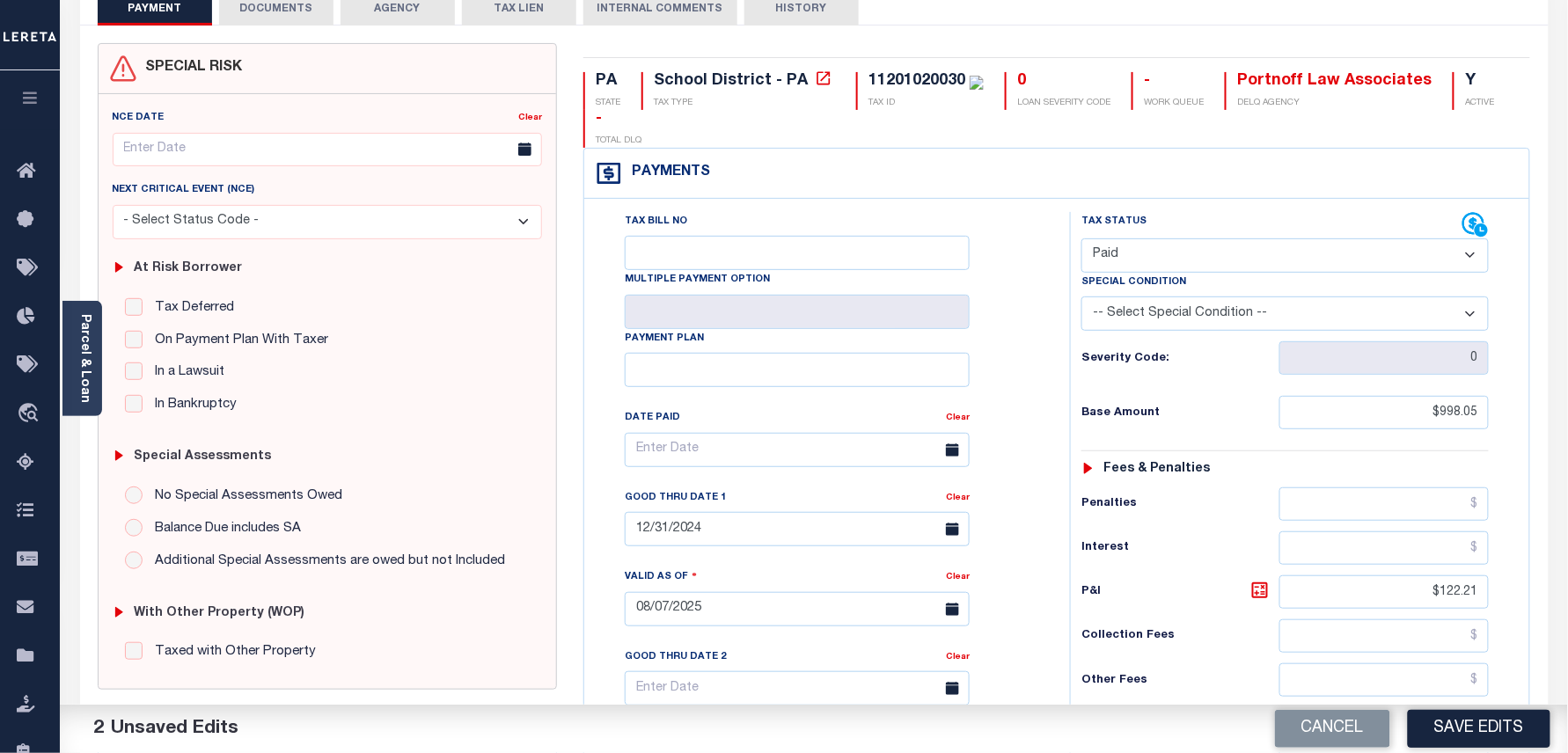 select on "31" 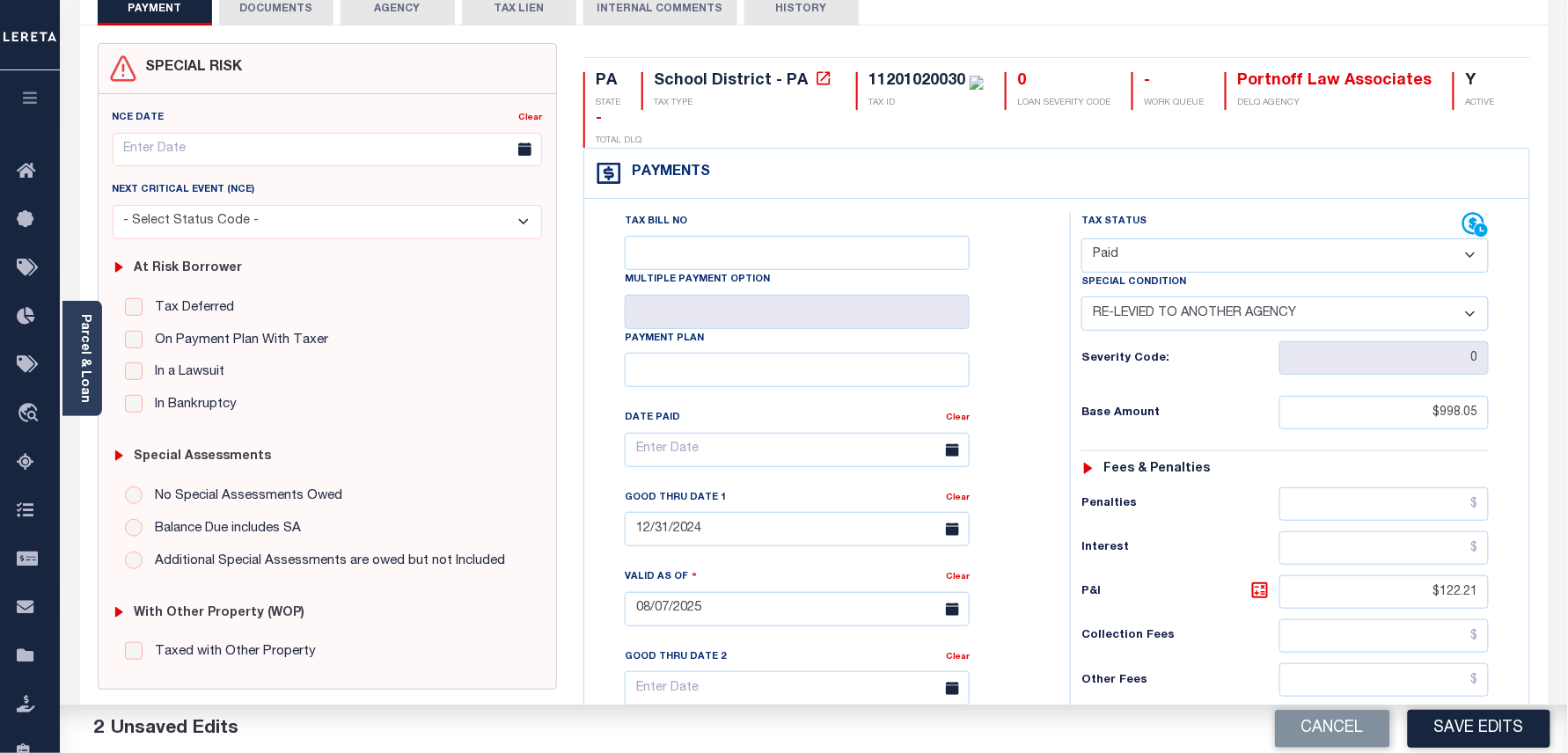 click on "-- Select Special Condition --
3RD PARTY TAX LIEN
AGENCY TAX LIEN (A.K.A Inside Lien)
BALANCE FORWARD
BANKRUPTCY
BILL W/ OTHER PARCEL
CONFIDENTIAL ACCOUNT
DEFERRED
DELAYED BILLING
DELQ CURRENT TAX YEAR INSTALLMENT(S) EXIST
DELQ PRIOR YEAR(S) EXIST
EXEMPT
HOMEOWNER AUTHORIZATION
IN DISPUTE/UNDER PROTEST
INCLUDES PRIOR UNPAID
INCLUDES RE-LEVIED TAX
INSTALLMENT PLAN
LITIGATION
LOST PROPERTY (FORECLOSED/DEEDED)
LOW ASSESSMENT
LOW TAX THRESHOLD
MULTIPLE TAXIDS
NEW PROPERTY
NOT ASSESSED
NOT CERTIFIED
OTHER FEES INVOLVED
OVERPAYMENT - POSSIBLE REFUND DUE
PARTIAL PAYMENT MAY EXIST
Pay Plan
RE-LEVIED TO ANOTHER AGENCY
REDEMP AMTS NOT AVAILABLE
REPORTED ON LEGACY RTYPE
SUBJECT TO FORECLOSURE
TAX LIEN RELEASED
TAX SALE-SUBJECT TO POWER TO SELL" at bounding box center (1285, 313) 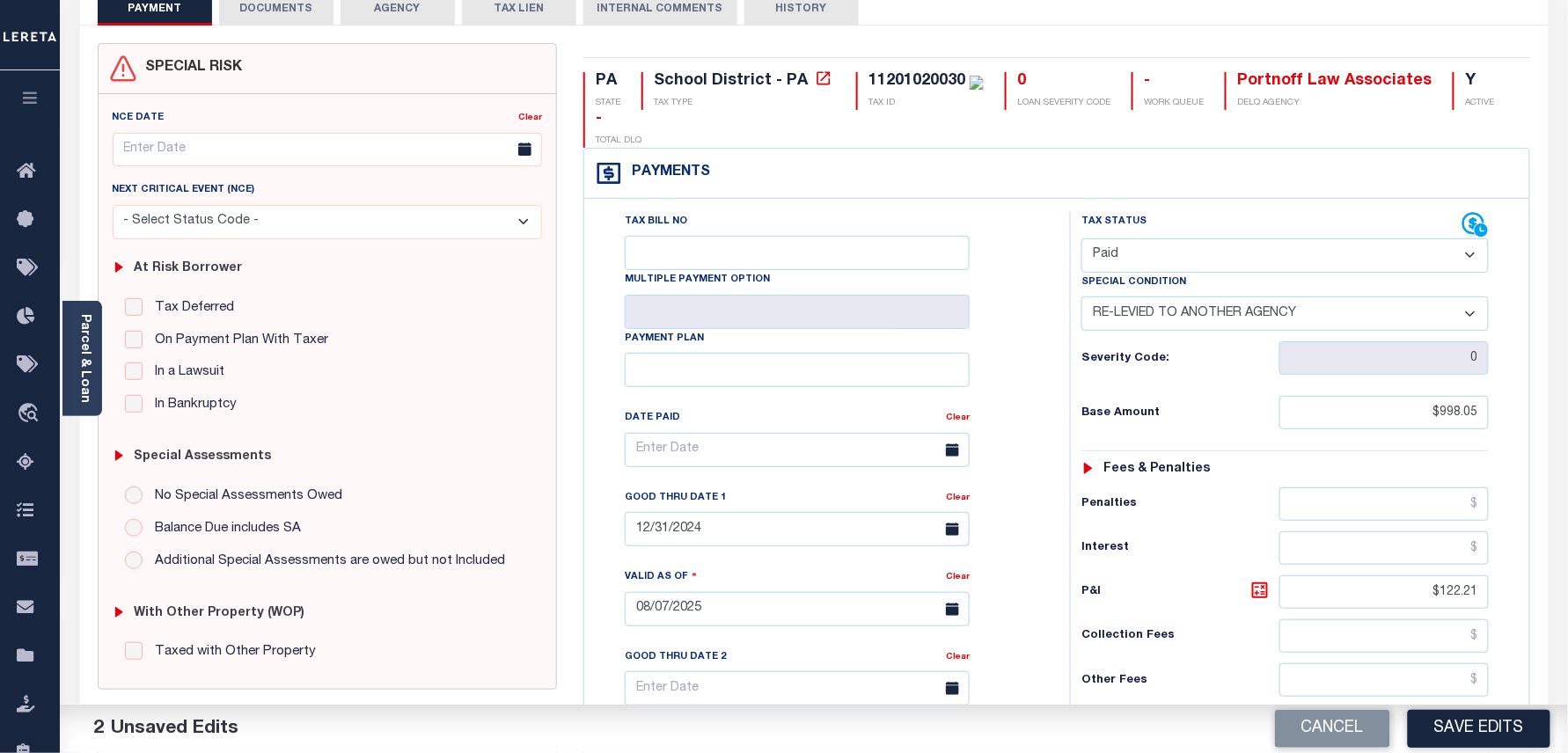 scroll, scrollTop: 352, scrollLeft: 0, axis: vertical 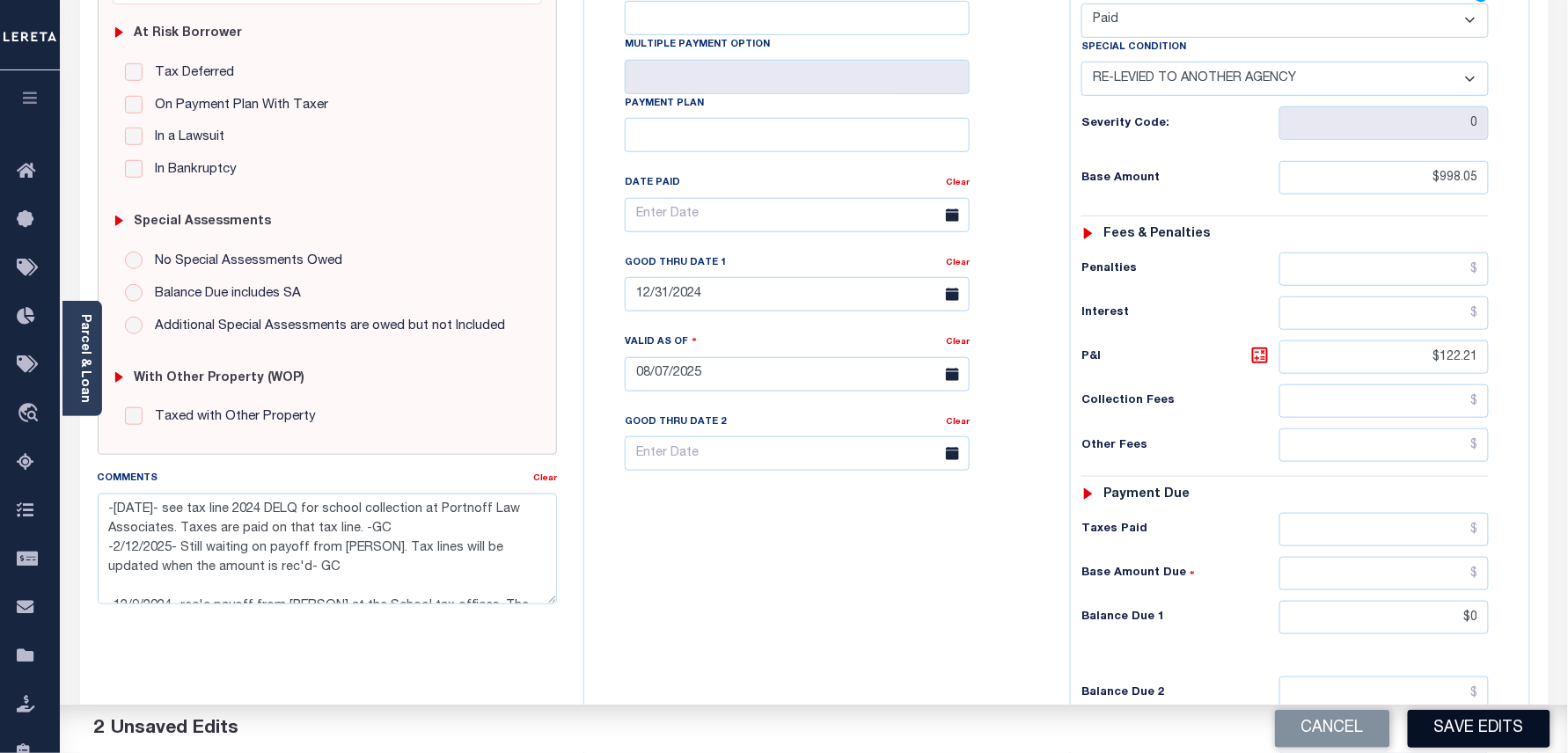 click on "Save Edits" at bounding box center [1479, 728] 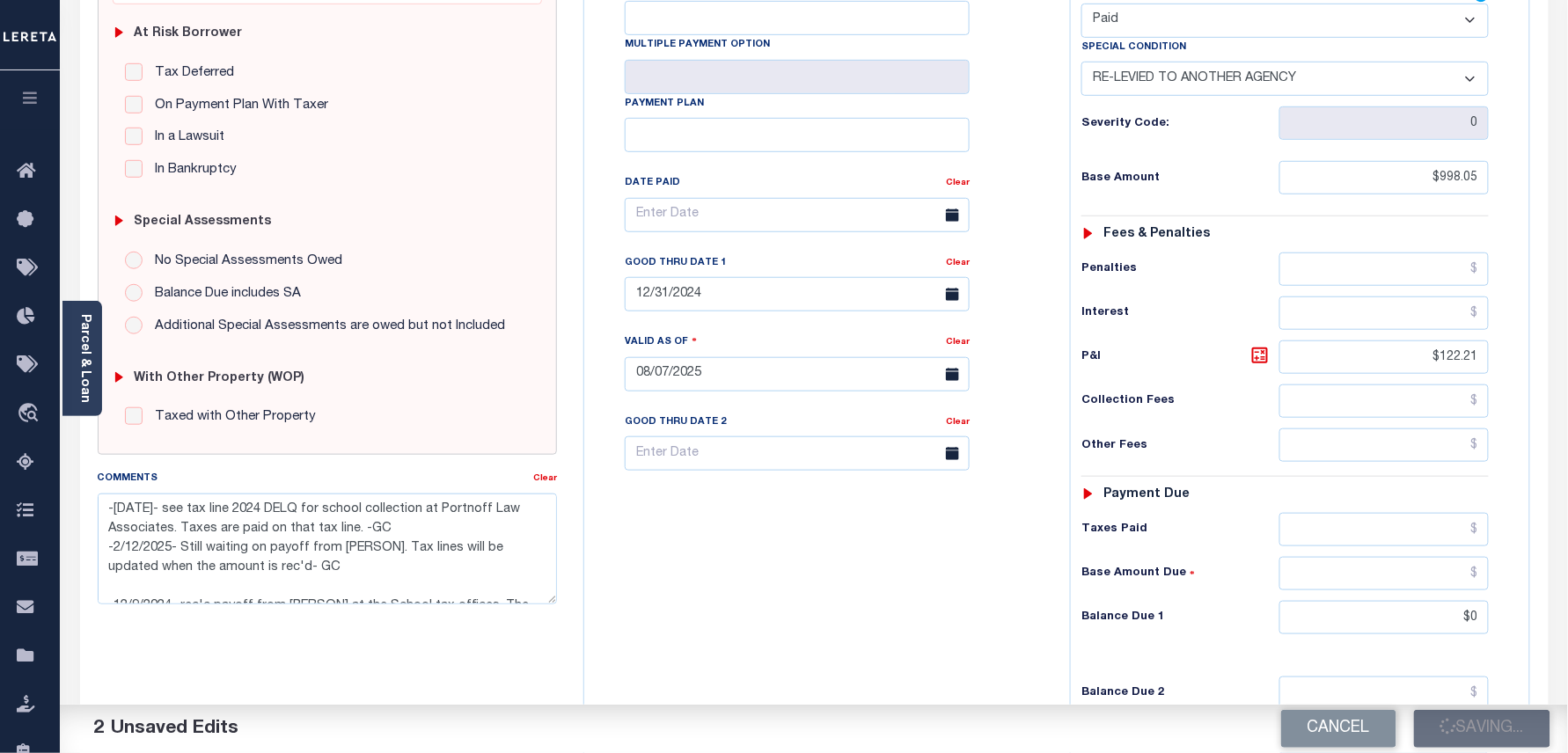 checkbox on "false" 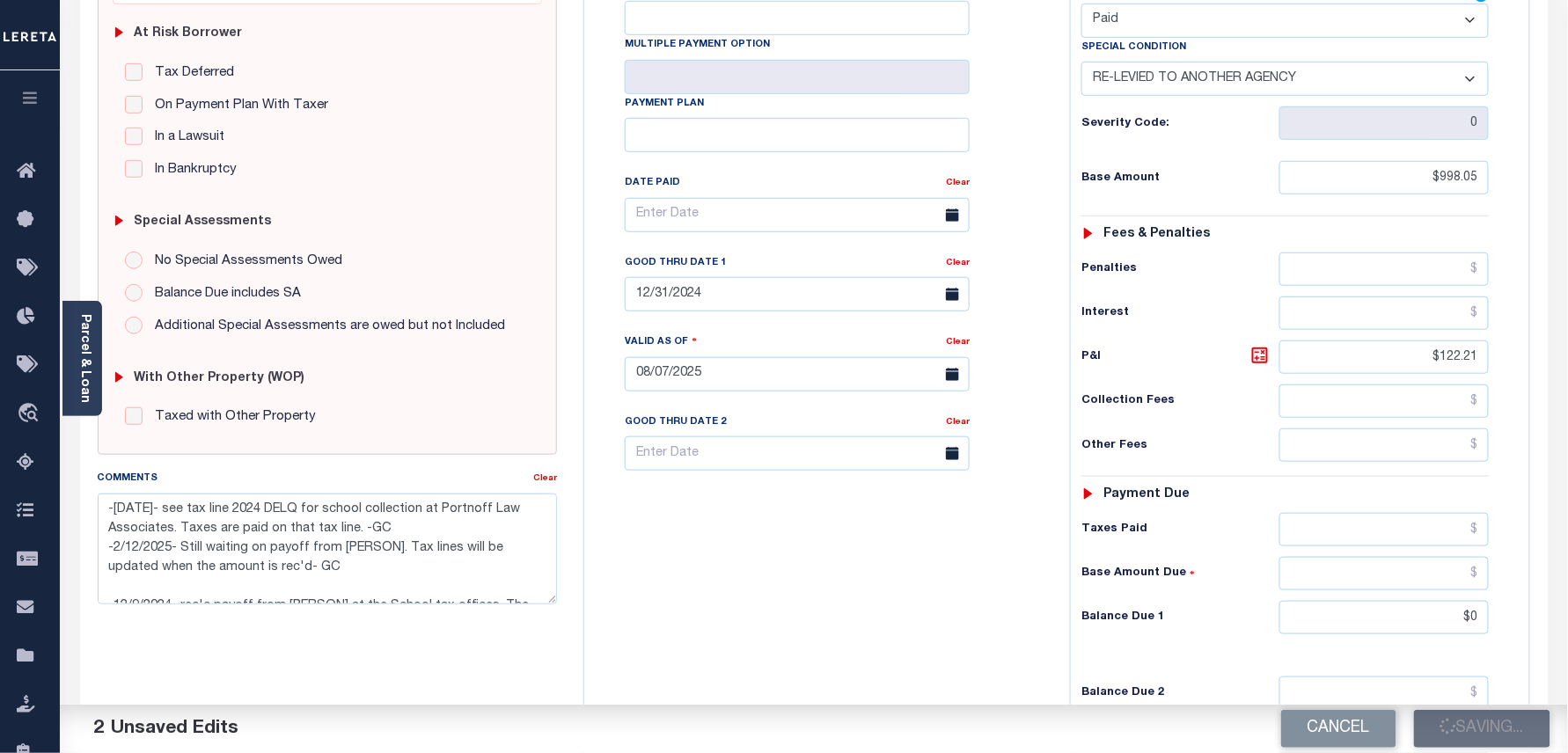 checkbox on "false" 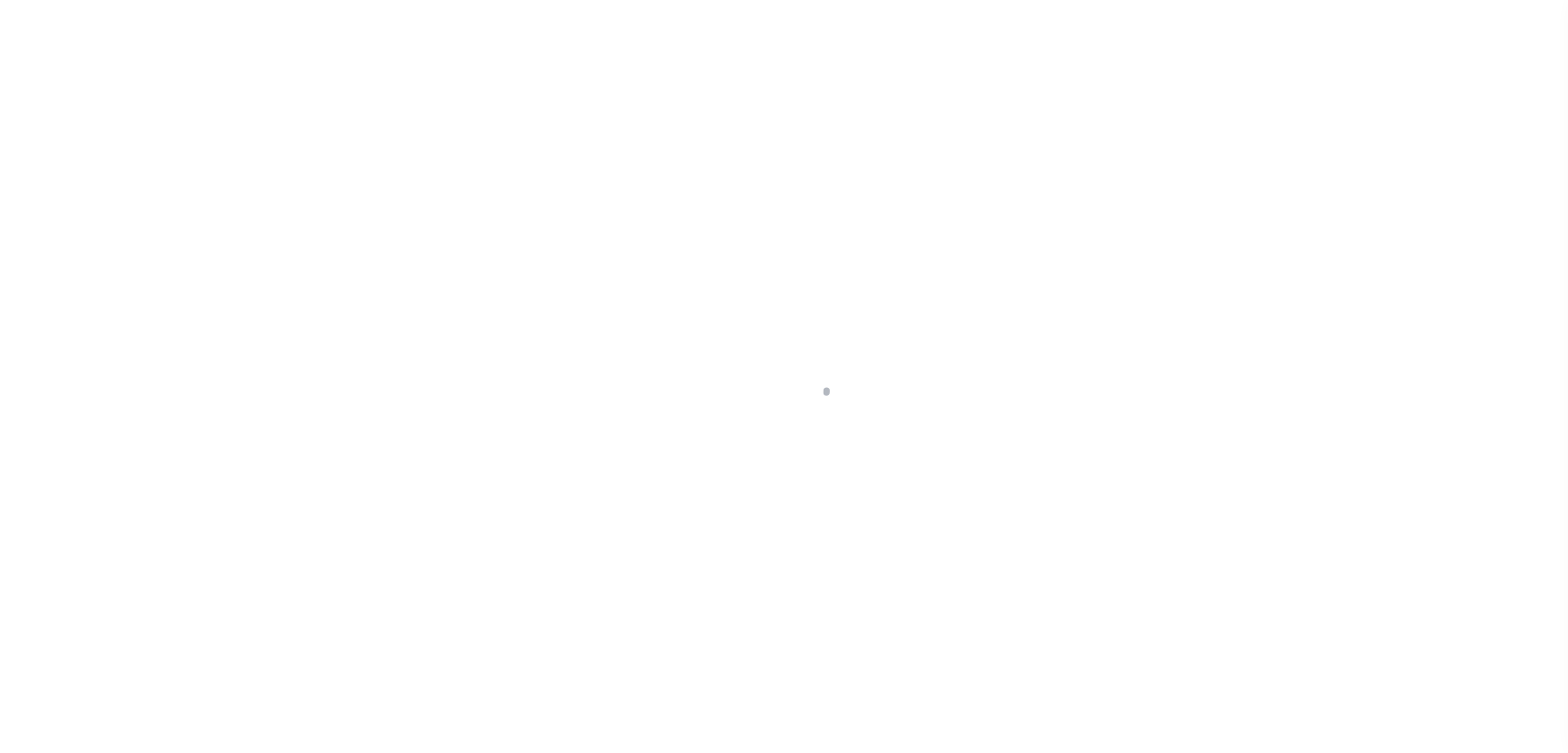 scroll, scrollTop: 0, scrollLeft: 0, axis: both 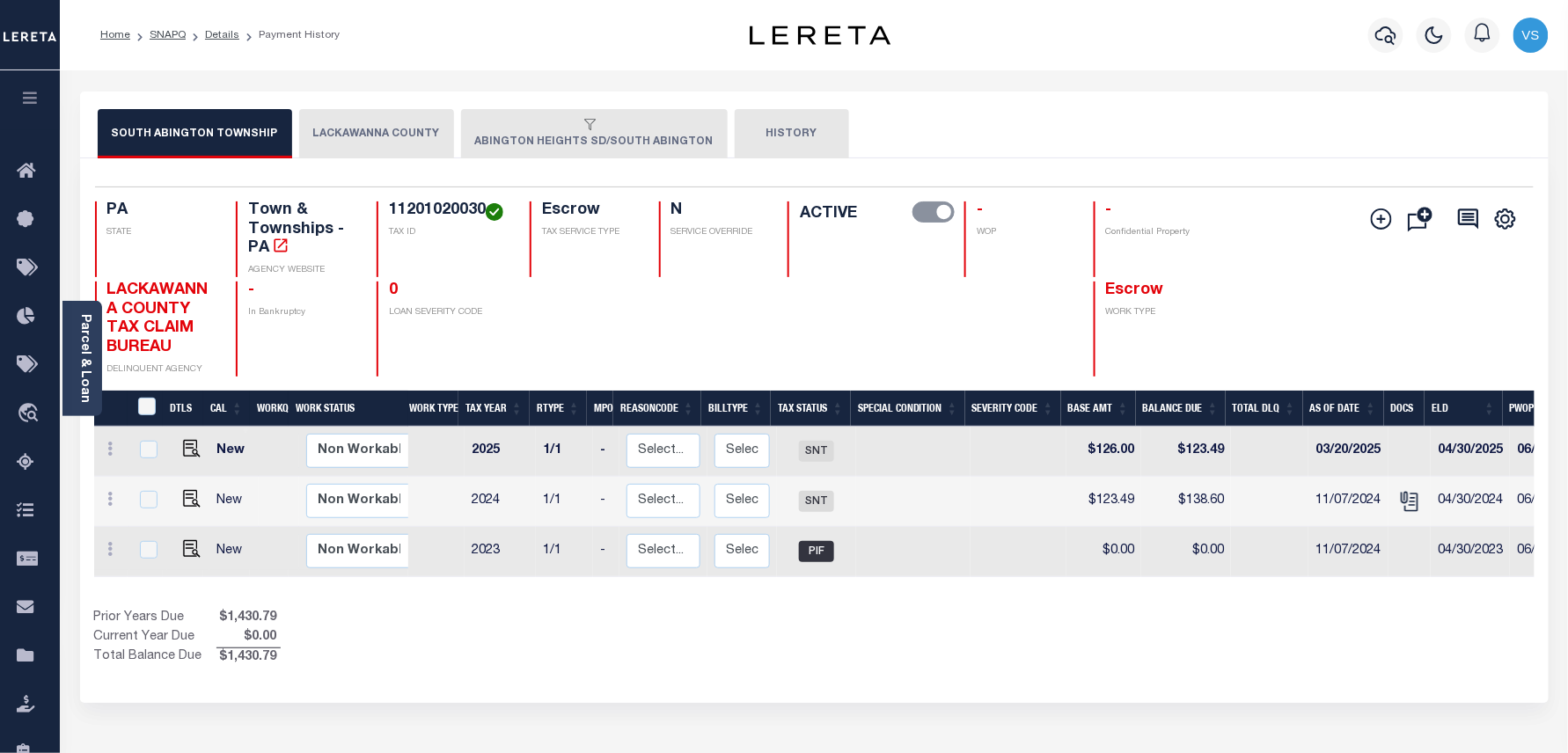 click on "ABINGTON HEIGHTS SD/SOUTH ABINGTON" at bounding box center [594, 134] 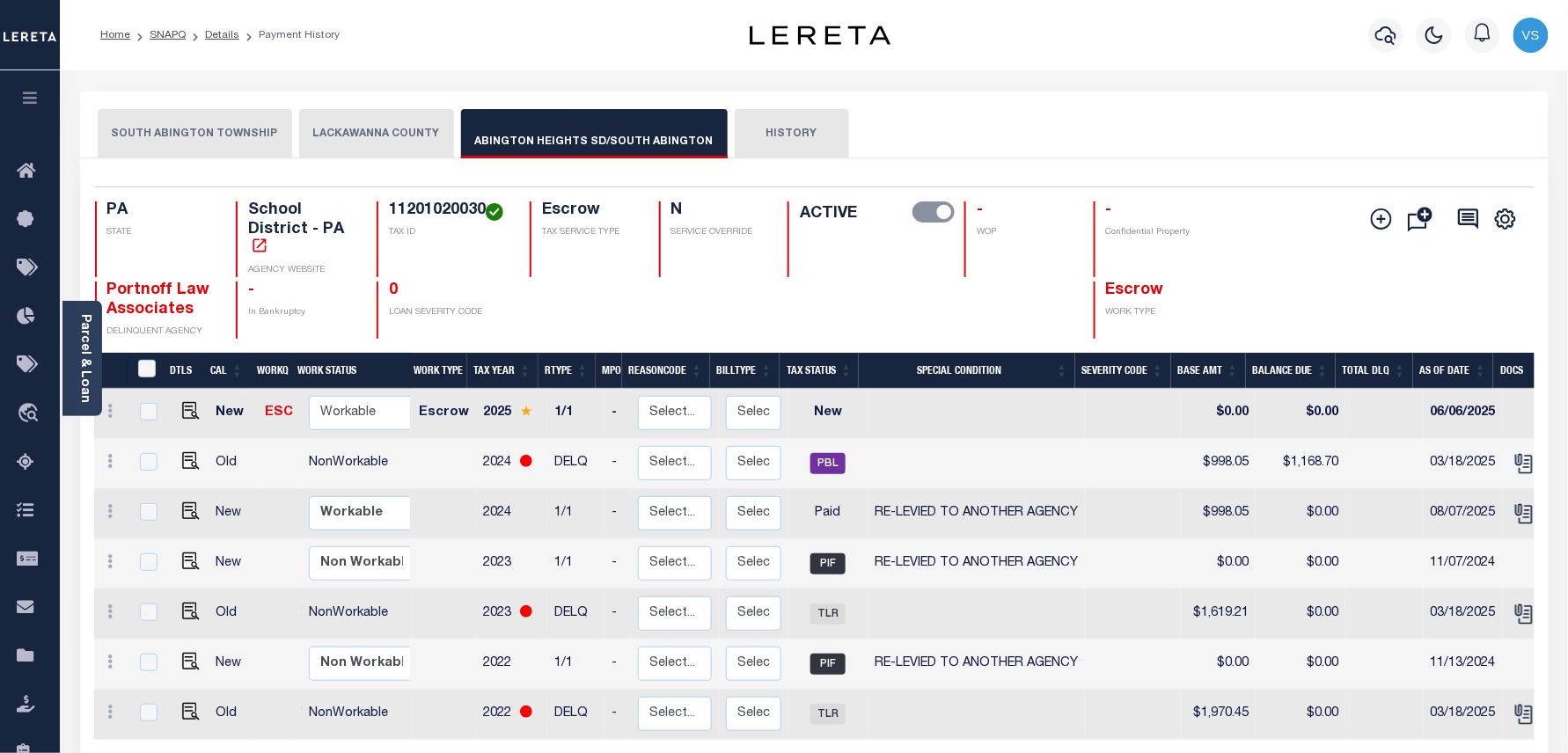 scroll, scrollTop: 117, scrollLeft: 0, axis: vertical 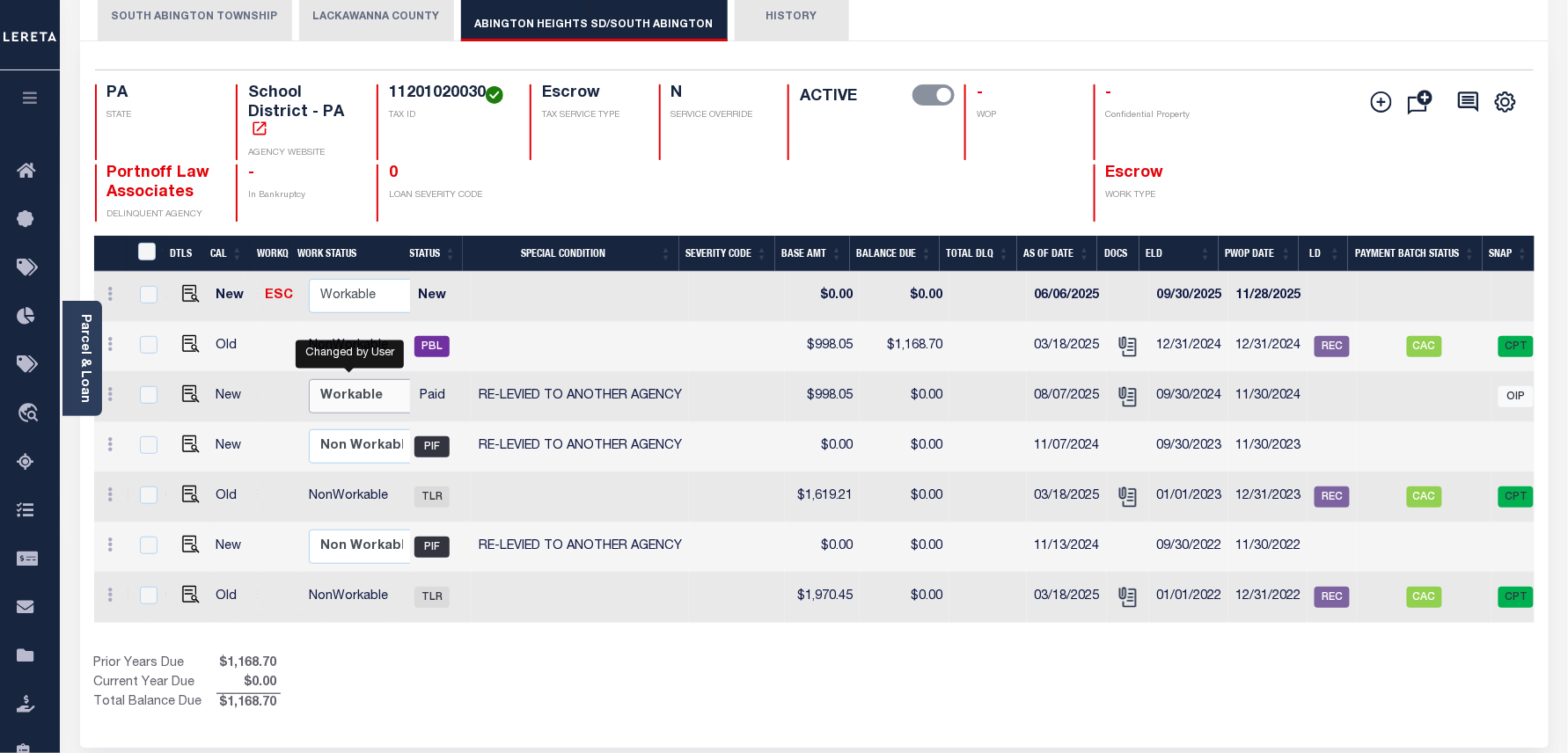 click on "Non Workable
Workable" at bounding box center (362, 396) 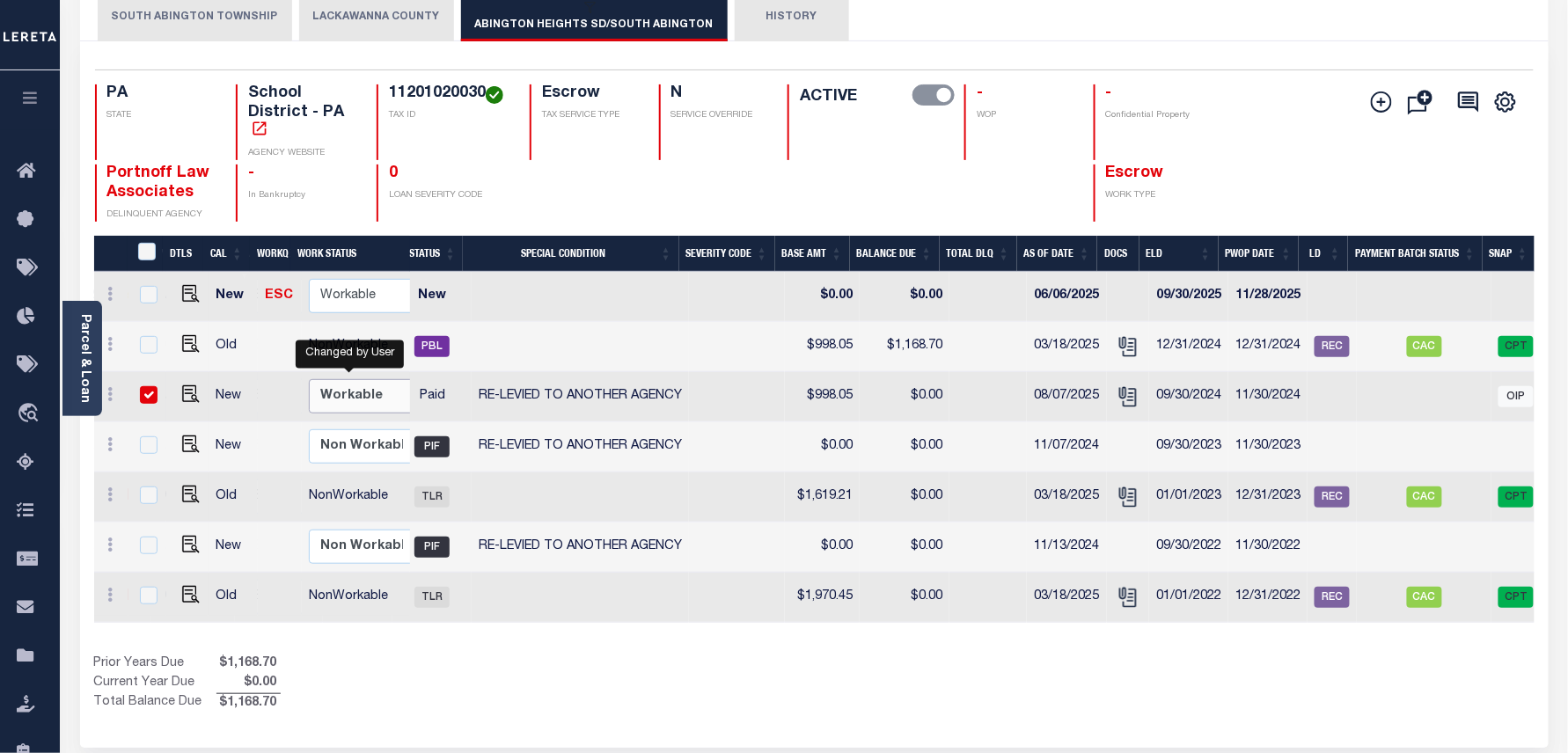 checkbox on "true" 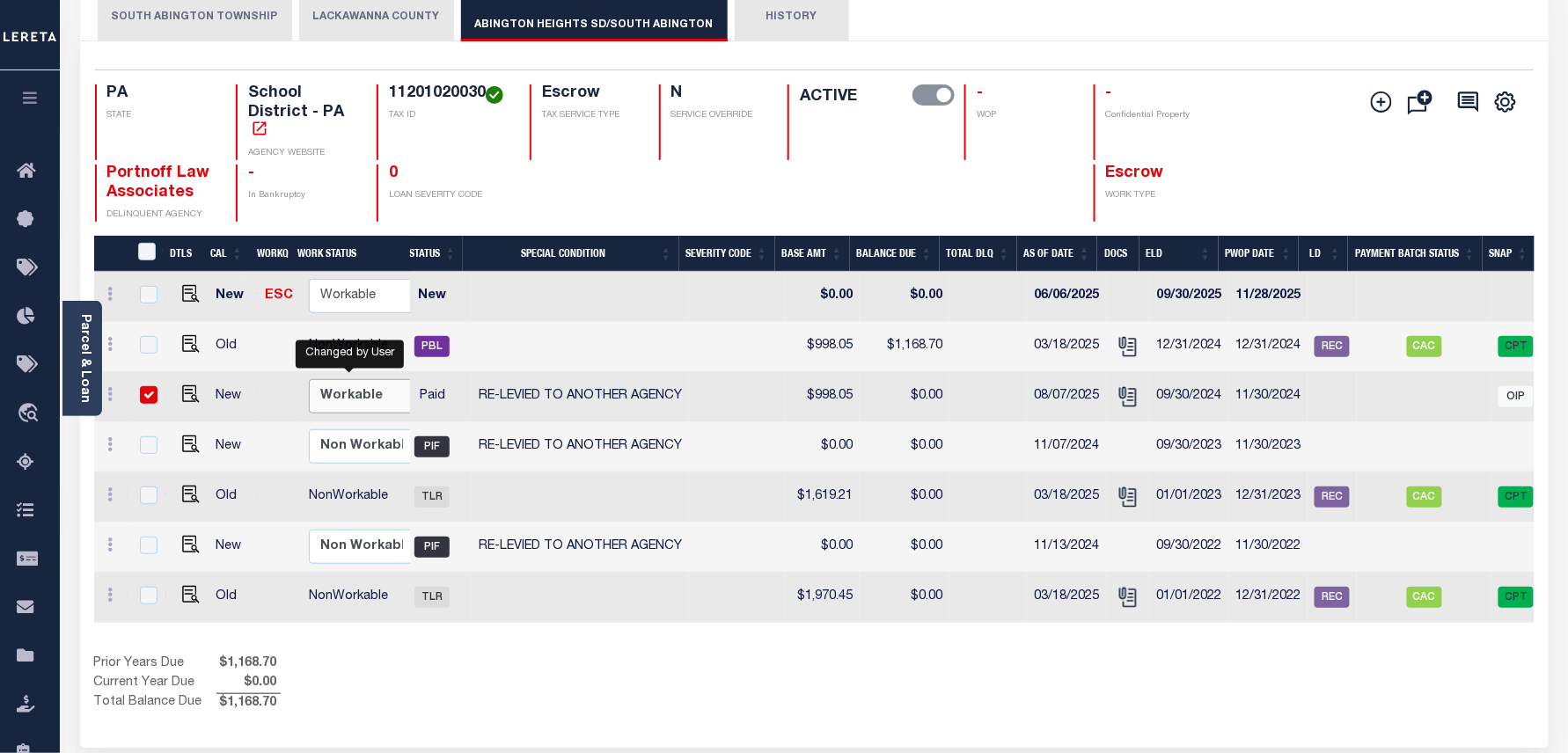 checkbox on "true" 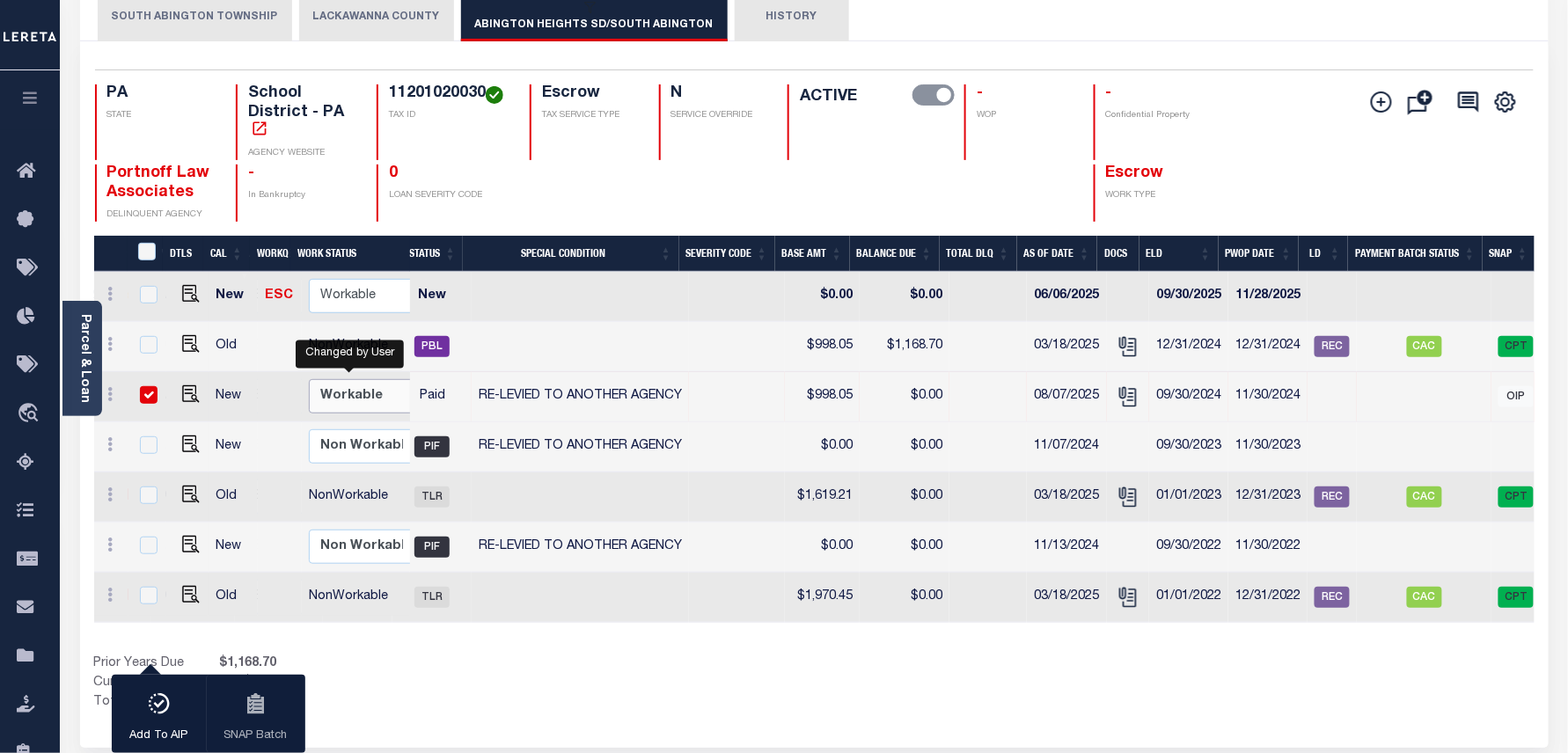 select on "true" 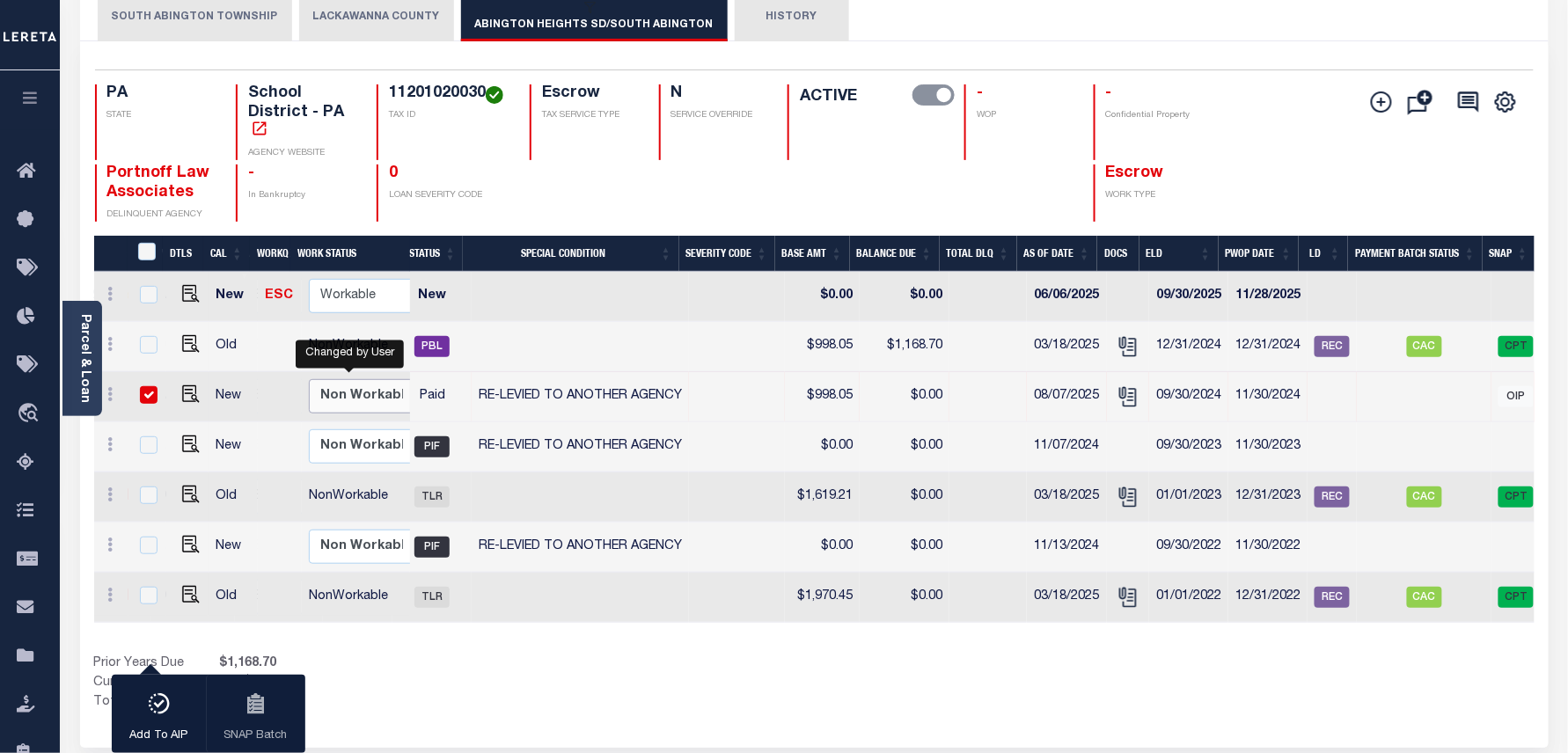 click on "Non Workable
Workable" at bounding box center (362, 396) 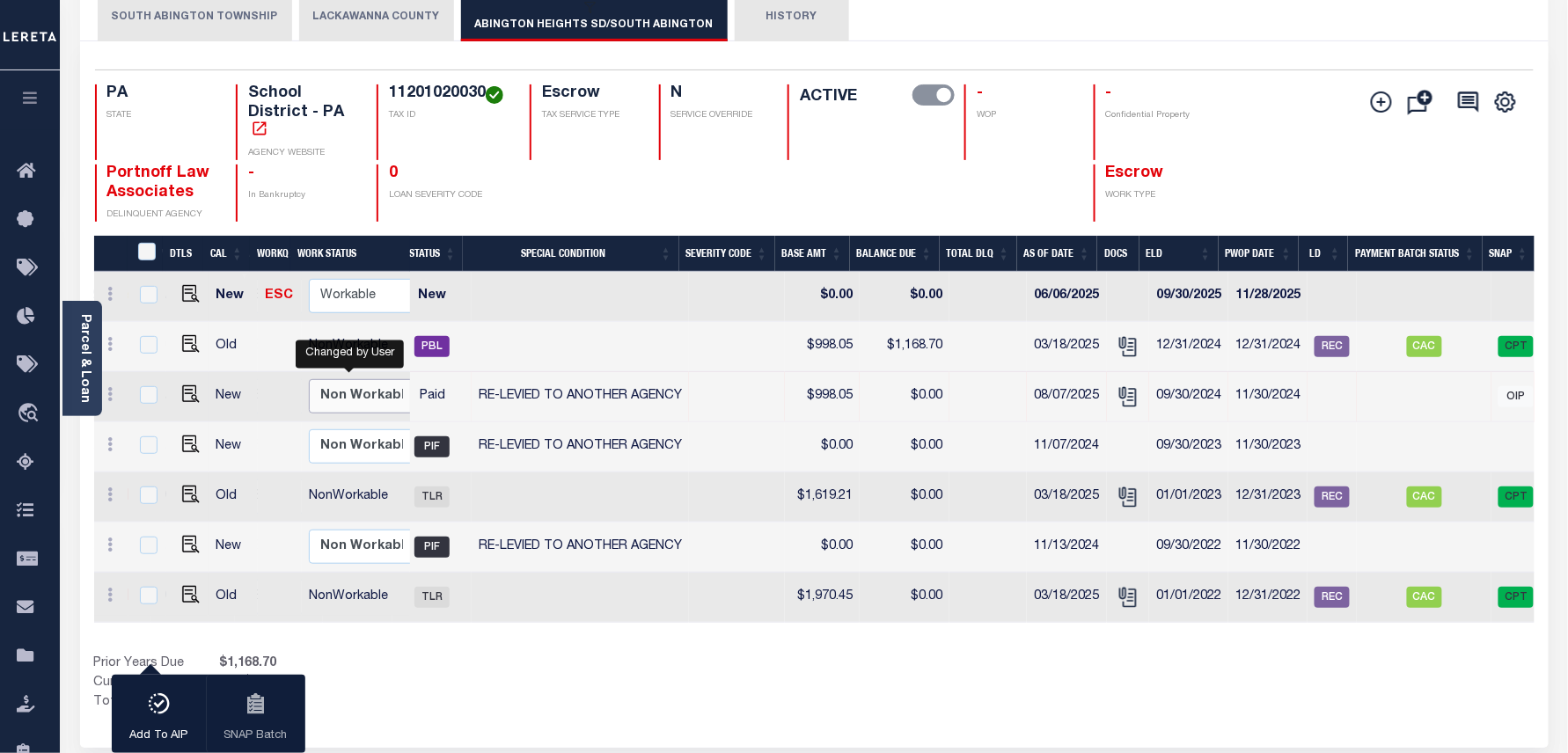checkbox on "false" 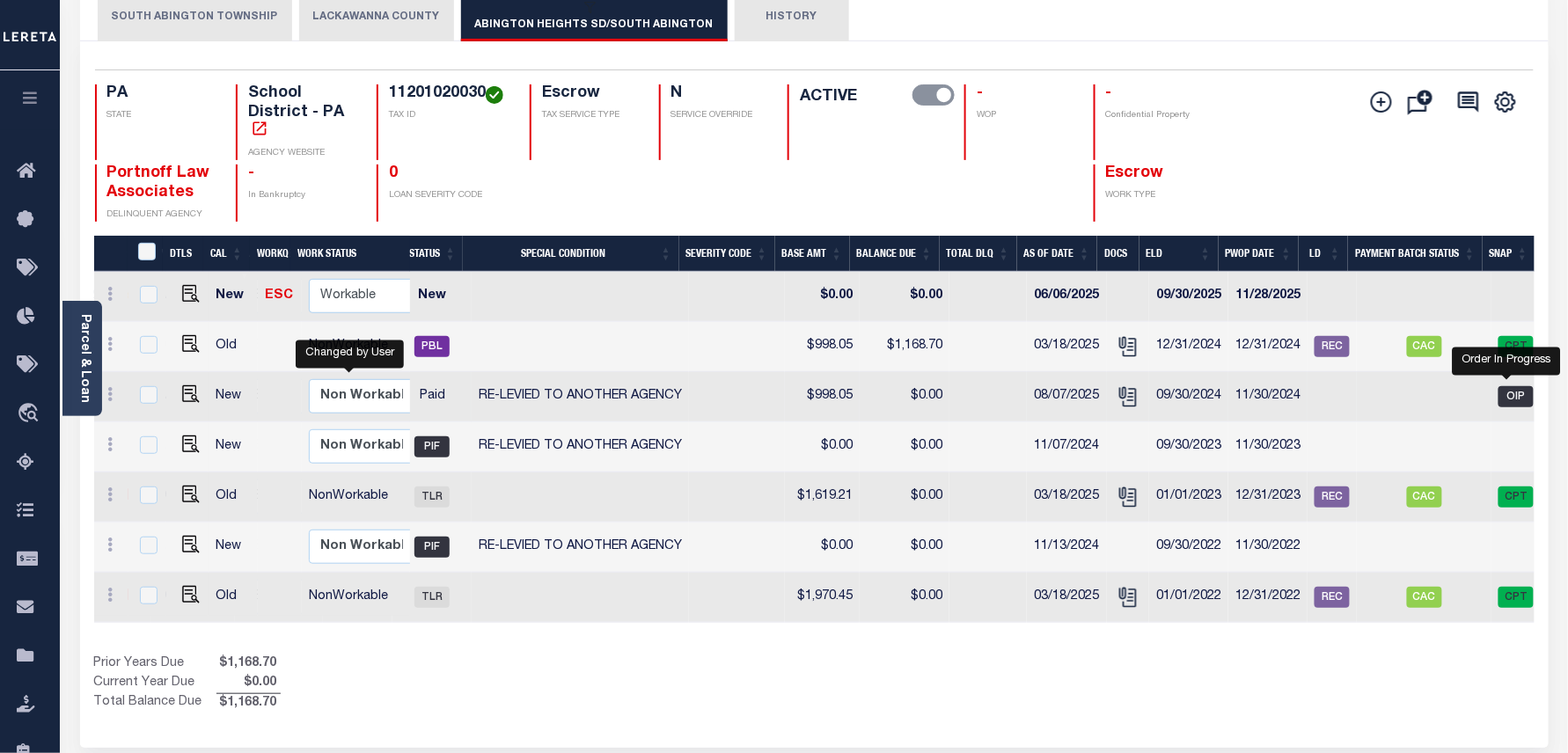 click on "OIP" at bounding box center [1516, 397] 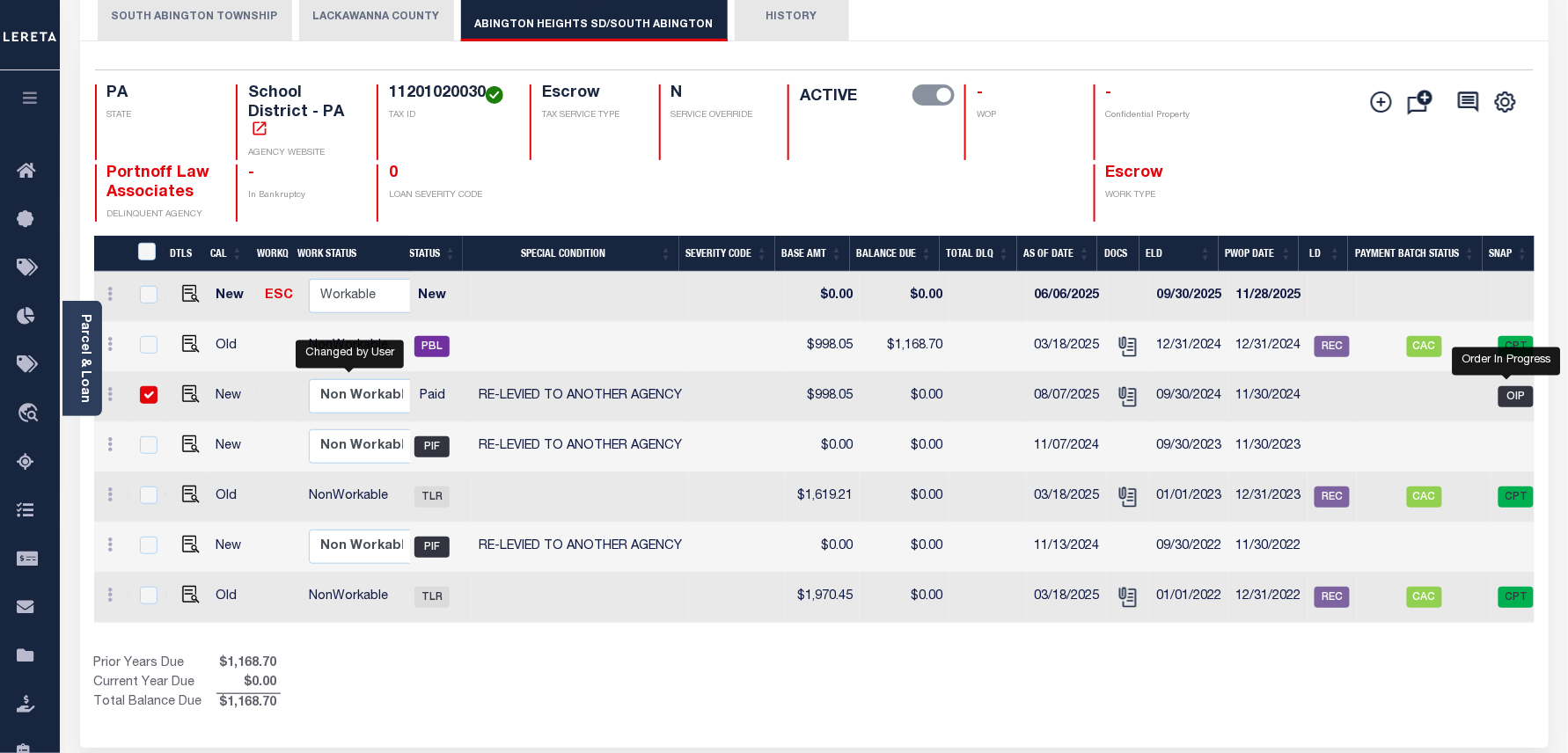 checkbox on "true" 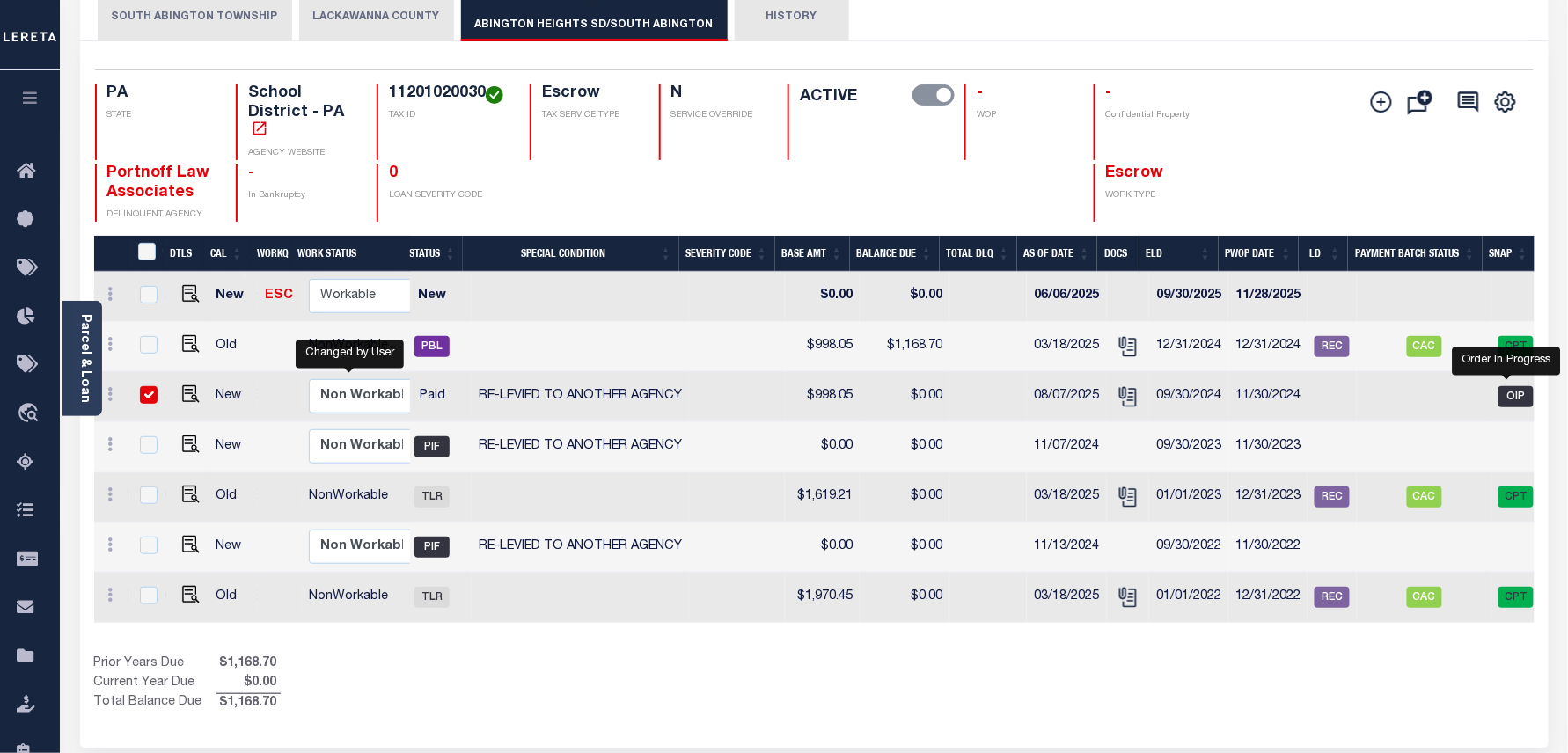 checkbox on "true" 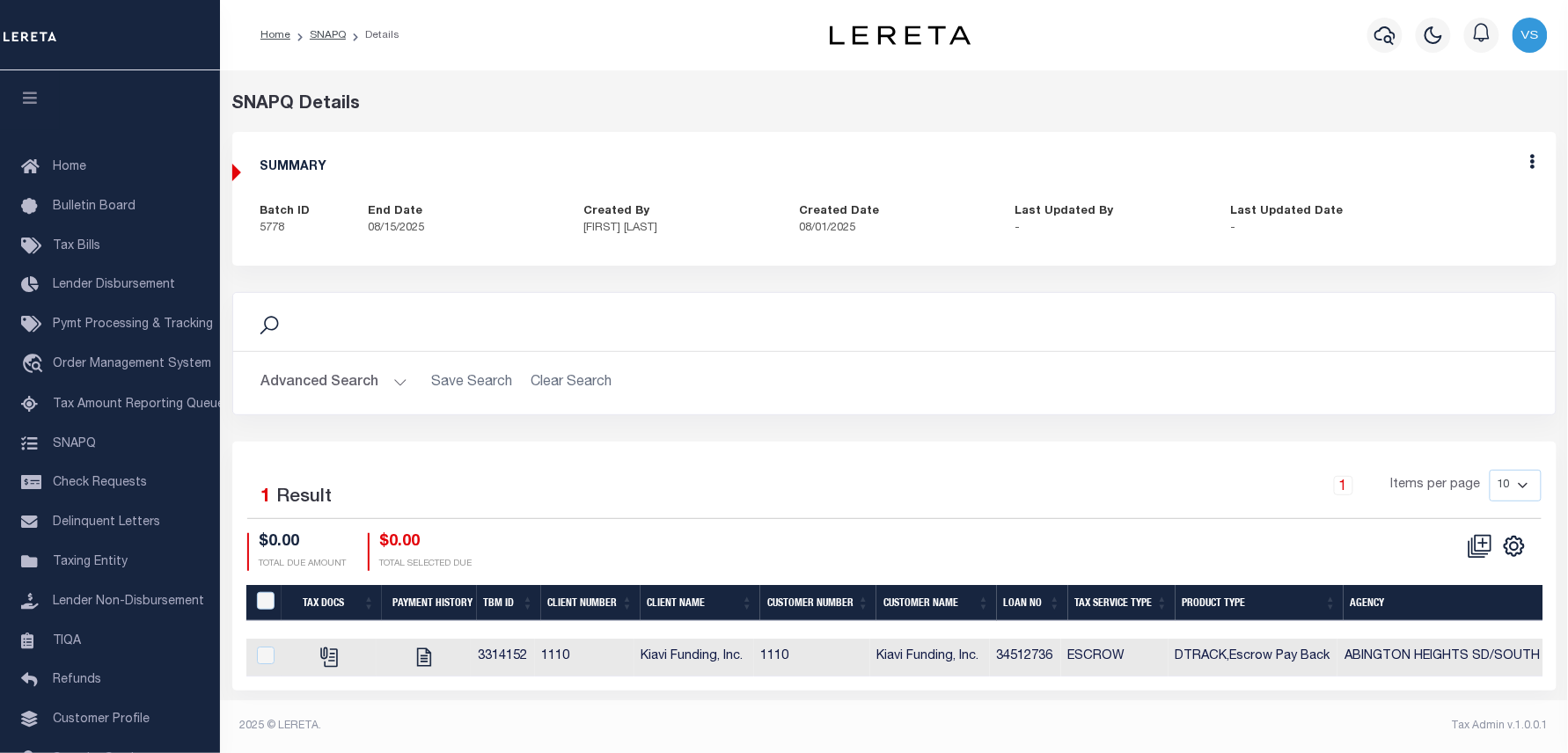 scroll, scrollTop: 4, scrollLeft: 0, axis: vertical 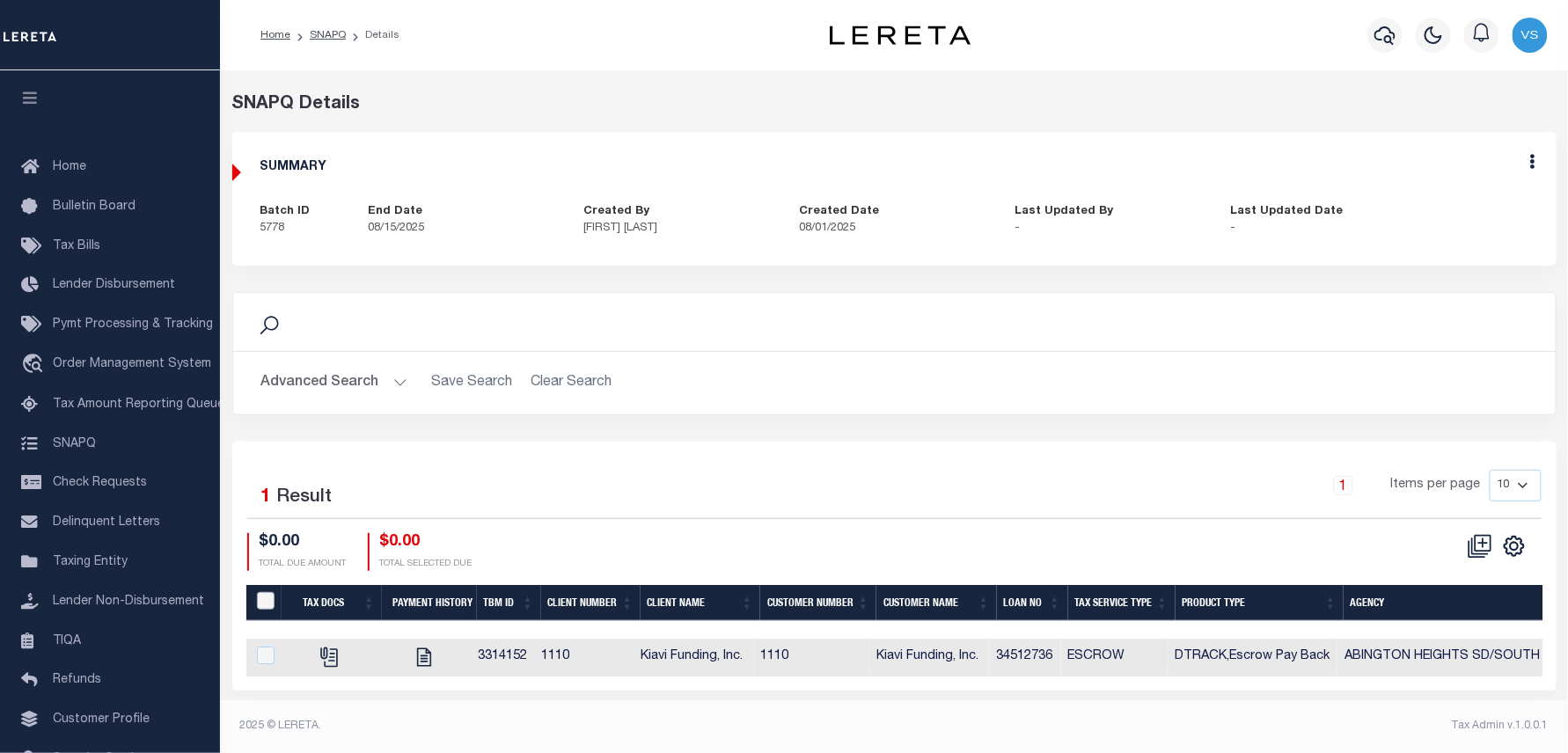 click at bounding box center (266, 601) 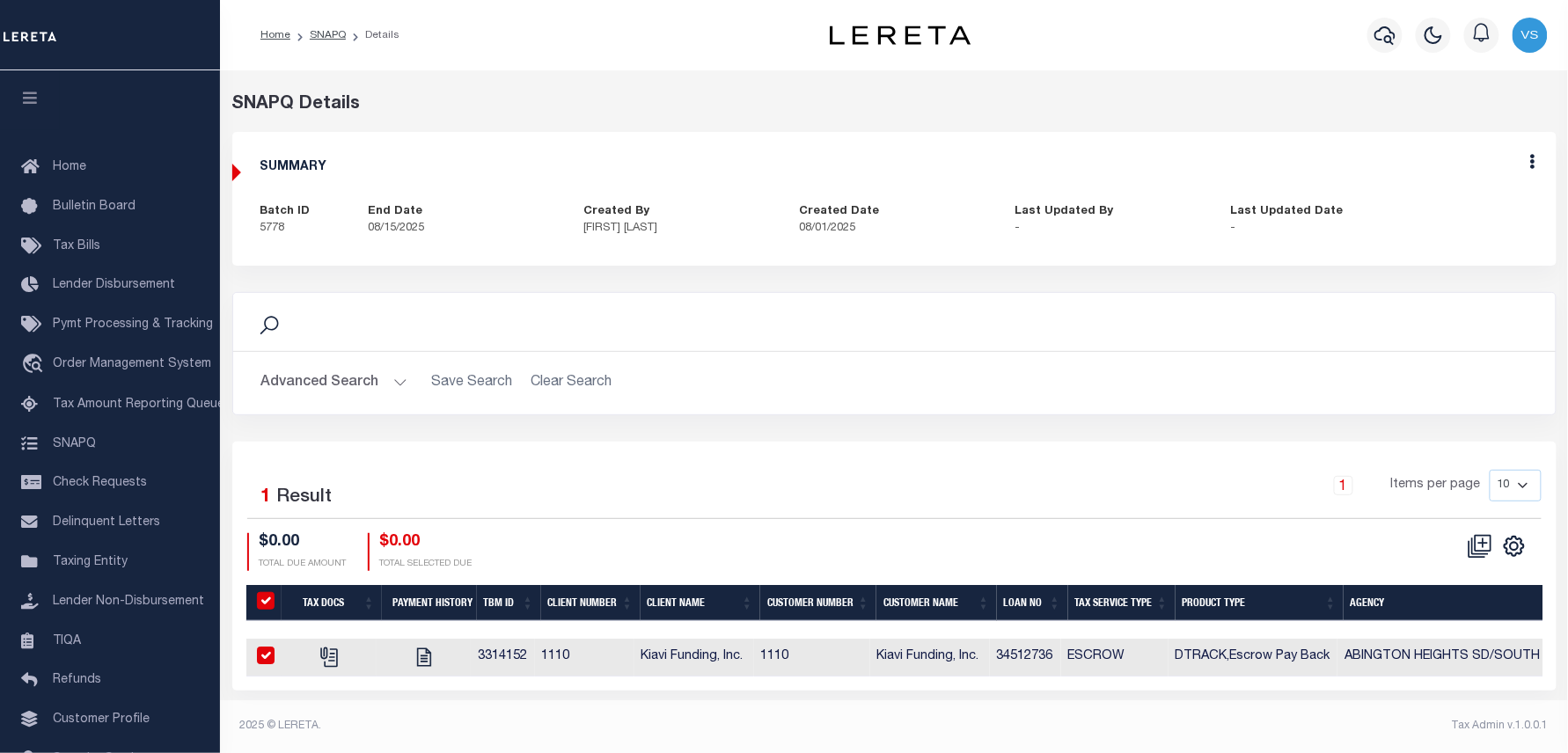 checkbox on "true" 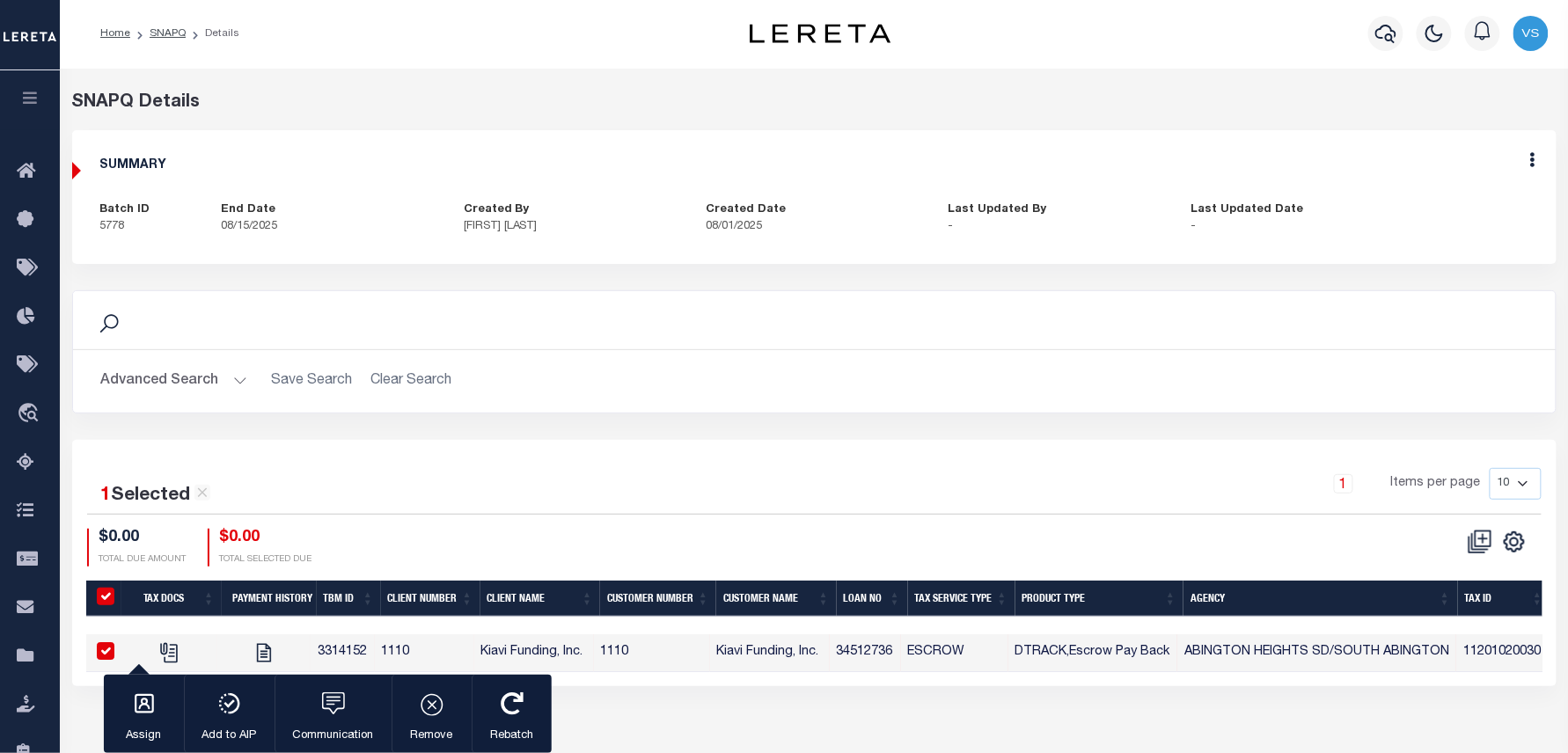 click at bounding box center (106, 596) 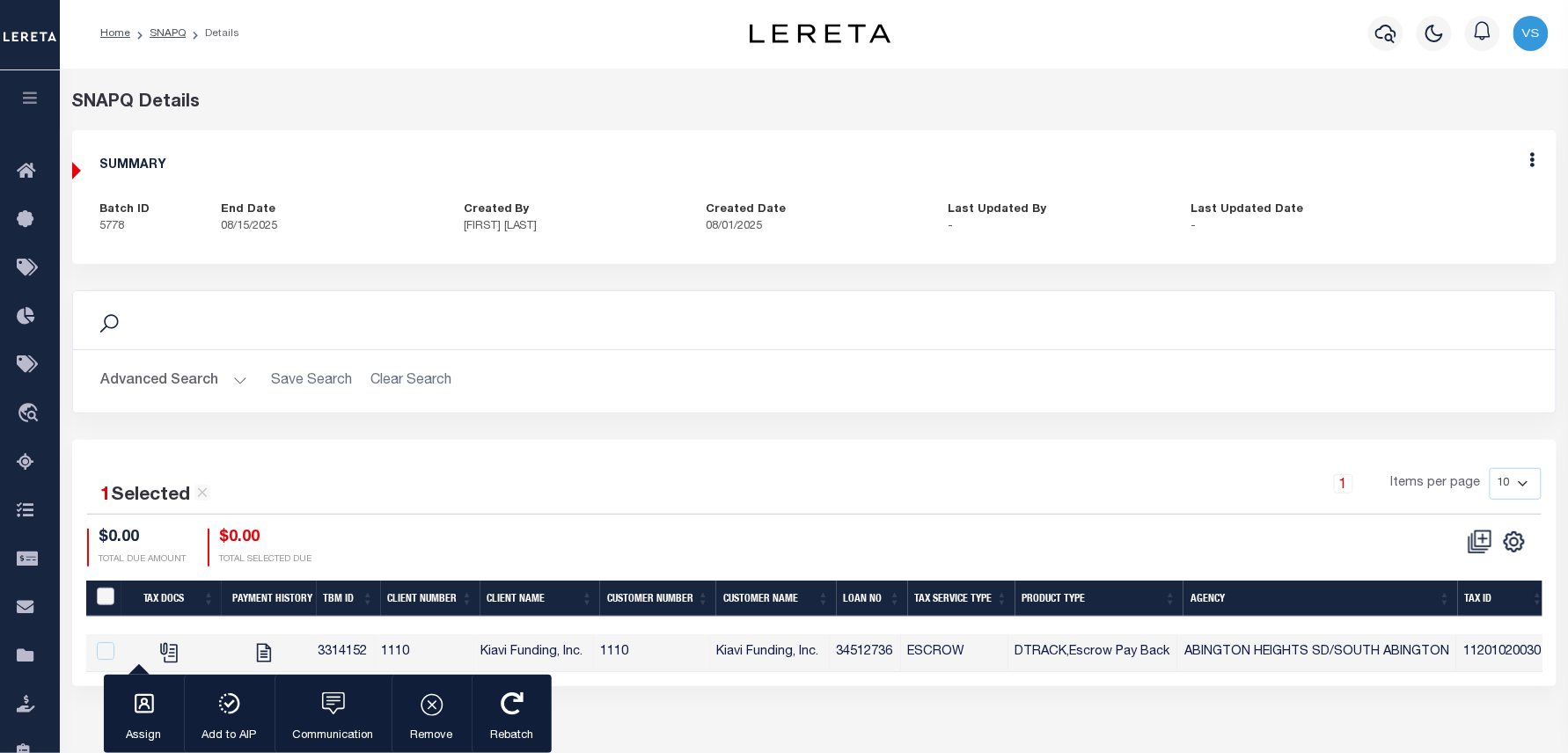 checkbox on "false" 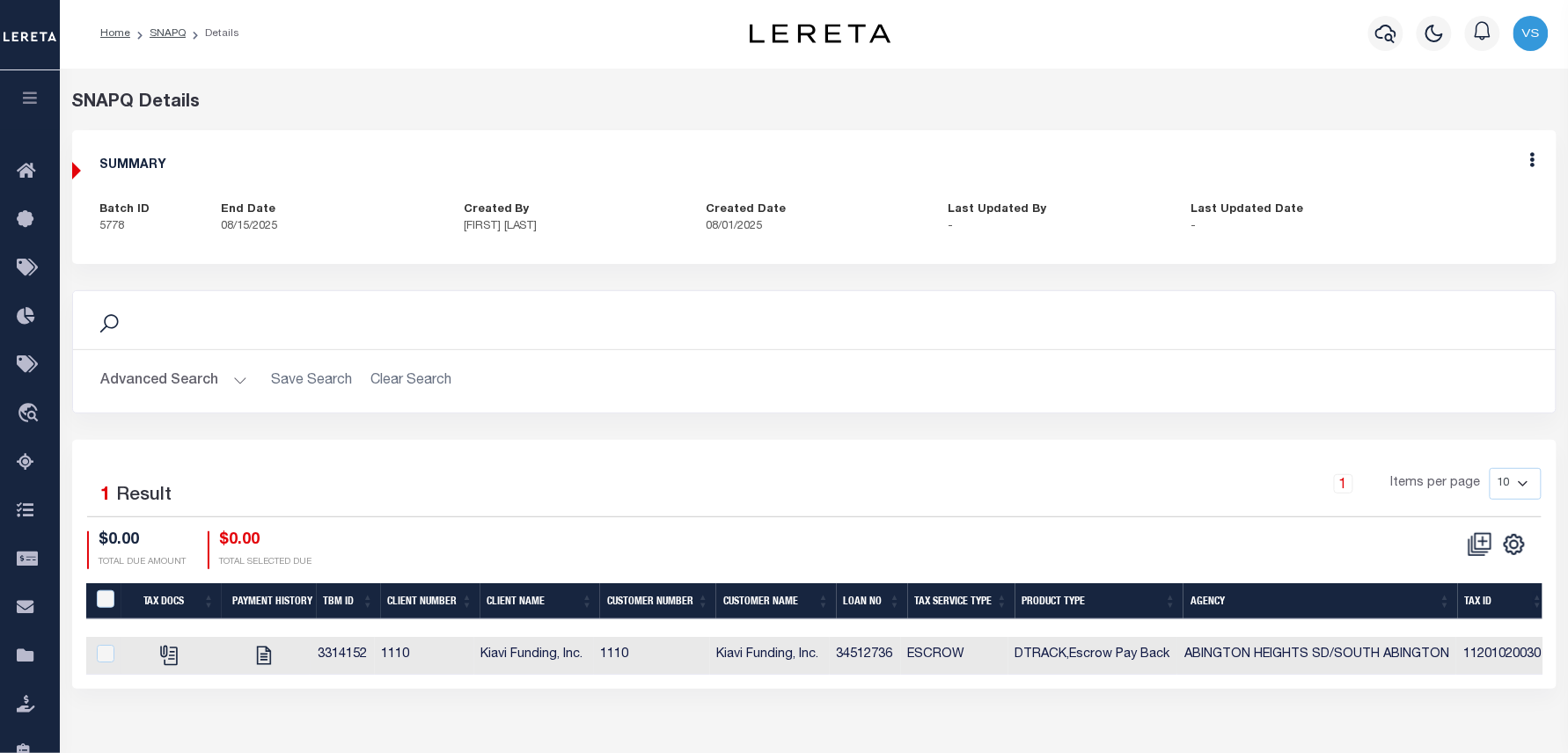 click on "34512736" at bounding box center (865, 655) 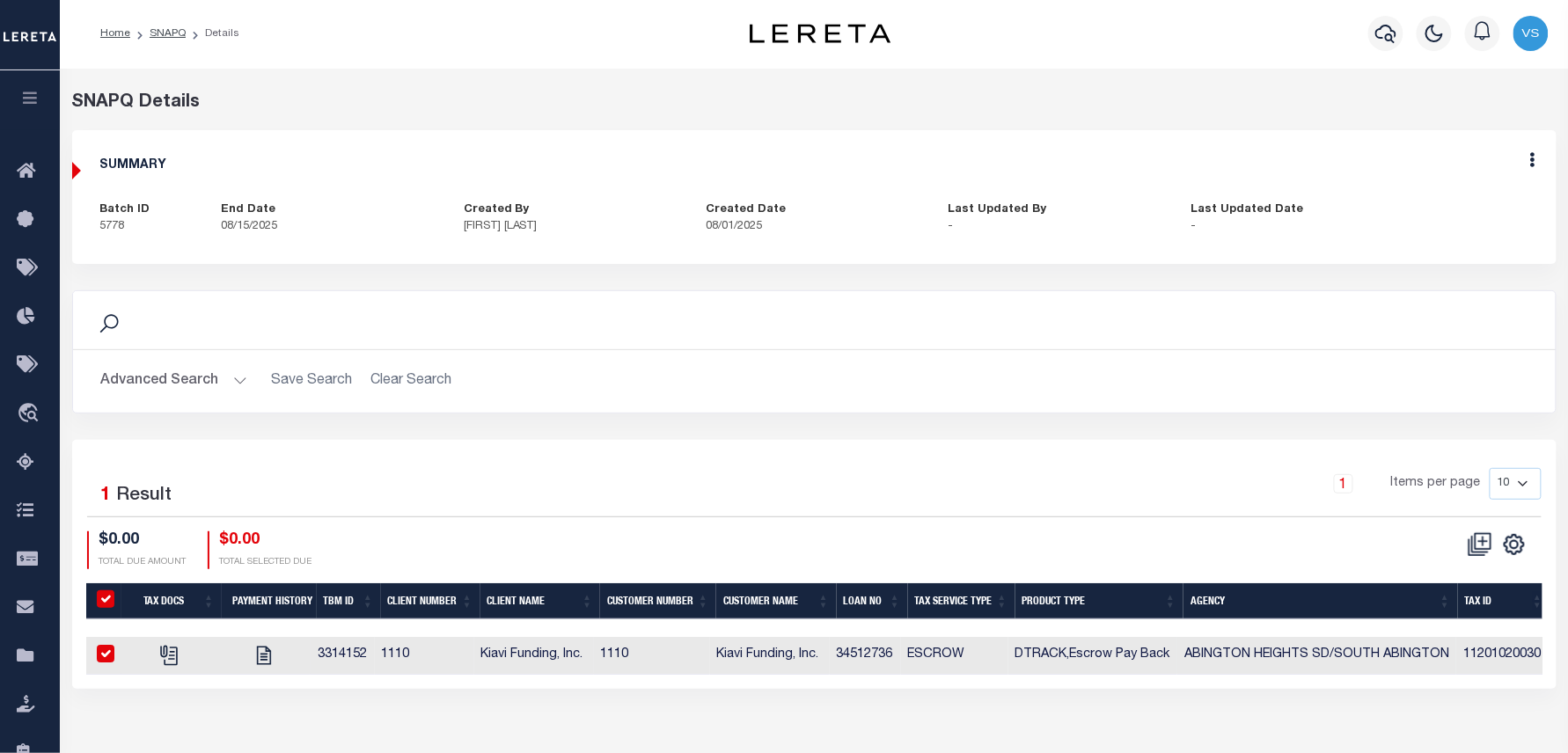 checkbox on "true" 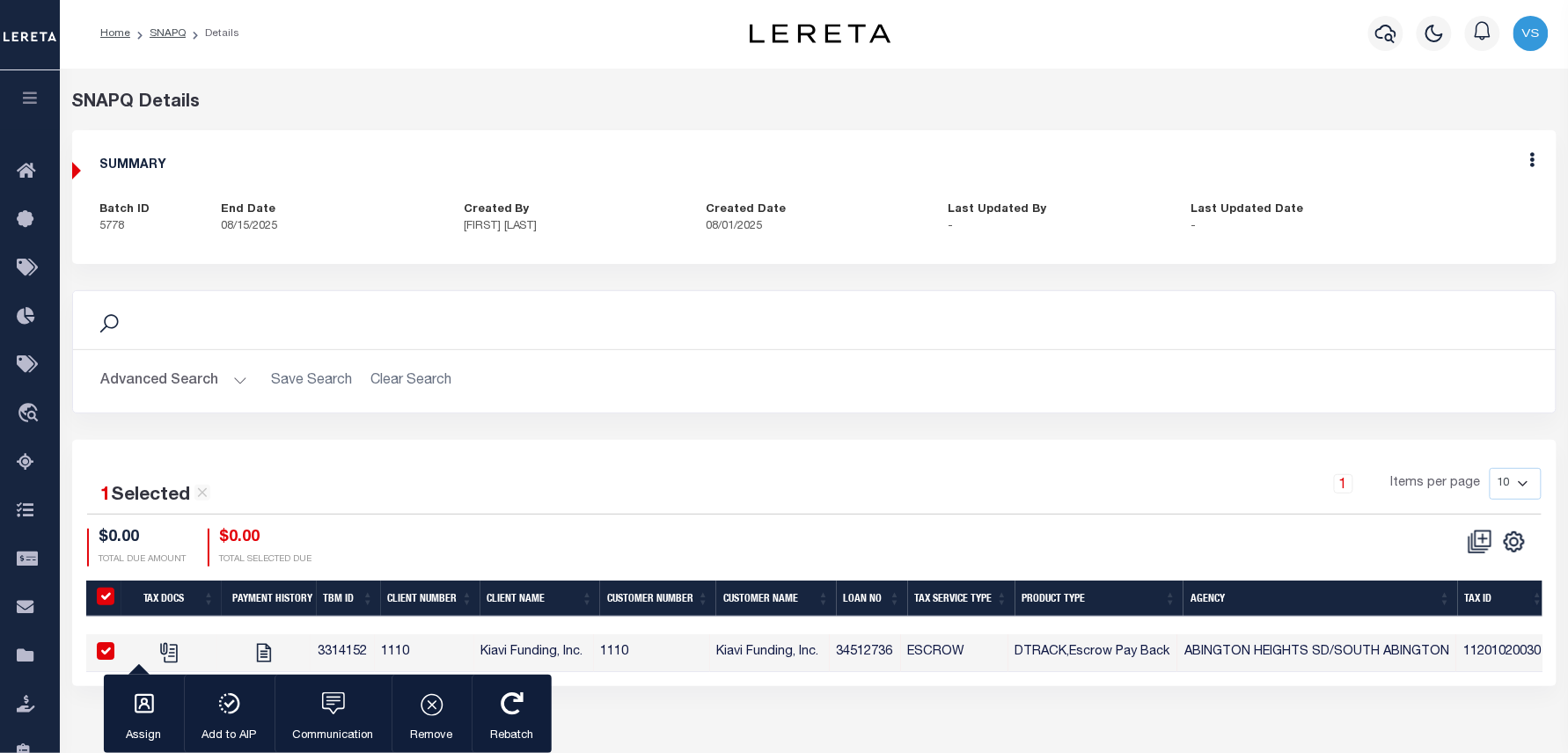 click on "34512736" at bounding box center (865, 653) 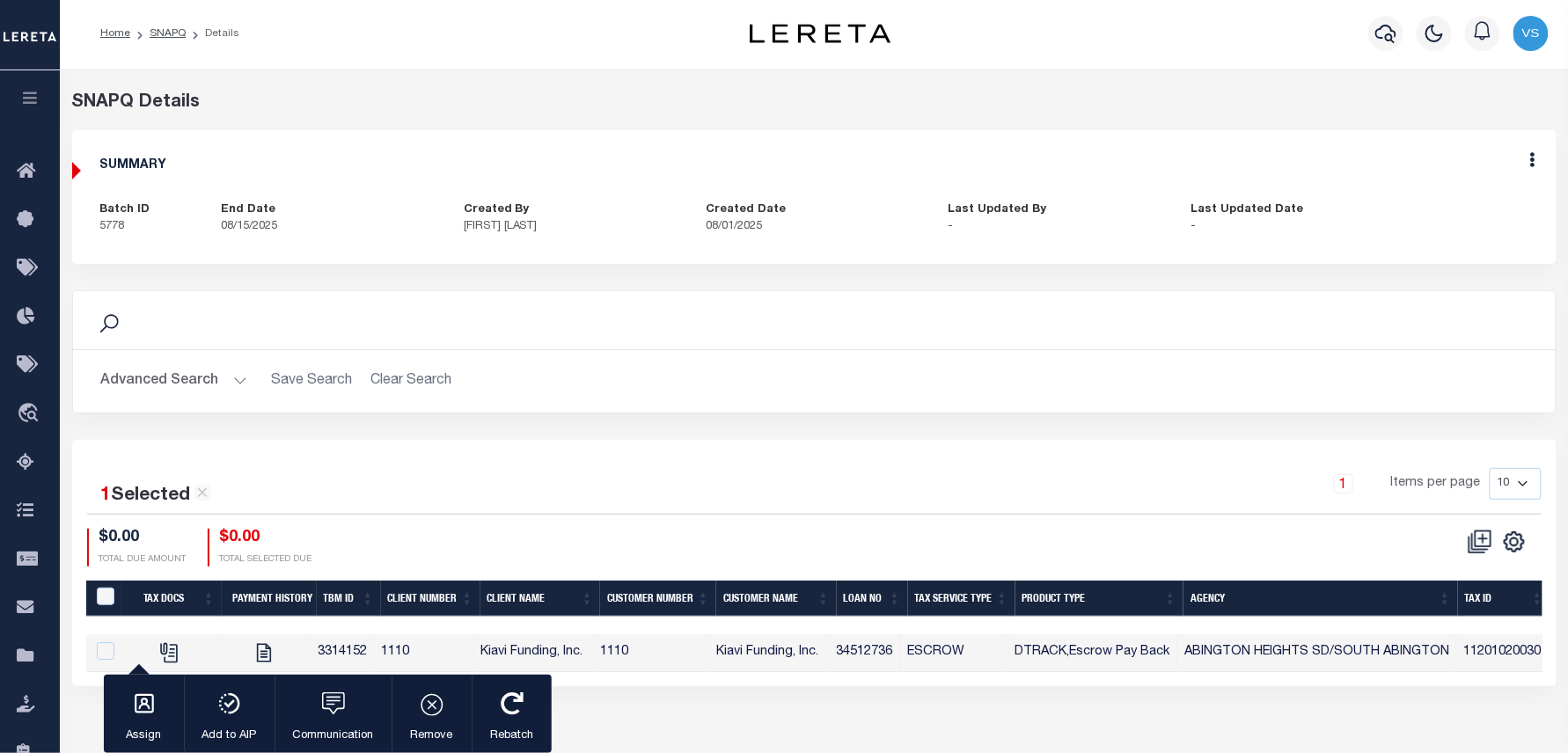 checkbox on "false" 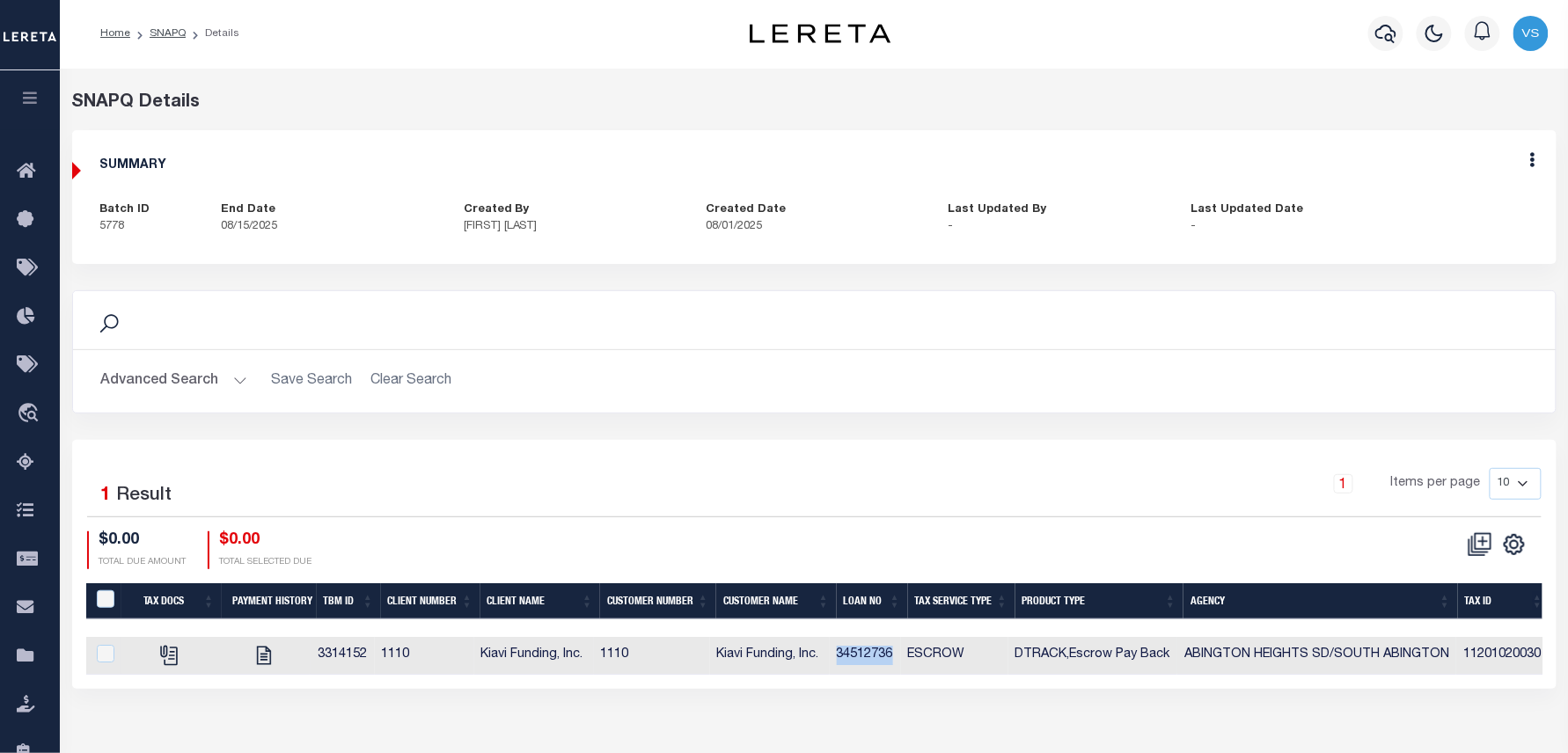 copy on "34512736" 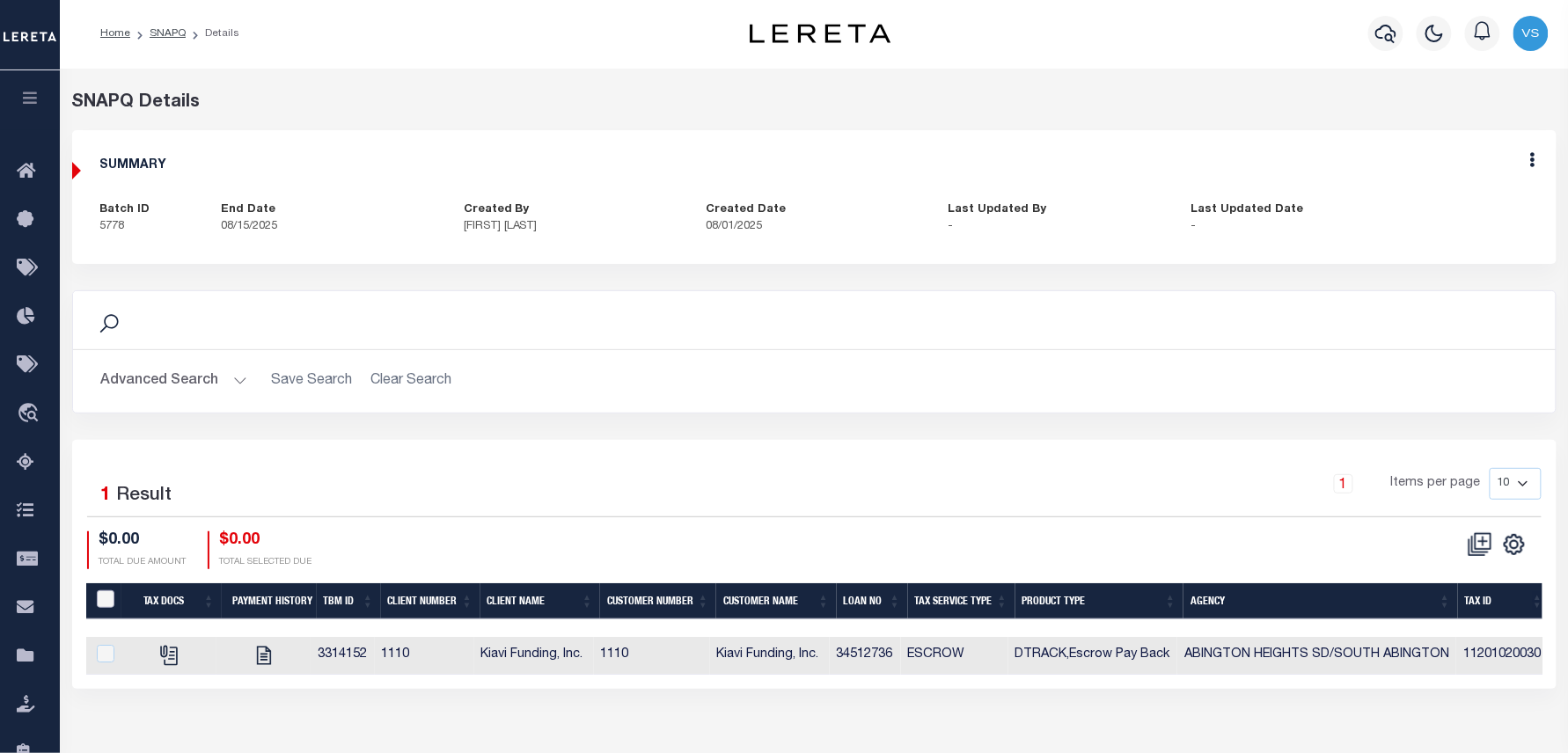 click at bounding box center [106, 599] 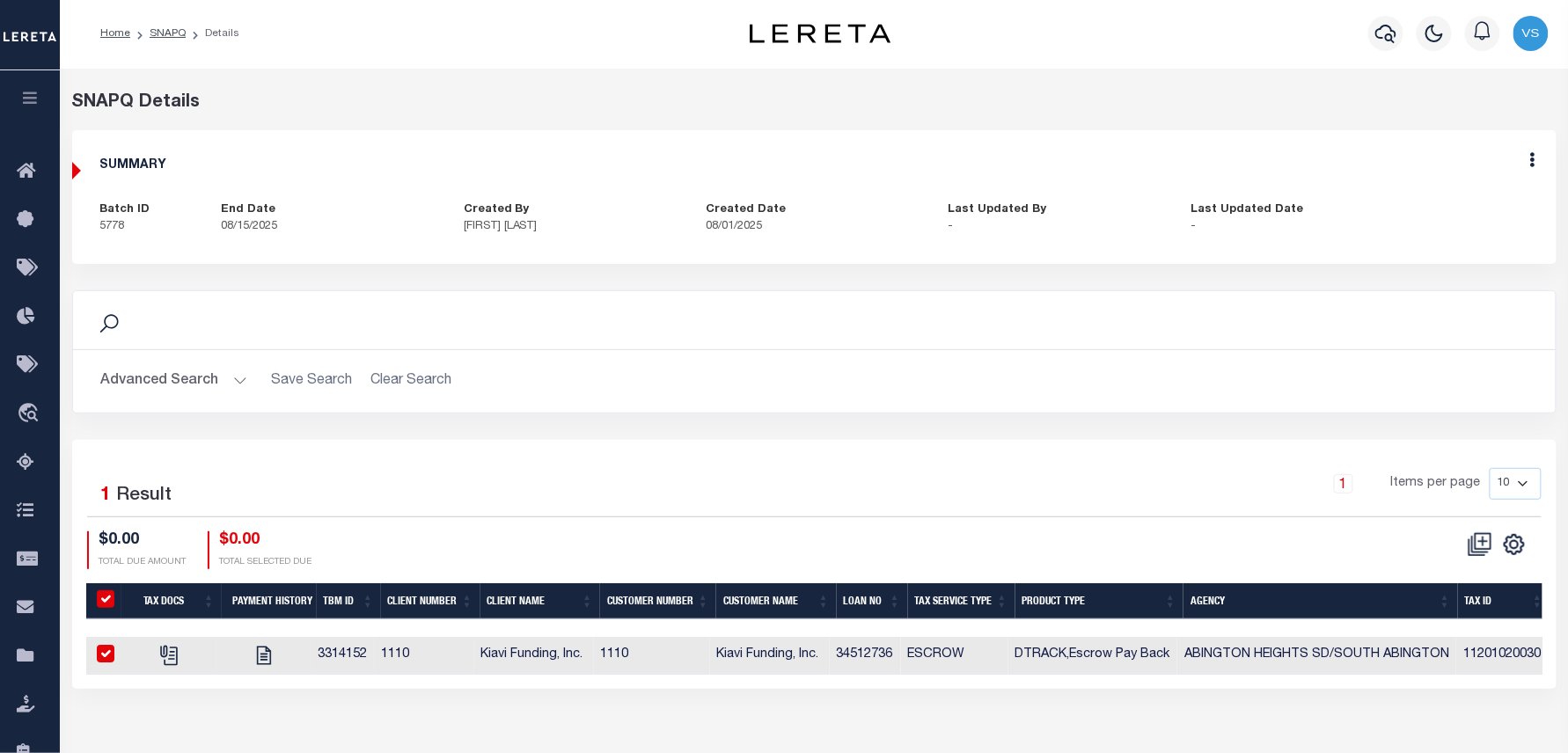 checkbox on "true" 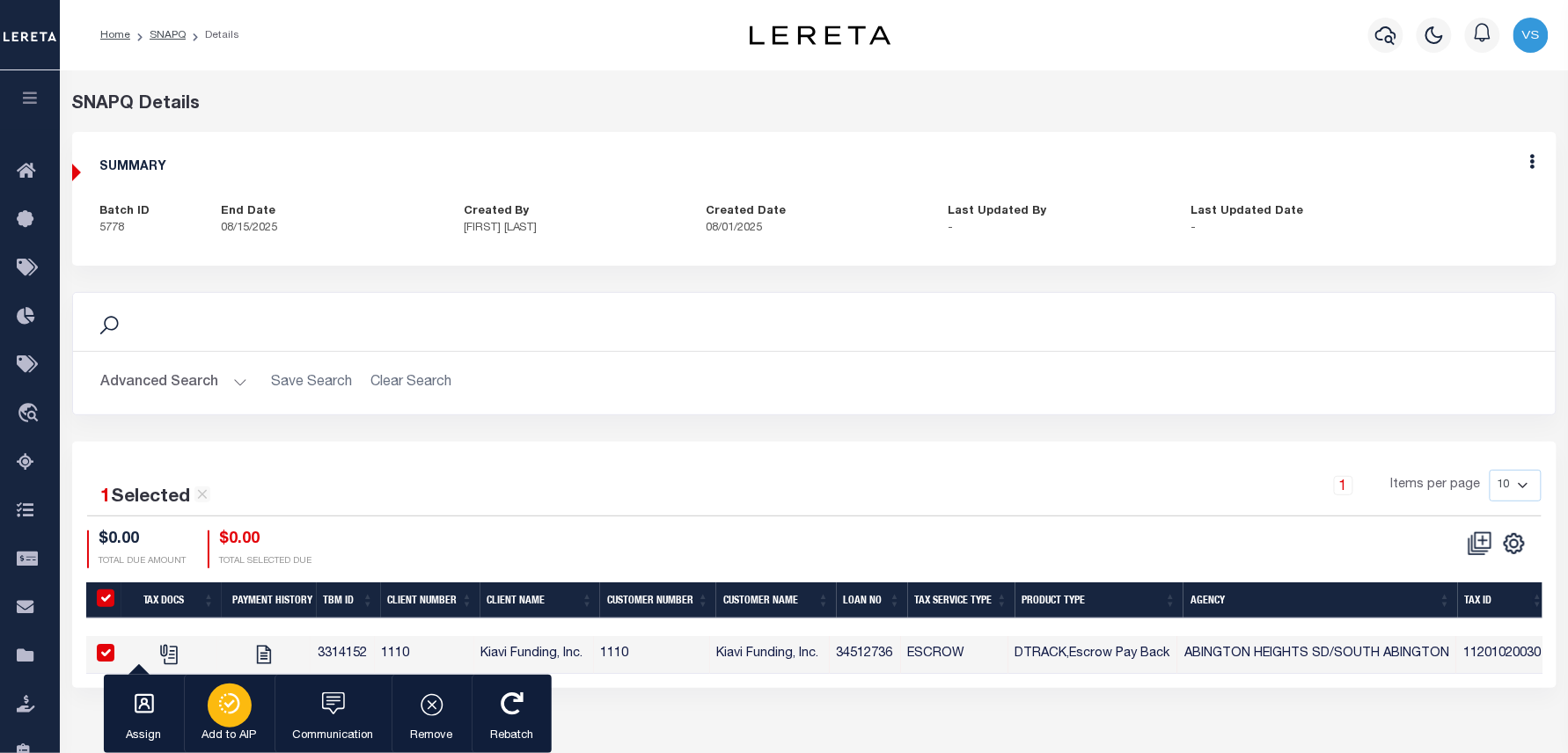 click 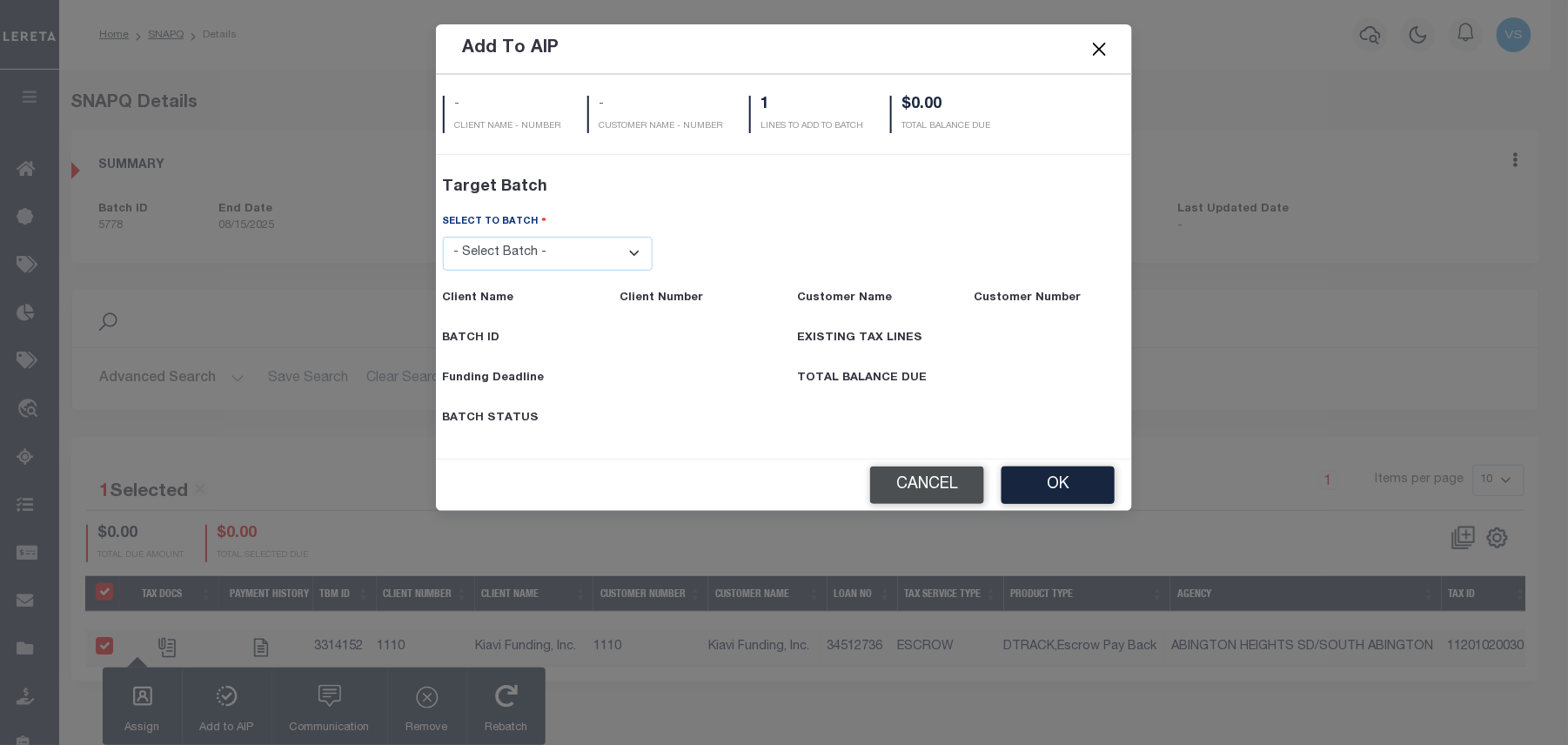 click on "Cancel" at bounding box center (927, 485) 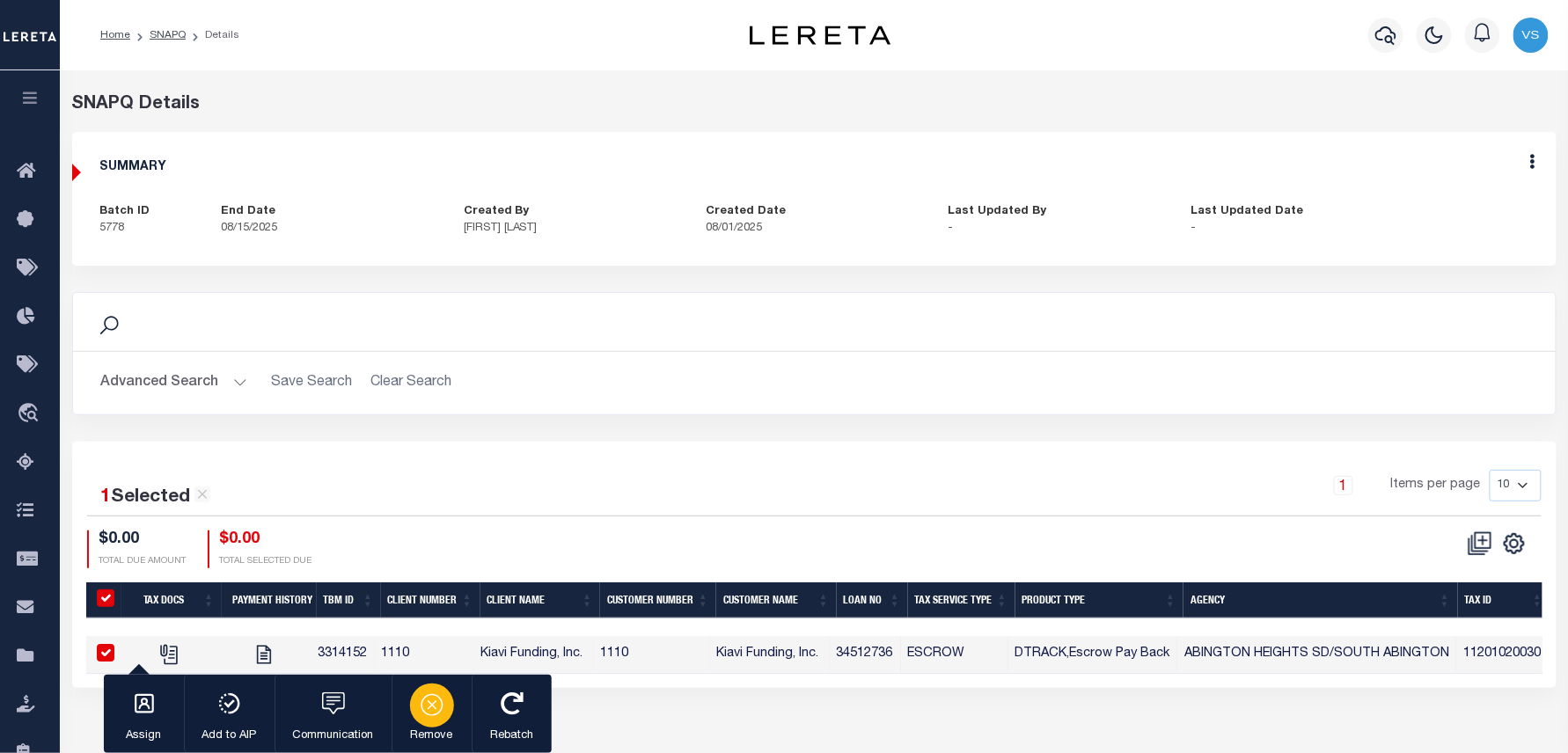 click 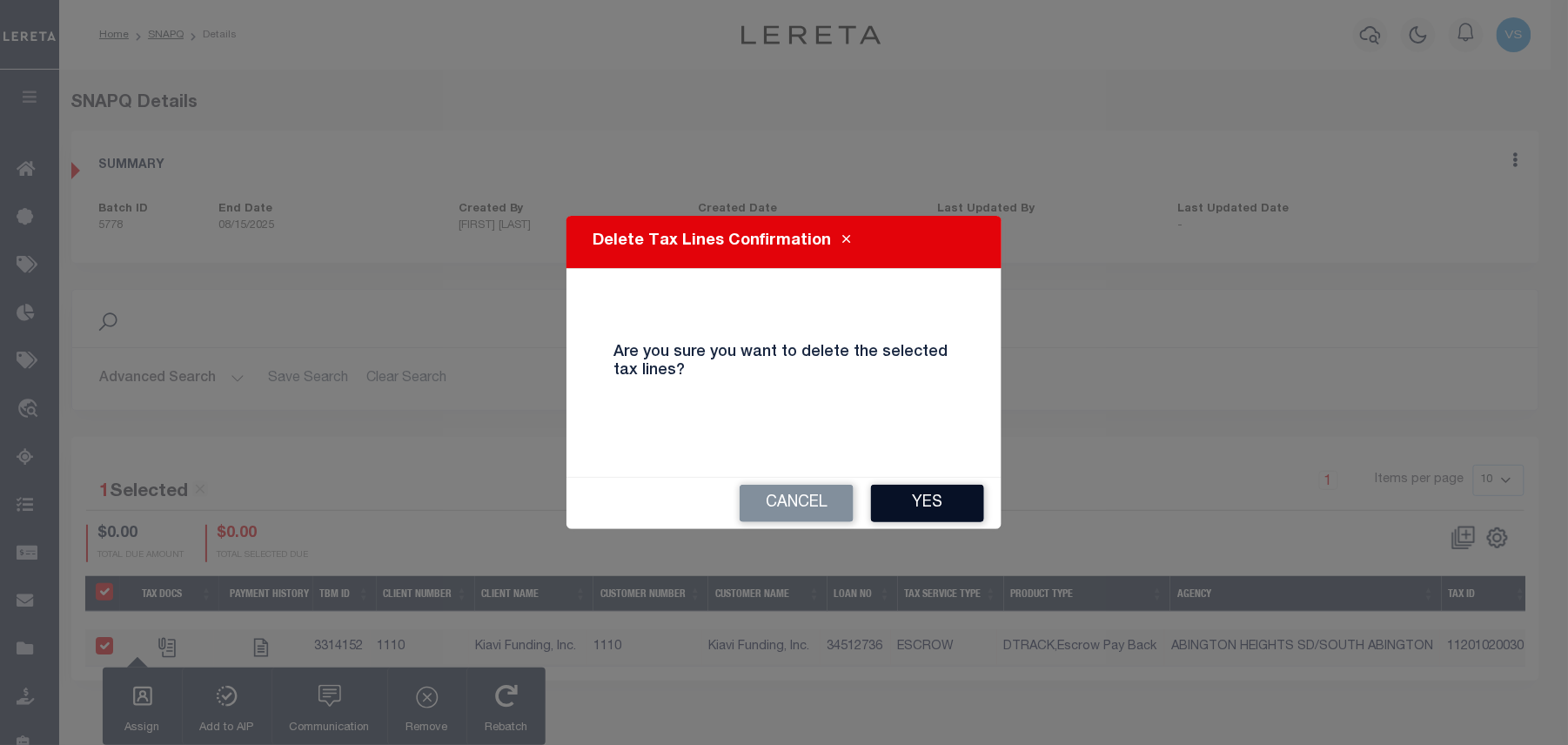 click on "Yes" at bounding box center [928, 503] 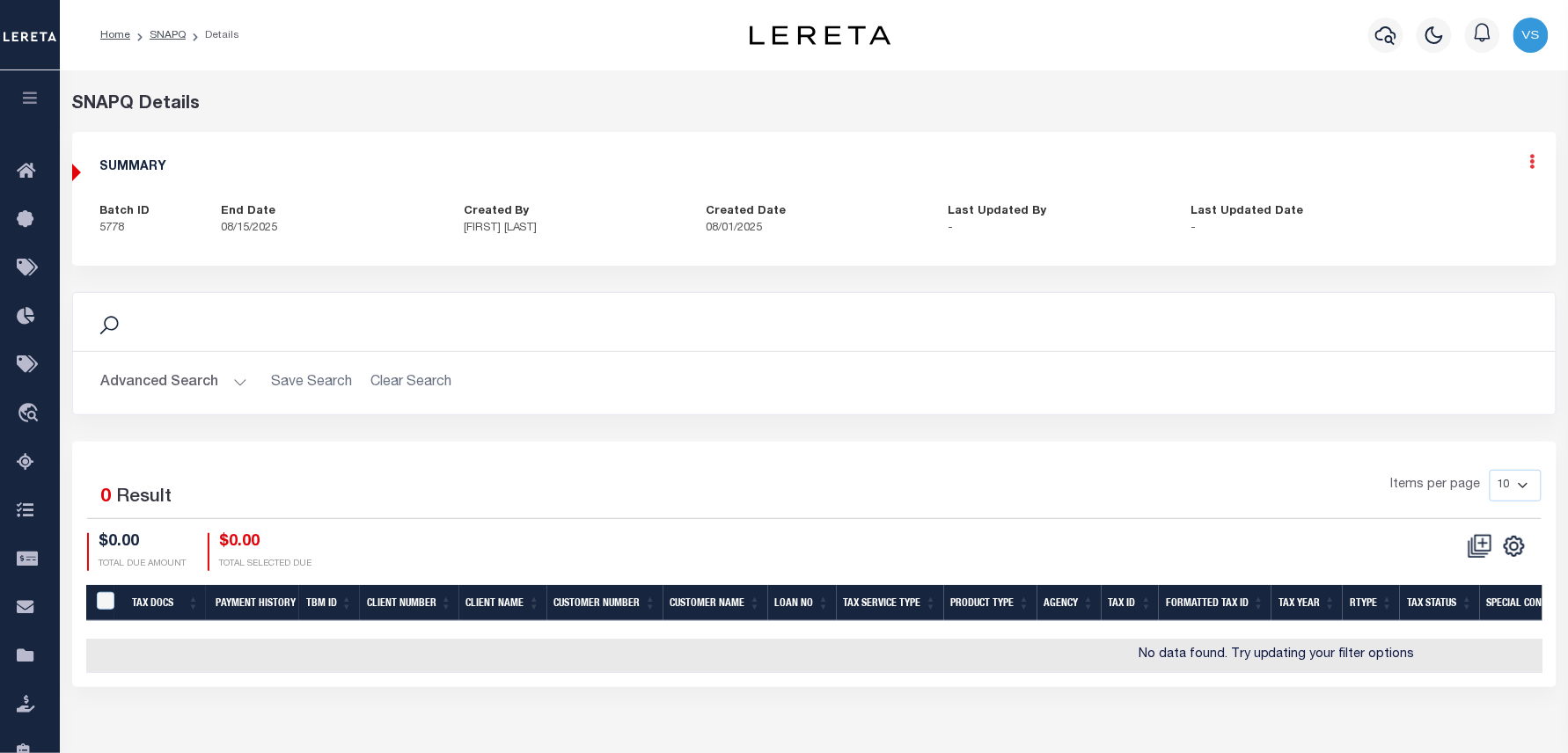 click at bounding box center [1533, 161] 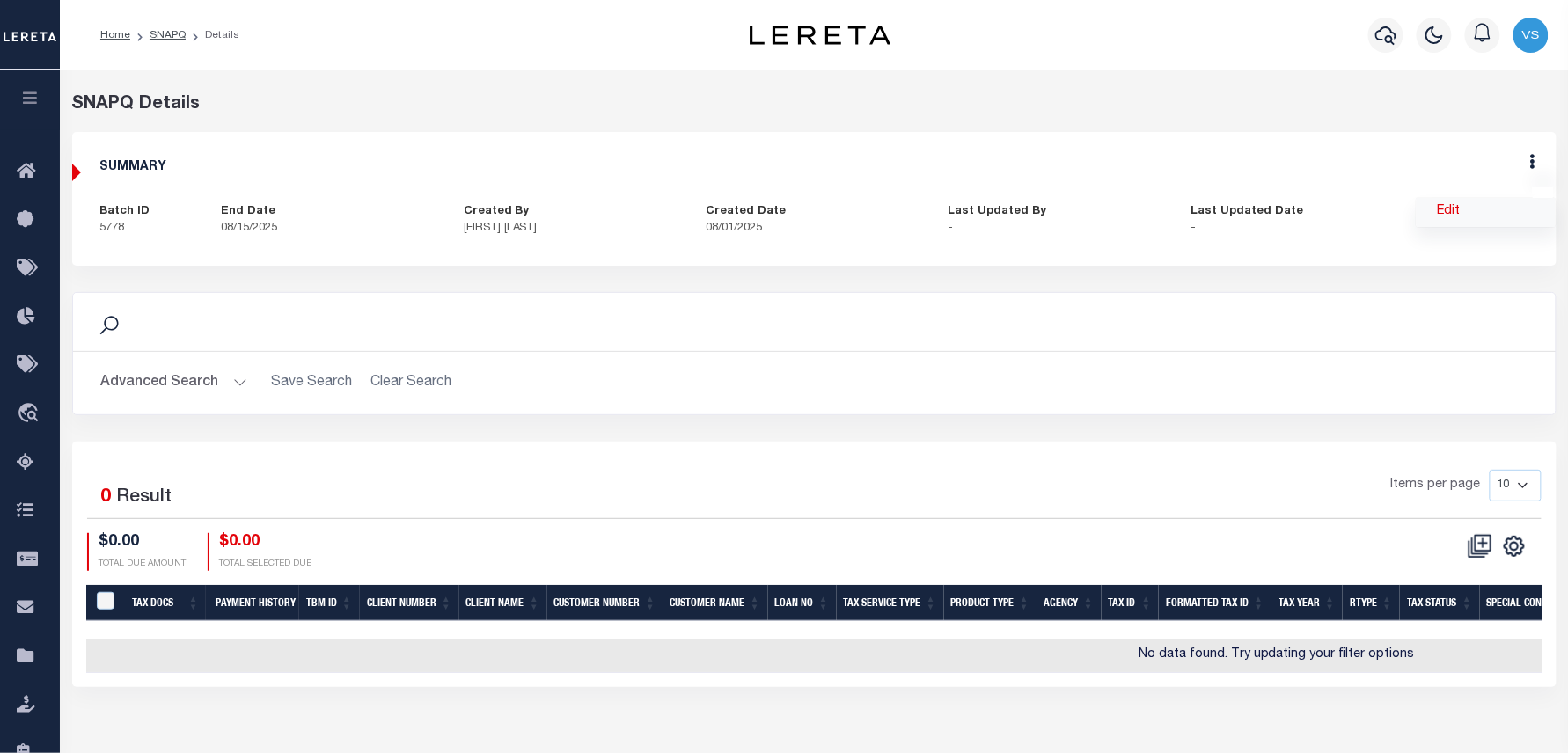 click on "Edit" at bounding box center [1486, 212] 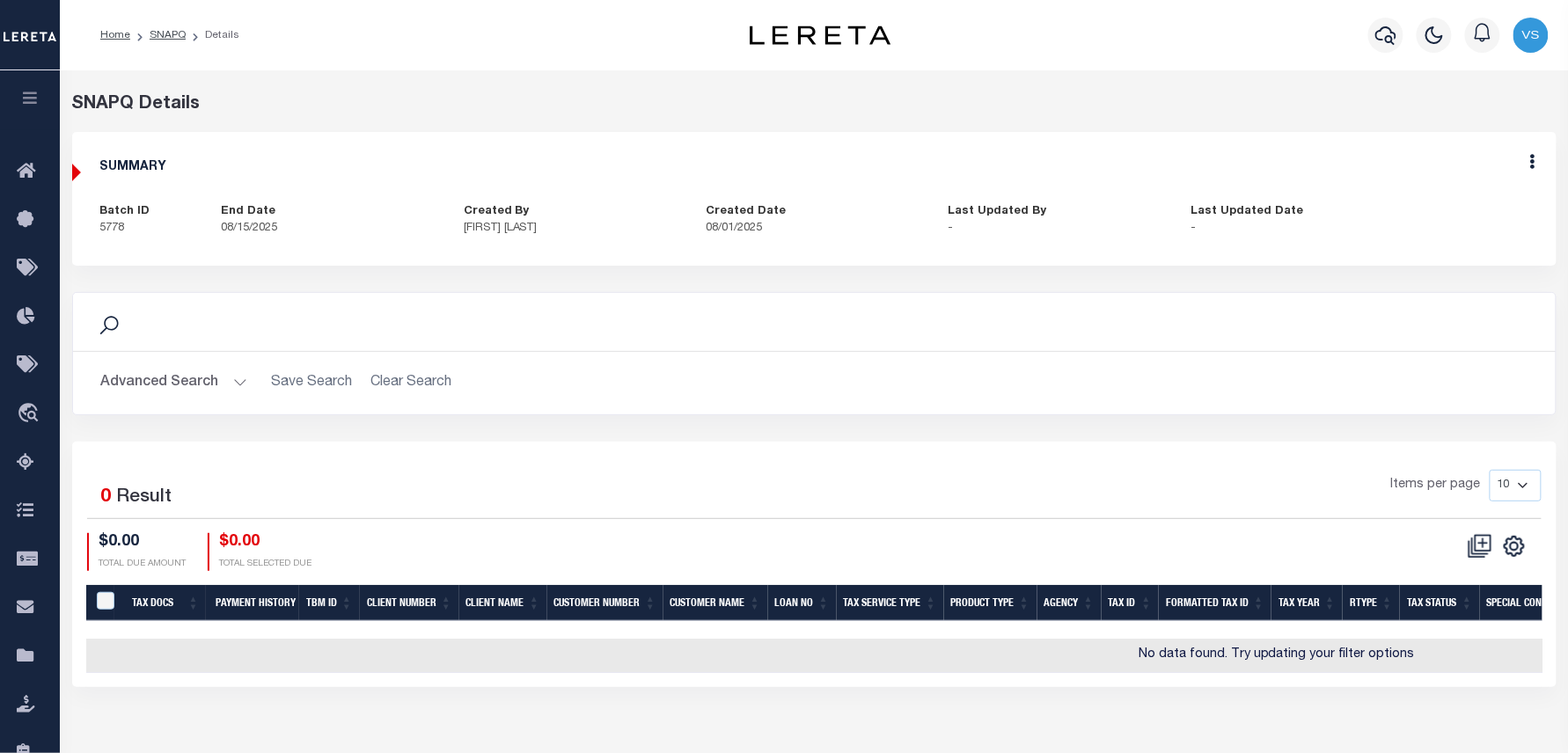 select on "OIP" 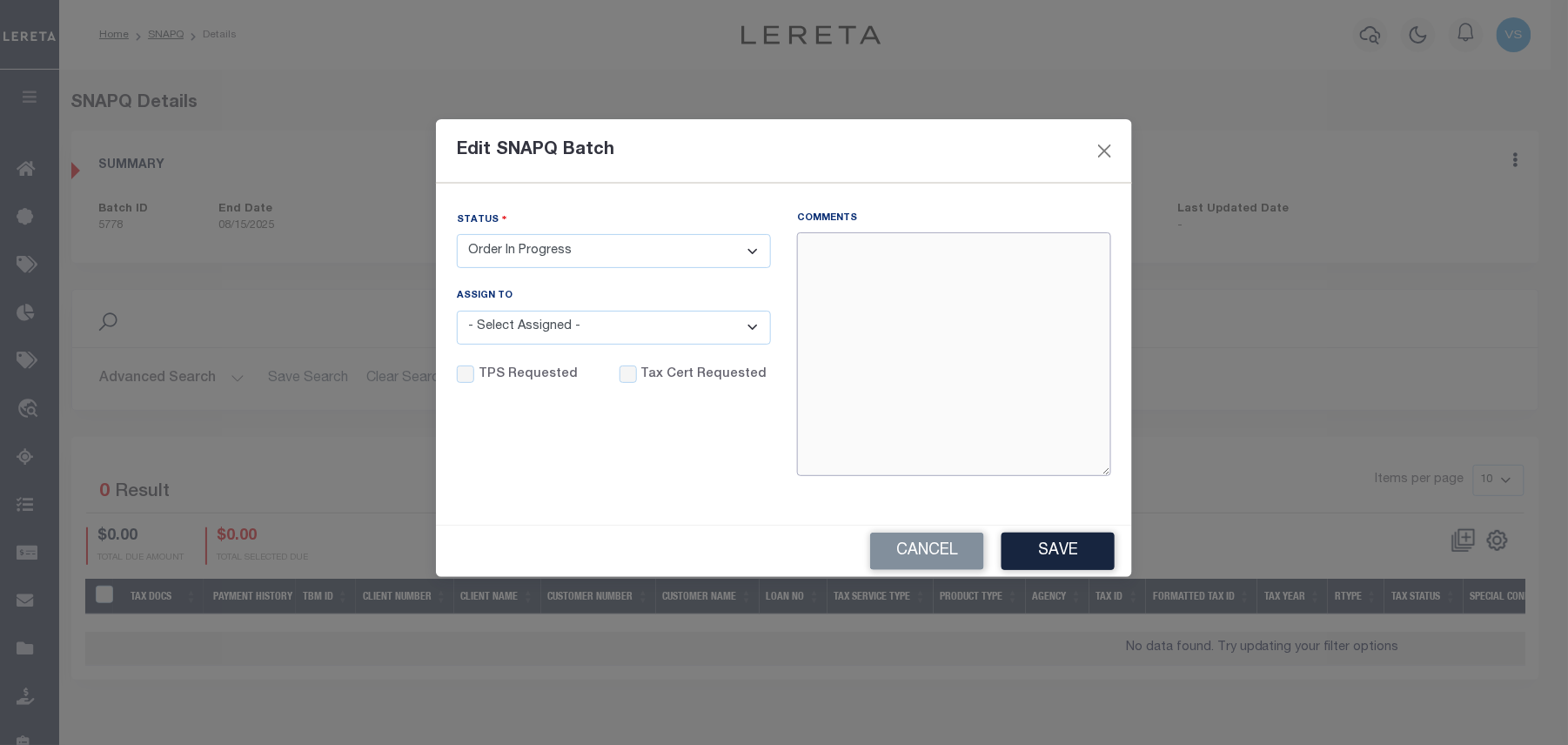 click on "Comments" at bounding box center (954, 354) 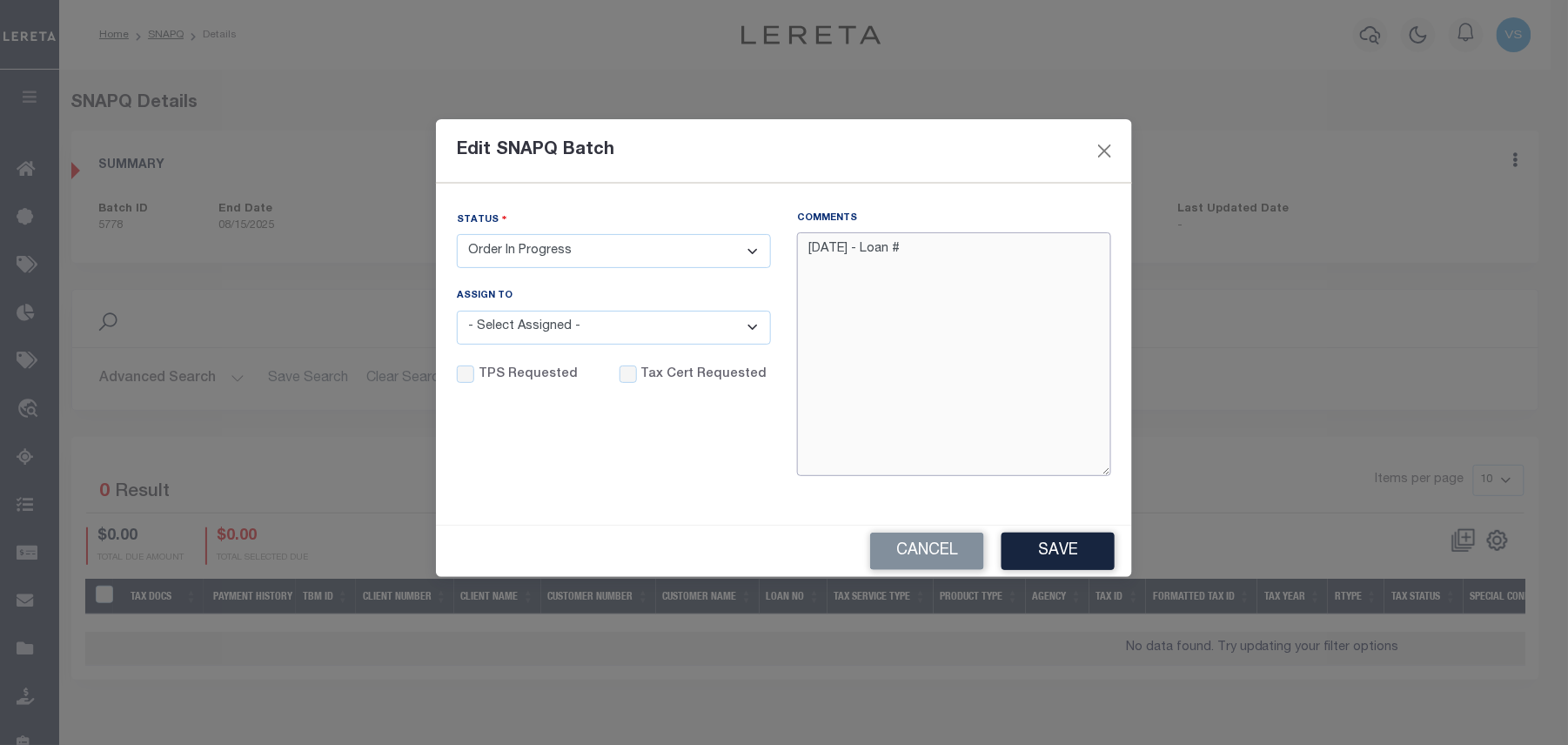 paste on "34512736" 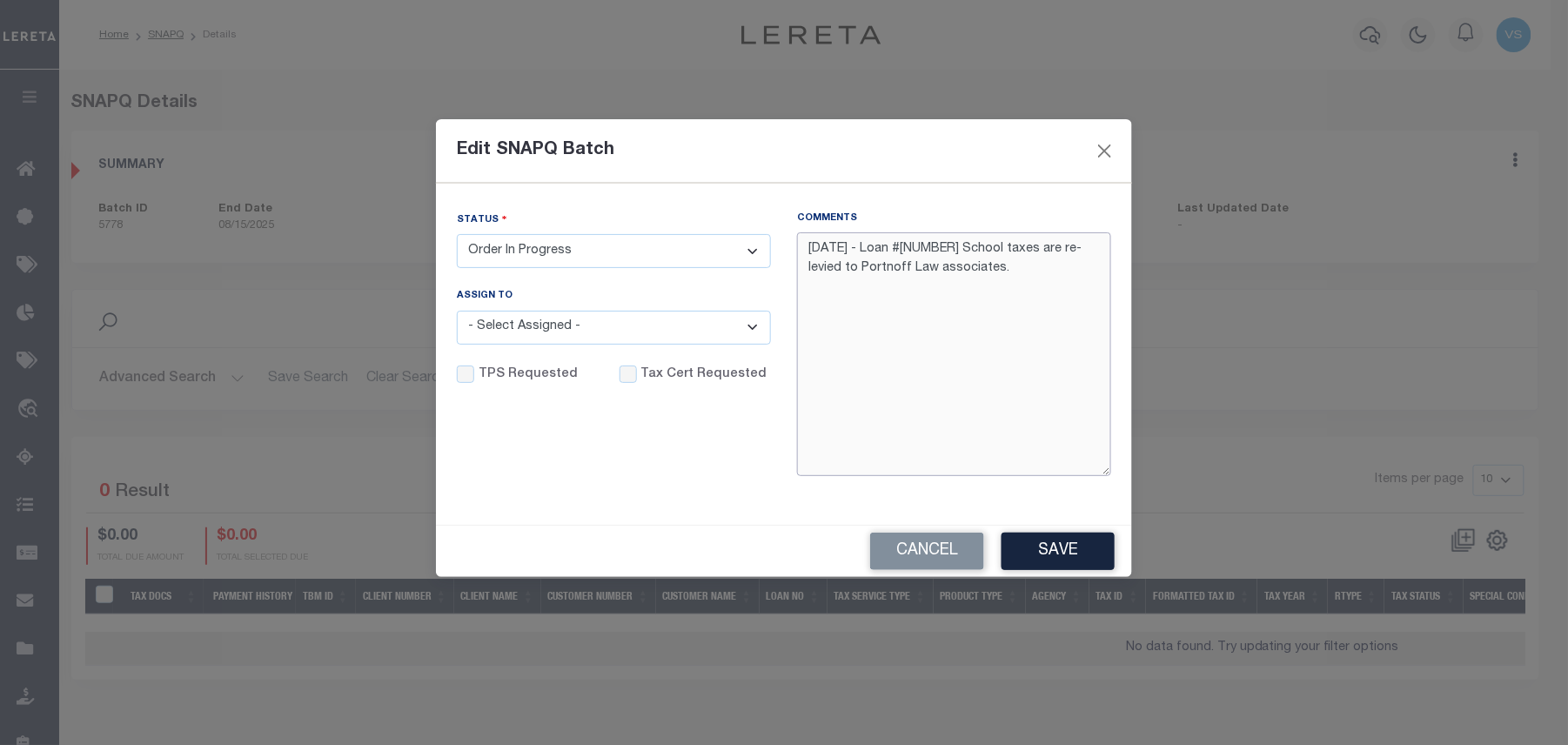 drag, startPoint x: 959, startPoint y: 247, endPoint x: 992, endPoint y: 254, distance: 33.734256 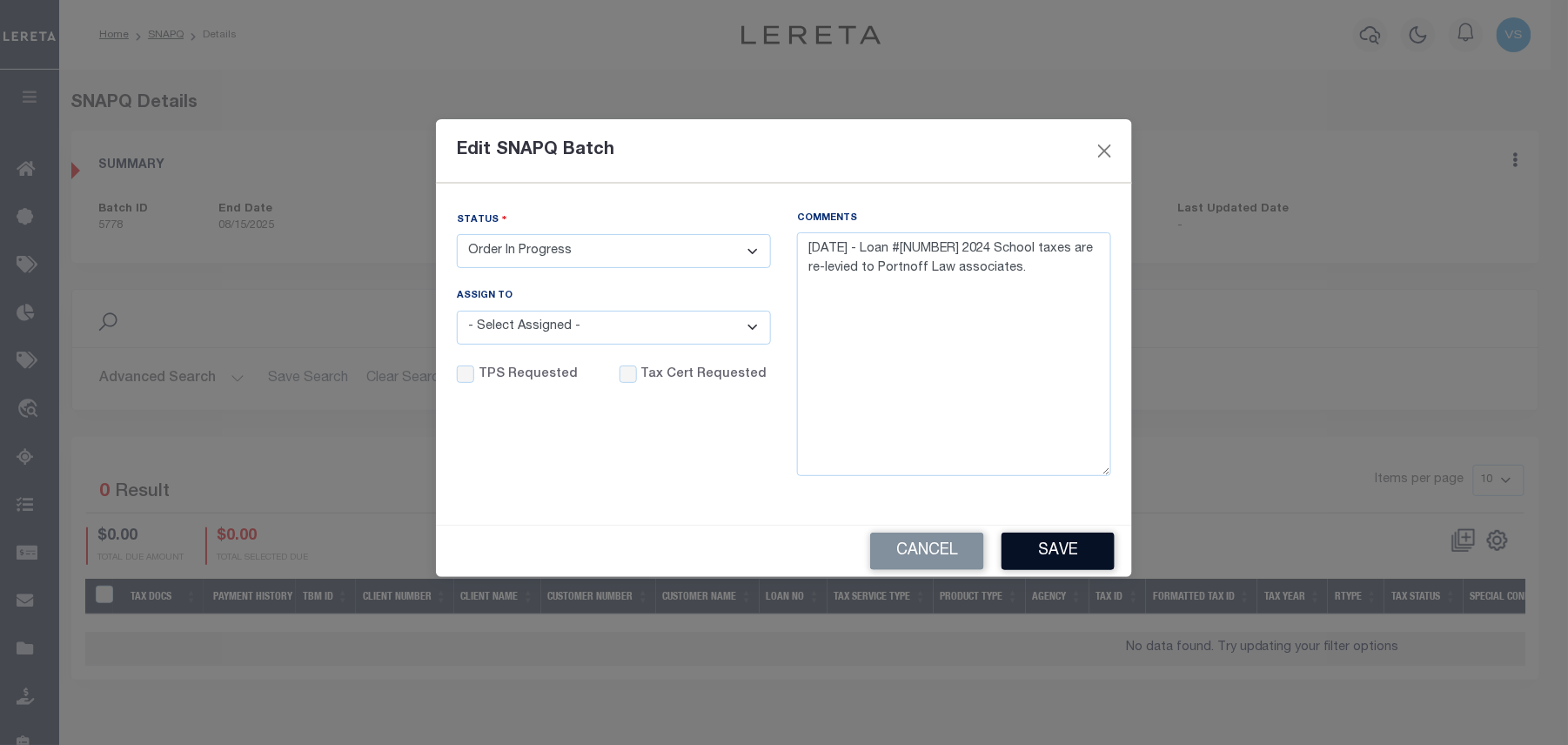 click on "Save" at bounding box center (1058, 551) 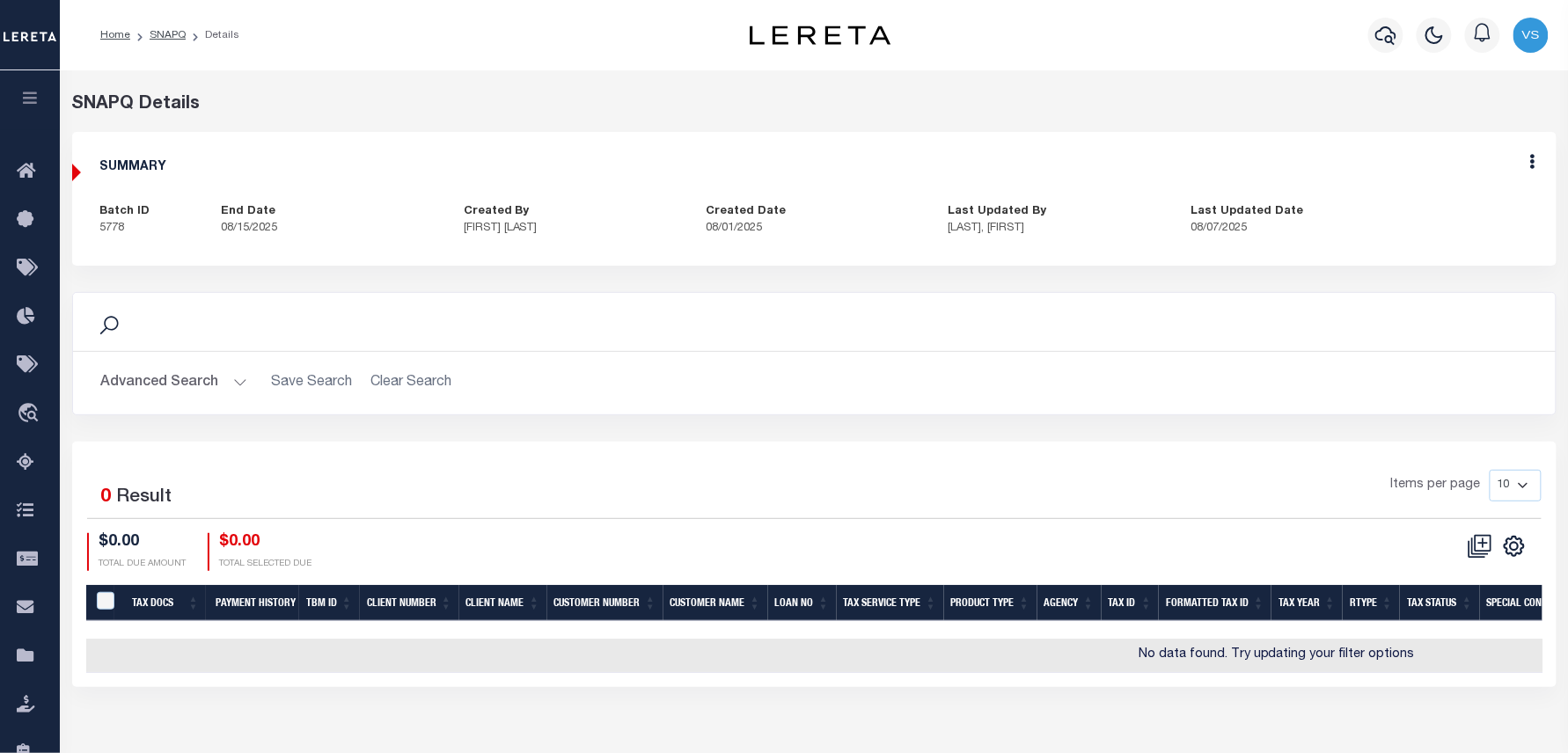 click on "Edit" at bounding box center [1533, 164] 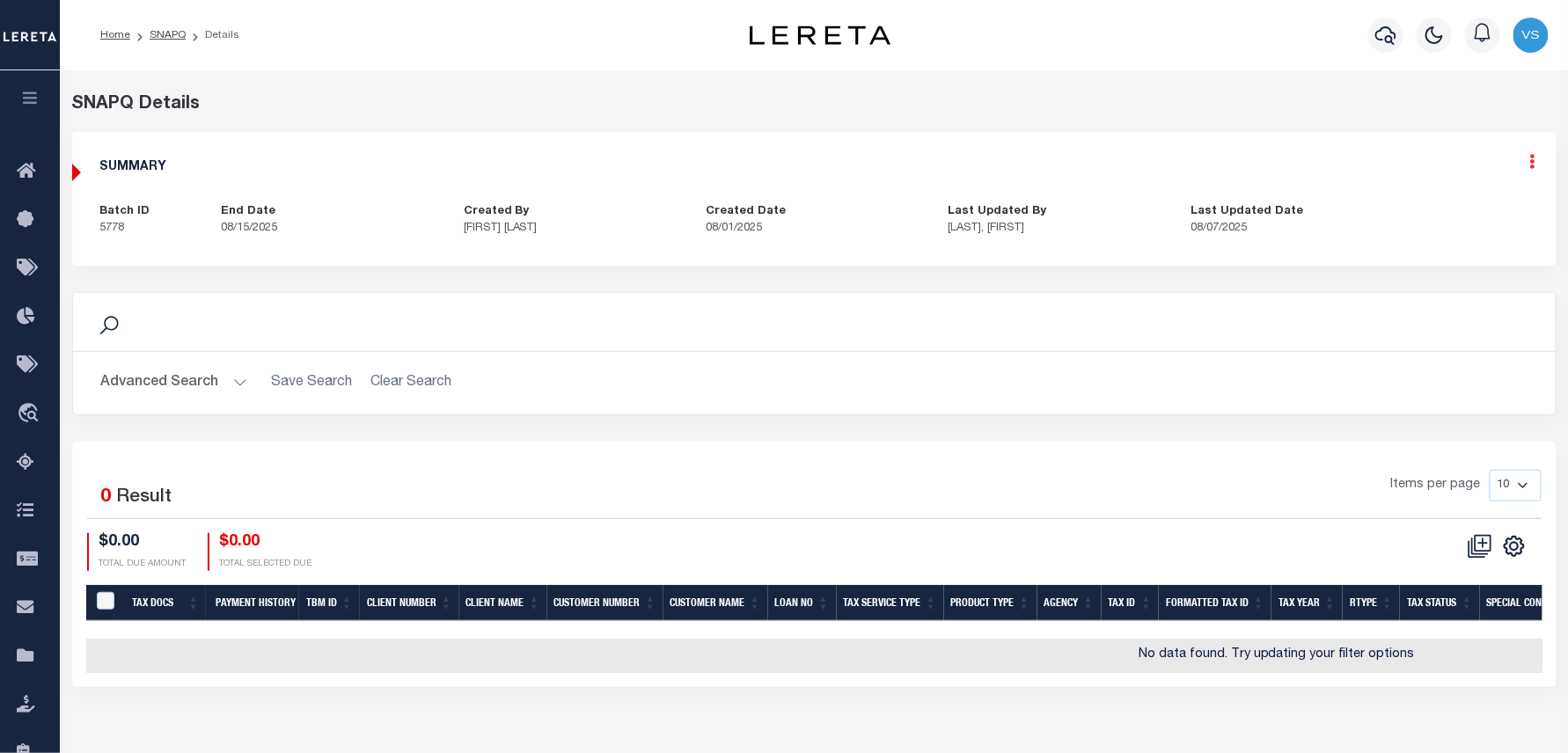 click at bounding box center (1533, 161) 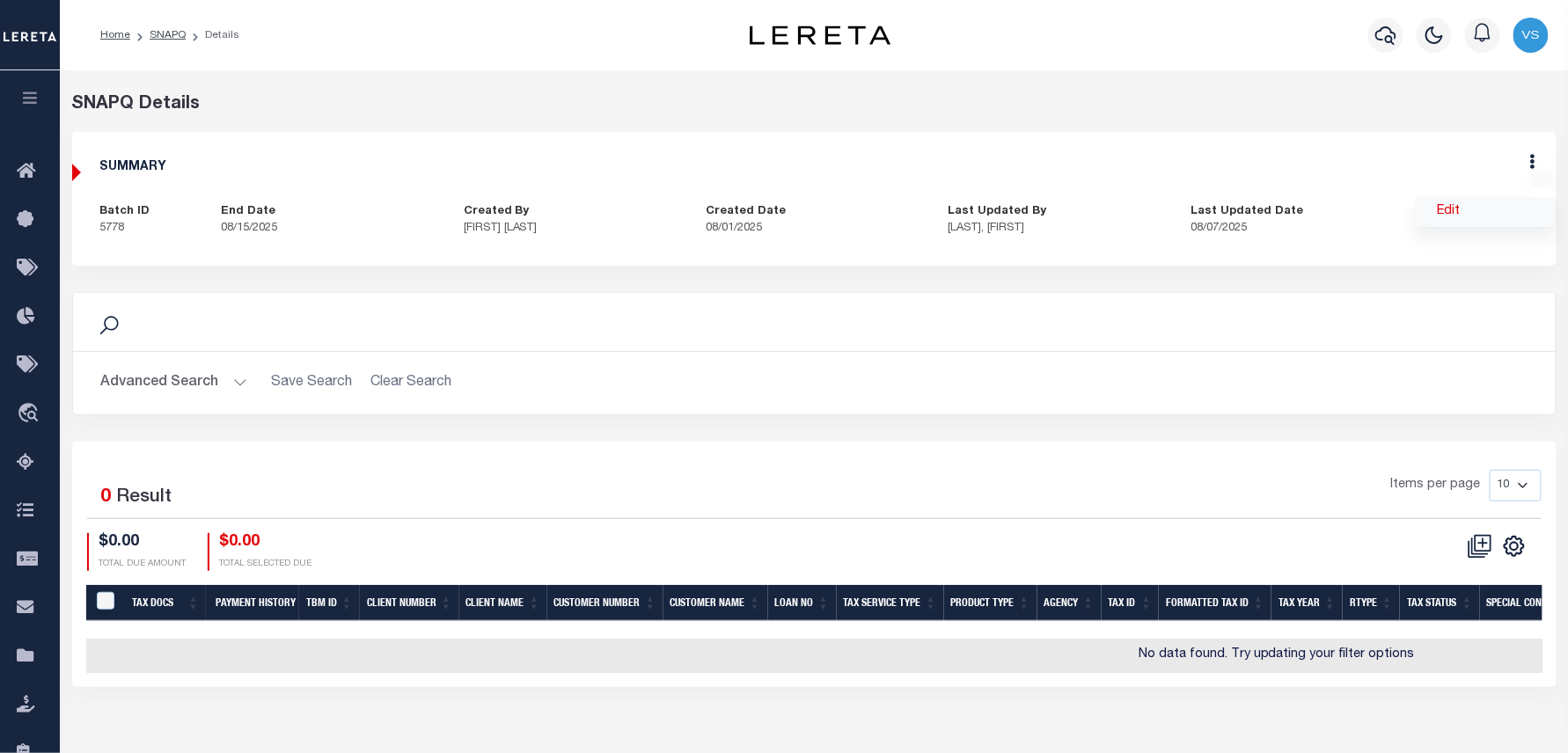 click on "Edit" at bounding box center (1486, 212) 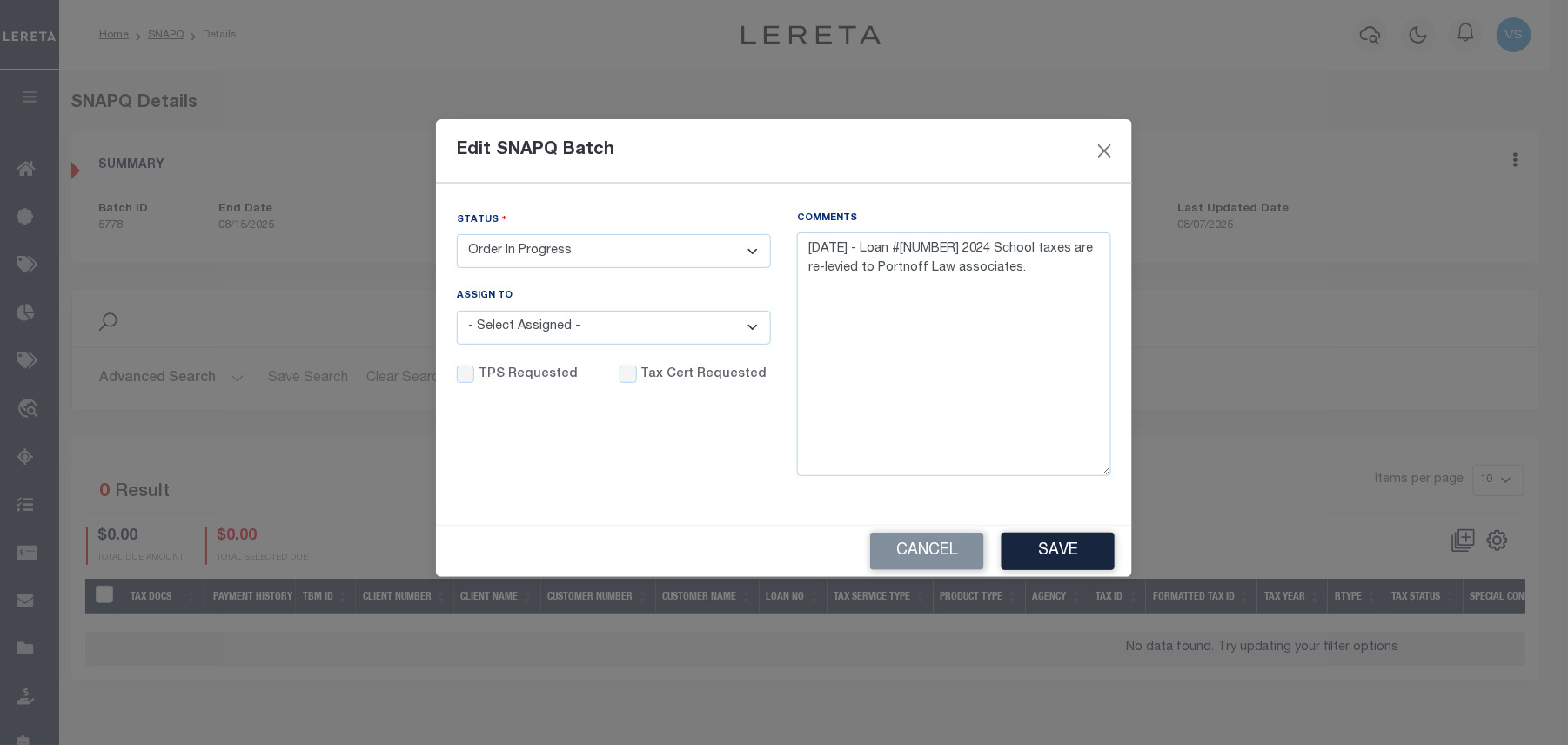 click on "- Select Status -
Order In Progress
Complete" at bounding box center [613, 251] 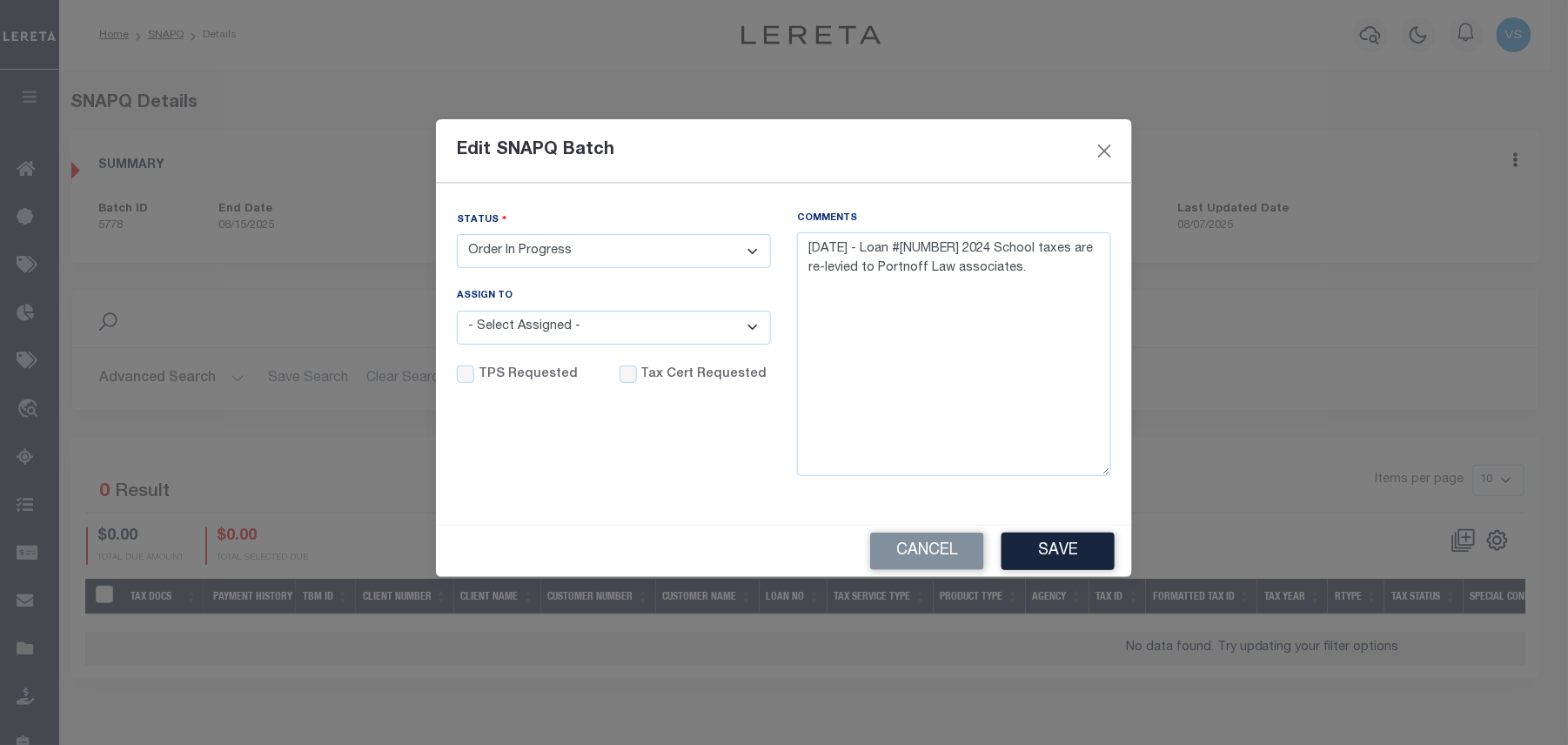 select on "CPT" 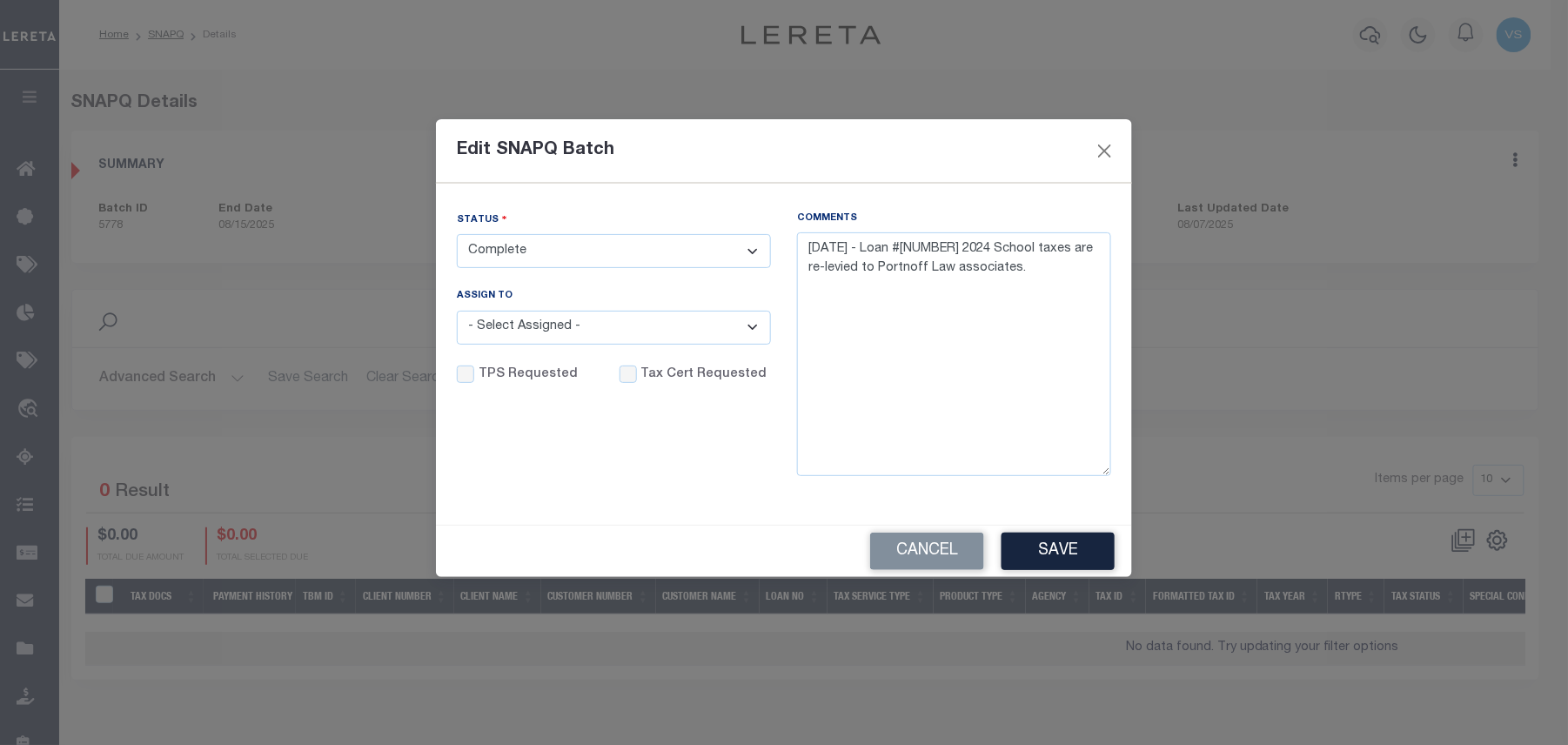 click on "- Select Status -
Order In Progress
Complete" at bounding box center (613, 251) 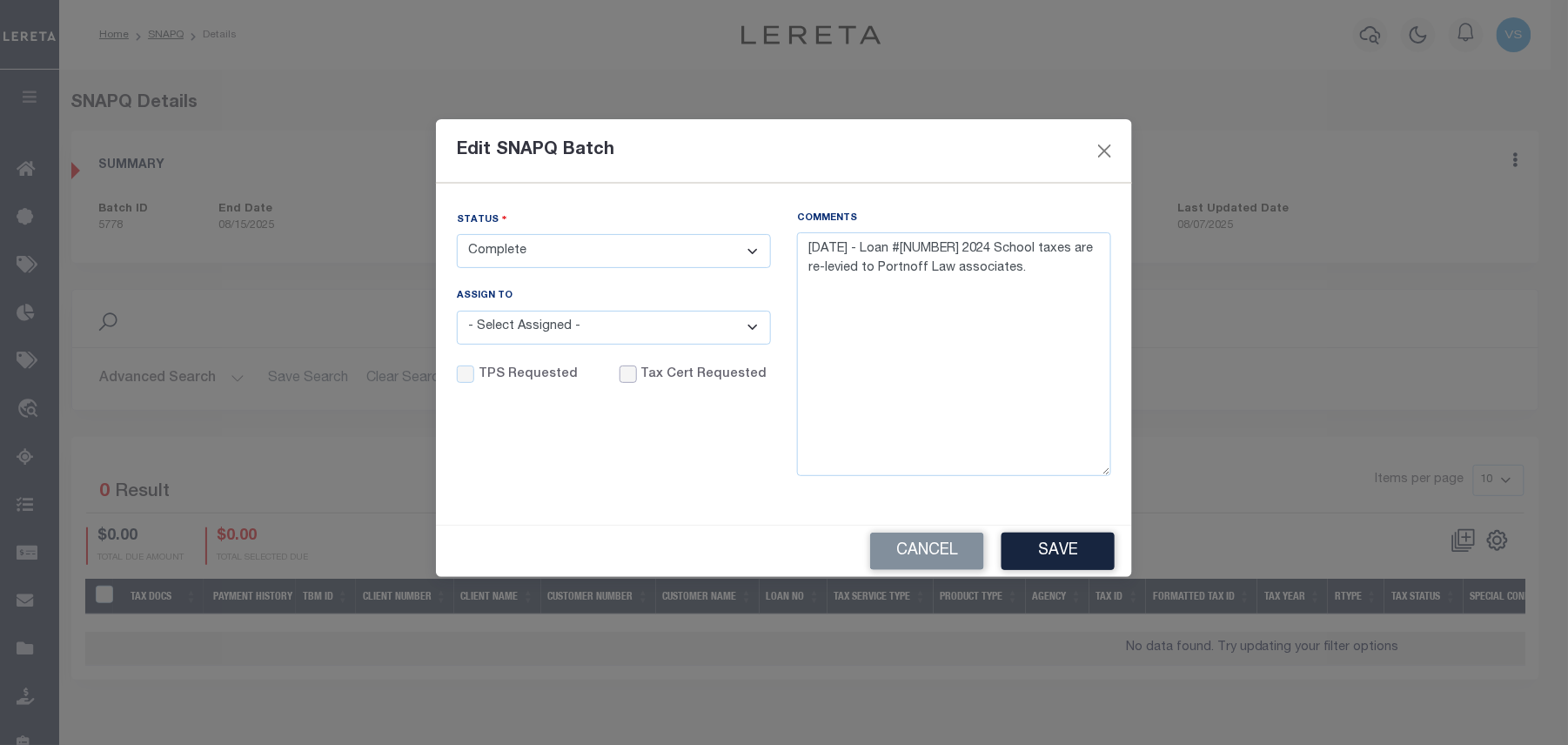 click on "Tax Cert Requested" at bounding box center [628, 374] 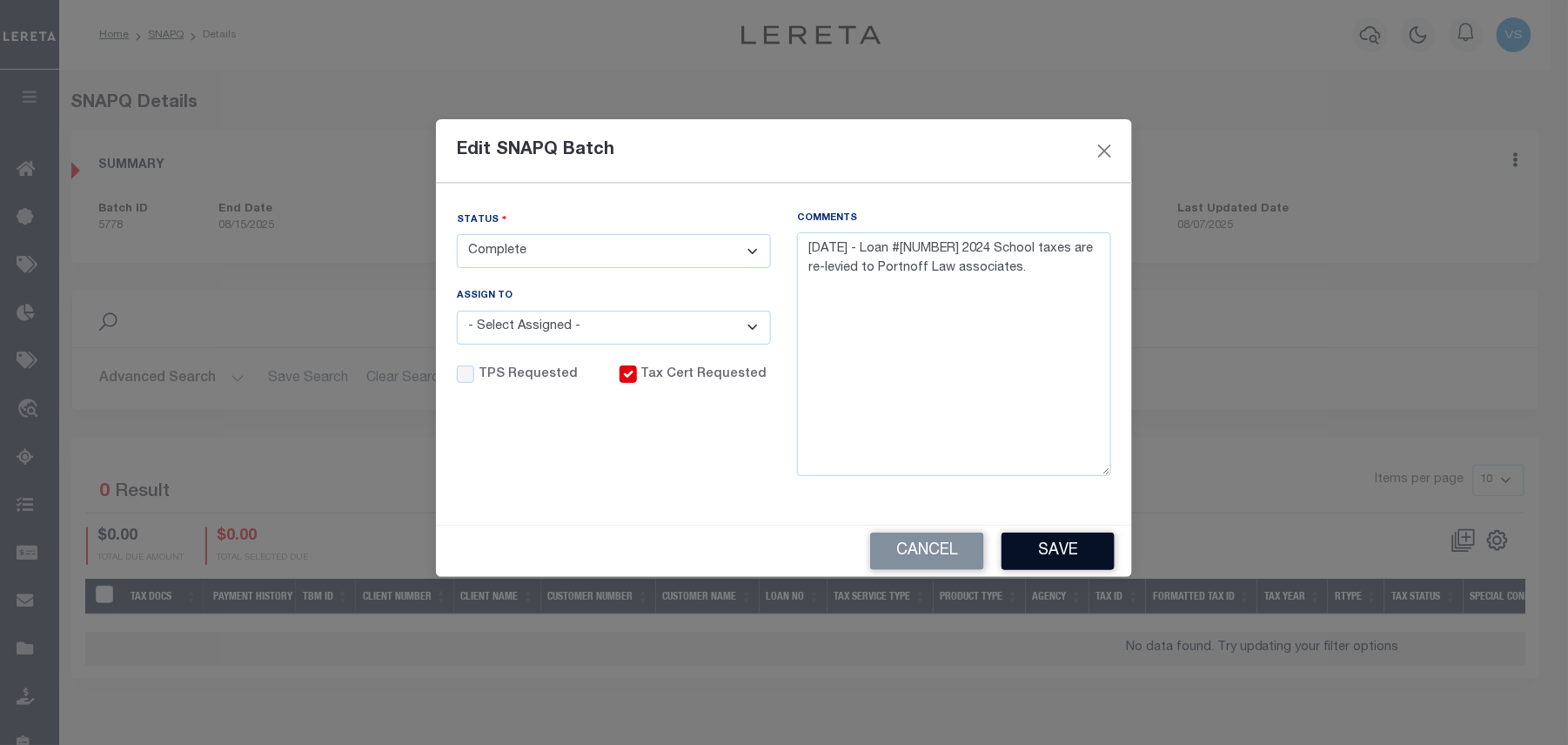 click on "Save" at bounding box center (1058, 551) 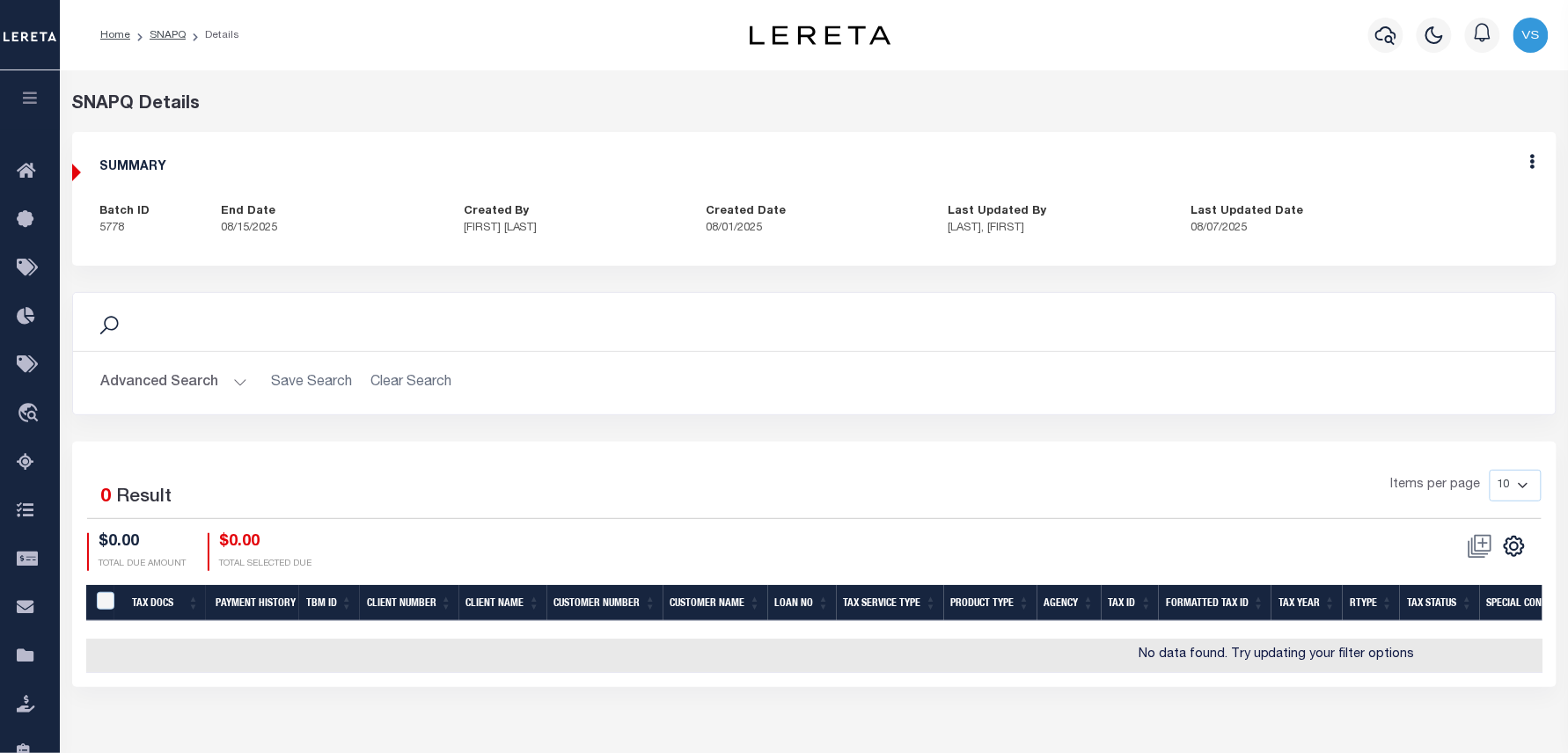 scroll, scrollTop: 0, scrollLeft: 60, axis: horizontal 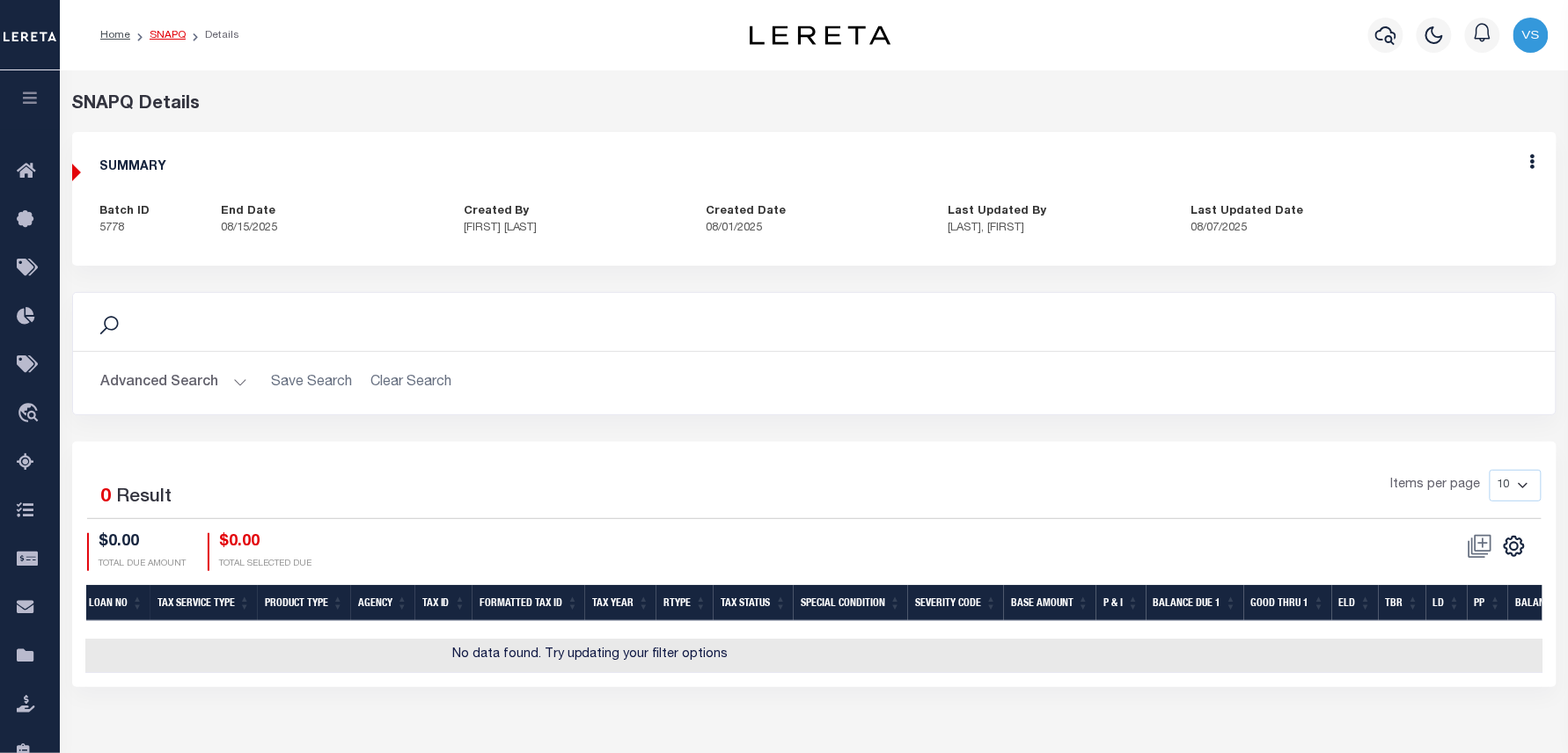 click on "SNAPQ" at bounding box center [167, 35] 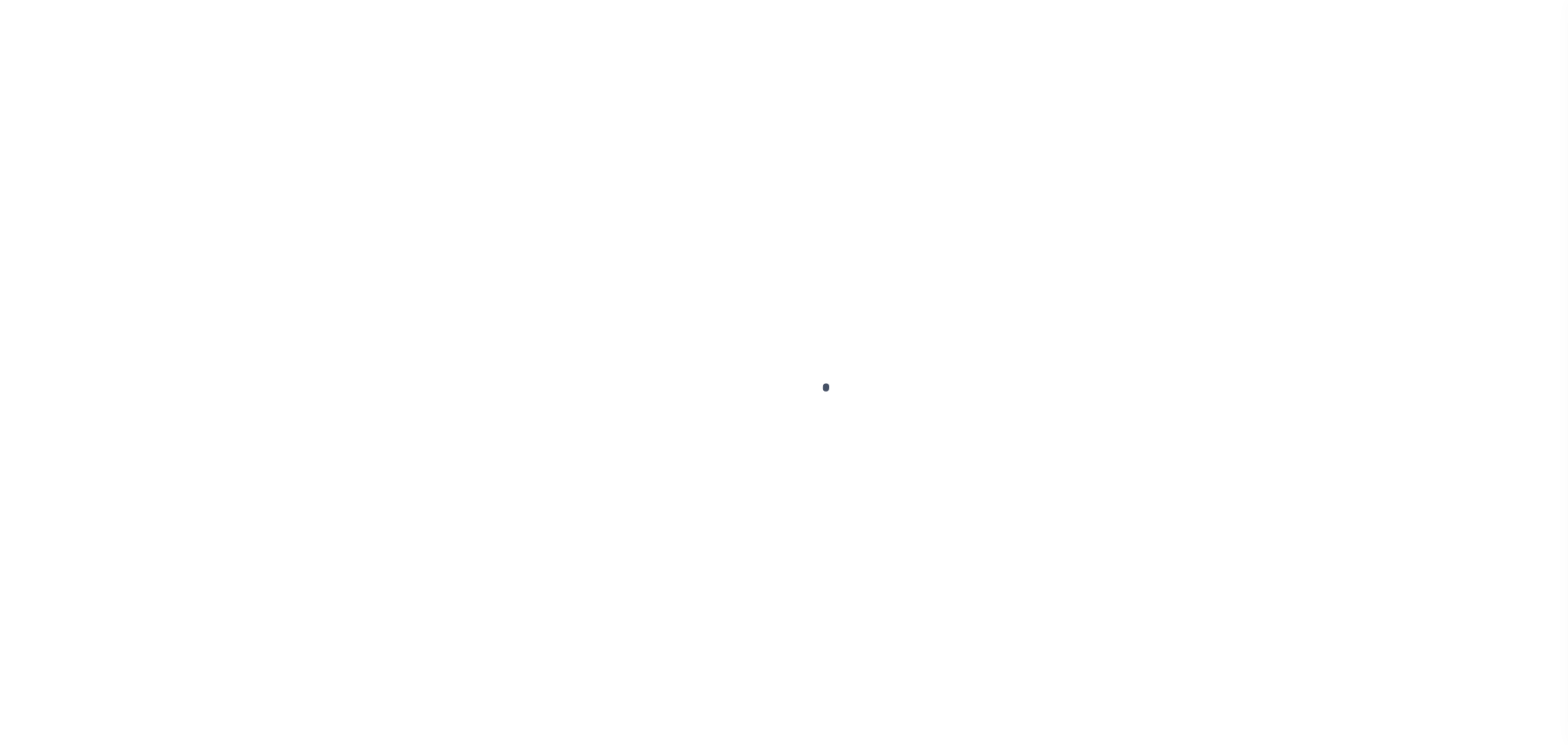 scroll, scrollTop: 0, scrollLeft: 0, axis: both 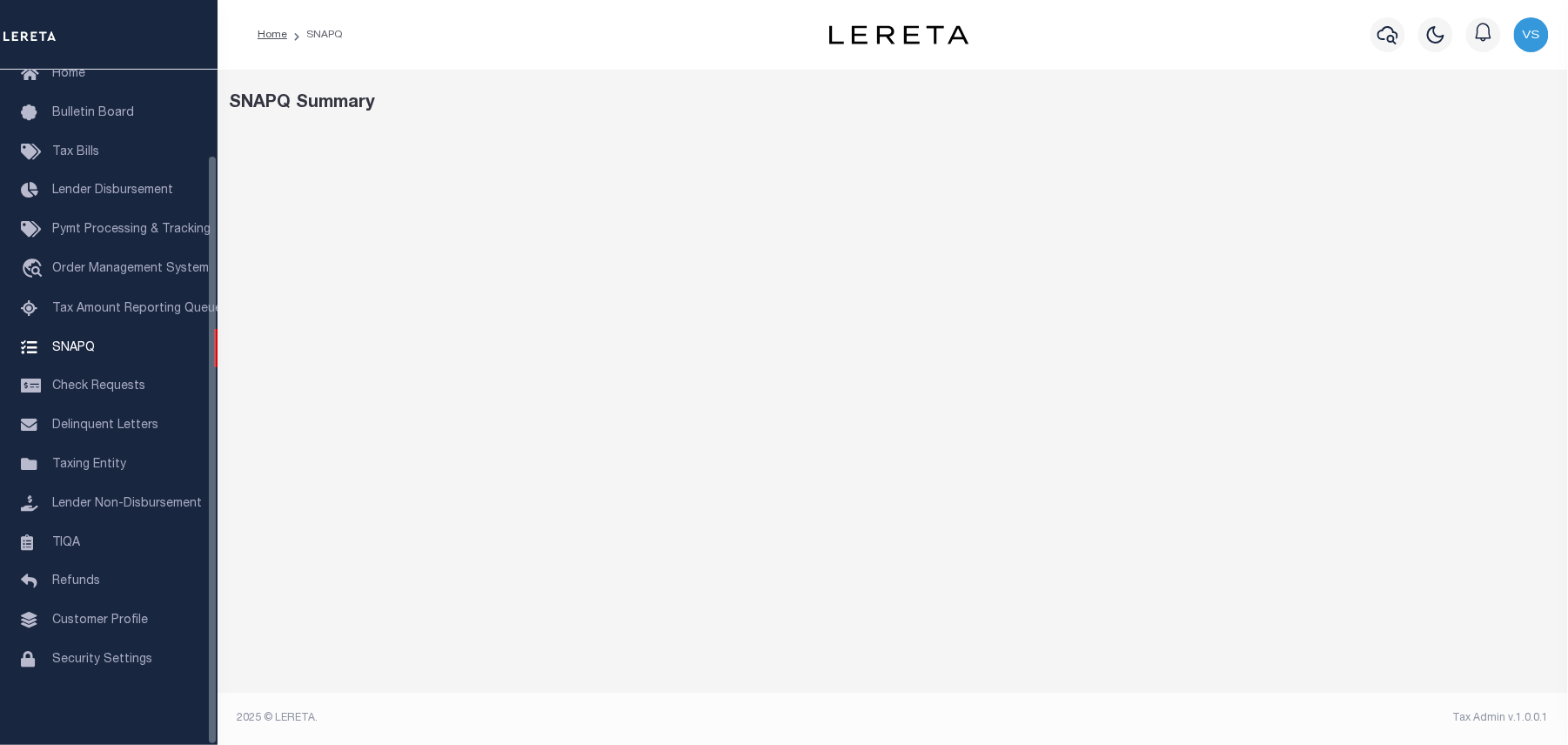 select on "100" 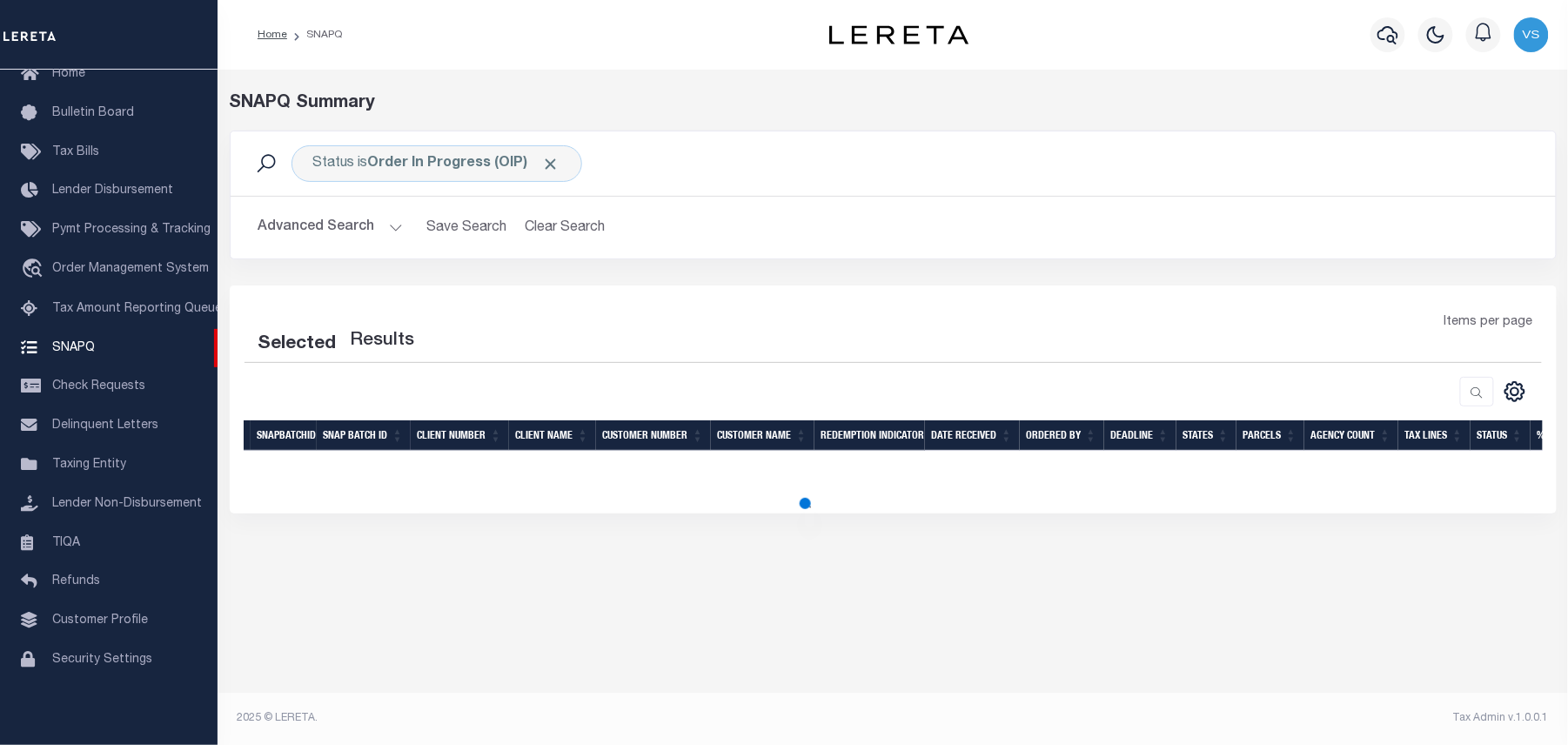 select on "100" 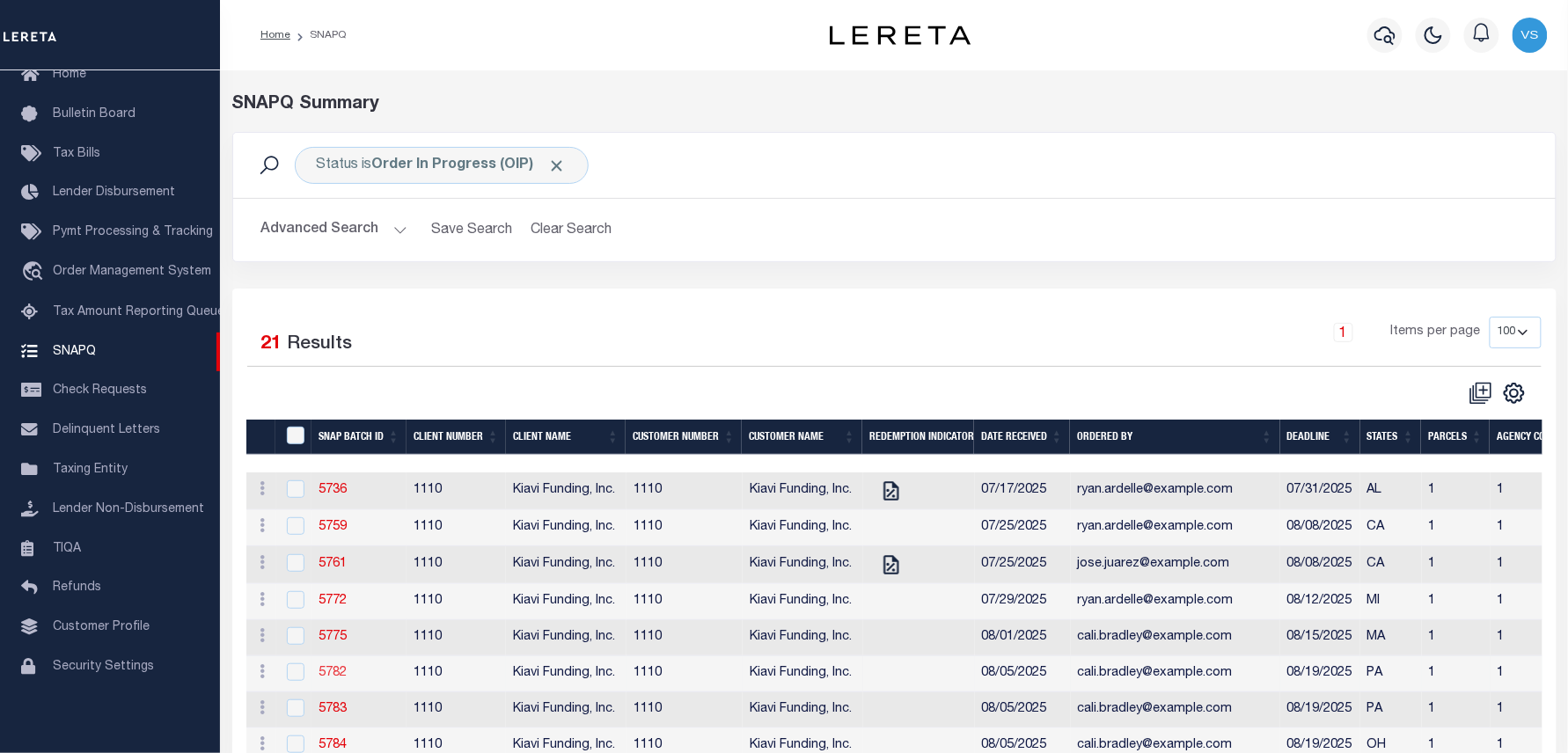 click on "5782" at bounding box center (333, 673) 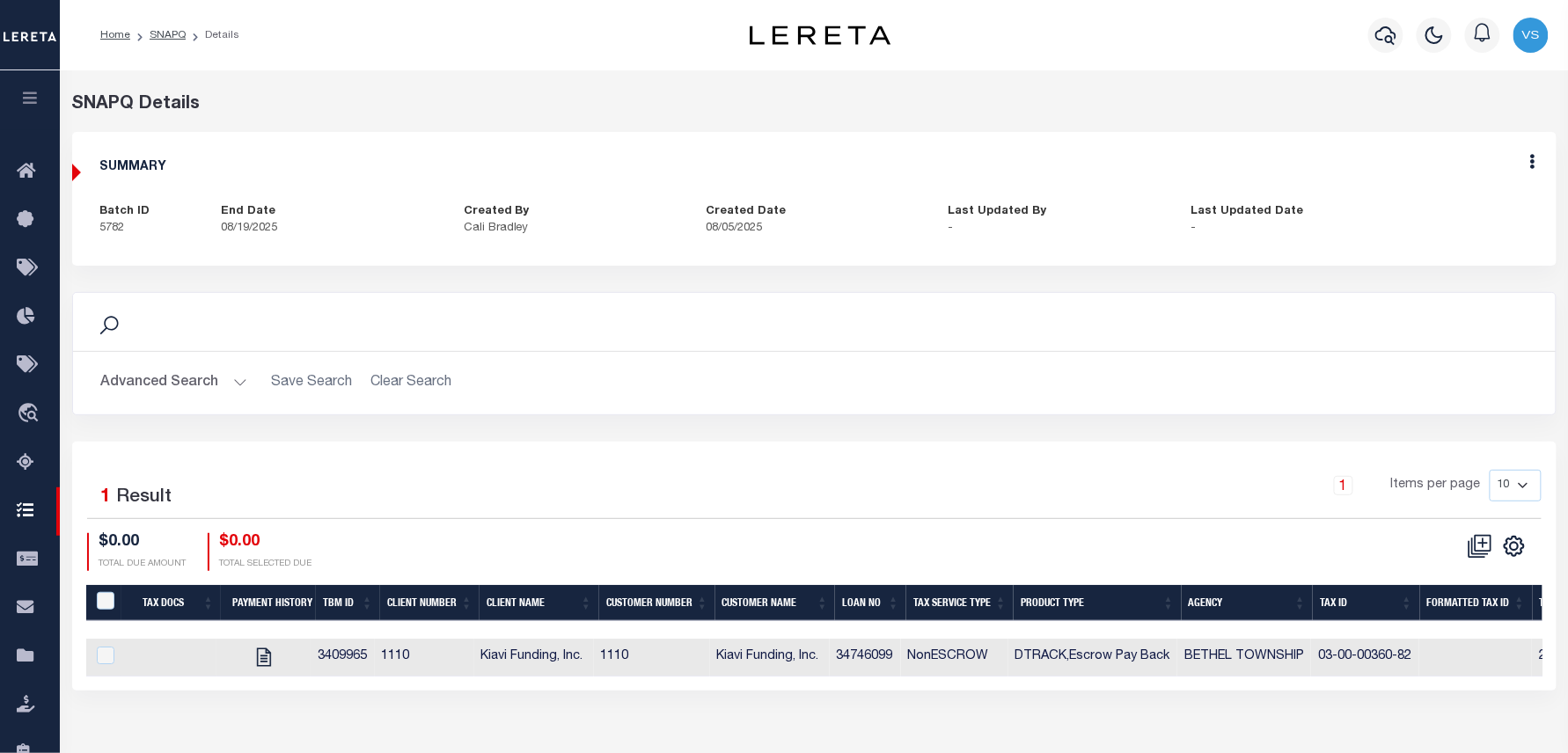 scroll, scrollTop: 179, scrollLeft: 0, axis: vertical 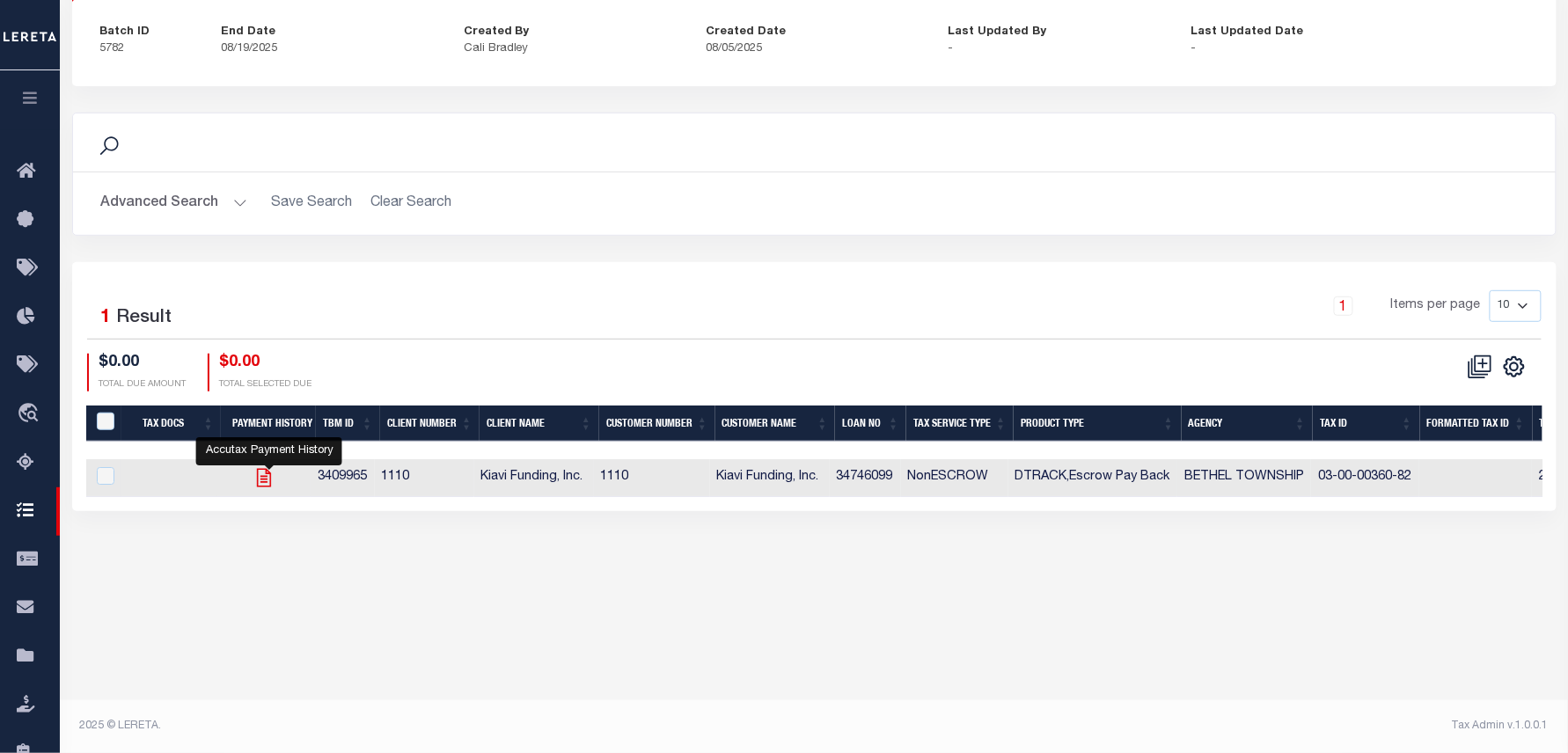 click 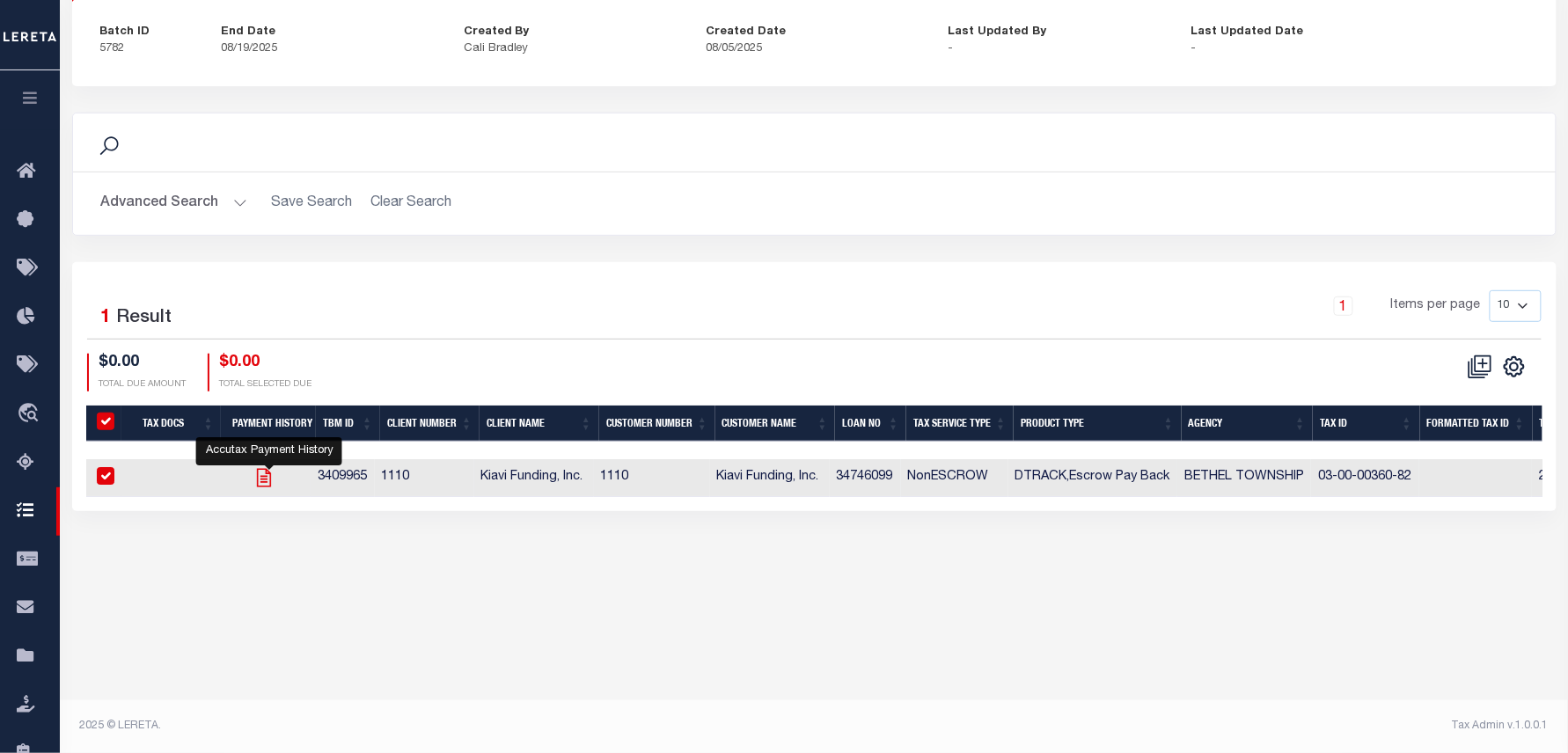 checkbox on "true" 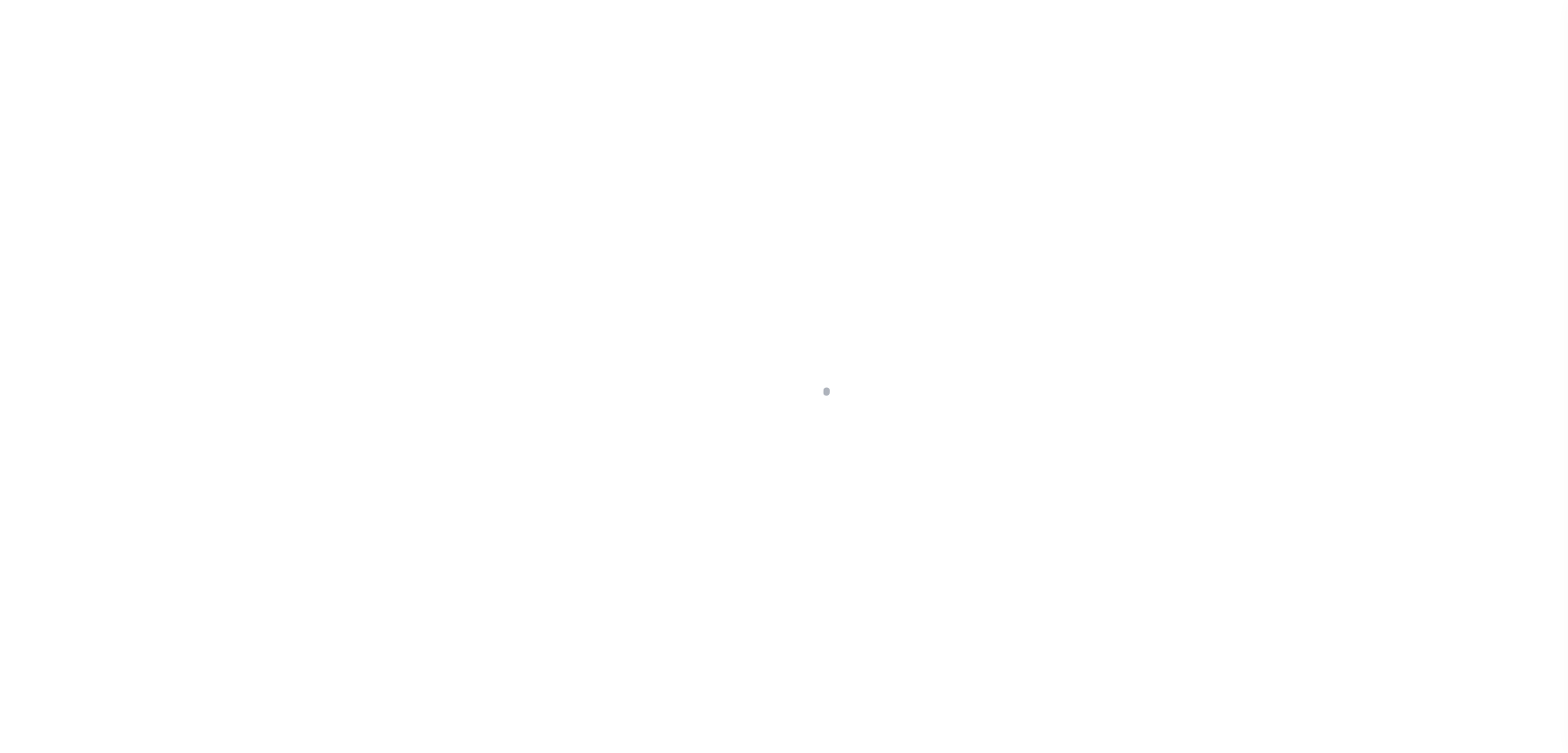 scroll, scrollTop: 0, scrollLeft: 0, axis: both 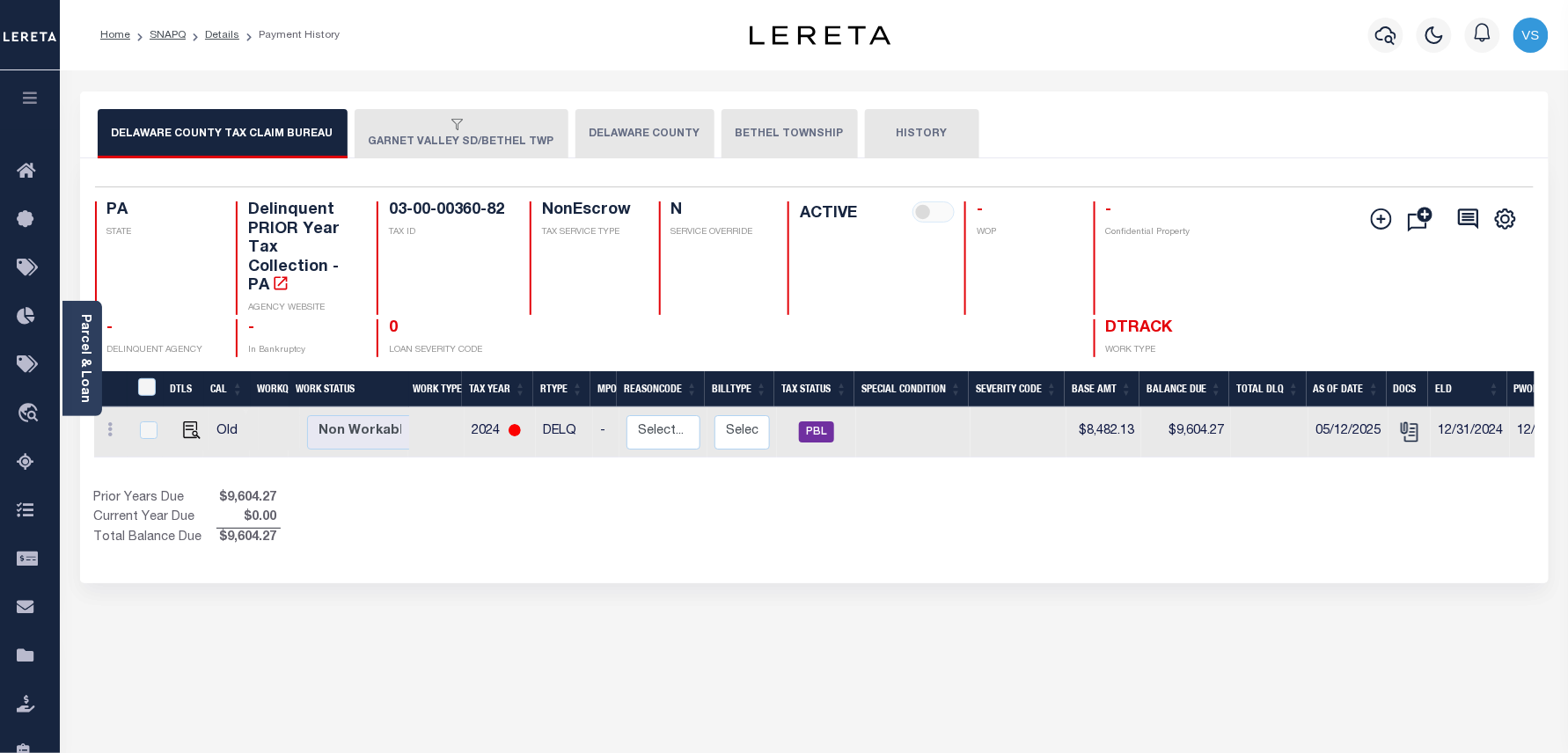 click on "GARNET VALLEY SD/BETHEL TWP" at bounding box center (461, 134) 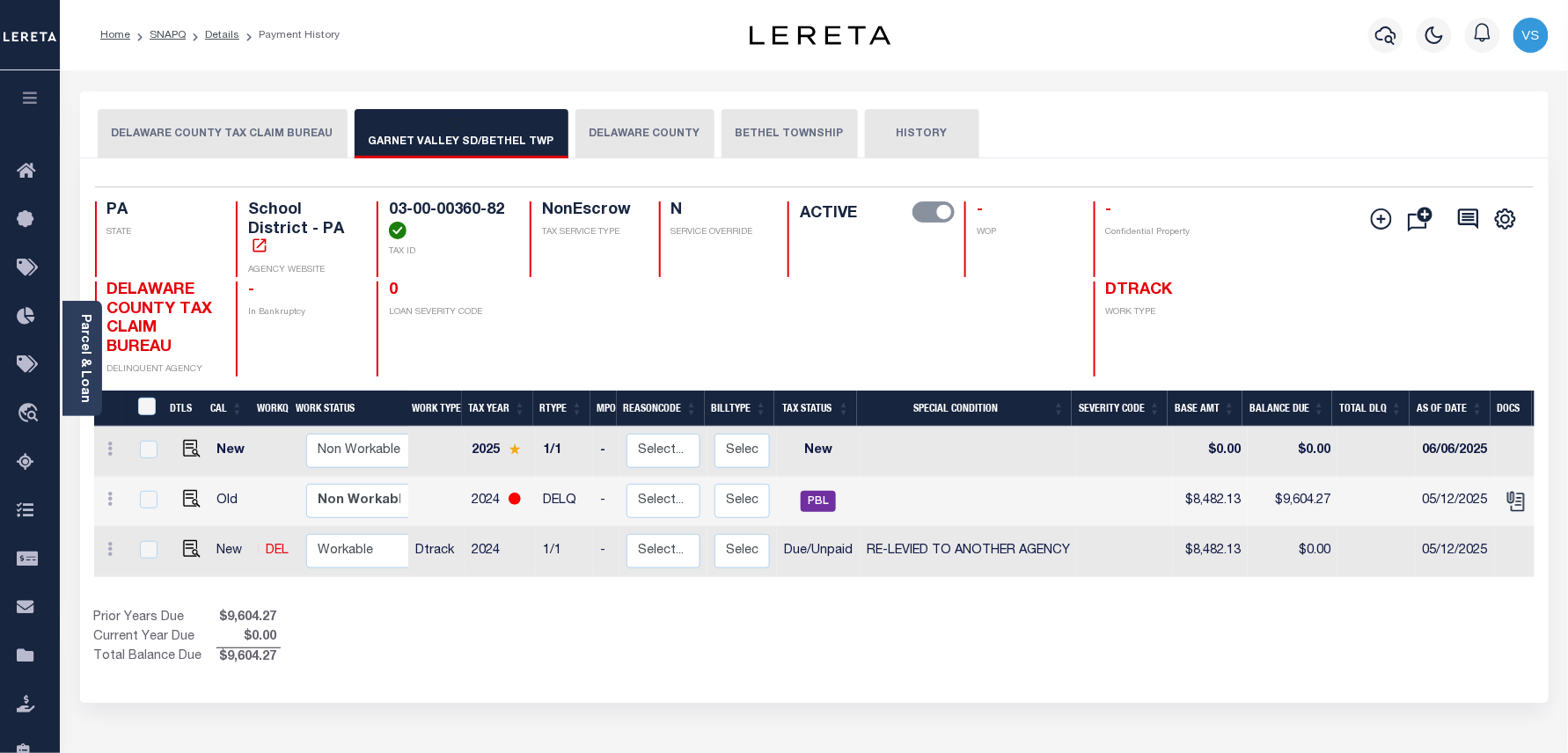 click on "DELAWARE COUNTY TAX CLAIM BUREAU" at bounding box center [223, 134] 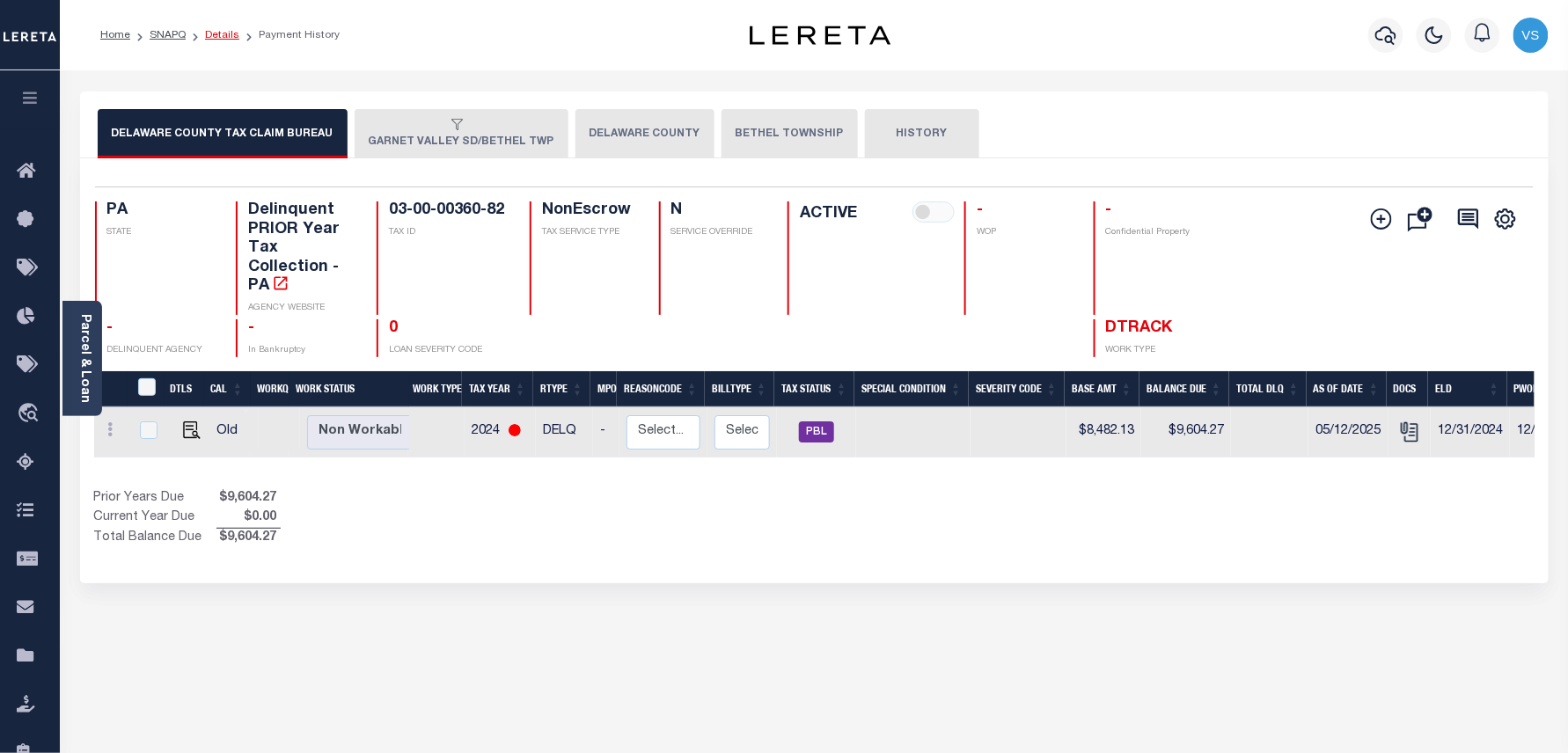 click on "Details" at bounding box center [222, 35] 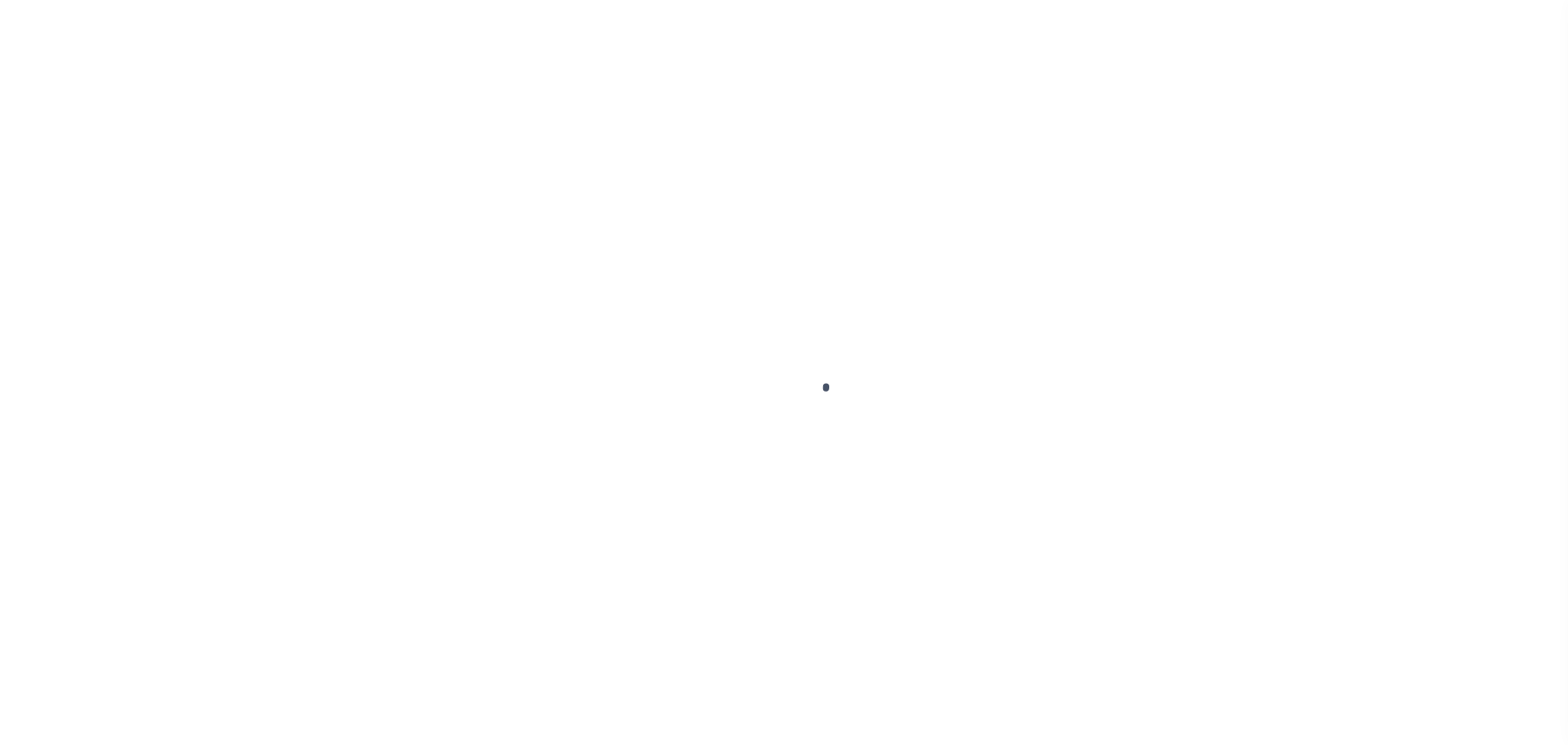 scroll, scrollTop: 0, scrollLeft: 0, axis: both 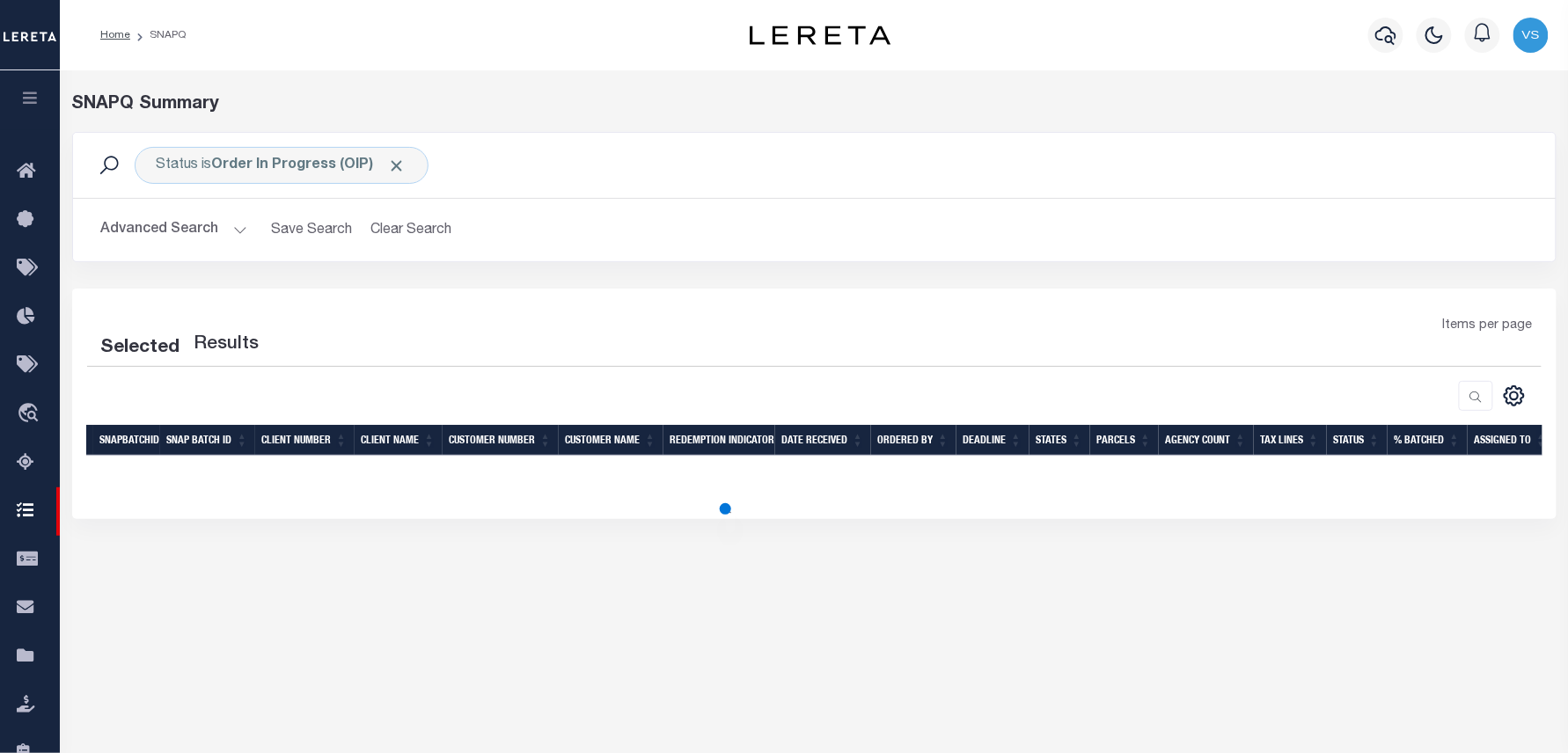 select on "100" 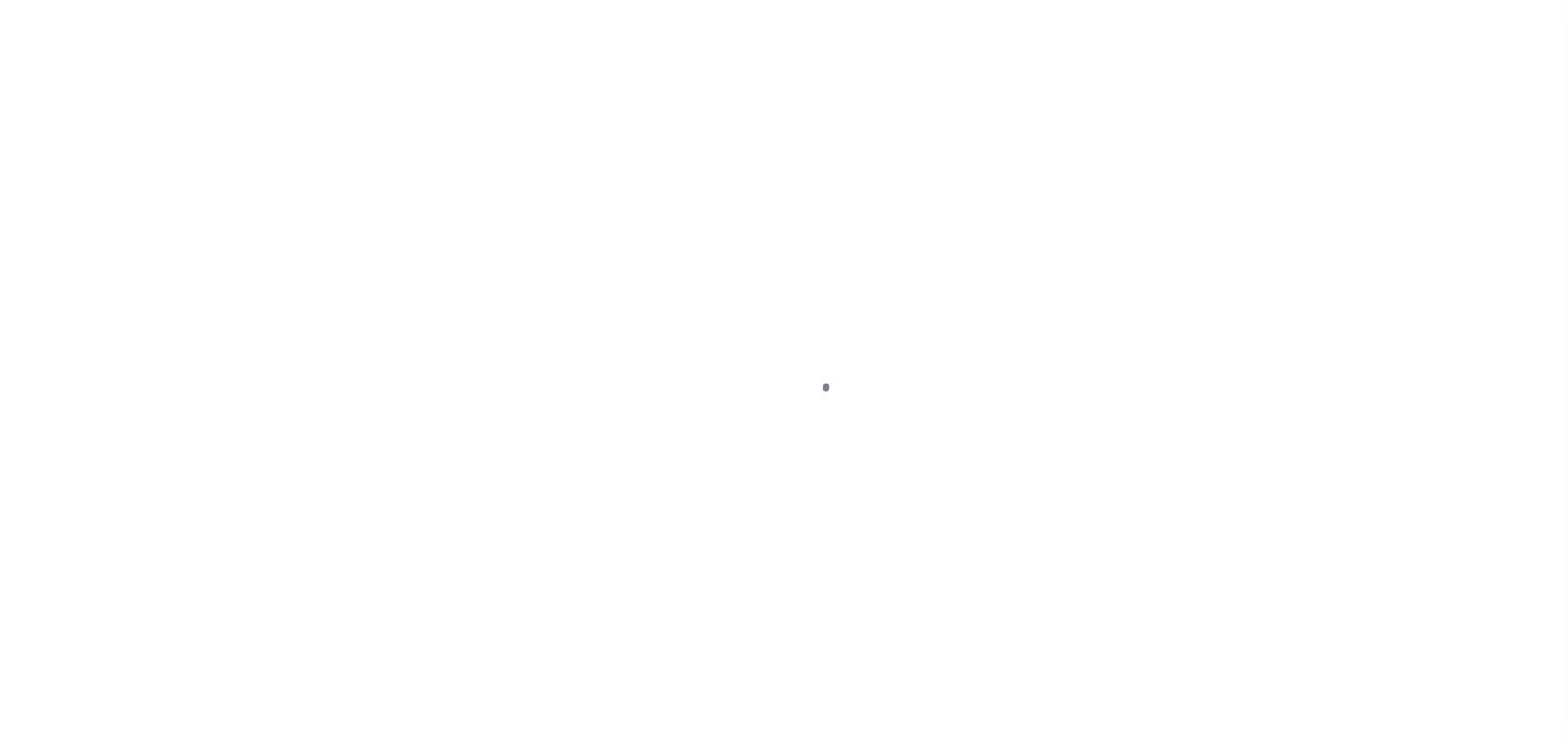 scroll, scrollTop: 0, scrollLeft: 0, axis: both 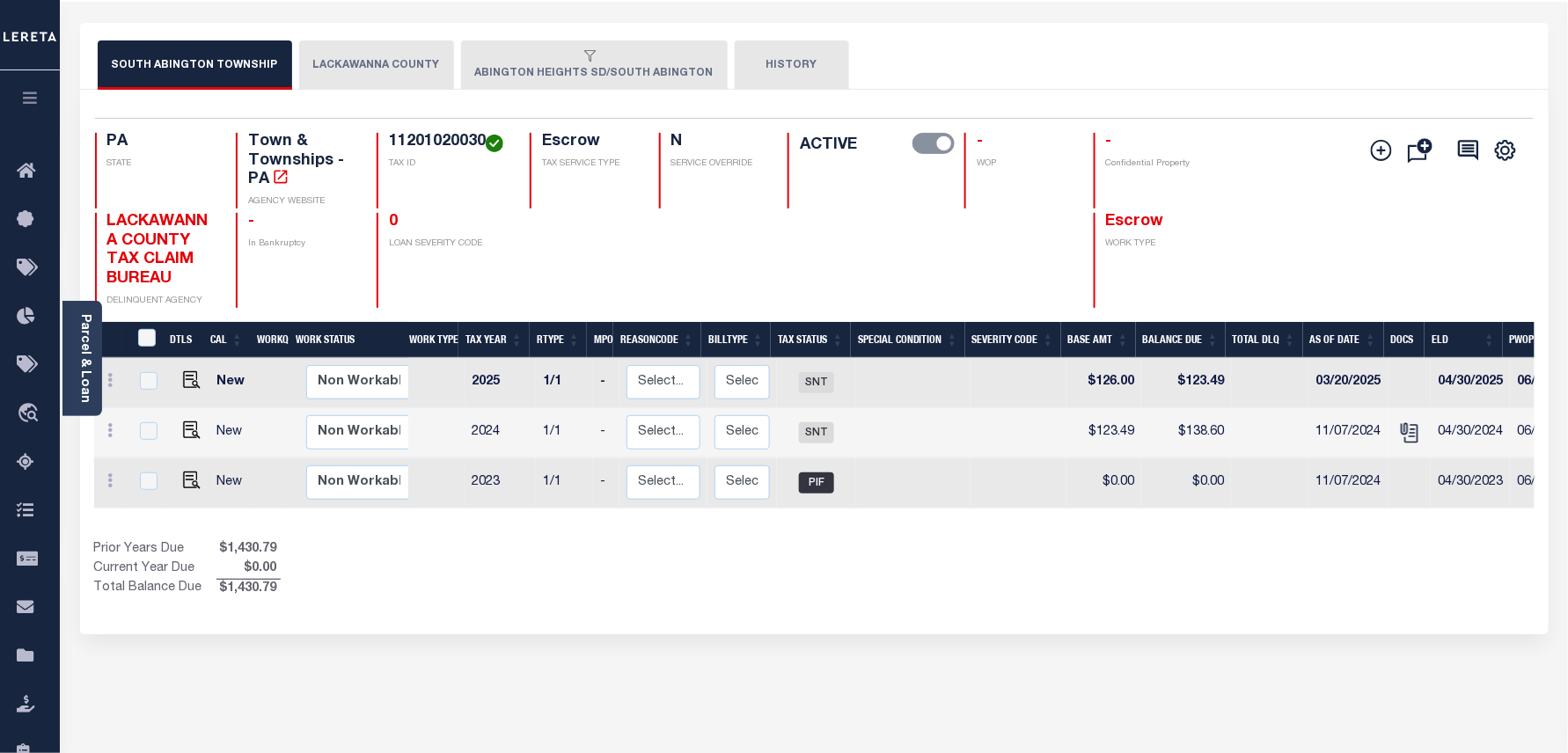 click on "LACKAWANNA COUNTY" at bounding box center (377, 65) 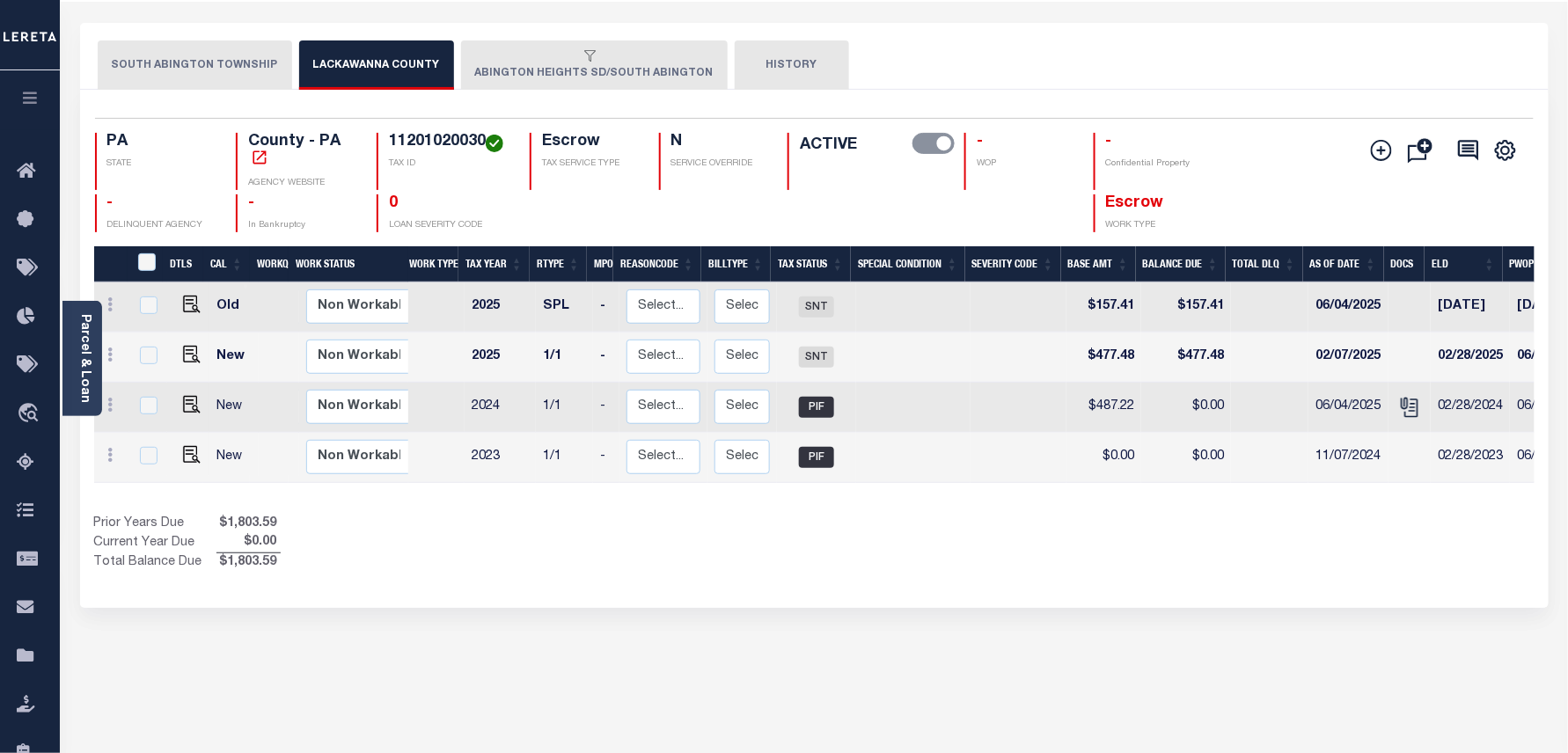 click at bounding box center [590, 57] 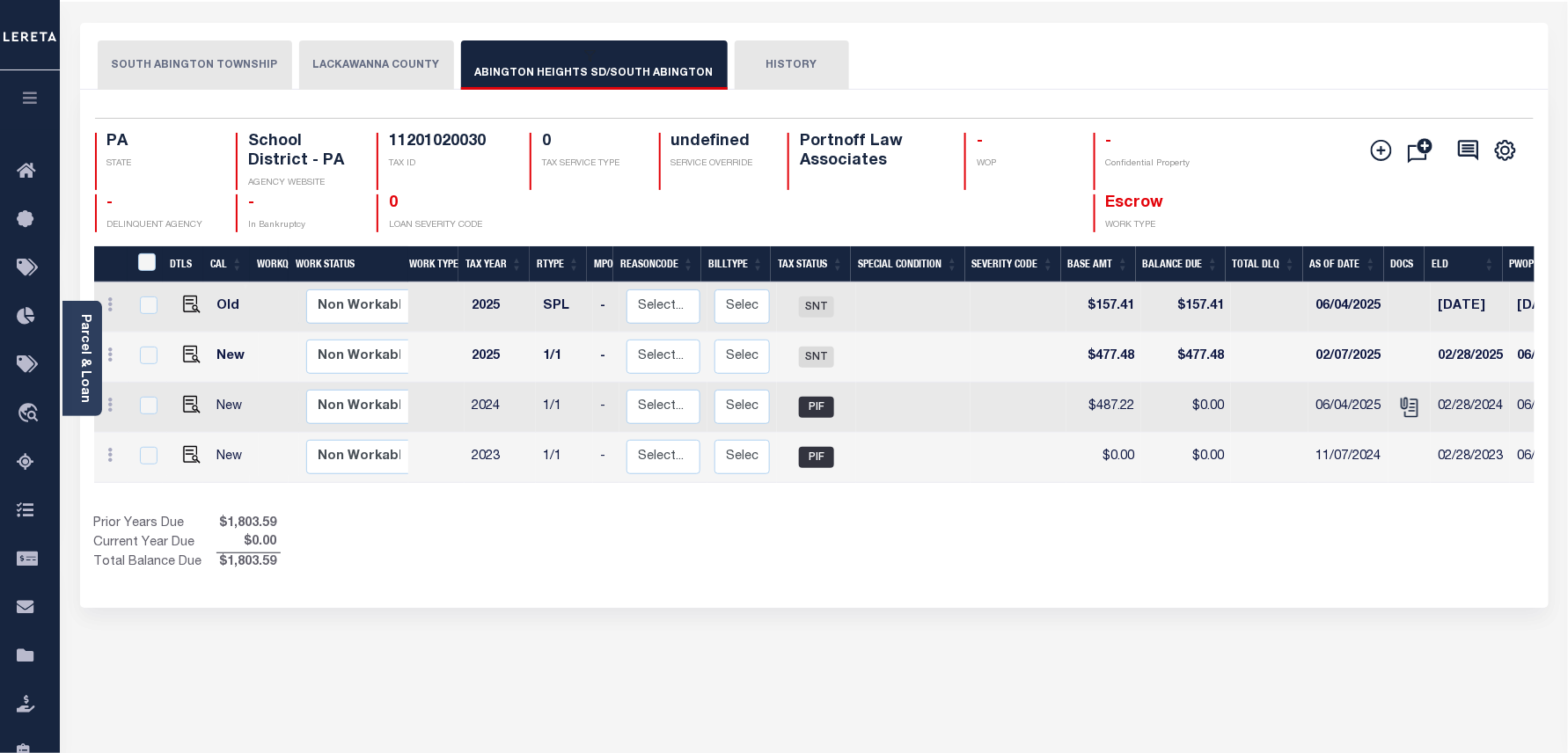 click at bounding box center (590, 57) 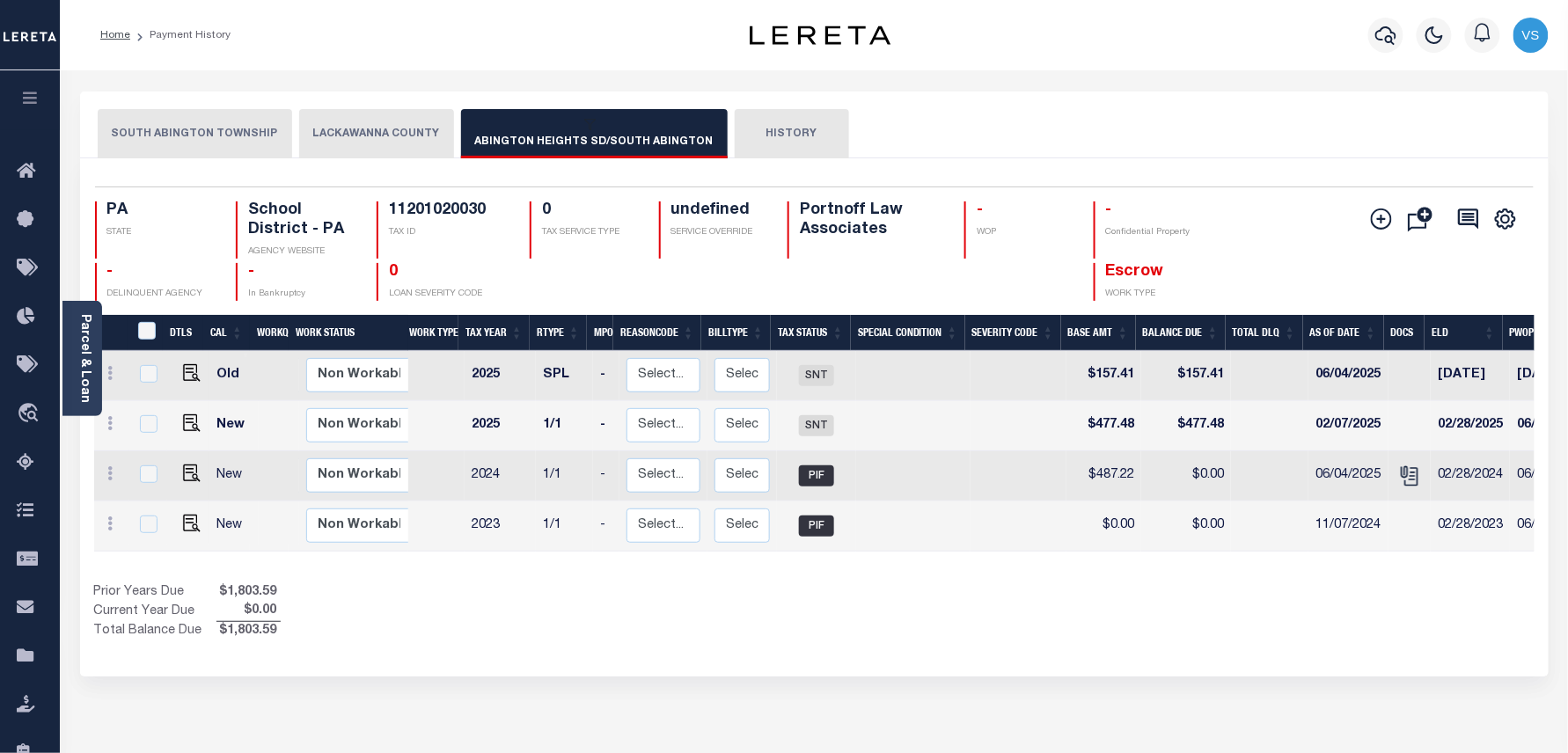 click on "LACKAWANNA COUNTY" at bounding box center [377, 134] 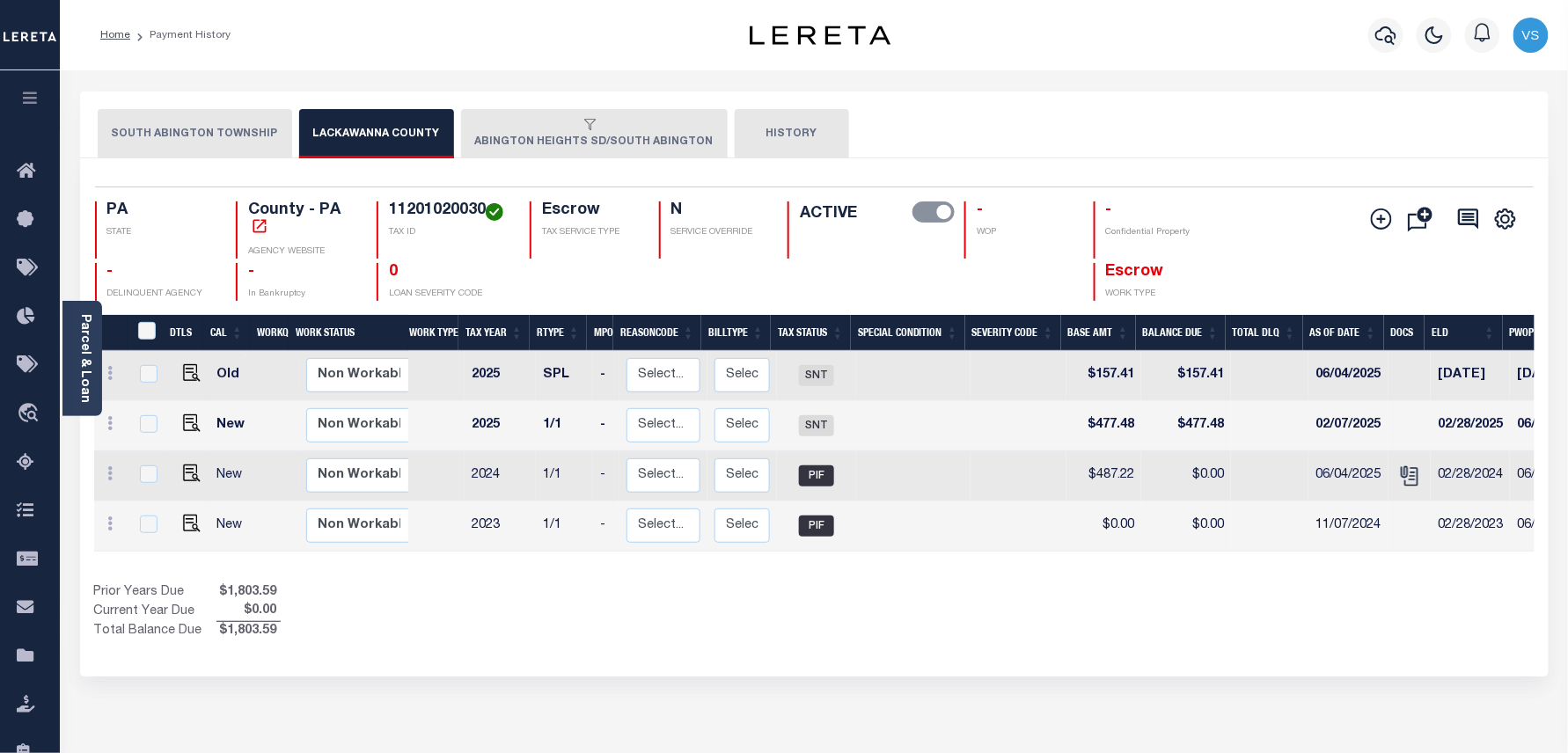 click on "ABINGTON HEIGHTS SD/SOUTH ABINGTON" at bounding box center (594, 134) 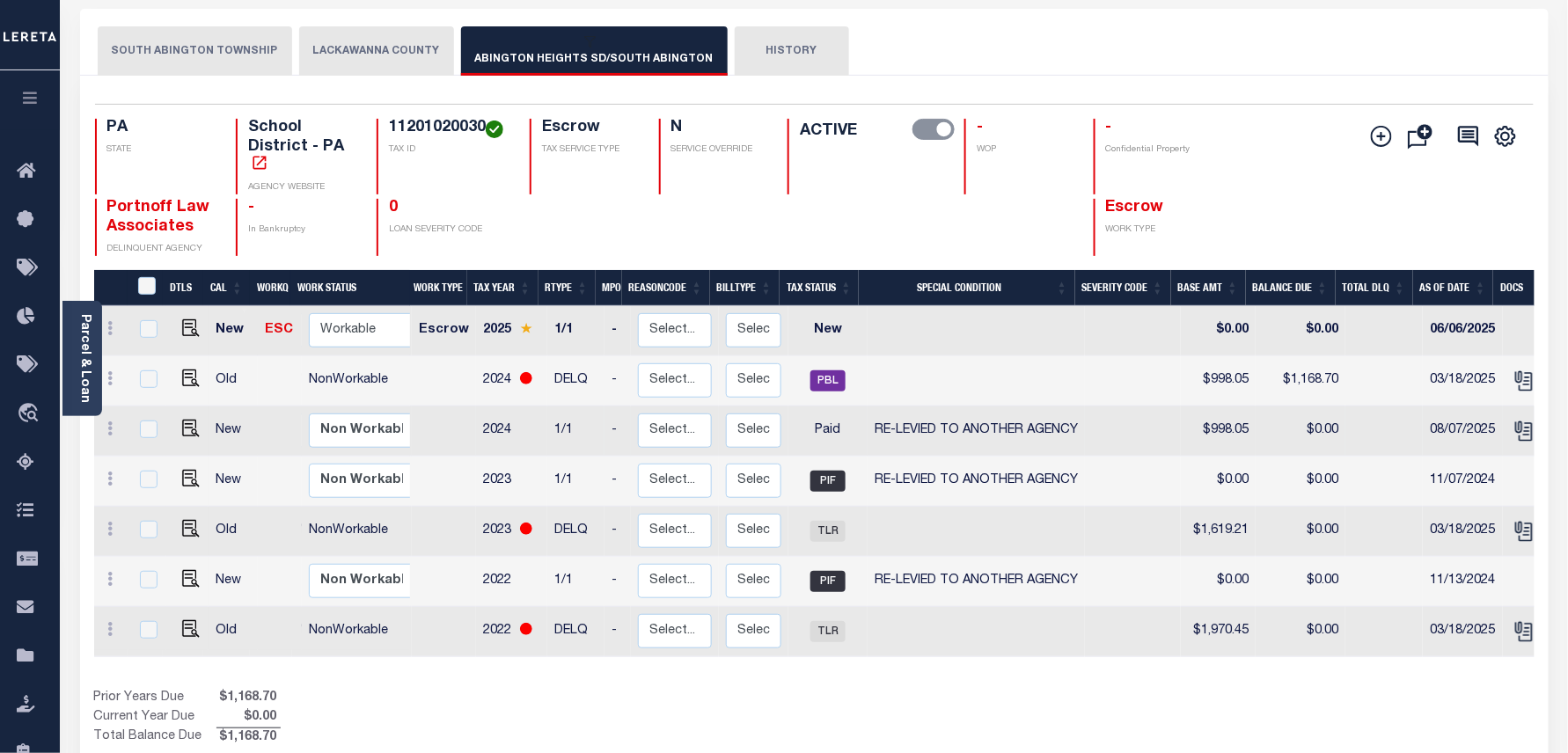 scroll, scrollTop: 99, scrollLeft: 0, axis: vertical 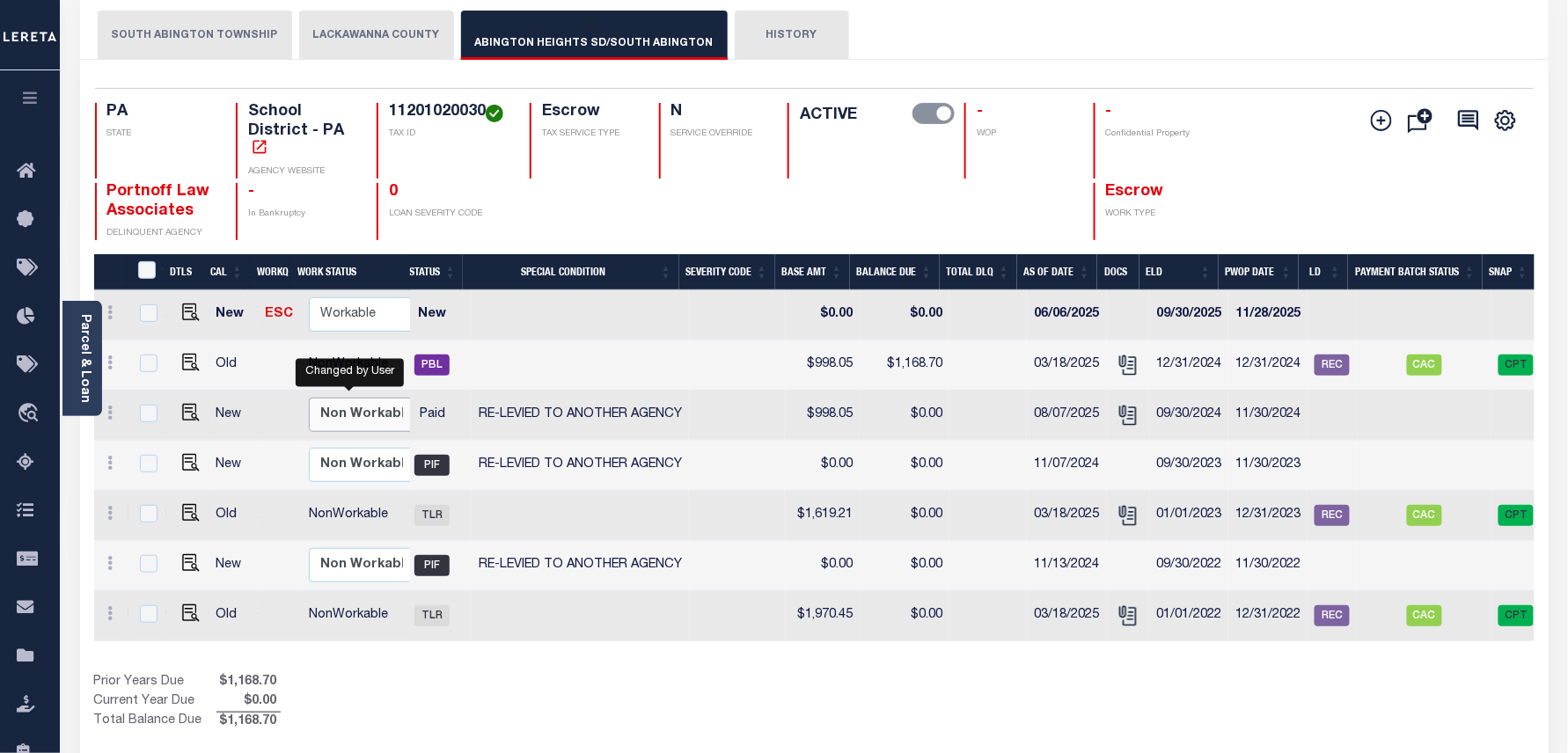 click on "Non Workable
Workable" at bounding box center [362, 414] 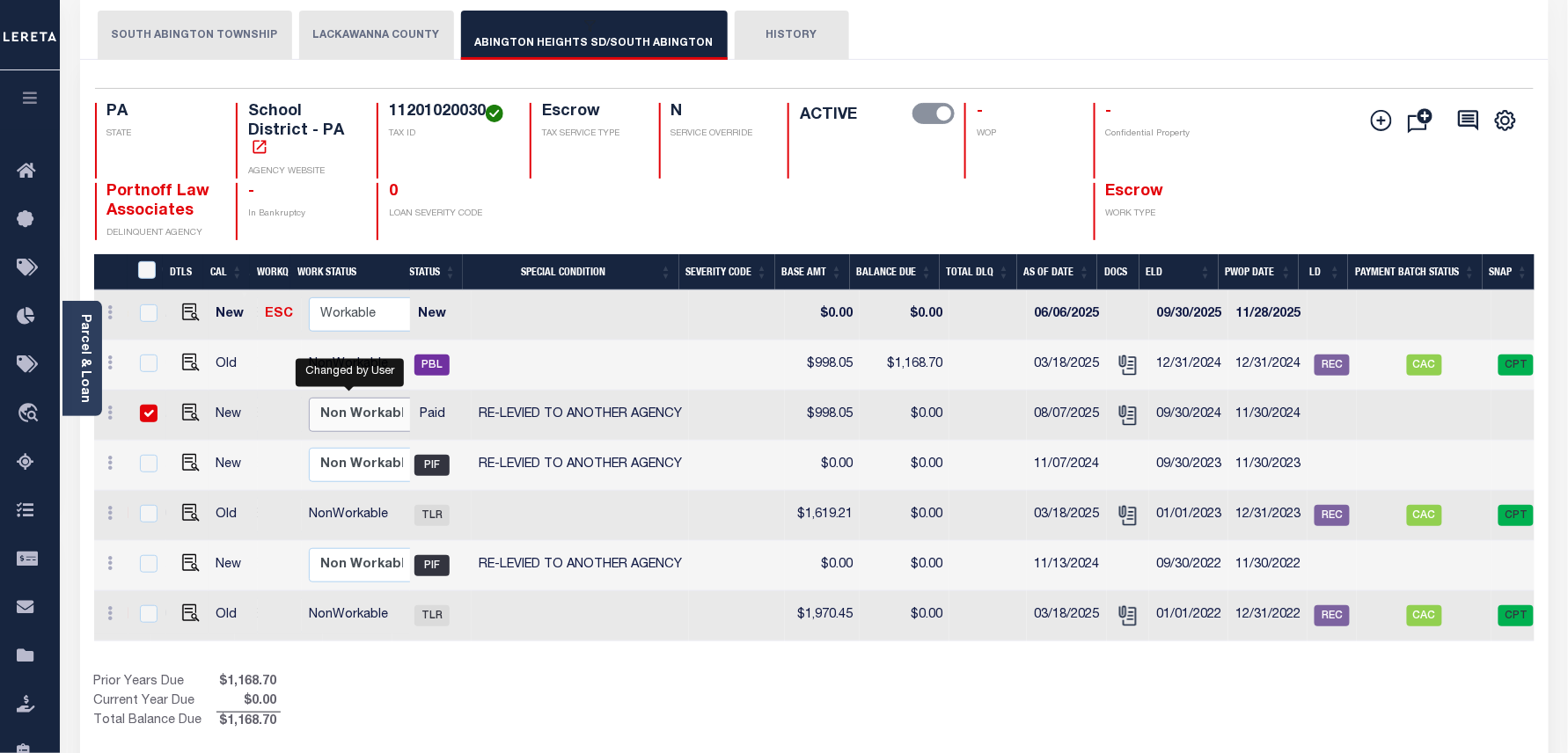 checkbox on "true" 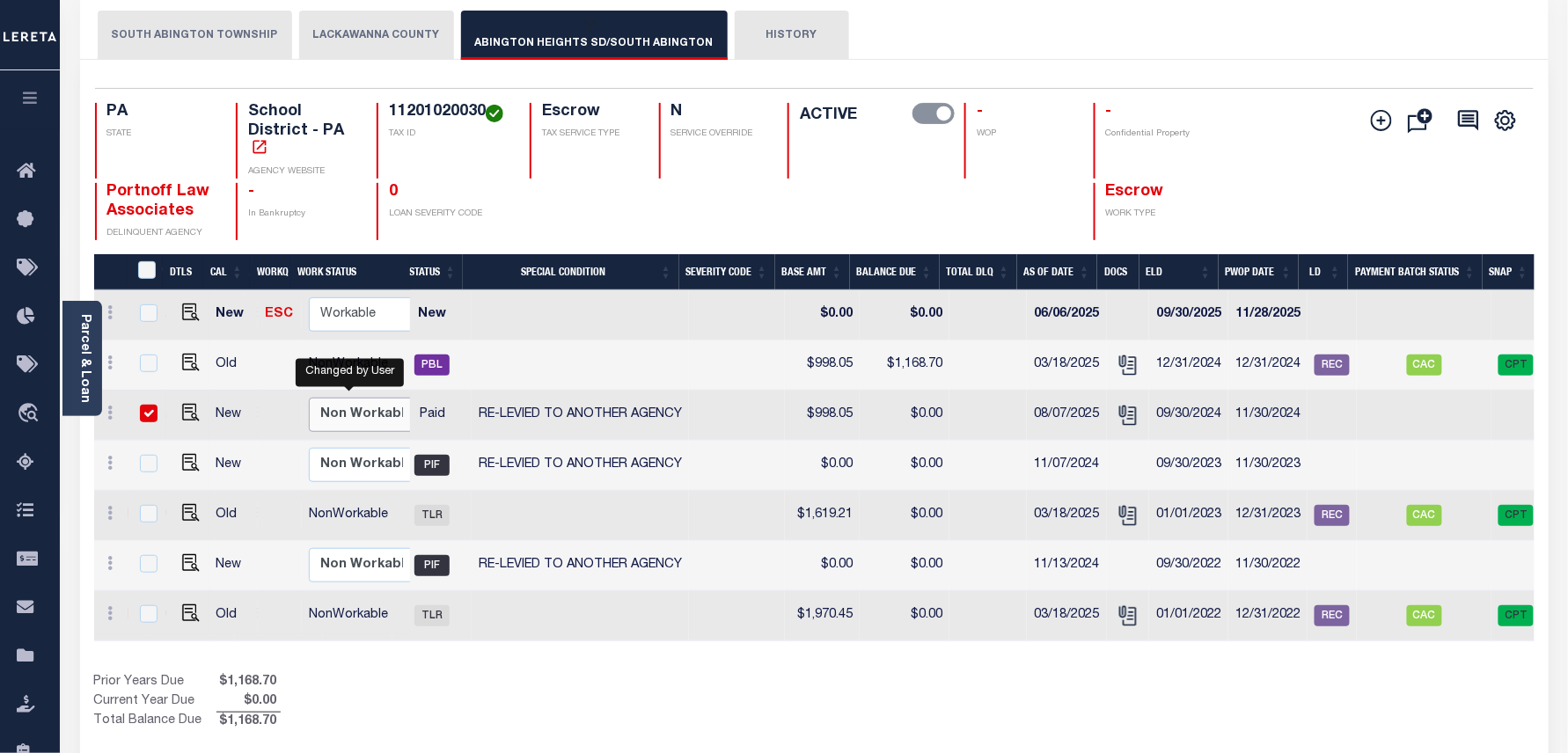 checkbox on "true" 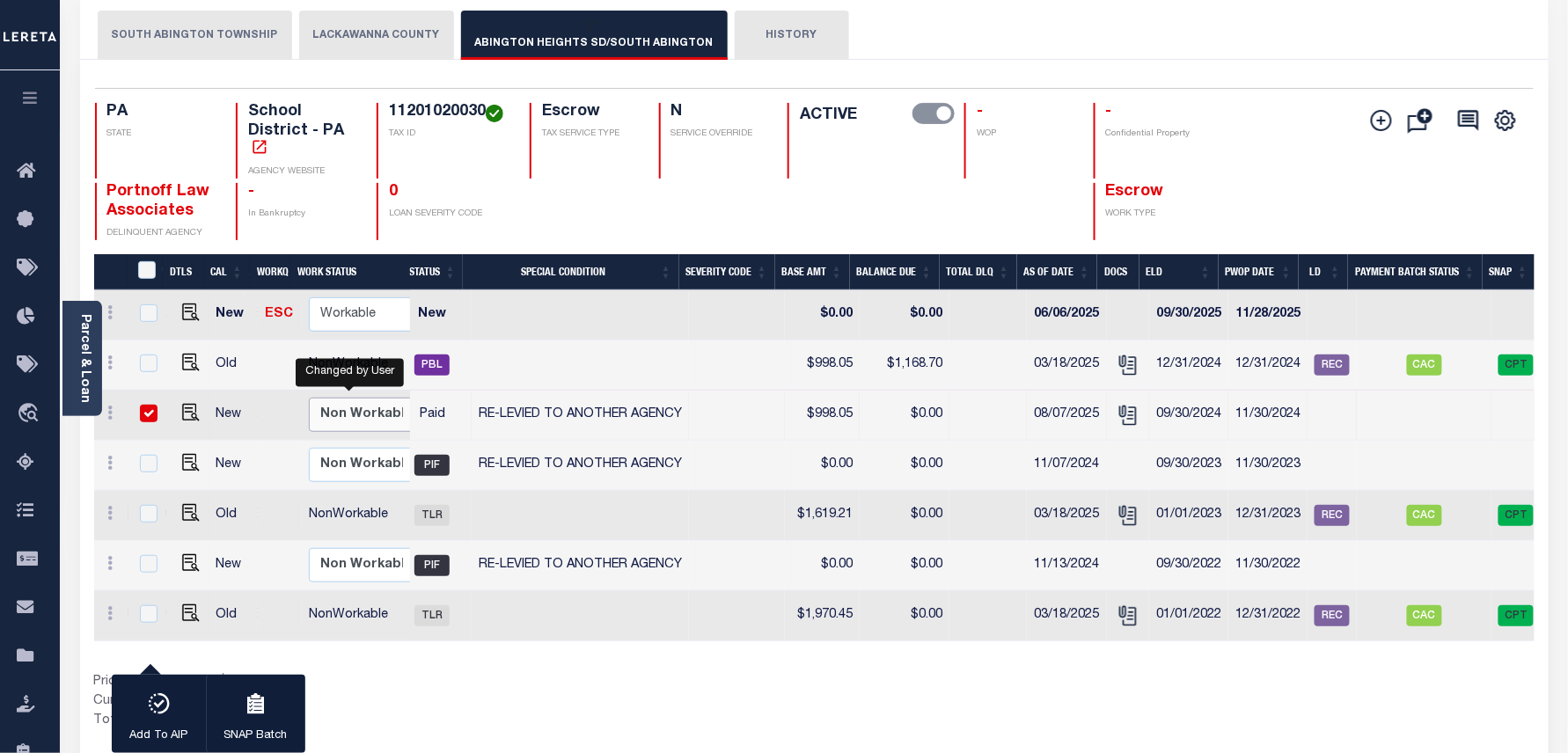 select on "false" 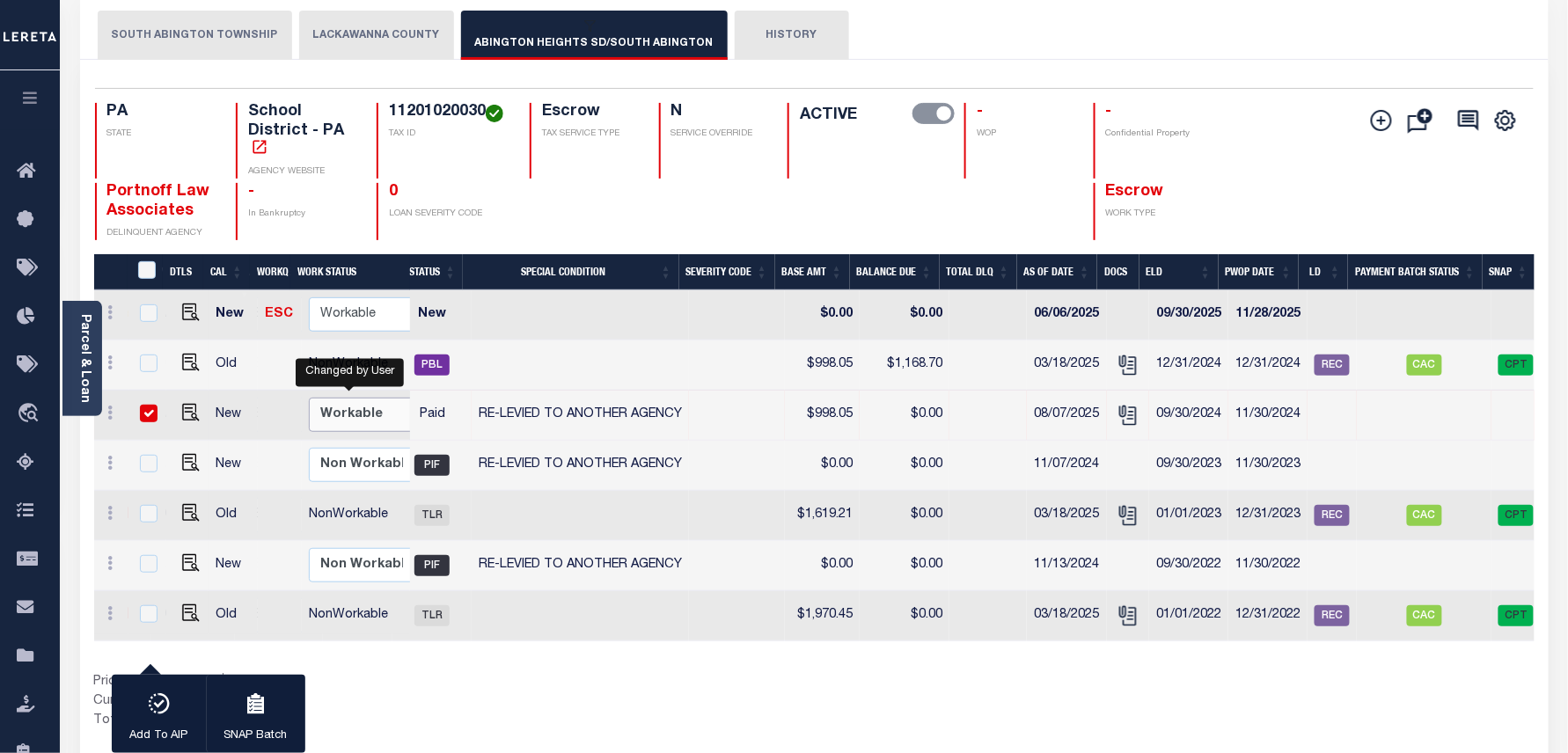 click on "Non Workable
Workable" at bounding box center [362, 414] 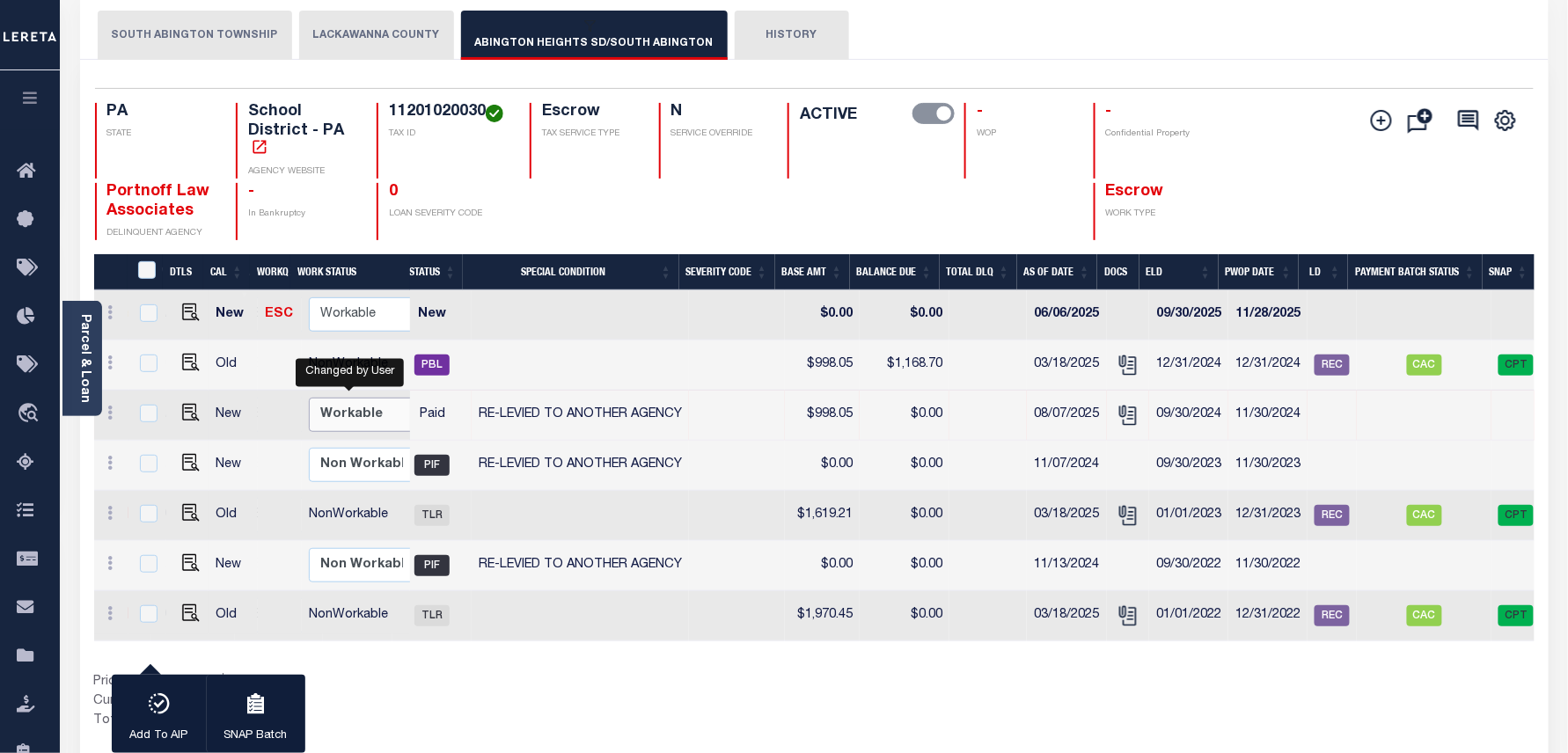 checkbox on "false" 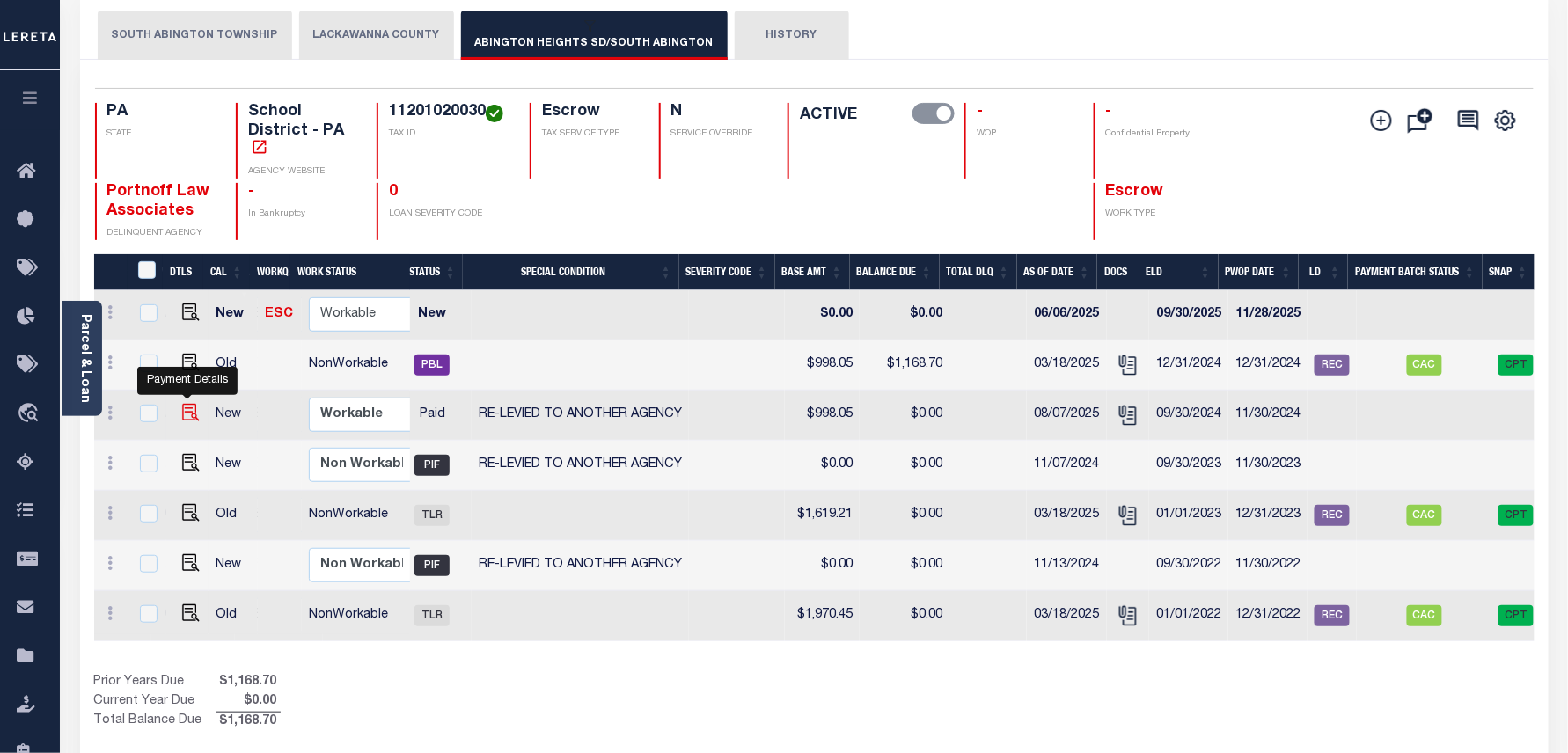 click at bounding box center (191, 413) 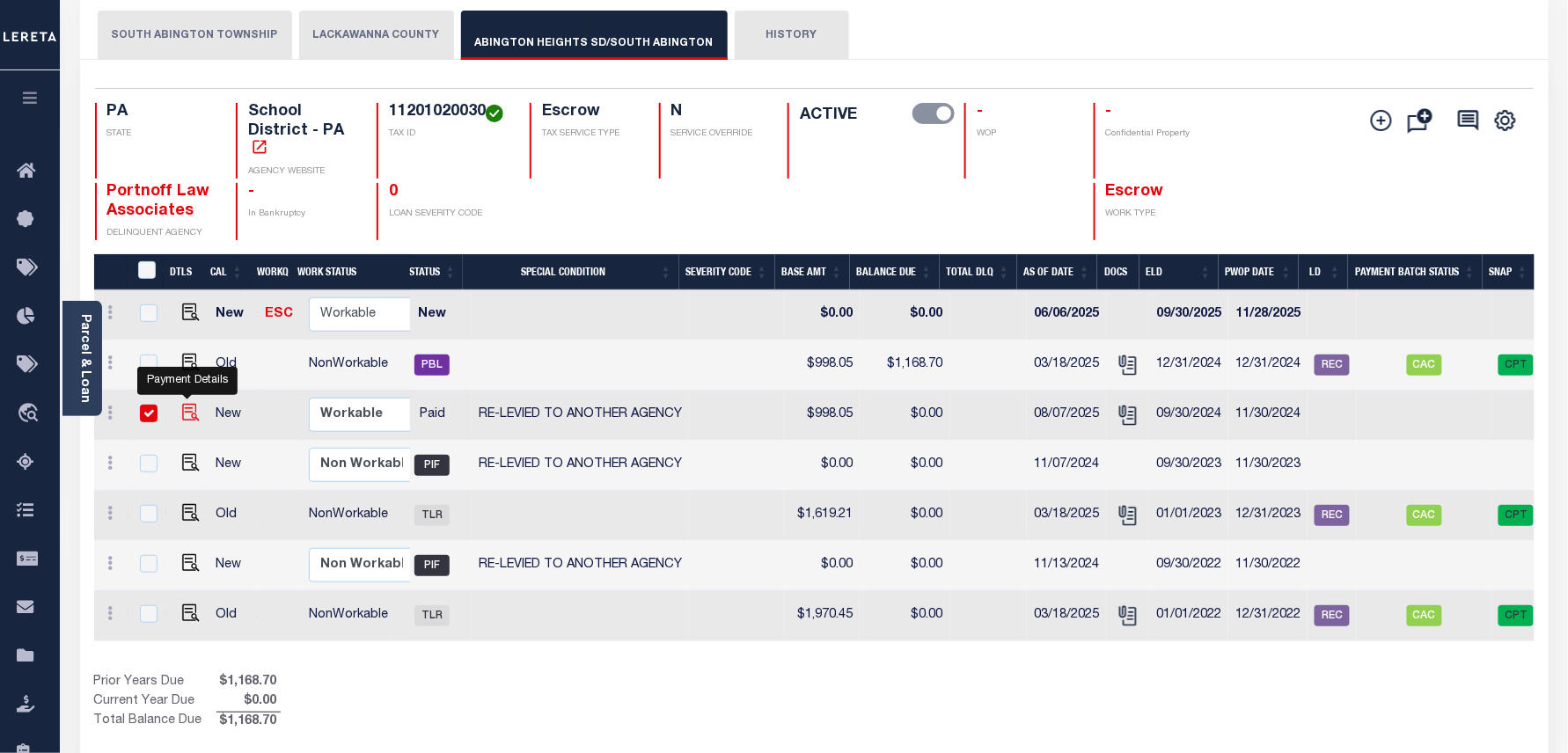 checkbox on "true" 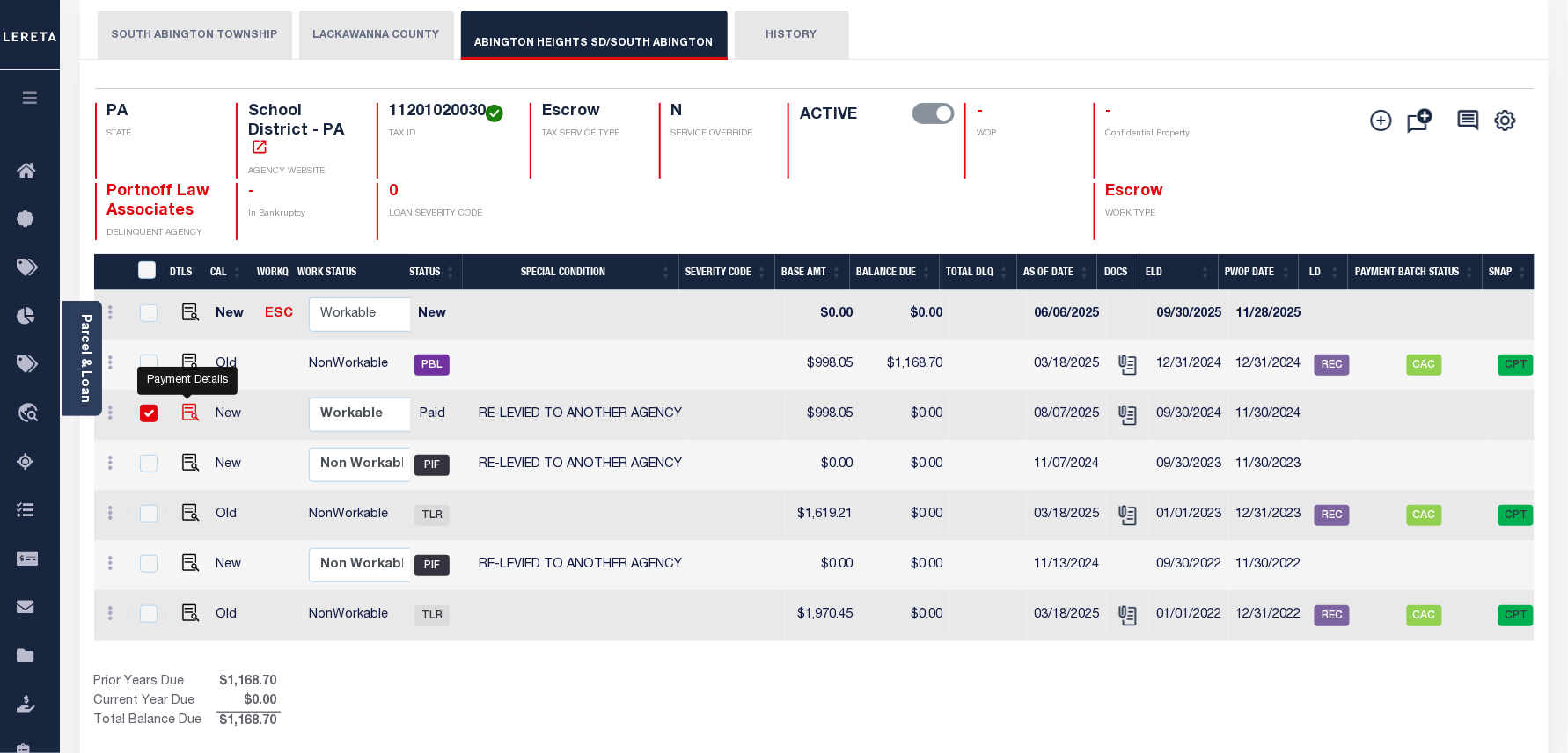 checkbox on "true" 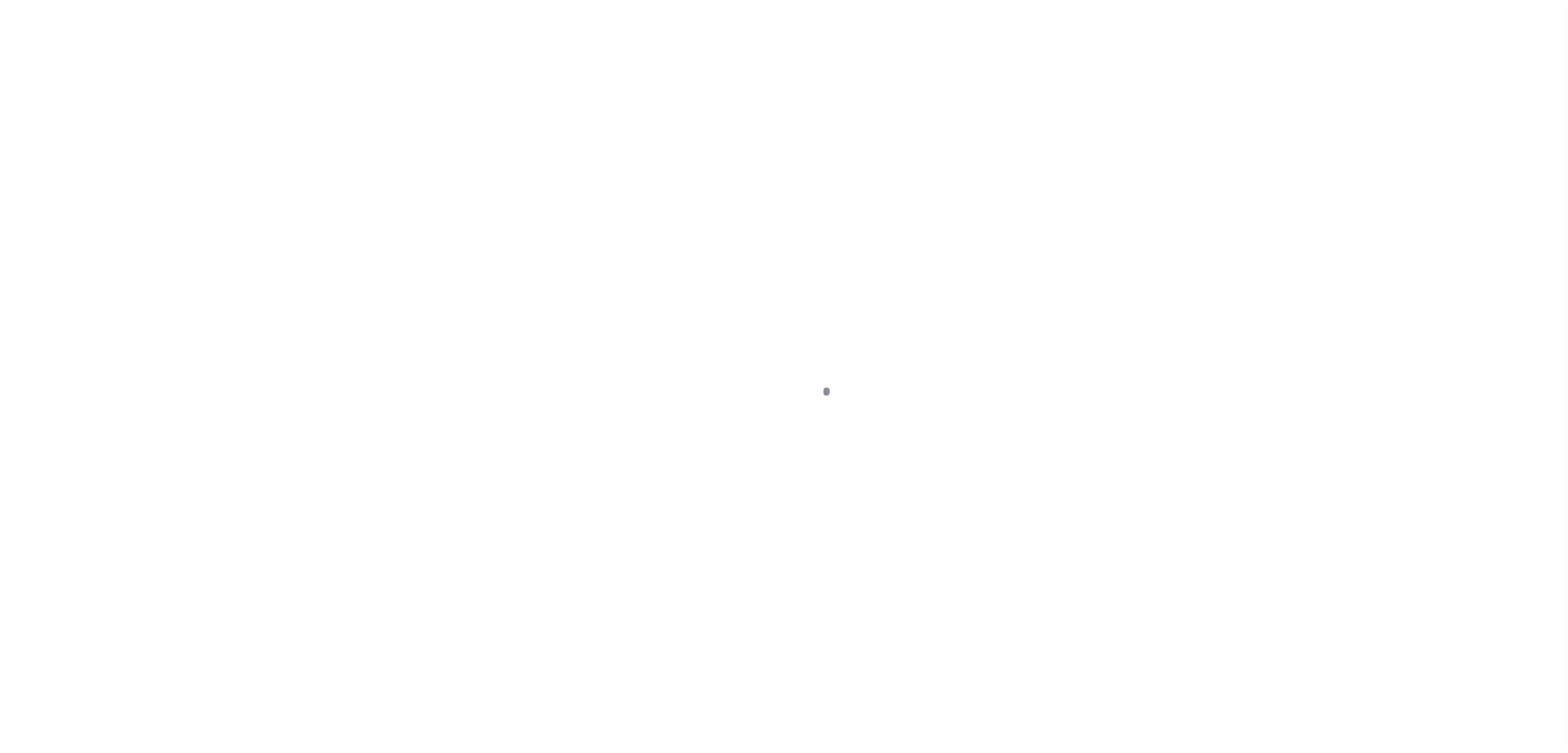 select on "PYD" 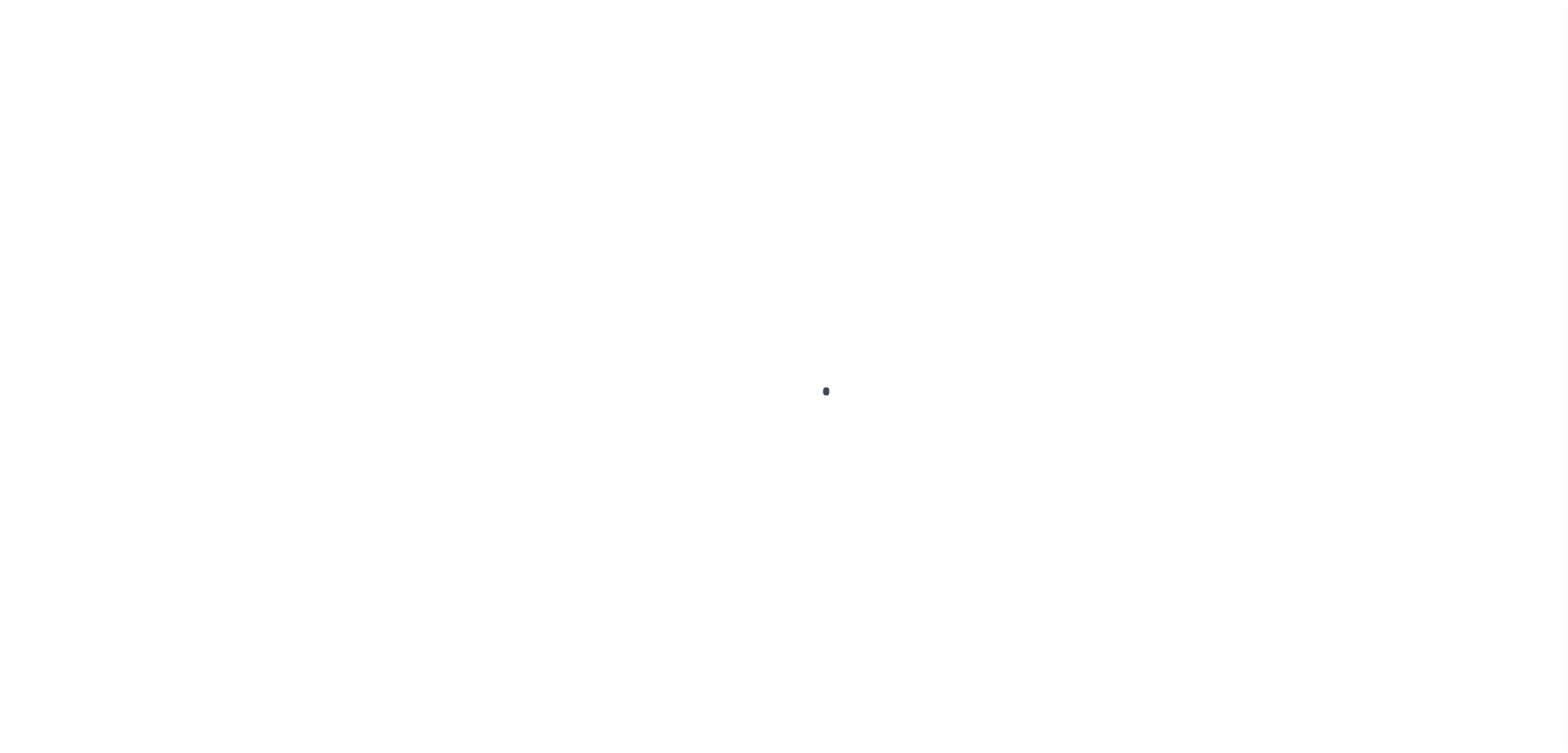 scroll, scrollTop: 50, scrollLeft: 0, axis: vertical 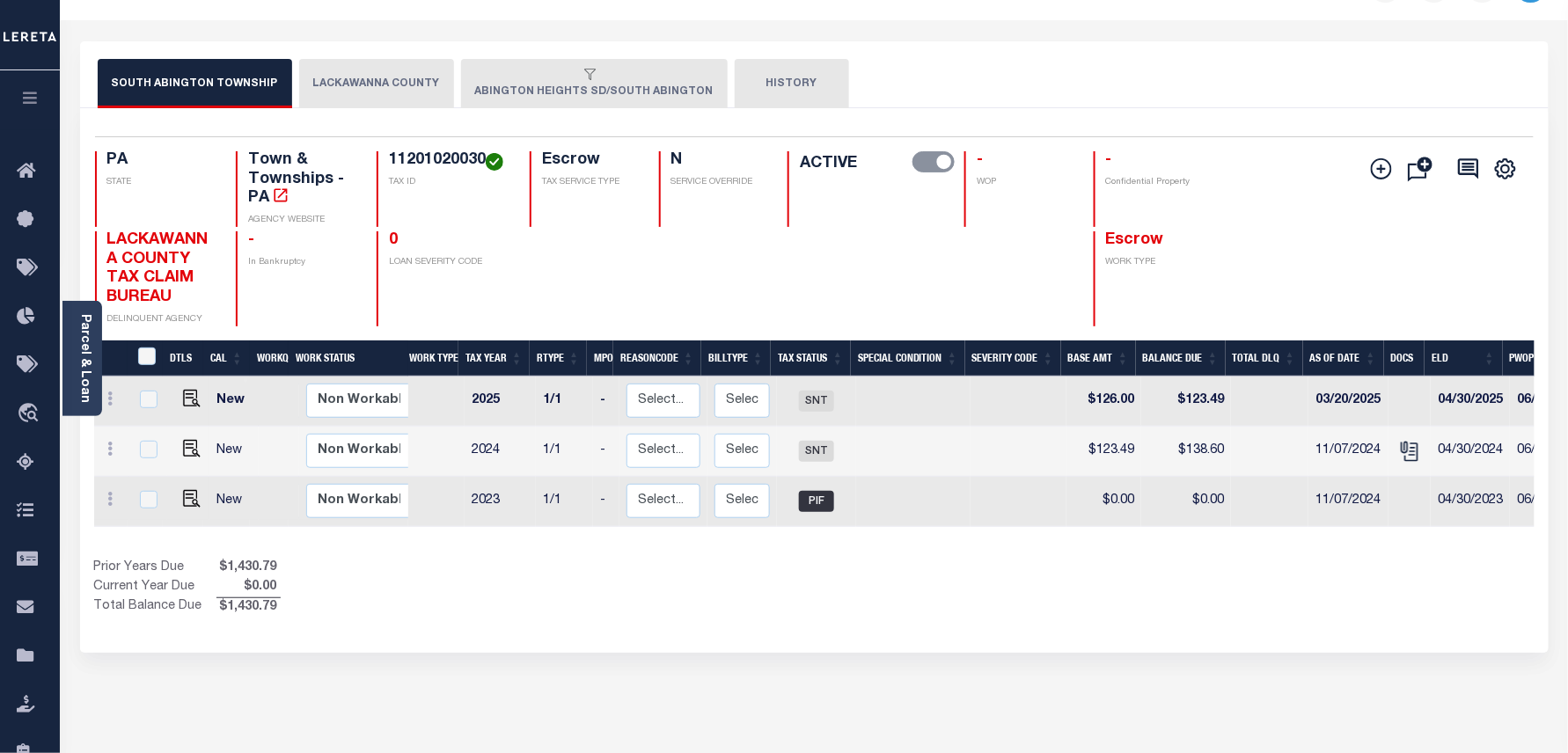 click on "ABINGTON HEIGHTS SD/SOUTH ABINGTON" at bounding box center [594, 84] 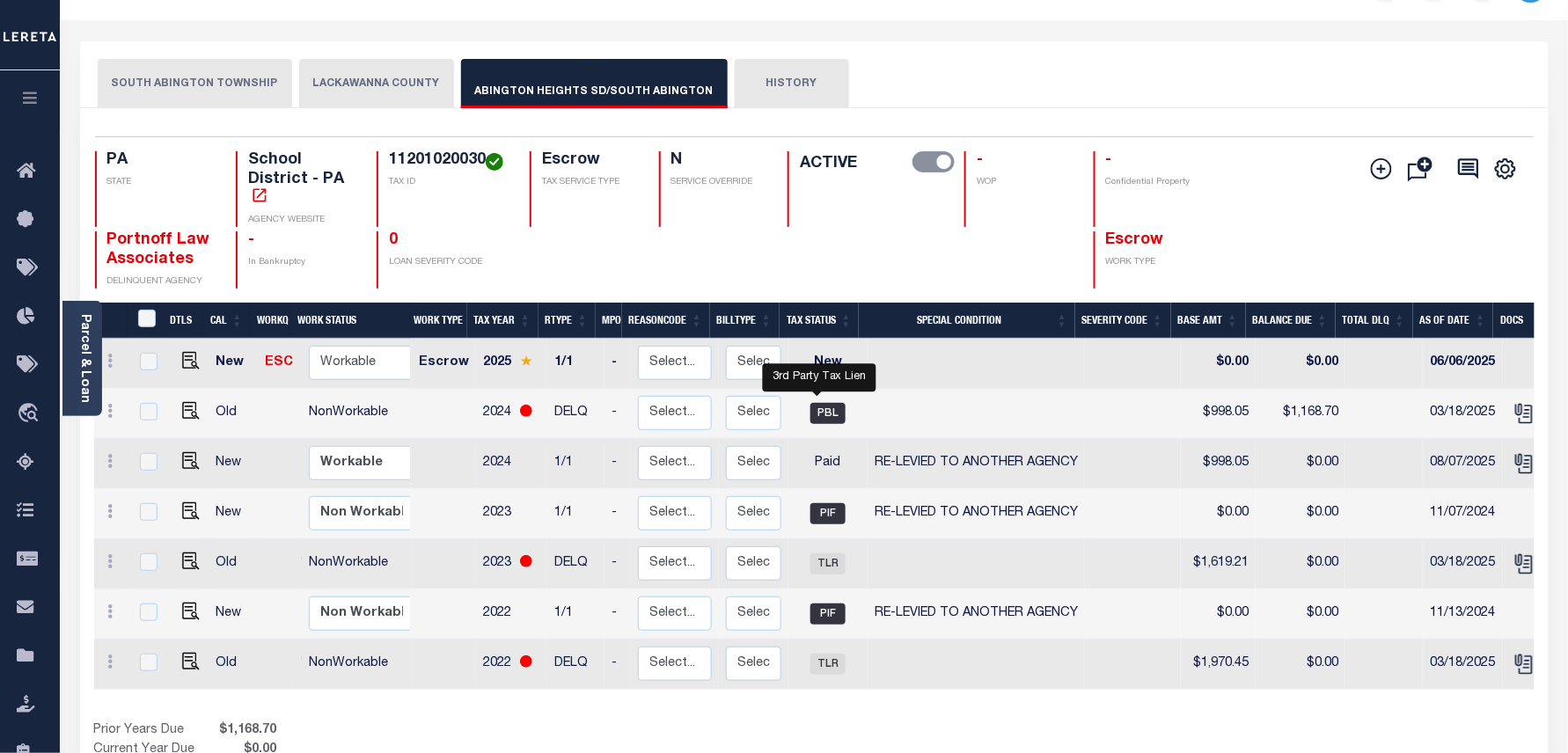 click on "PBL" at bounding box center [828, 413] 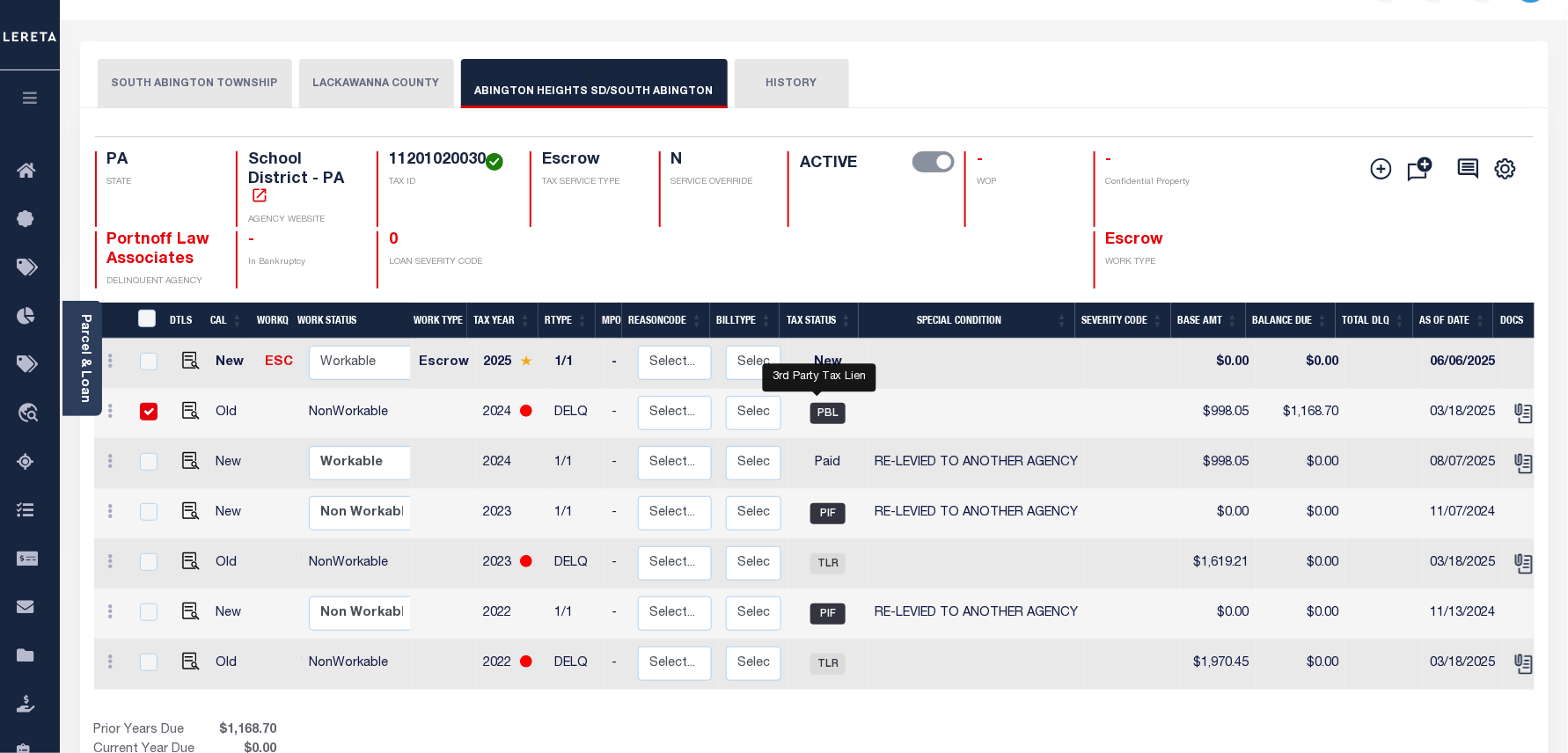 checkbox on "true" 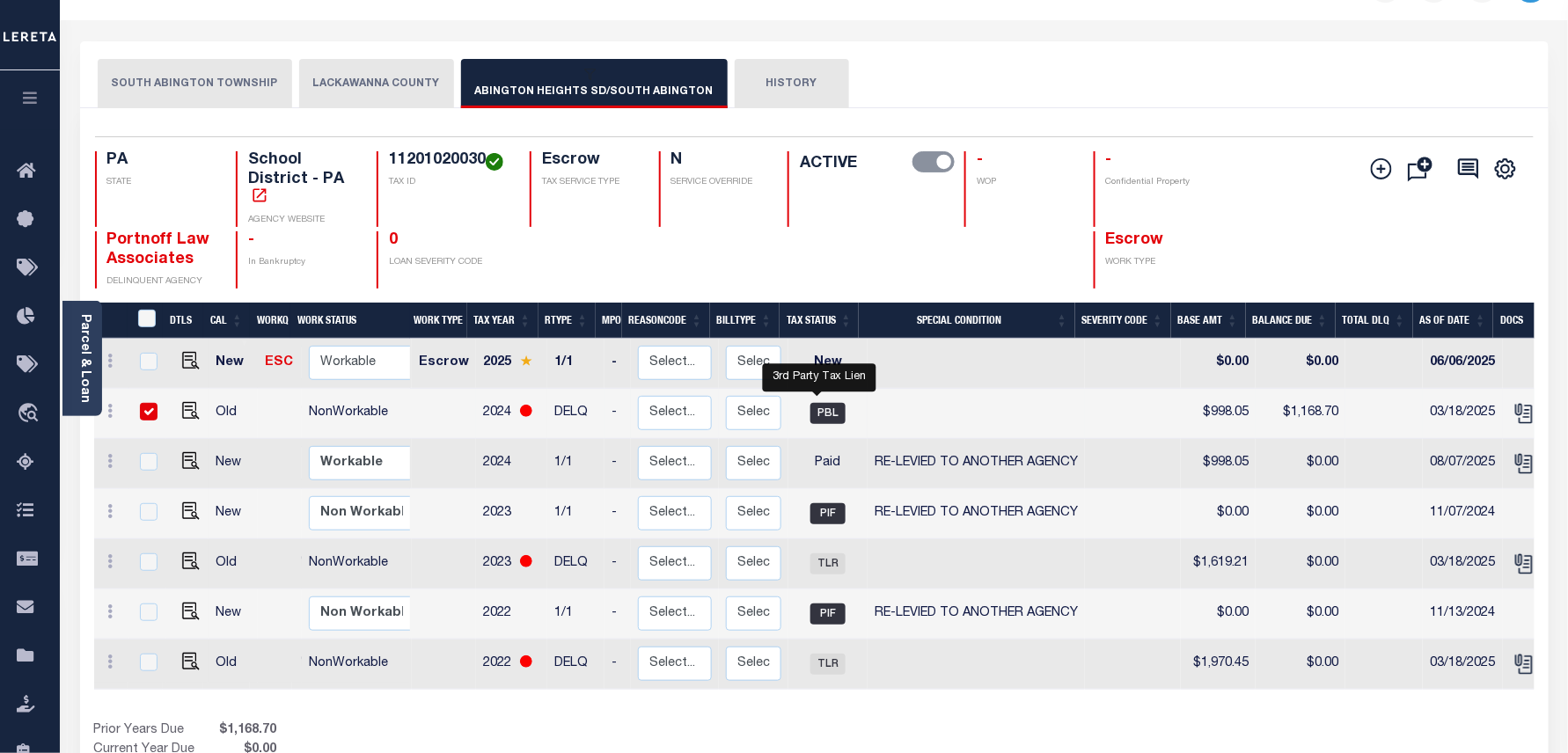 checkbox on "true" 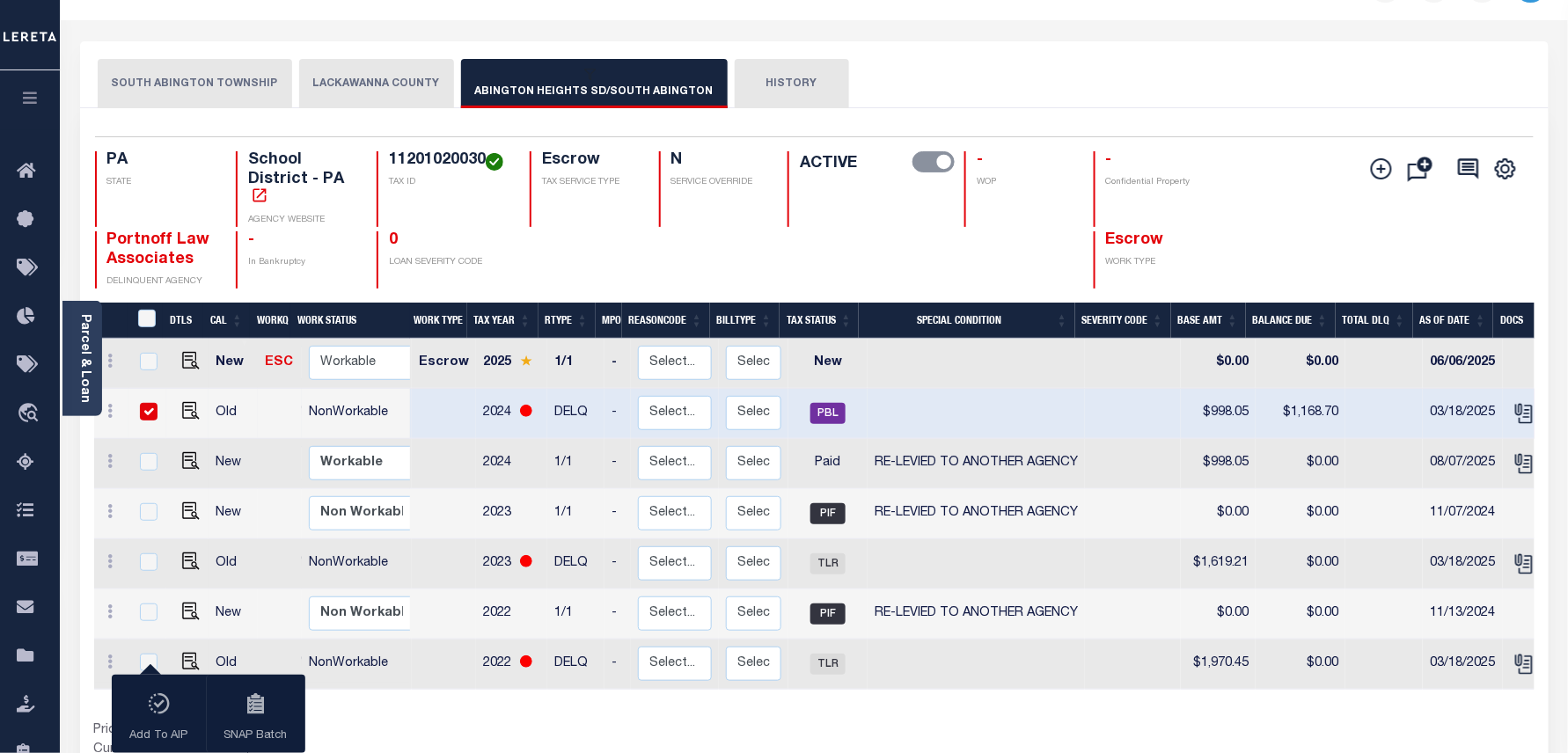 click on "NonWorkable" at bounding box center (364, 413) 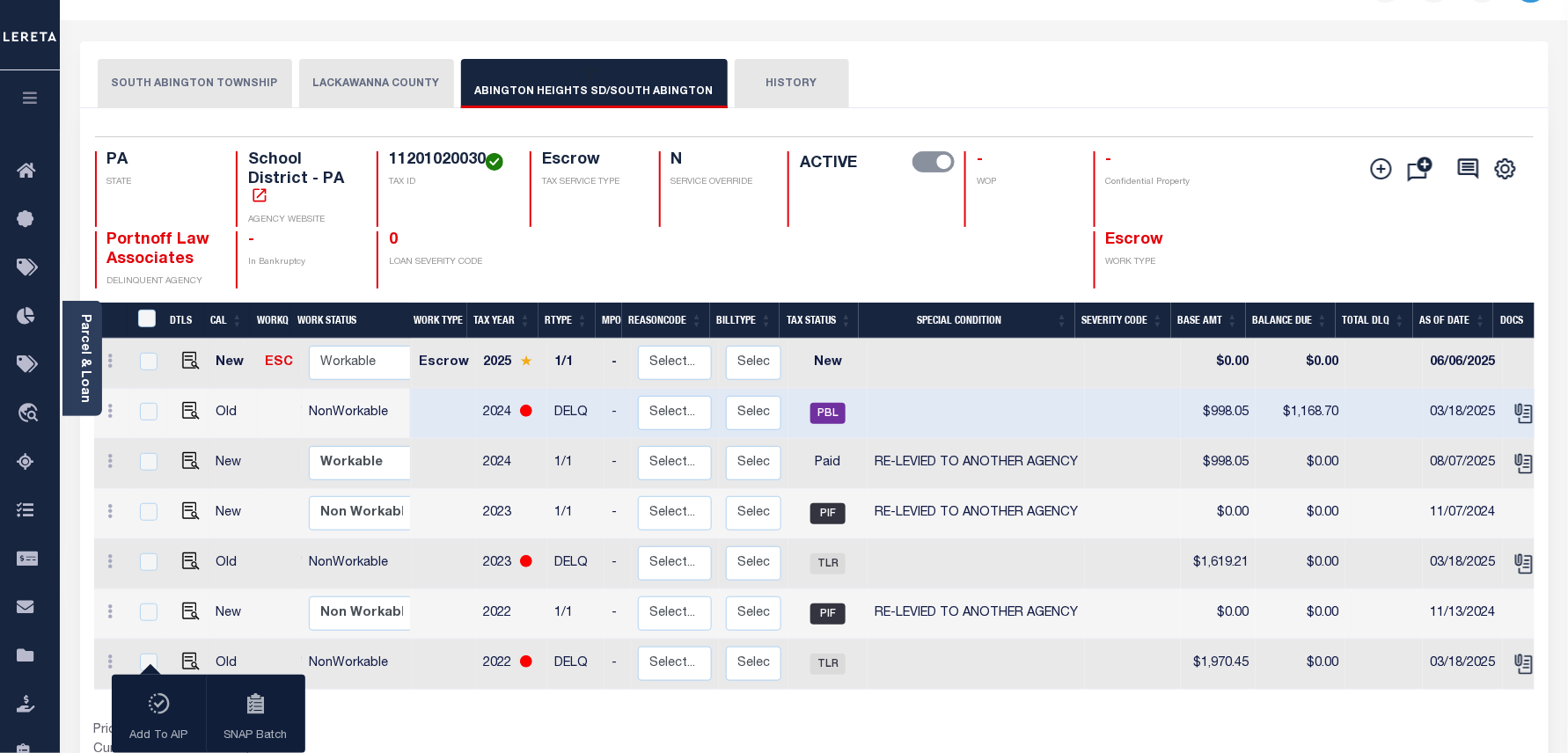 checkbox on "false" 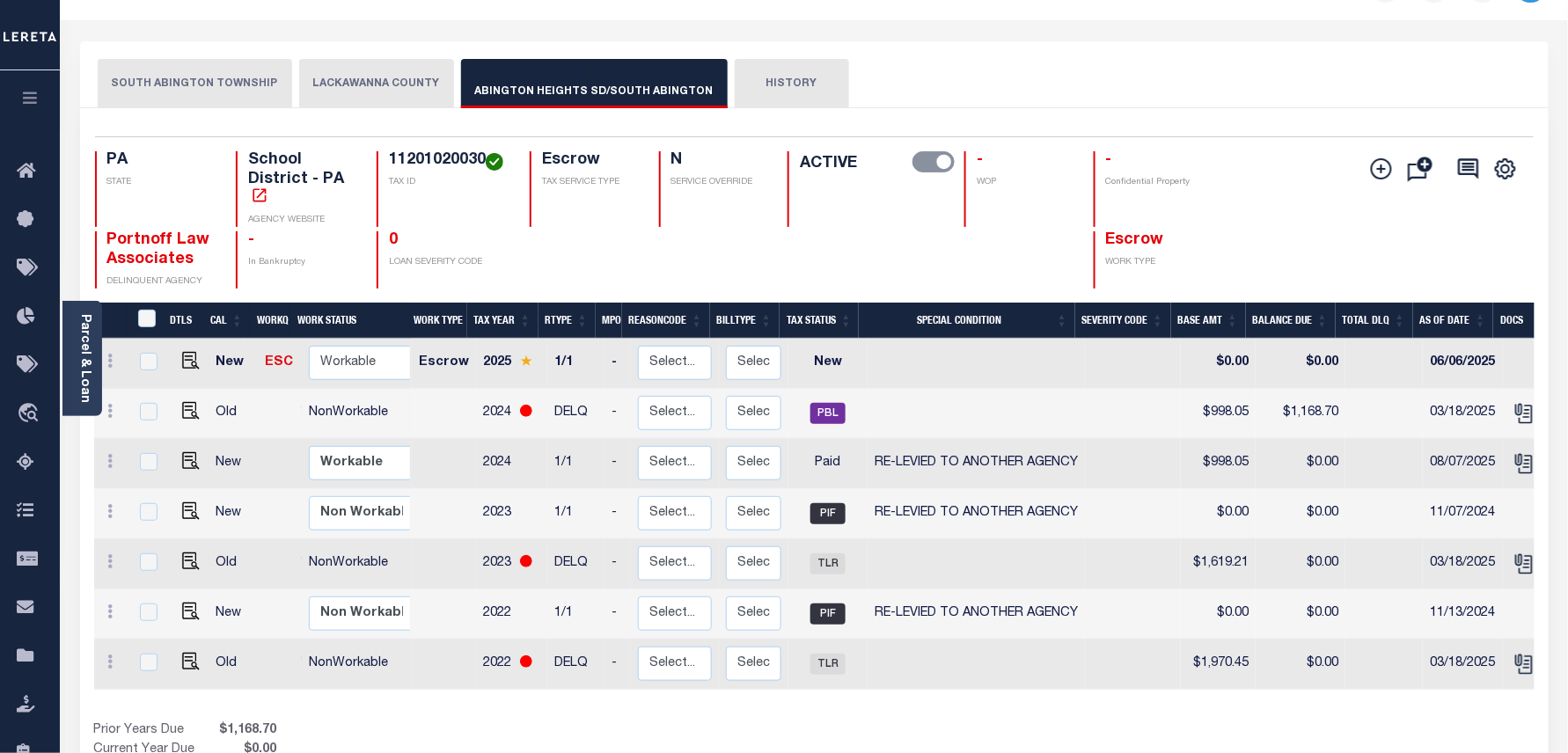 click on "NonWorkable" at bounding box center [364, 413] 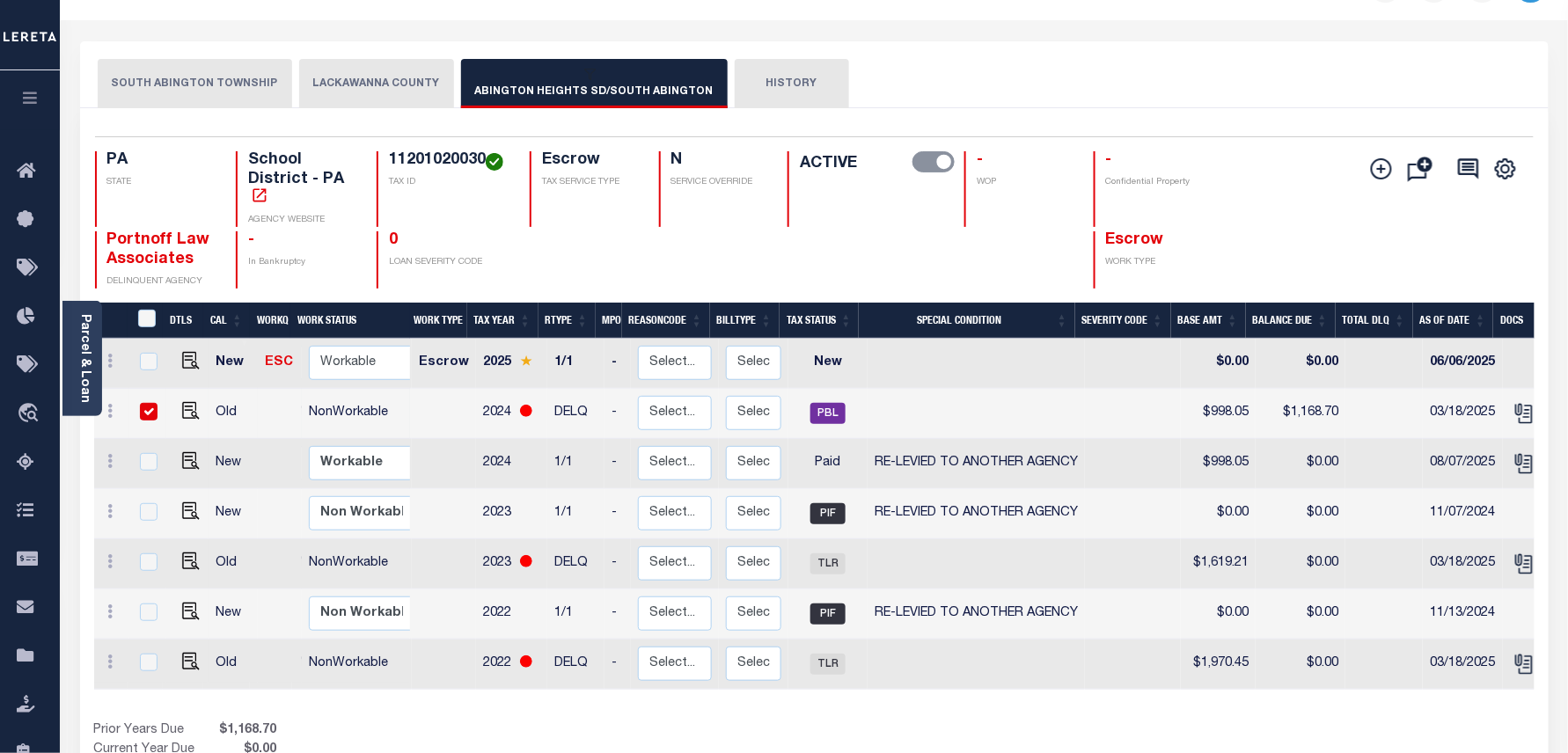 checkbox on "true" 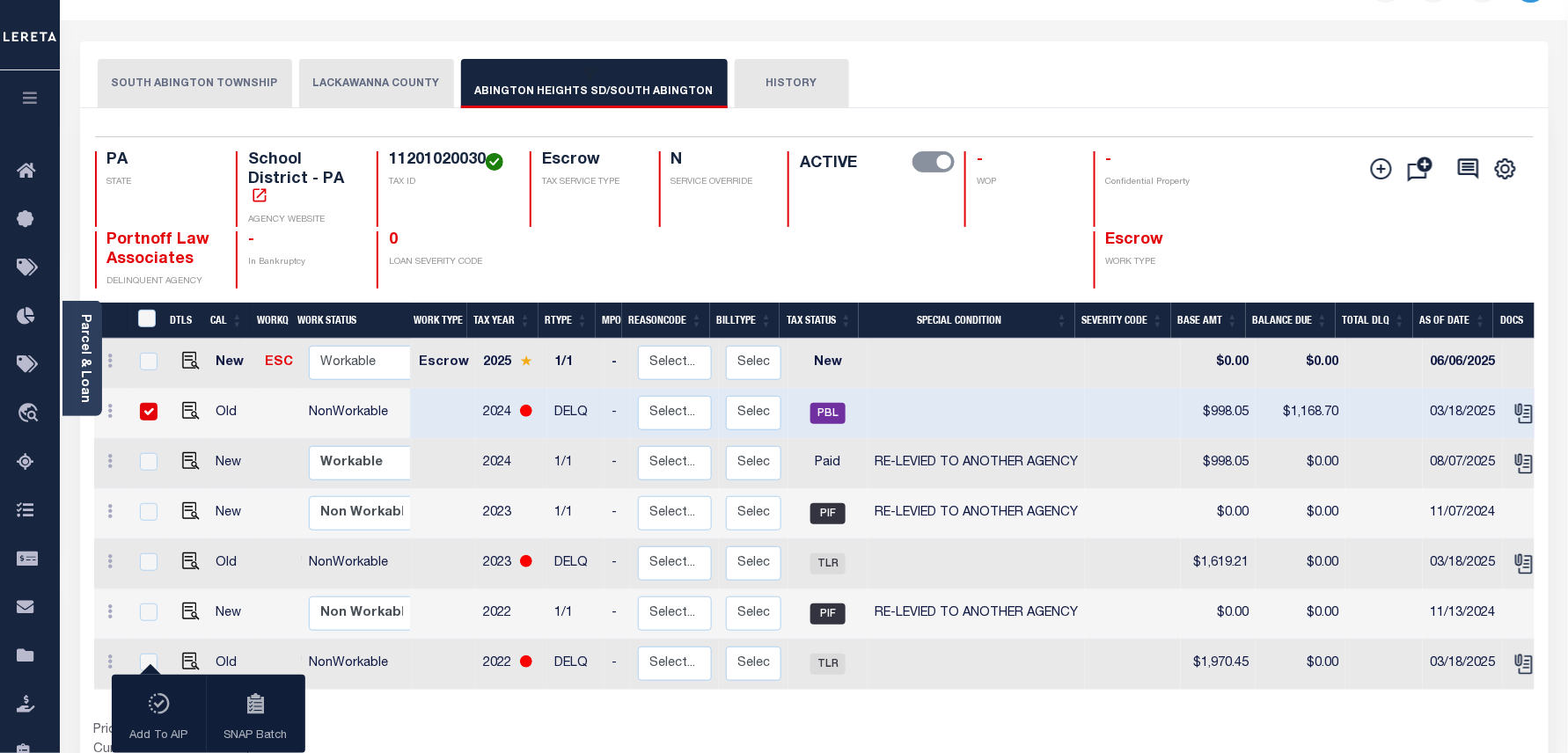 scroll, scrollTop: 0, scrollLeft: 130, axis: horizontal 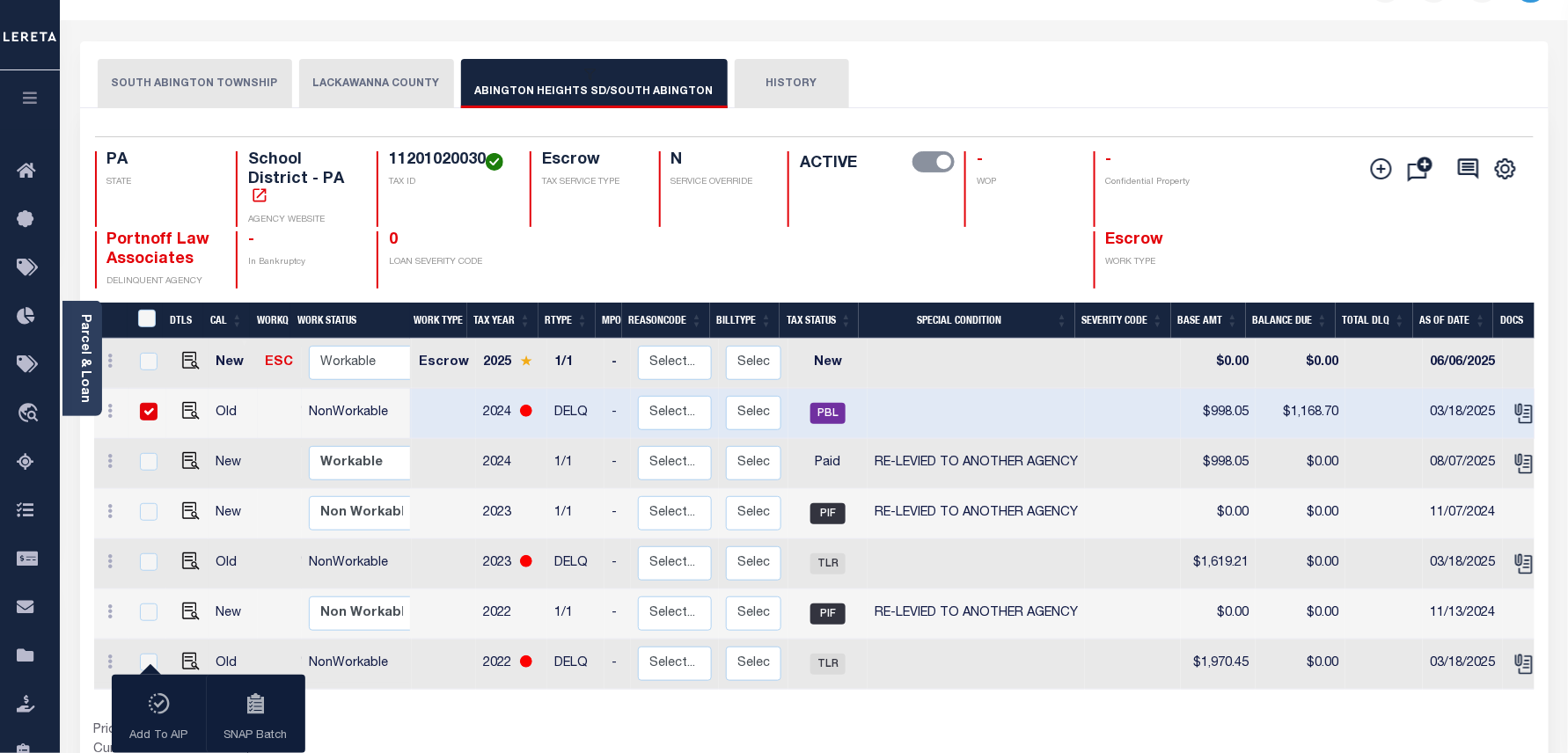 click at bounding box center (149, 412) 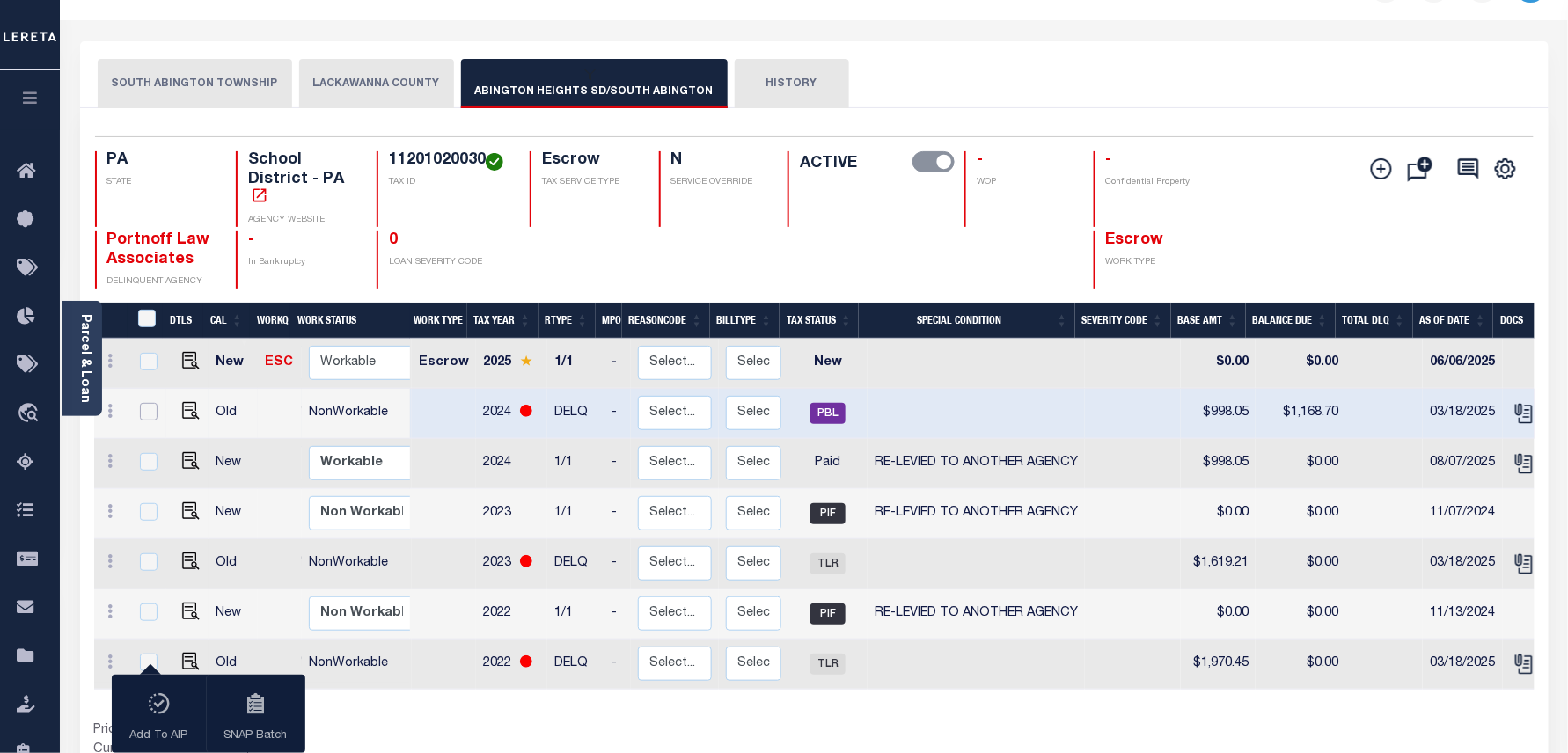 checkbox on "false" 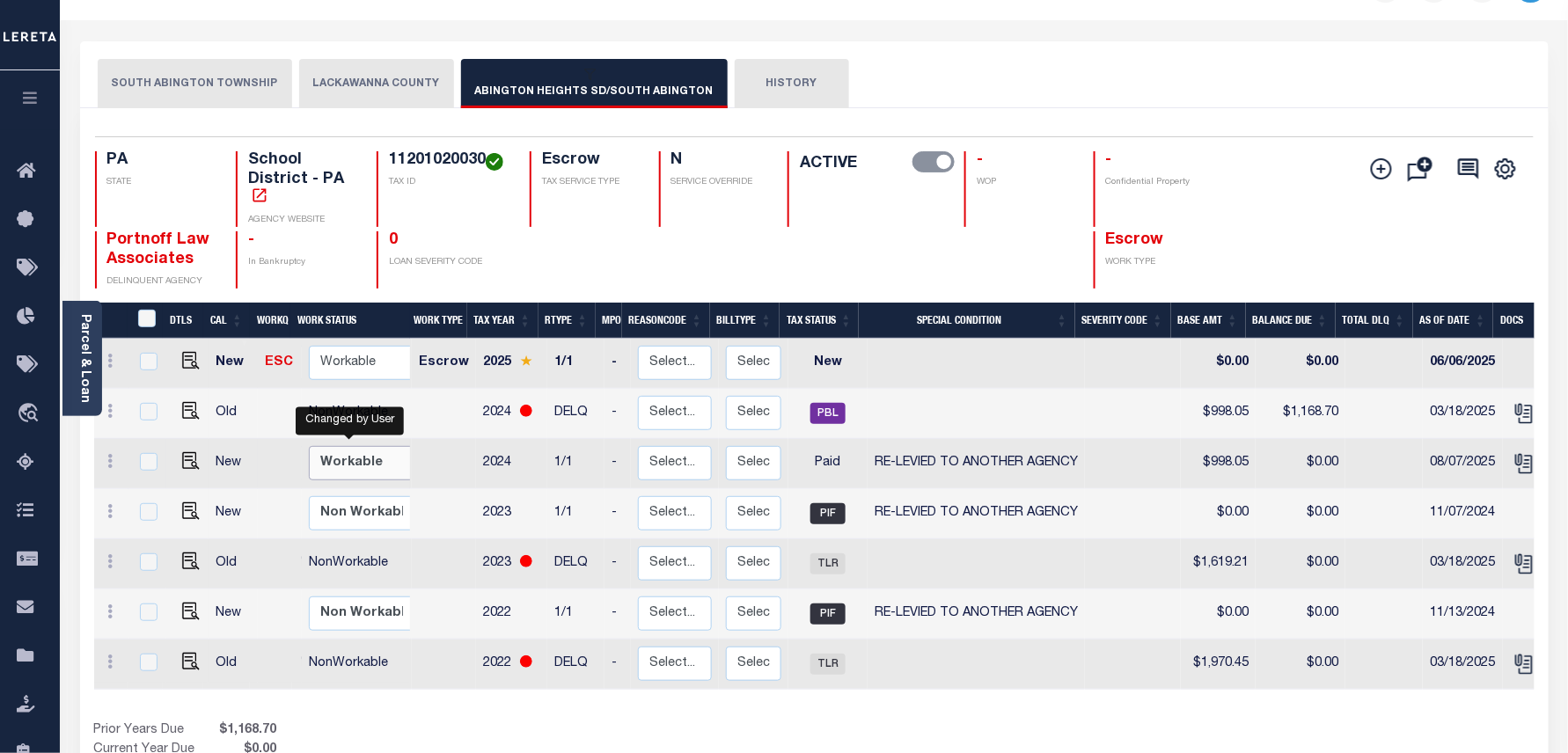 click on "Non Workable
Workable" at bounding box center [362, 463] 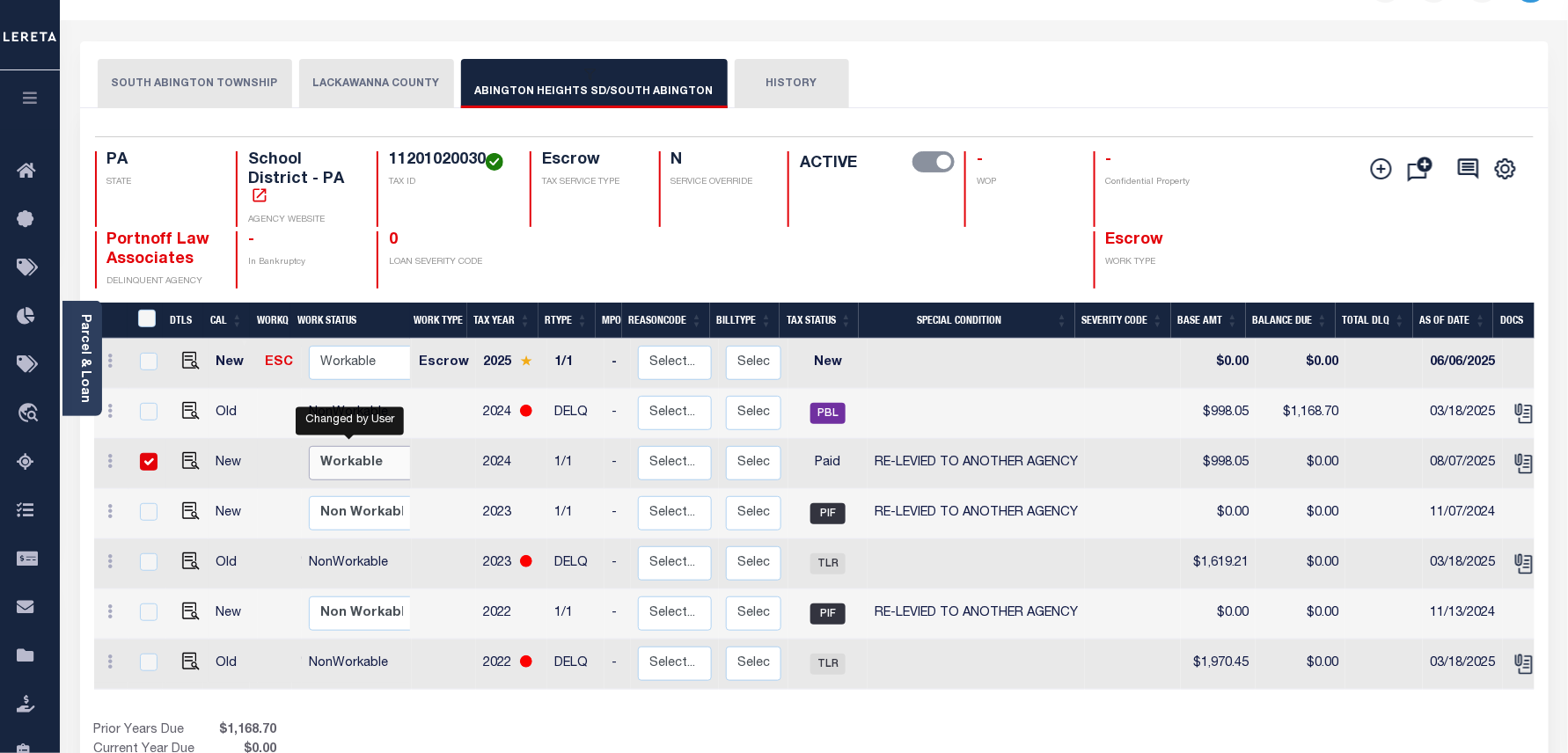 checkbox on "true" 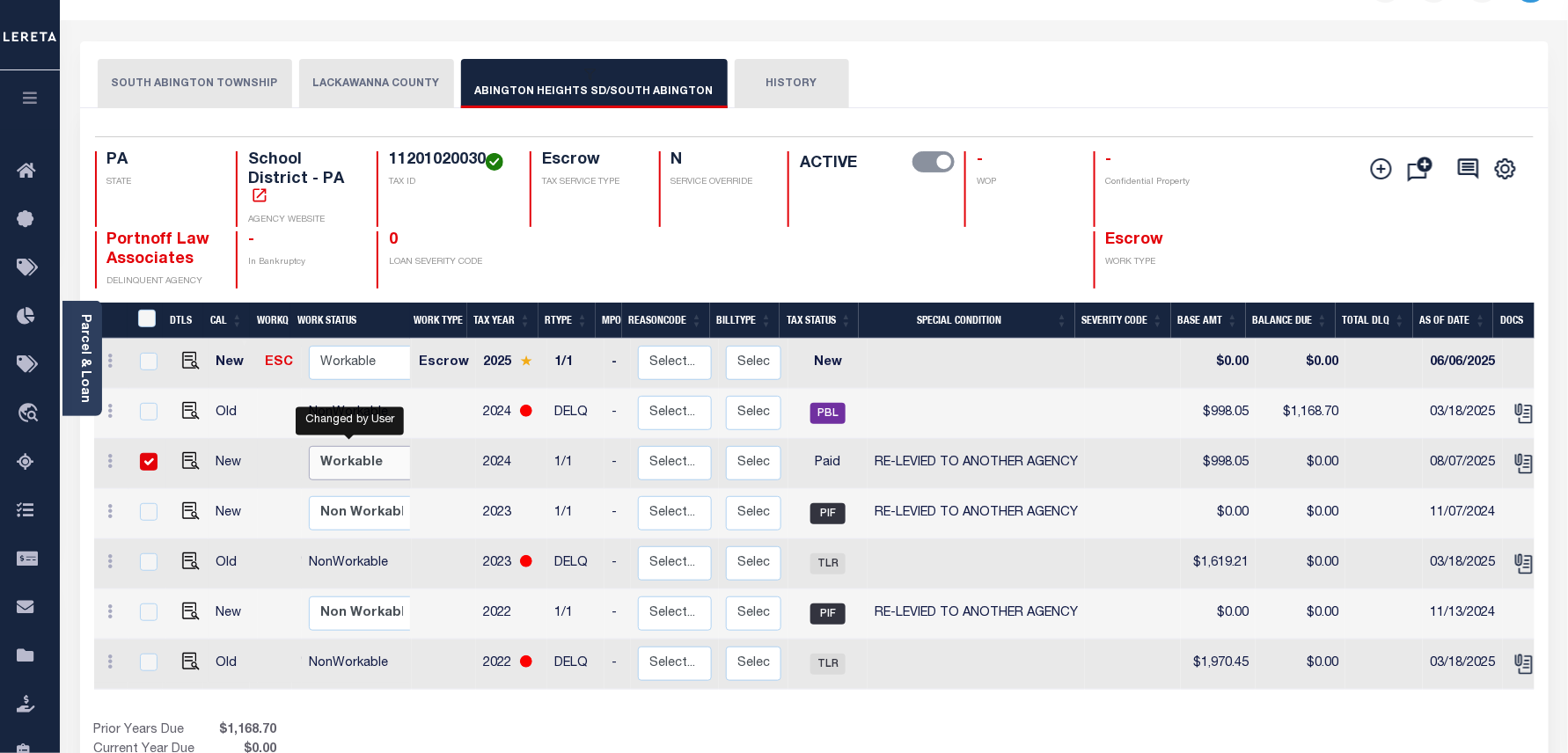 checkbox on "true" 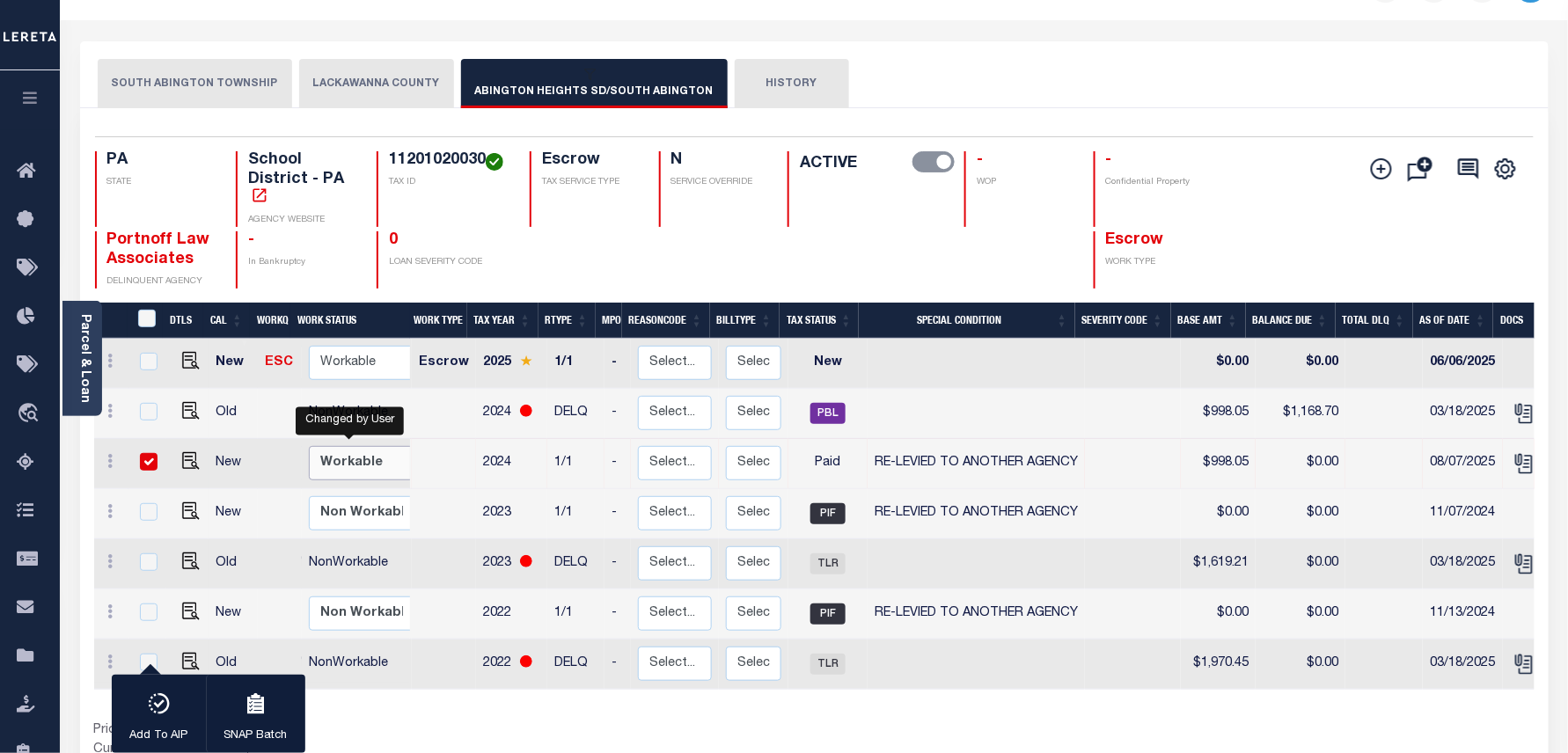 select on "true" 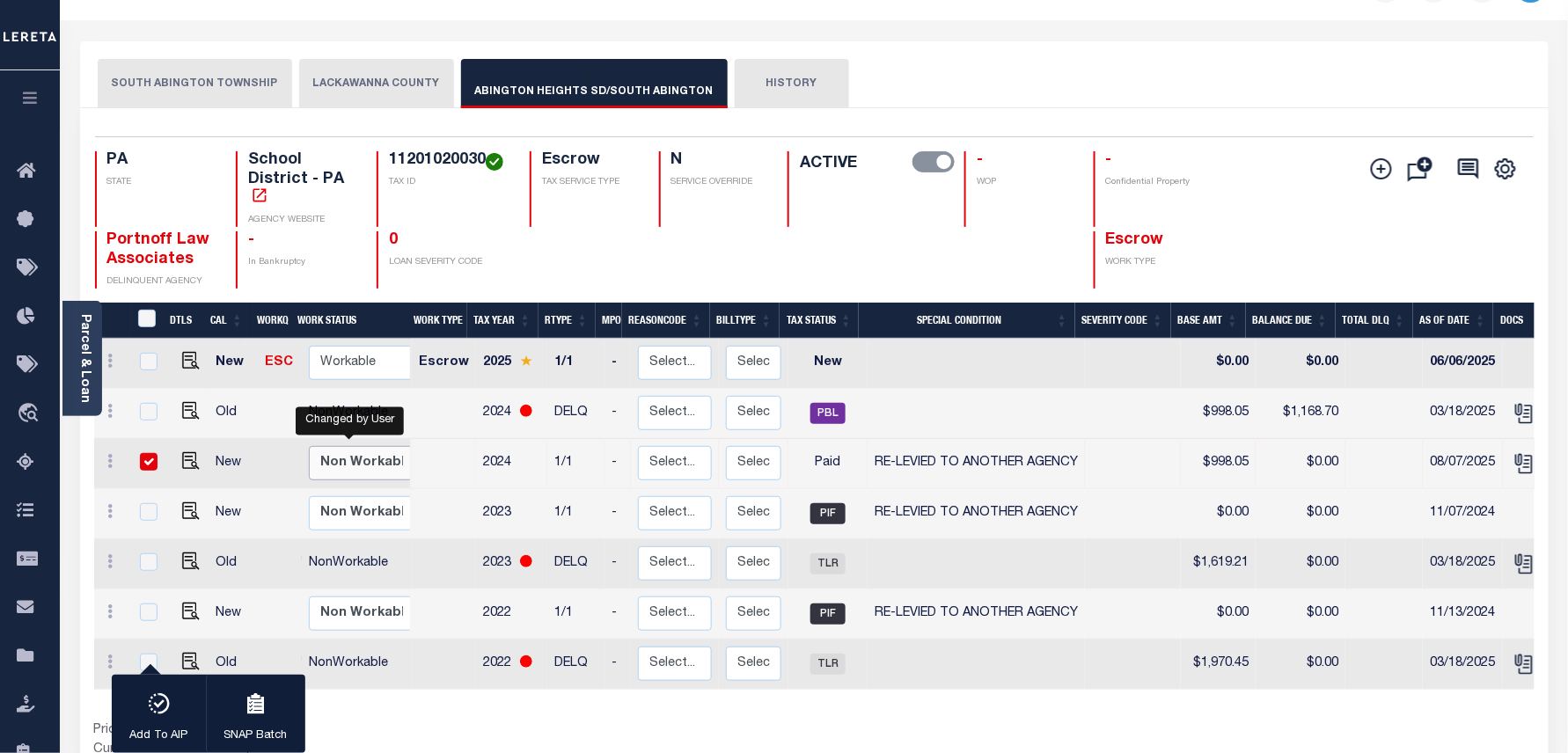click on "Non Workable
Workable" at bounding box center (362, 463) 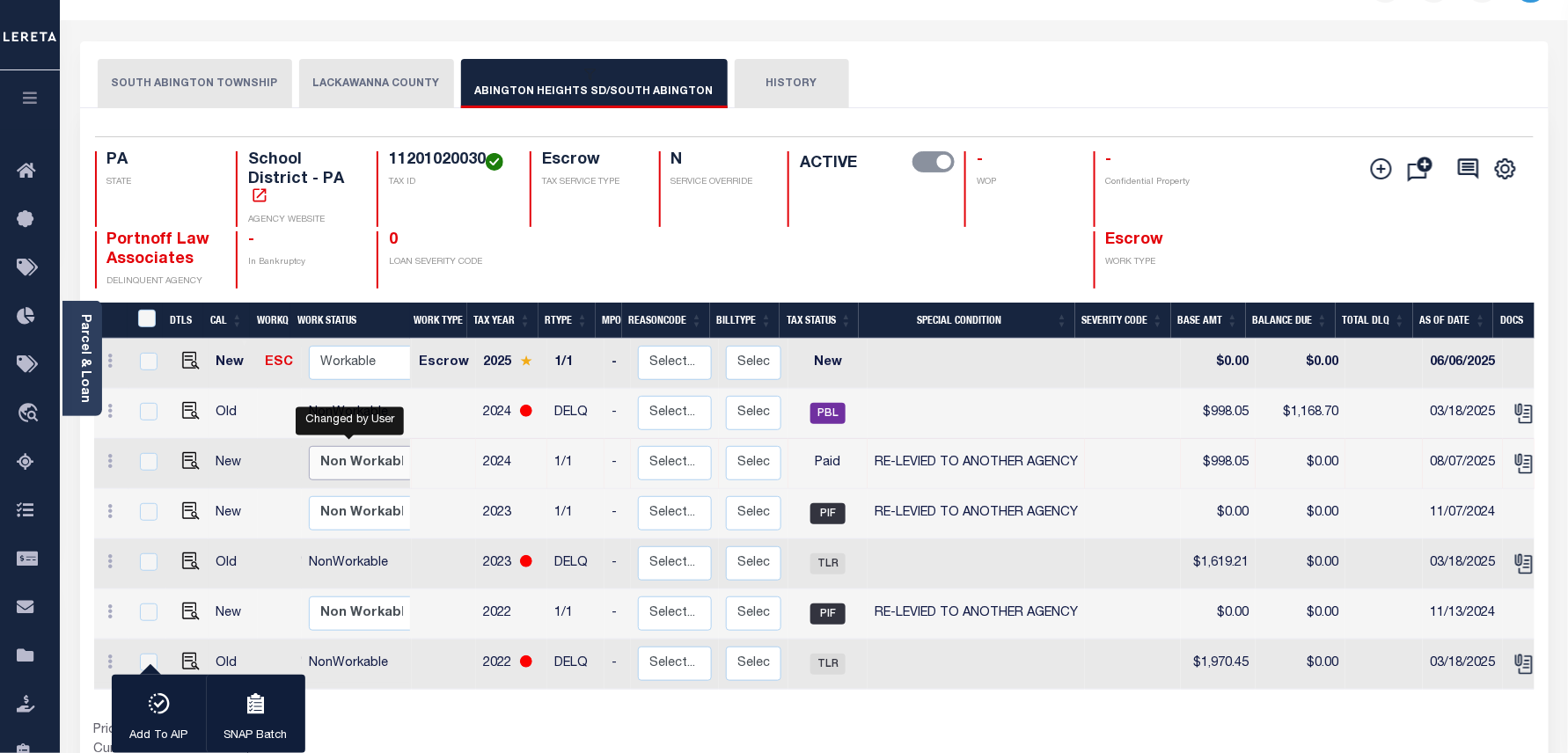 checkbox on "false" 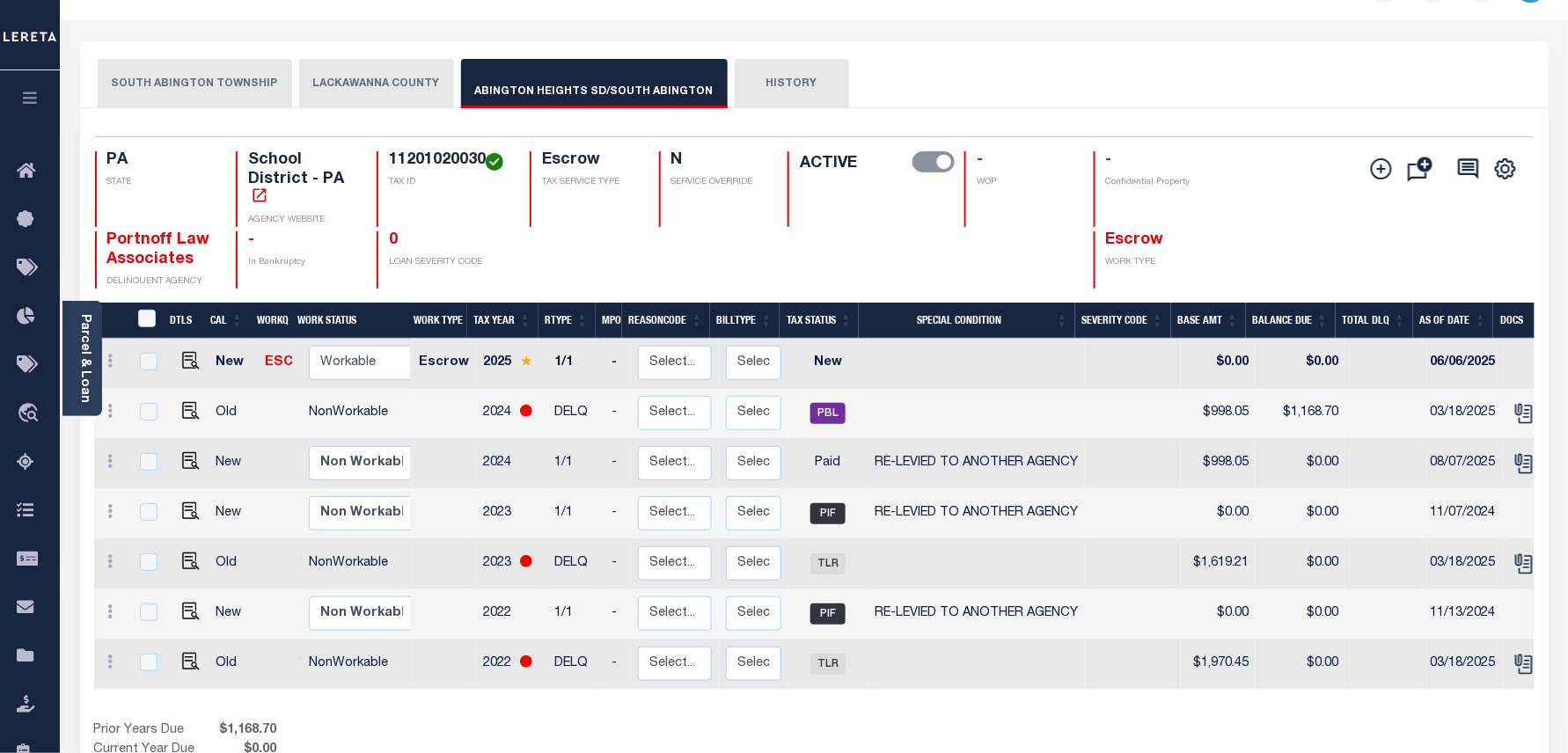 click at bounding box center [443, 413] 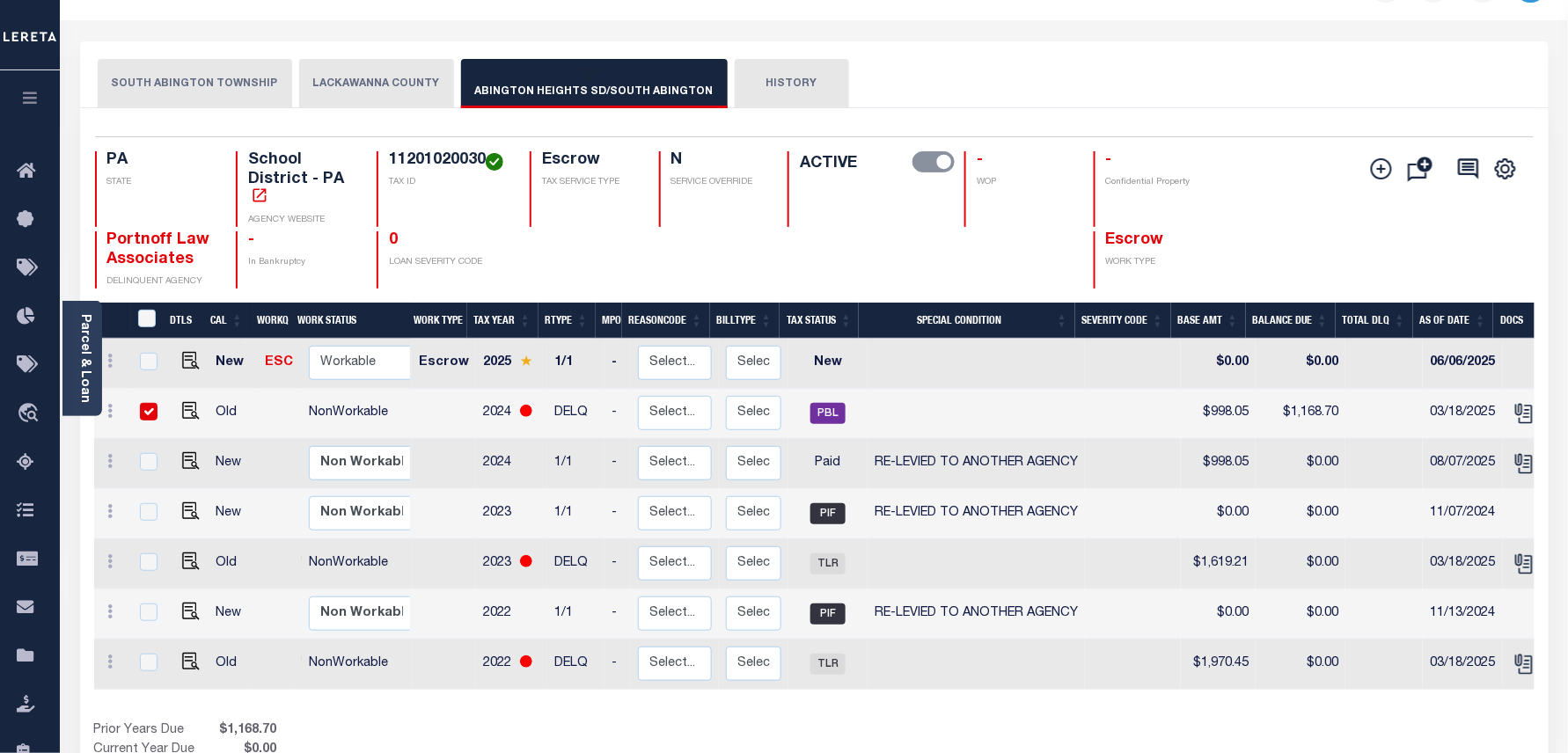 checkbox on "true" 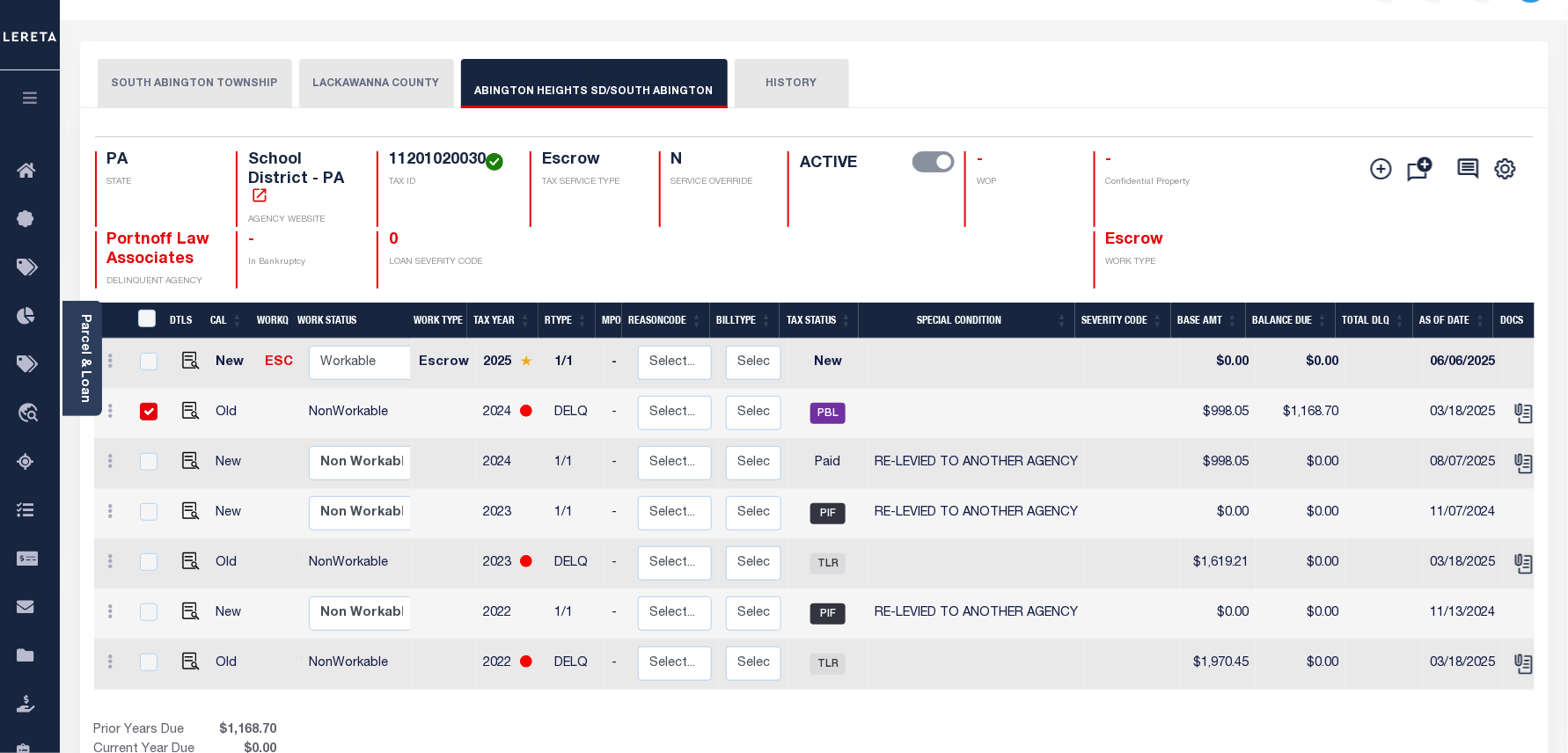 checkbox on "true" 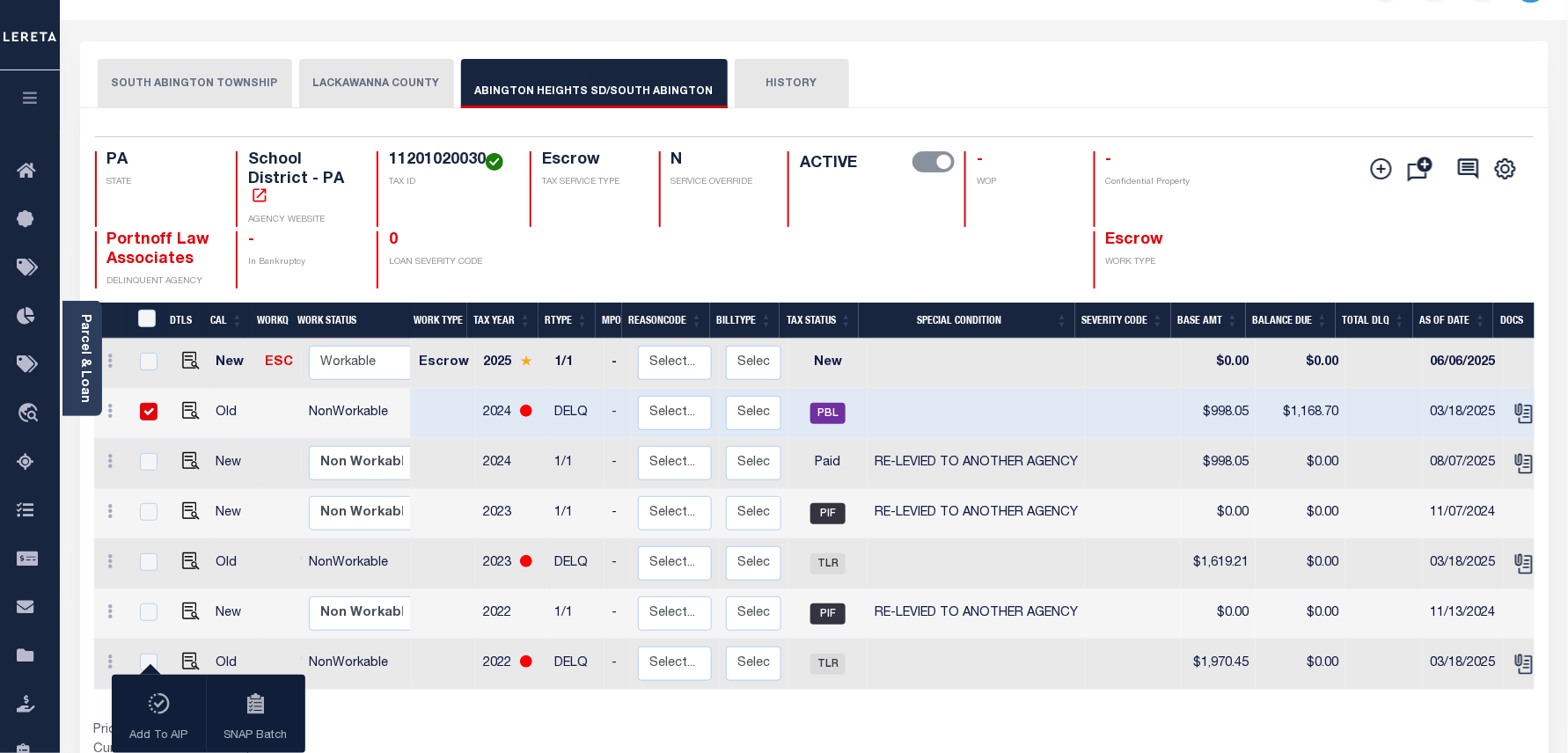 click at bounding box center [443, 413] 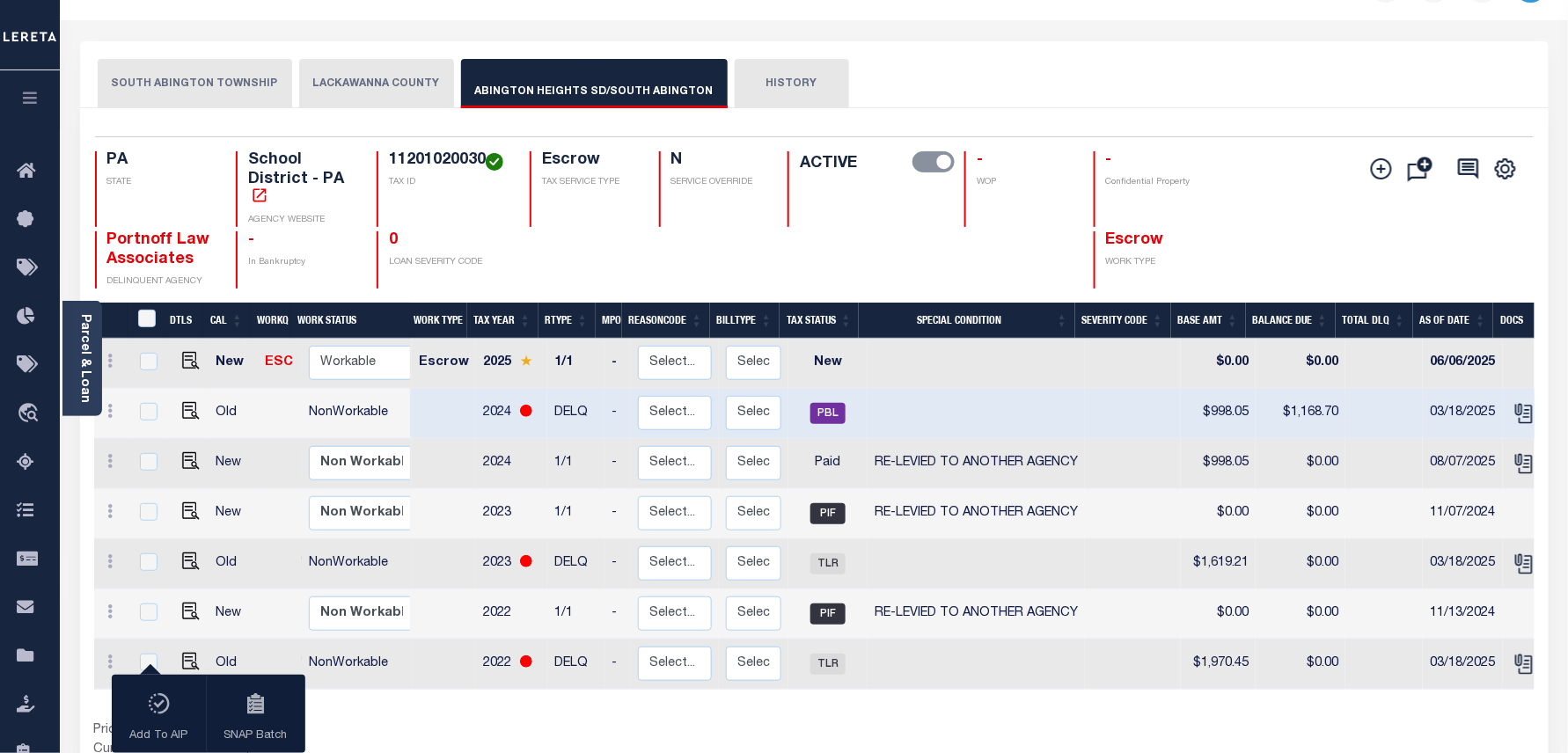 checkbox on "false" 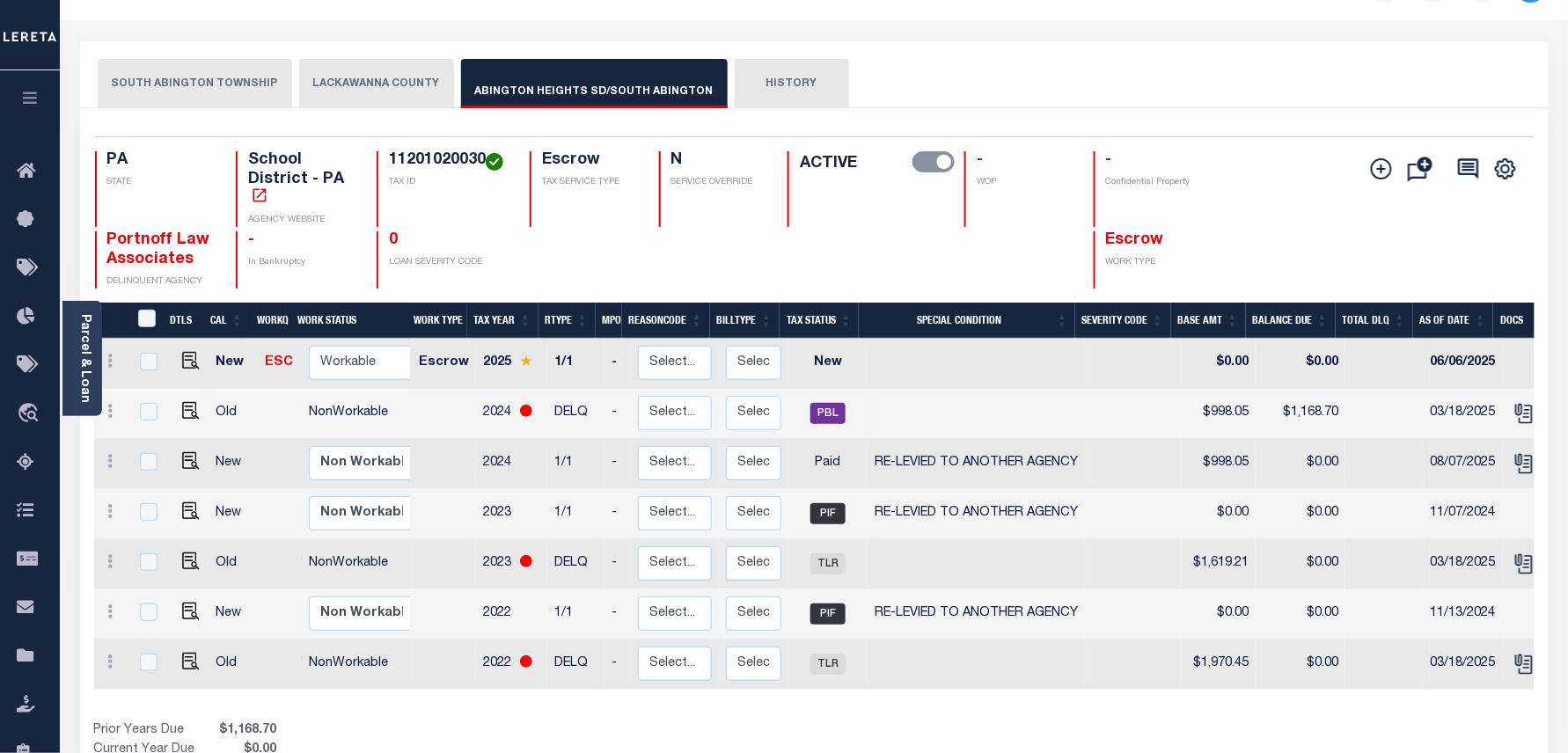 click on "$1,168.70" at bounding box center [1301, 413] 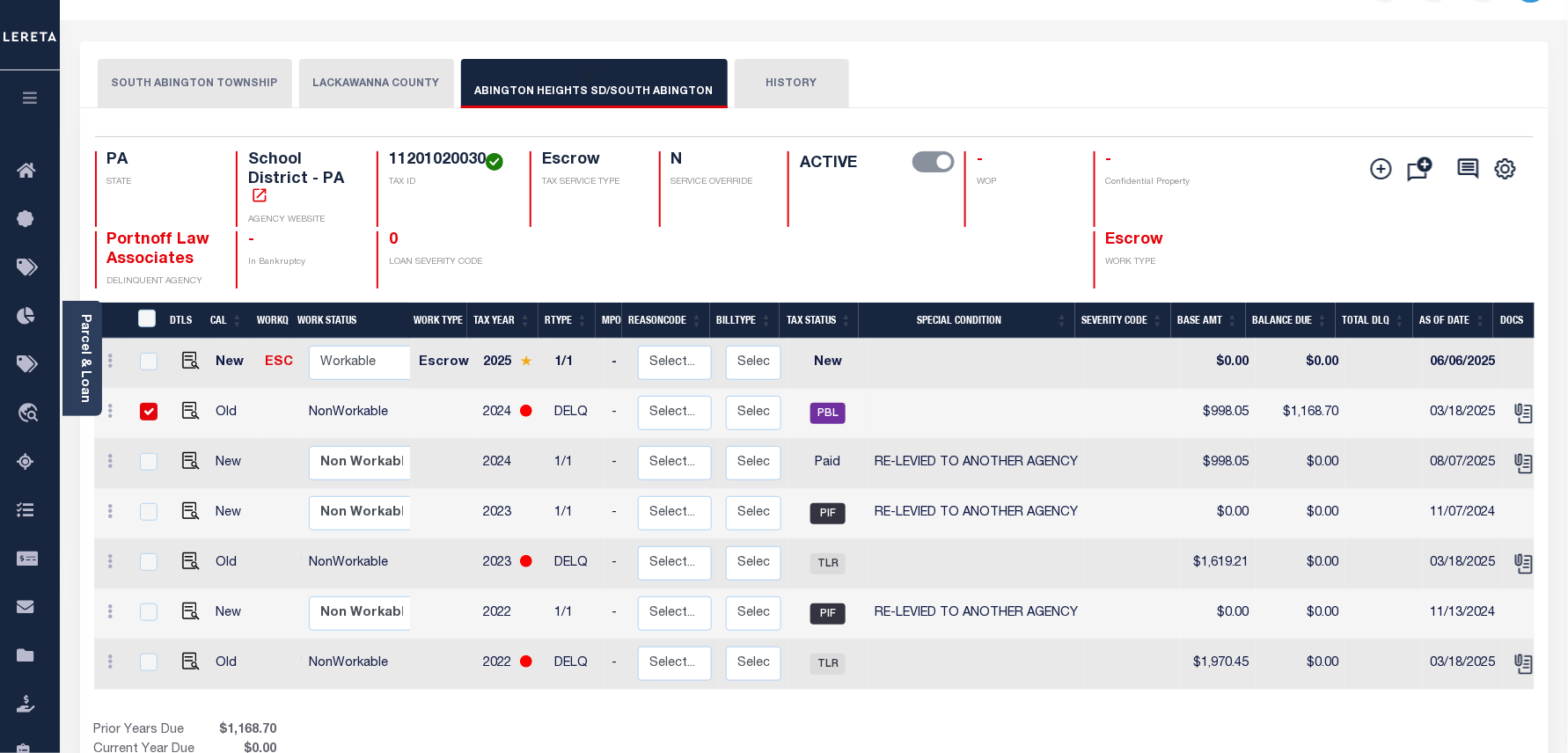 checkbox on "true" 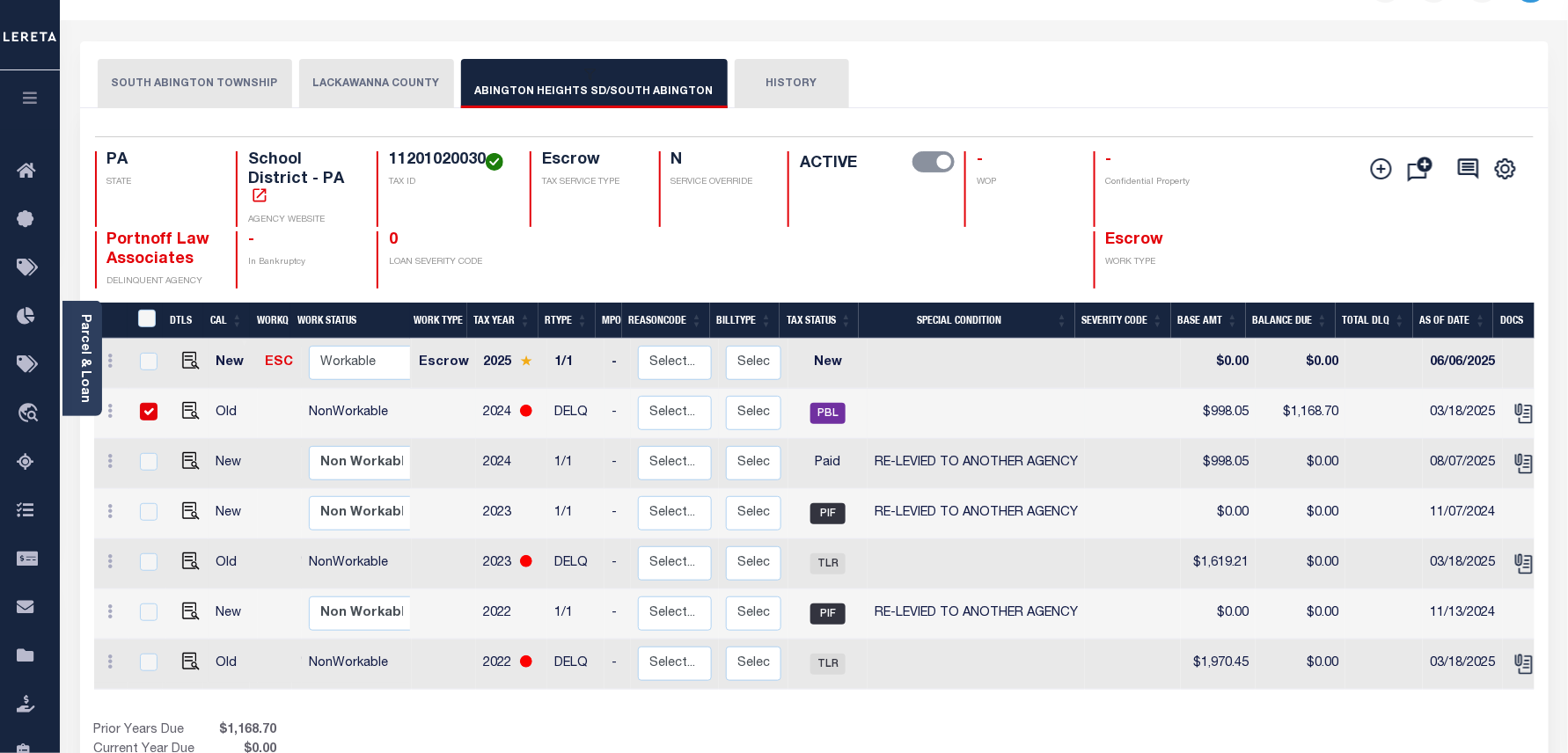 checkbox on "true" 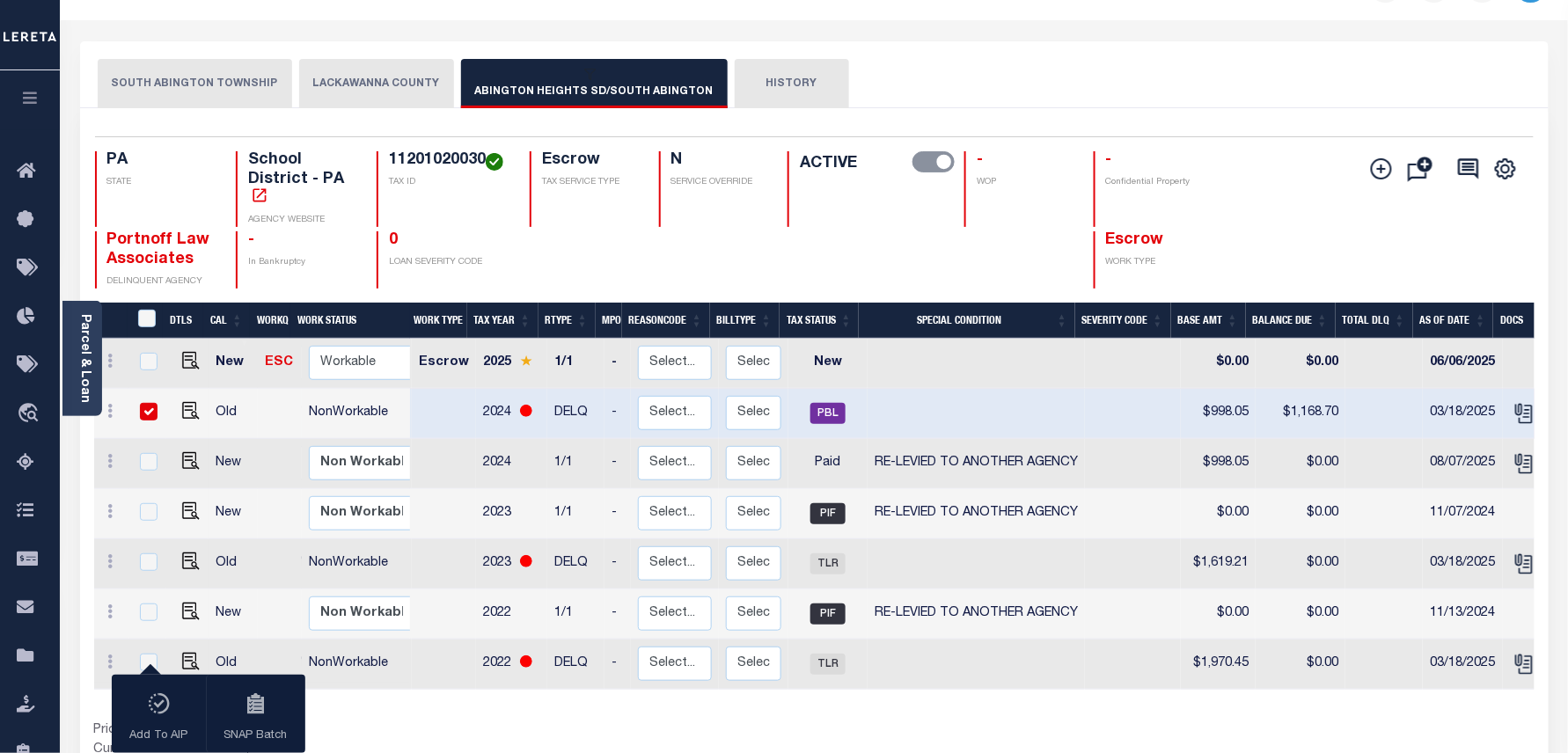 click on "$1,168.70" at bounding box center (1301, 413) 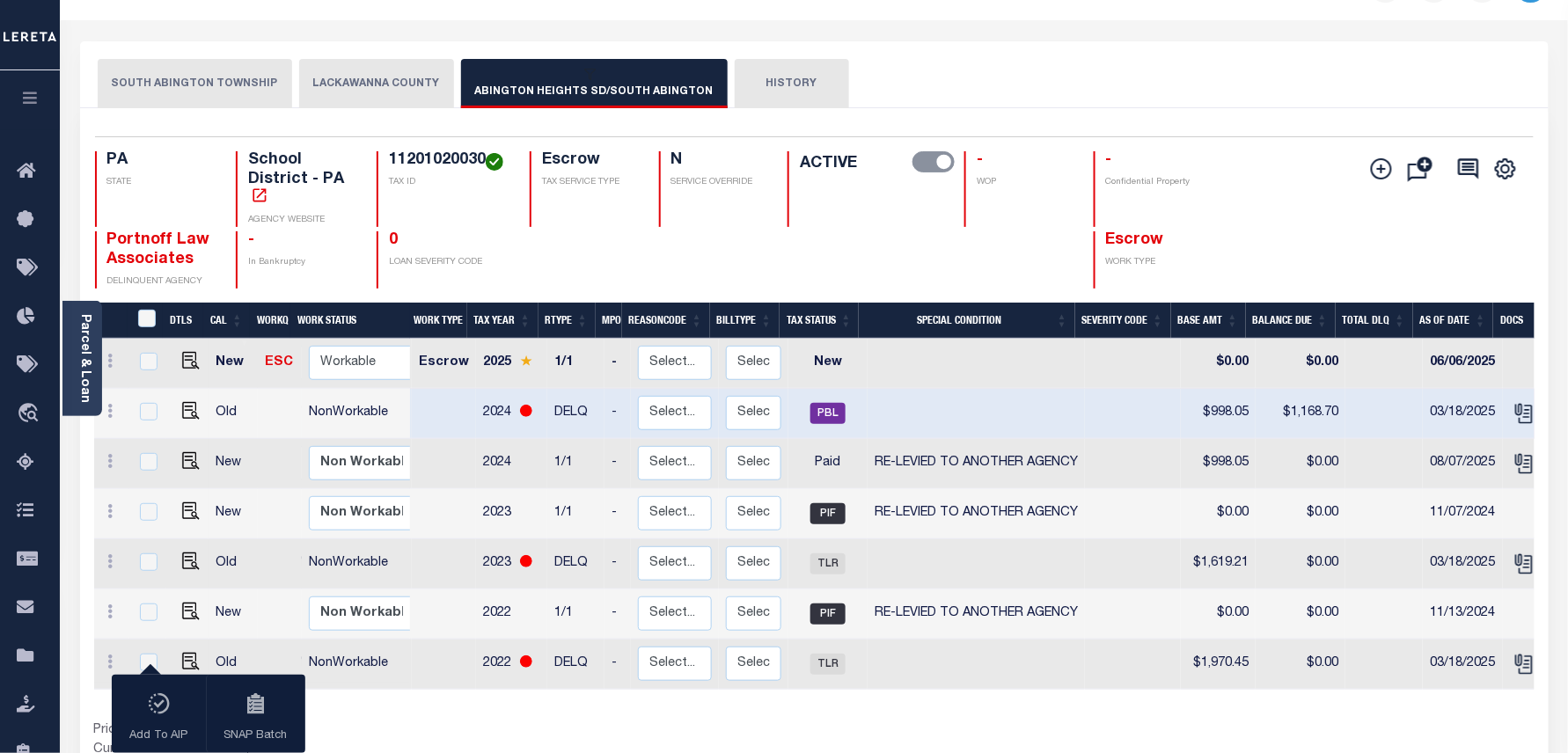 checkbox on "false" 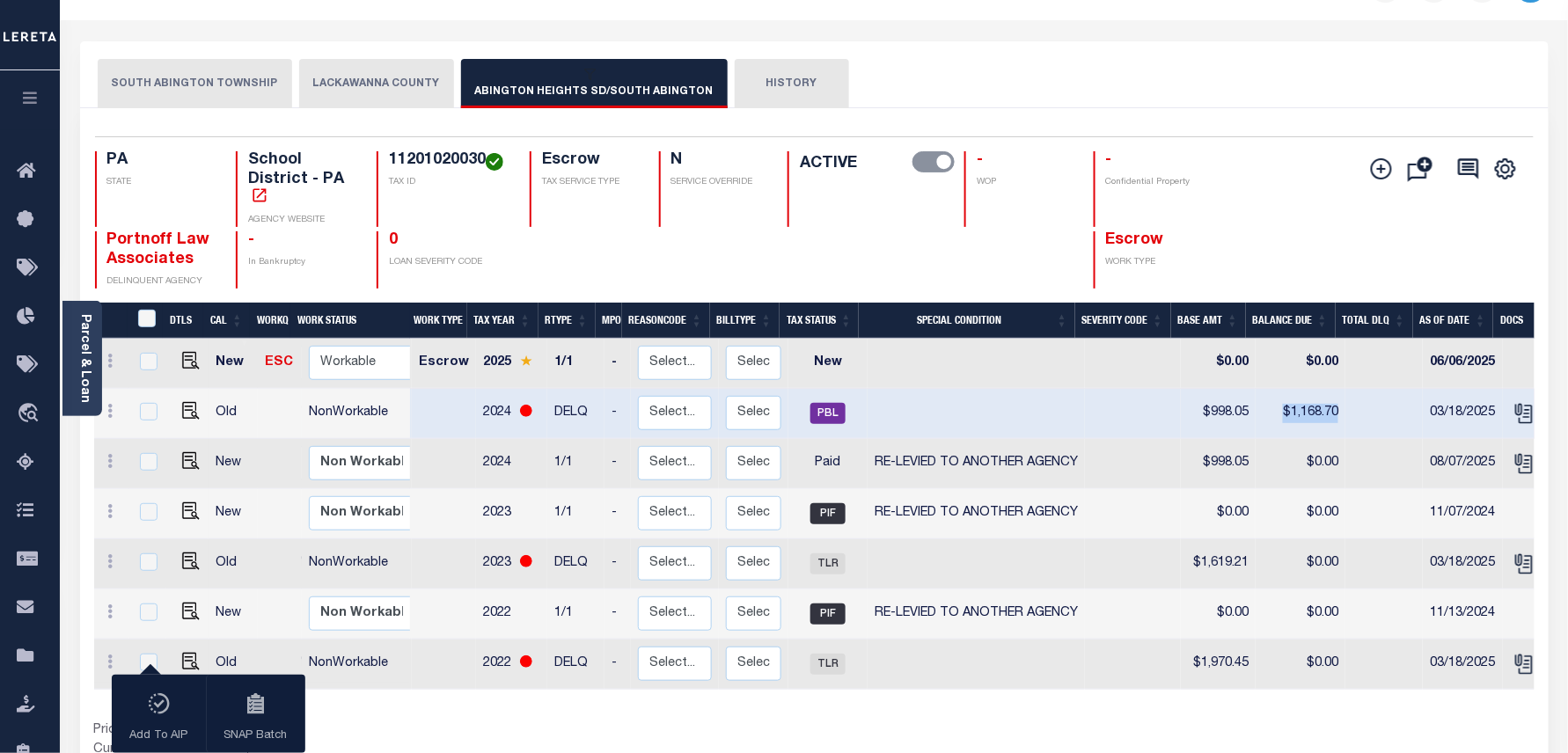 click on "$1,168.70" at bounding box center [1301, 413] 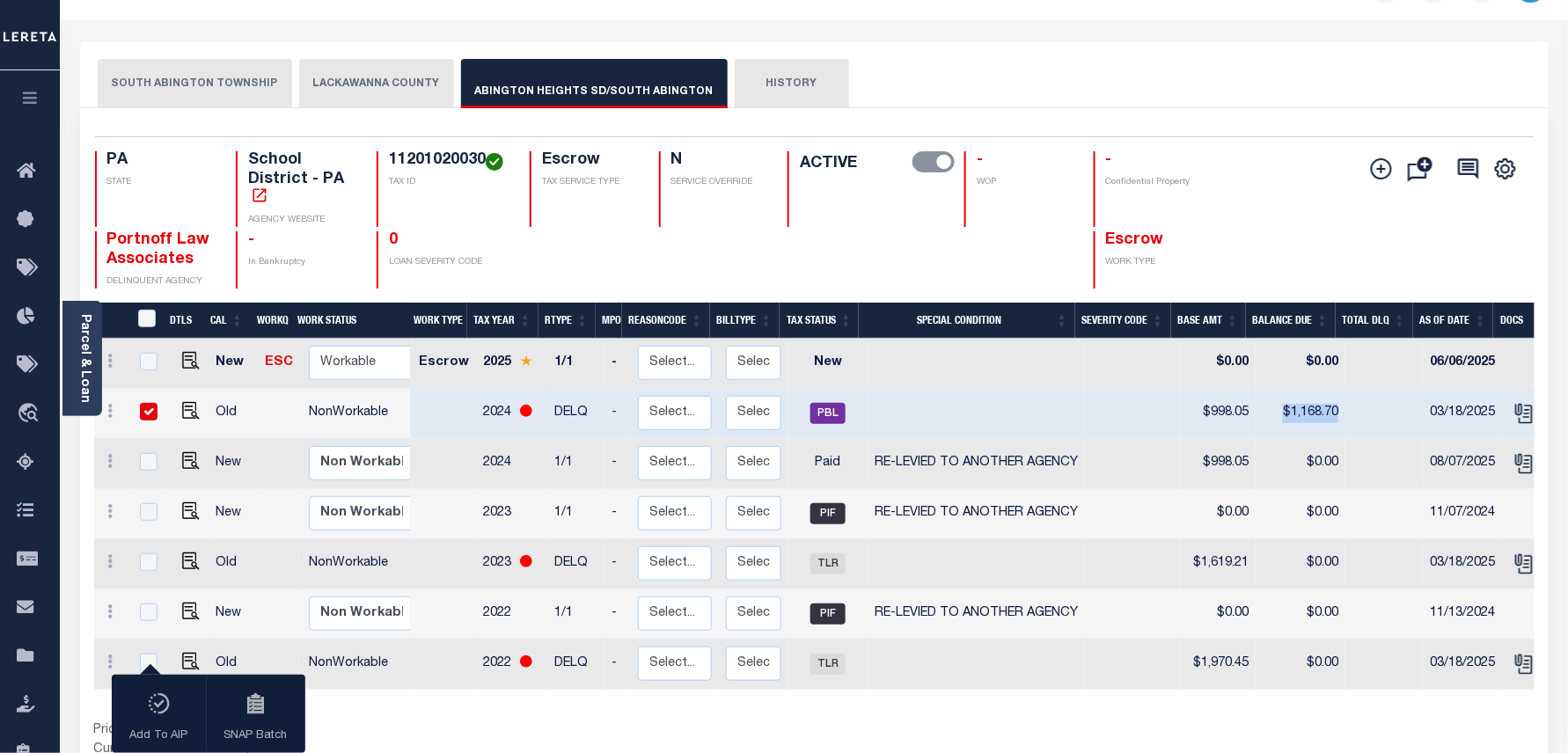 checkbox on "true" 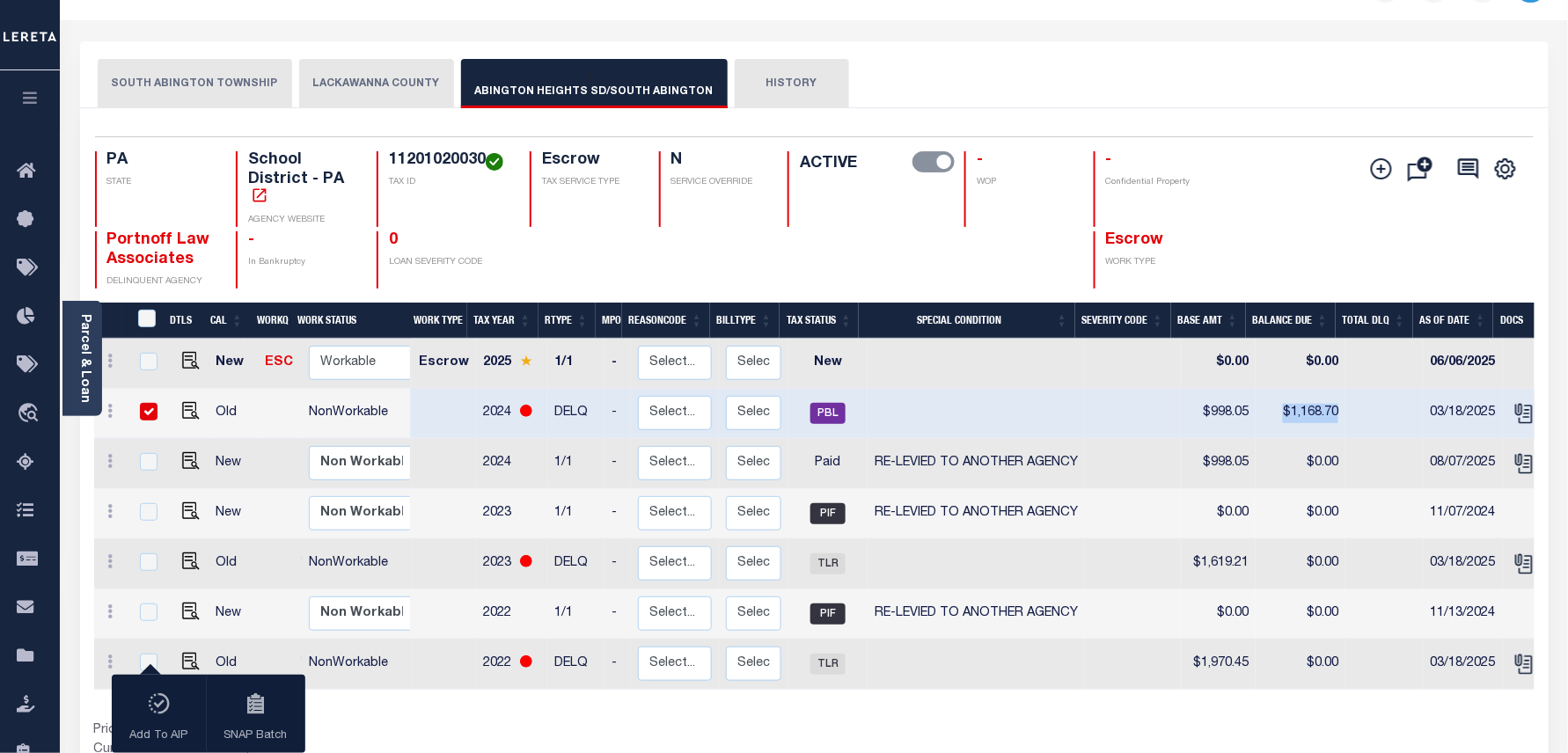 checkbox on "true" 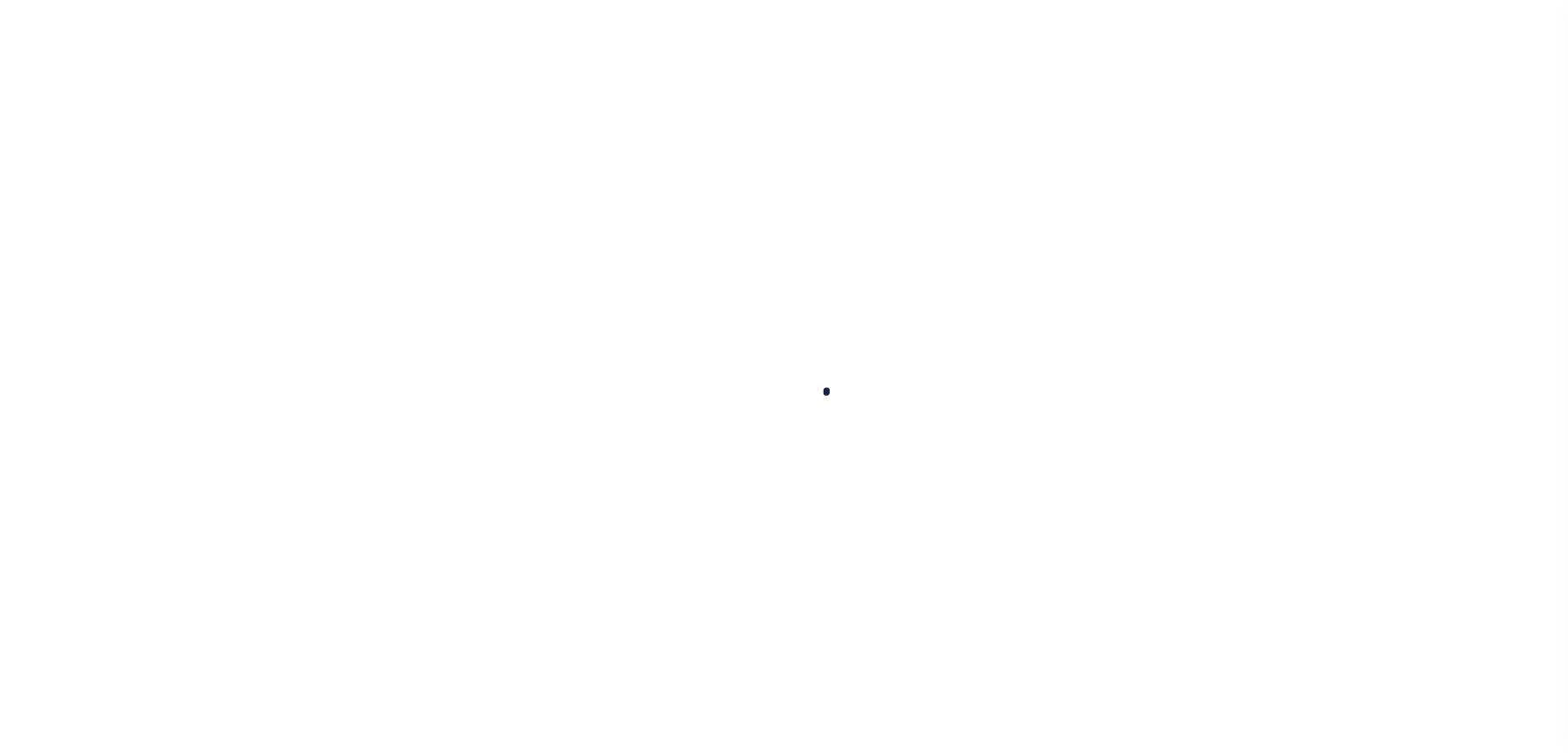 scroll, scrollTop: 50, scrollLeft: 0, axis: vertical 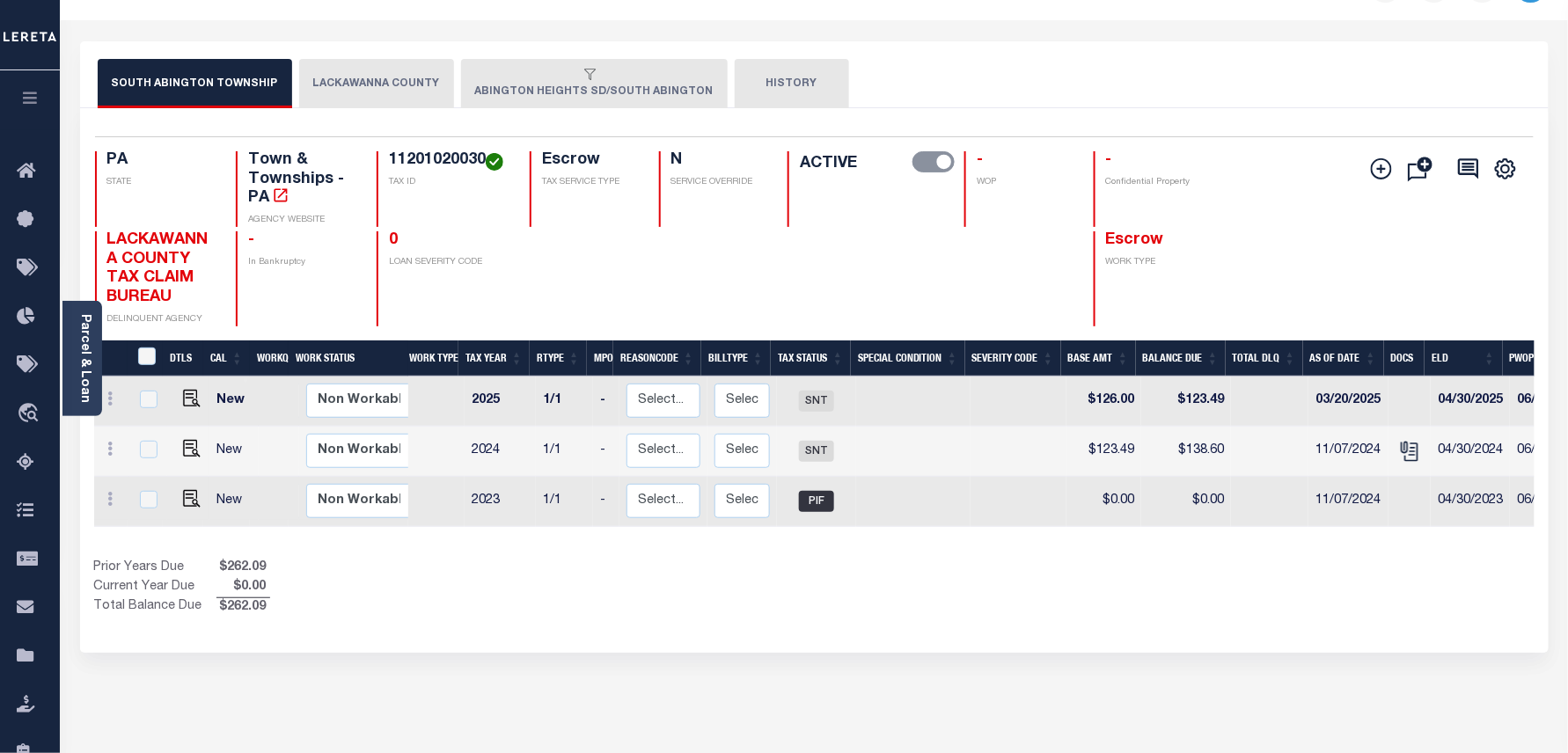 click on "ABINGTON HEIGHTS SD/SOUTH ABINGTON" at bounding box center [594, 84] 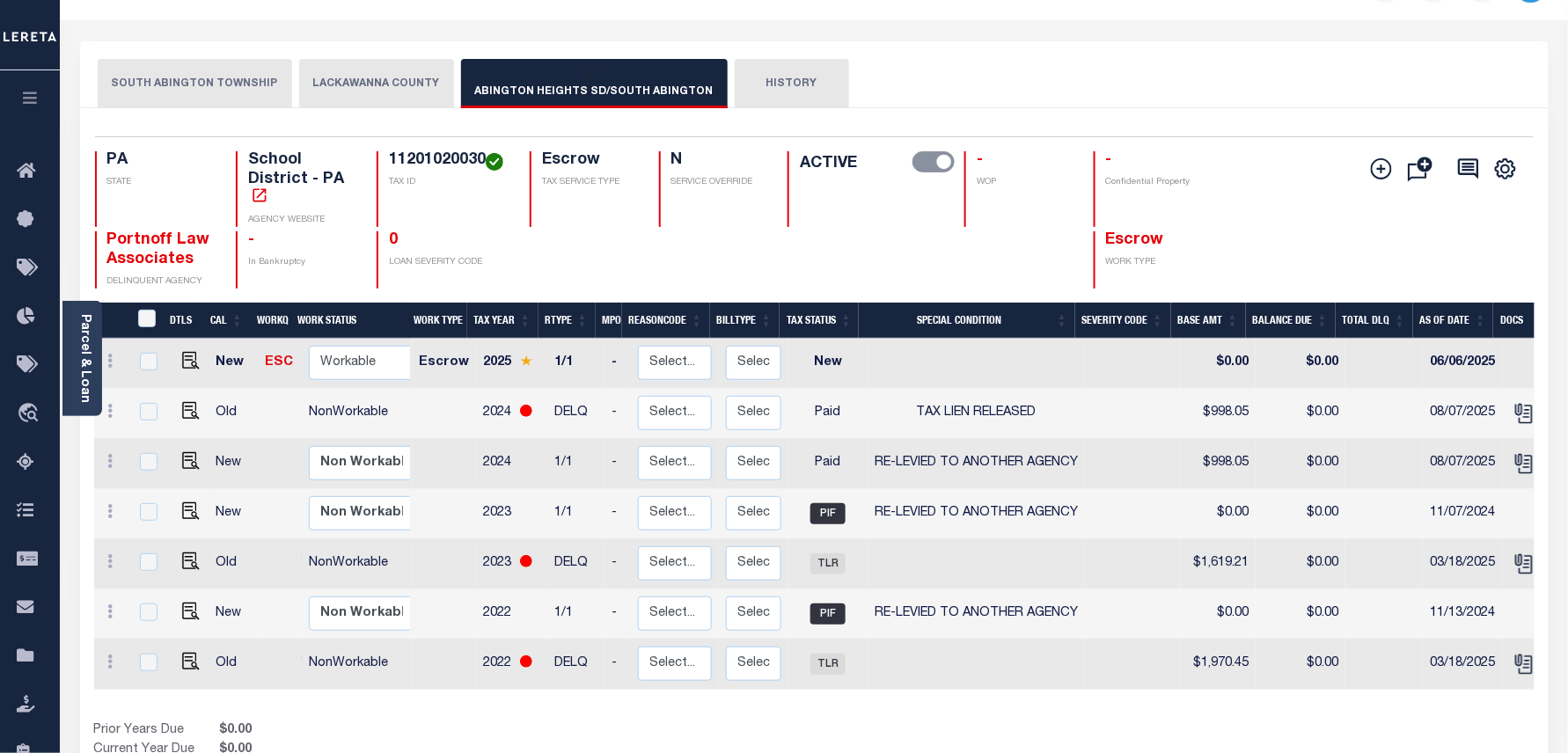 scroll, scrollTop: 0, scrollLeft: 0, axis: both 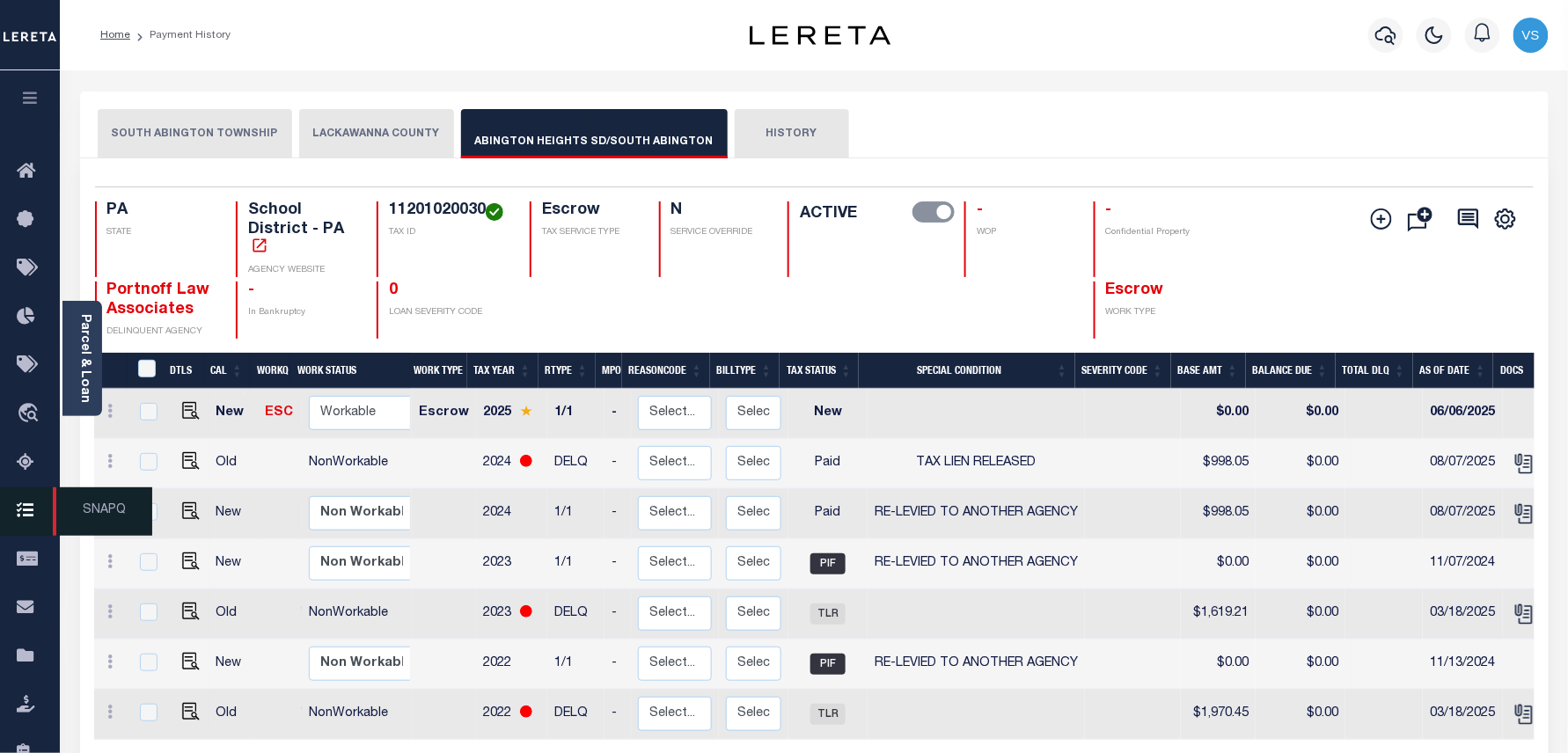 click on "SNAPQ" at bounding box center (102, 511) 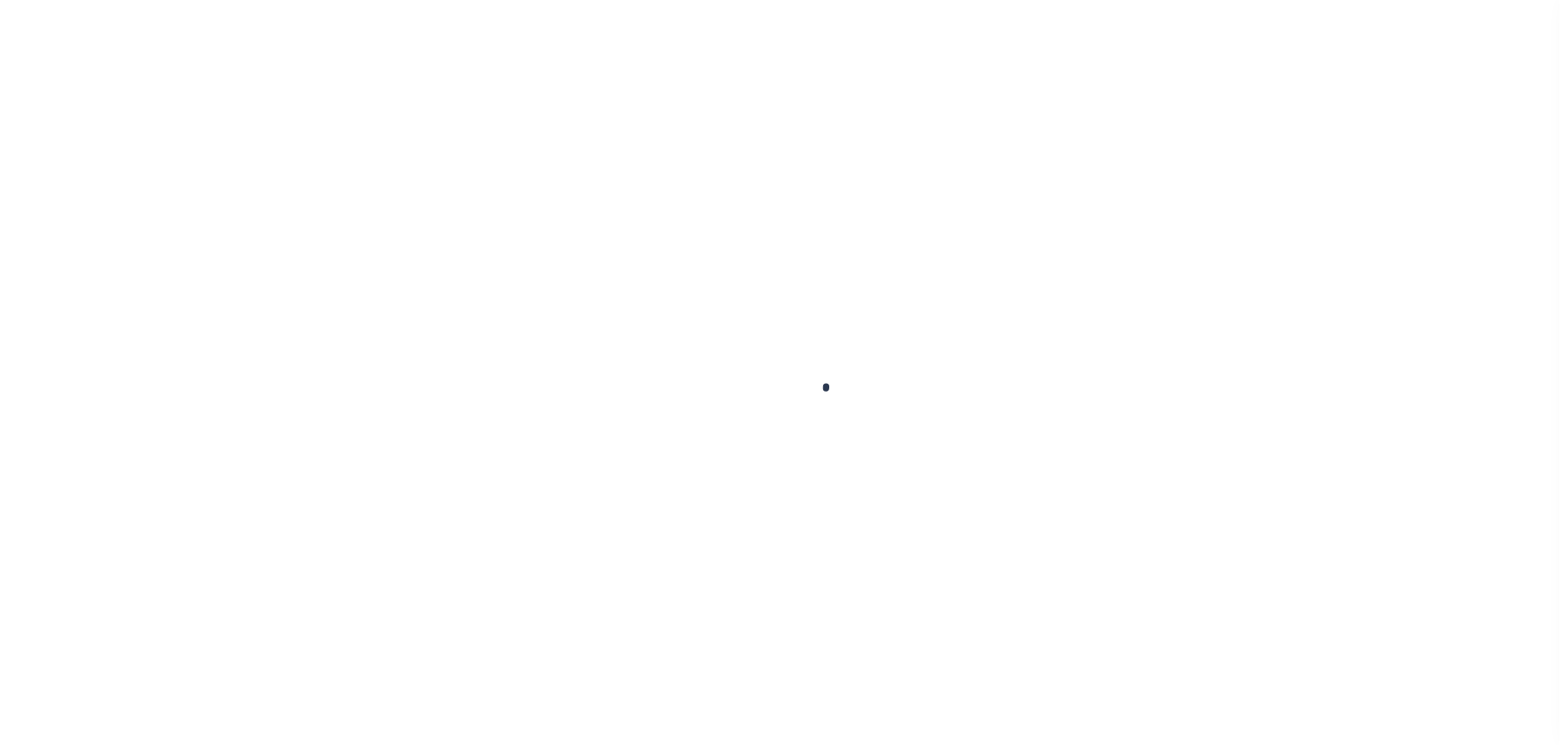 scroll, scrollTop: 0, scrollLeft: 0, axis: both 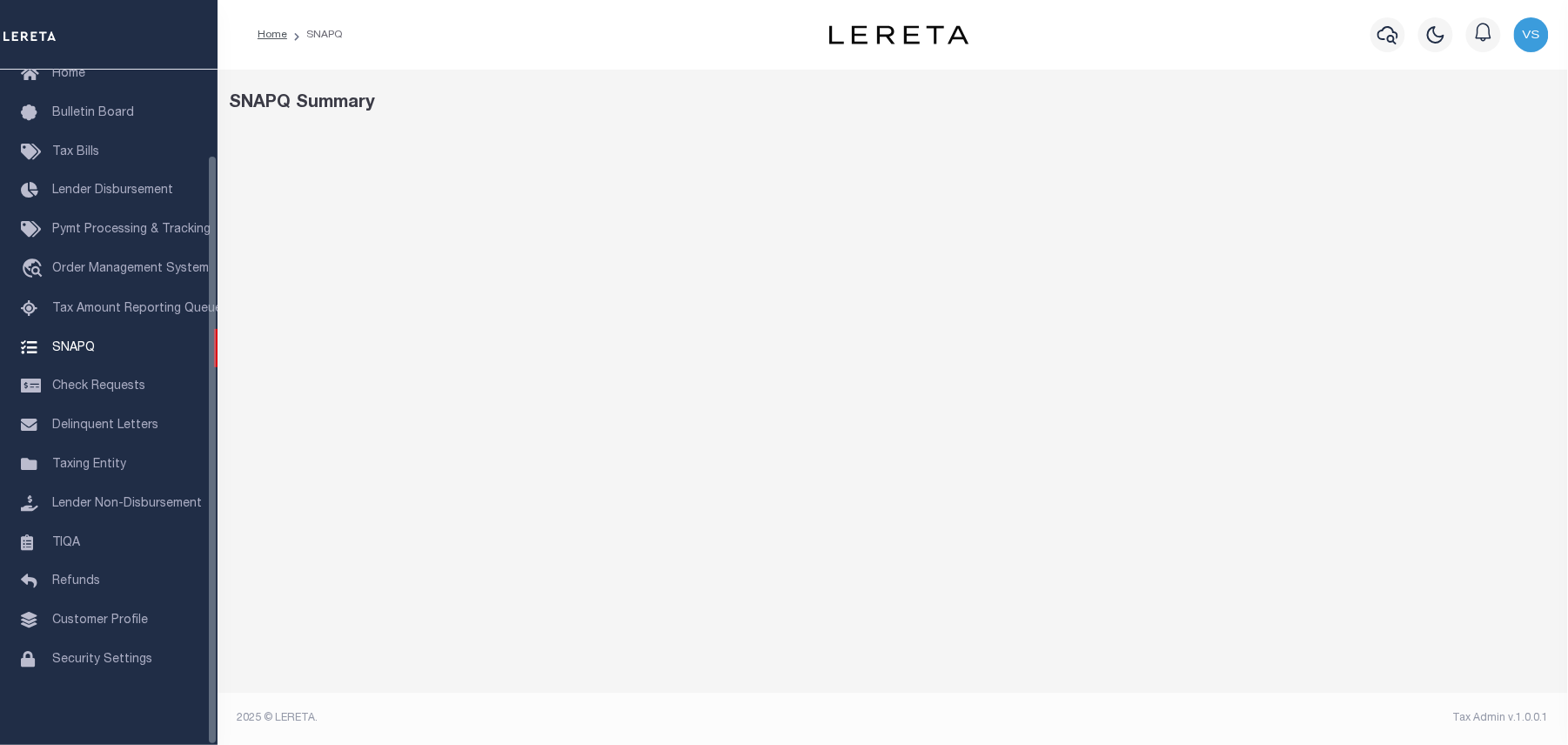 select on "100" 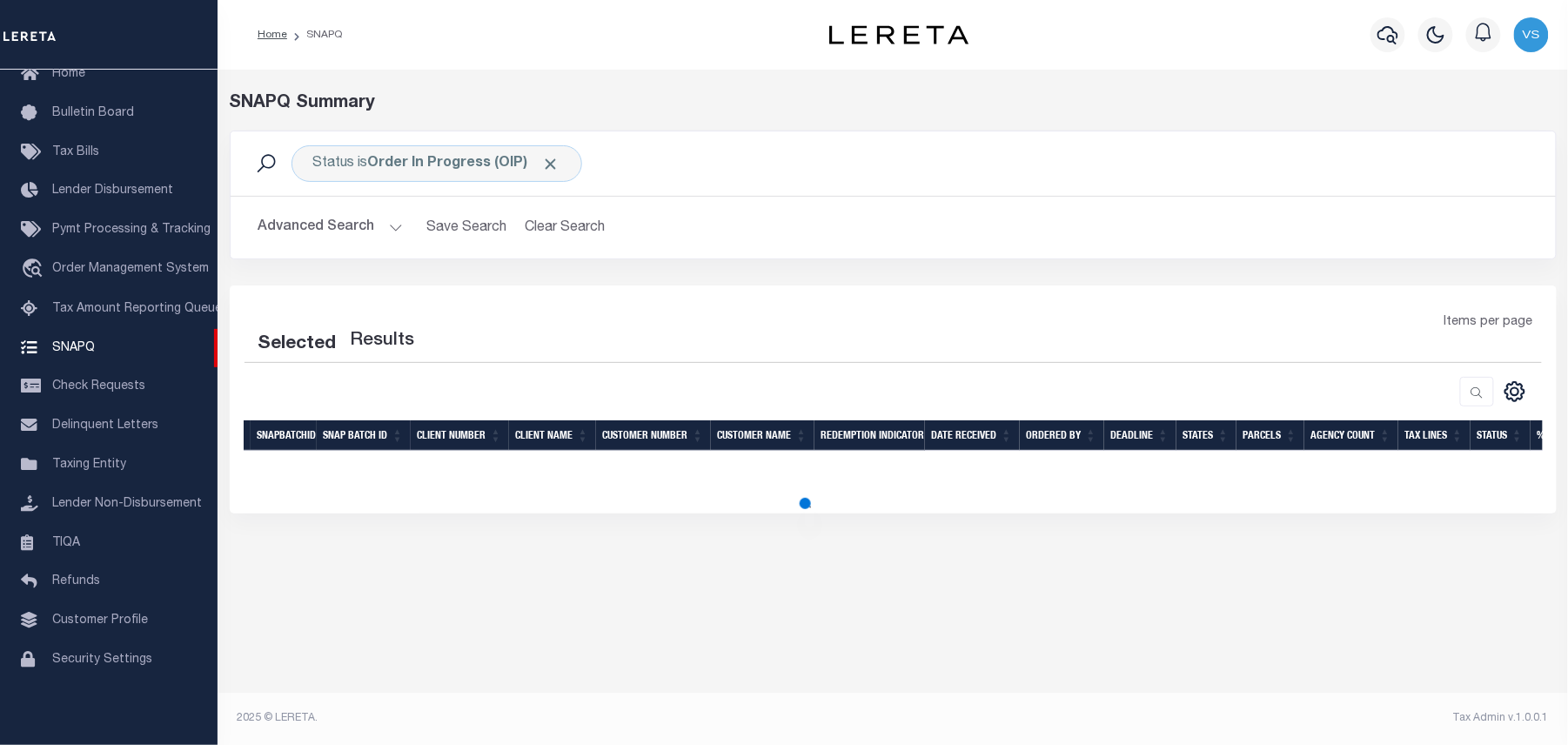 select on "100" 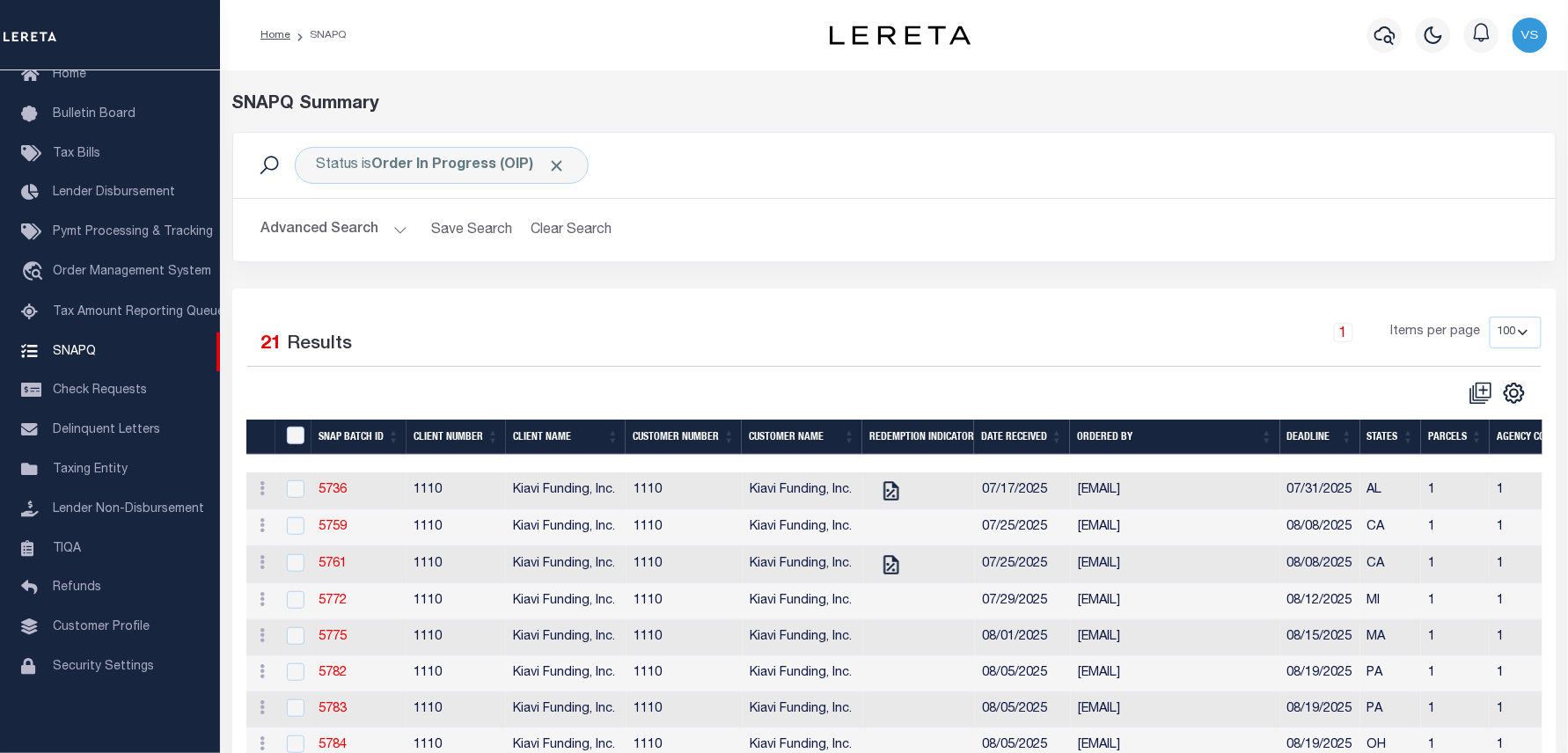 click on "1
Items per page   10 25 50 100" at bounding box center [1059, 340] 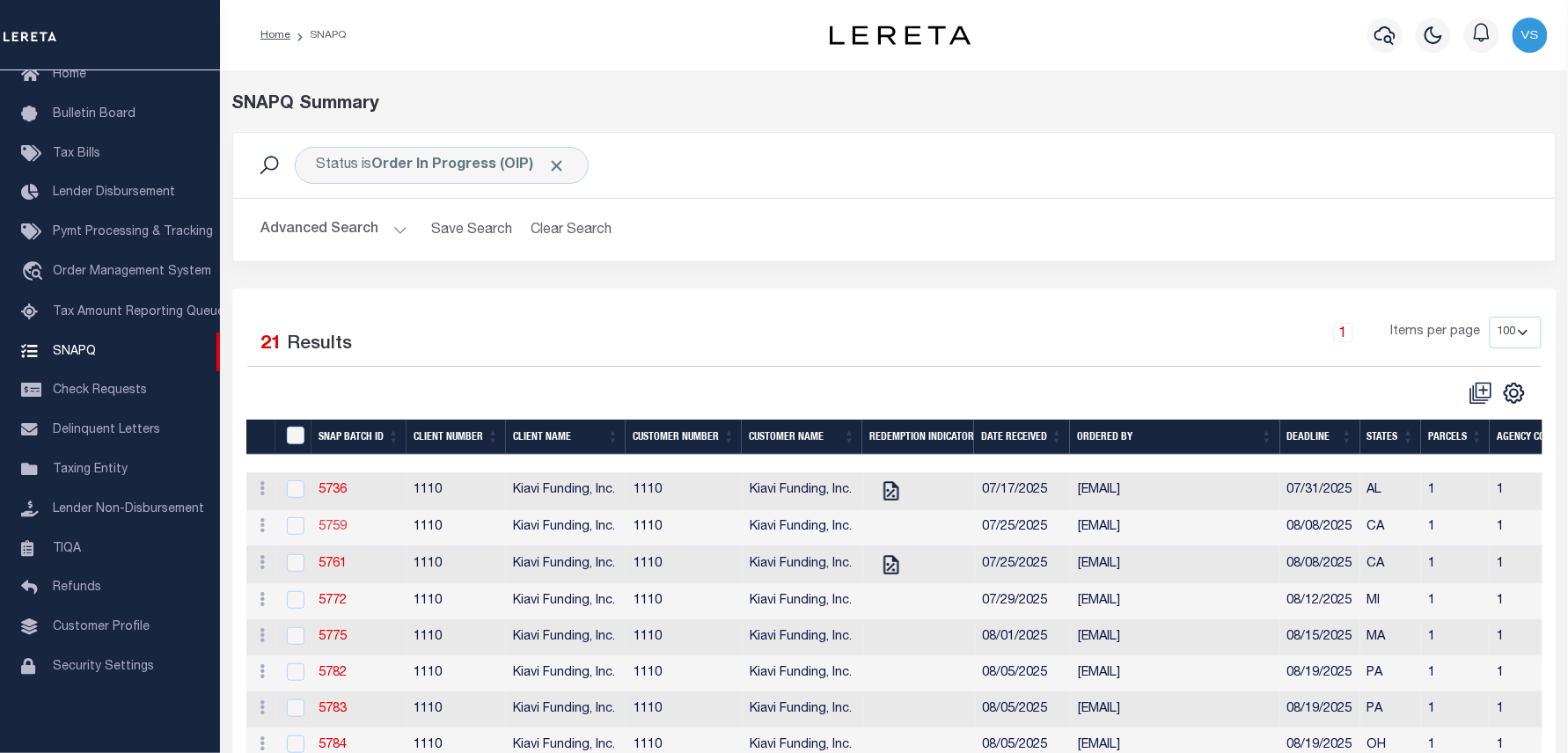 click on "5759" at bounding box center [333, 527] 